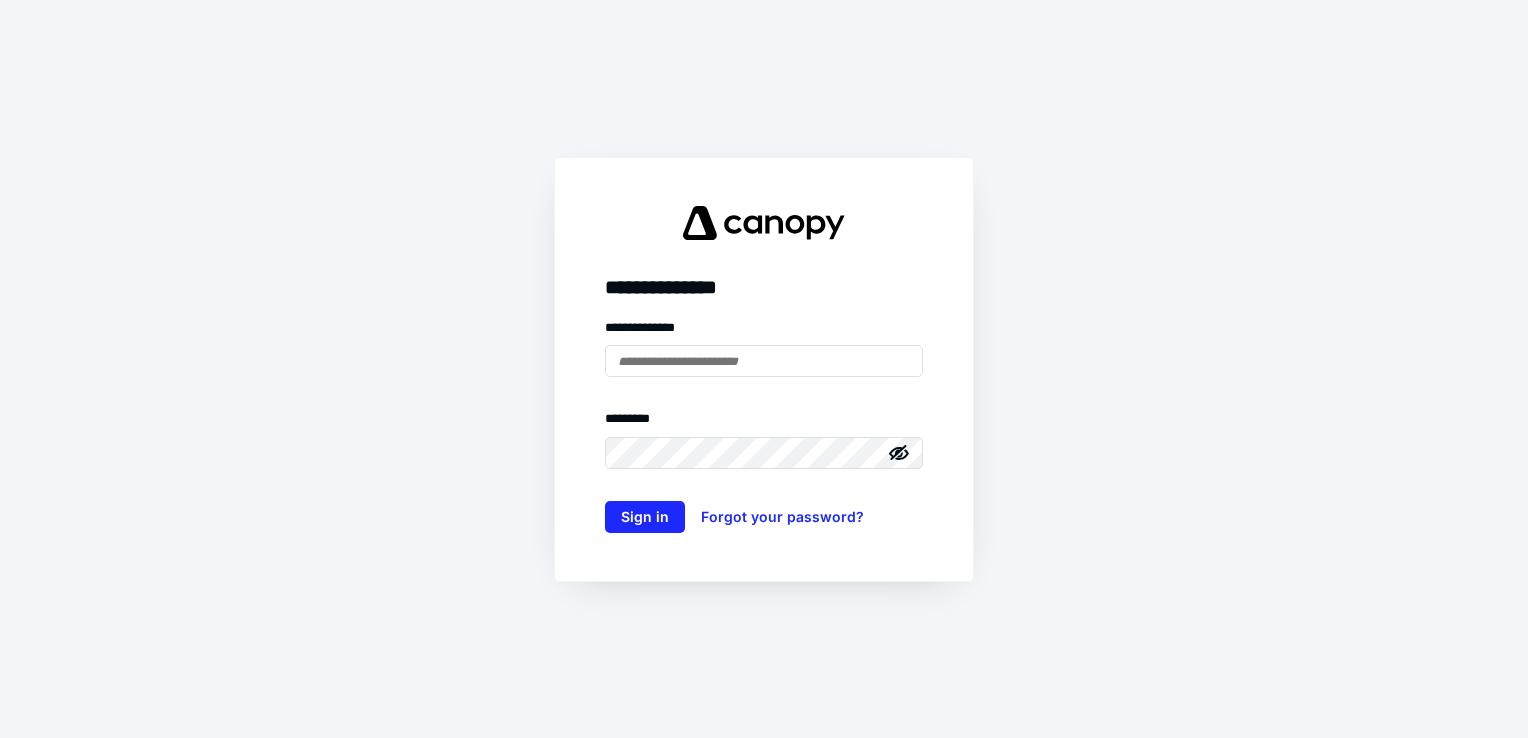 scroll, scrollTop: 0, scrollLeft: 0, axis: both 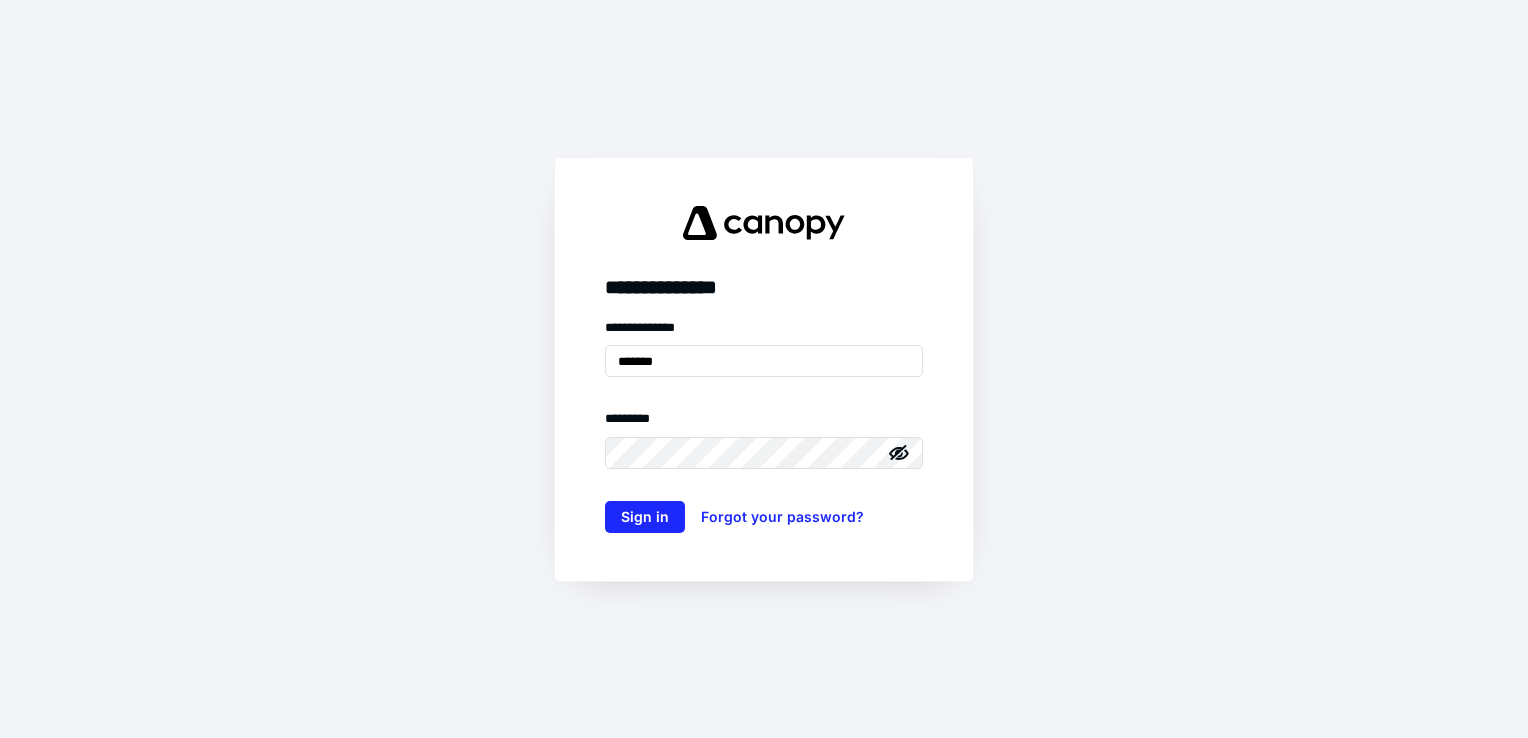 type on "**********" 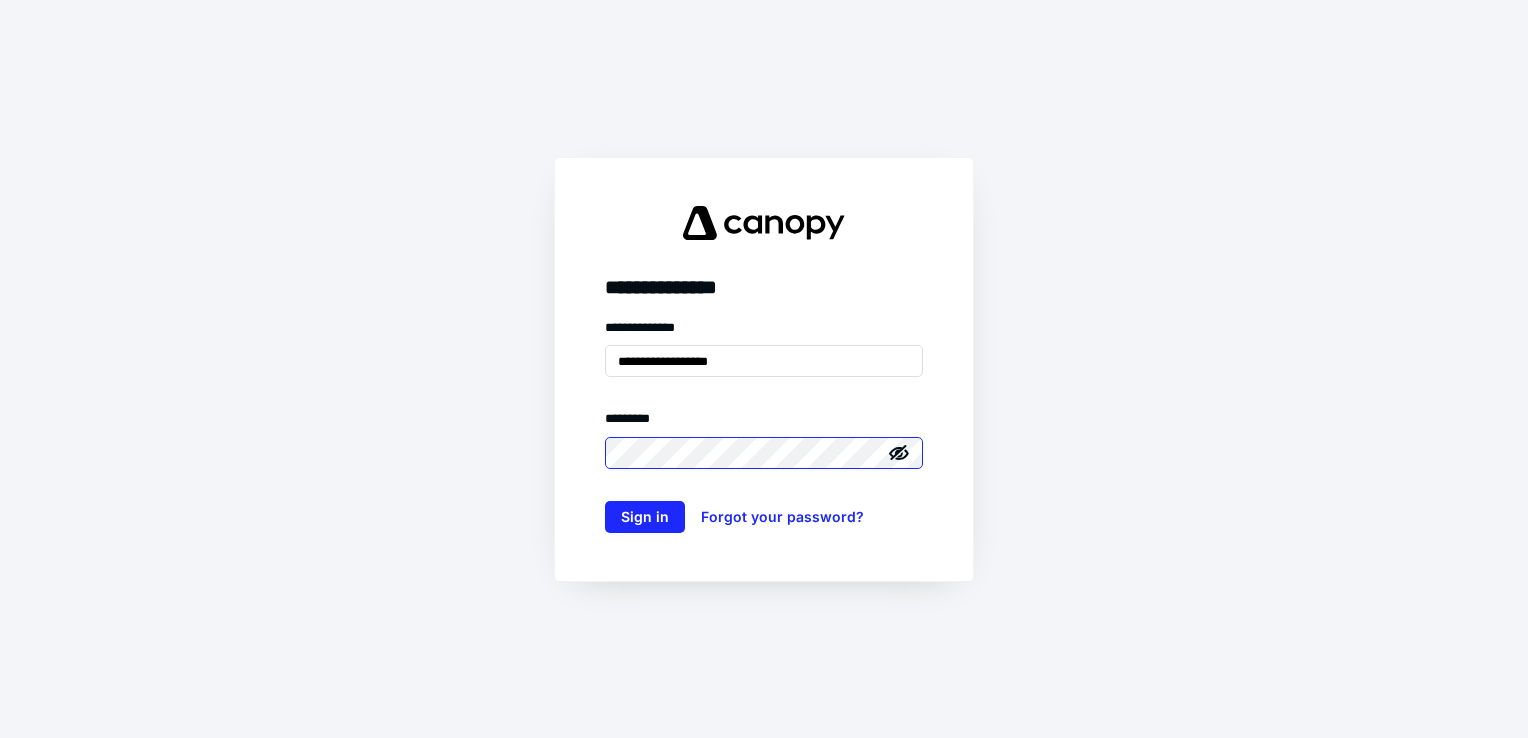 click on "Sign in" at bounding box center [645, 517] 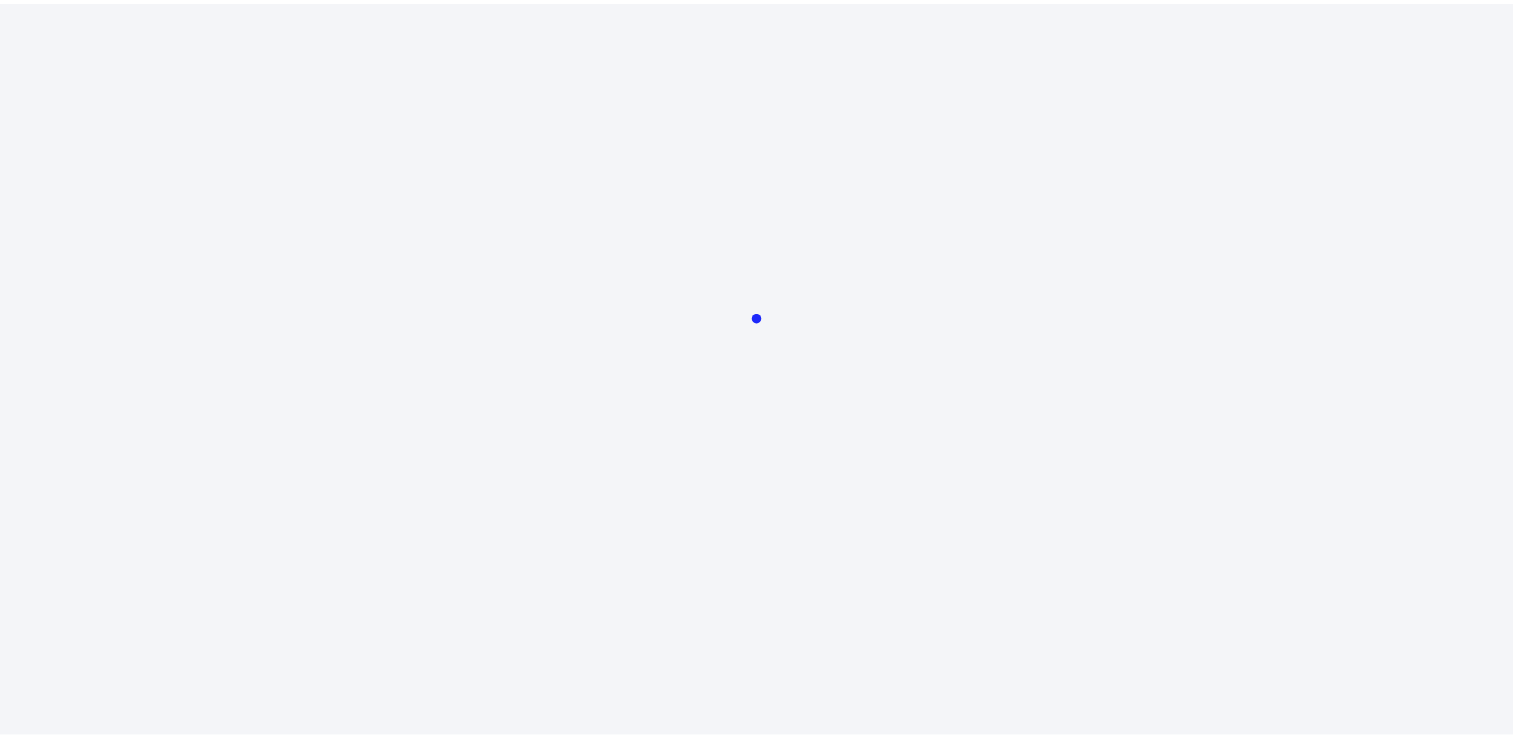 scroll, scrollTop: 0, scrollLeft: 0, axis: both 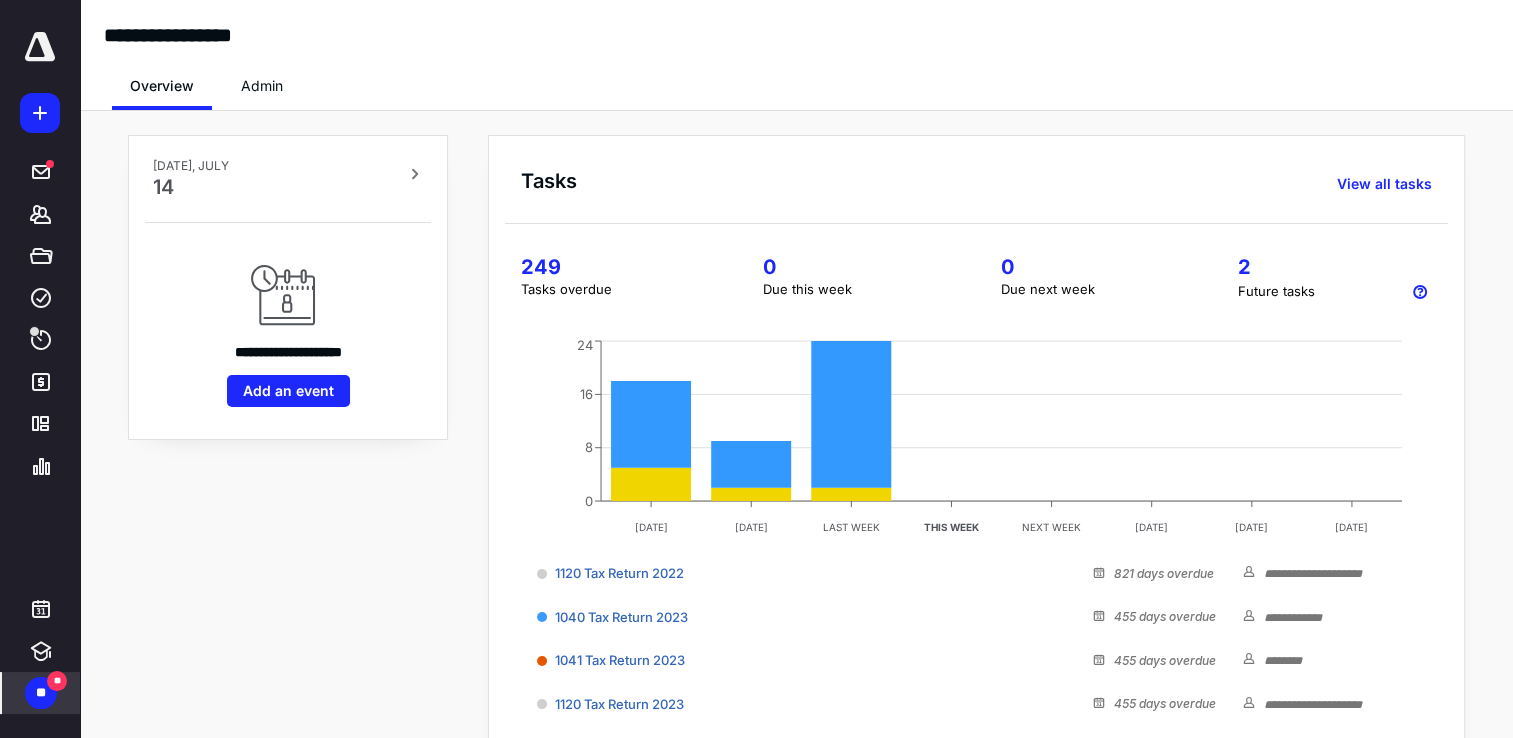 click on "** **" at bounding box center (41, 693) 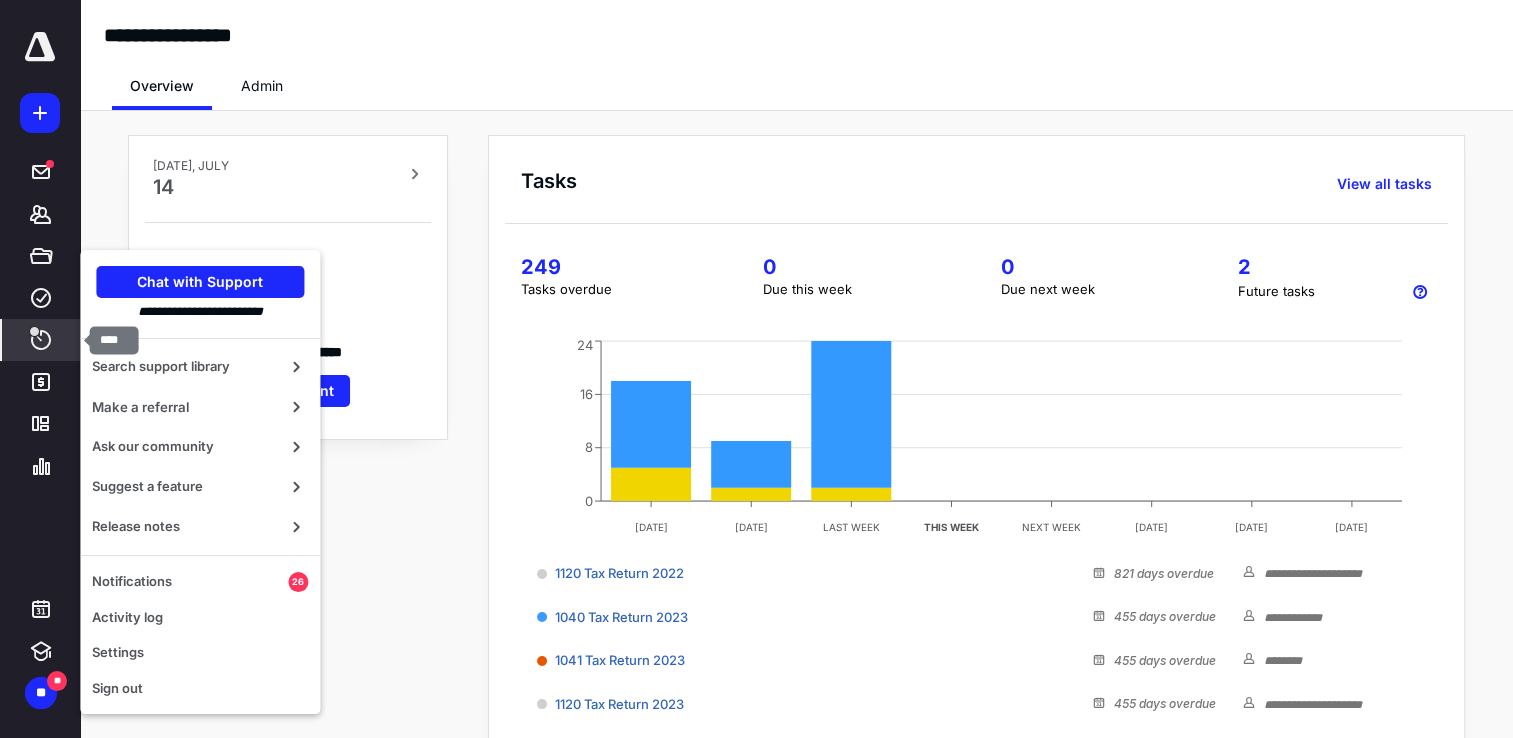 click on "****" at bounding box center [41, 340] 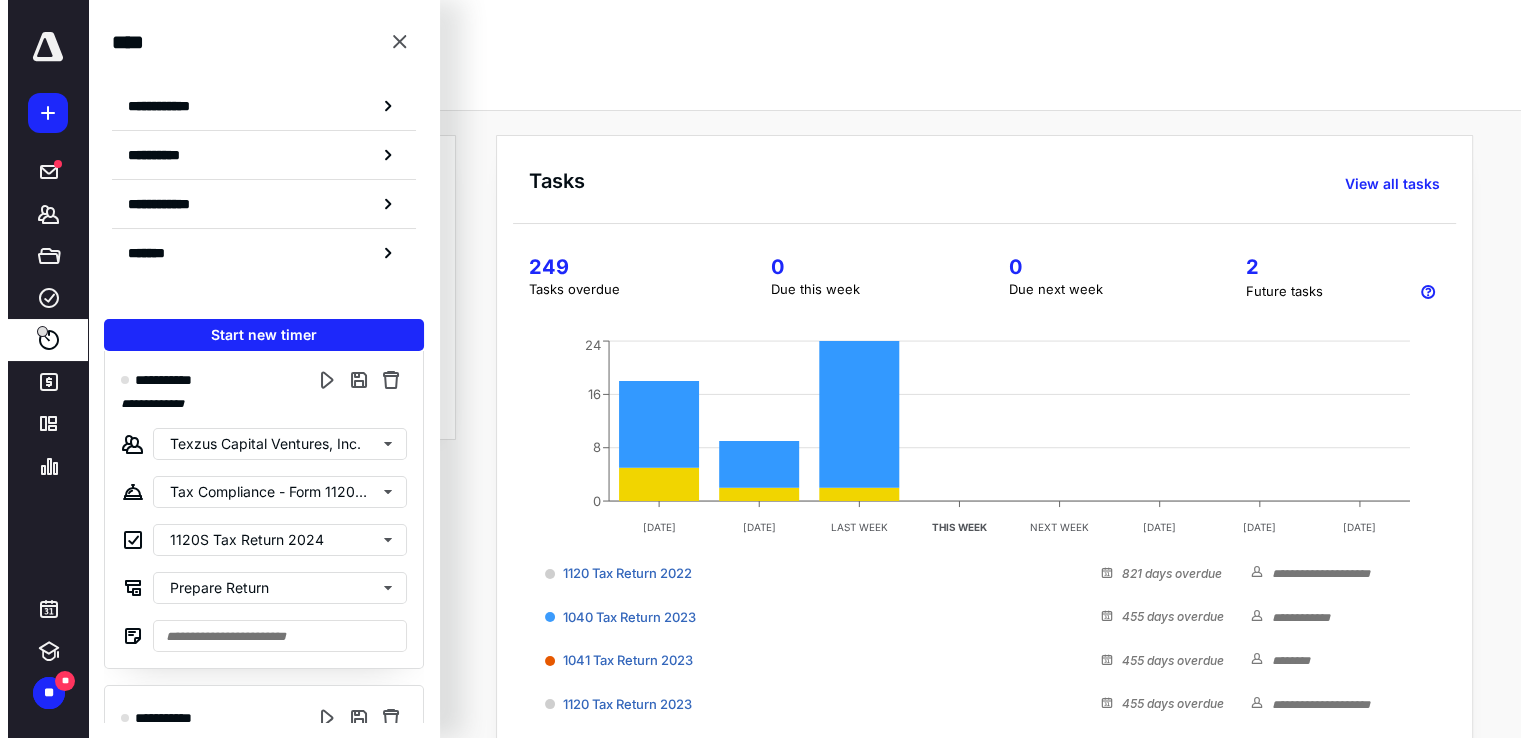 scroll, scrollTop: 0, scrollLeft: 0, axis: both 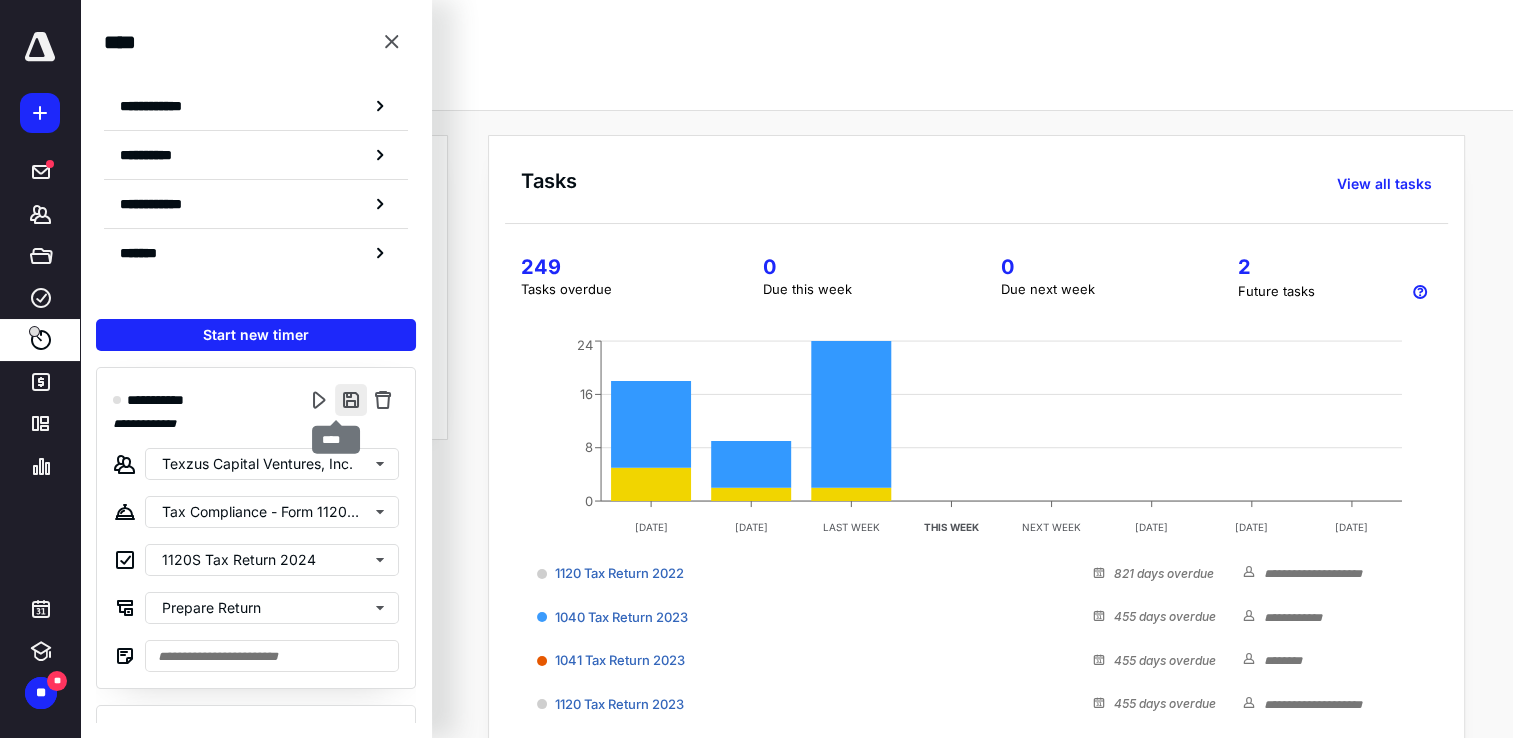 click at bounding box center (351, 400) 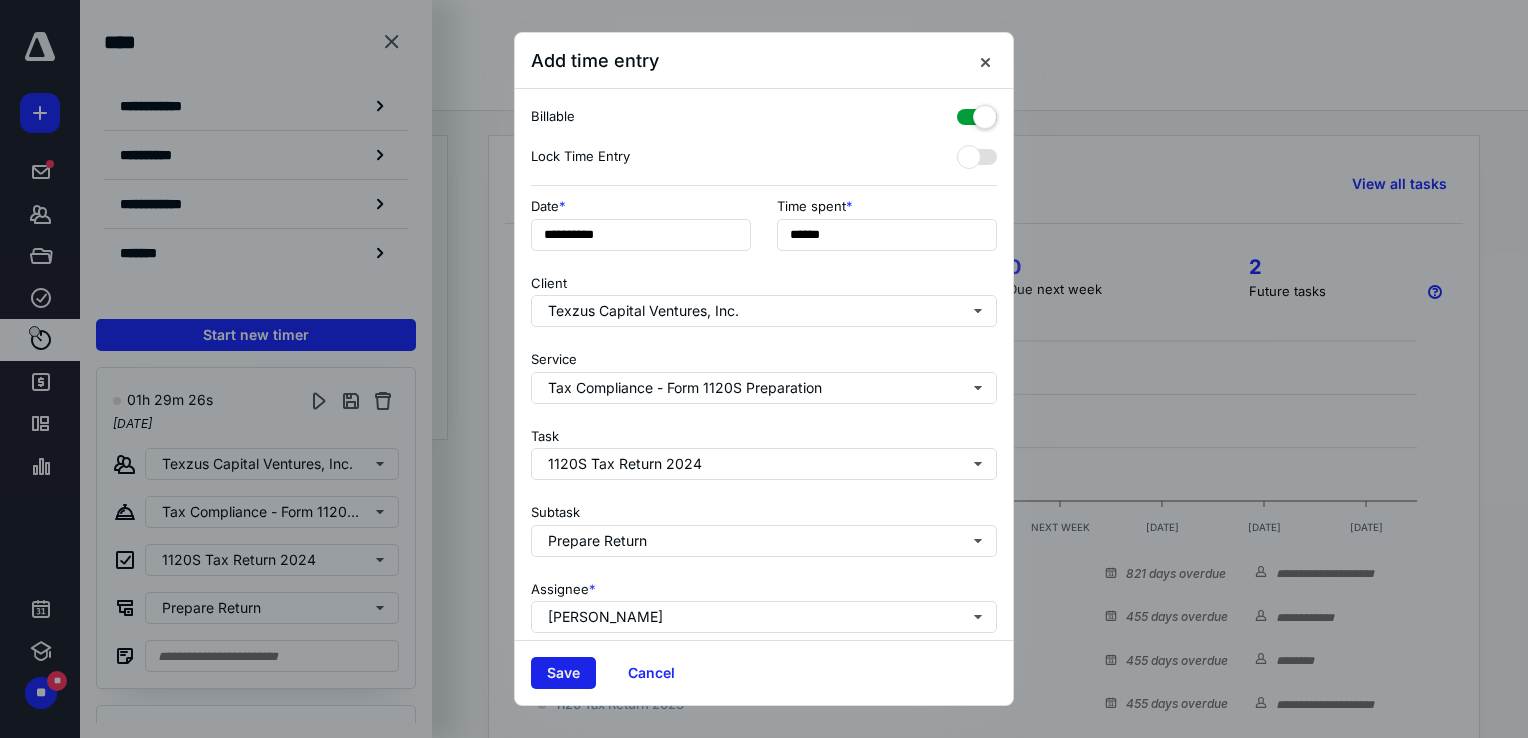click on "Save" at bounding box center [563, 673] 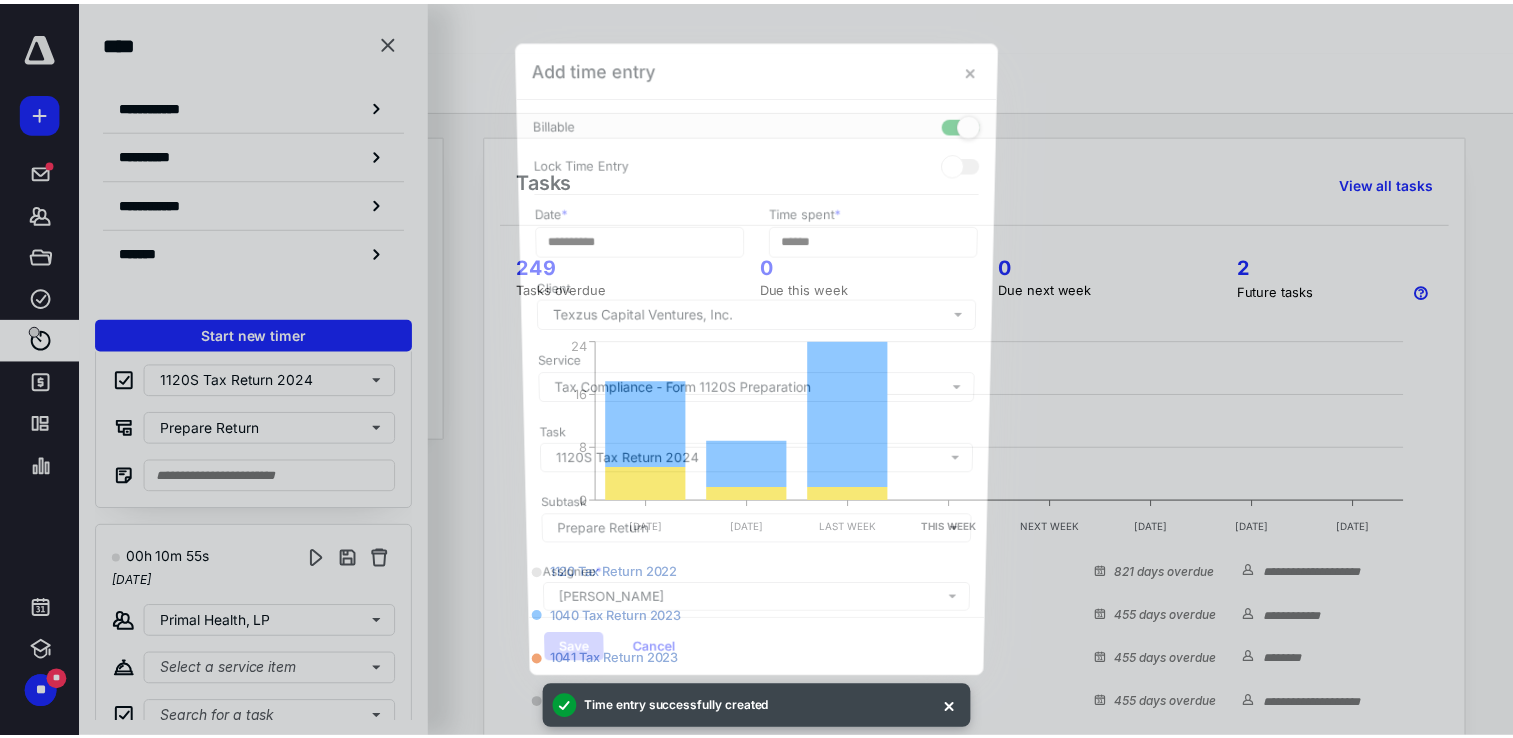 scroll, scrollTop: 0, scrollLeft: 0, axis: both 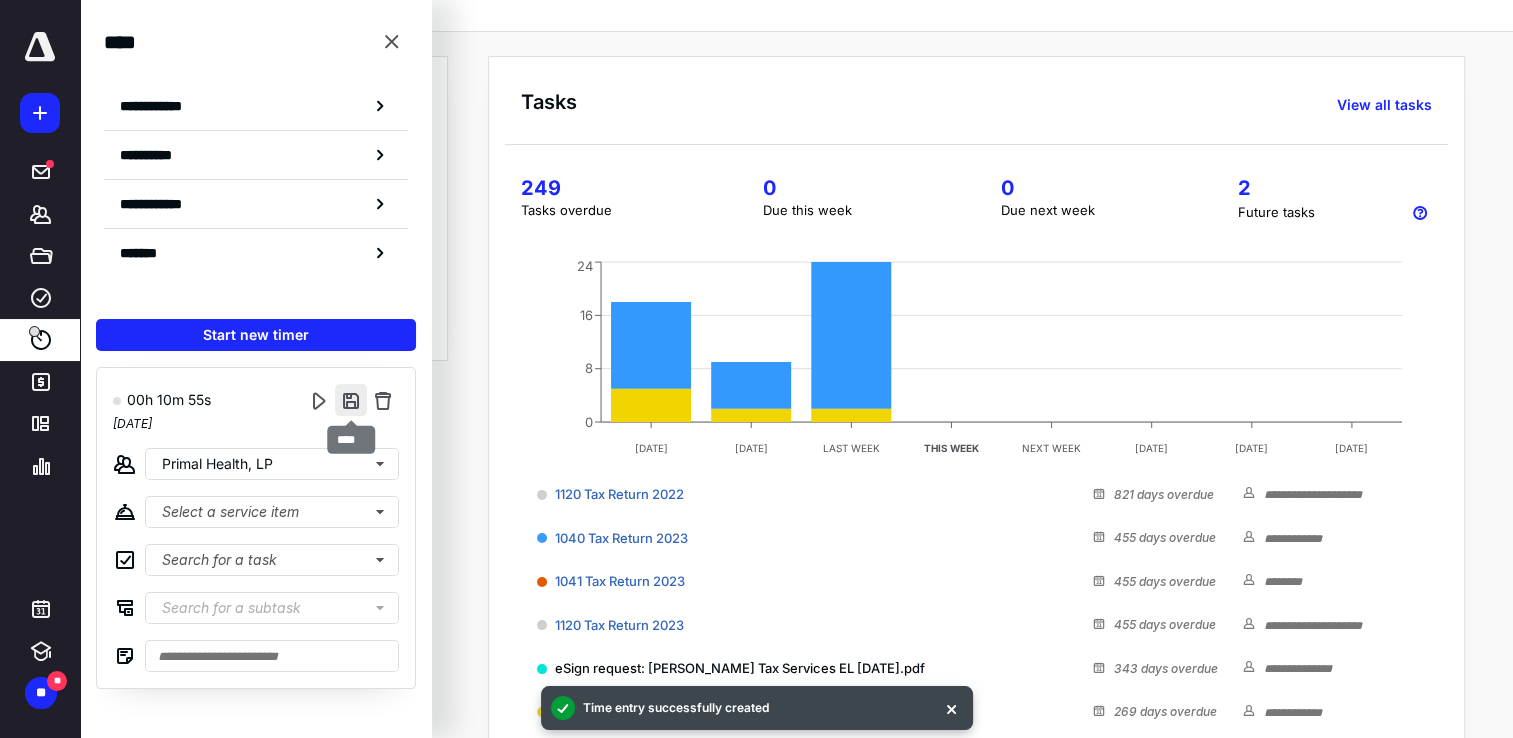 click at bounding box center (351, 400) 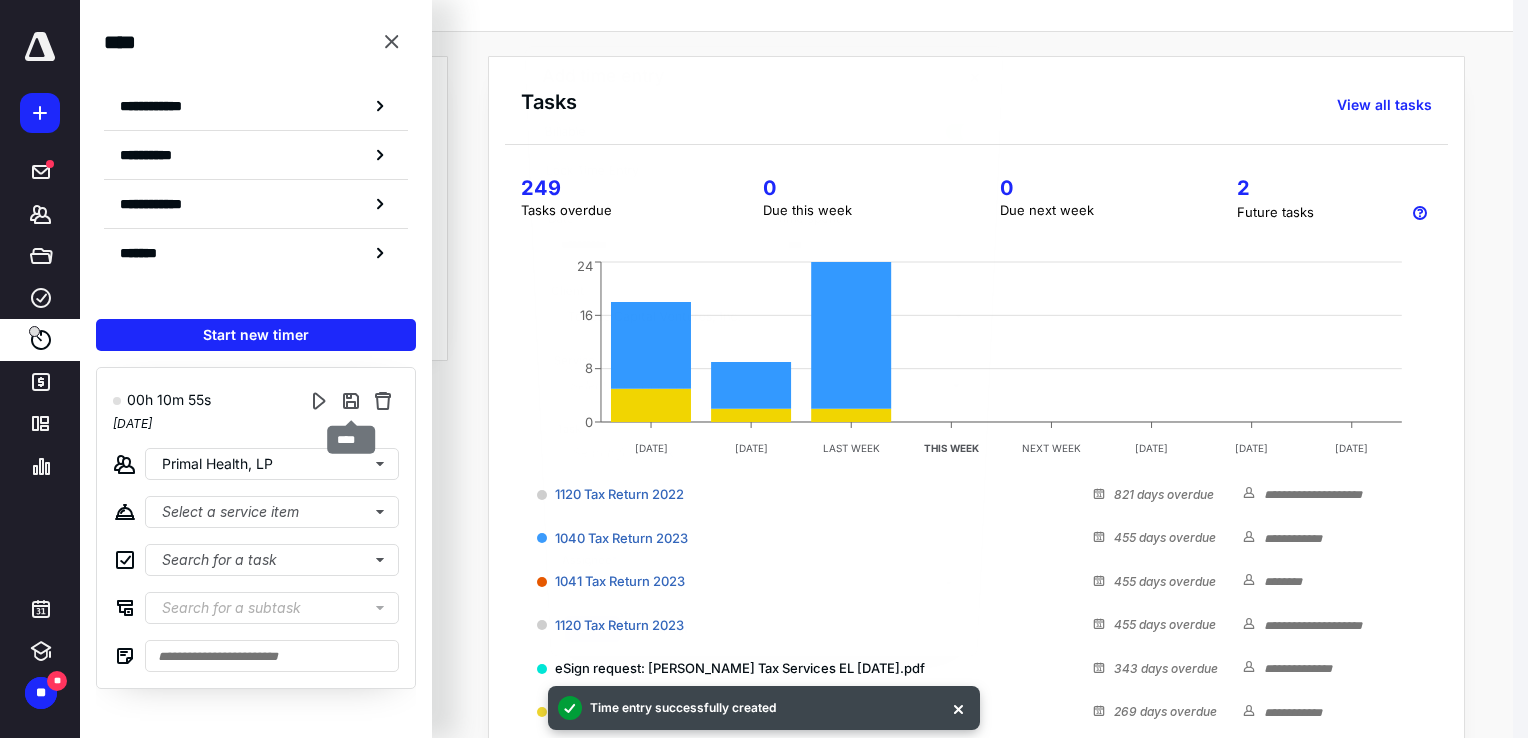 type on "***" 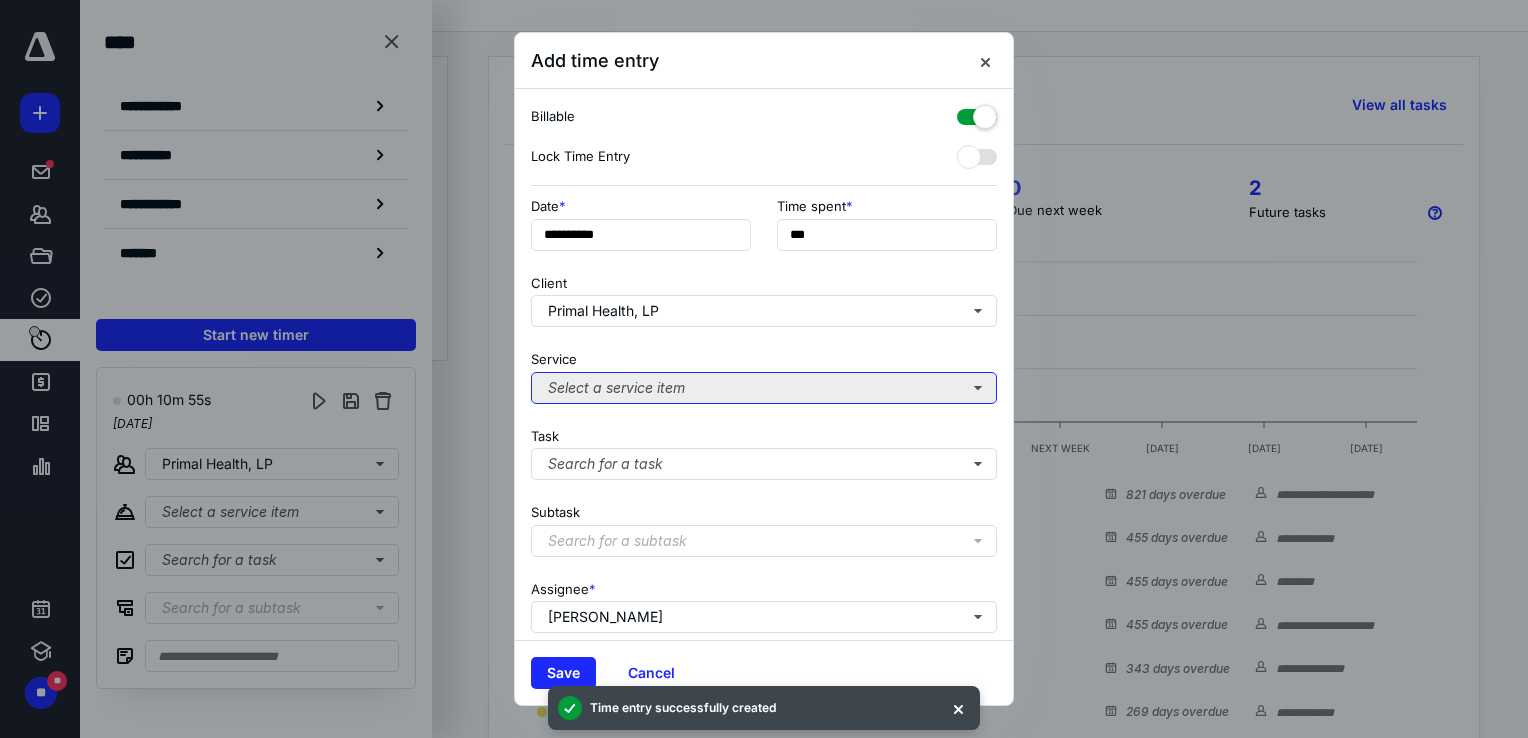 click on "Select a service item" at bounding box center [764, 388] 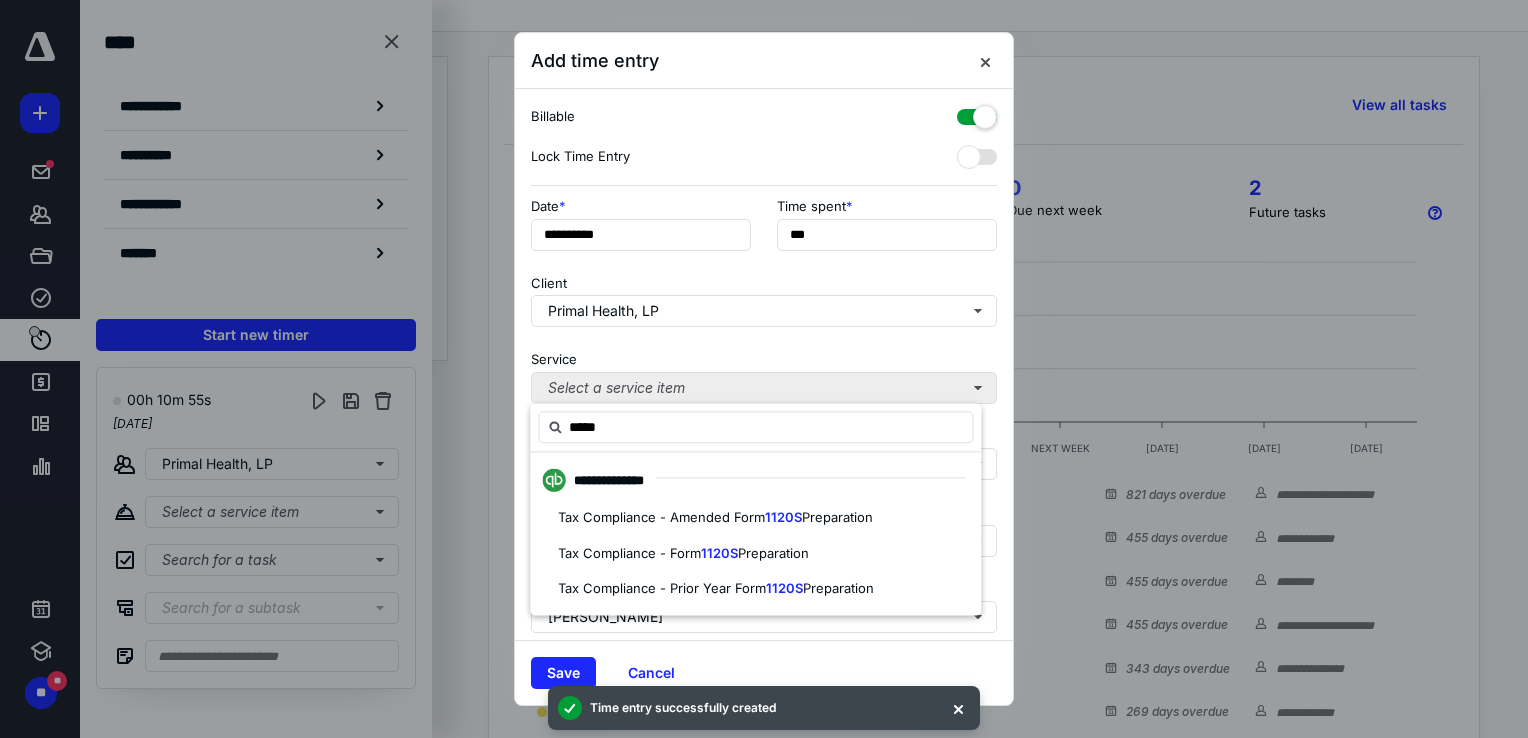 type on "*****" 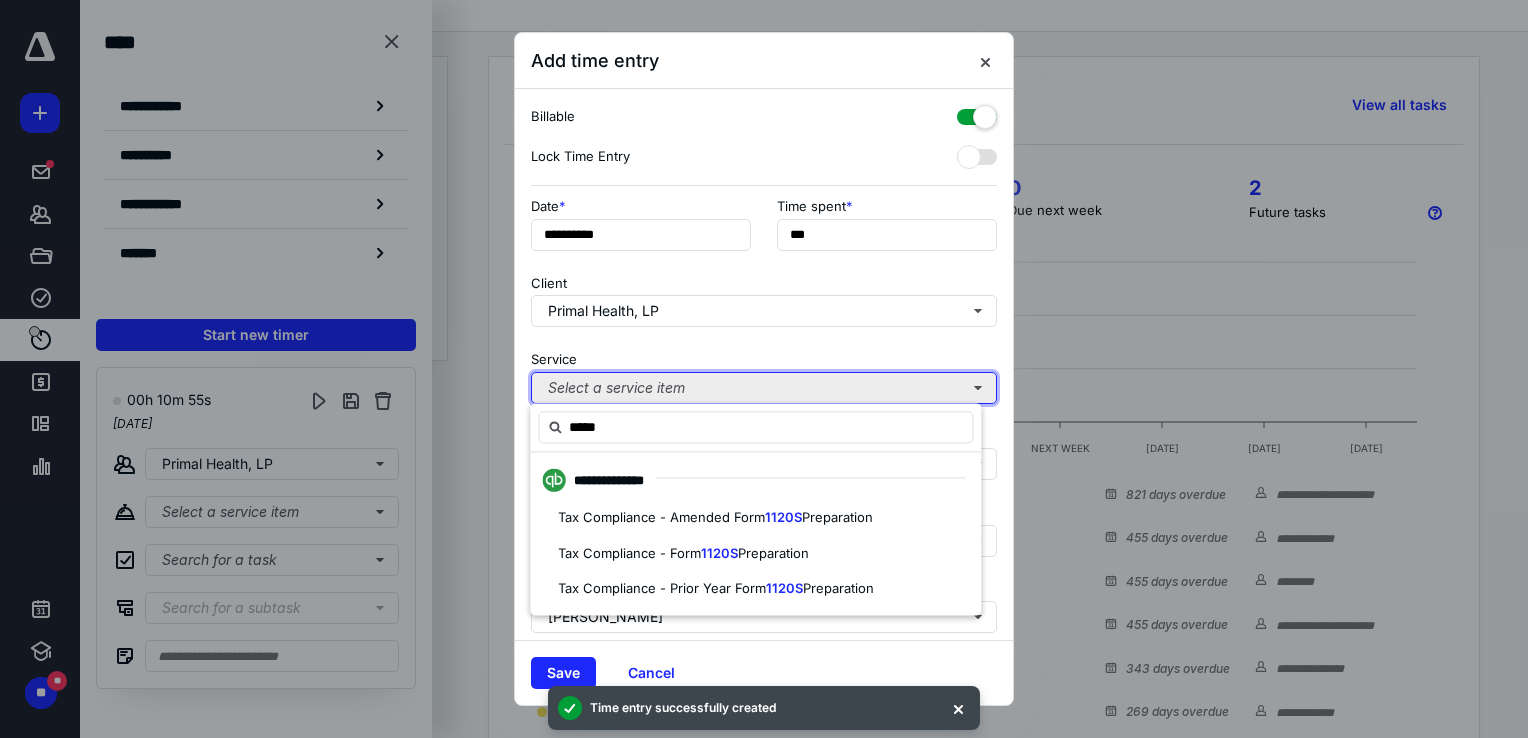 type 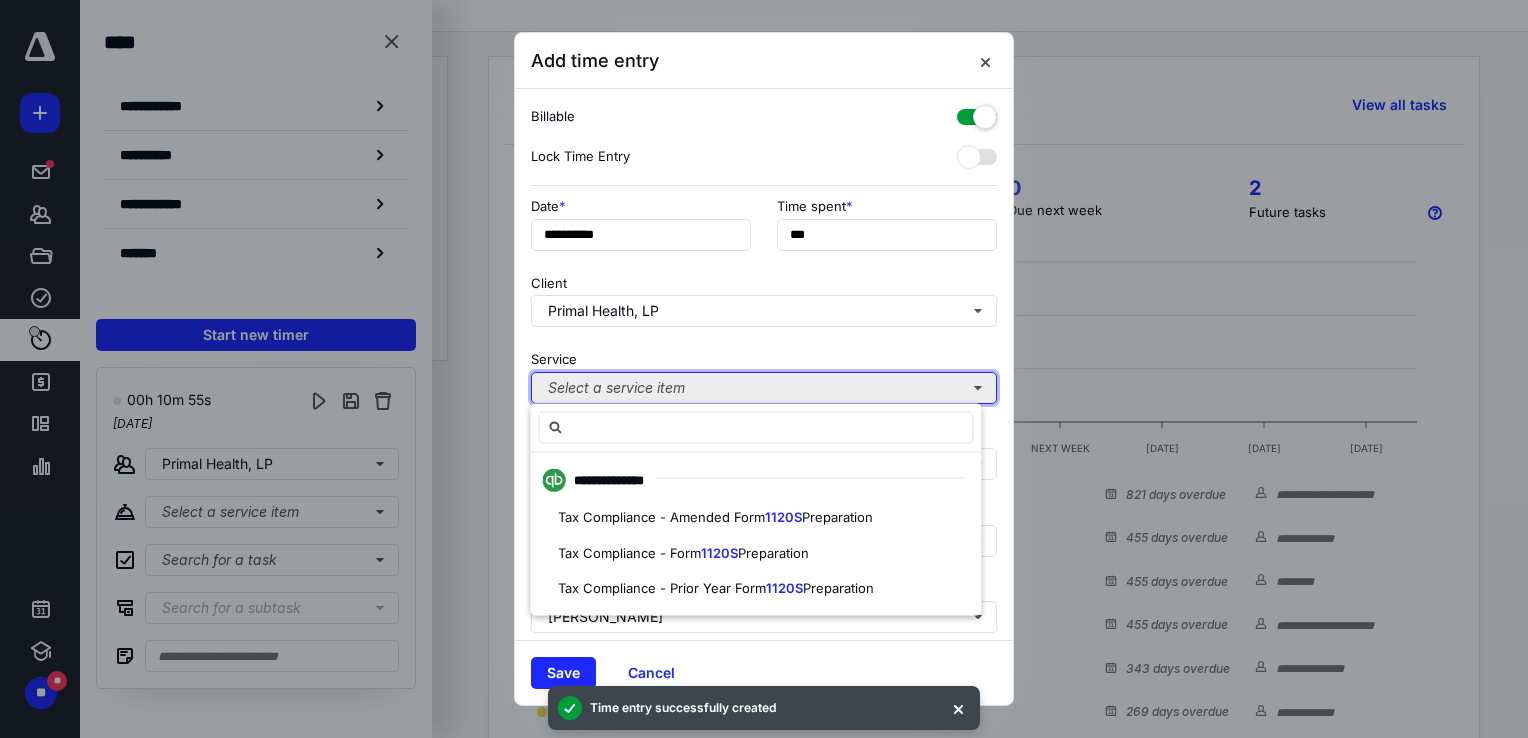 type 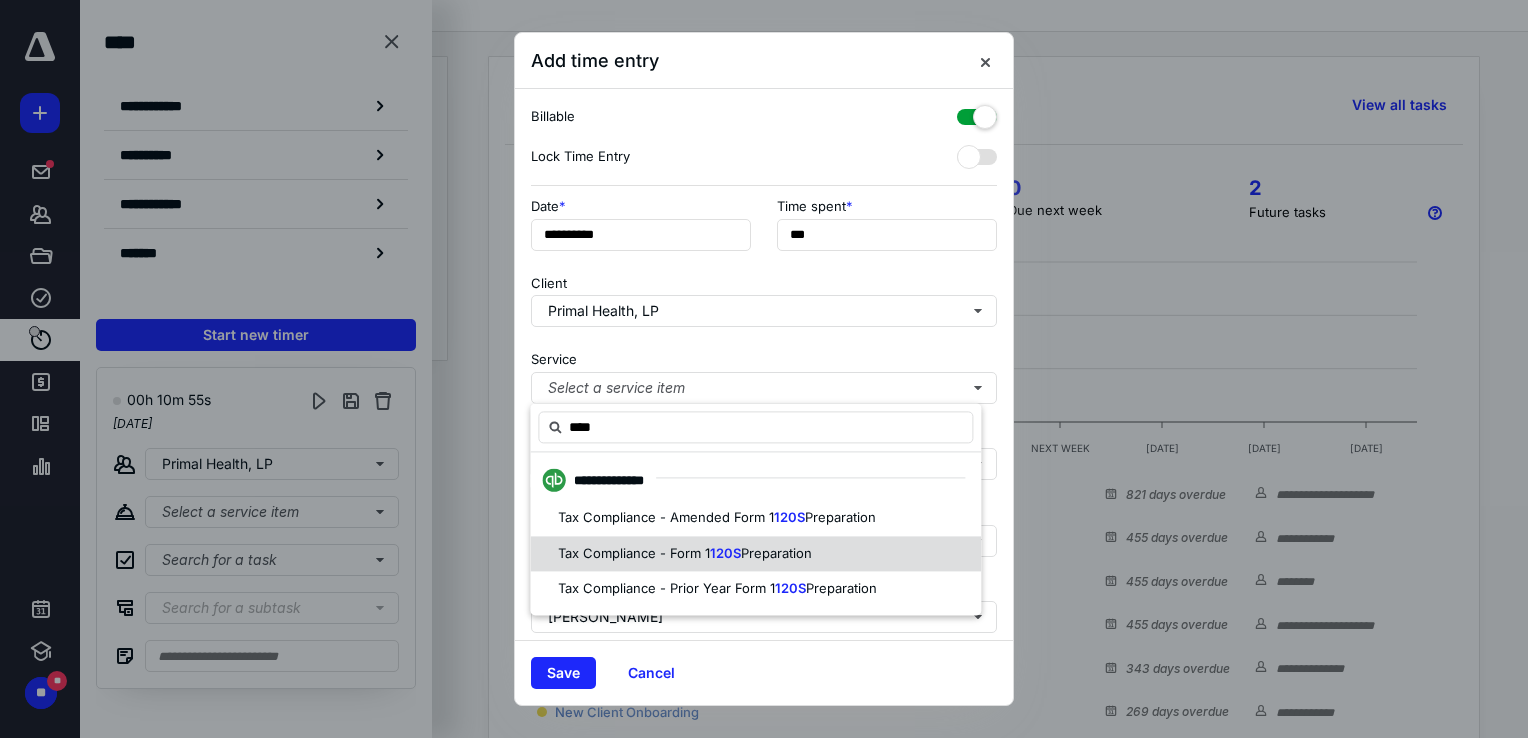 click on "Tax Compliance - Form 1 120S  Preparation" at bounding box center [755, 554] 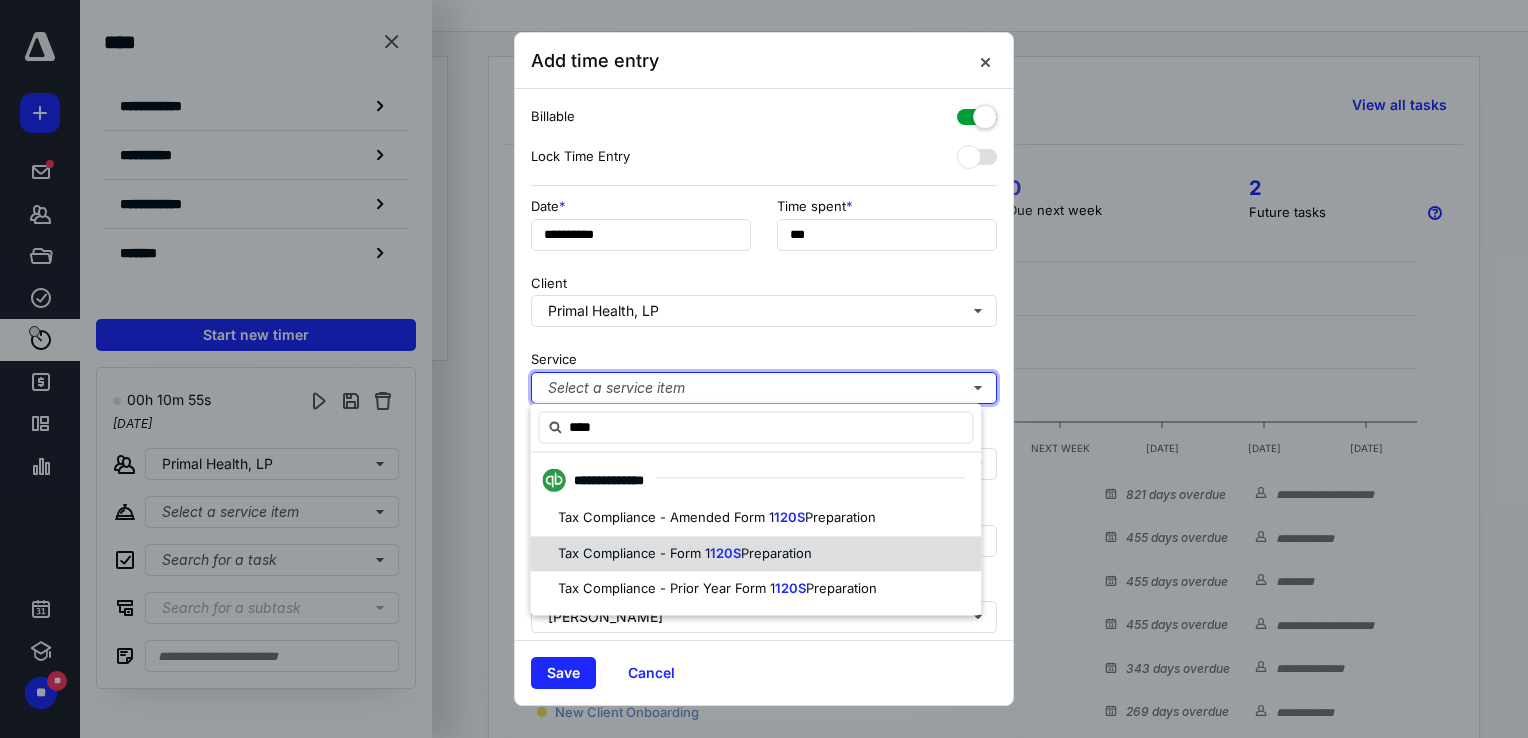 type 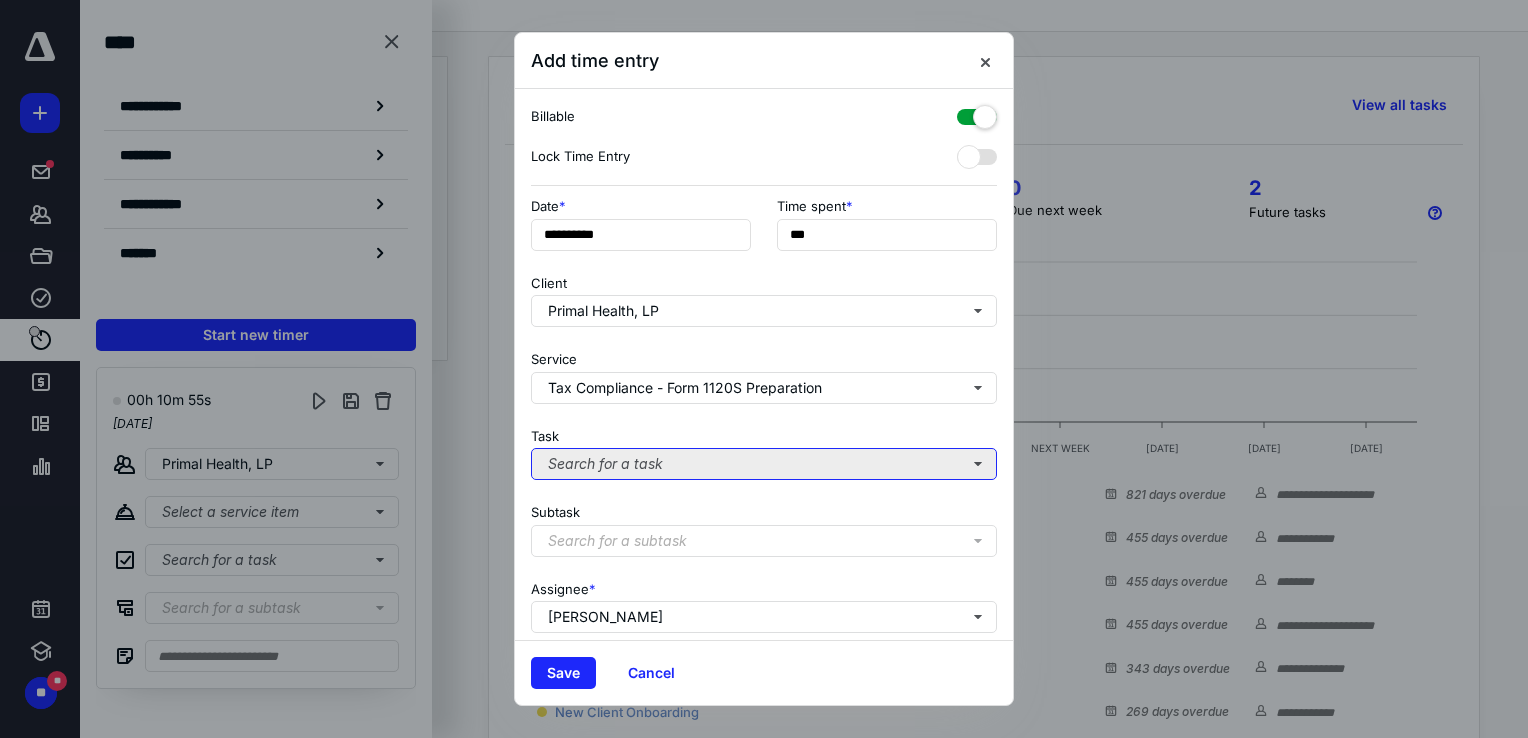 click on "Search for a task" at bounding box center [764, 464] 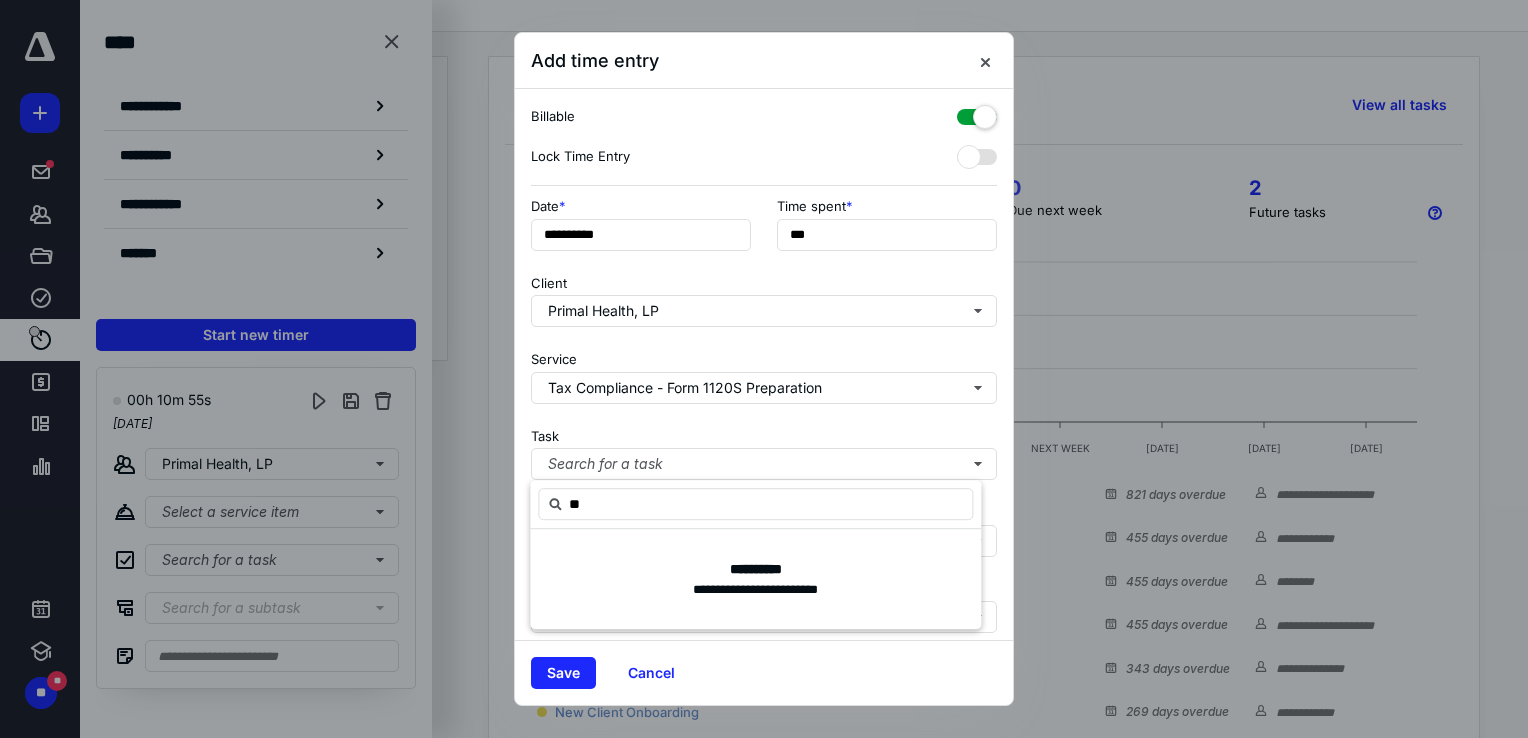 type on "*" 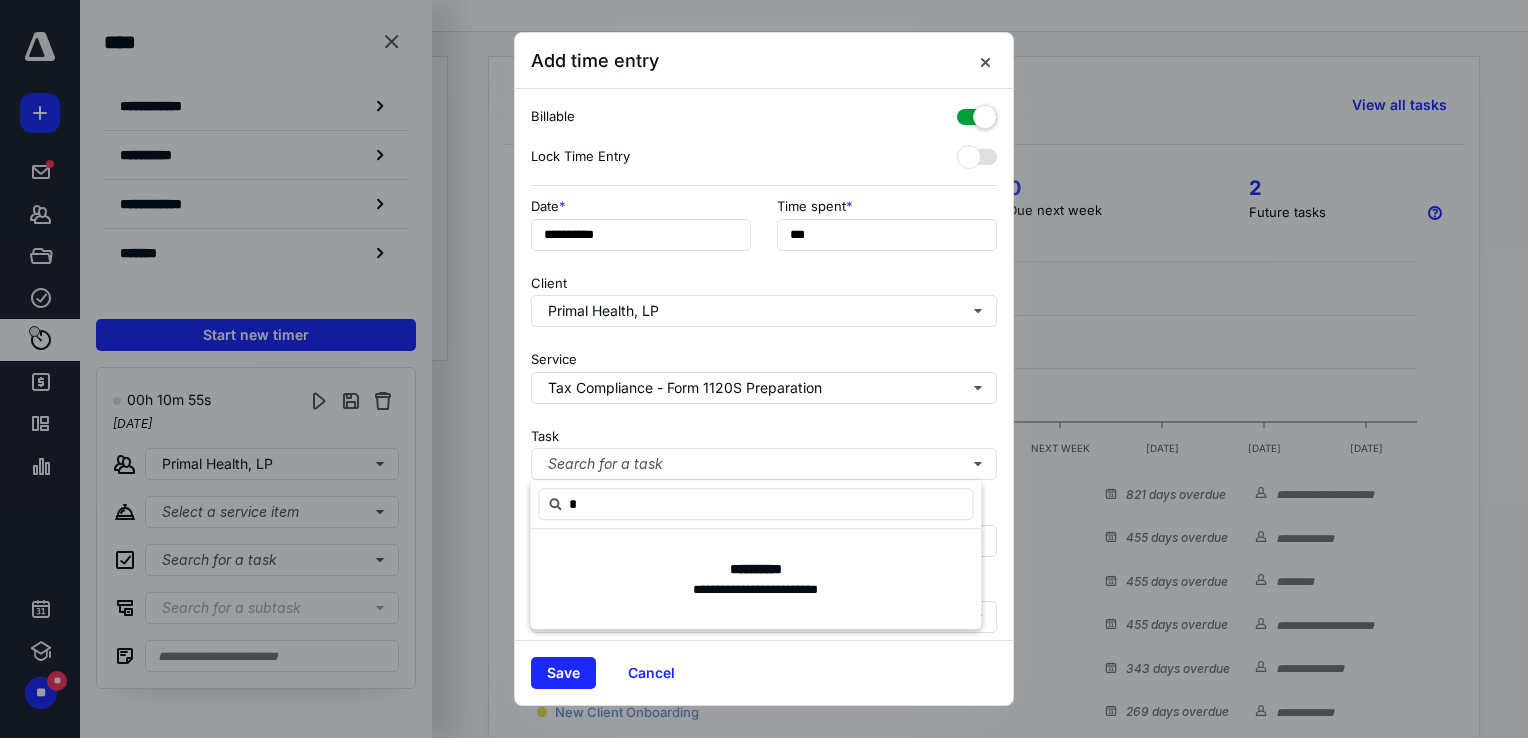 type 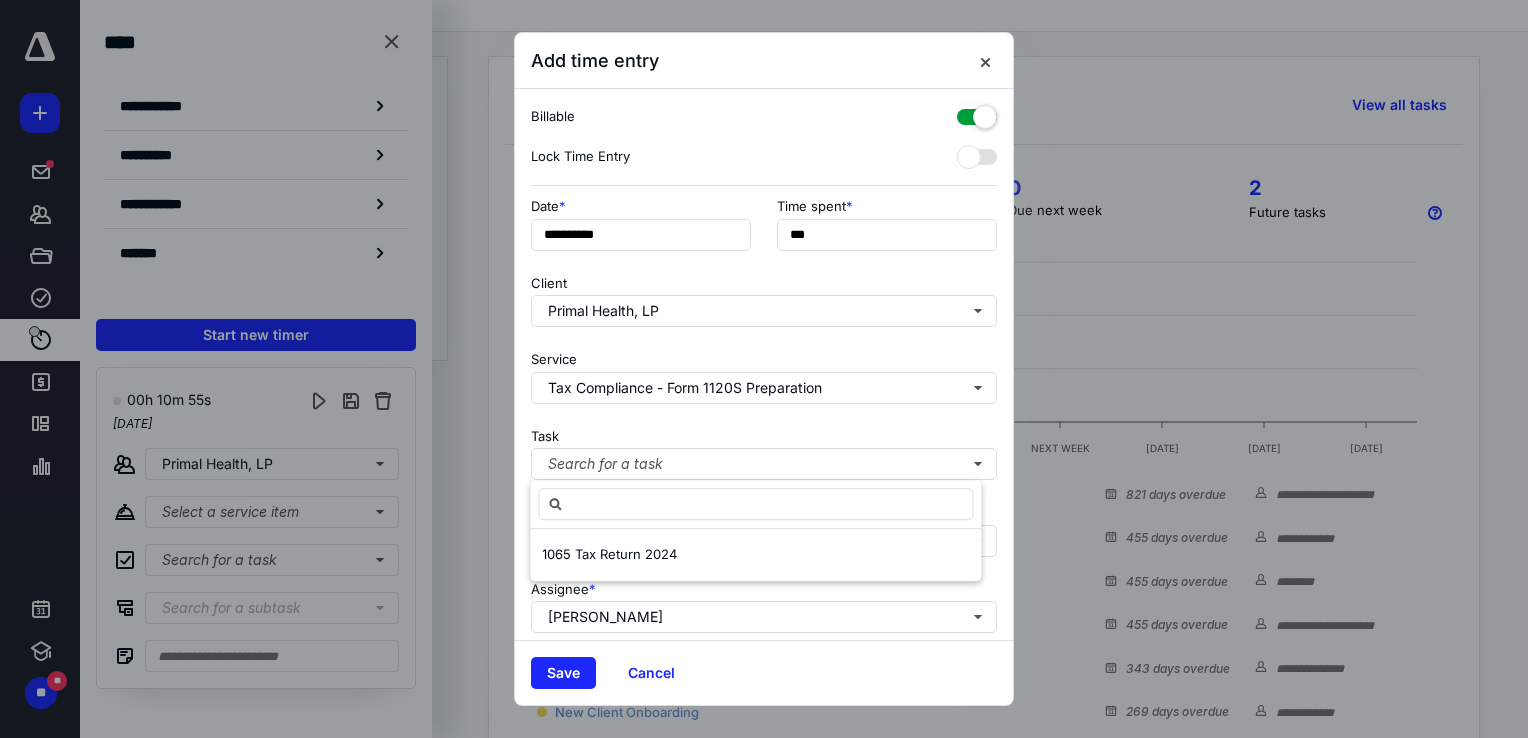 click on "**********" at bounding box center (764, 364) 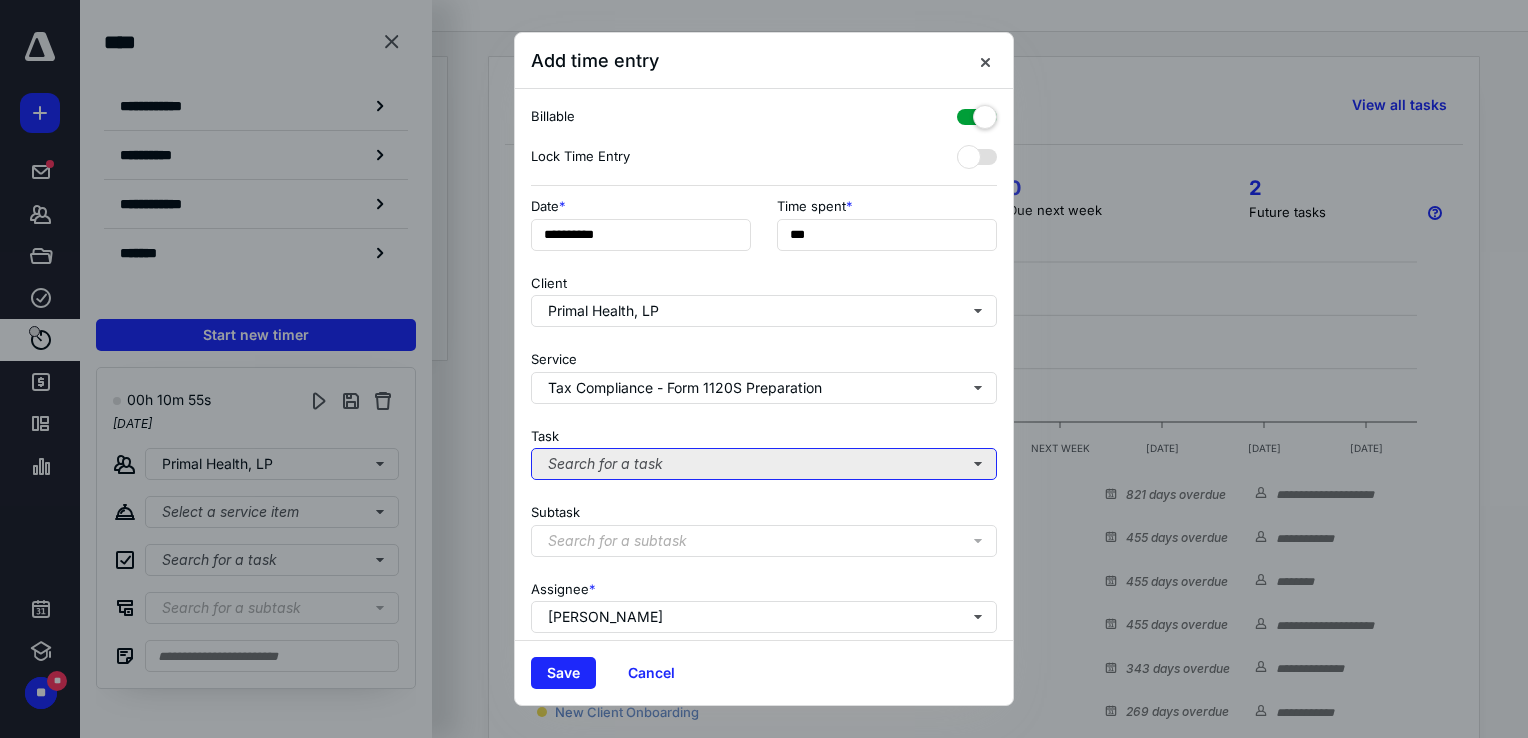 click on "Search for a task" at bounding box center (764, 464) 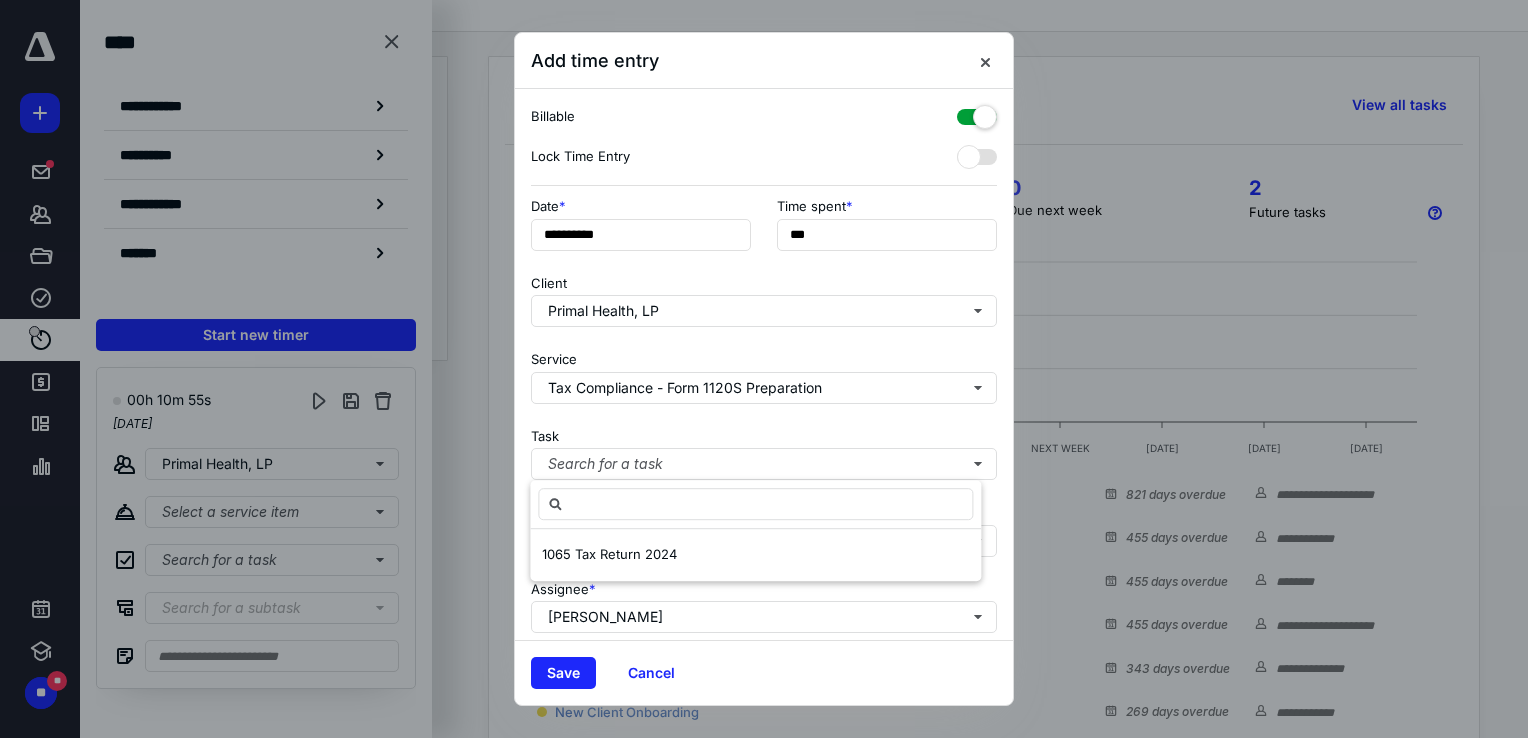 click on "Task Search for a task" at bounding box center [764, 450] 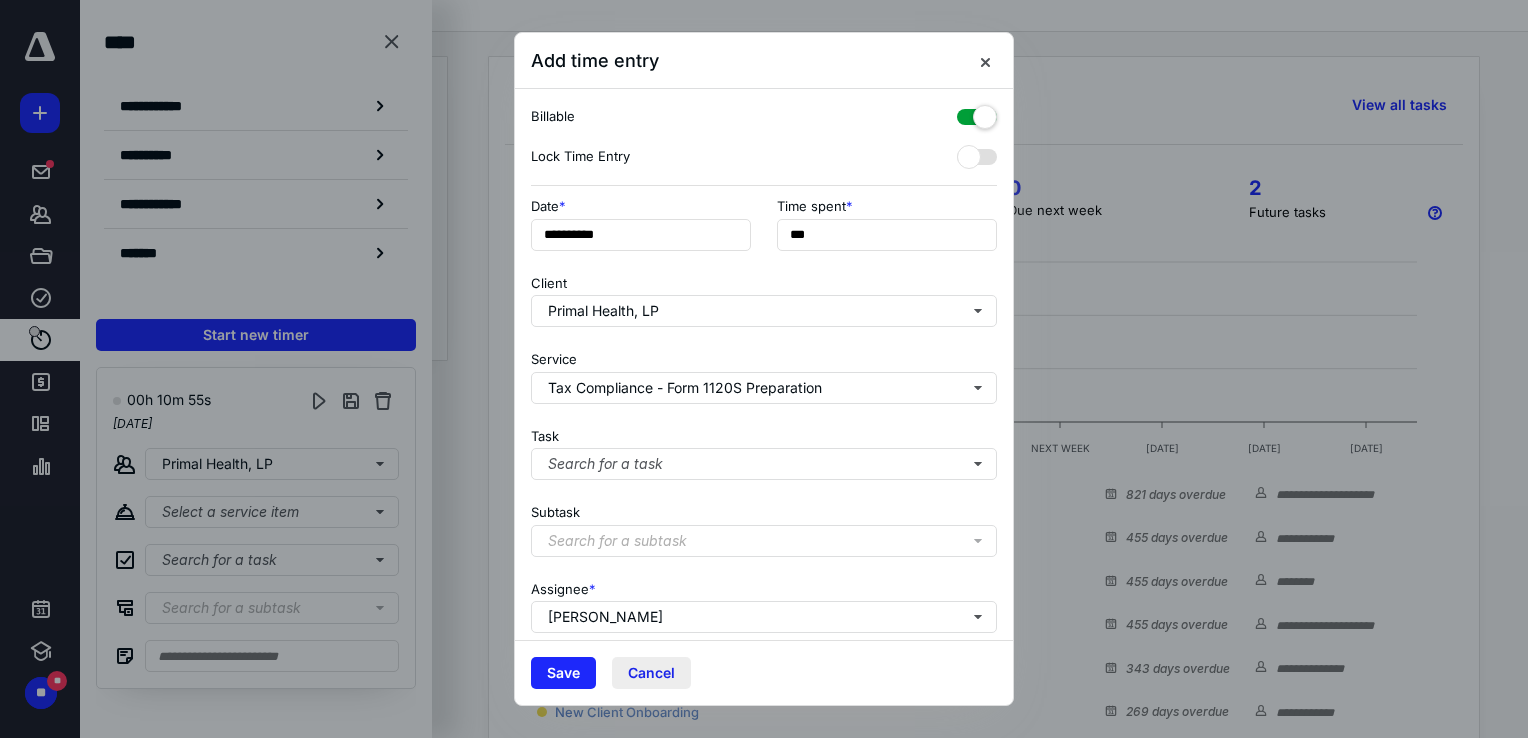 click on "Cancel" at bounding box center [651, 673] 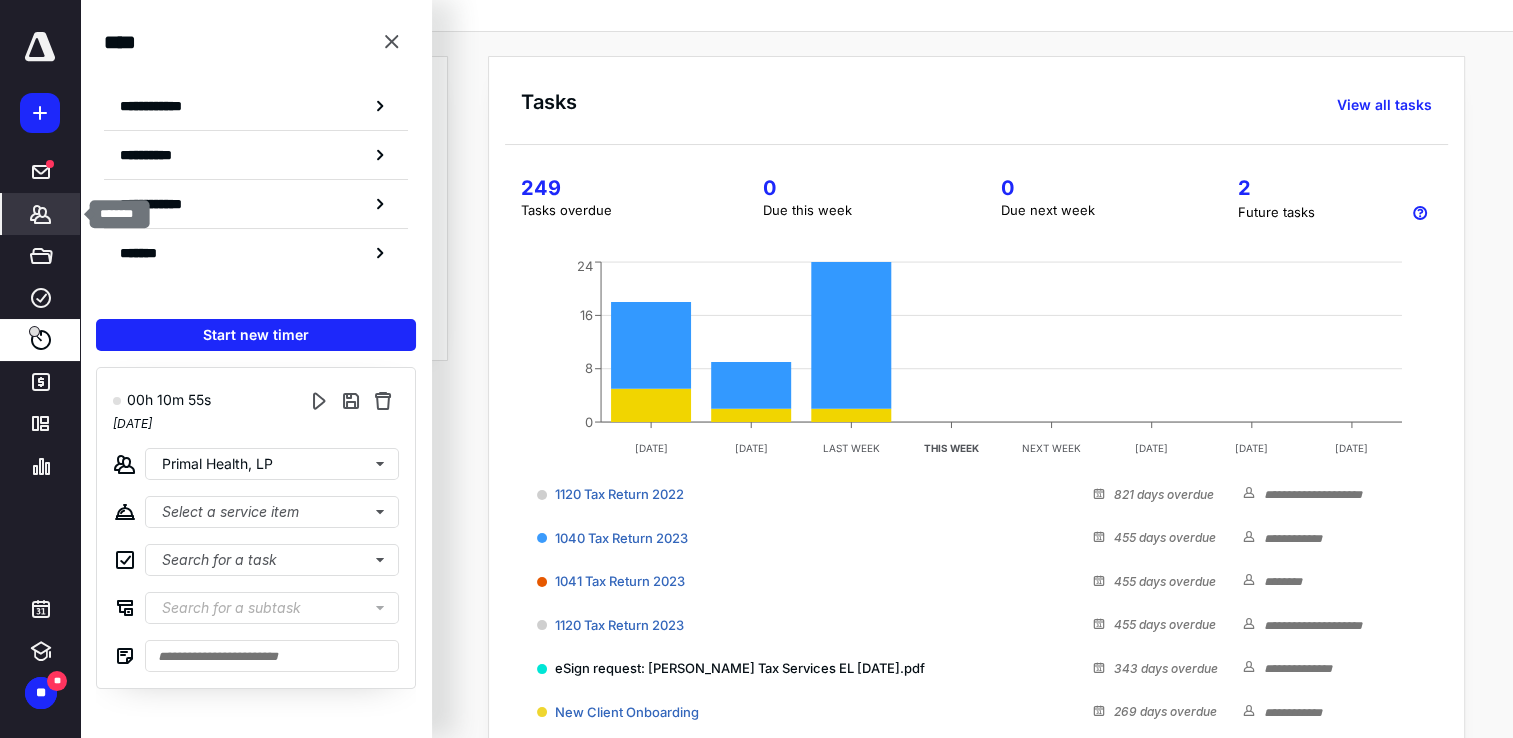 click on "*******" at bounding box center (41, 214) 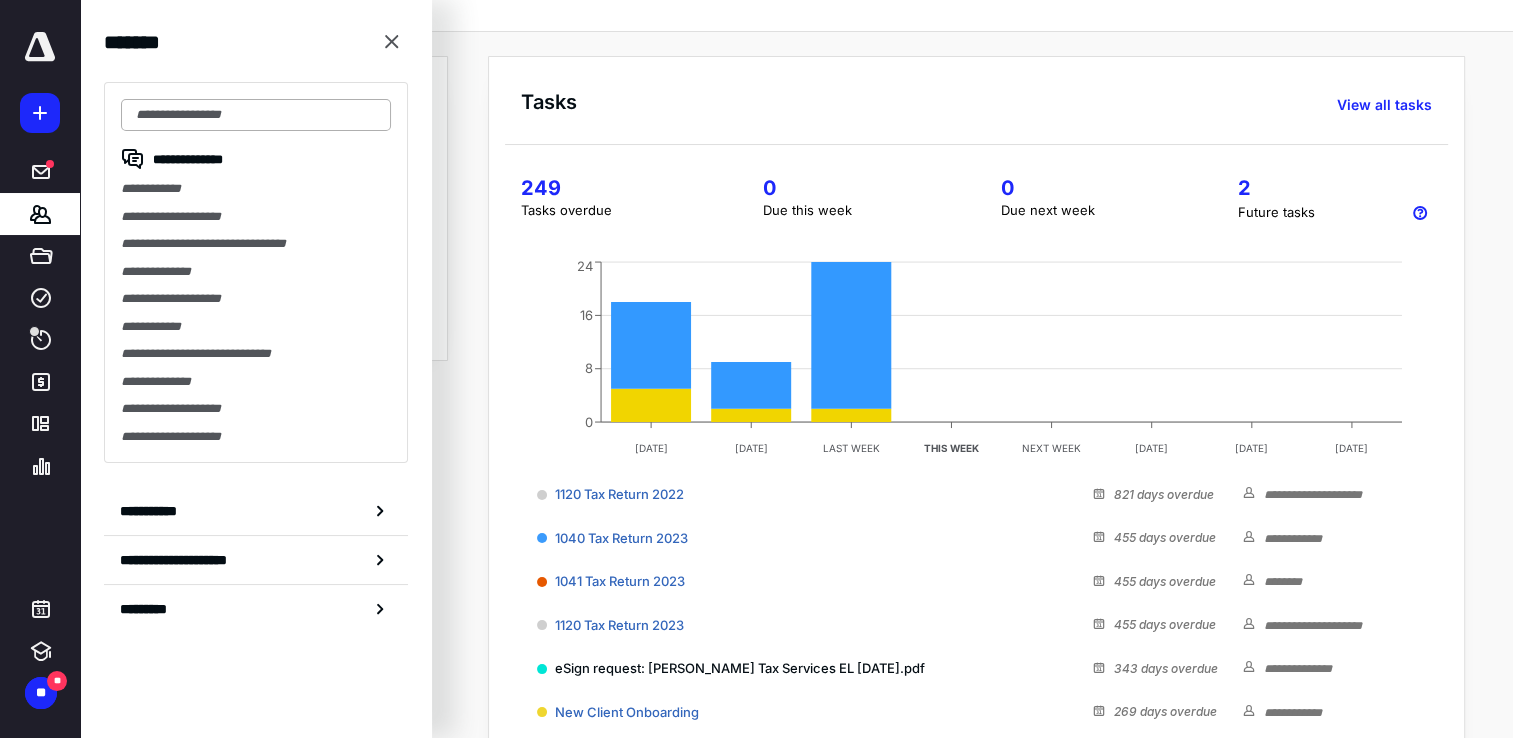 click at bounding box center [256, 115] 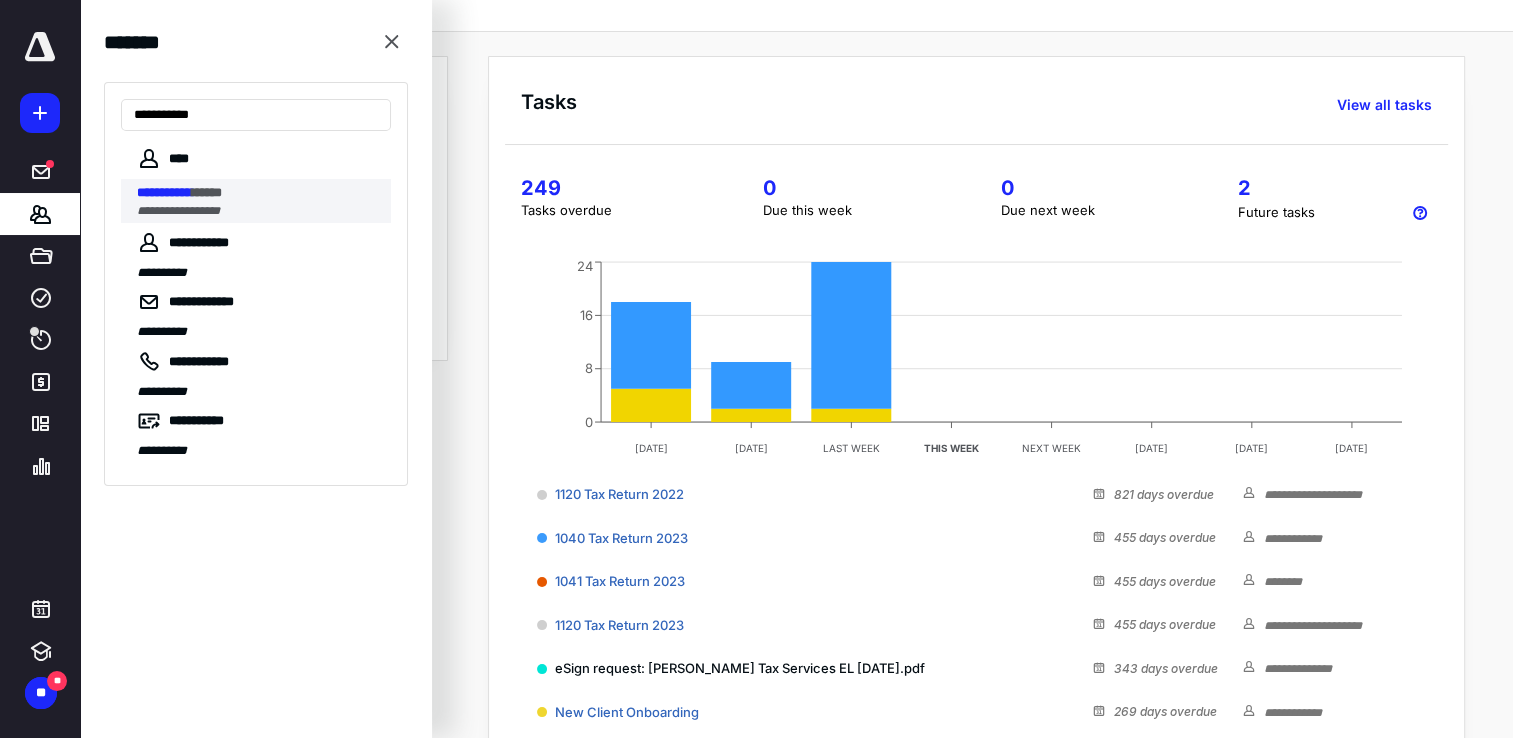 type on "**********" 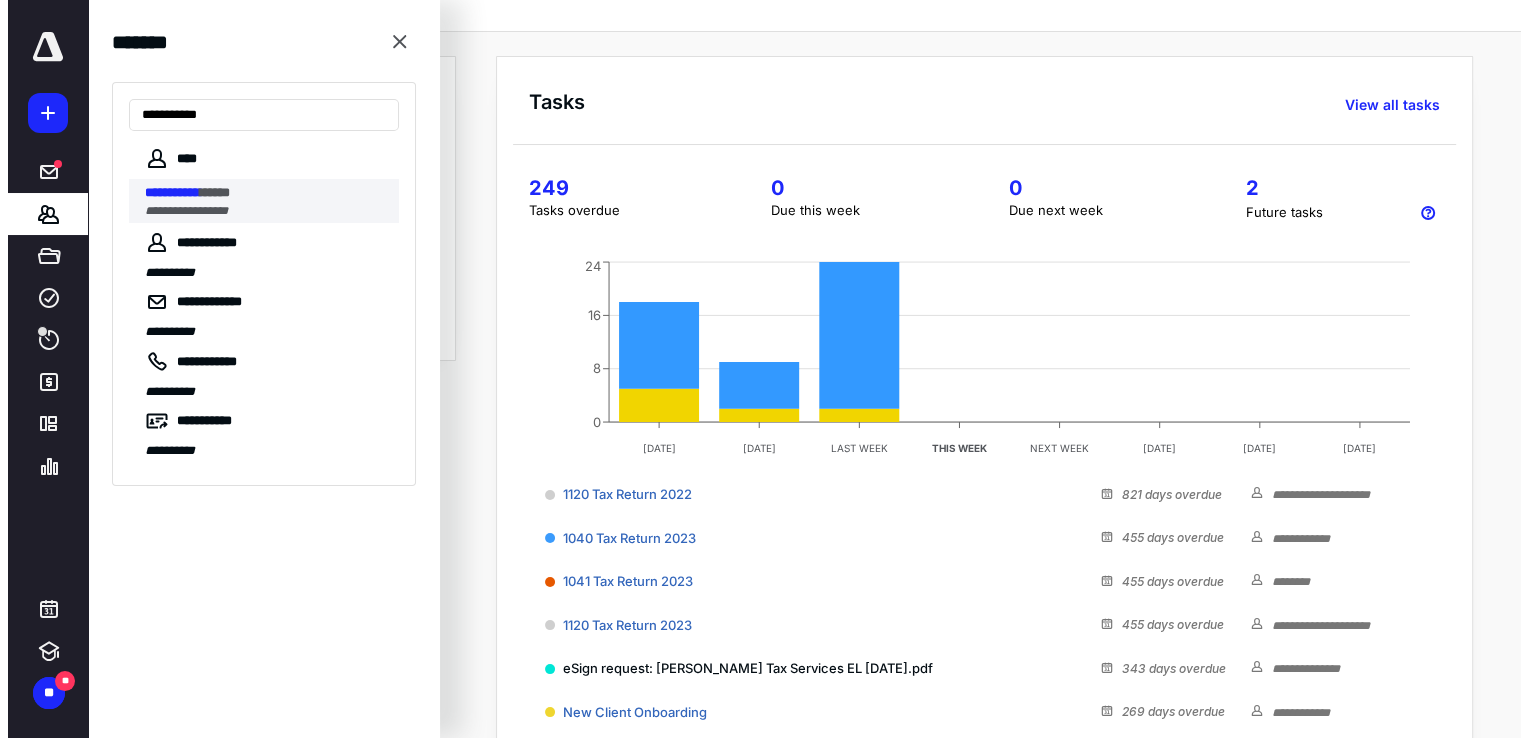 scroll, scrollTop: 0, scrollLeft: 0, axis: both 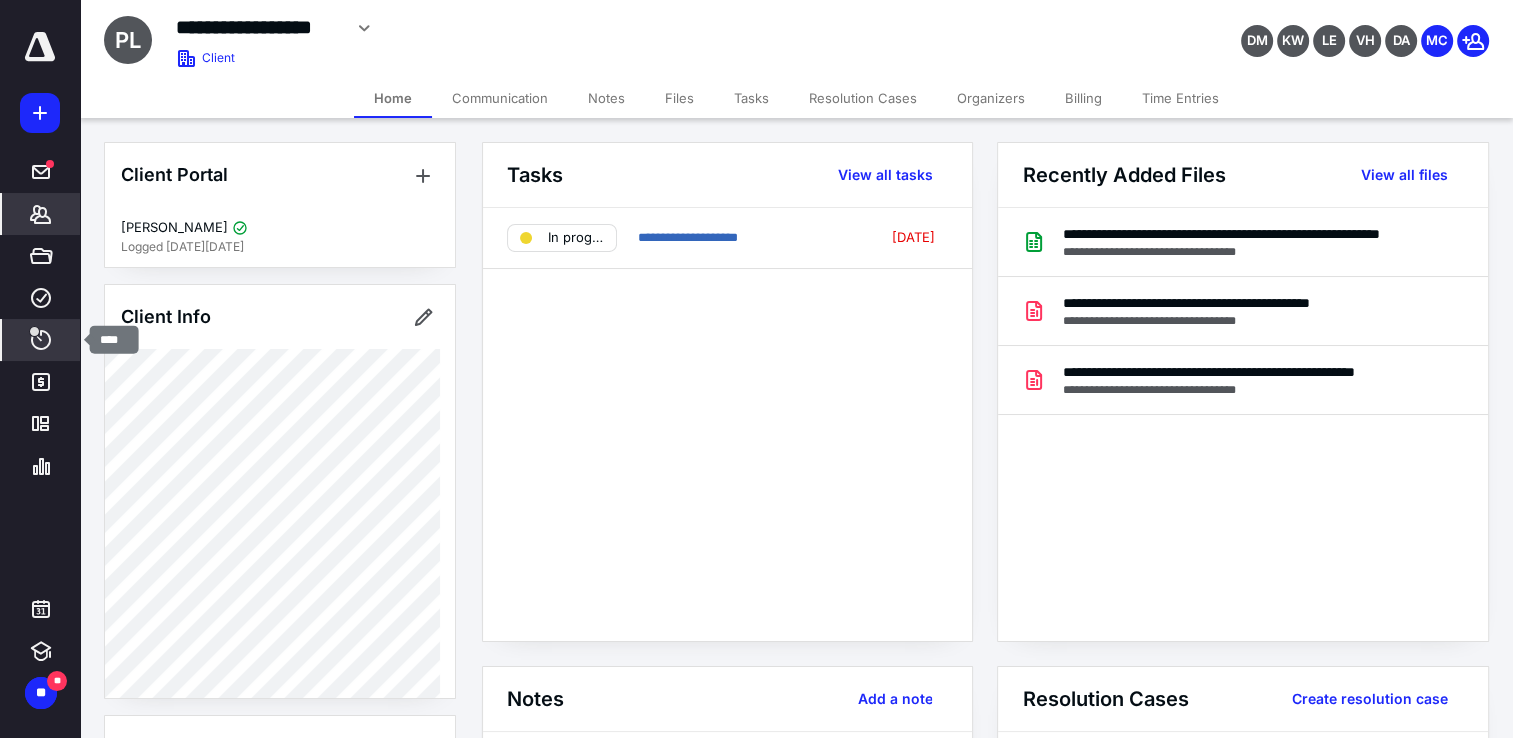 click on "****" at bounding box center [41, 340] 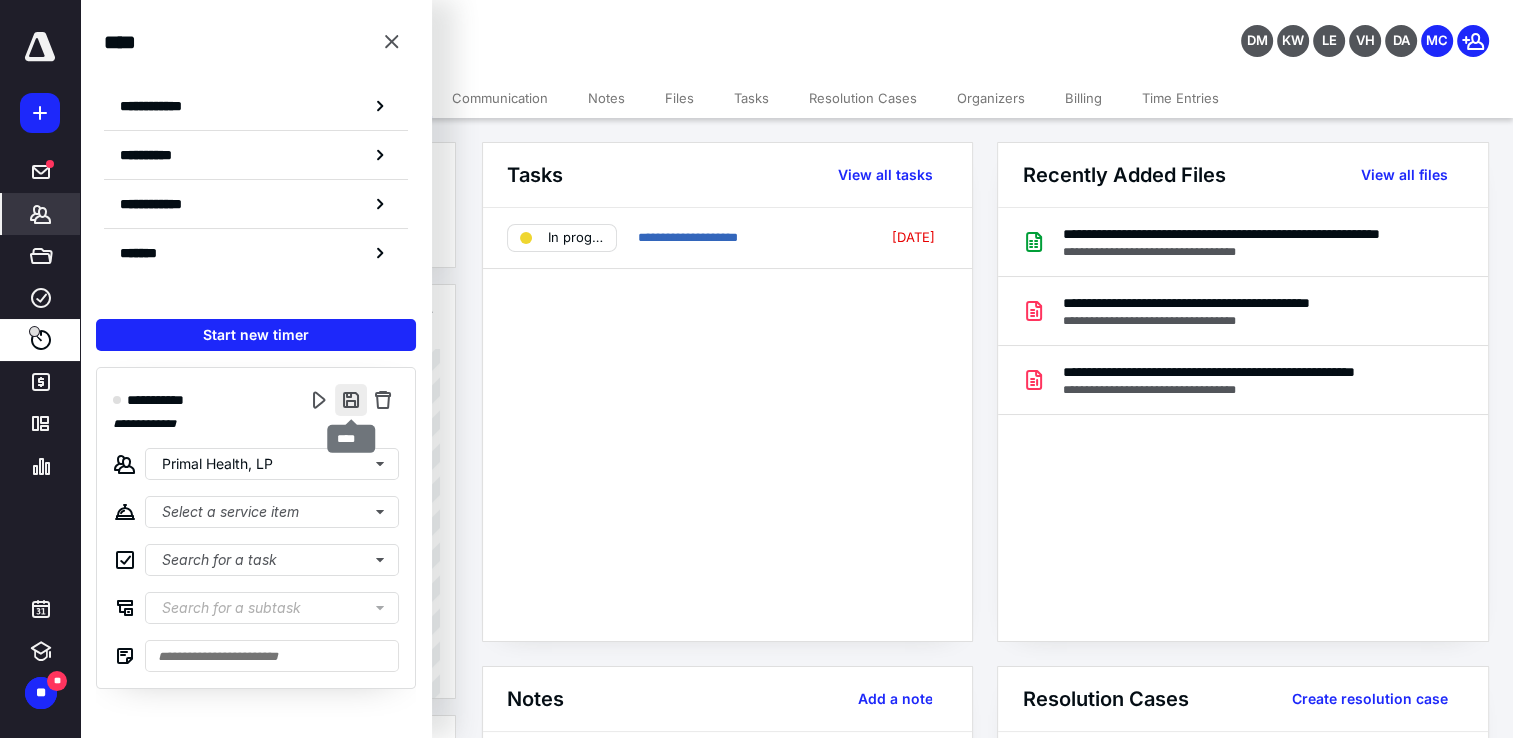 click at bounding box center [351, 400] 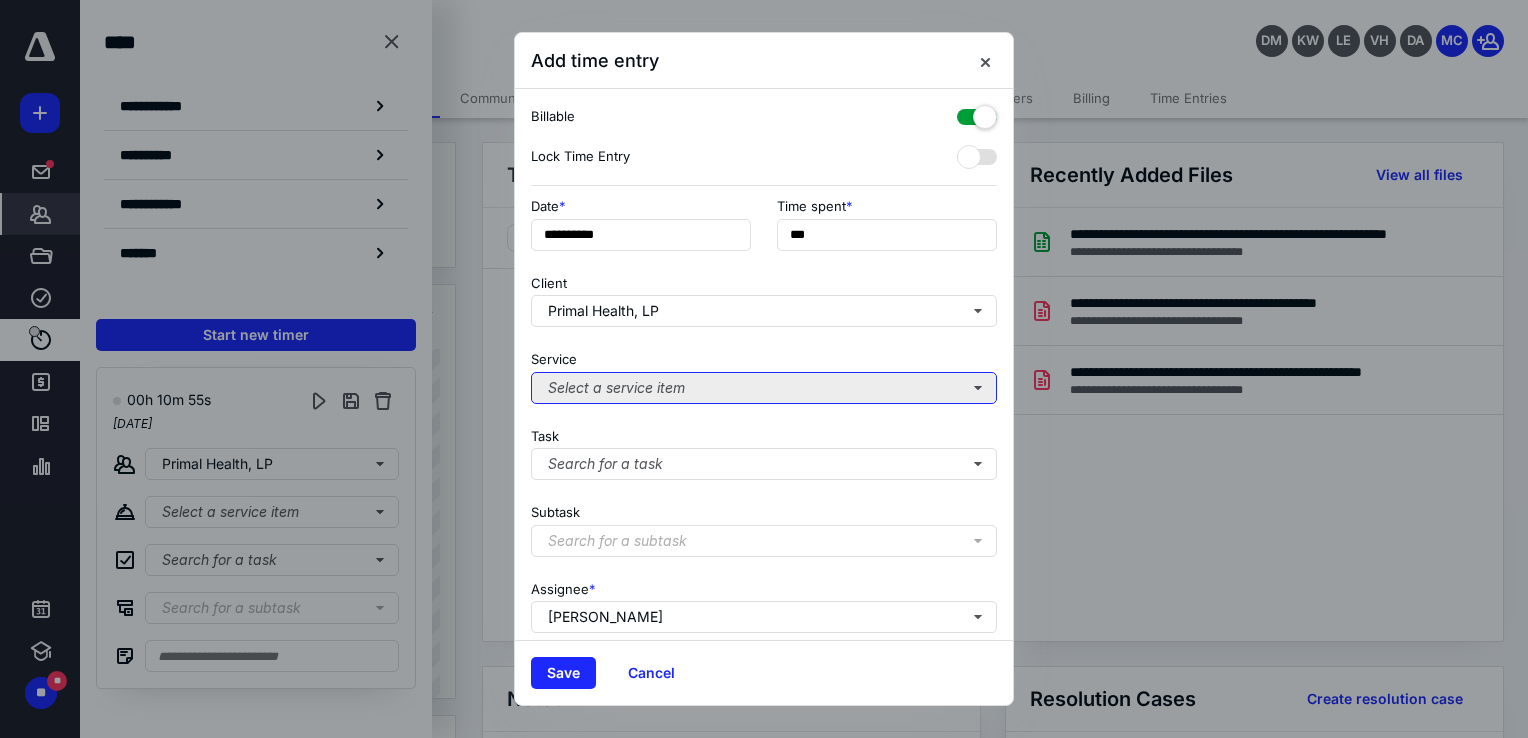 click on "Select a service item" at bounding box center [764, 388] 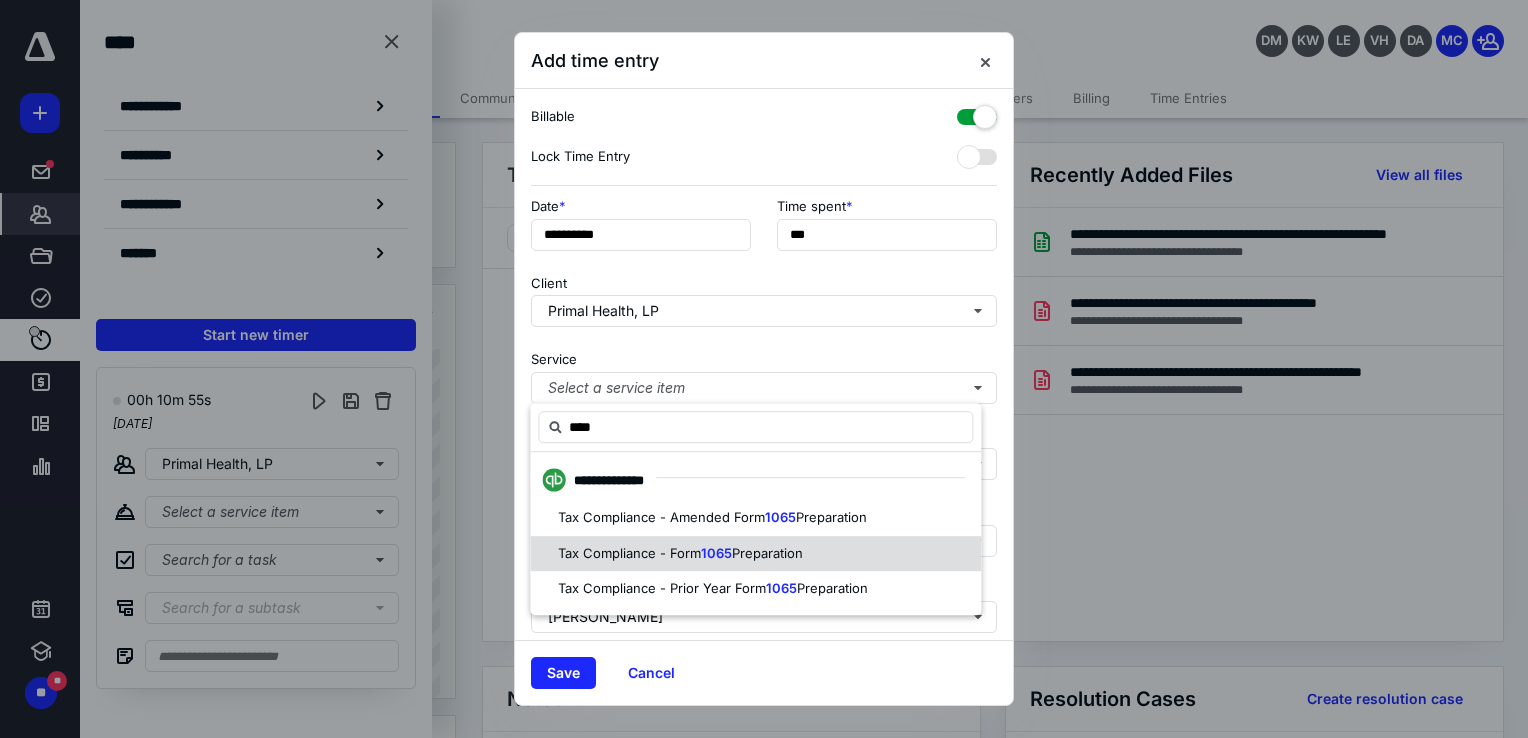 click on "Preparation" at bounding box center [767, 553] 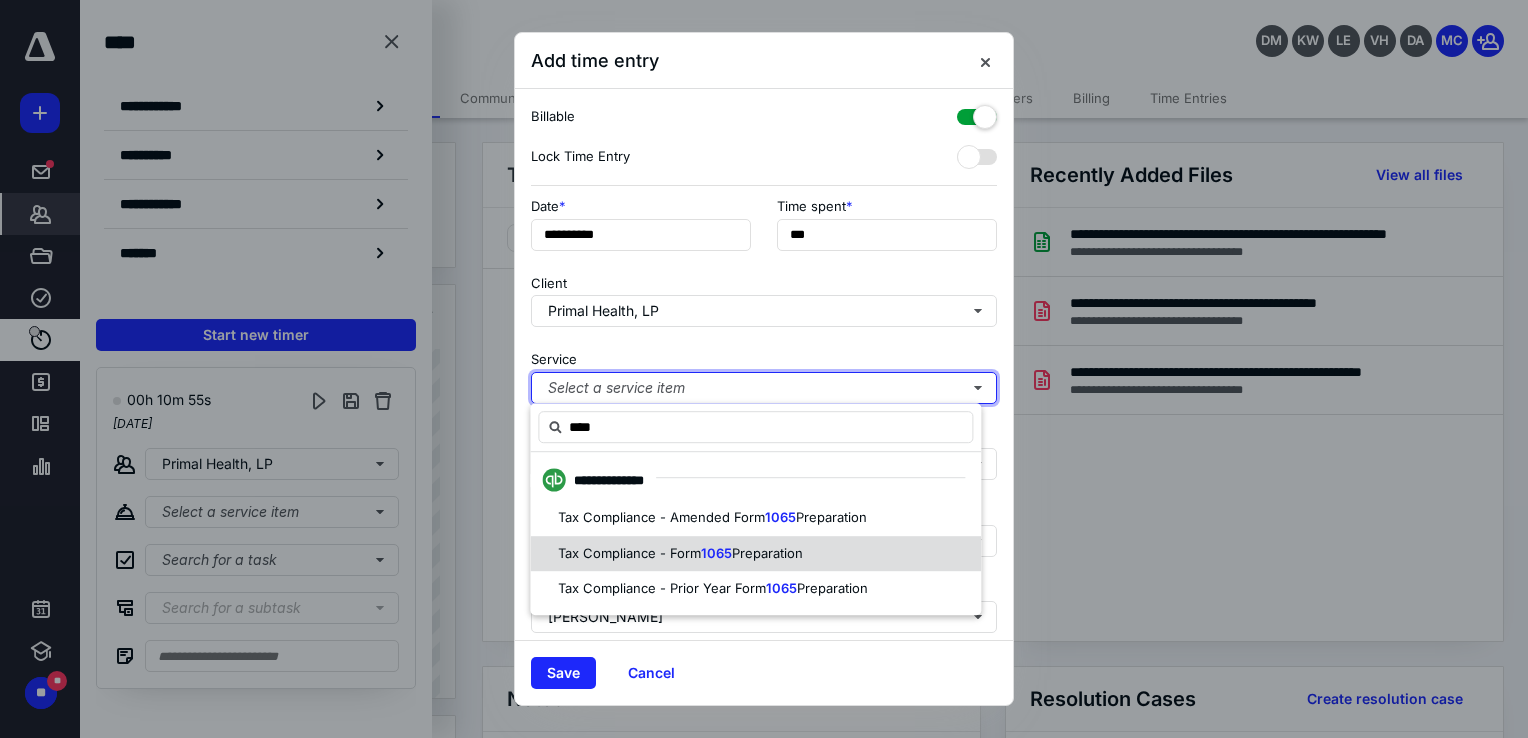 type 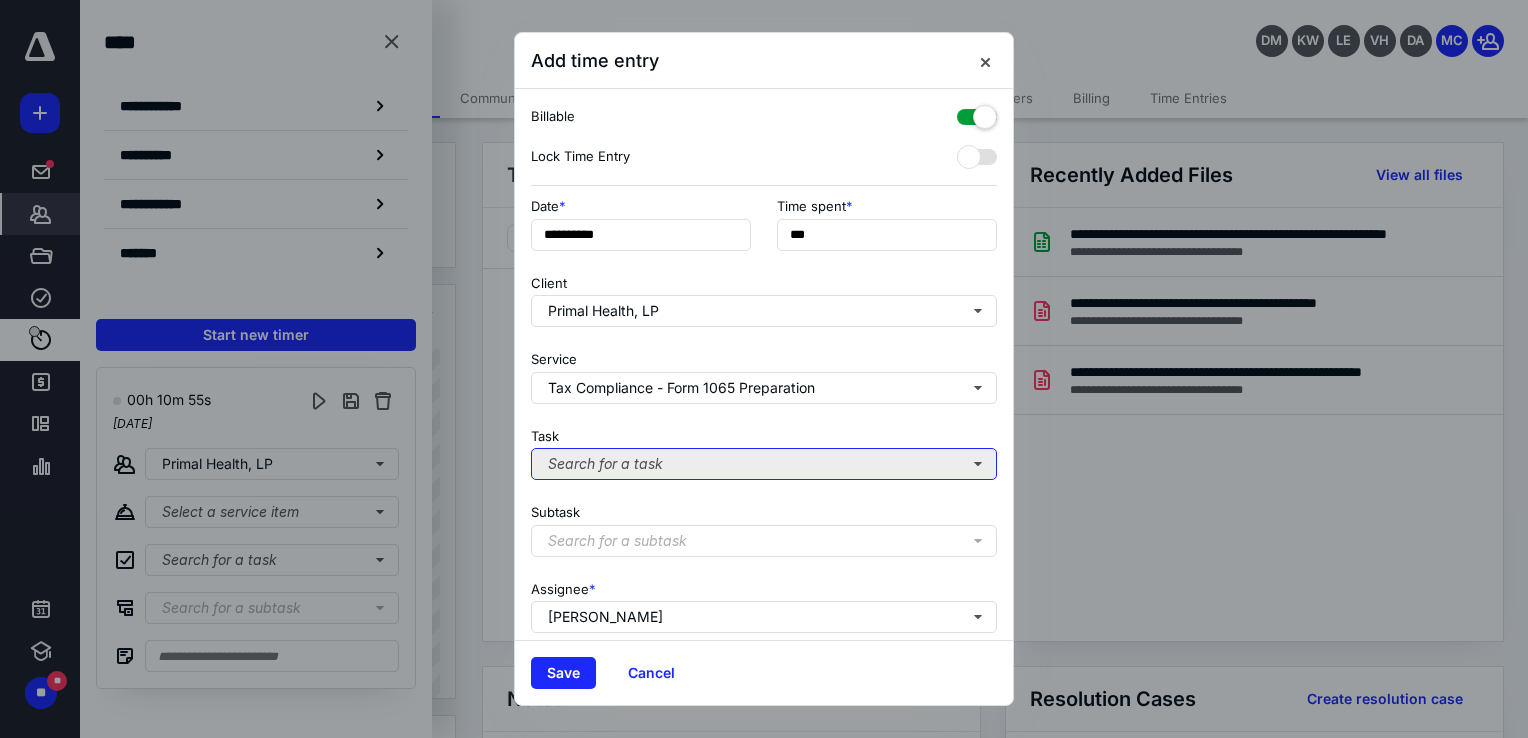 click on "Search for a task" at bounding box center (764, 464) 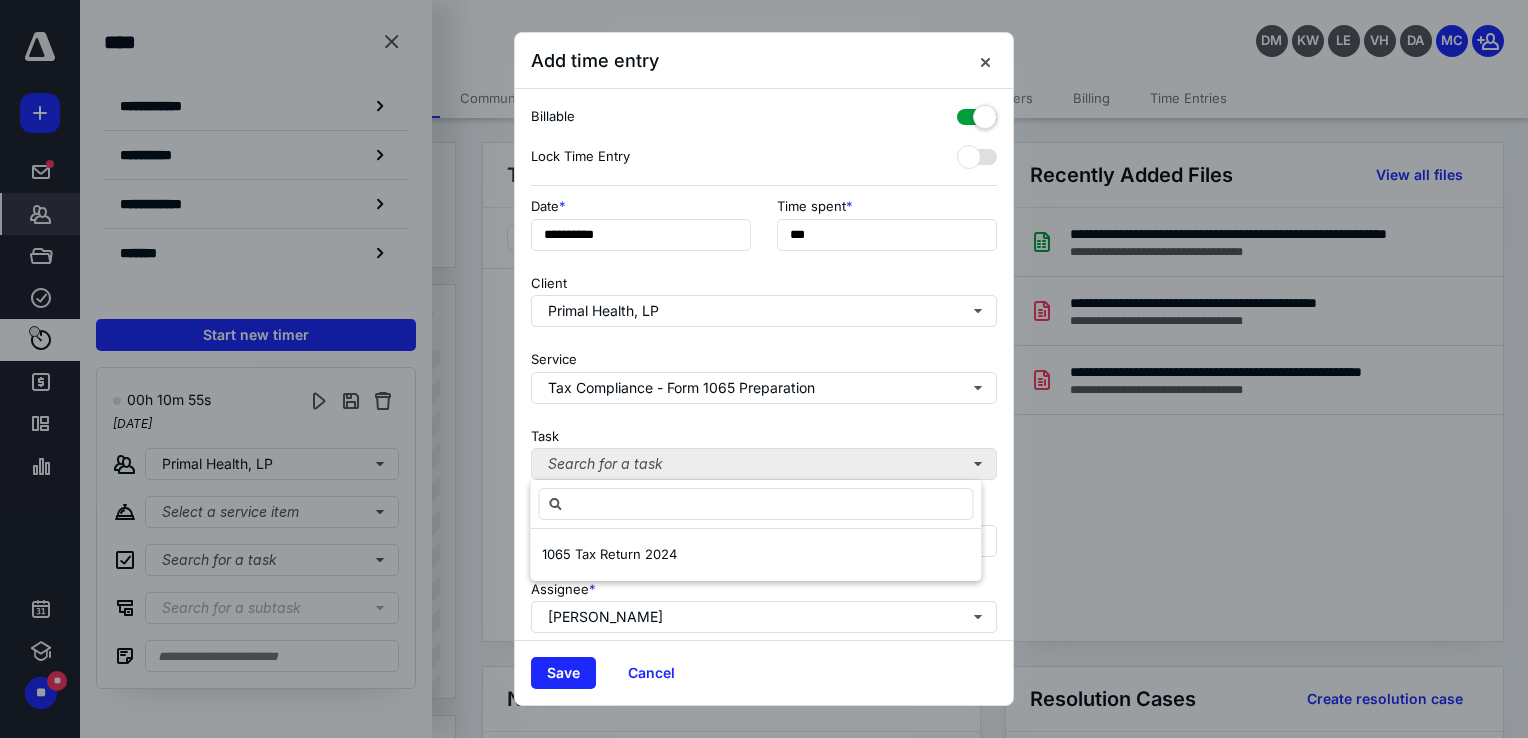 type on "*" 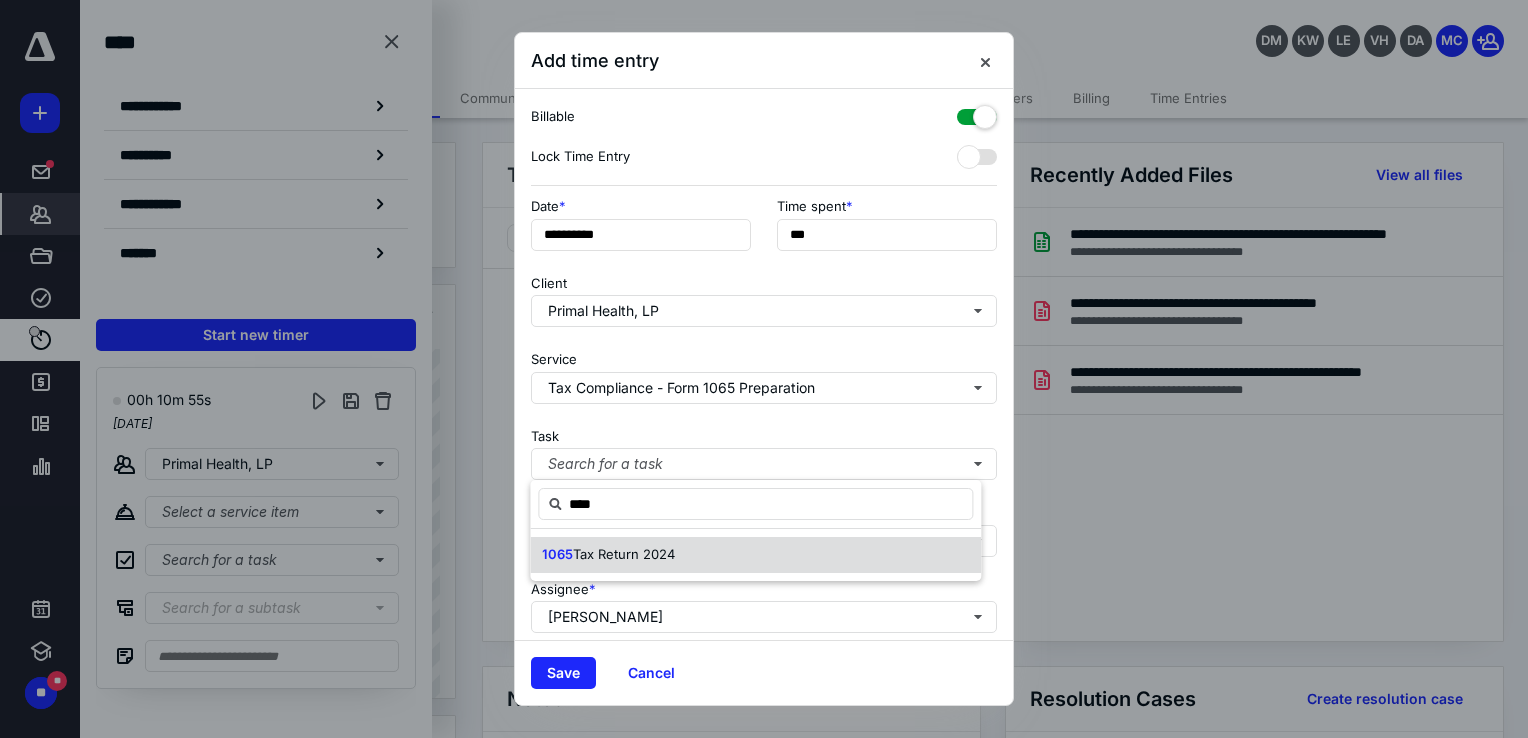 click on "Tax Return 2024" at bounding box center (624, 554) 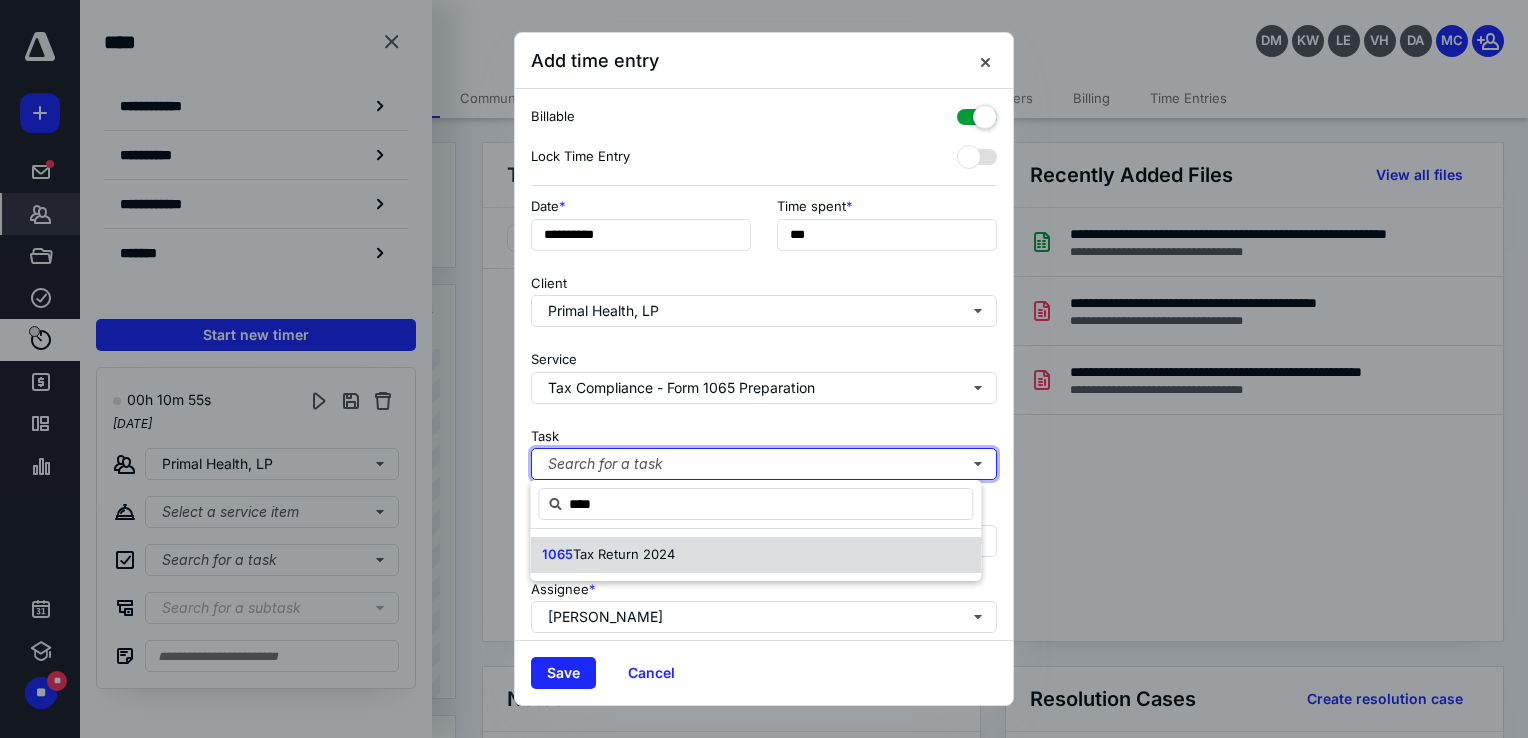 type 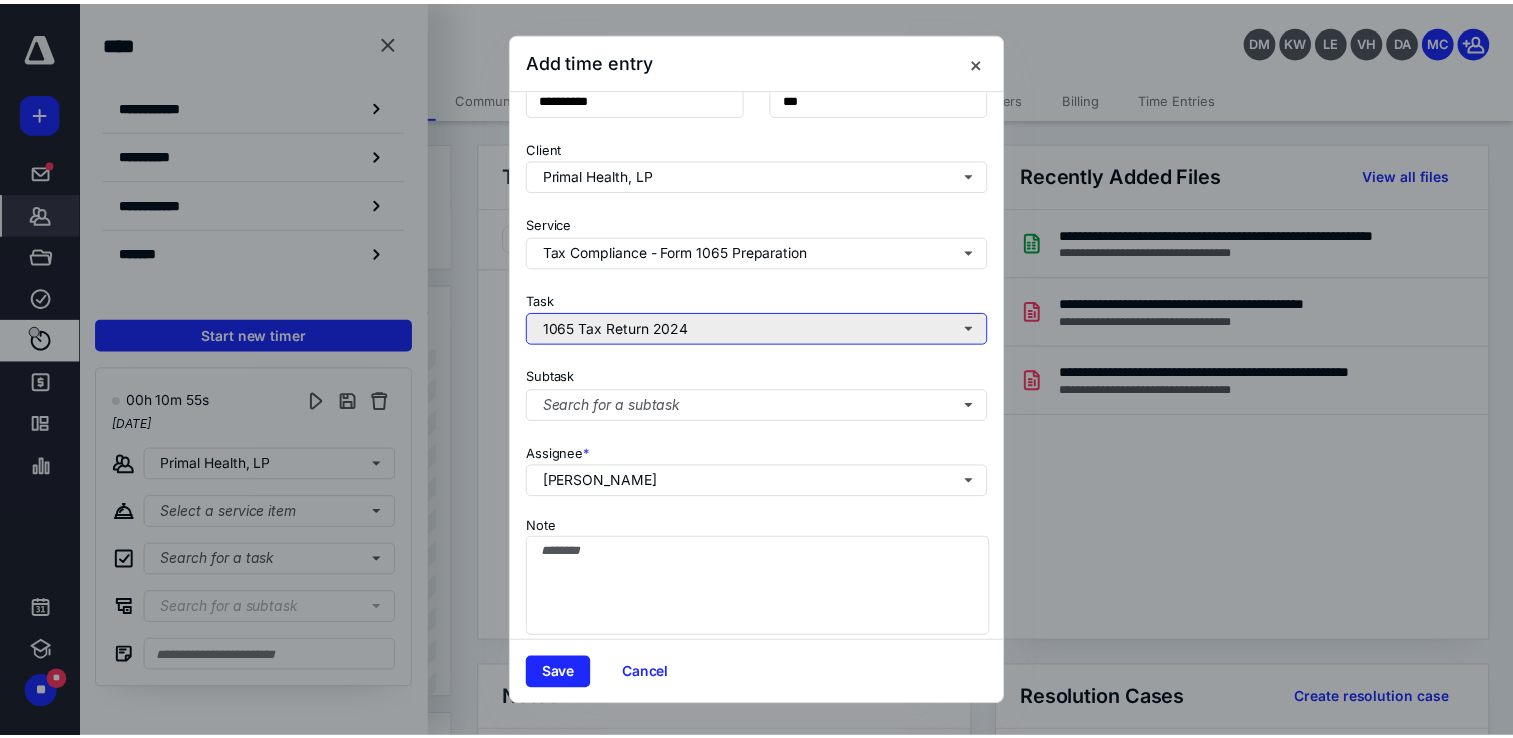 scroll, scrollTop: 140, scrollLeft: 0, axis: vertical 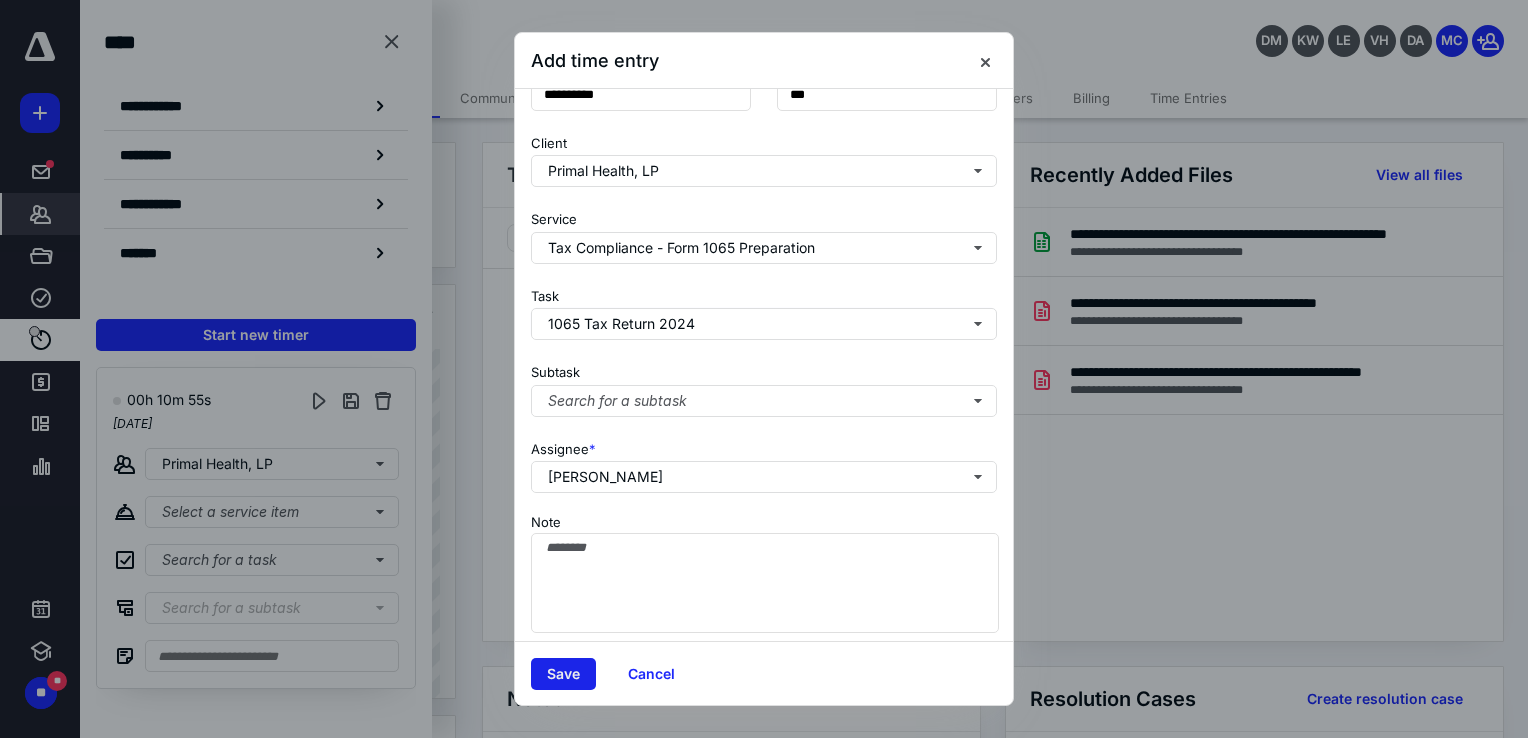 click on "Save" at bounding box center (563, 674) 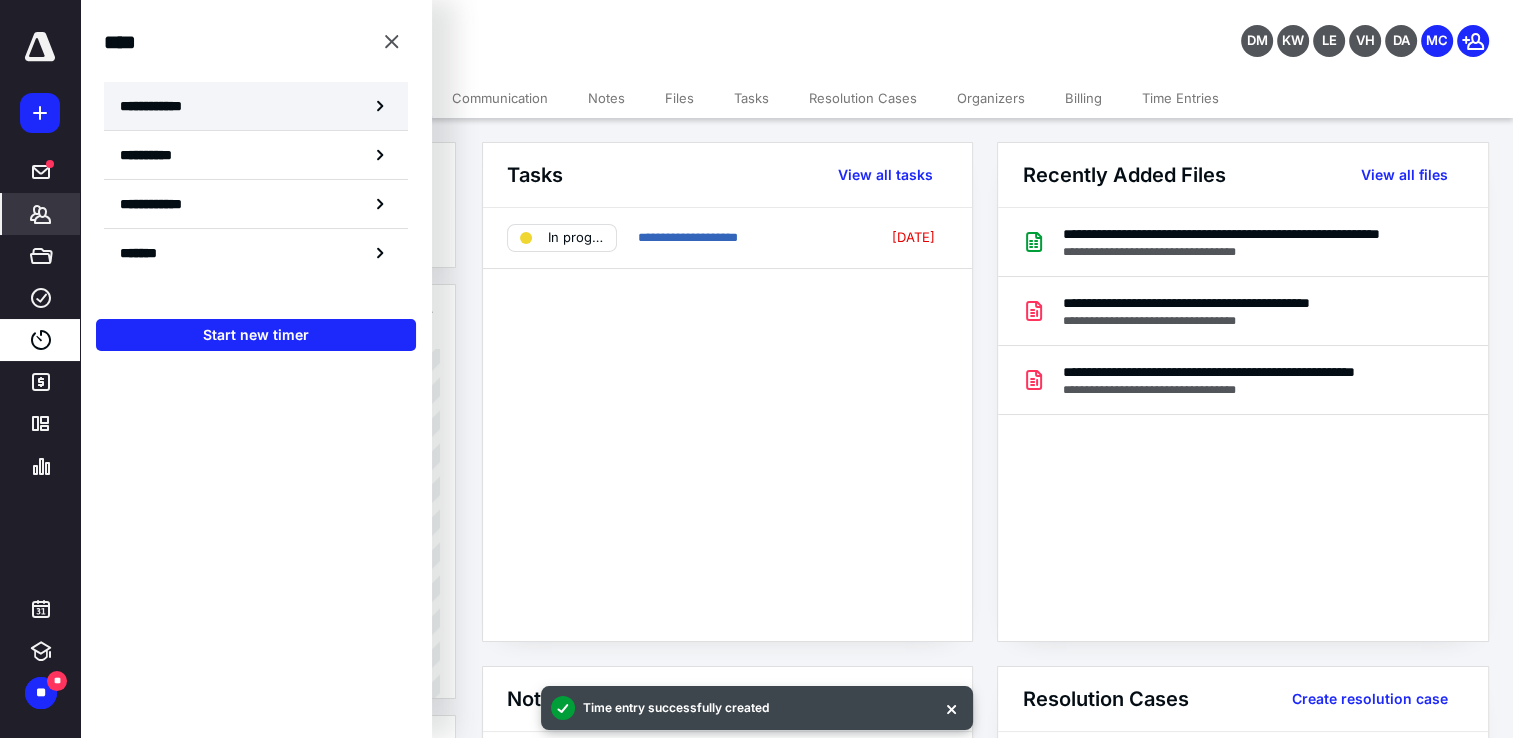 click on "**********" at bounding box center (162, 106) 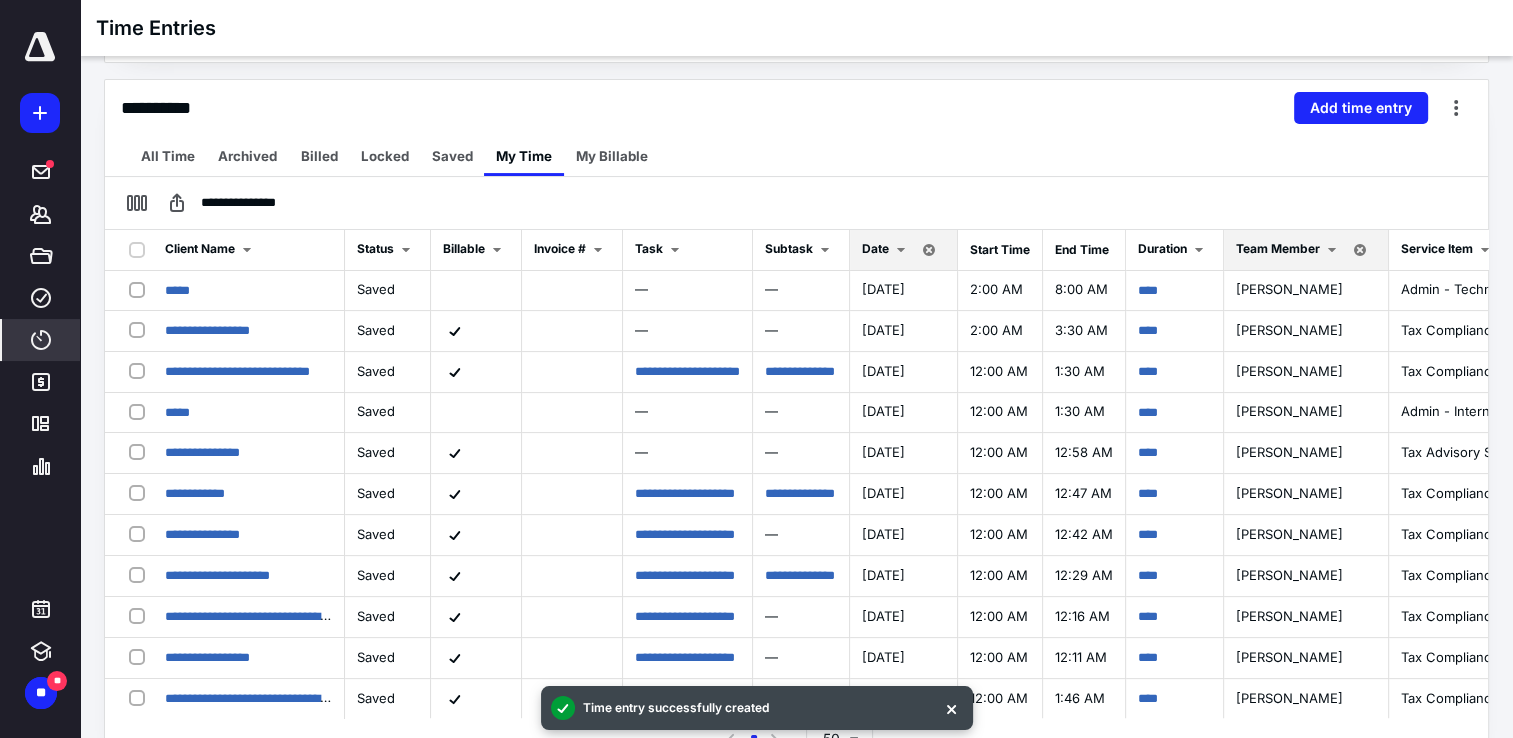 scroll, scrollTop: 442, scrollLeft: 0, axis: vertical 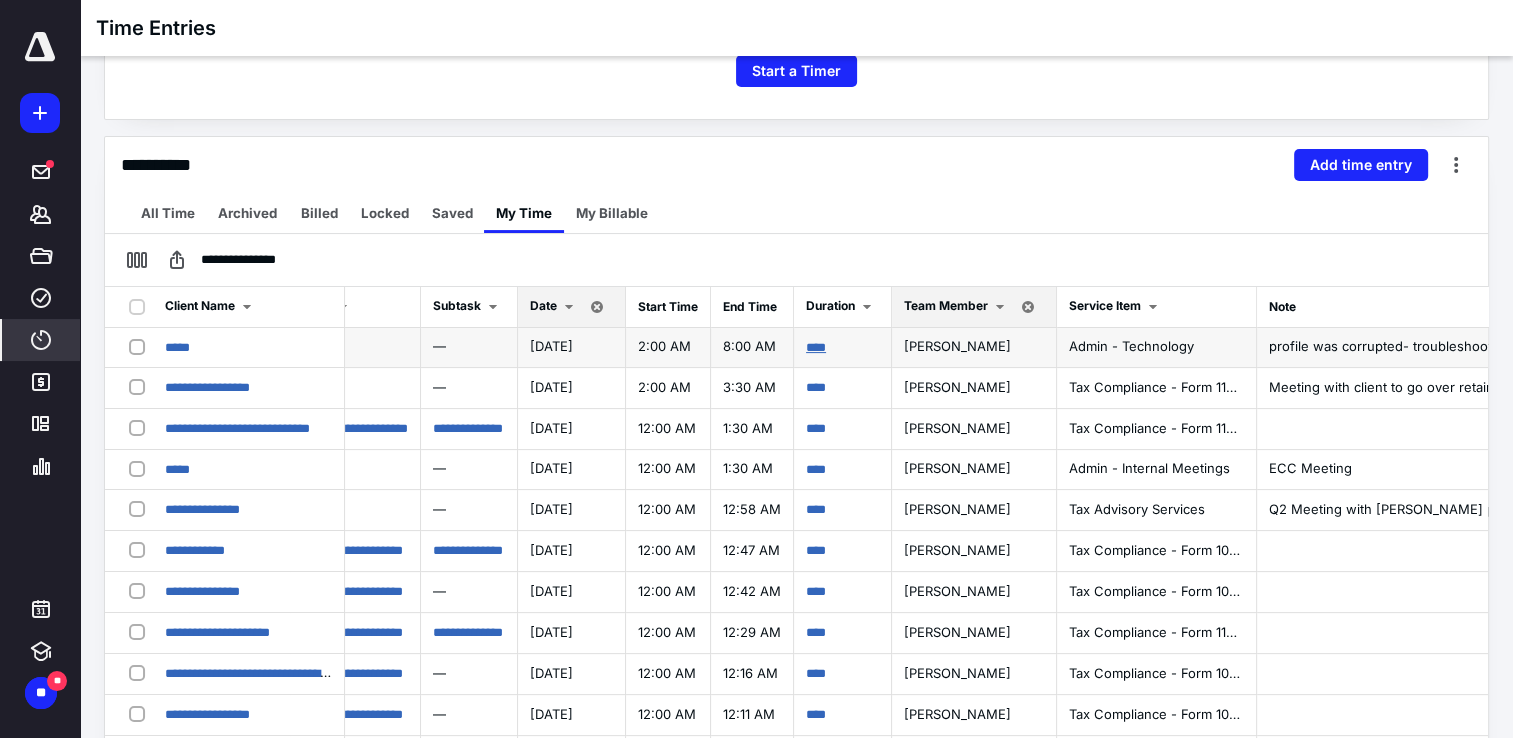 click on "****" at bounding box center [816, 347] 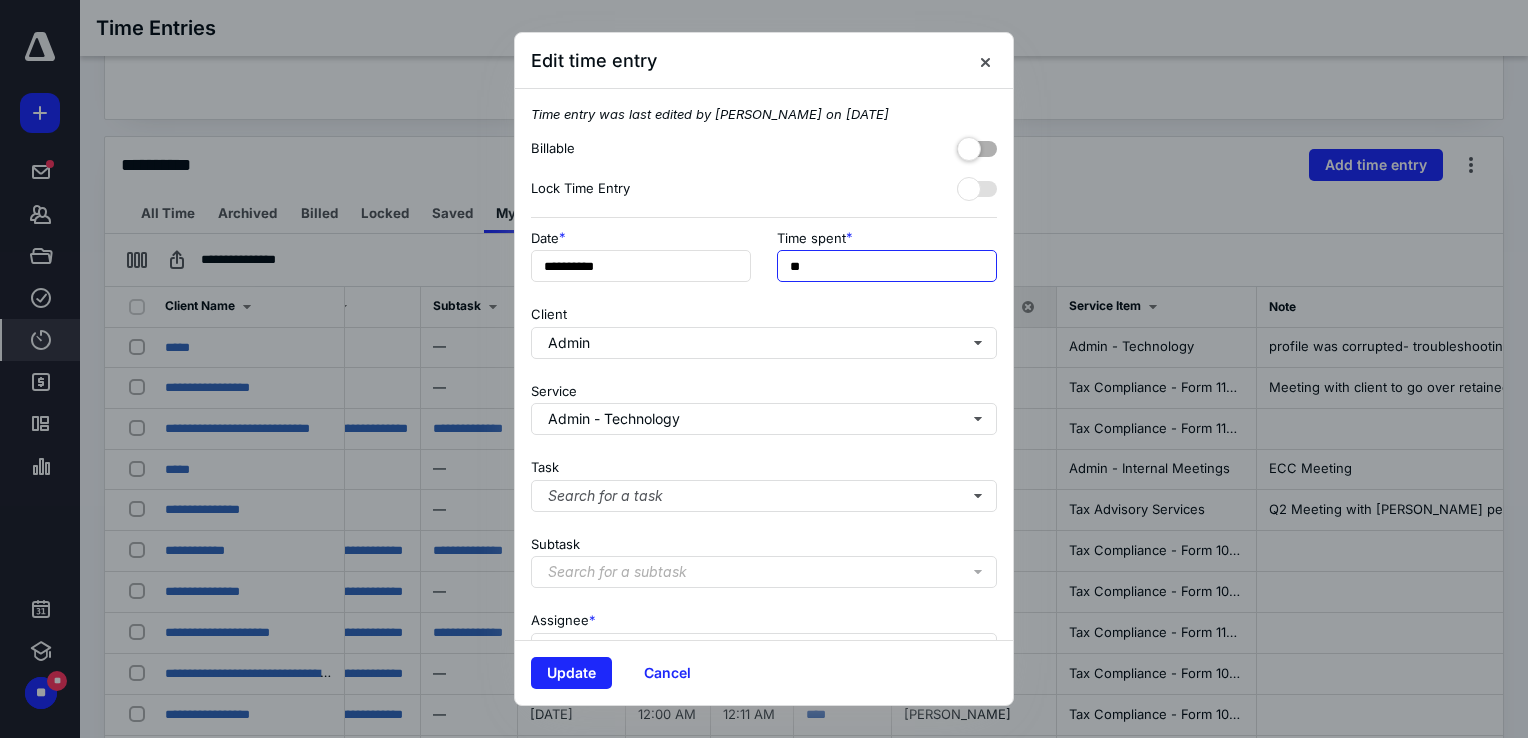 click on "**" at bounding box center (887, 266) 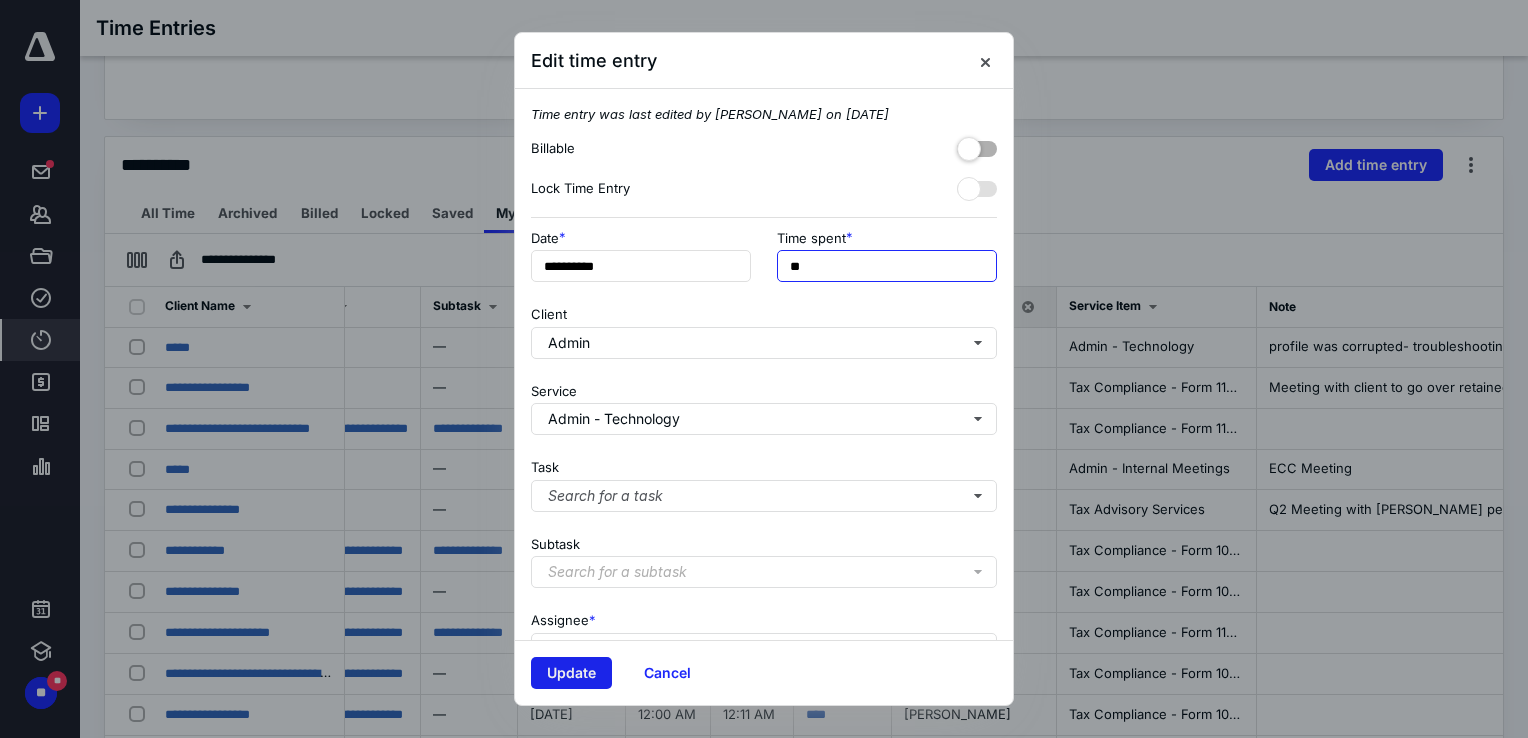 type on "**" 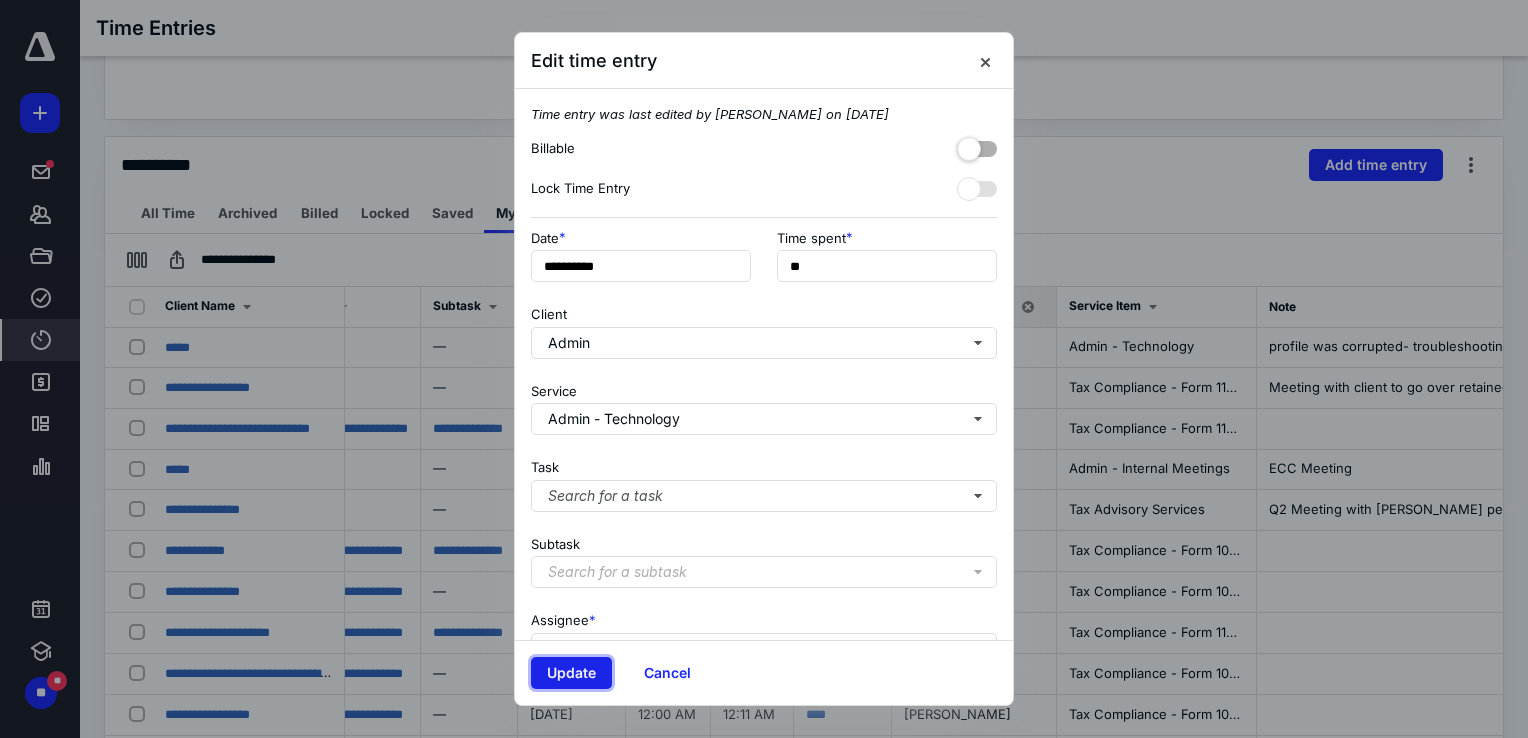 click on "Update" at bounding box center [571, 673] 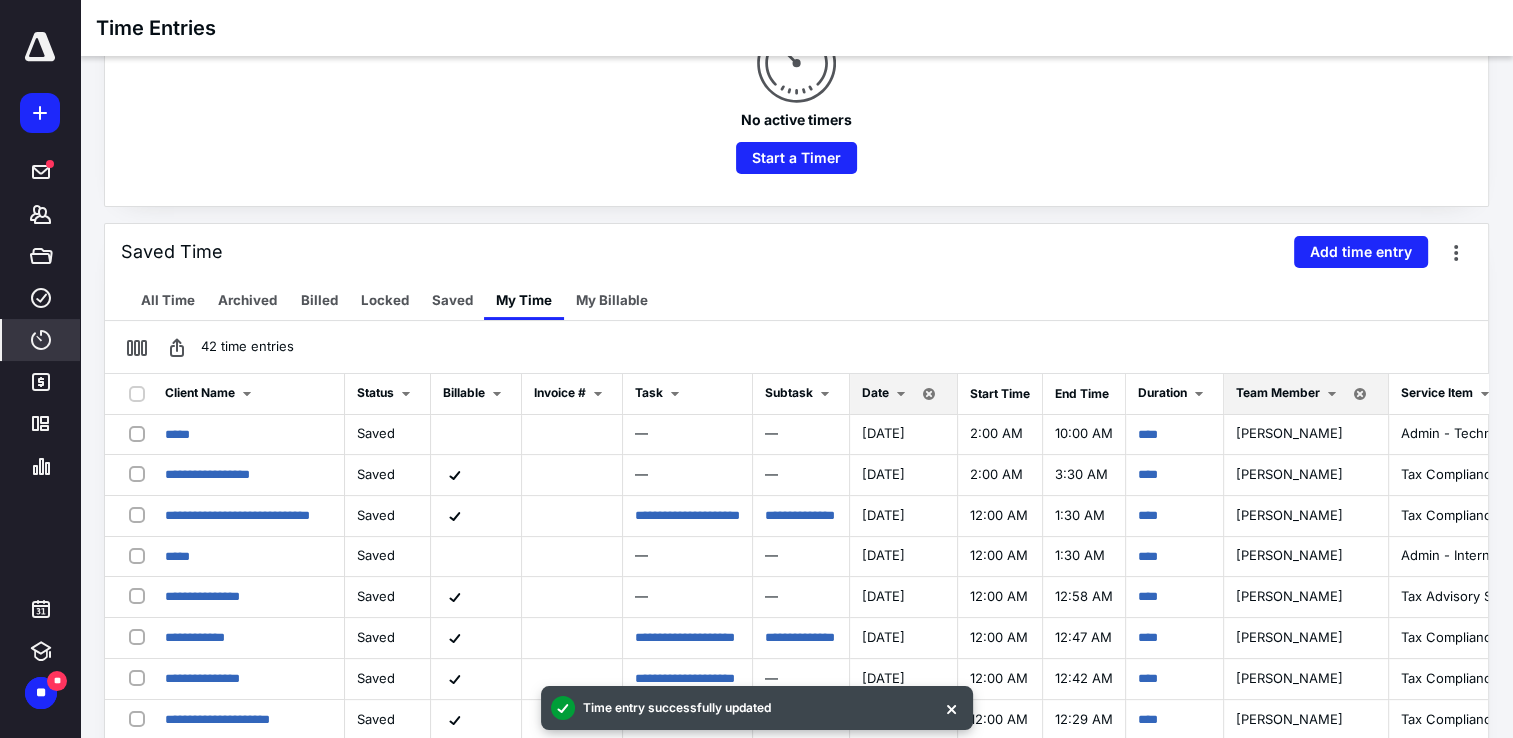 scroll, scrollTop: 442, scrollLeft: 0, axis: vertical 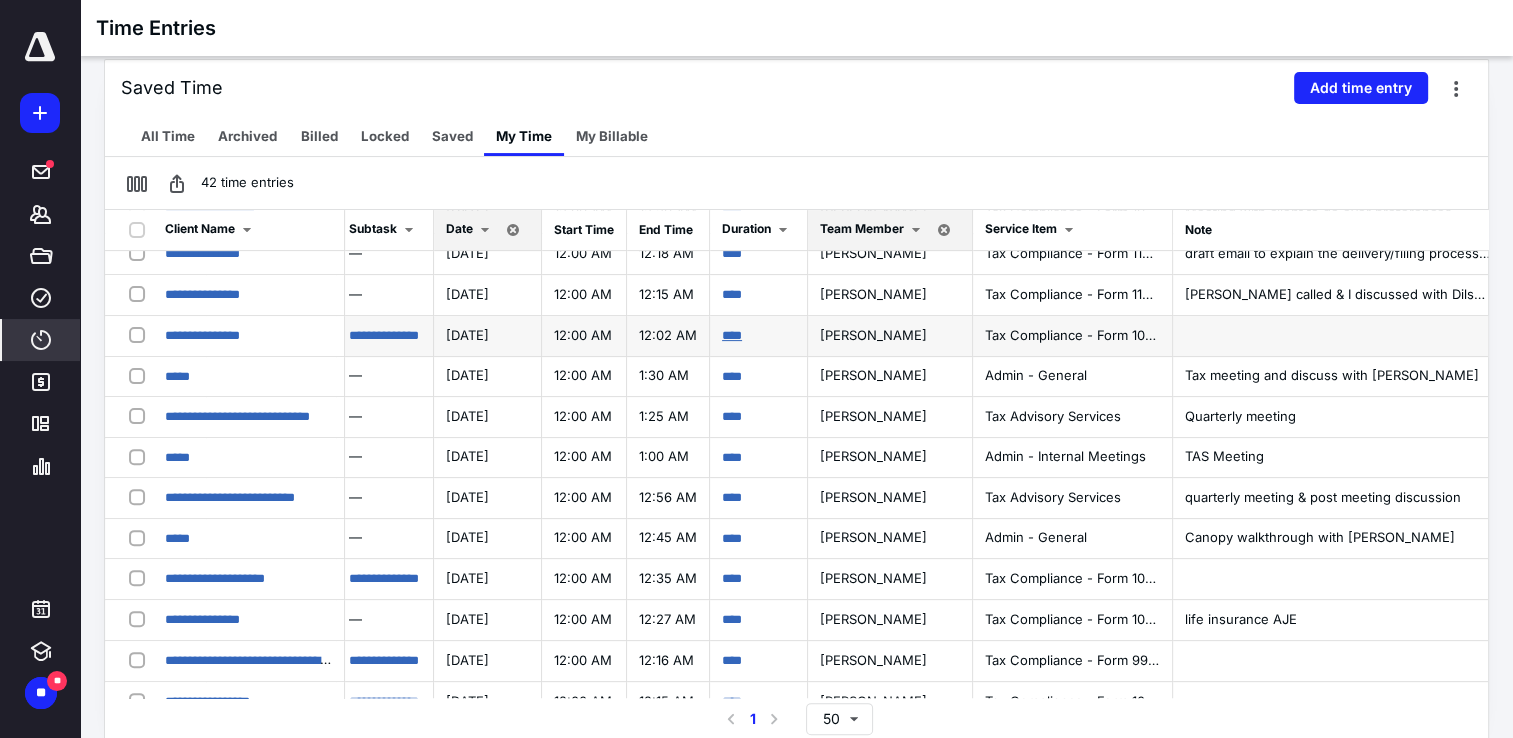 click on "****" at bounding box center [732, 335] 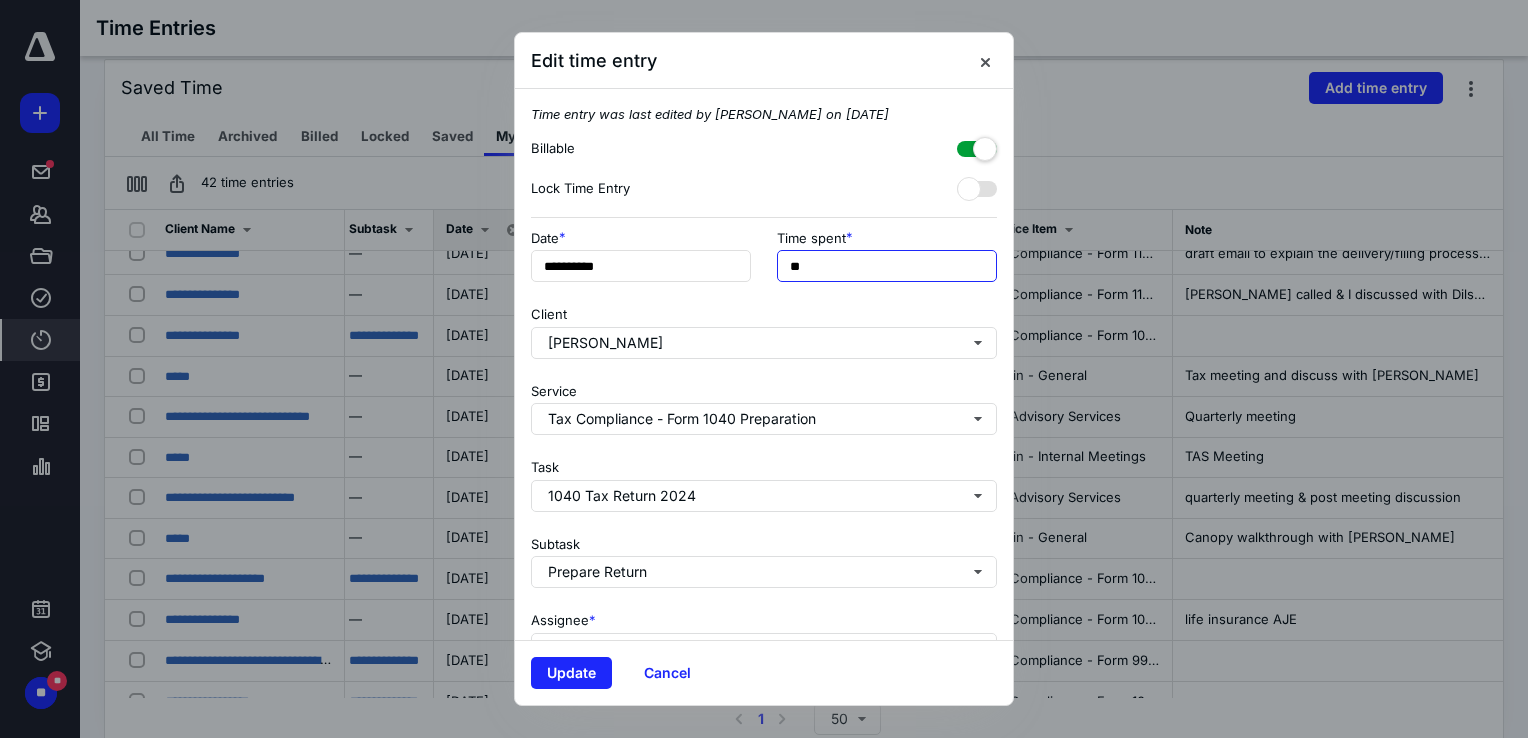 click on "**" at bounding box center [887, 266] 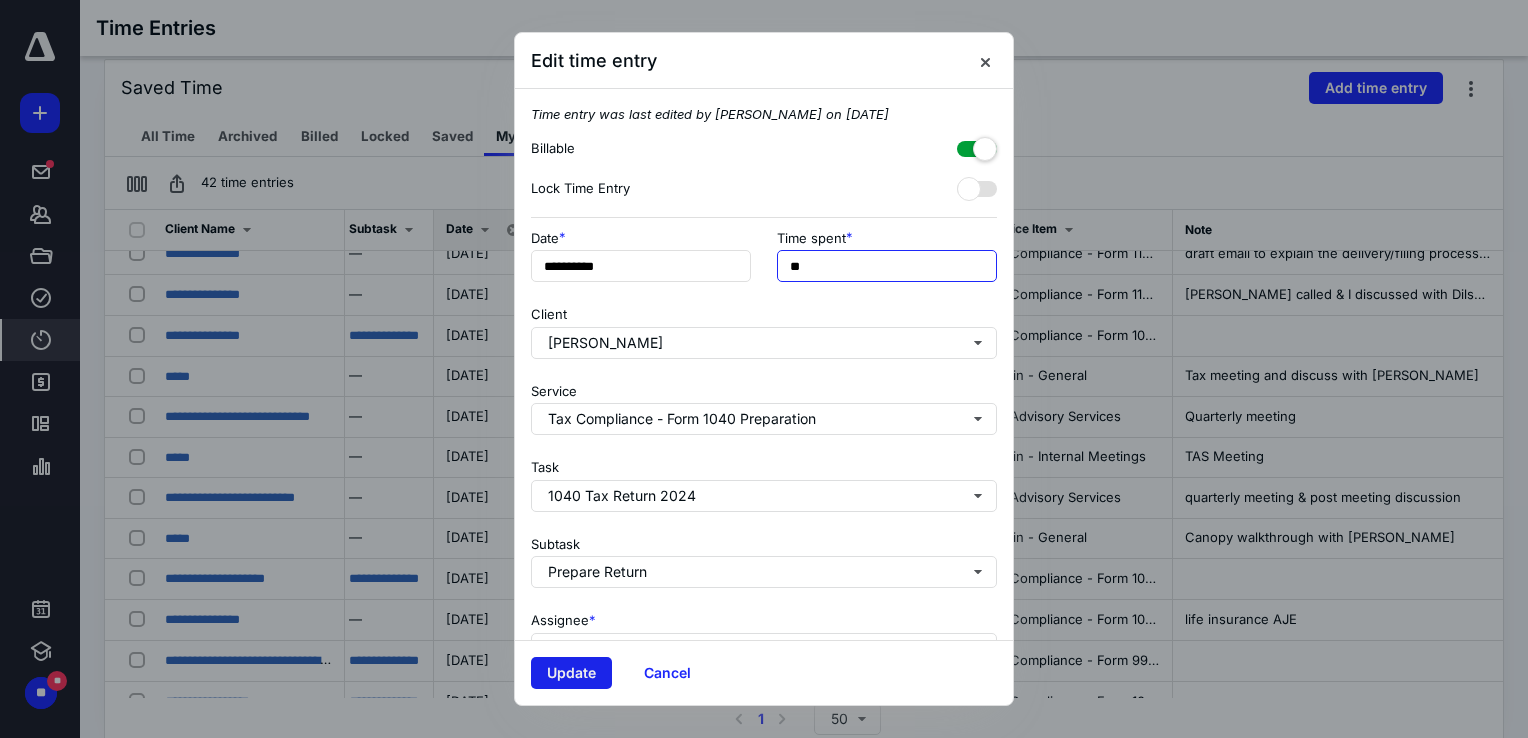 type on "**" 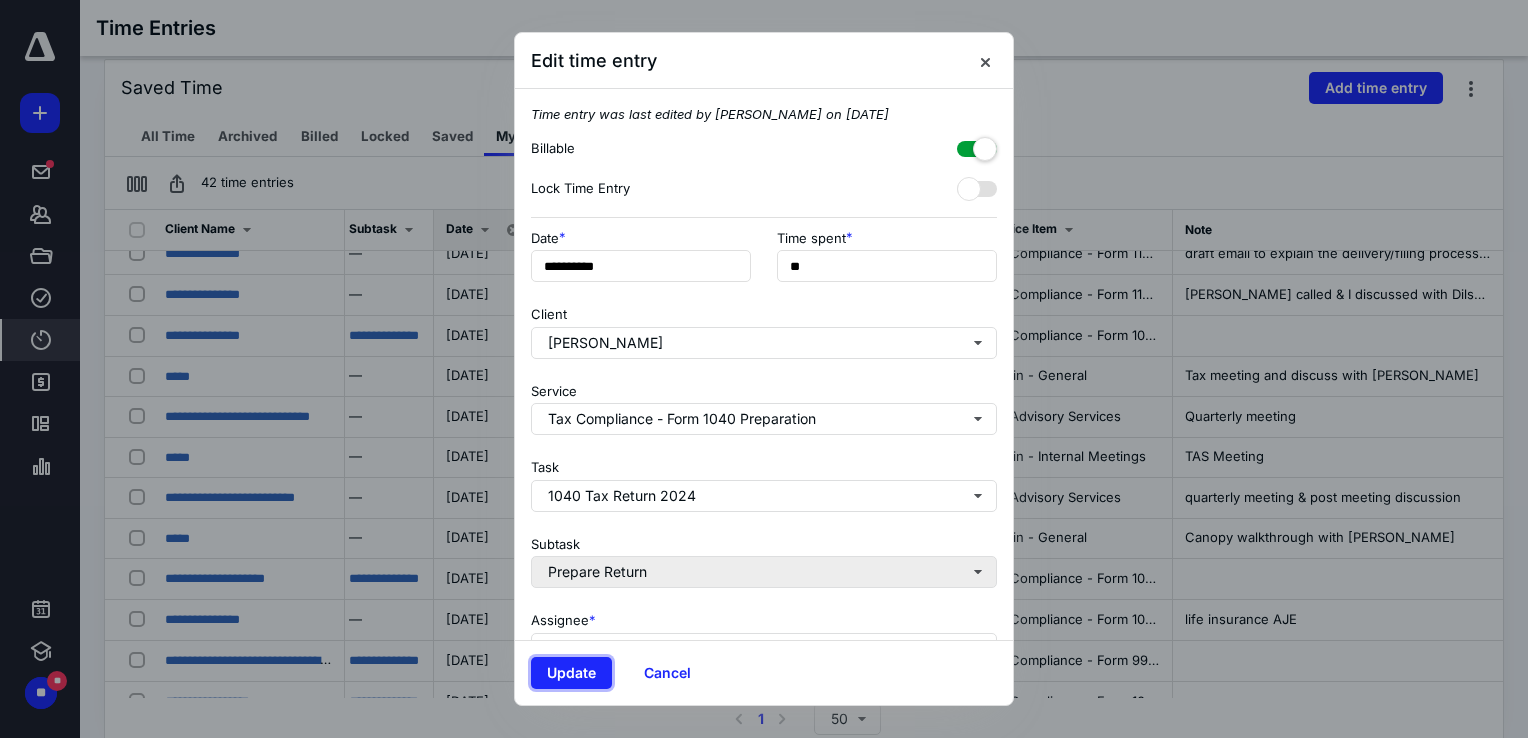 drag, startPoint x: 584, startPoint y: 666, endPoint x: 887, endPoint y: 582, distance: 314.42804 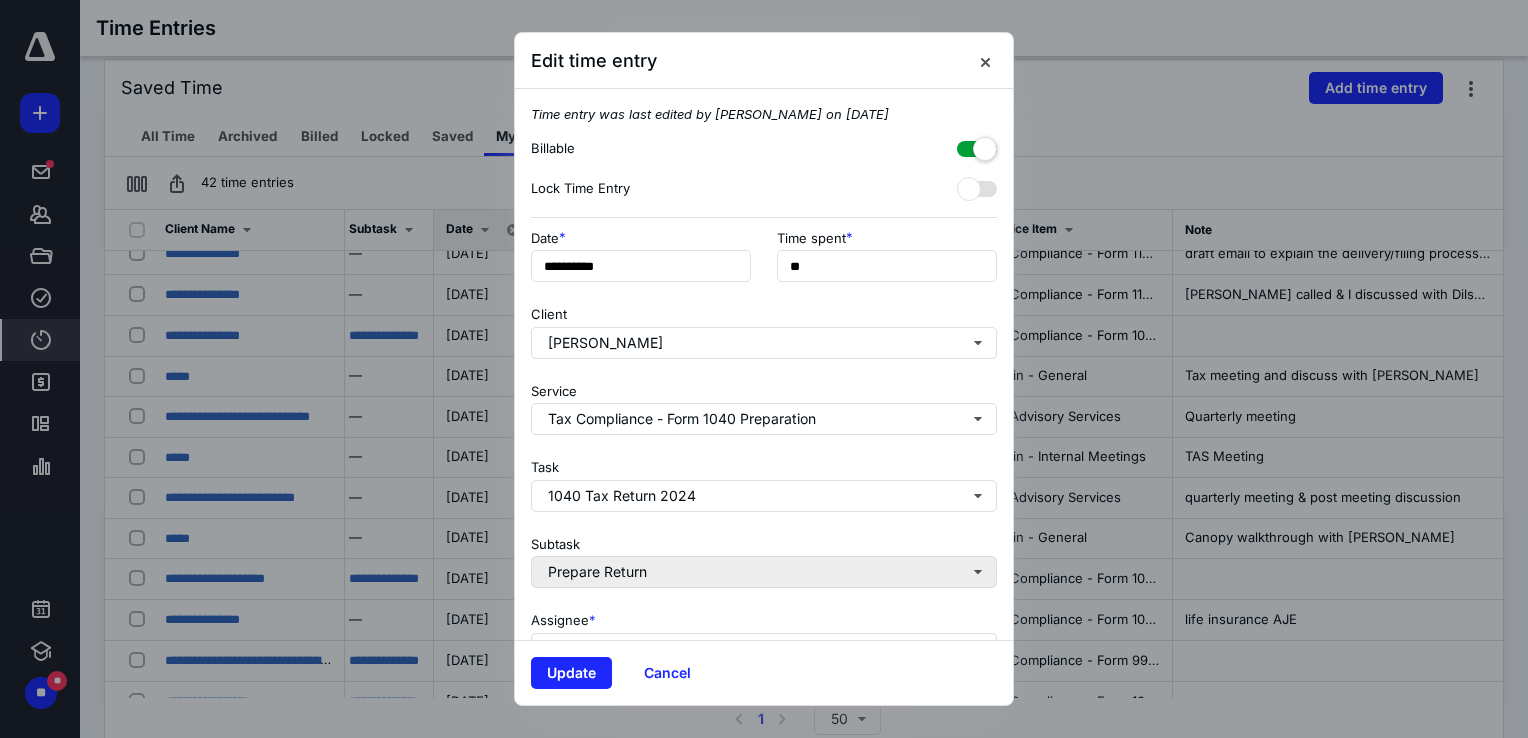 scroll, scrollTop: 0, scrollLeft: 0, axis: both 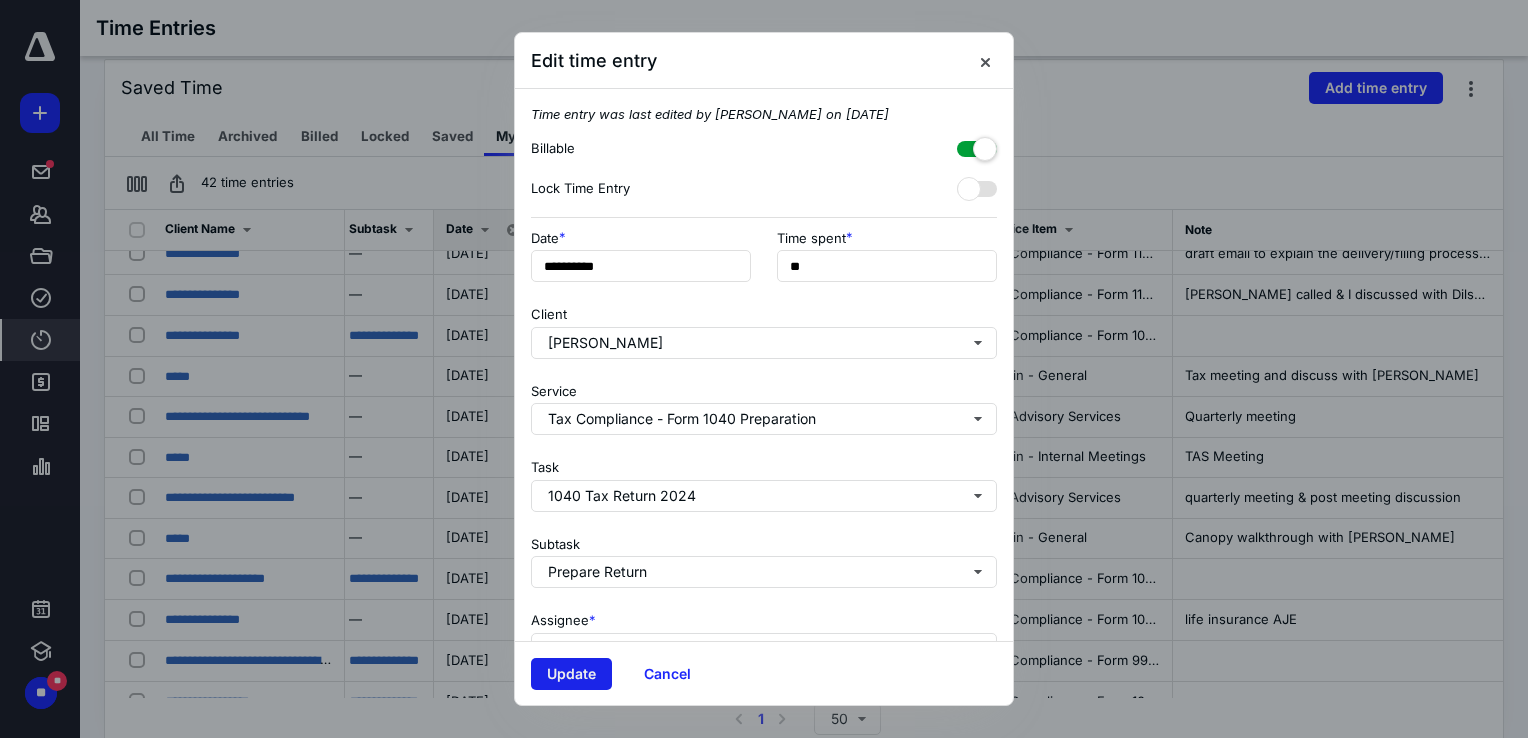 click on "Update" at bounding box center (571, 674) 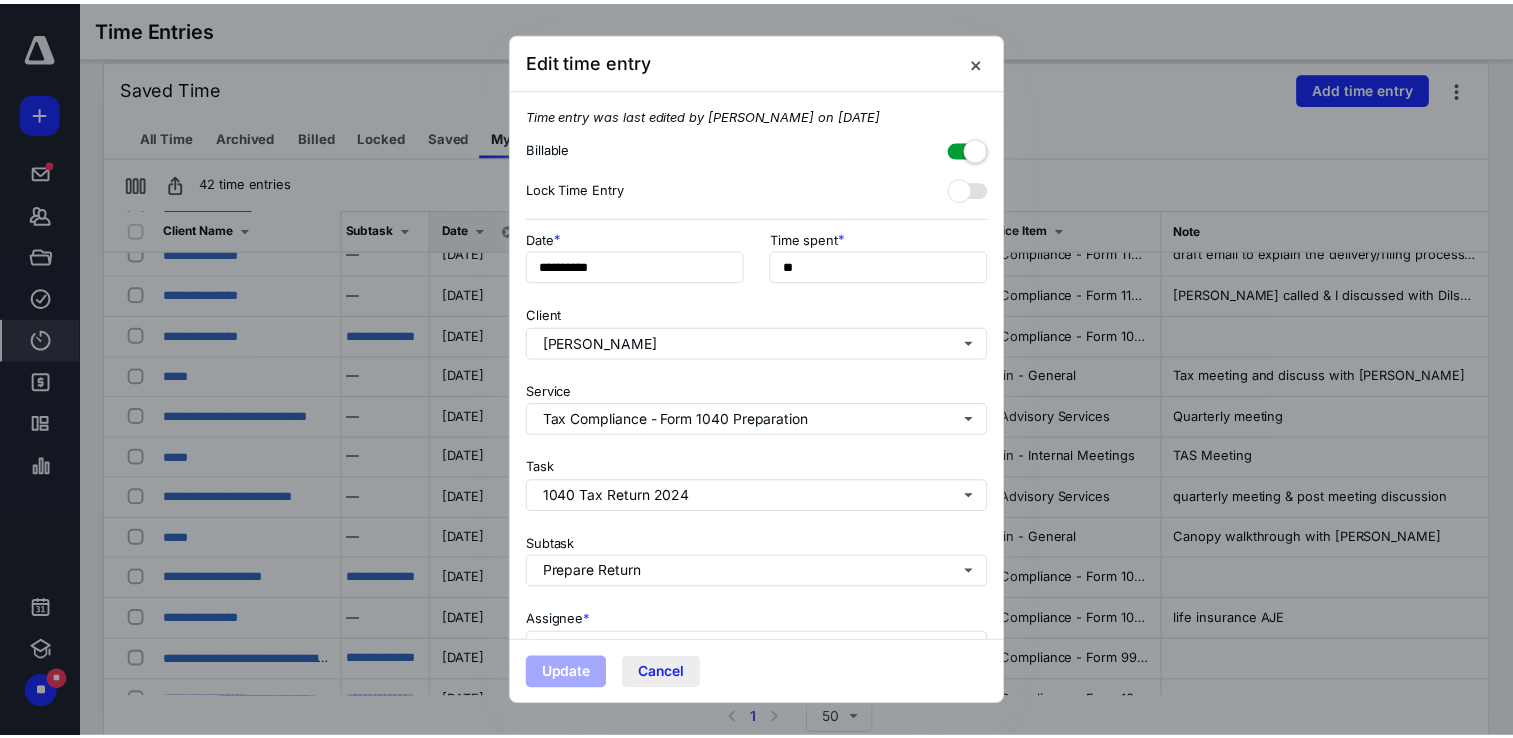 scroll, scrollTop: 0, scrollLeft: 0, axis: both 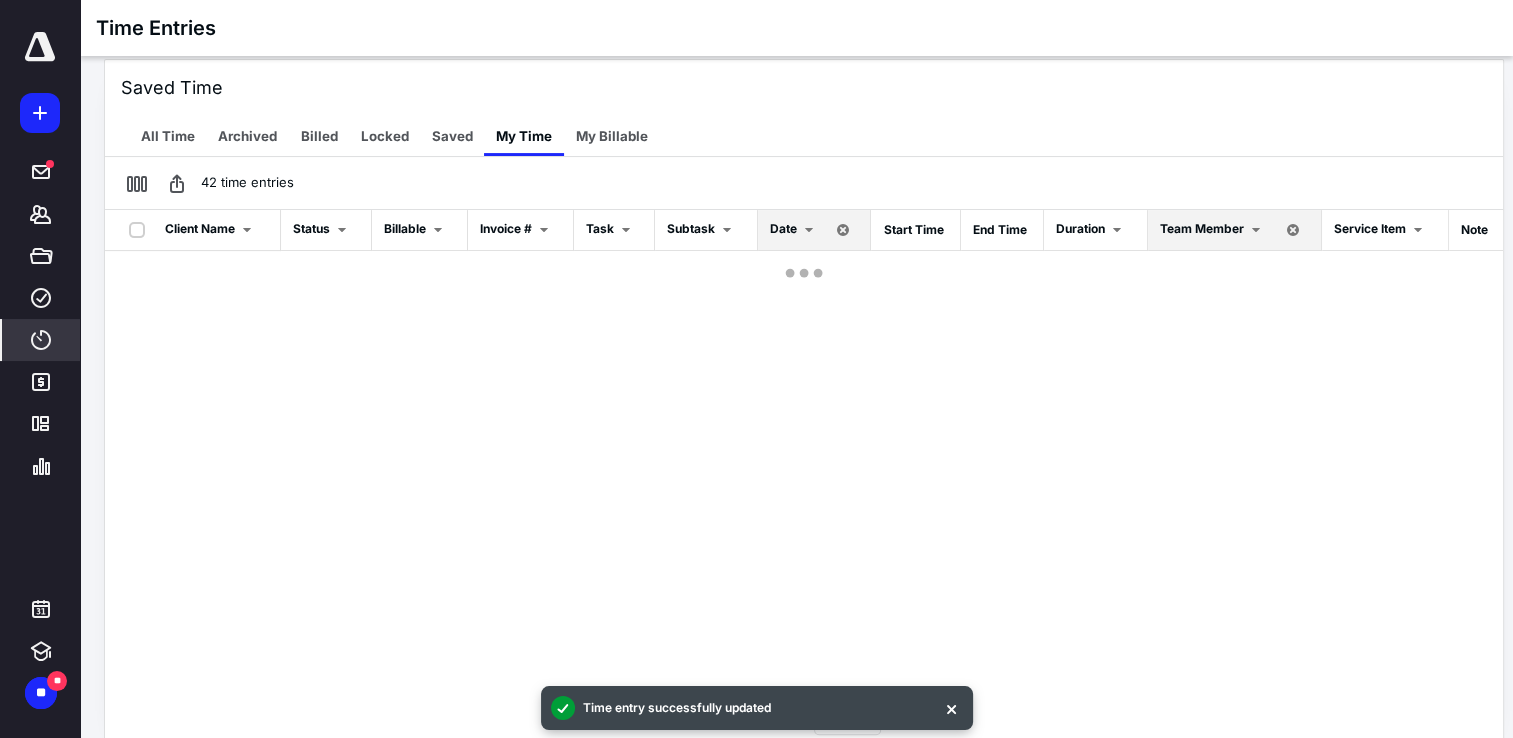 drag, startPoint x: 579, startPoint y: 677, endPoint x: 843, endPoint y: 434, distance: 358.81055 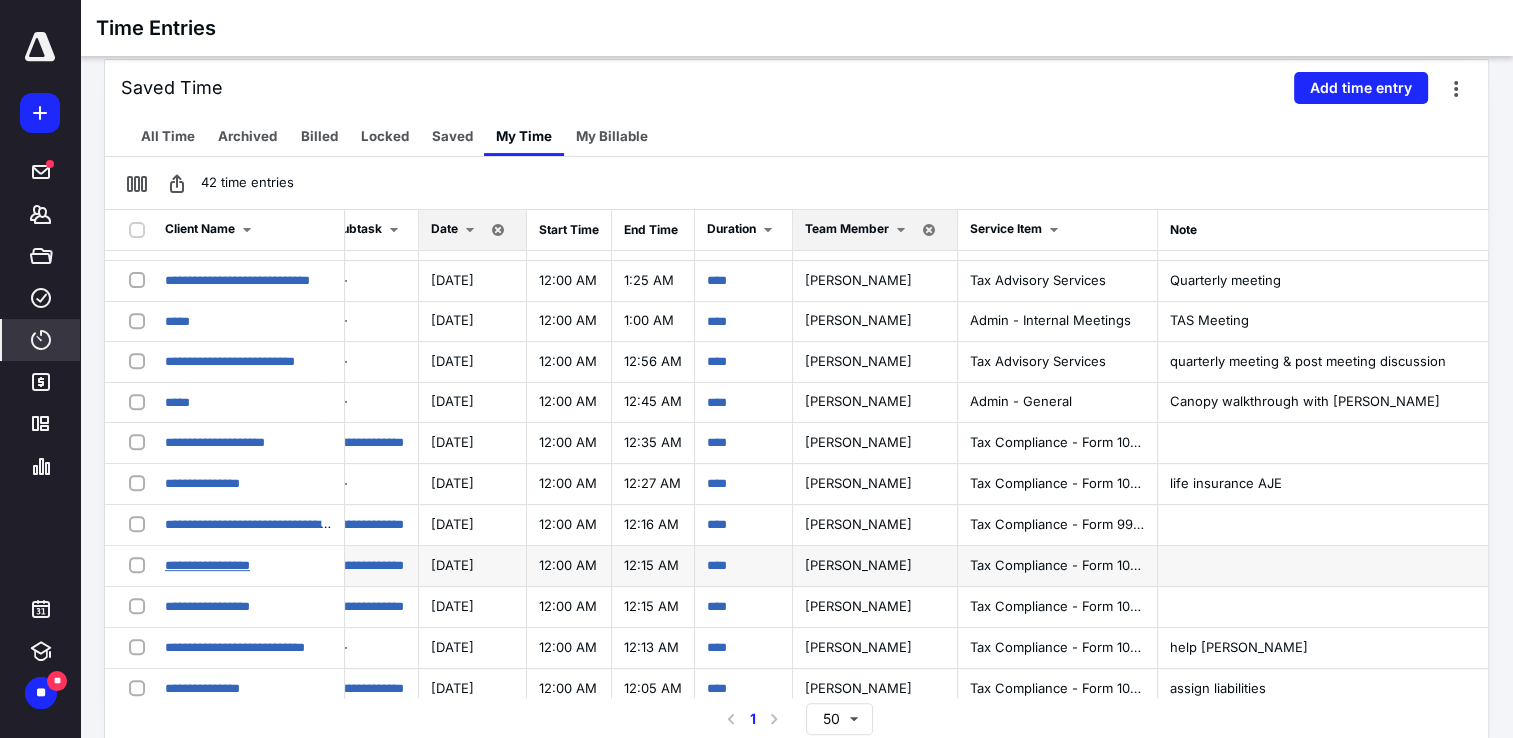 scroll, scrollTop: 844, scrollLeft: 504, axis: both 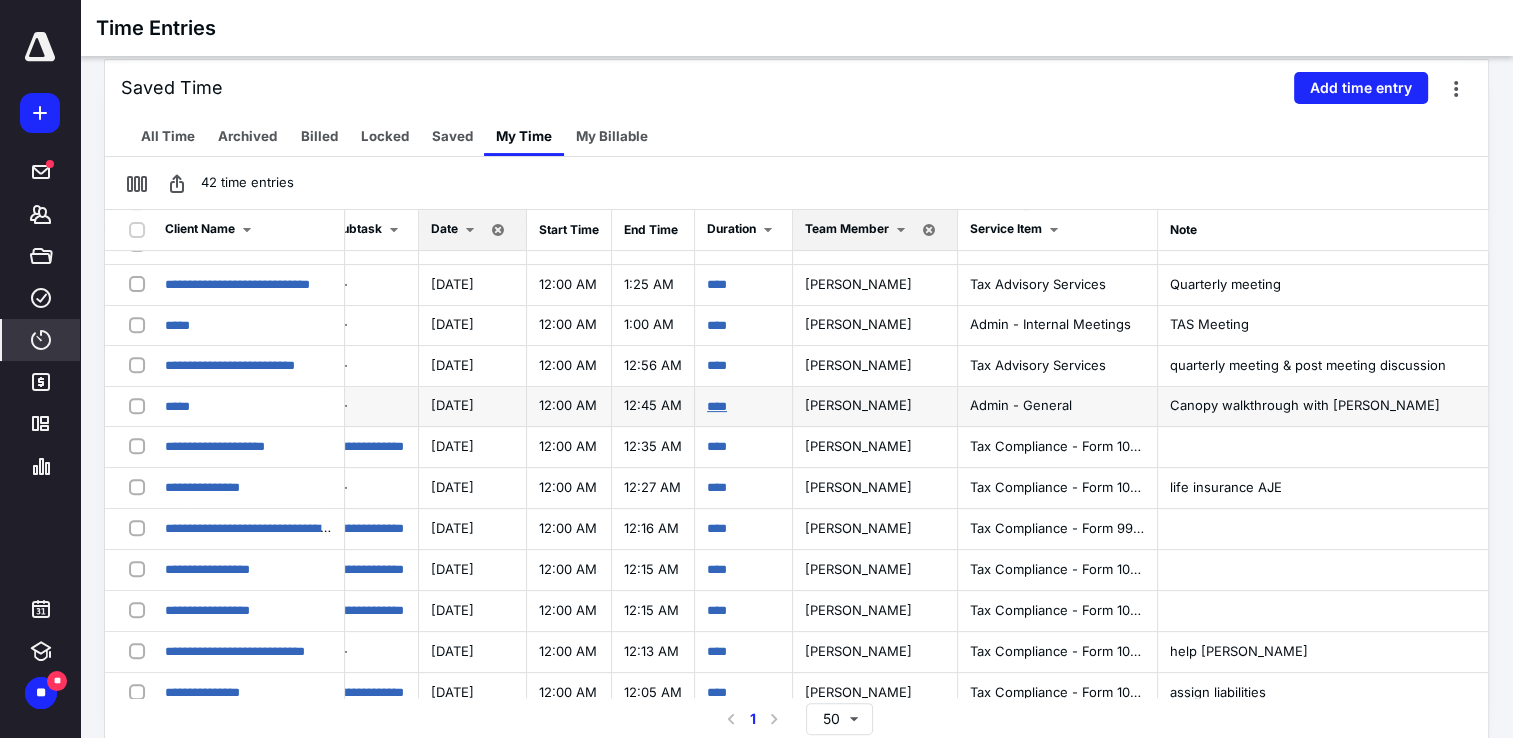 click on "****" at bounding box center (717, 406) 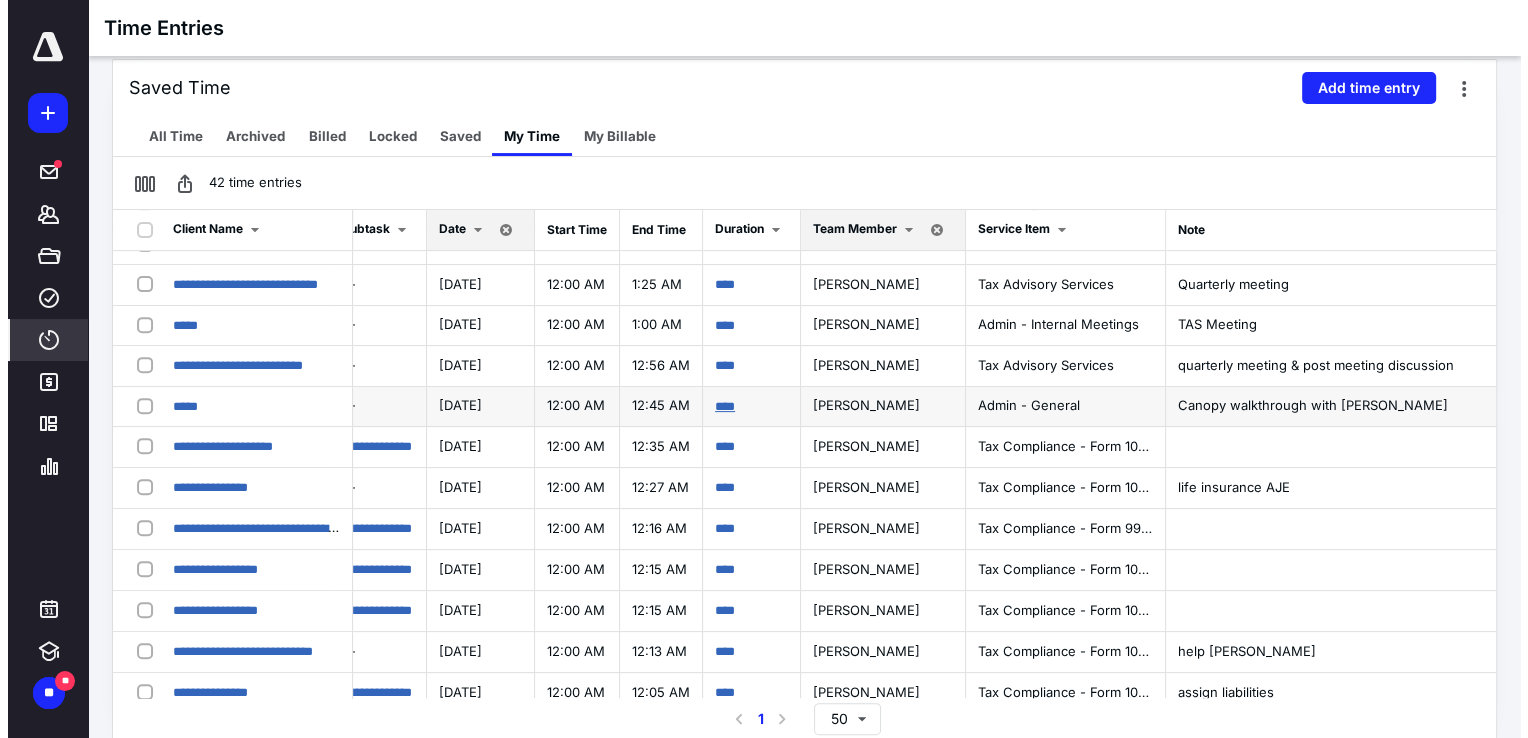 scroll, scrollTop: 844, scrollLeft: 489, axis: both 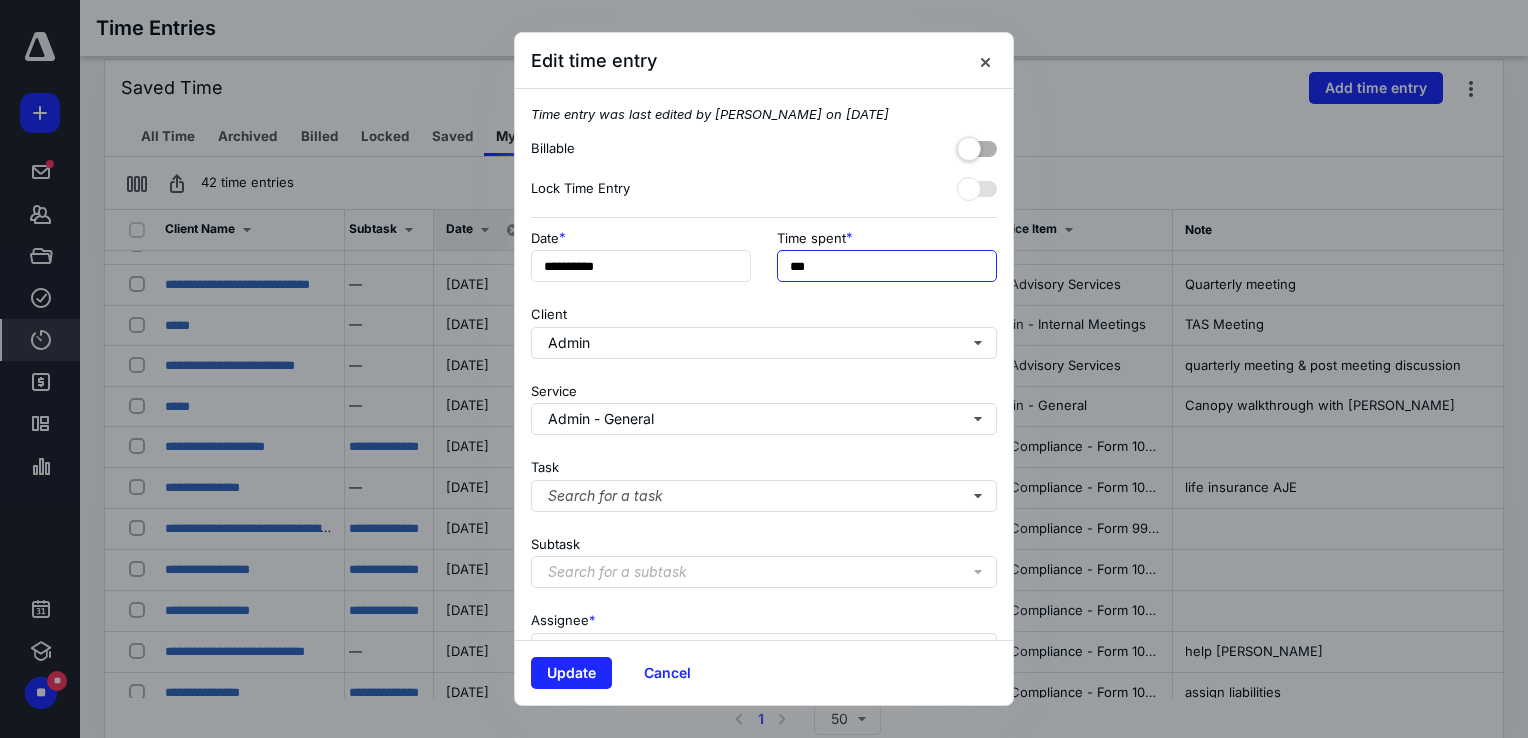 click on "***" at bounding box center [887, 266] 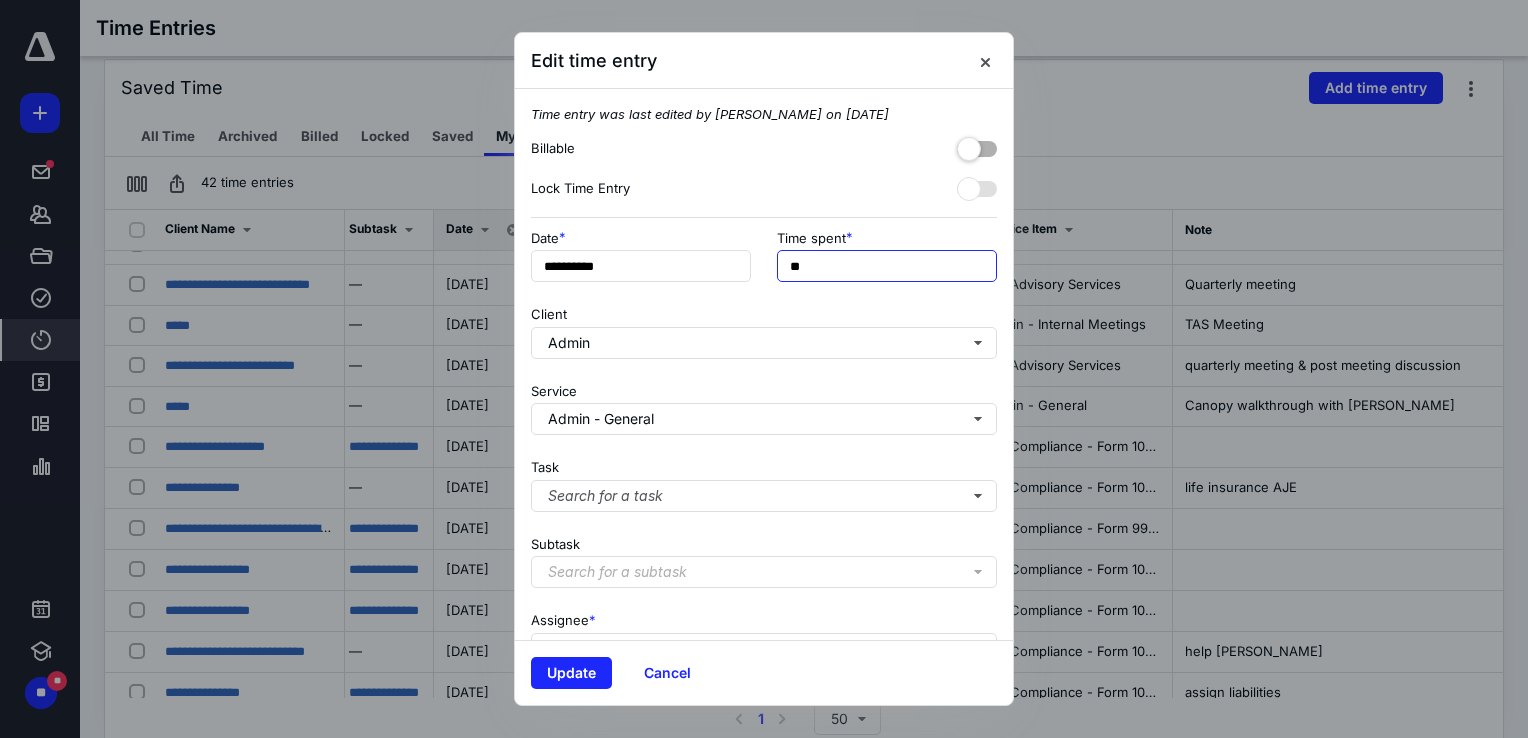 type on "*" 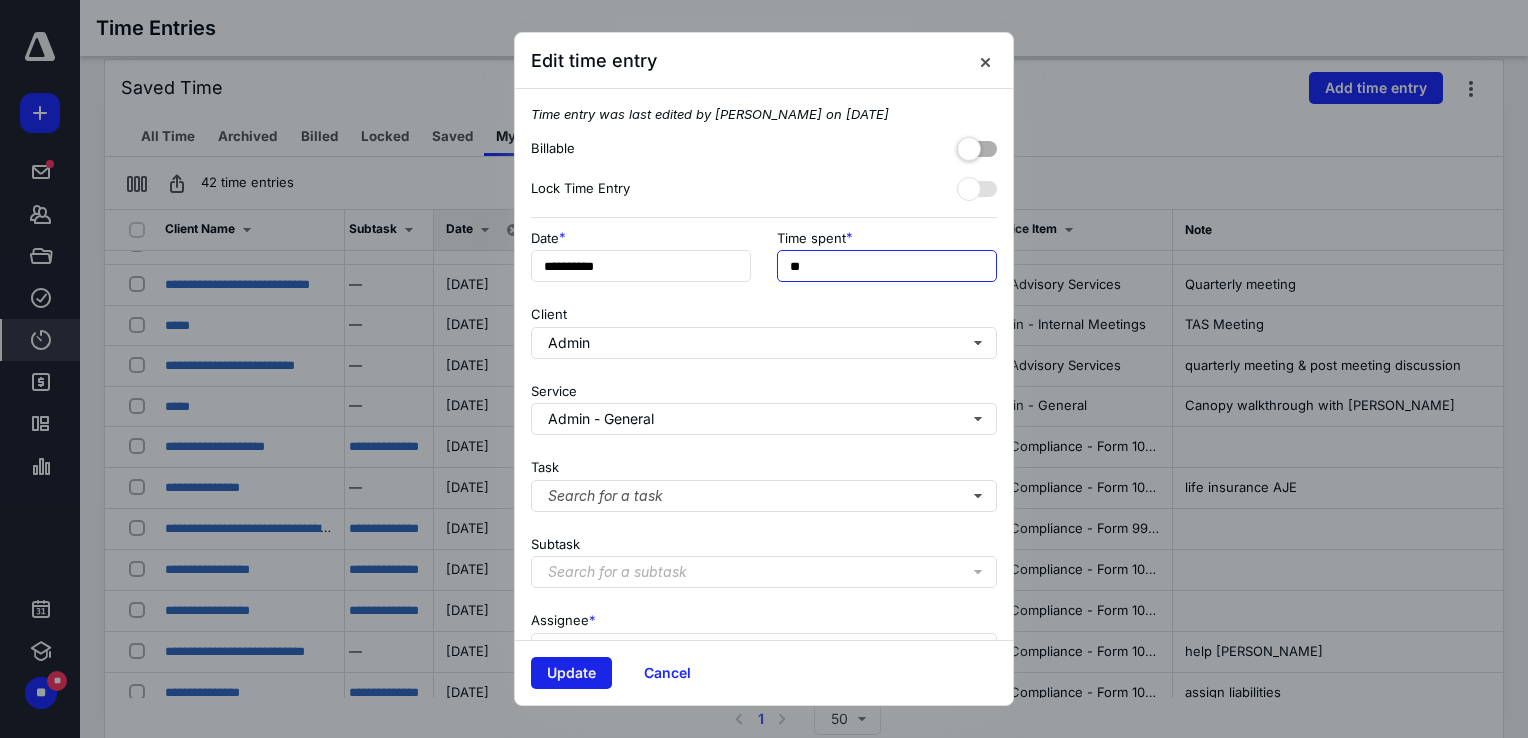 type on "**" 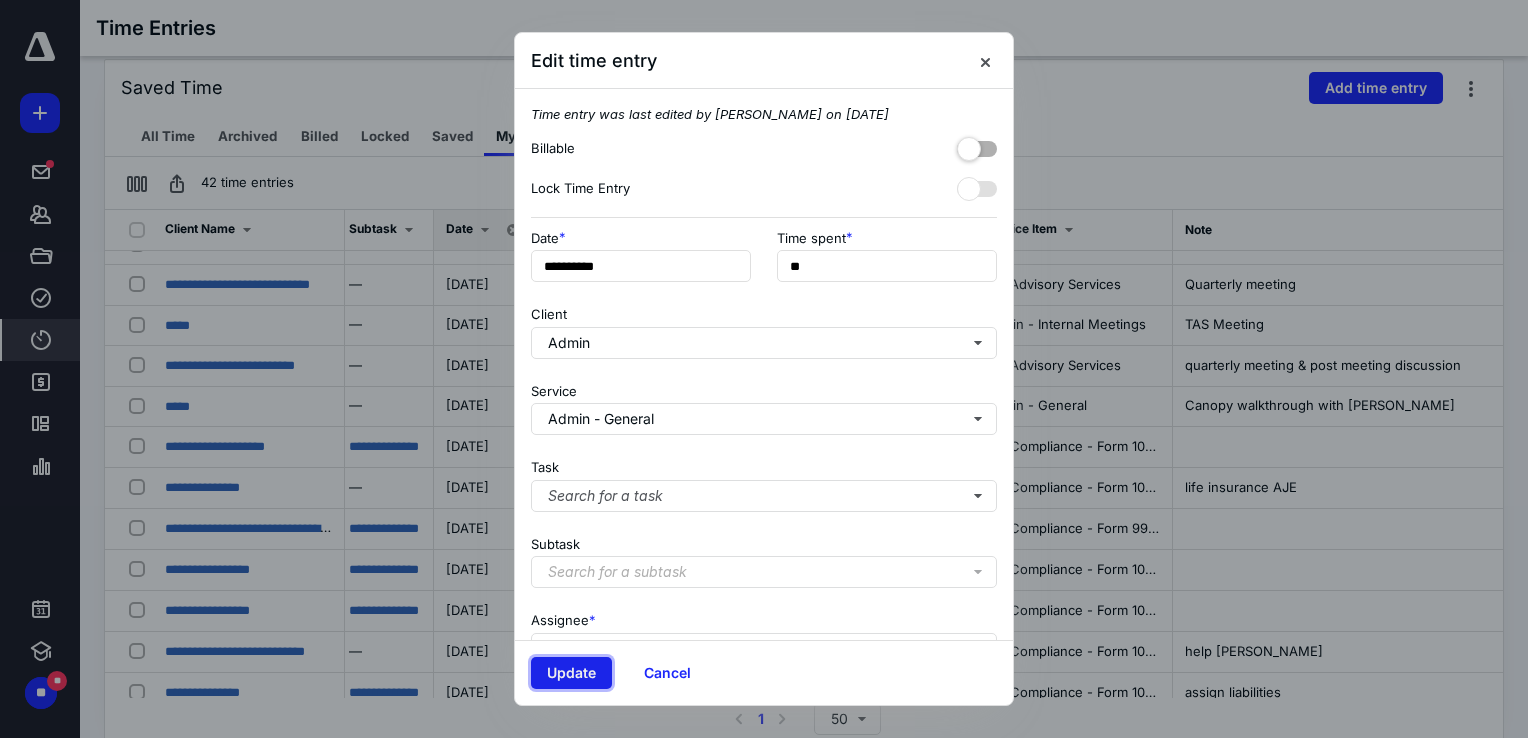 click on "Update" at bounding box center [571, 673] 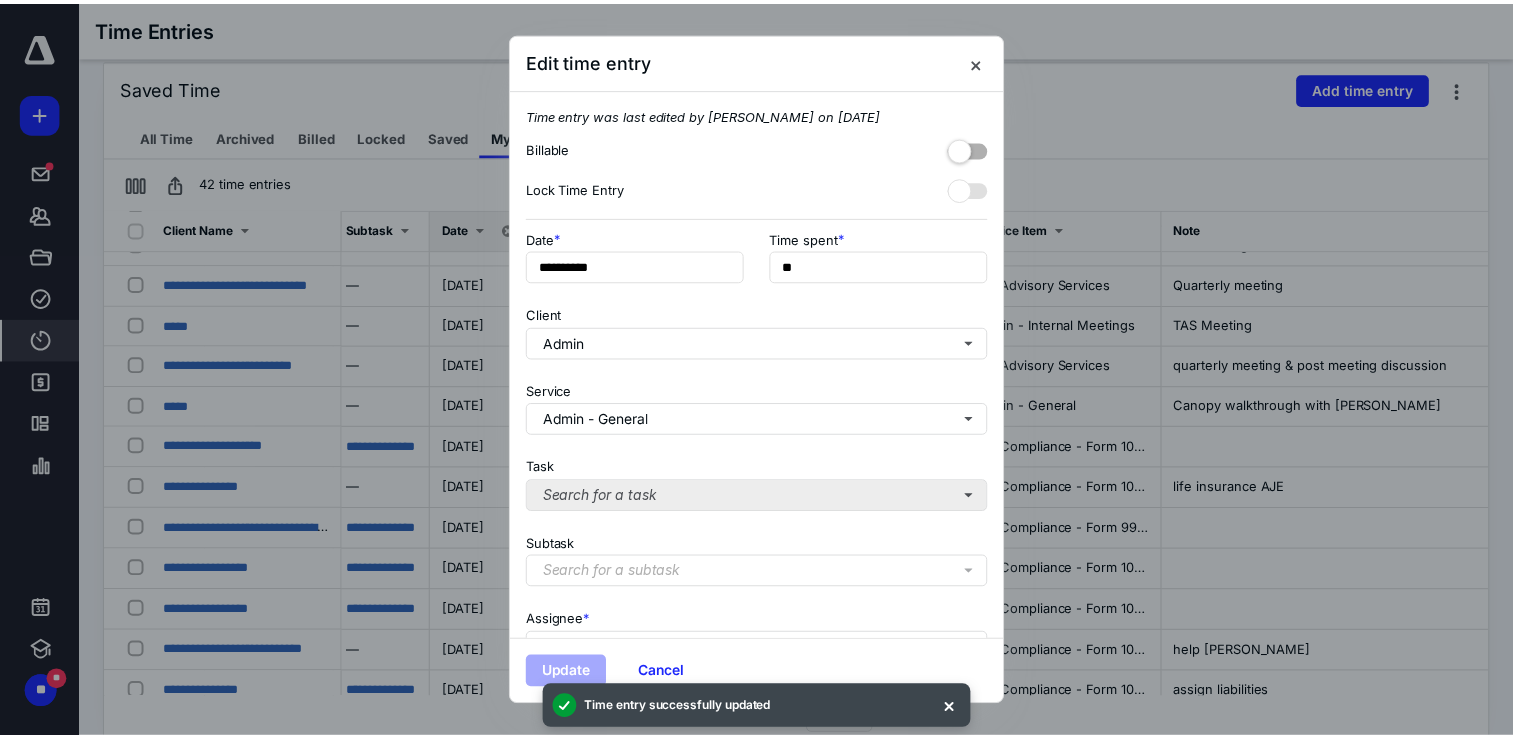 scroll, scrollTop: 0, scrollLeft: 0, axis: both 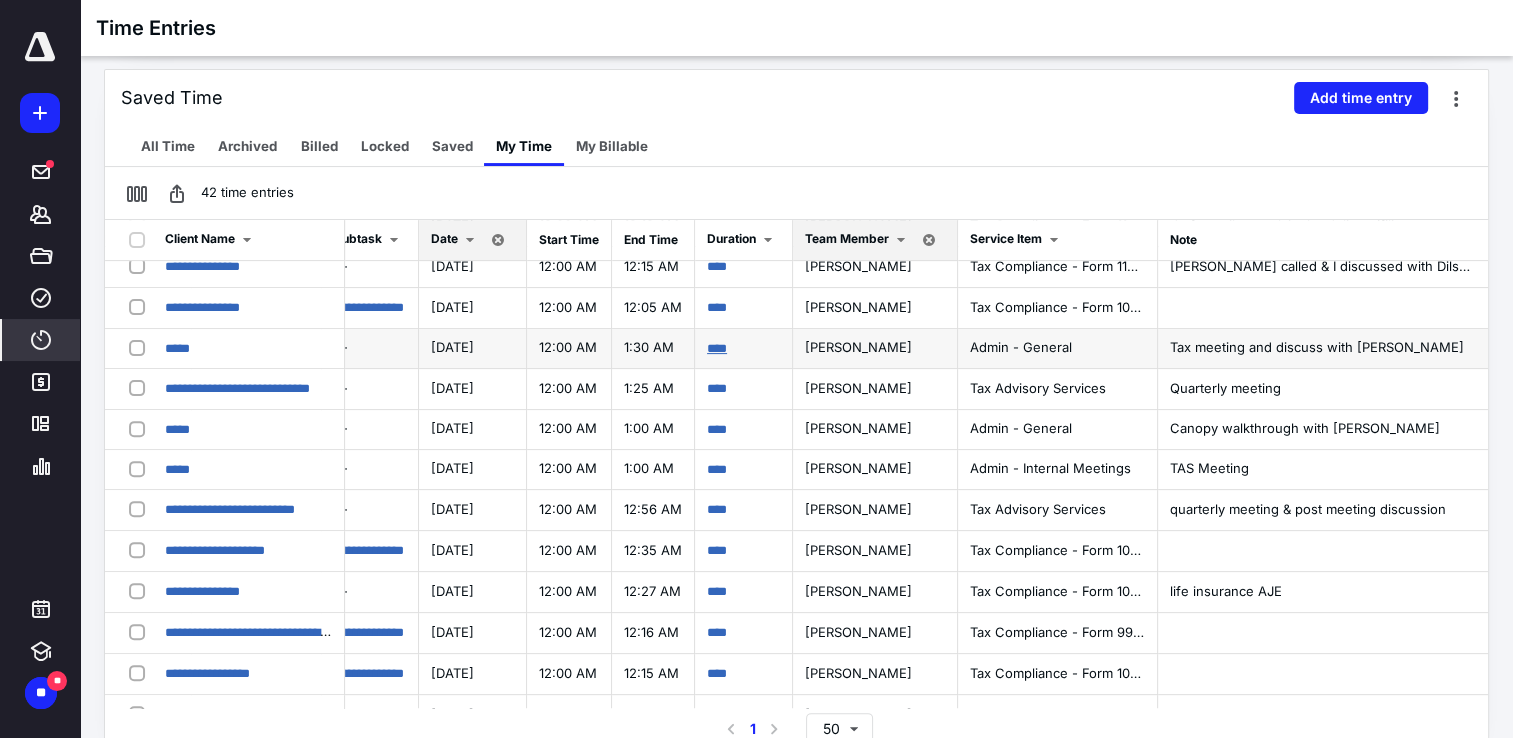 click on "****" at bounding box center (717, 348) 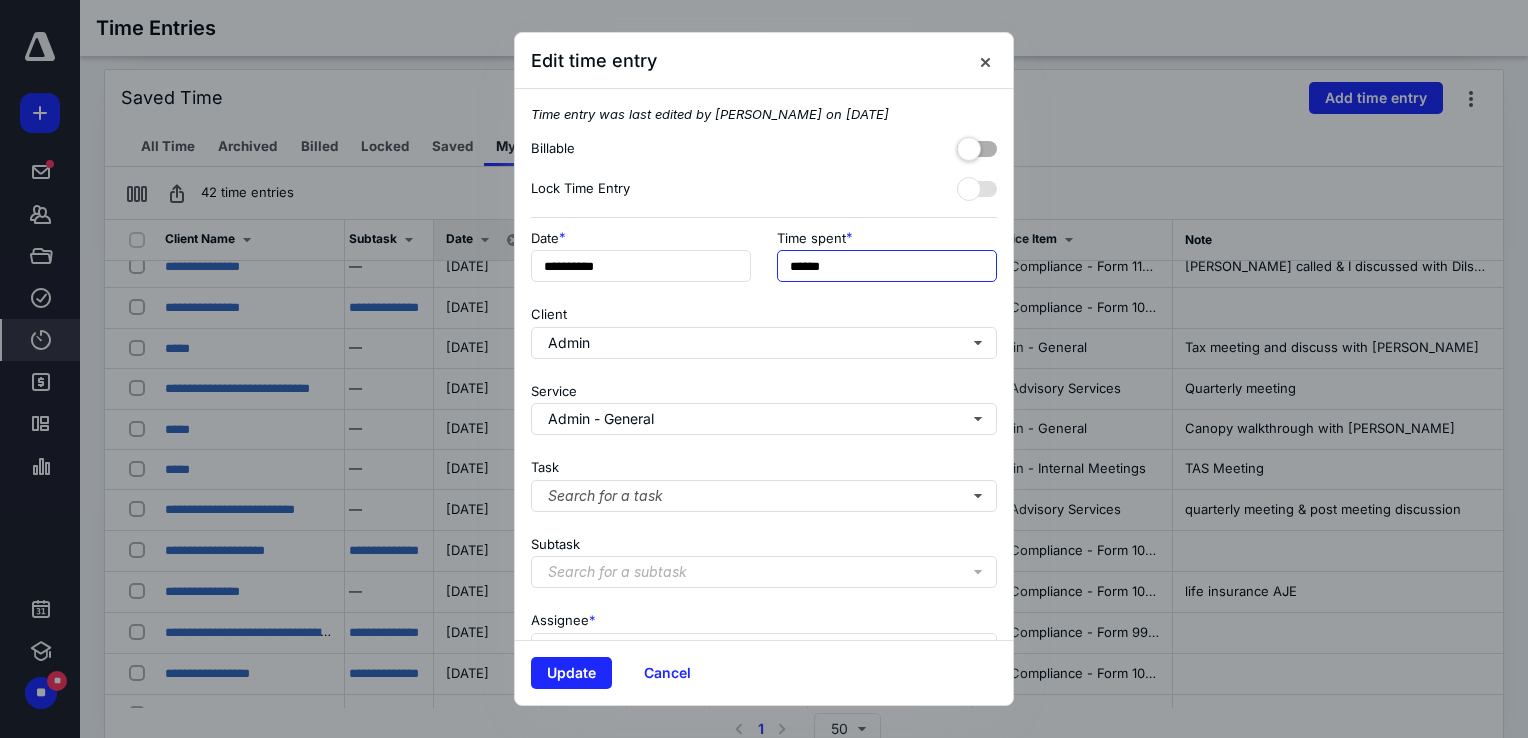 click on "******" at bounding box center [887, 266] 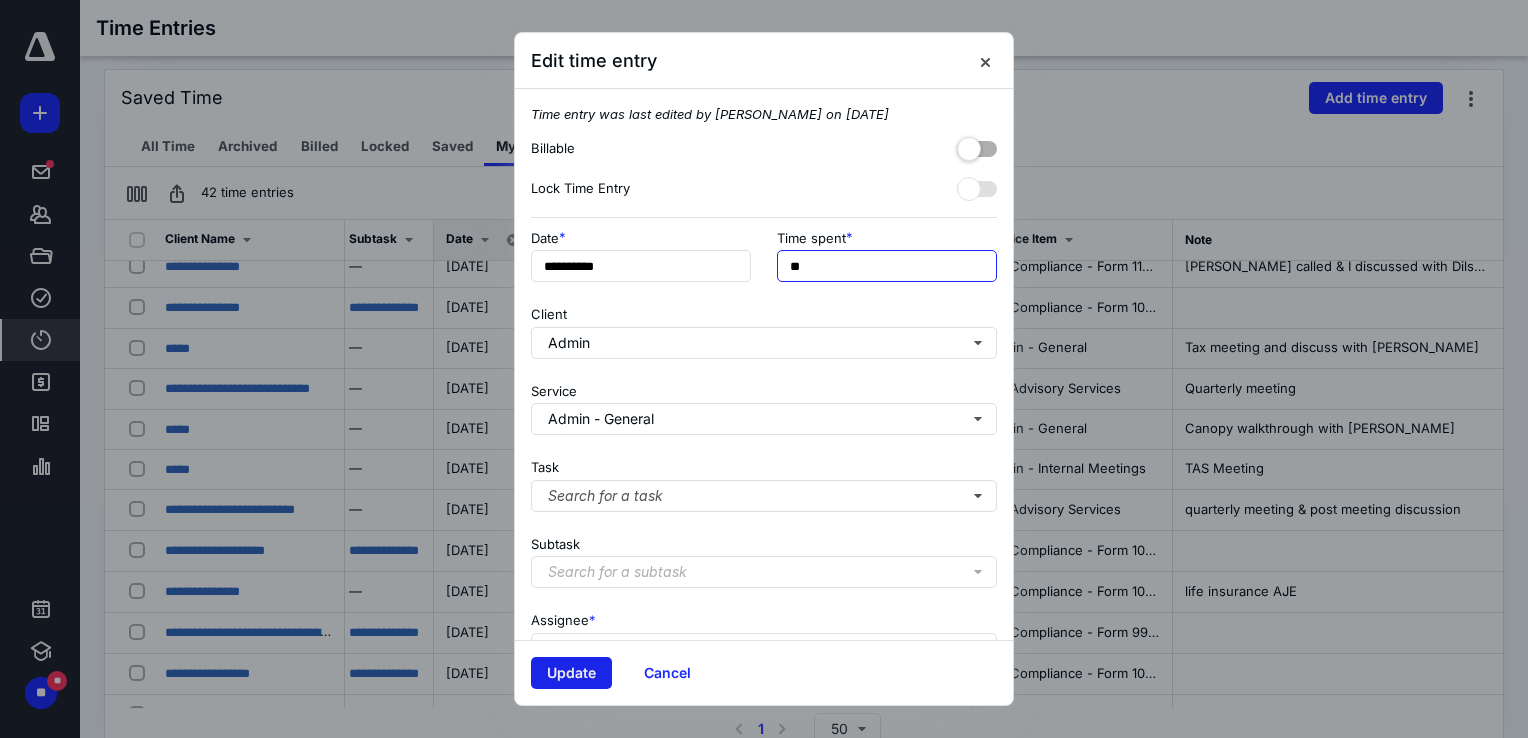 type on "**" 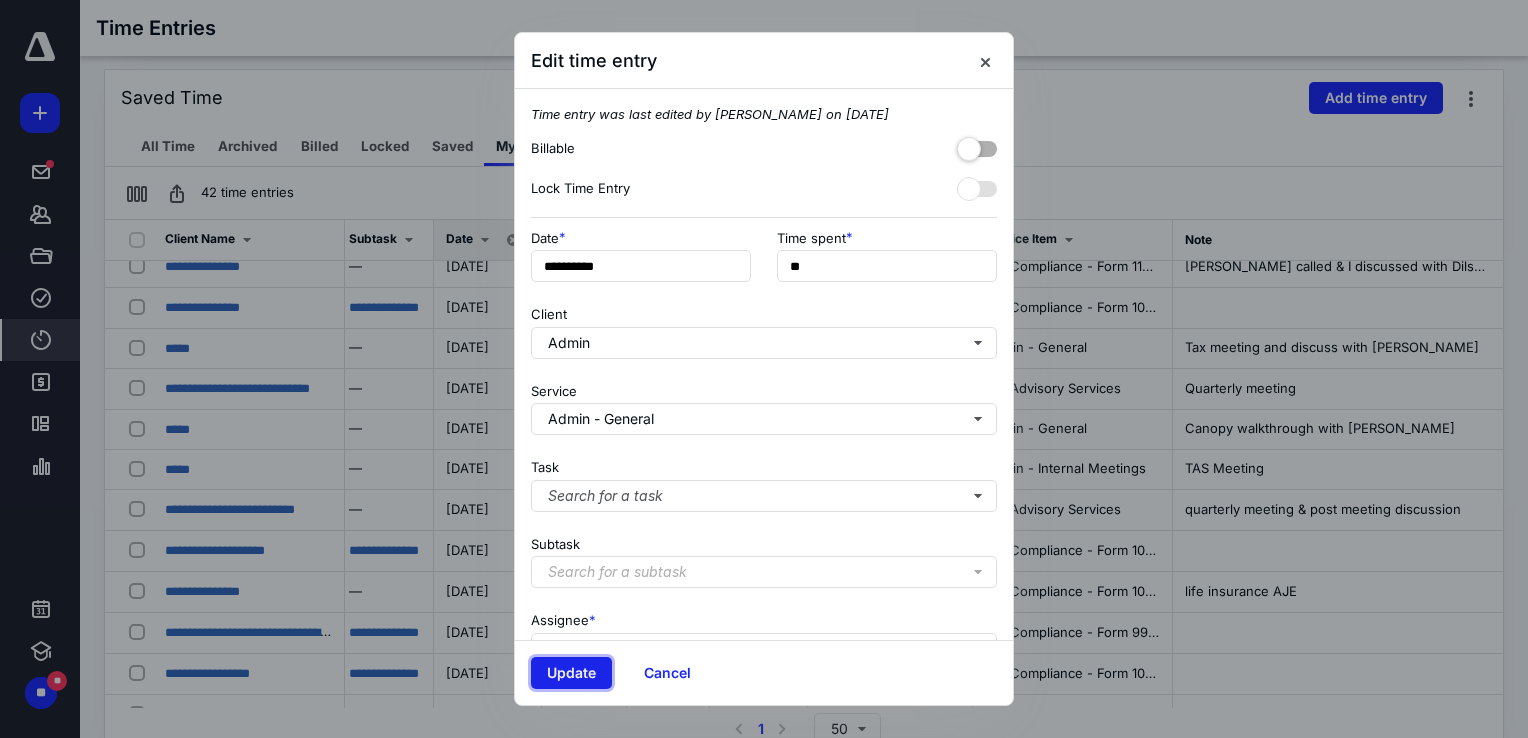 click on "Update" at bounding box center (571, 673) 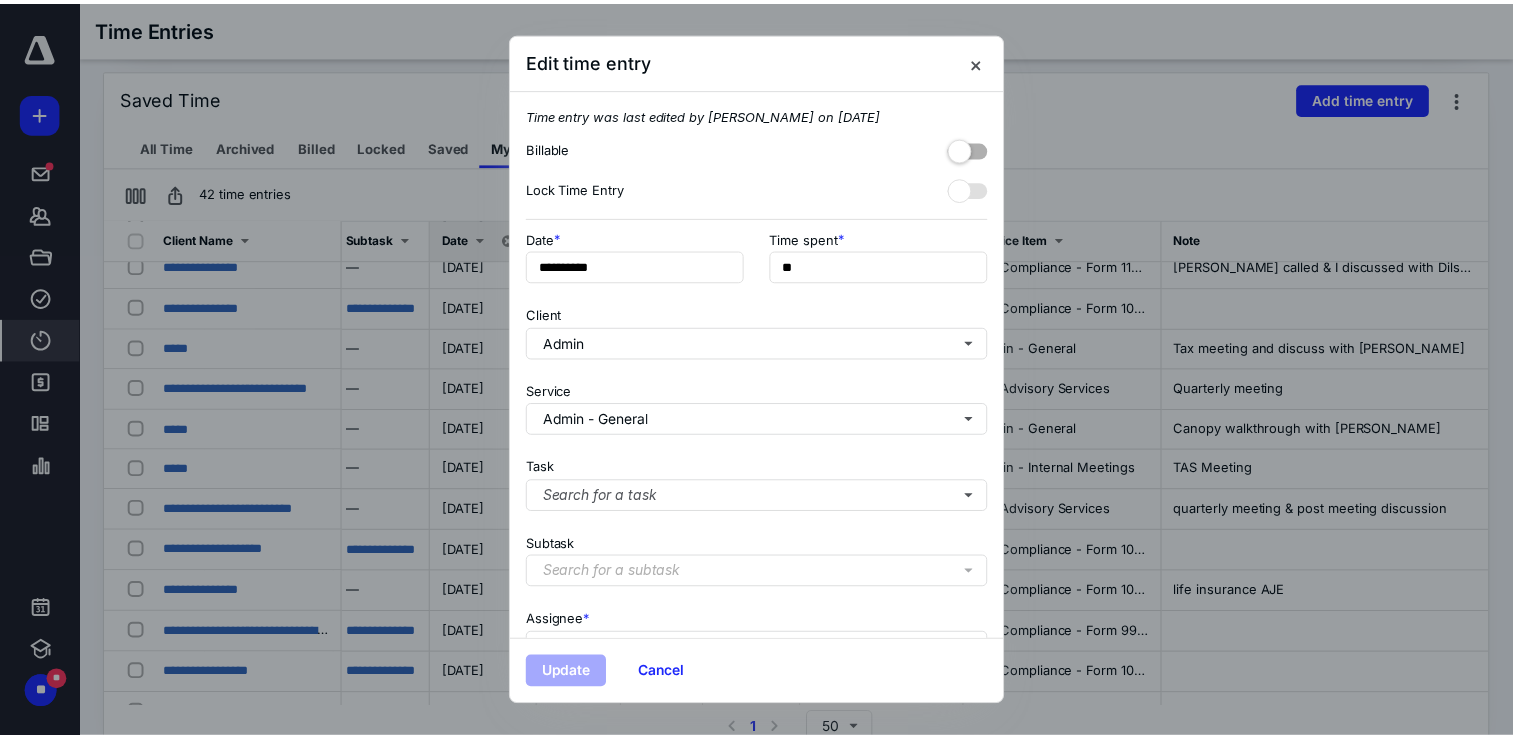 scroll, scrollTop: 0, scrollLeft: 0, axis: both 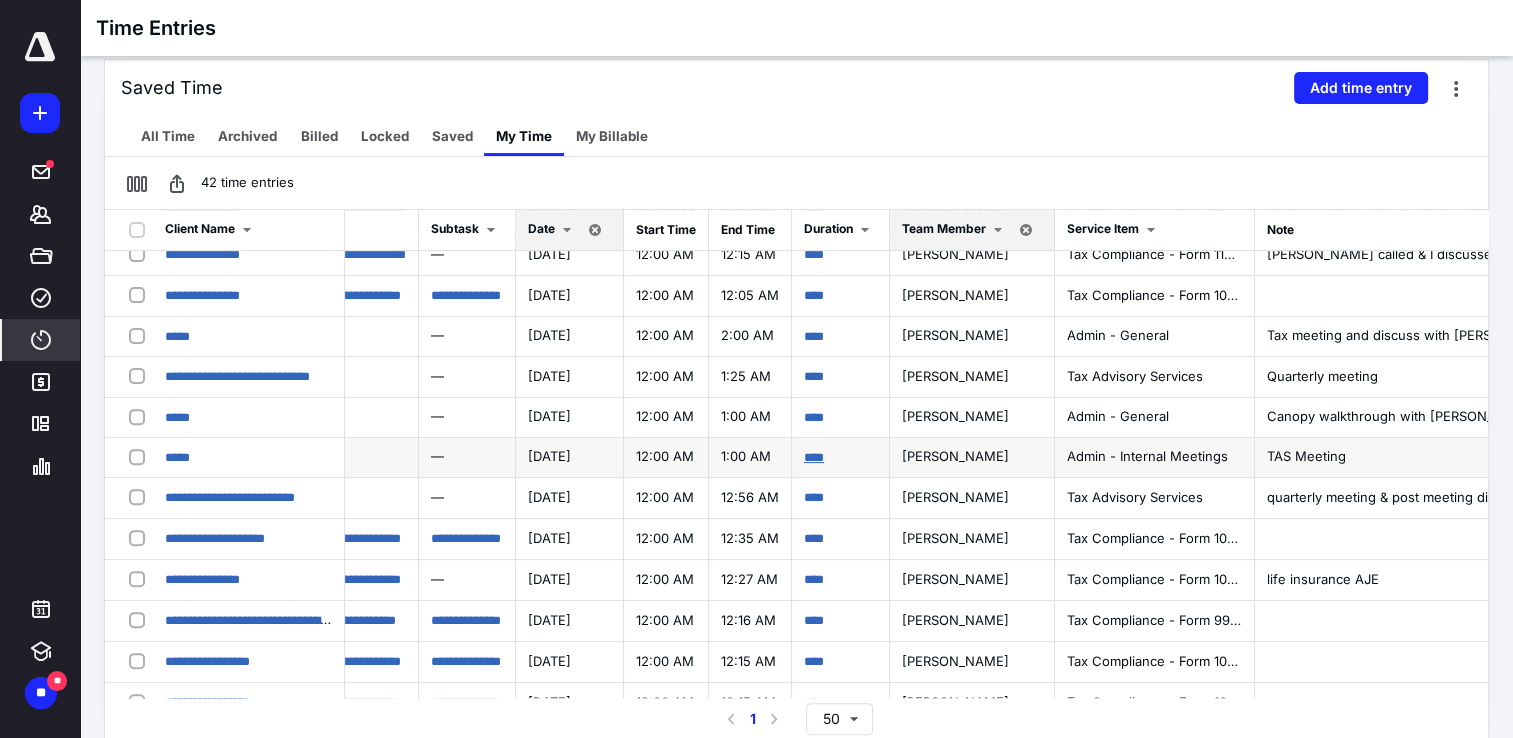 drag, startPoint x: 866, startPoint y: 460, endPoint x: 866, endPoint y: 444, distance: 16 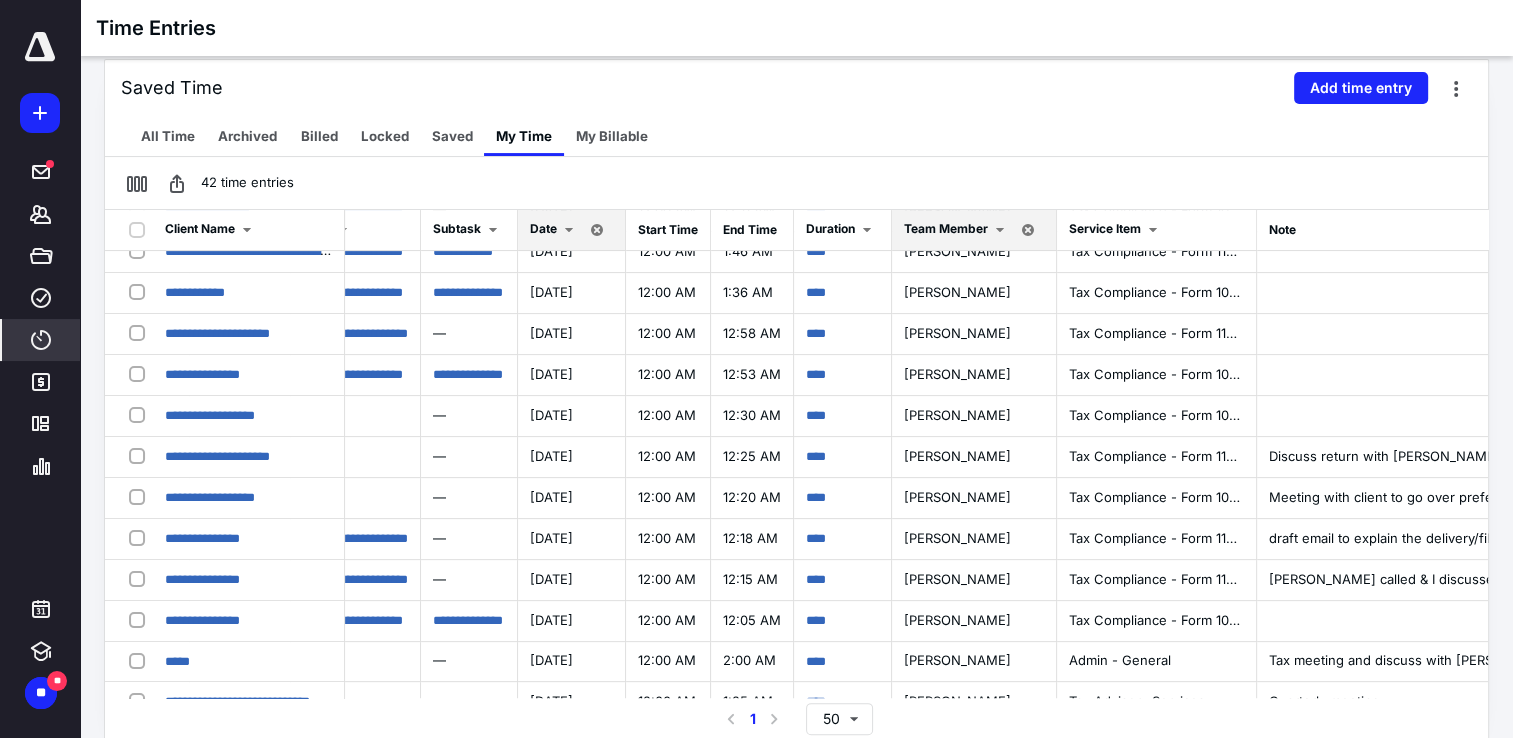 scroll, scrollTop: 0, scrollLeft: 332, axis: horizontal 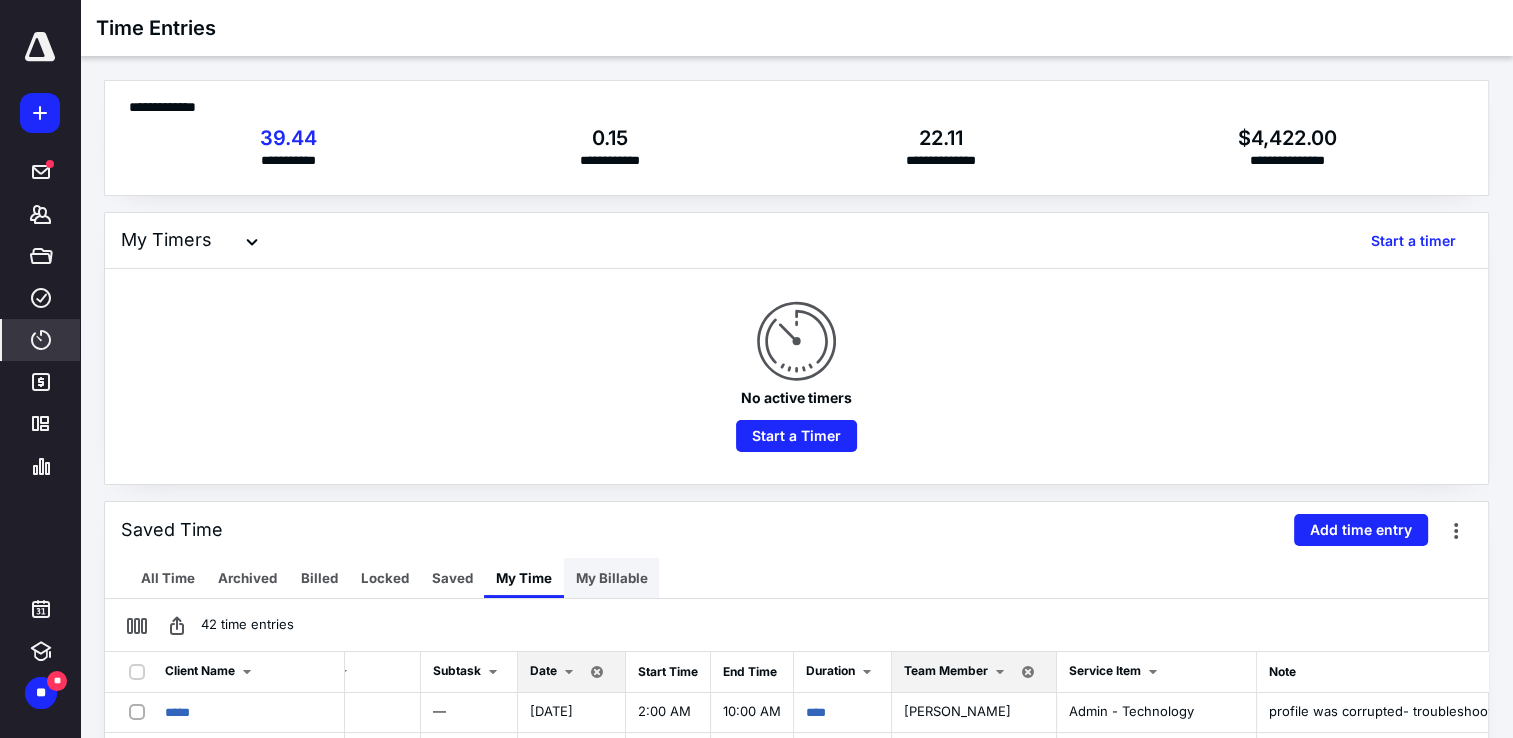 click on "My Billable" at bounding box center [612, 578] 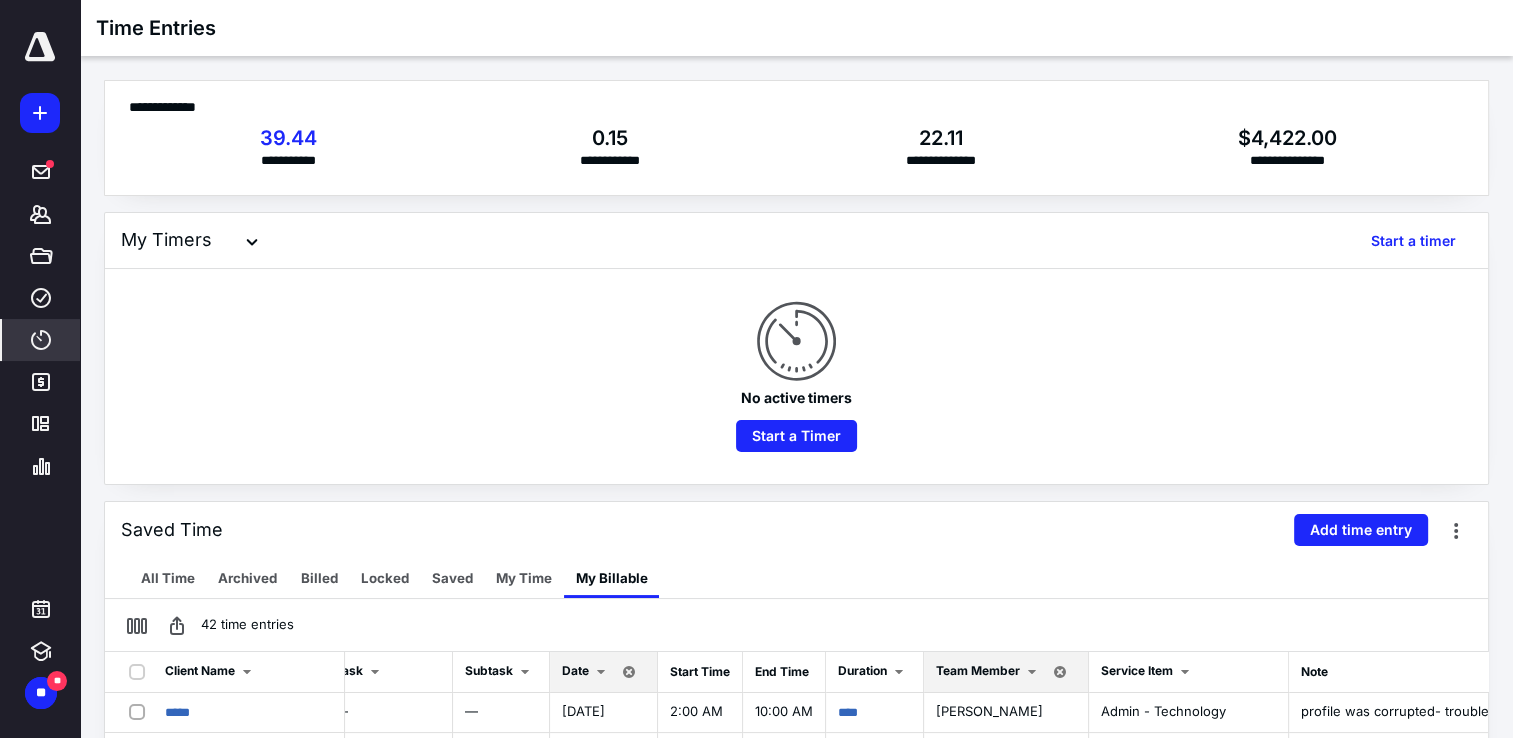 scroll, scrollTop: 0, scrollLeft: 0, axis: both 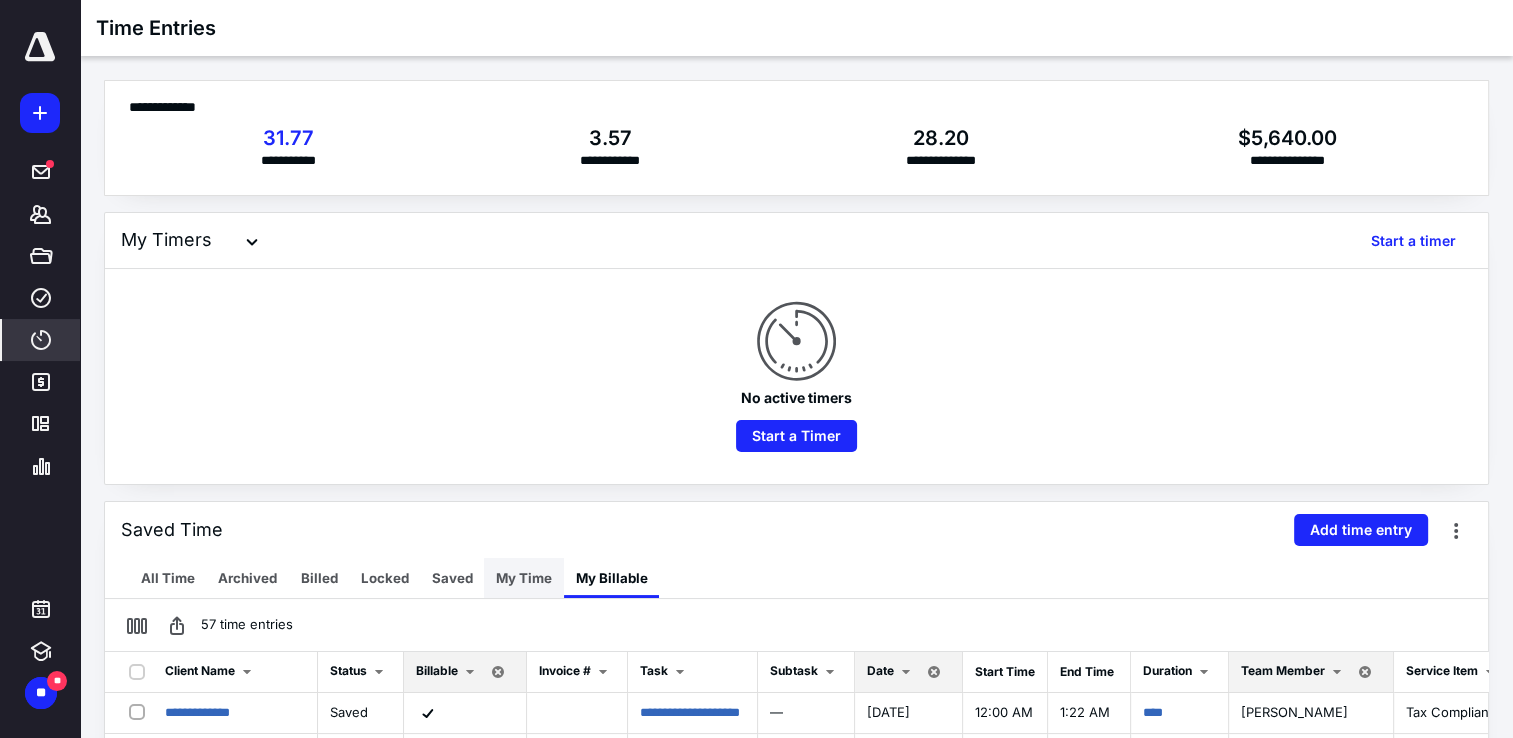 click on "My Time" at bounding box center [524, 578] 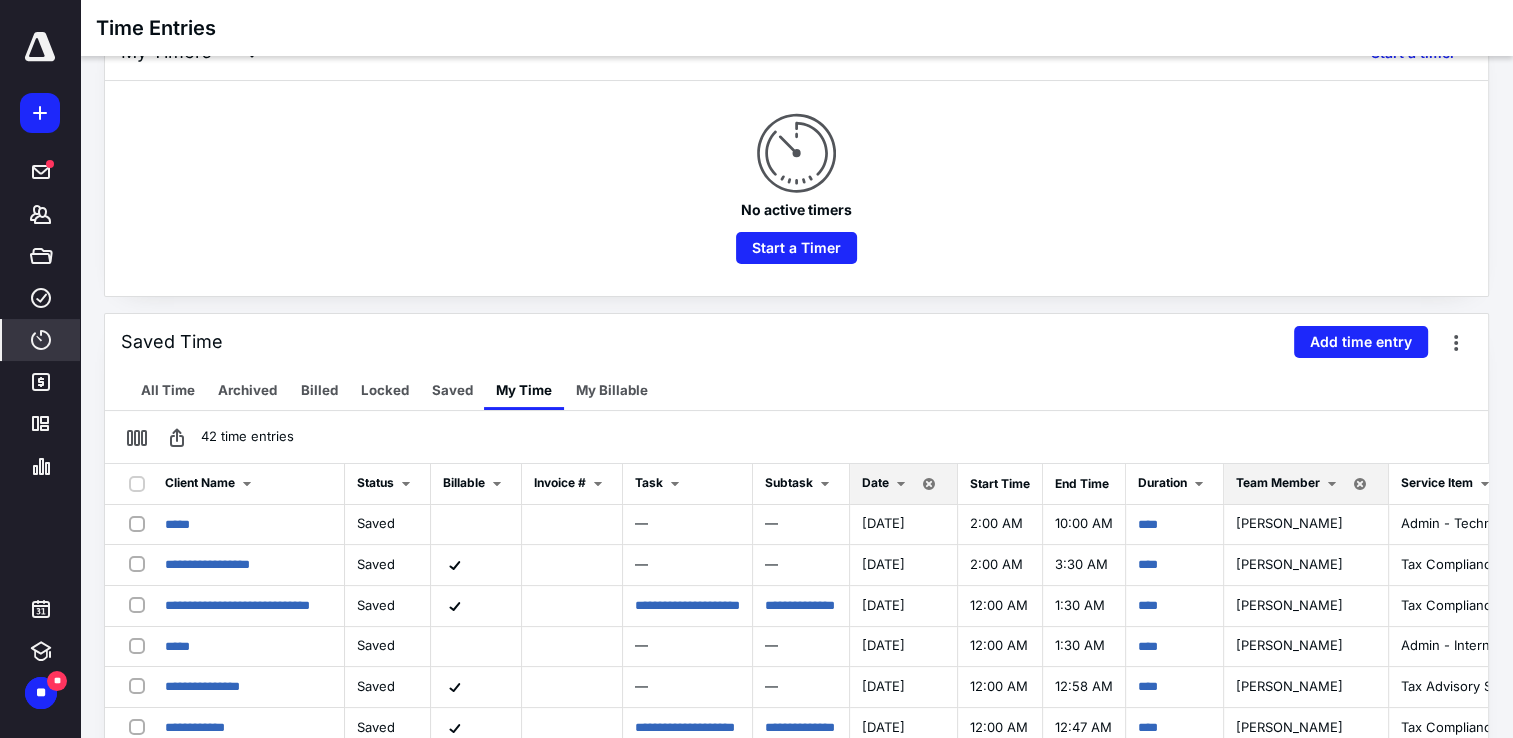 scroll, scrollTop: 188, scrollLeft: 0, axis: vertical 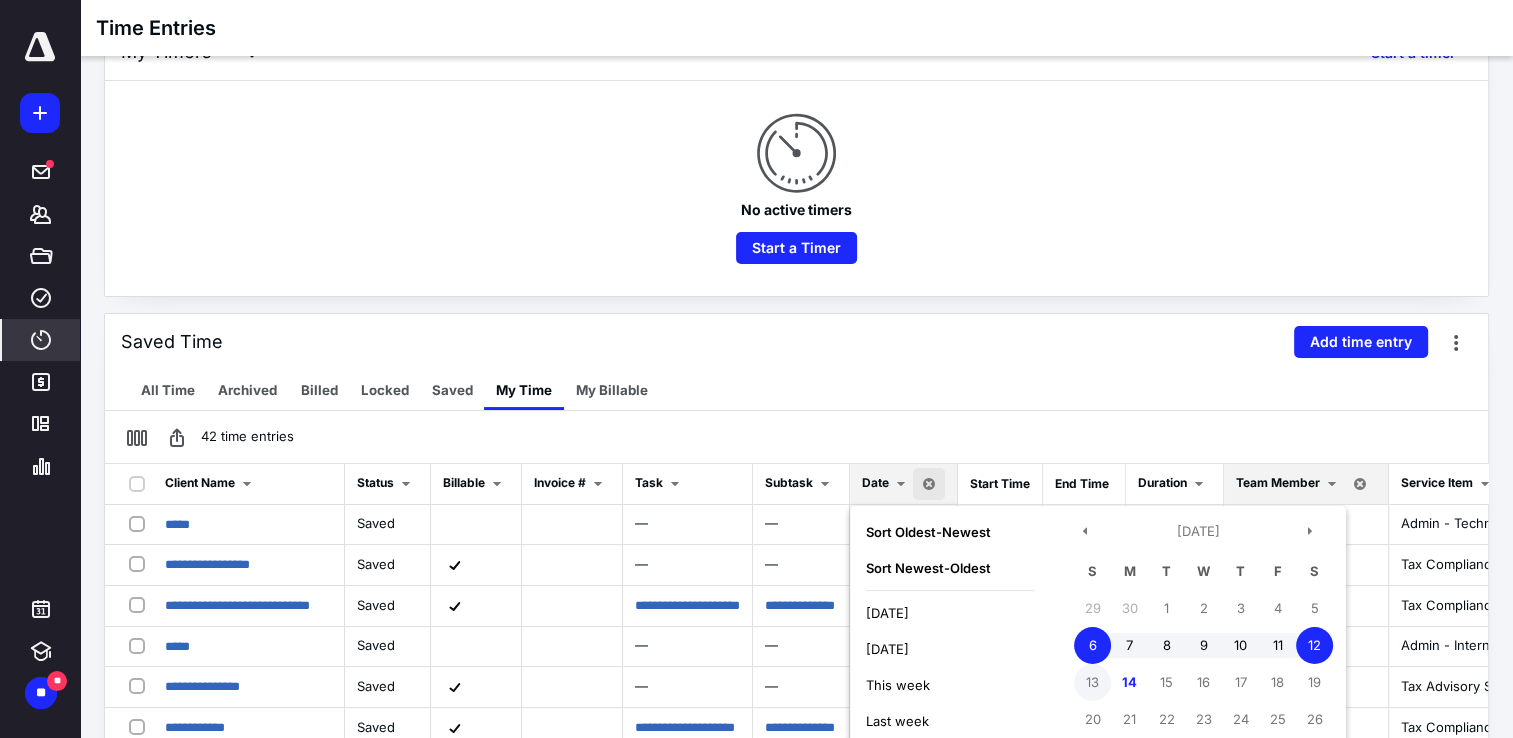 click on "13" at bounding box center [1092, 682] 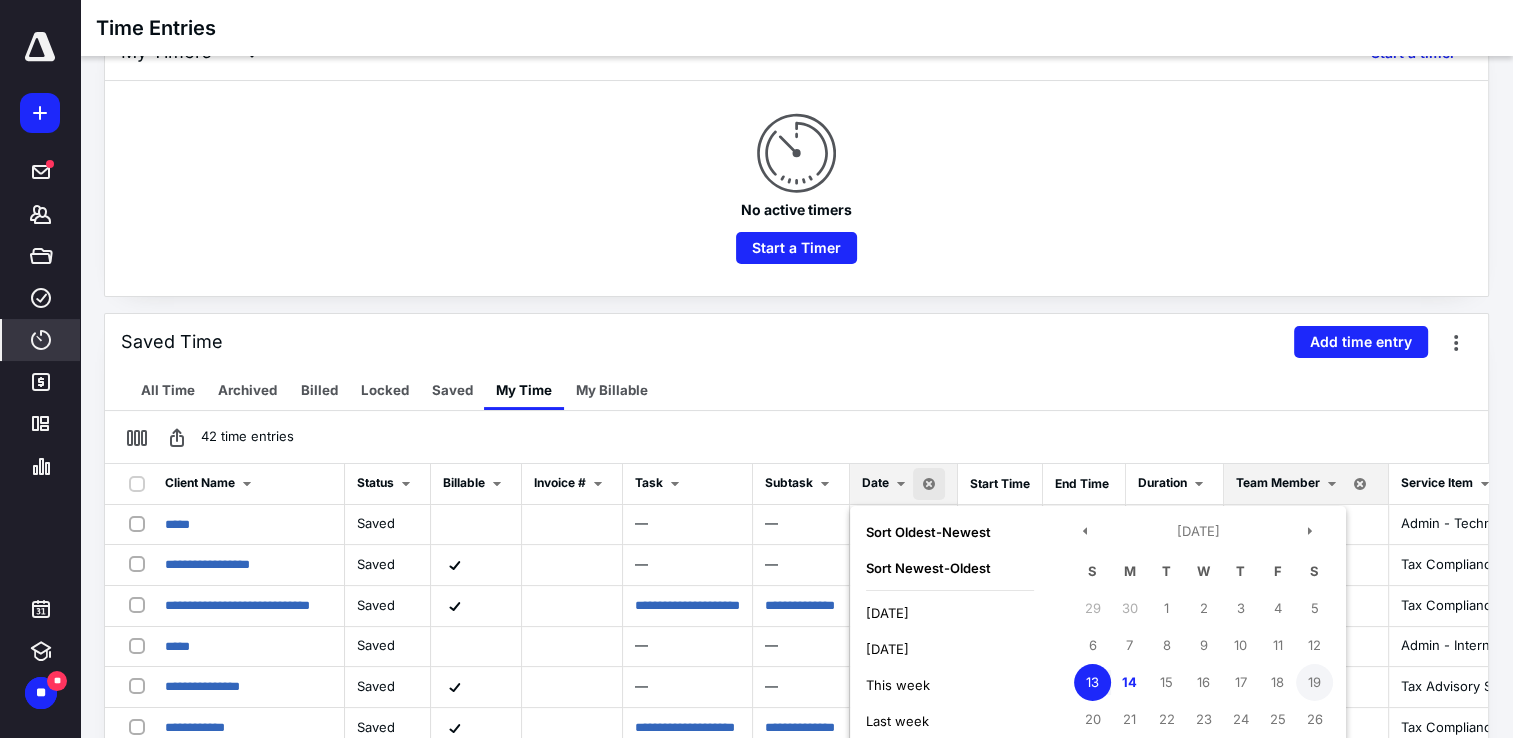 click on "19" at bounding box center (1314, 682) 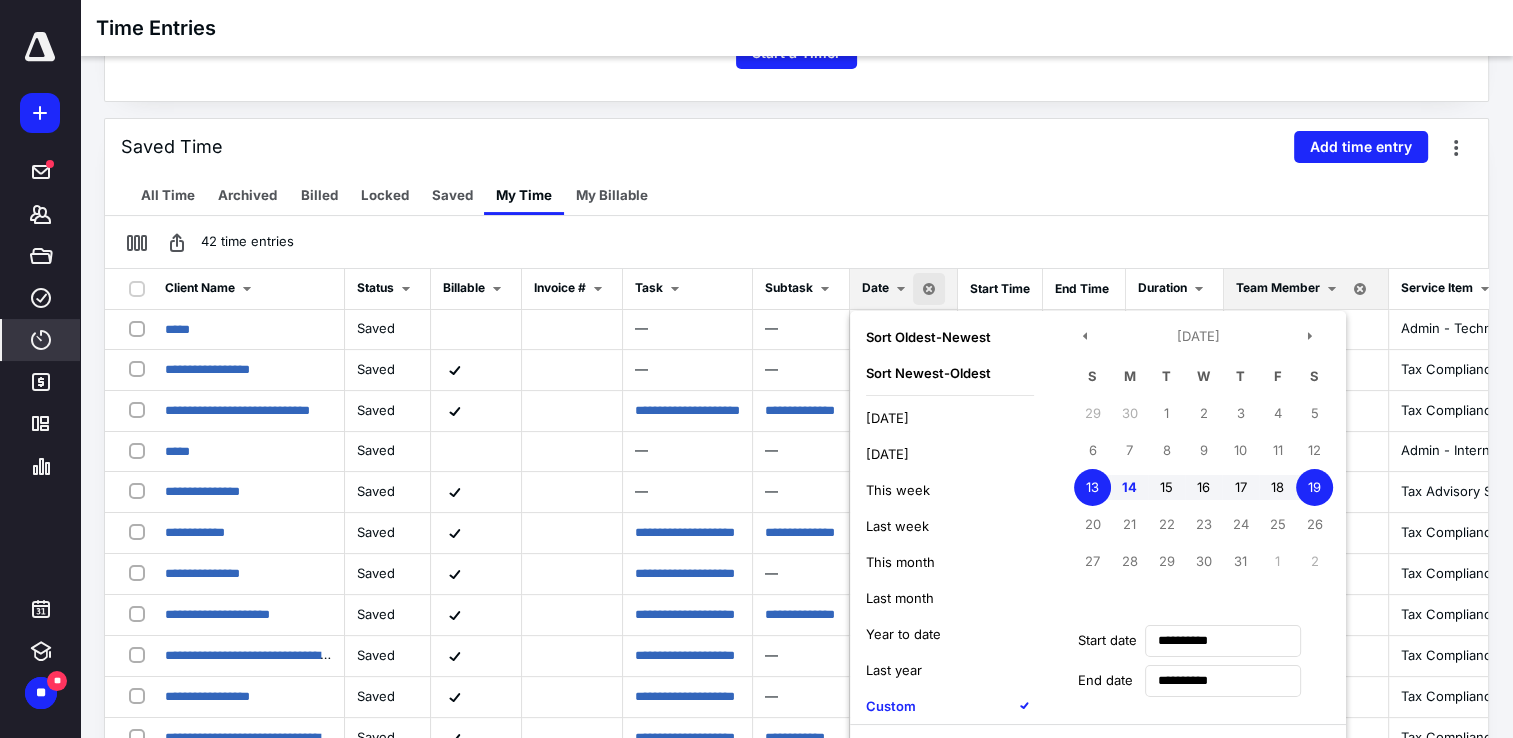 scroll, scrollTop: 384, scrollLeft: 0, axis: vertical 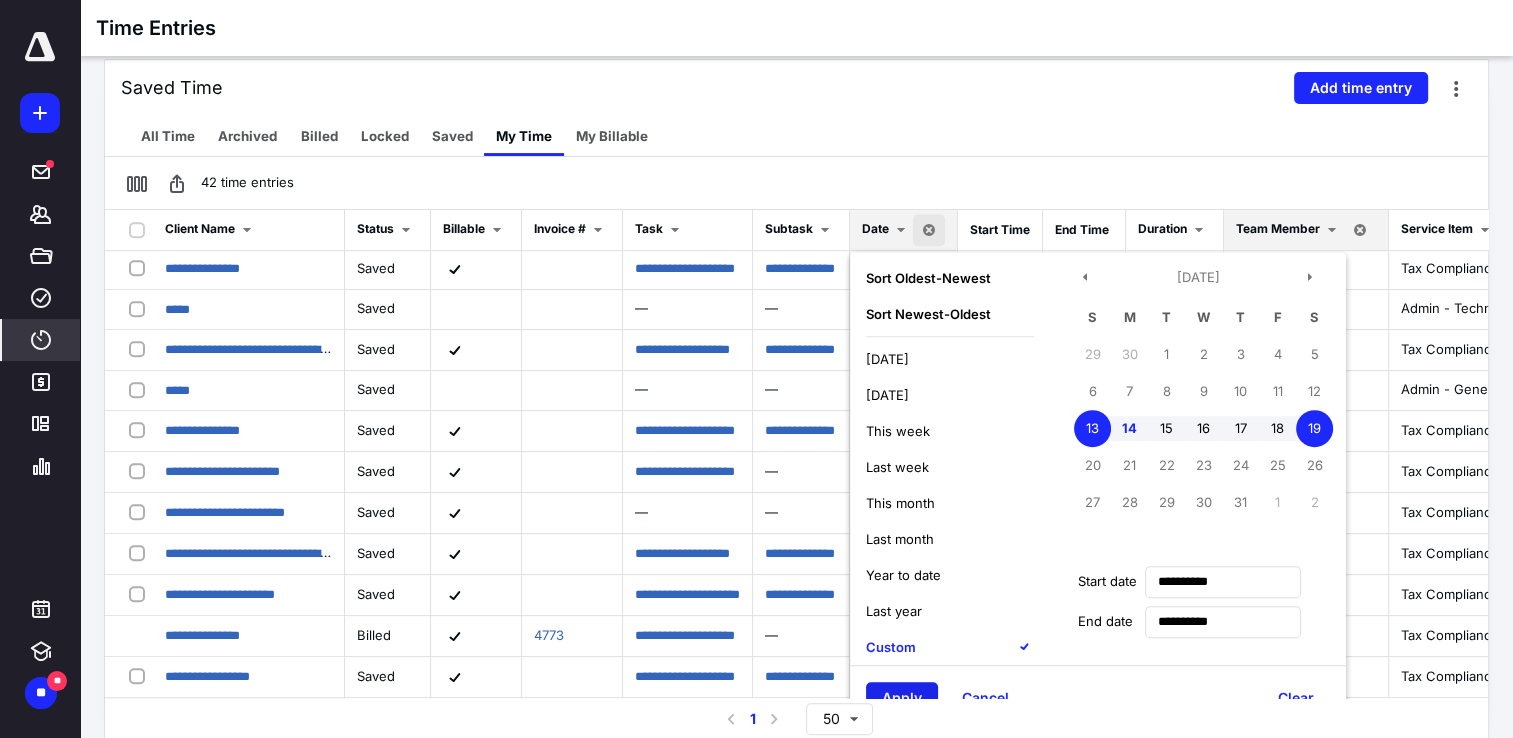 click on "Apply" at bounding box center [902, 698] 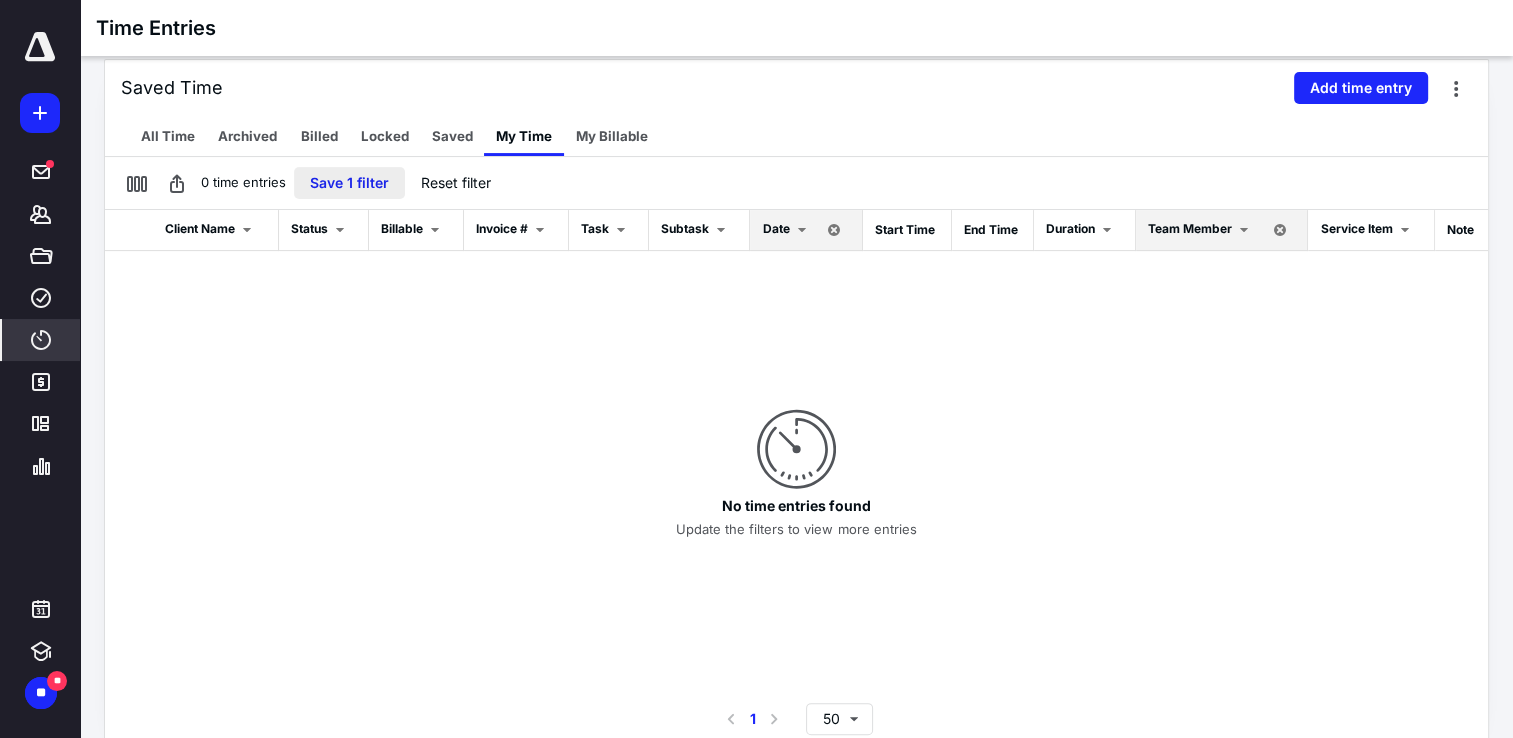 click on "Save 1 filter" at bounding box center (349, 183) 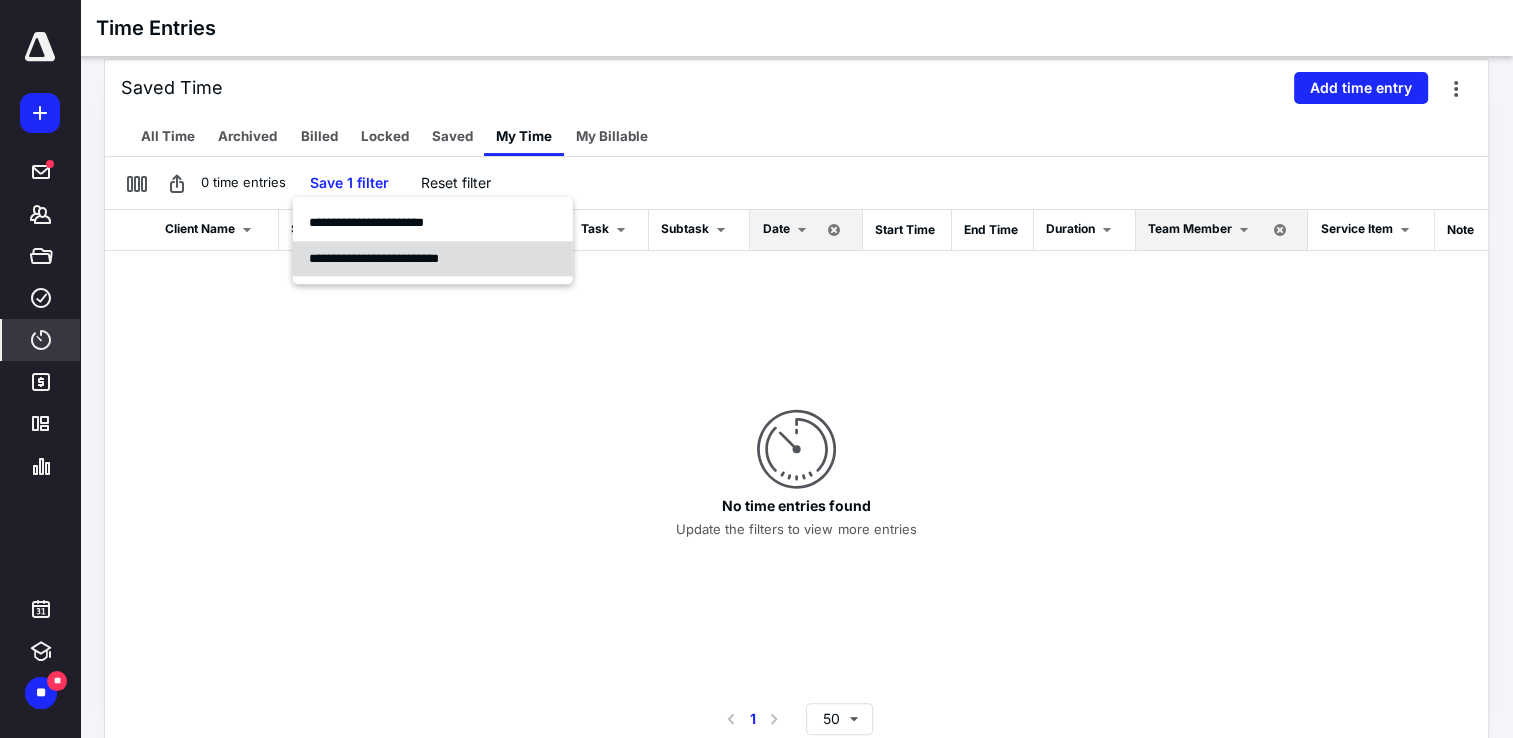 click on "**********" at bounding box center [374, 258] 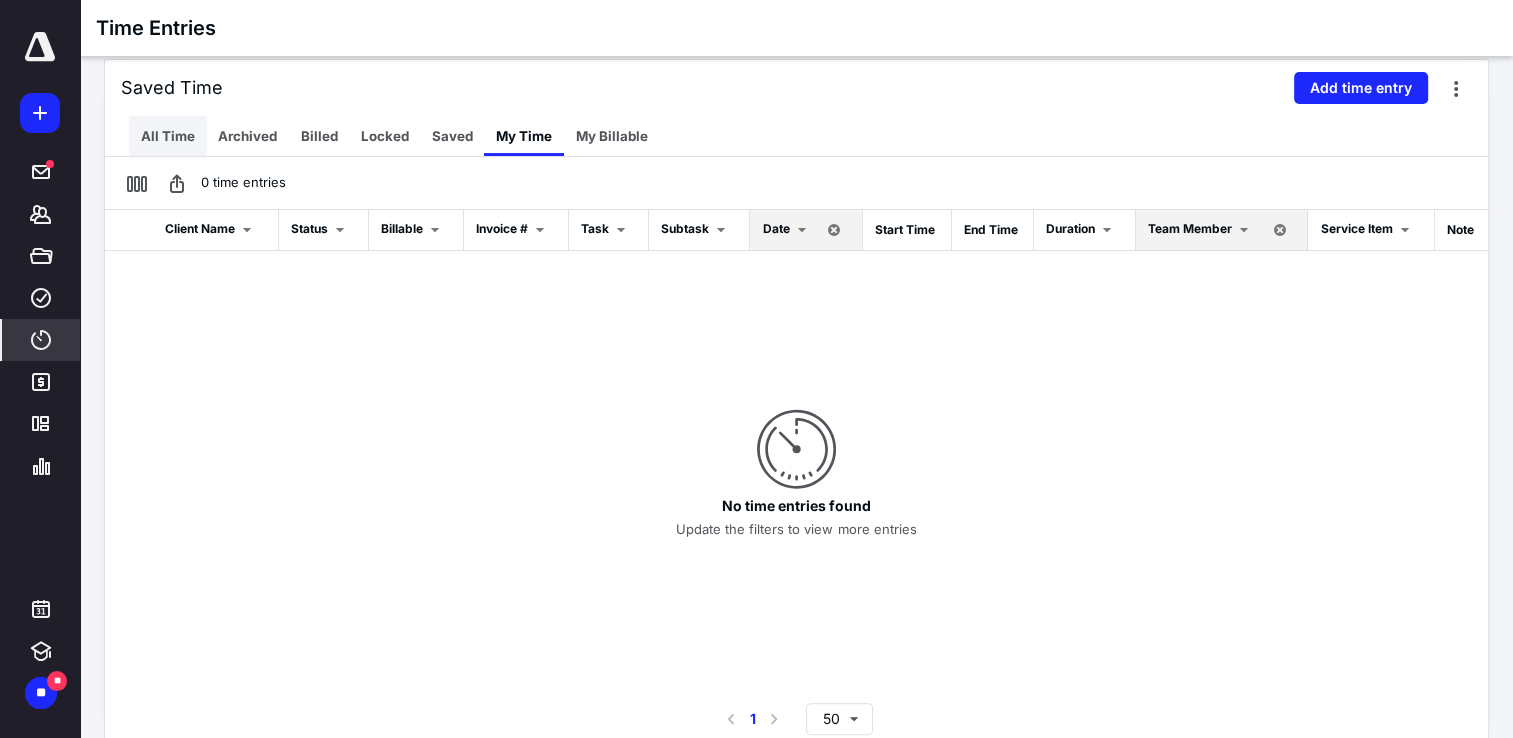 click on "All Time" at bounding box center [168, 136] 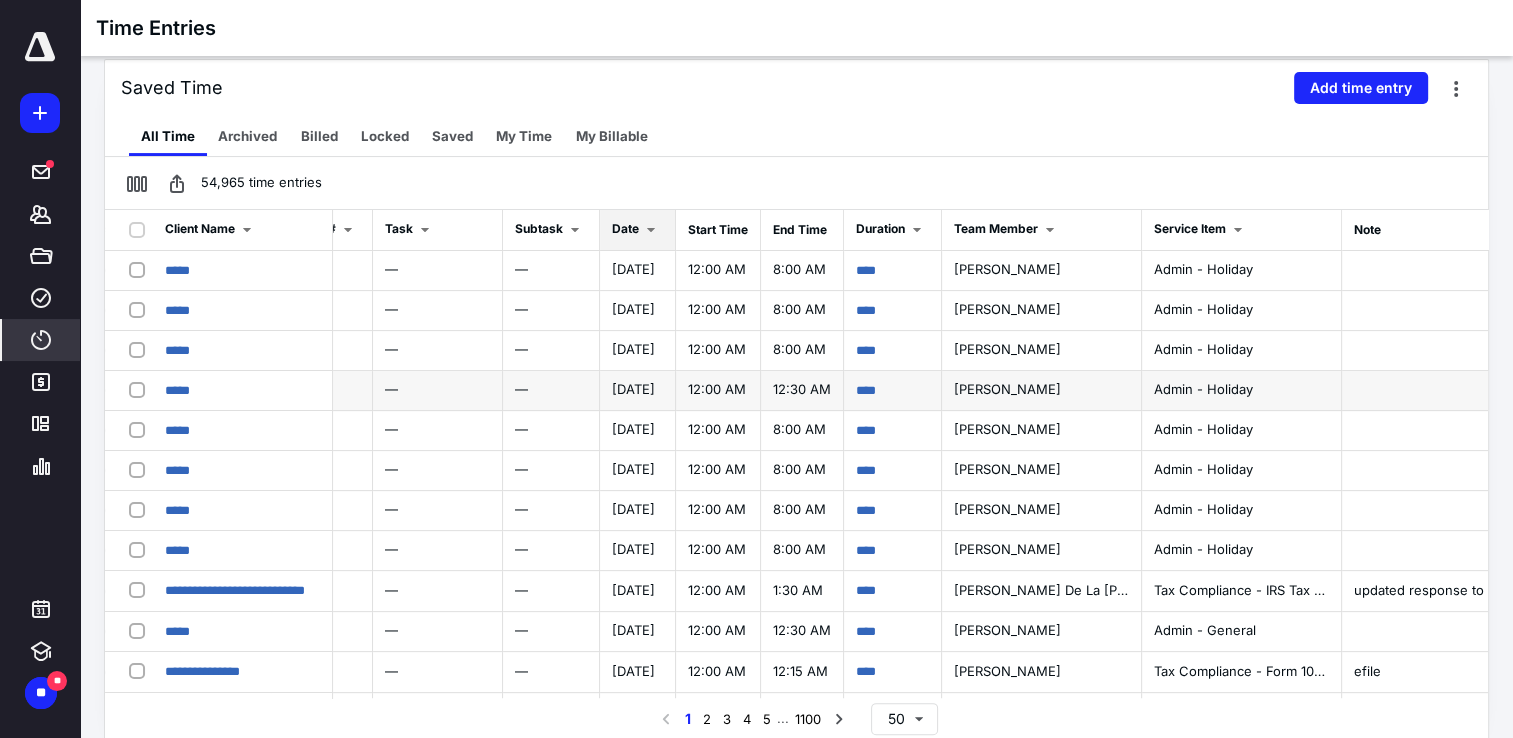 scroll, scrollTop: 0, scrollLeft: 286, axis: horizontal 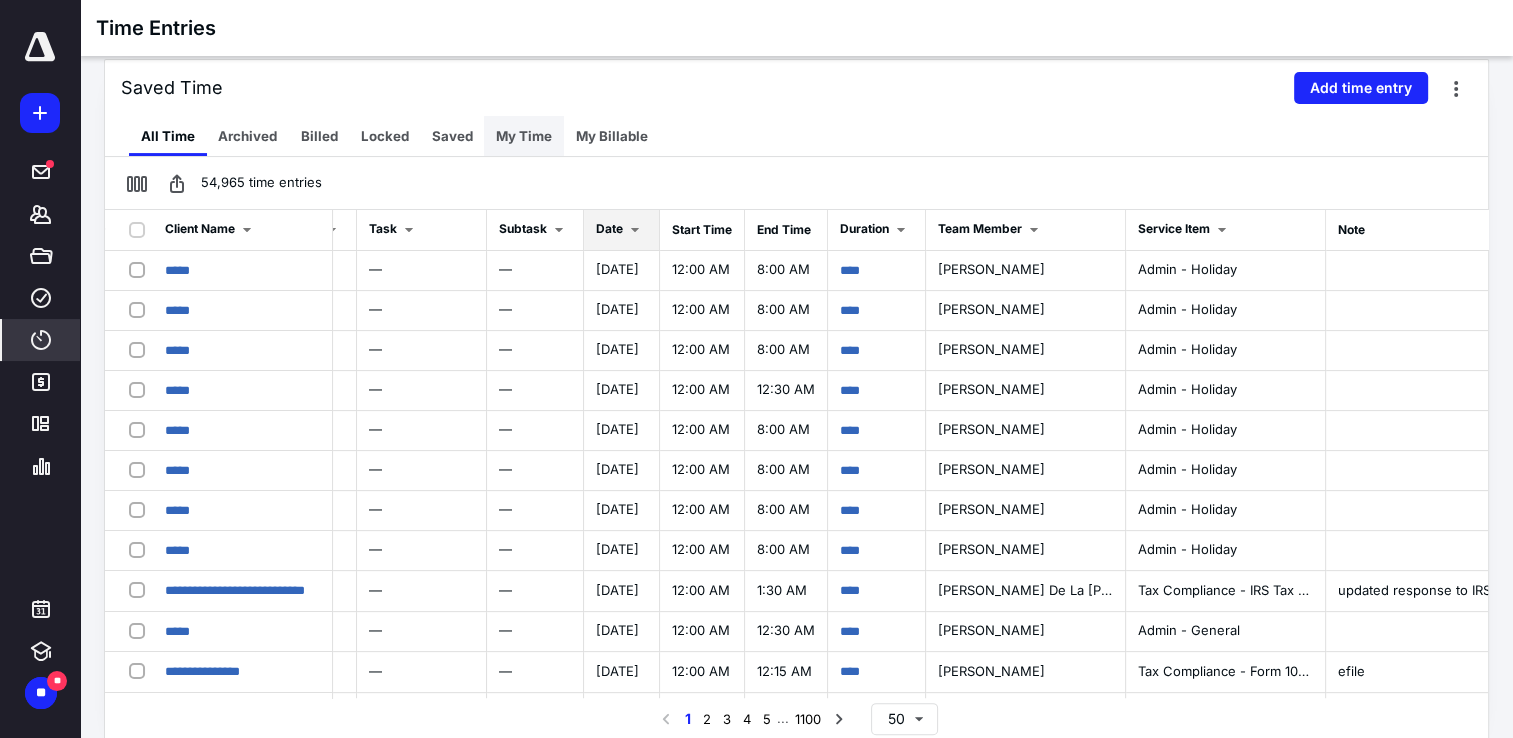 click on "My Time" at bounding box center [524, 136] 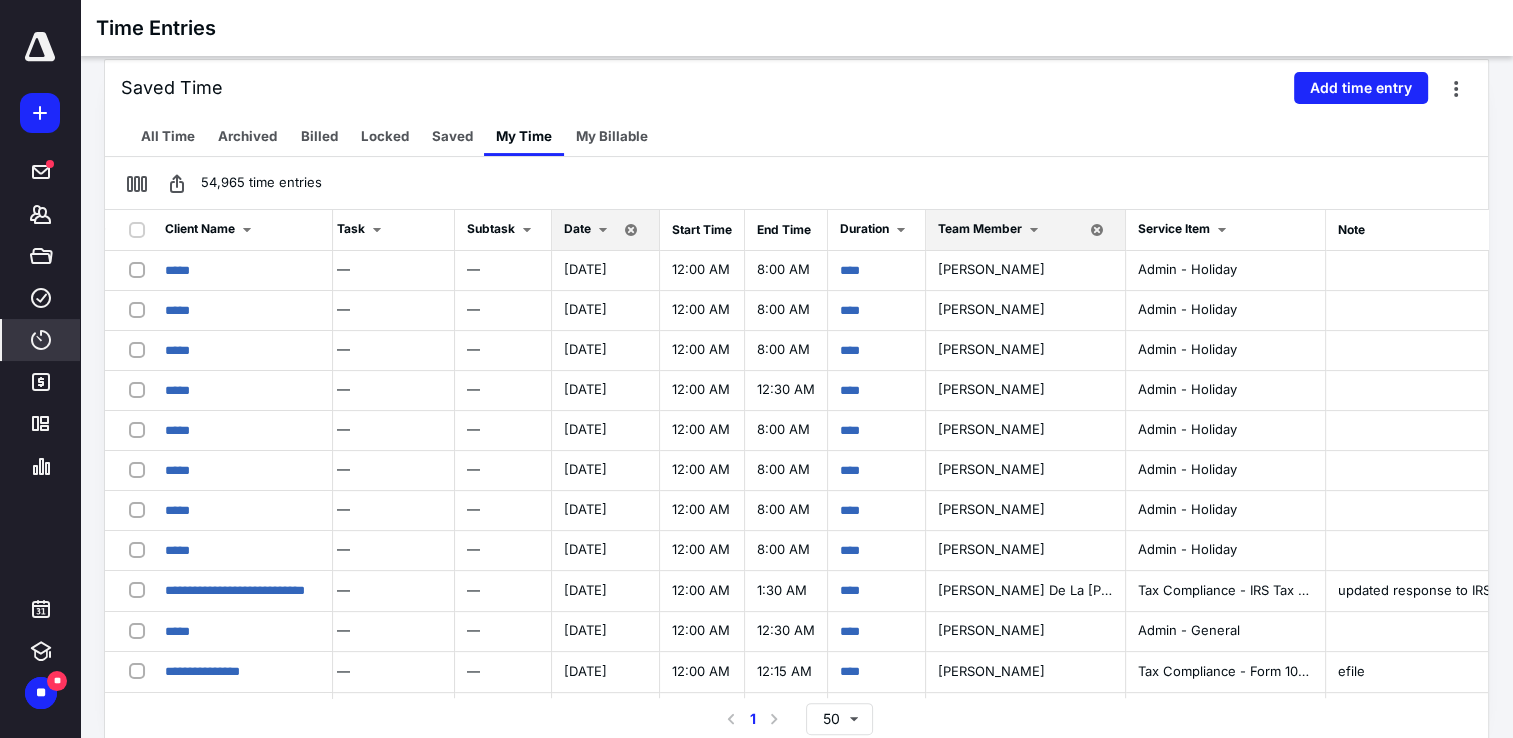 scroll, scrollTop: 0, scrollLeft: 0, axis: both 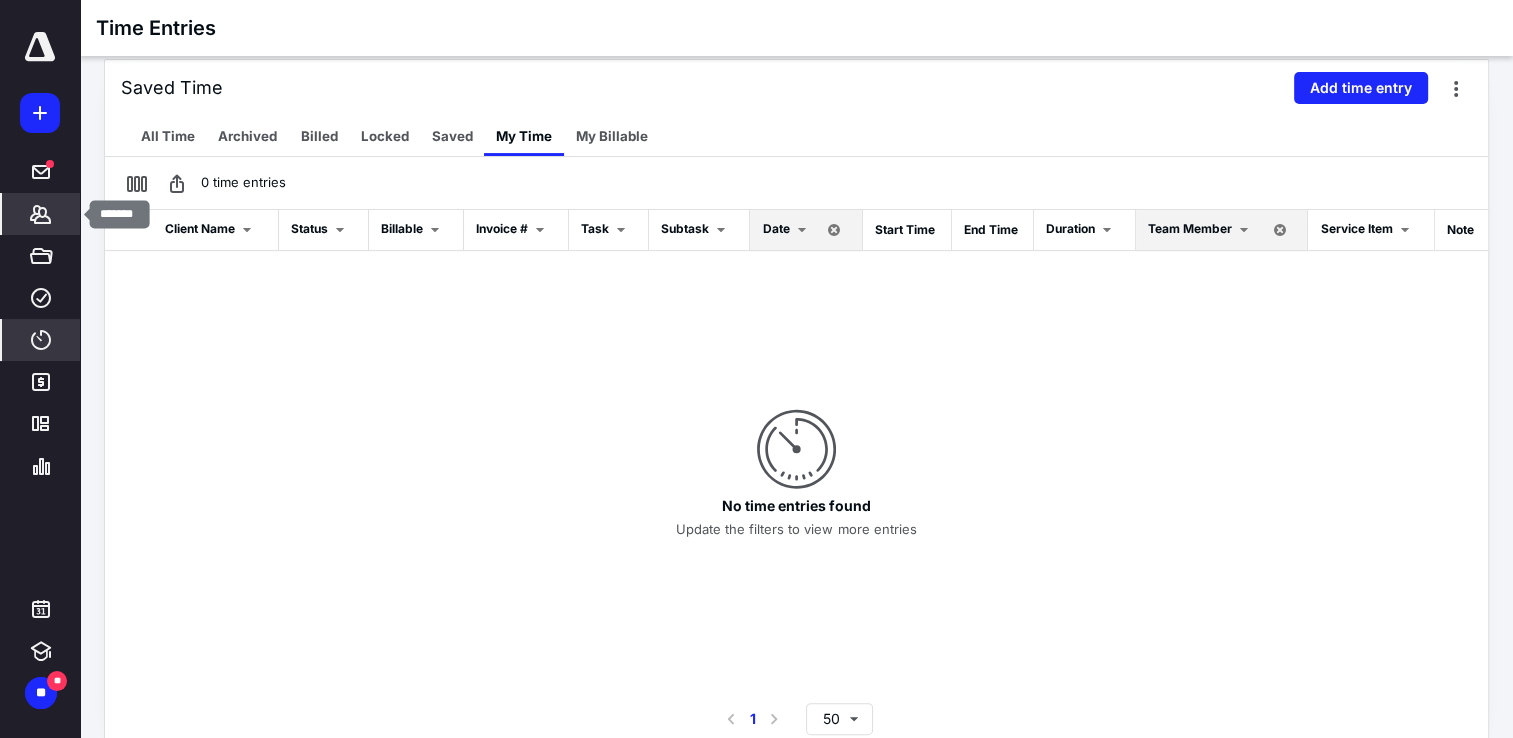 click 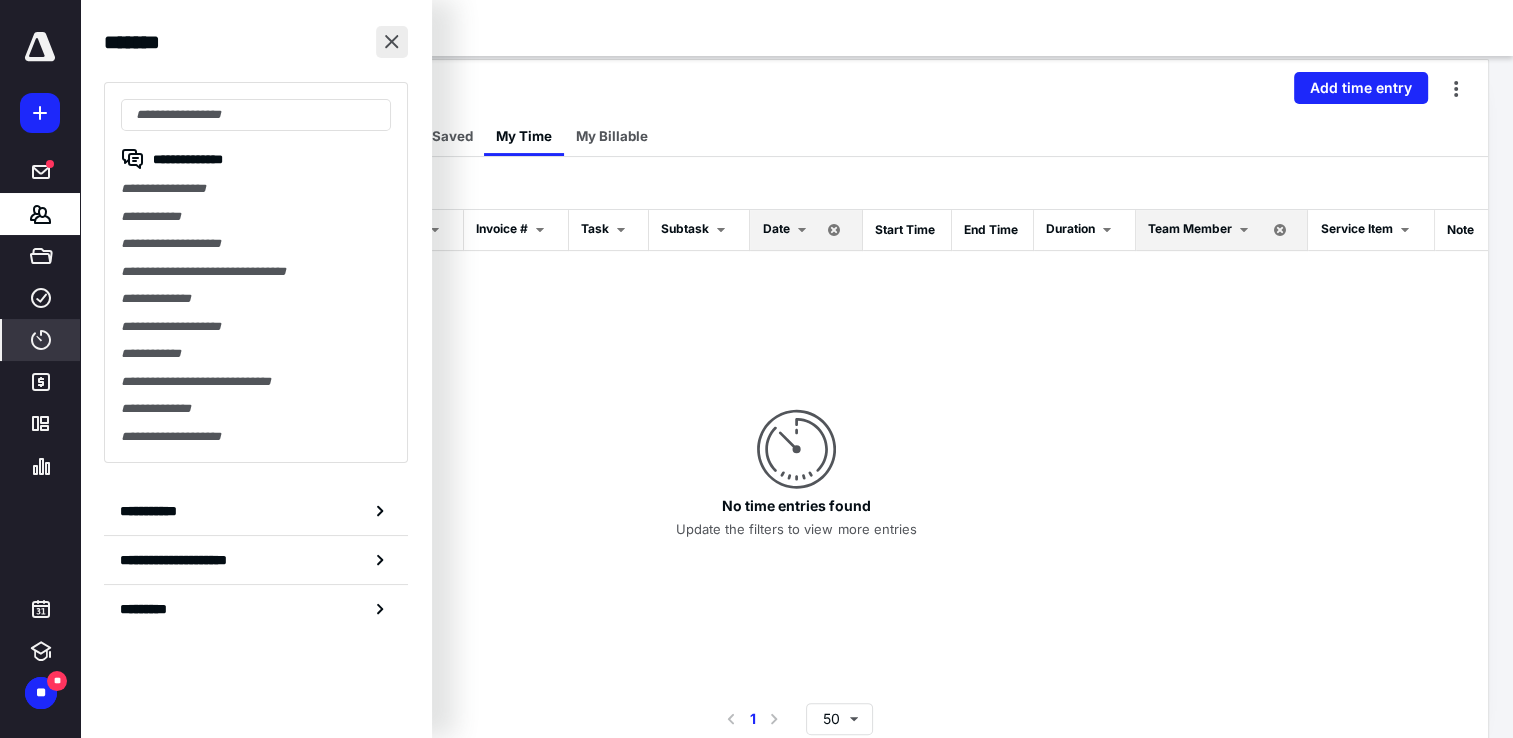 click at bounding box center [392, 42] 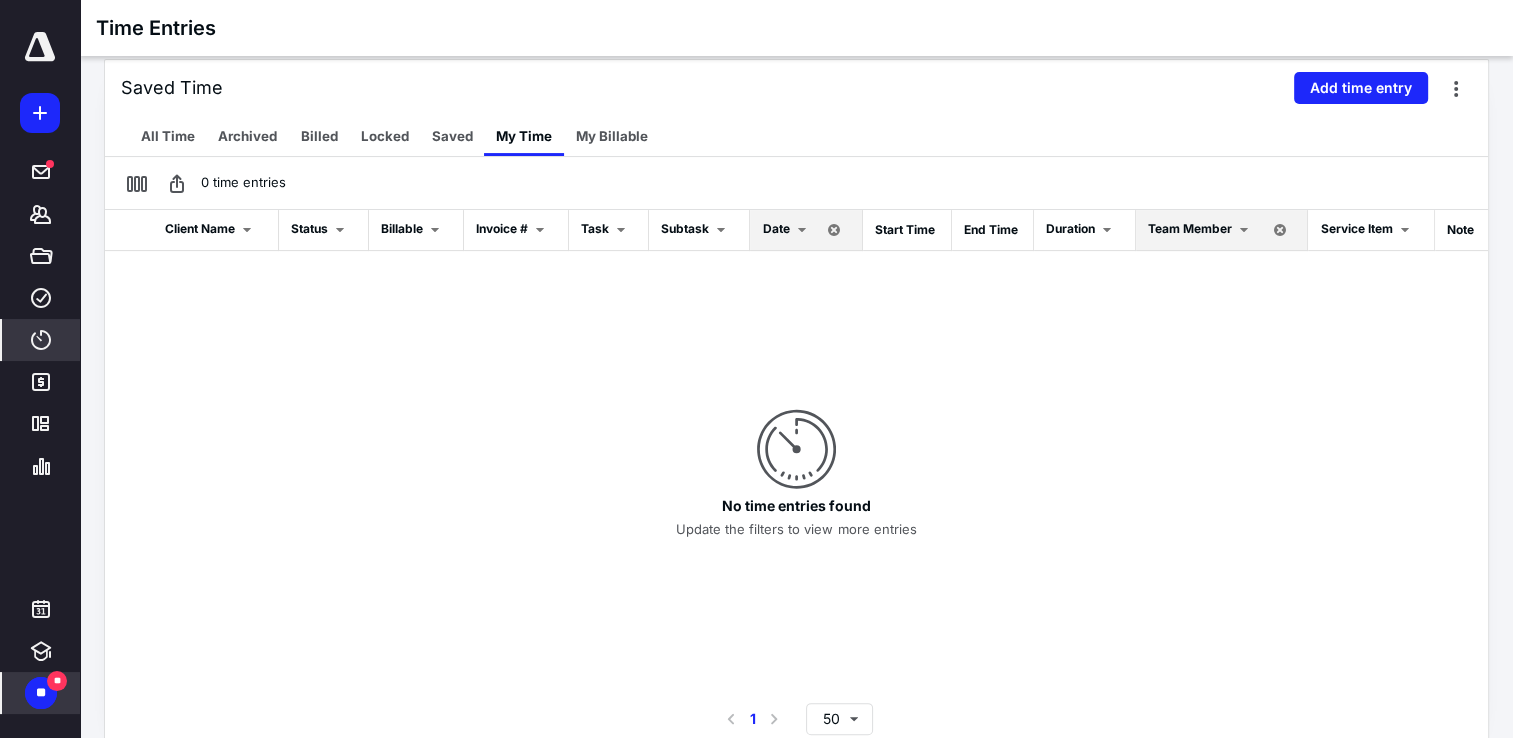 click on "**" at bounding box center (41, 693) 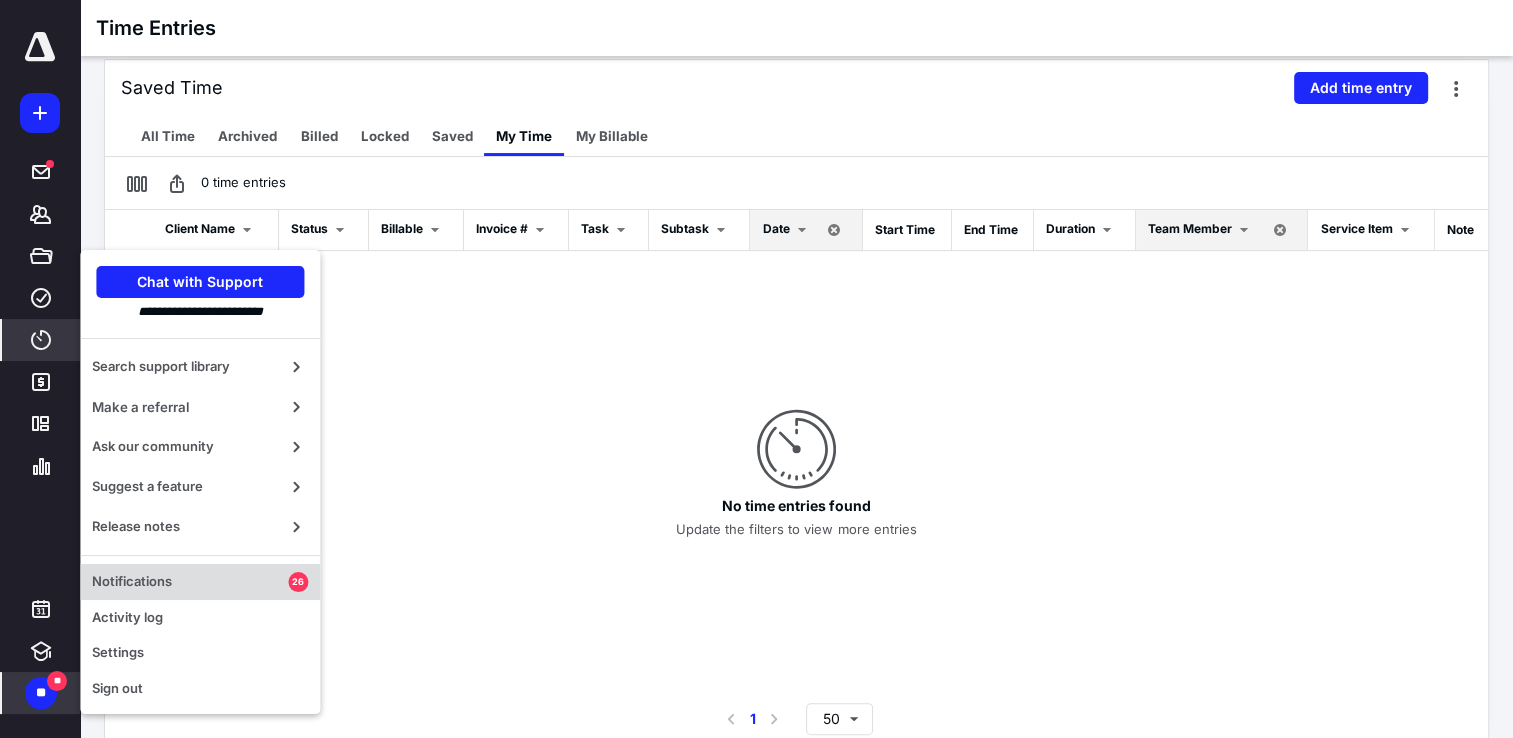 click on "Notifications 26" at bounding box center [200, 582] 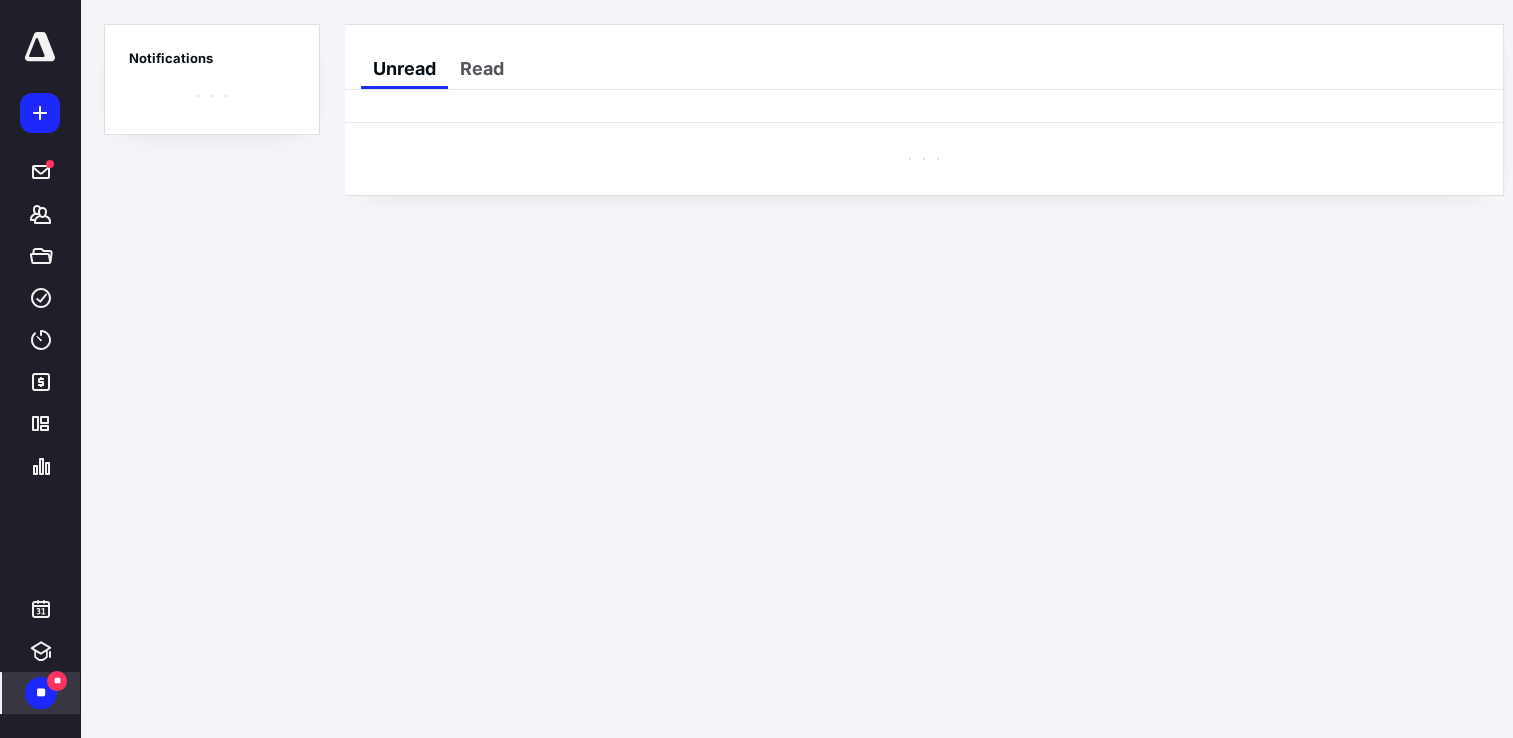 scroll, scrollTop: 0, scrollLeft: 0, axis: both 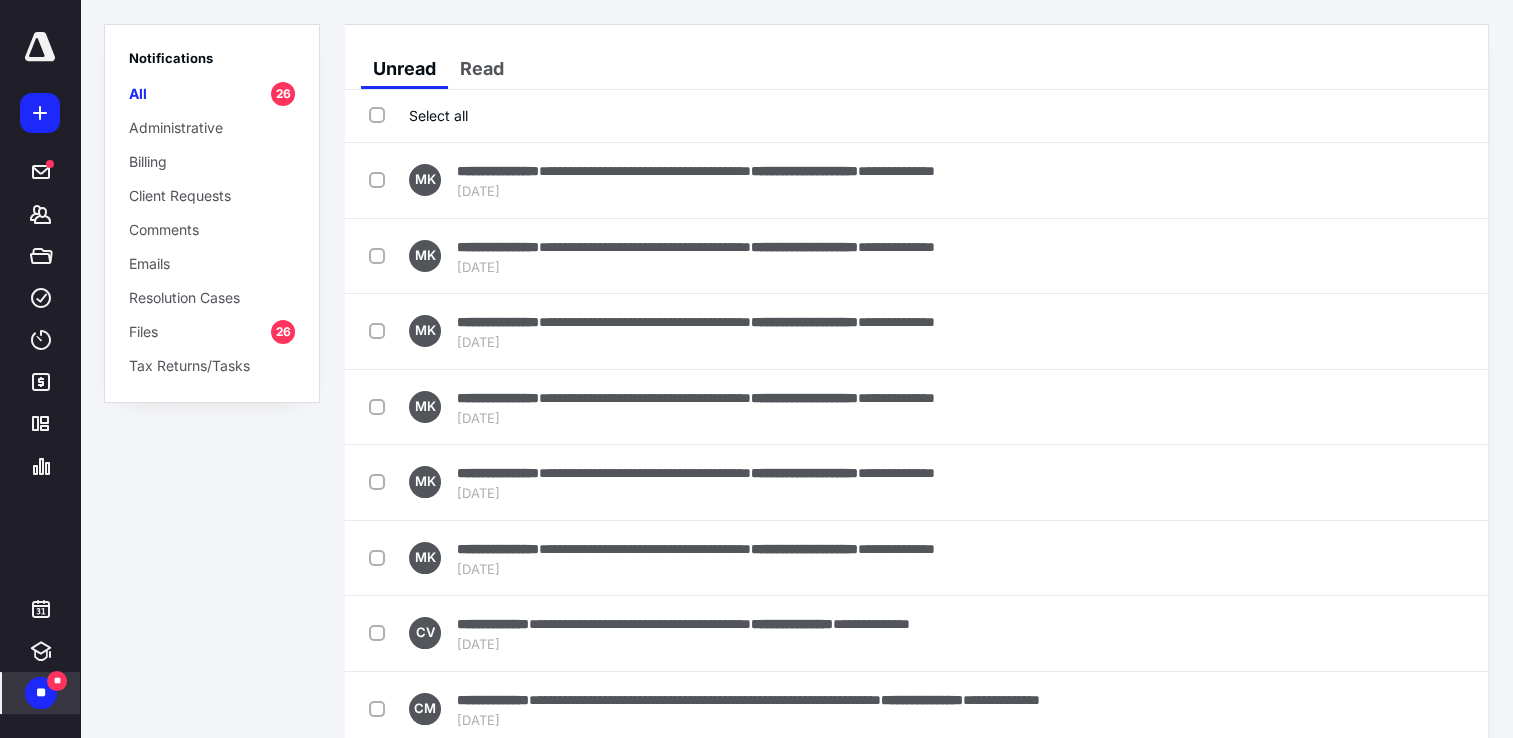 click on "** **" at bounding box center [41, 693] 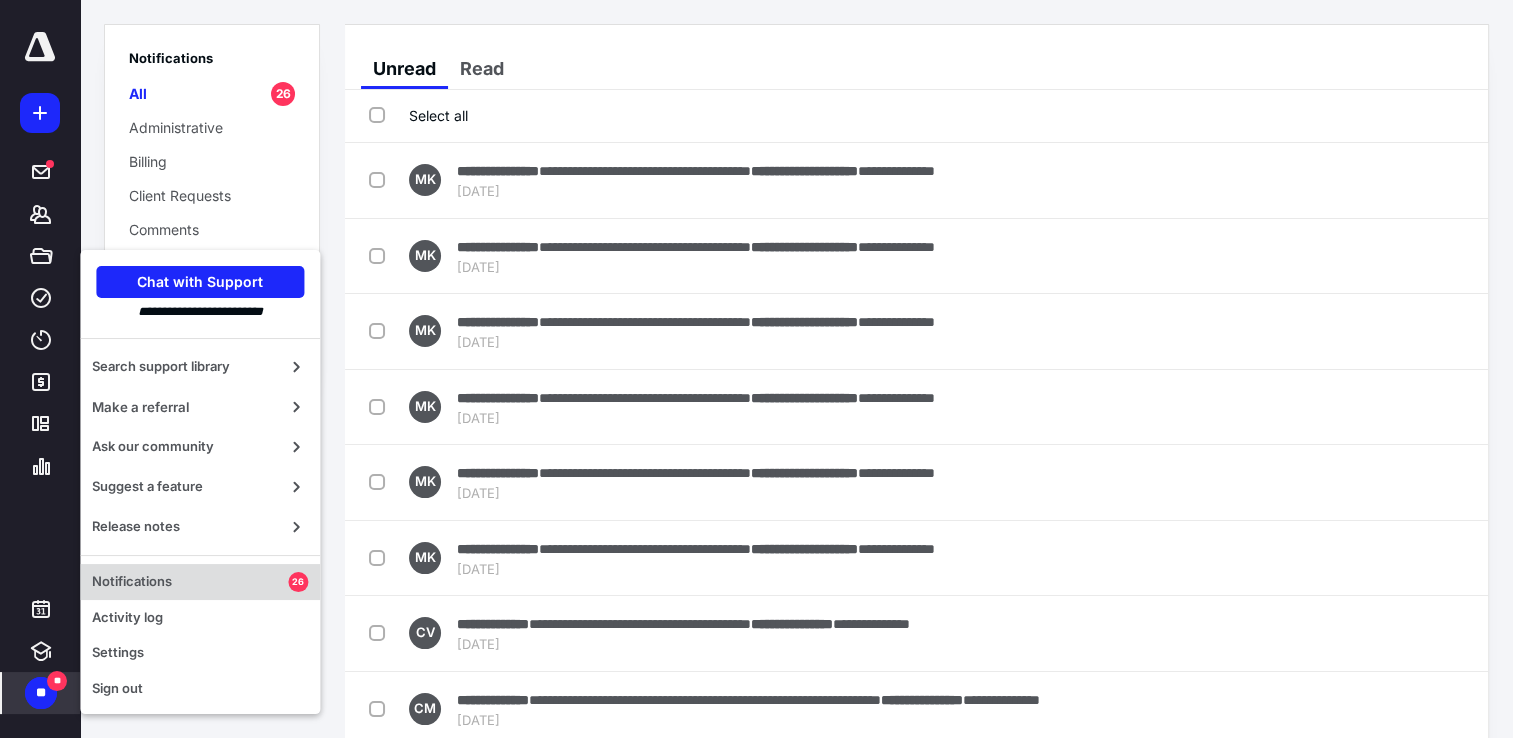 click on "Notifications" at bounding box center (190, 582) 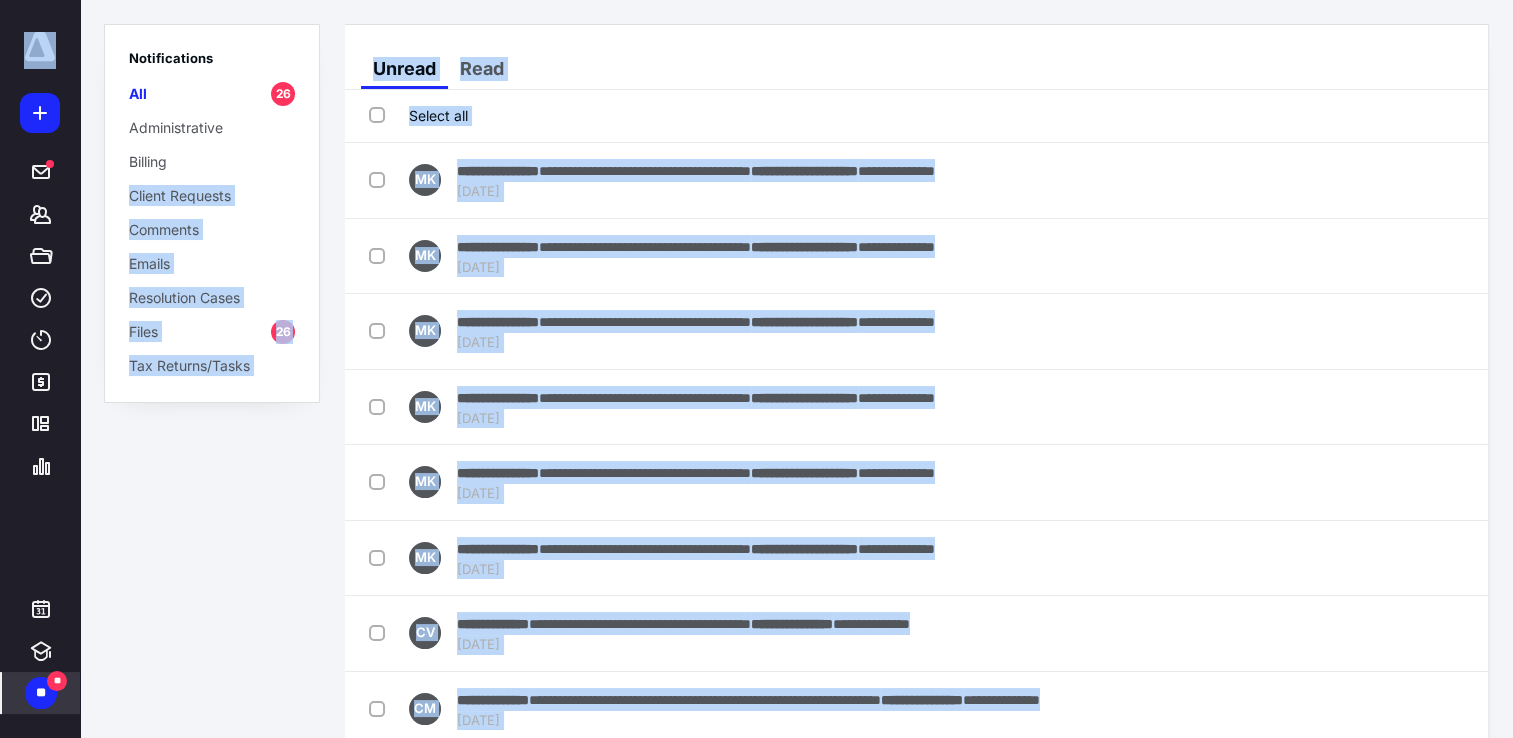 drag, startPoint x: 54, startPoint y: 214, endPoint x: 250, endPoint y: 149, distance: 206.49698 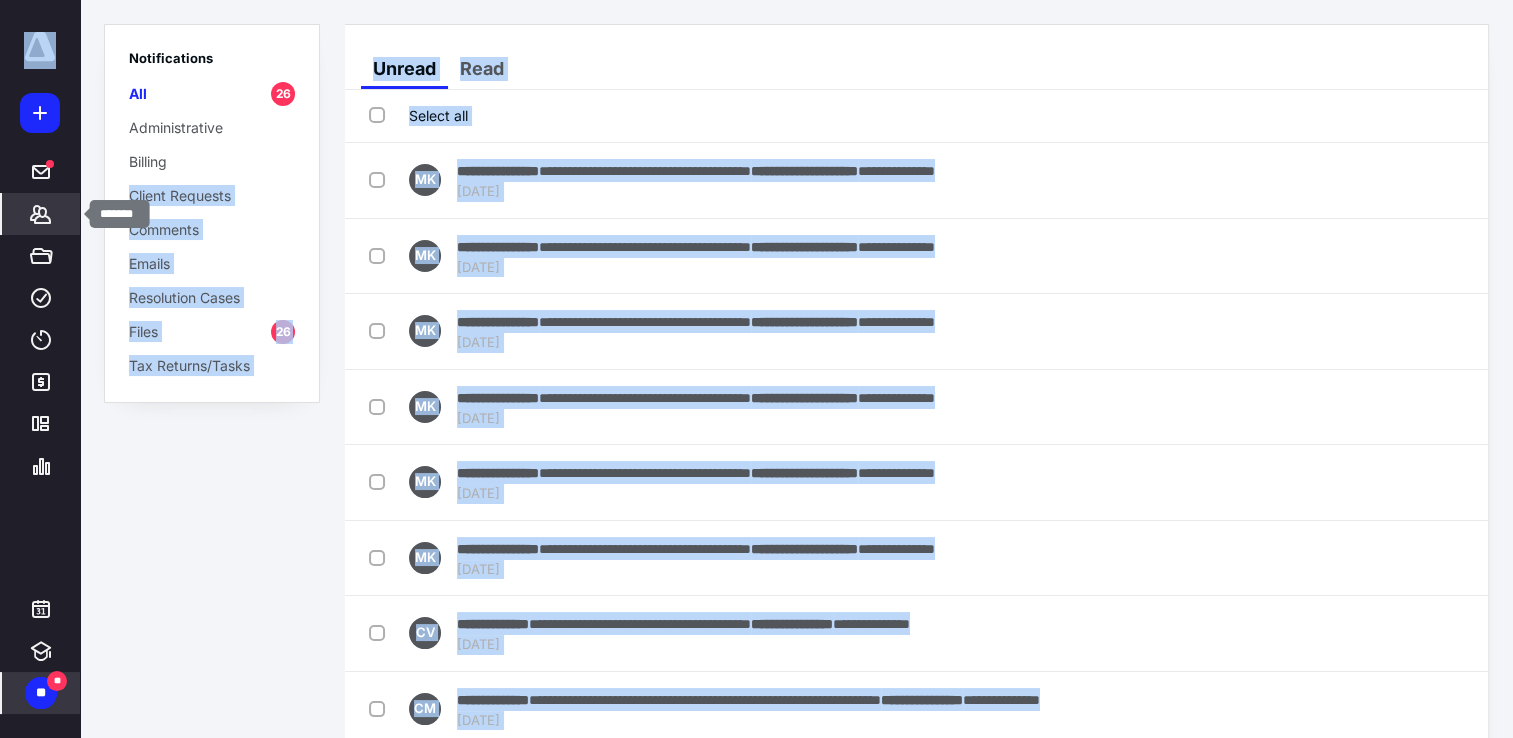 click on "*******" at bounding box center [41, 214] 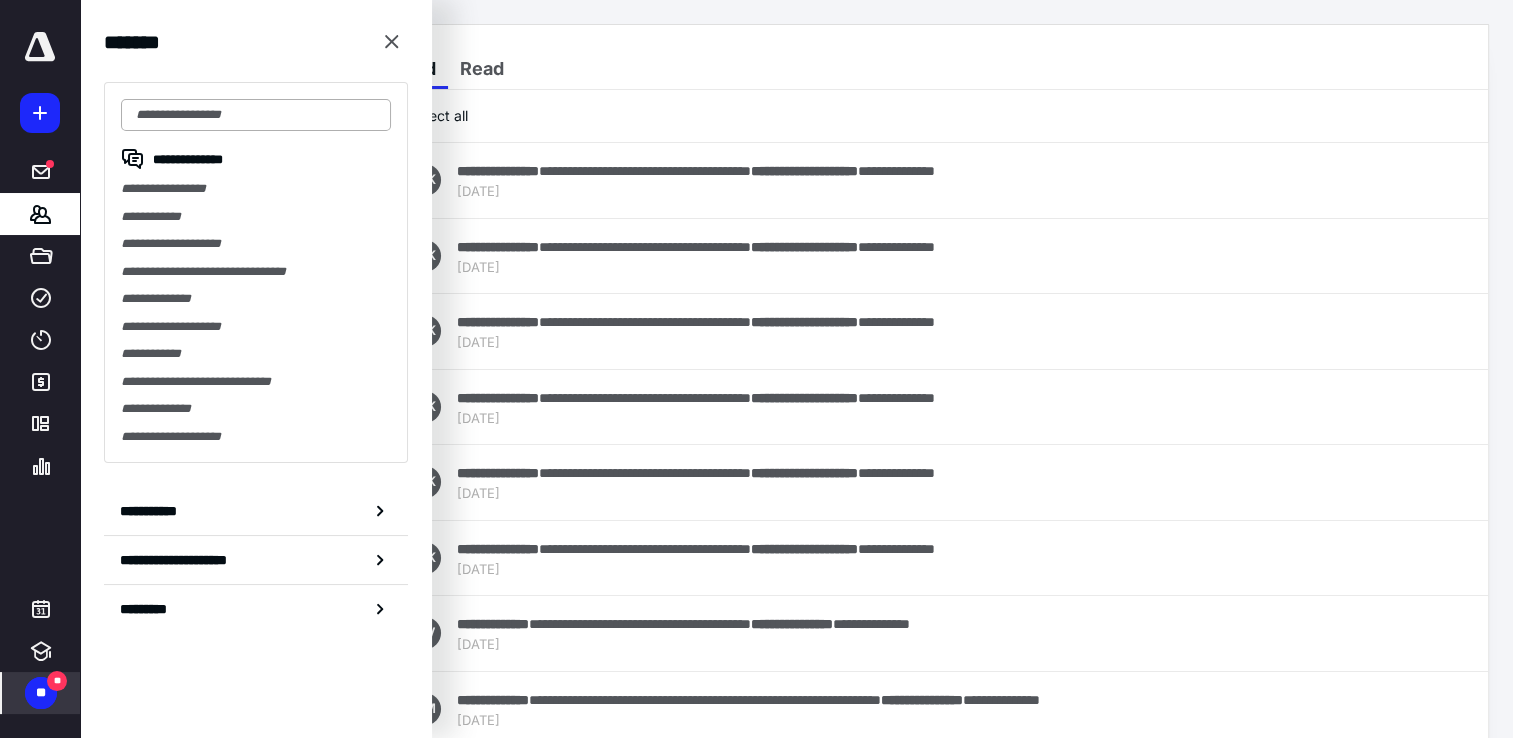type on "*" 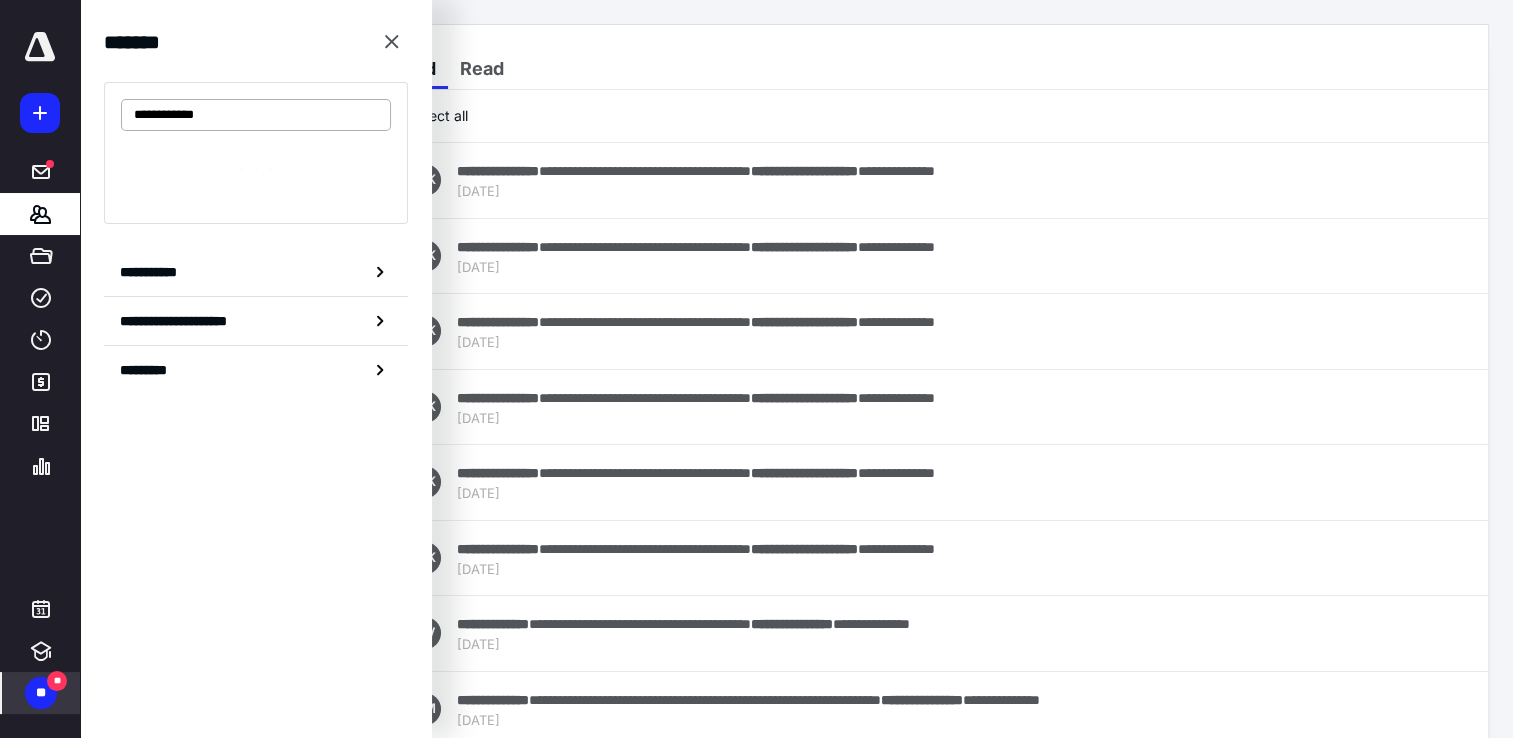 type on "**********" 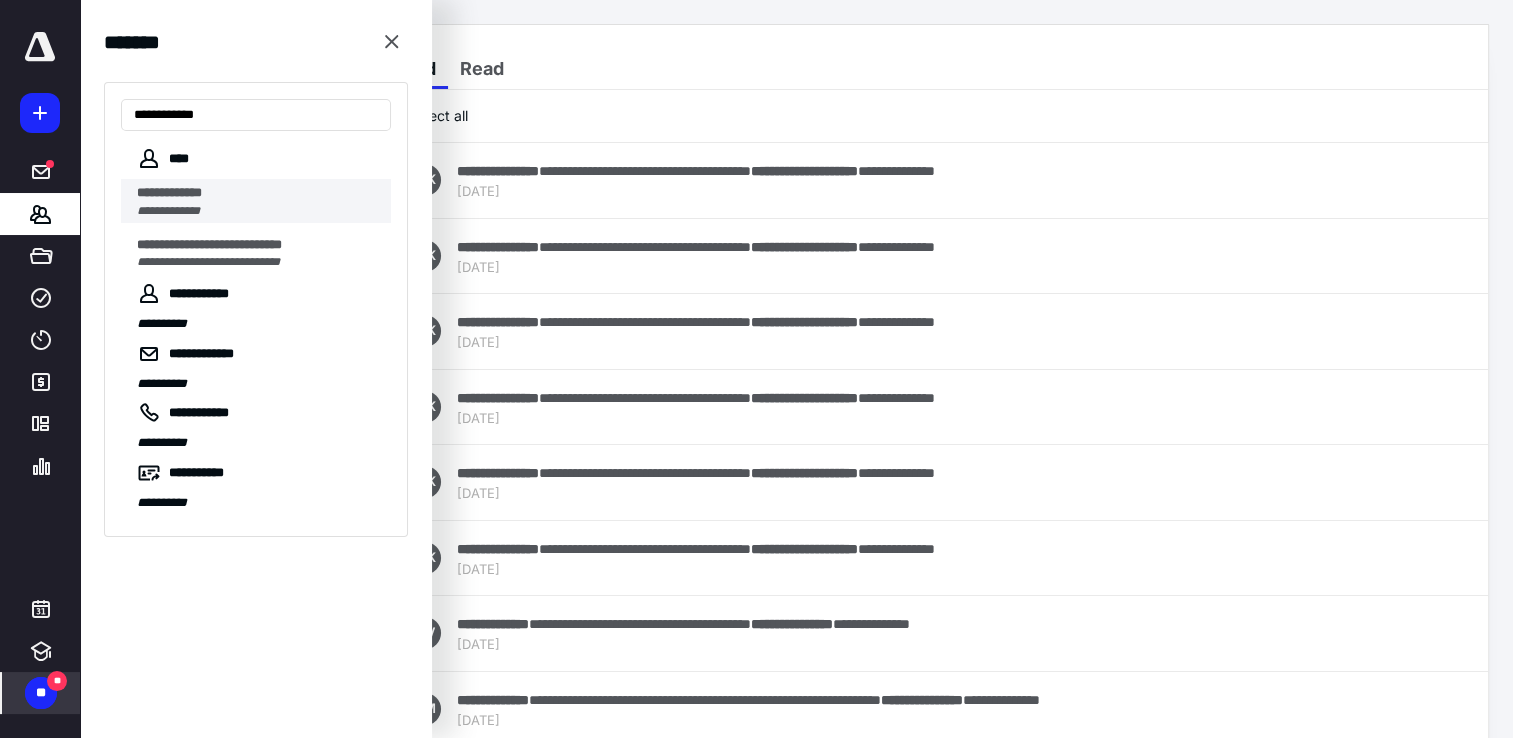 click on "**********" at bounding box center [169, 192] 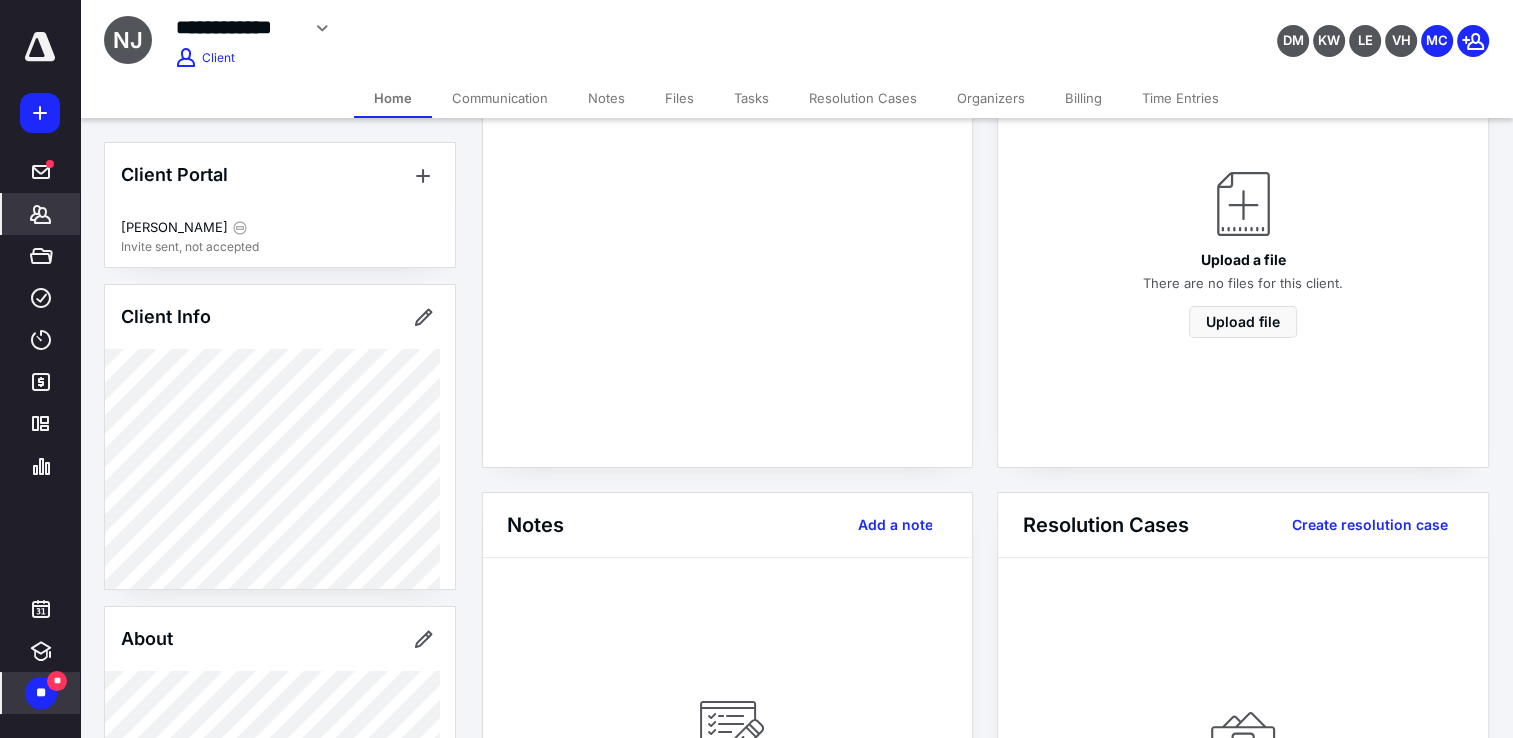 scroll, scrollTop: 187, scrollLeft: 0, axis: vertical 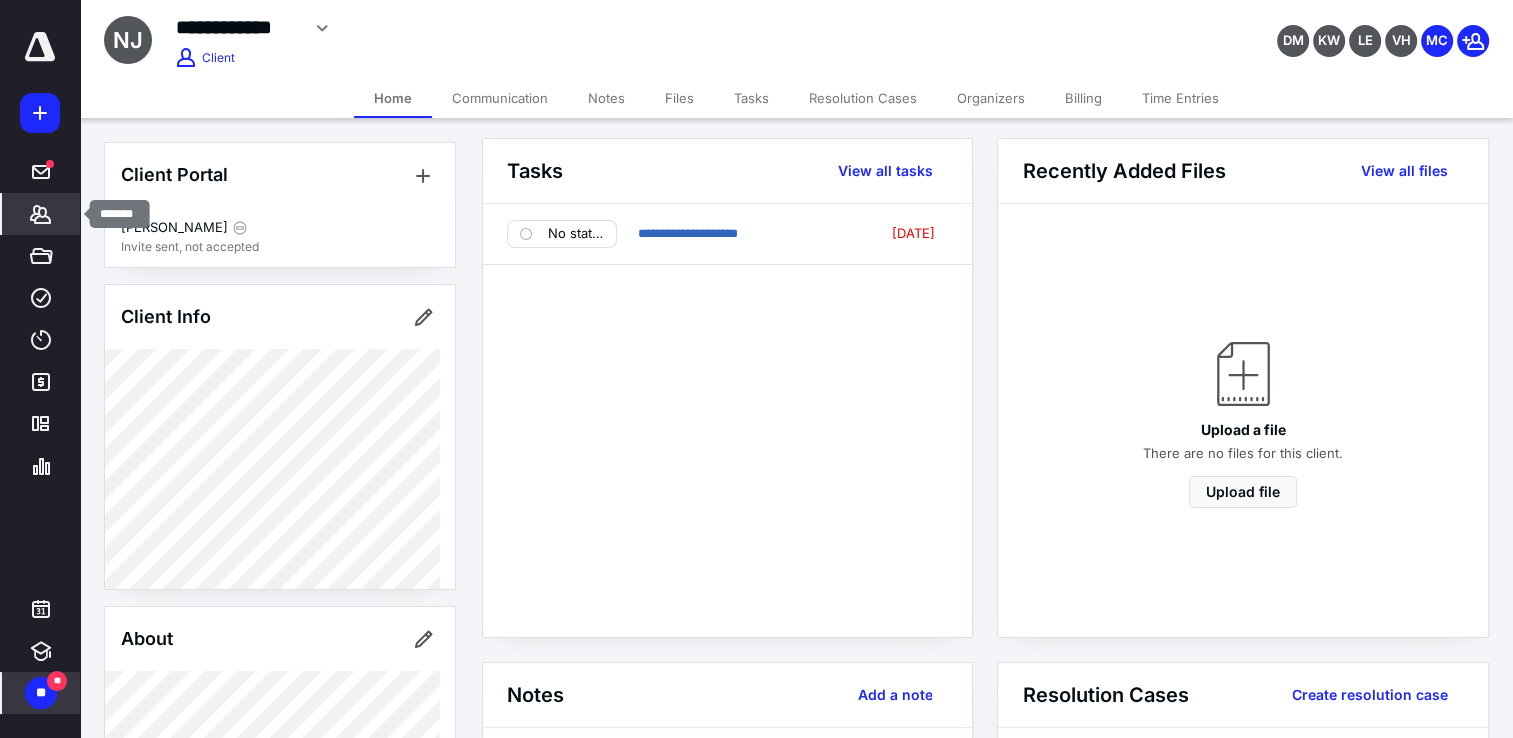 click 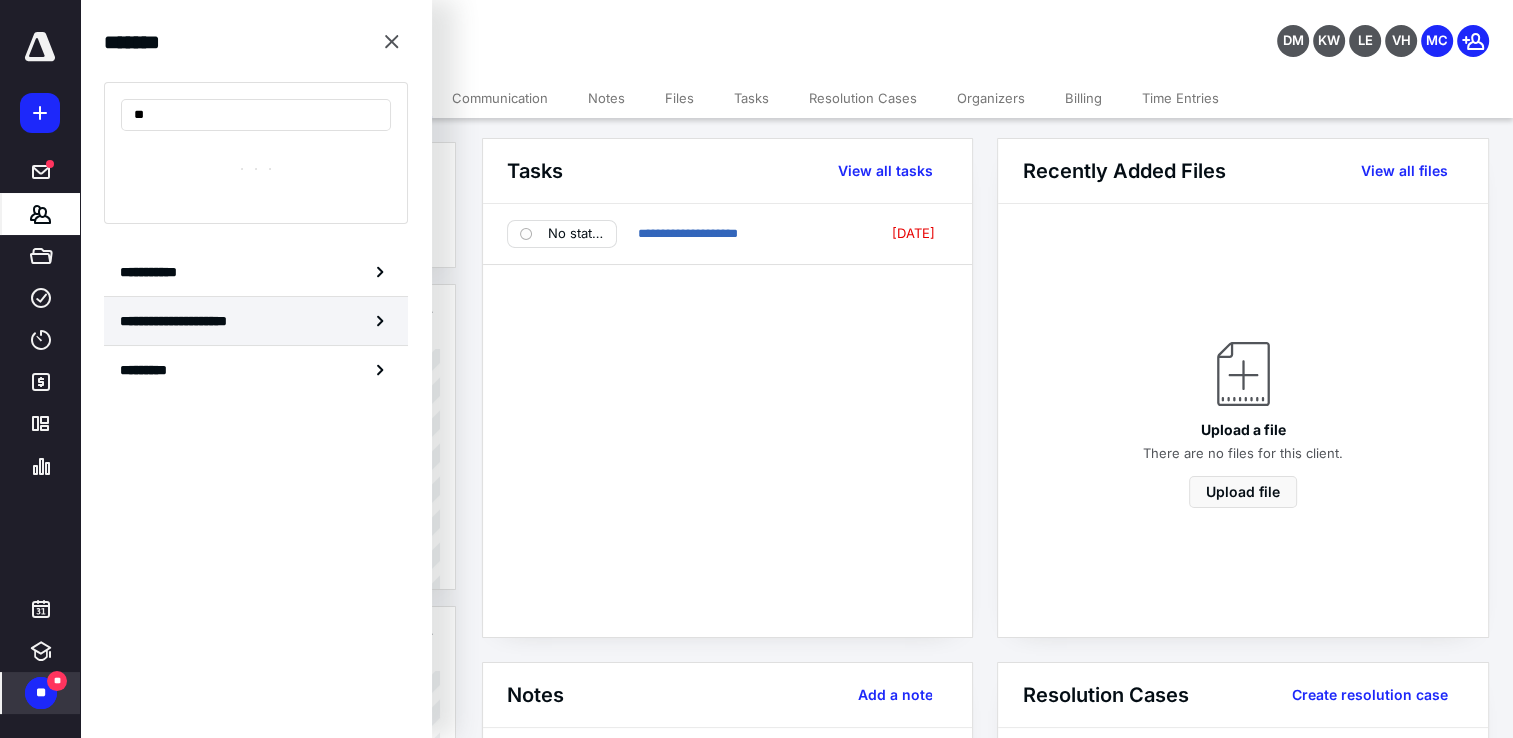 type on "*" 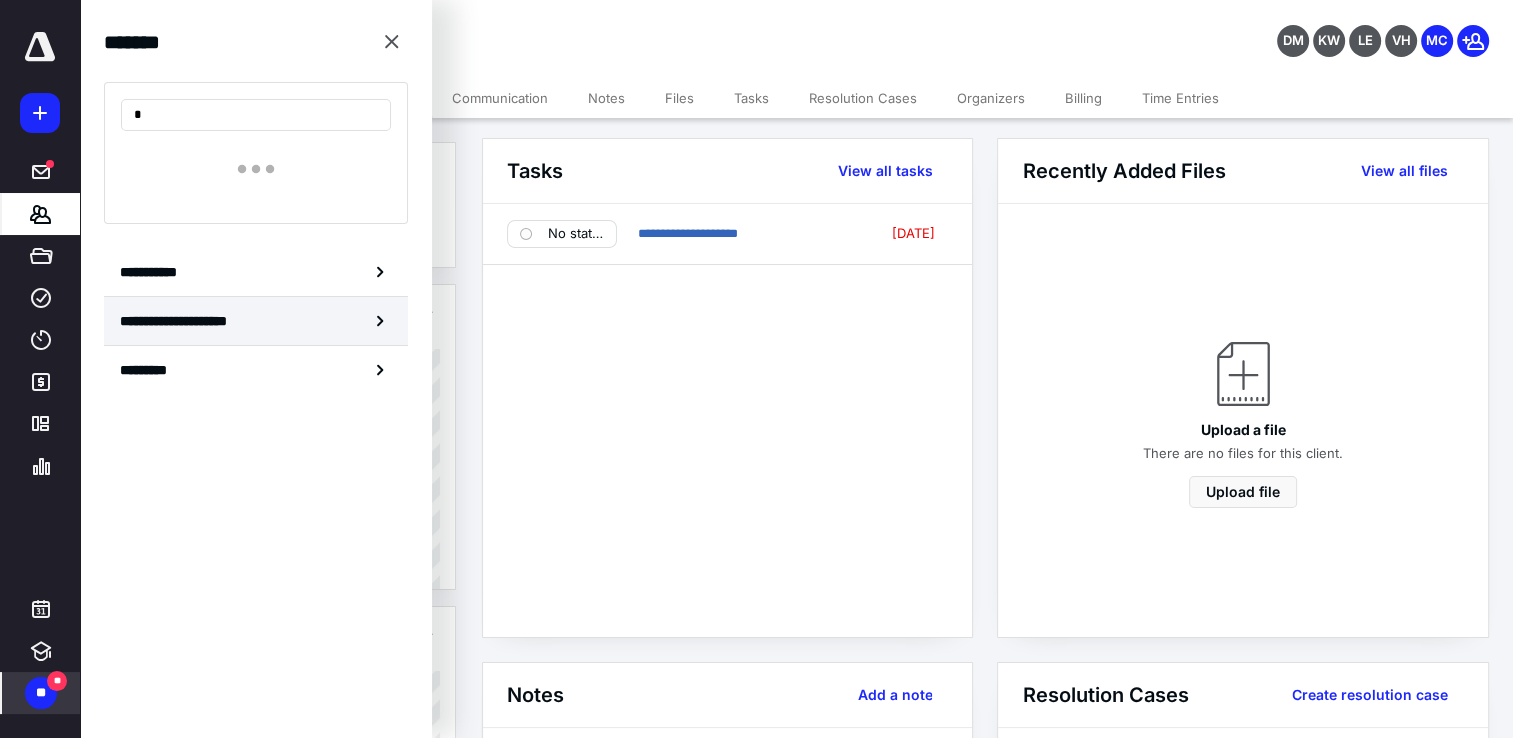 type 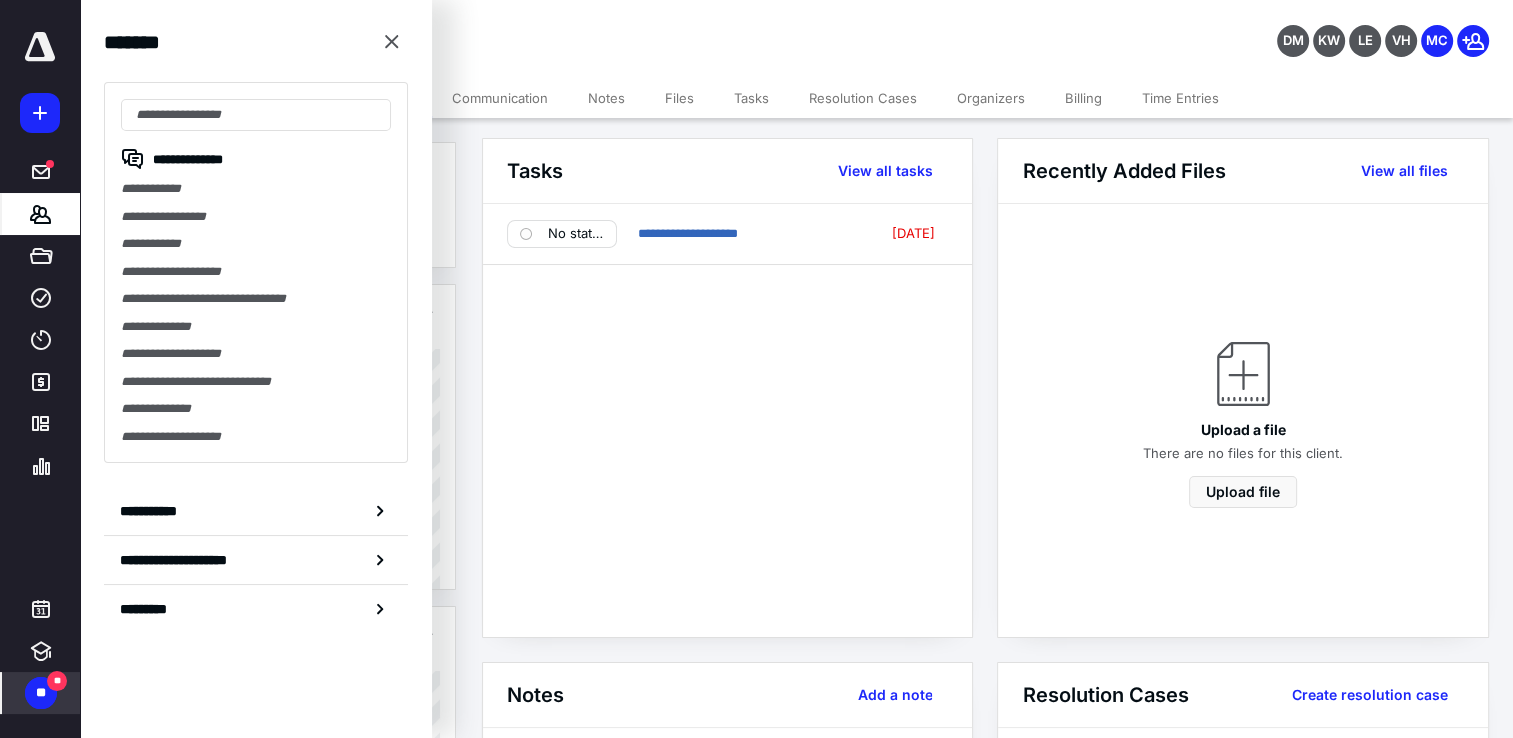 click on "**********" at bounding box center (727, 420) 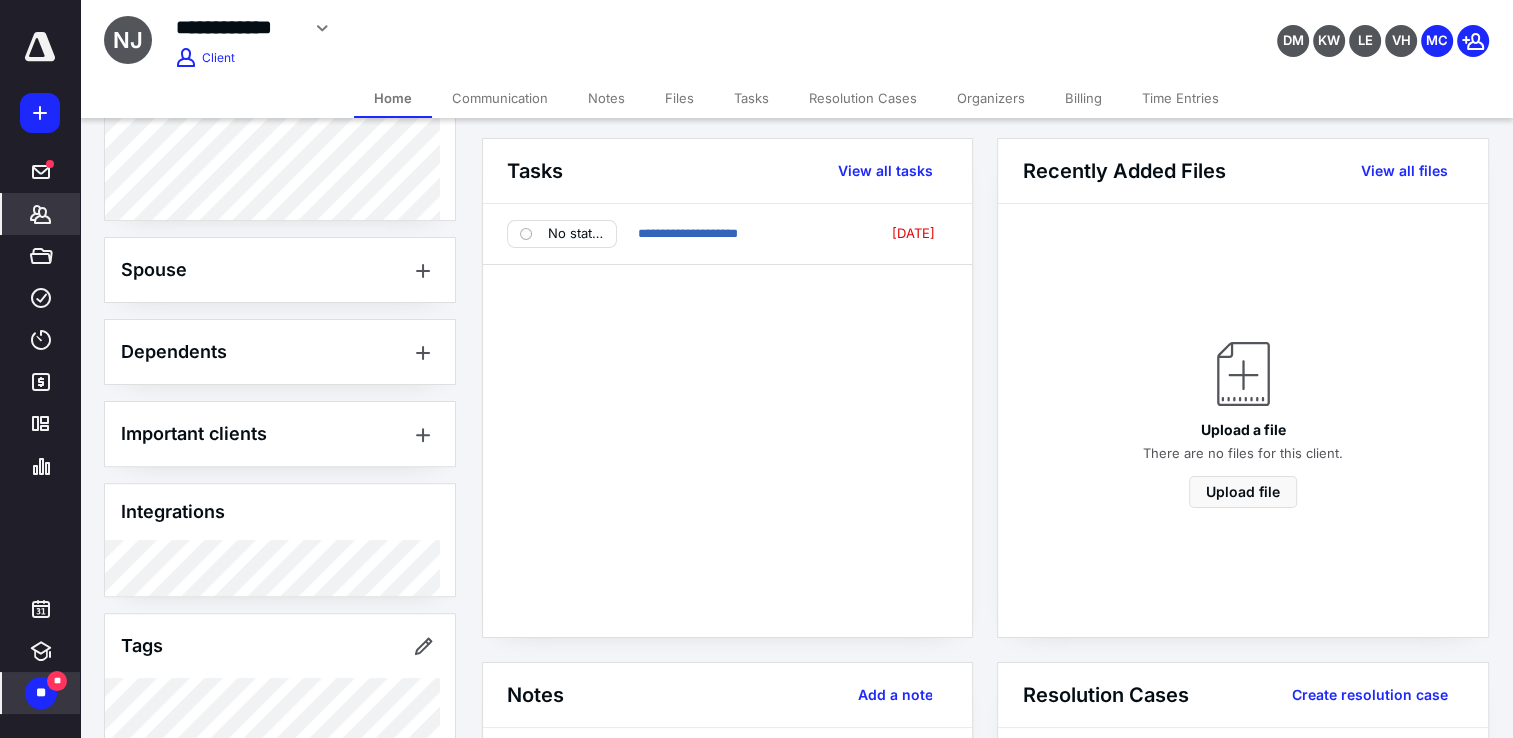 scroll, scrollTop: 676, scrollLeft: 0, axis: vertical 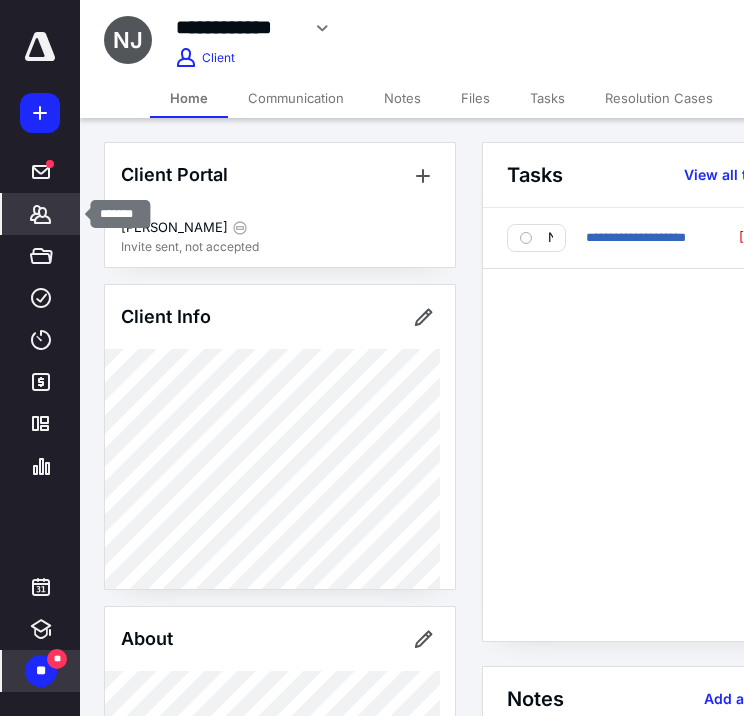 click 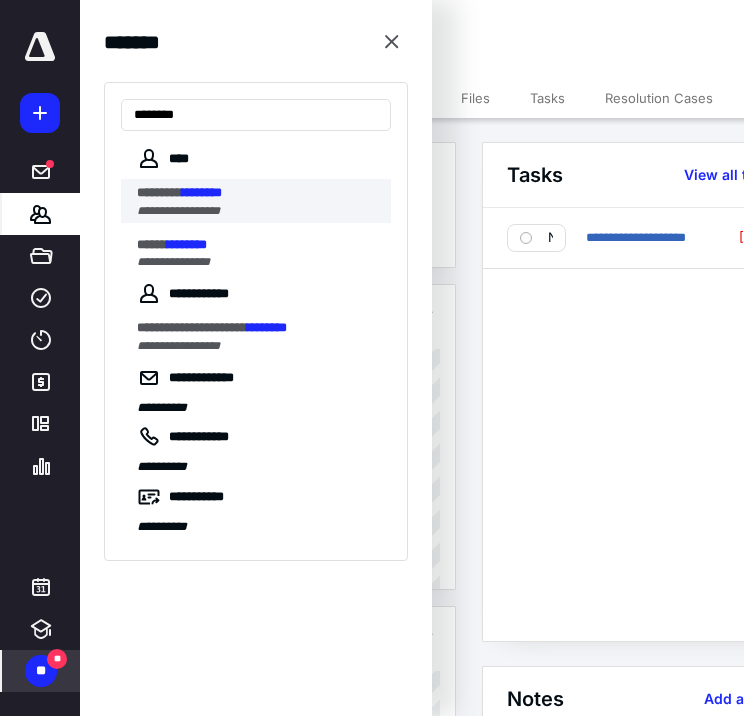type on "********" 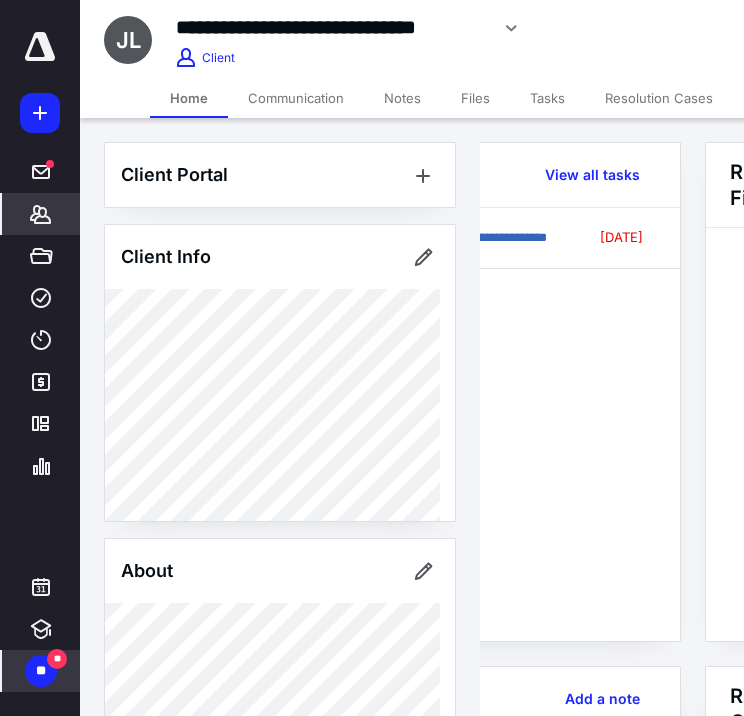 scroll, scrollTop: 0, scrollLeft: 140, axis: horizontal 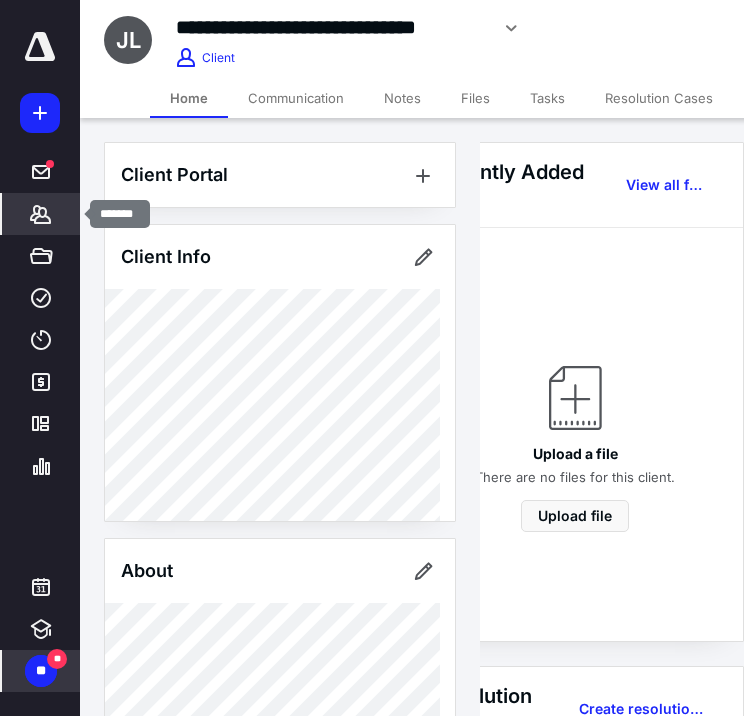 click on "*******" at bounding box center [41, 214] 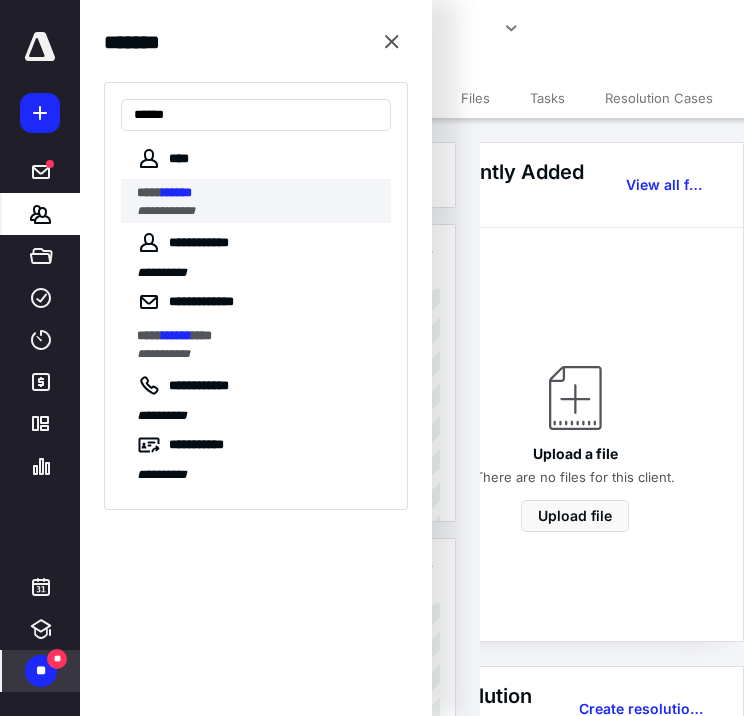 type on "******" 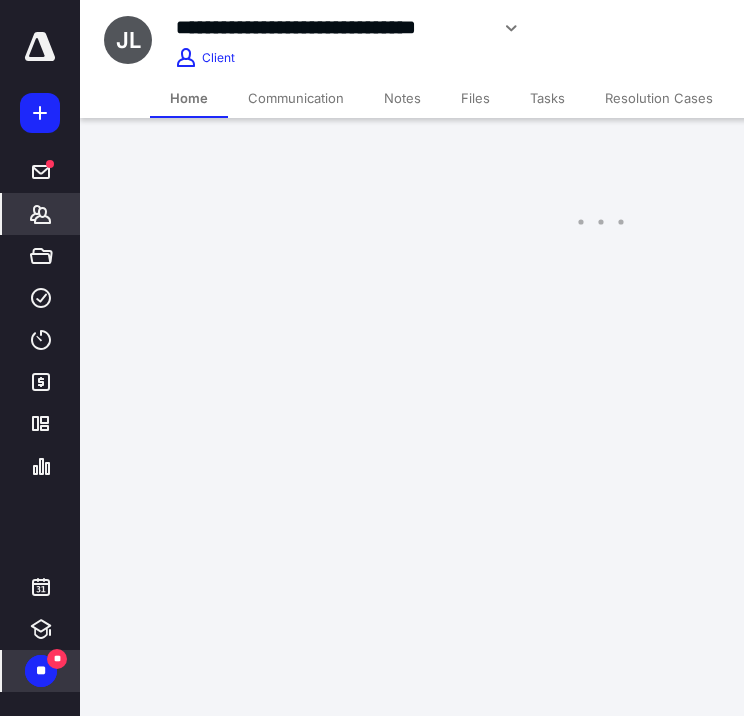scroll, scrollTop: 0, scrollLeft: 0, axis: both 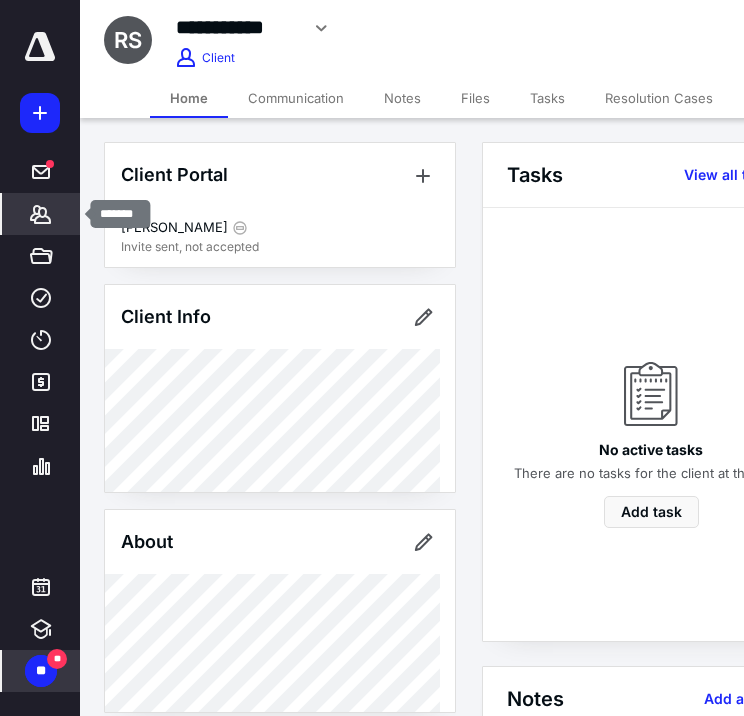 click 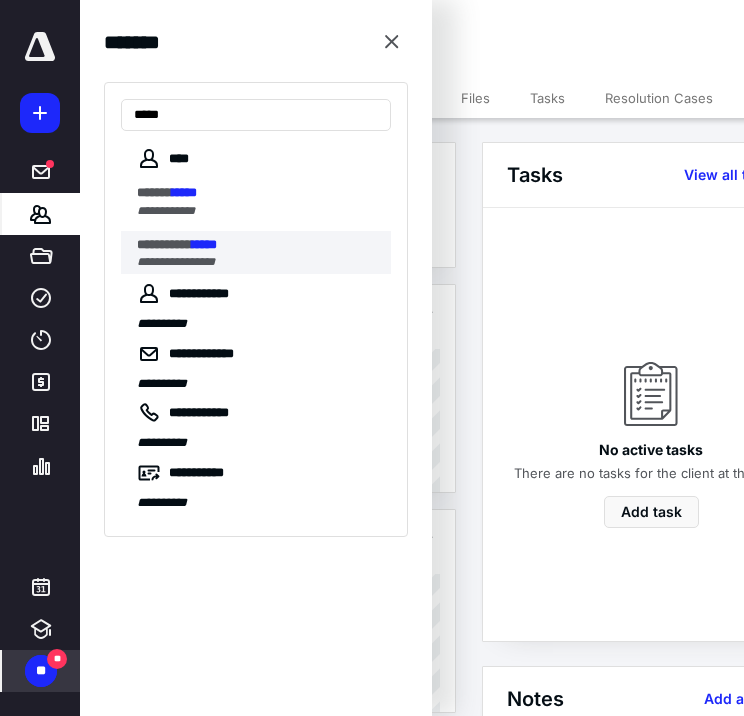 type on "*****" 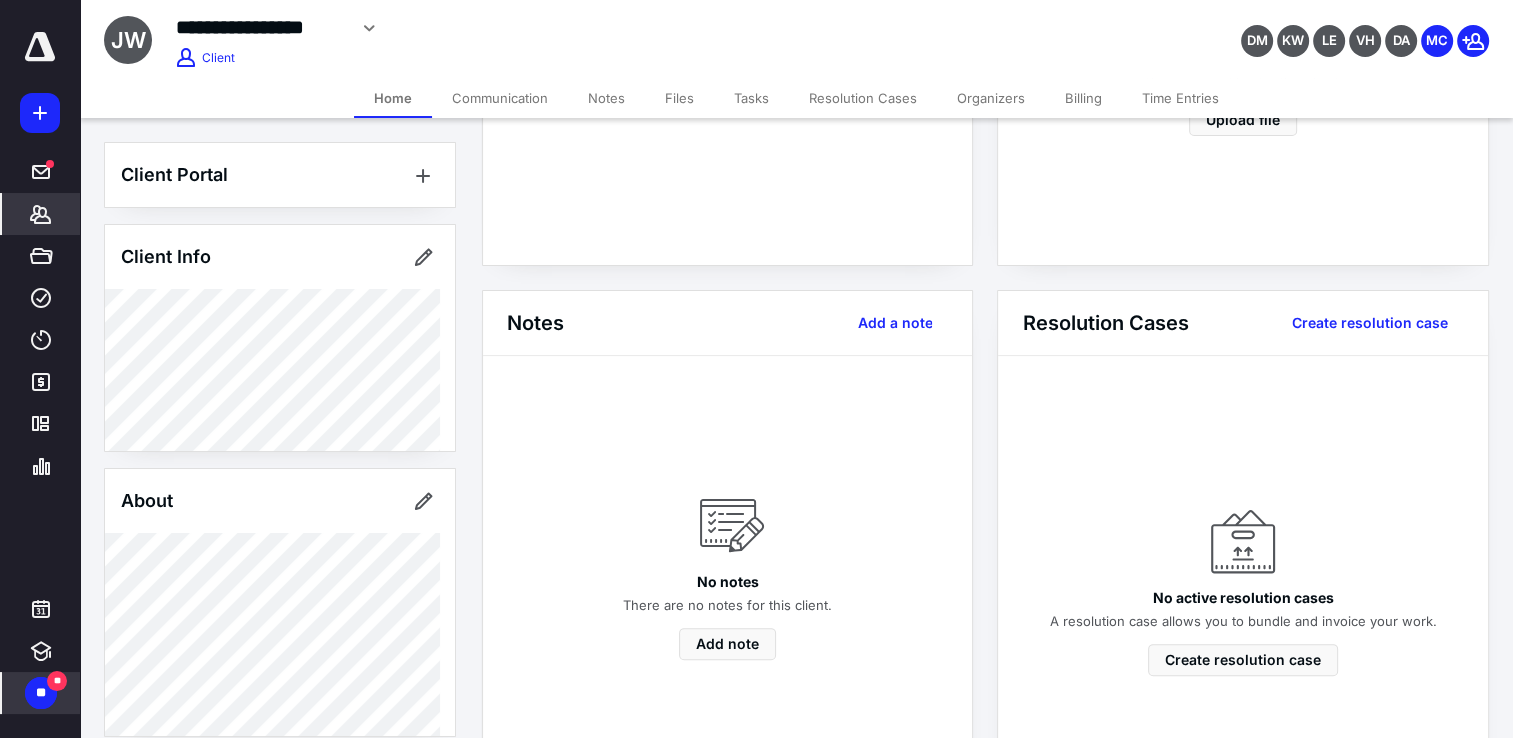 scroll, scrollTop: 375, scrollLeft: 0, axis: vertical 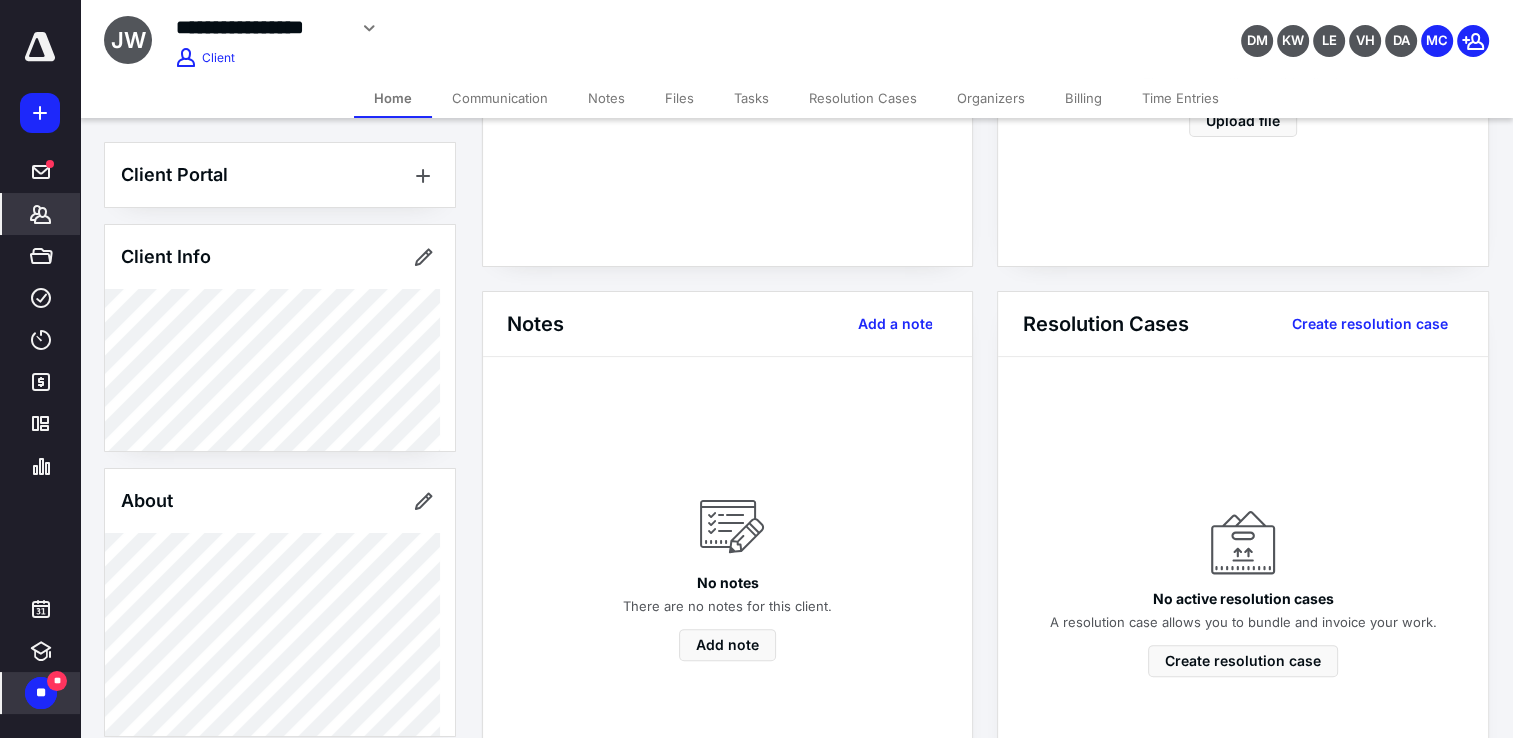 click on "Files" at bounding box center [679, 98] 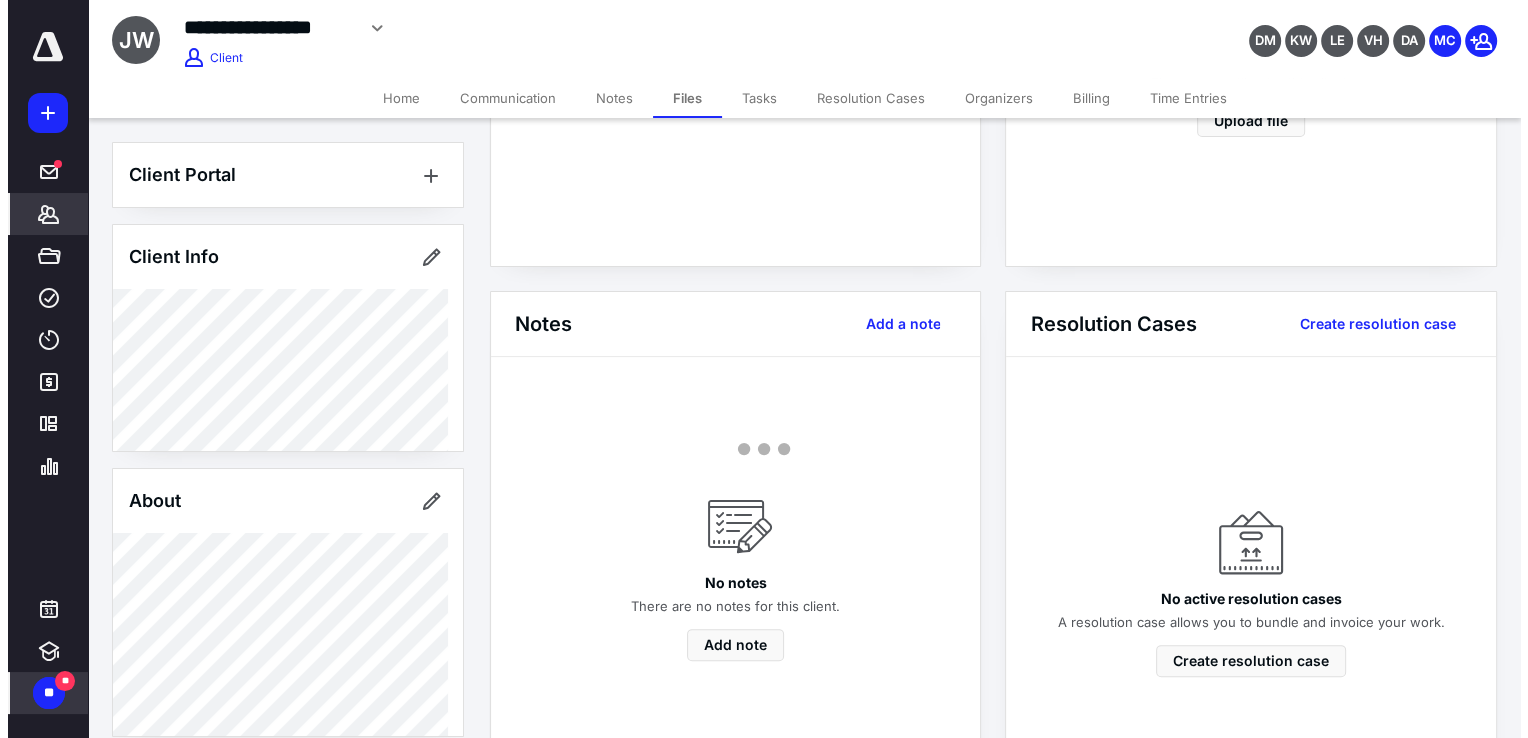 scroll, scrollTop: 0, scrollLeft: 0, axis: both 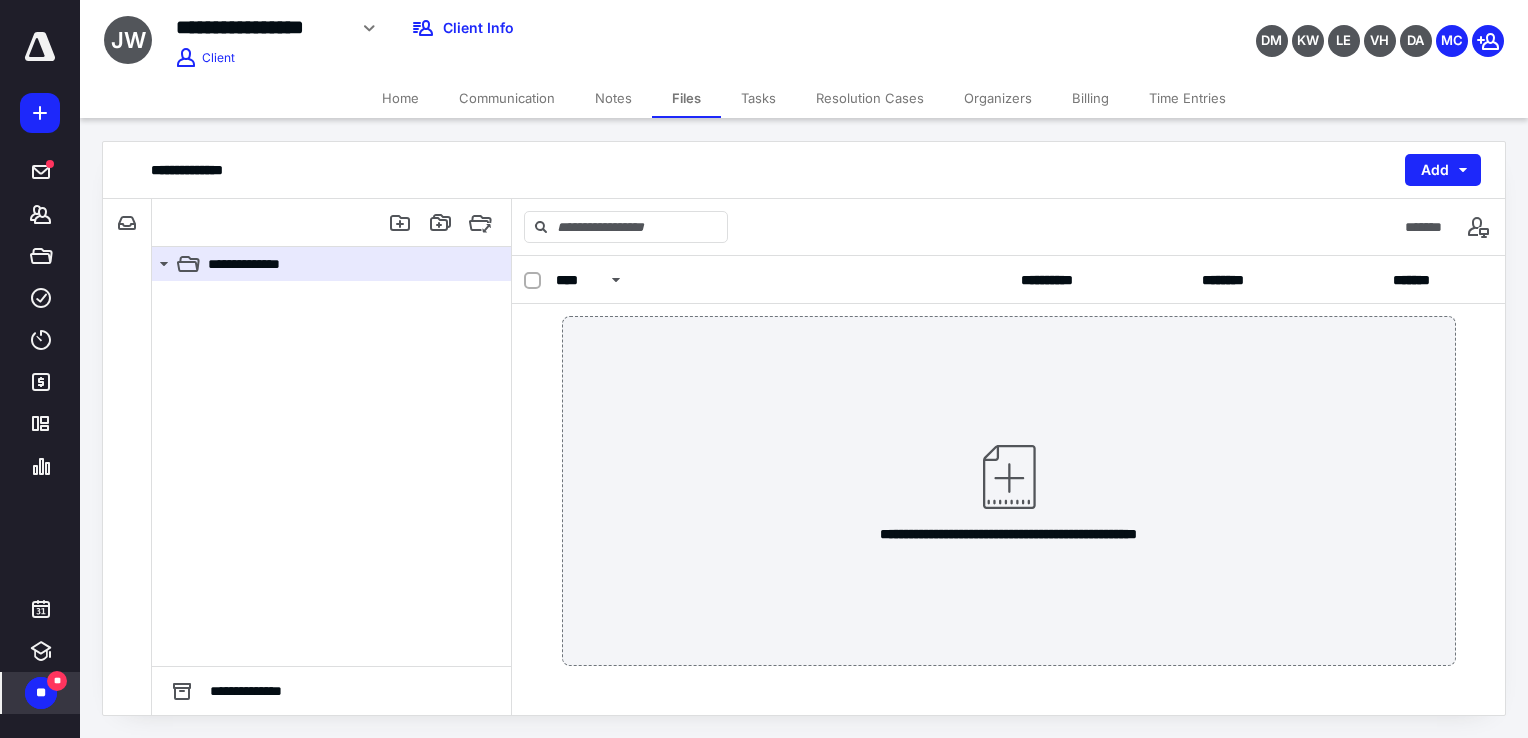 click on "Communication" at bounding box center (507, 98) 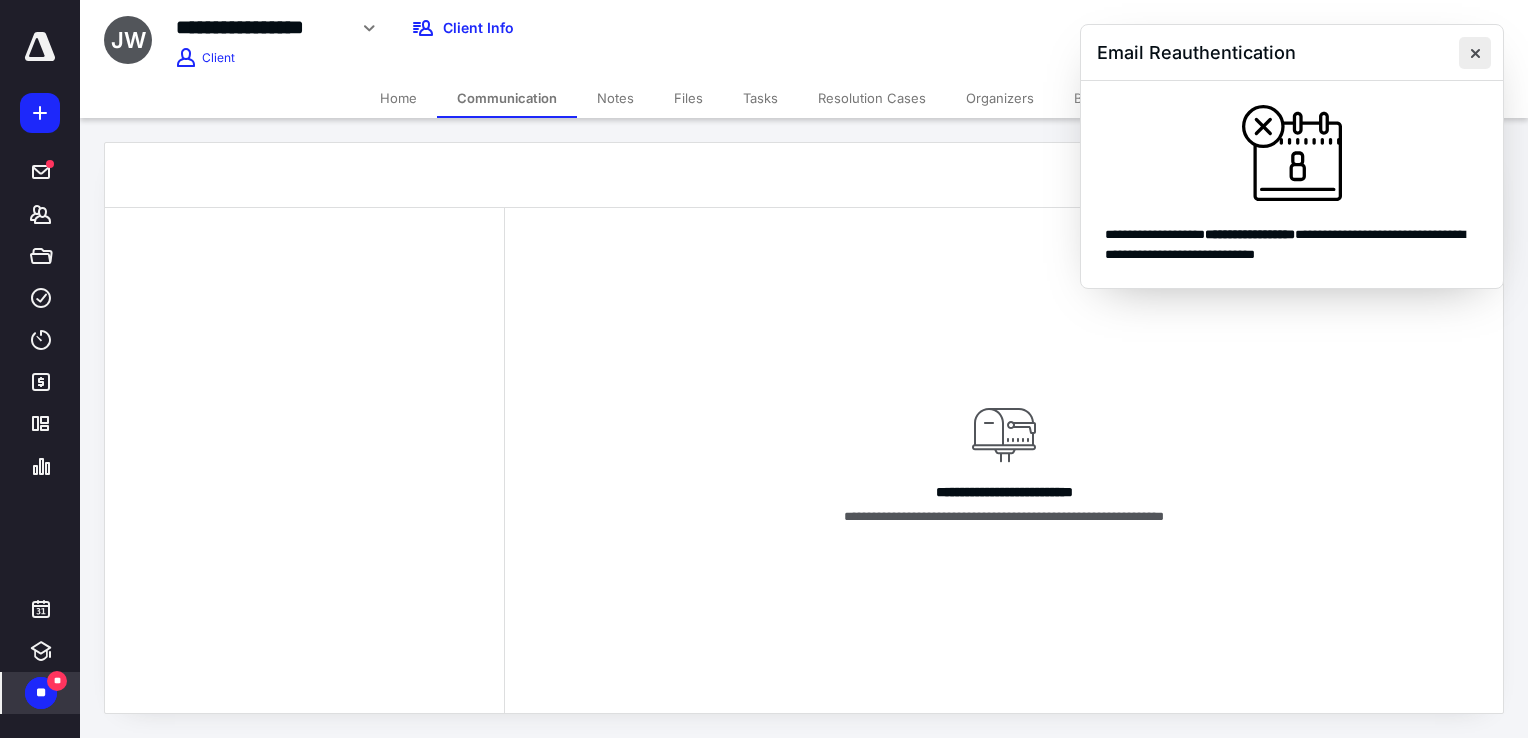 click at bounding box center (1475, 53) 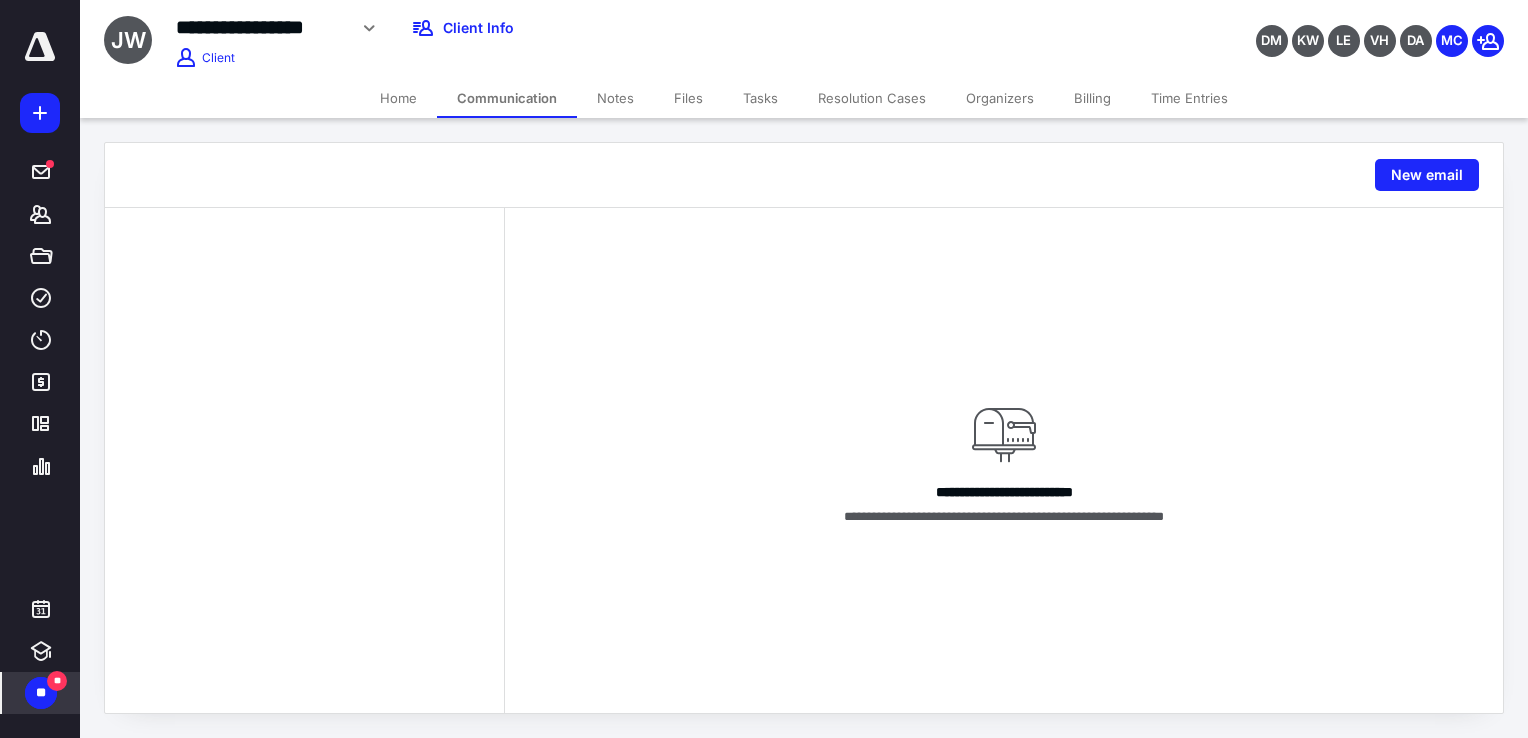 click on "Home" at bounding box center [398, 98] 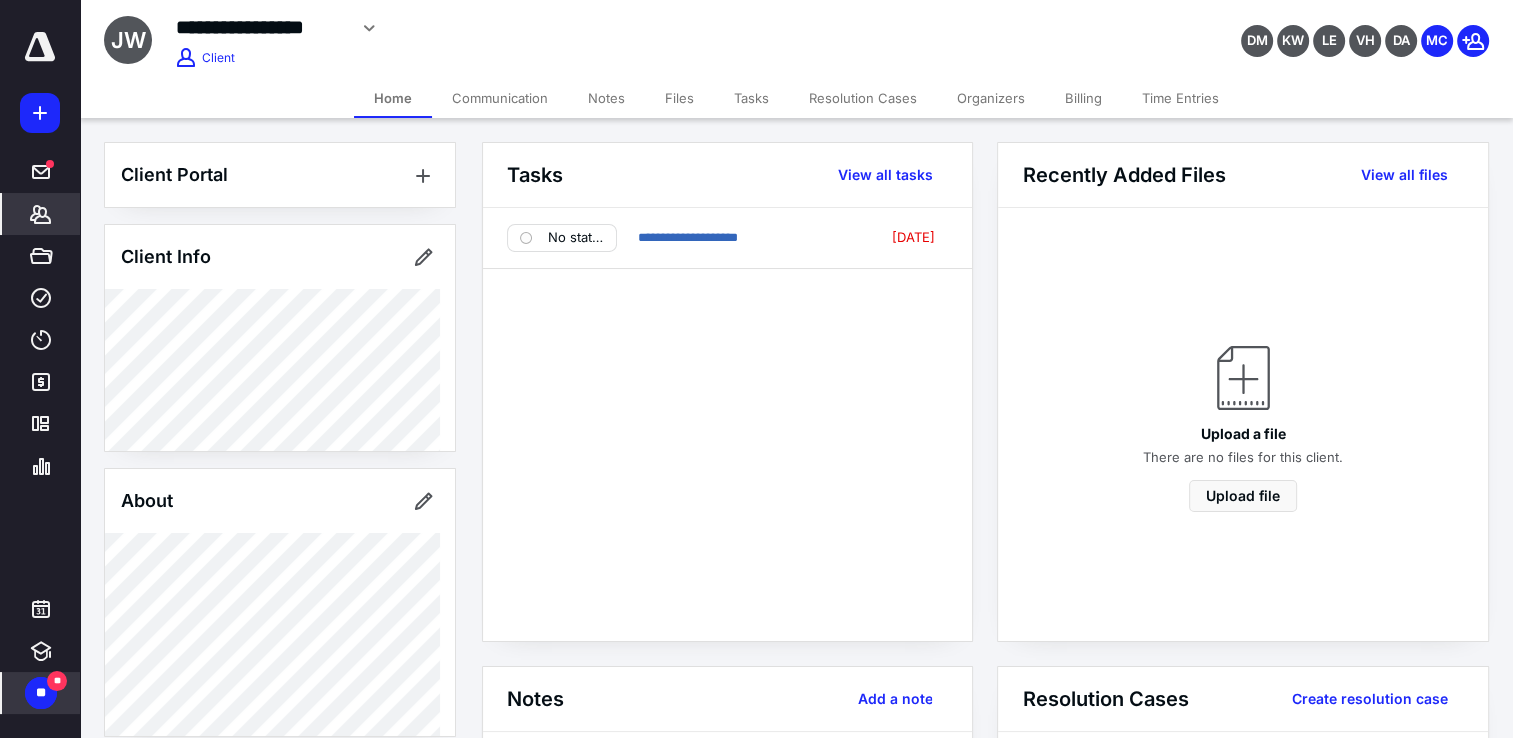 click on "Notes" at bounding box center [606, 98] 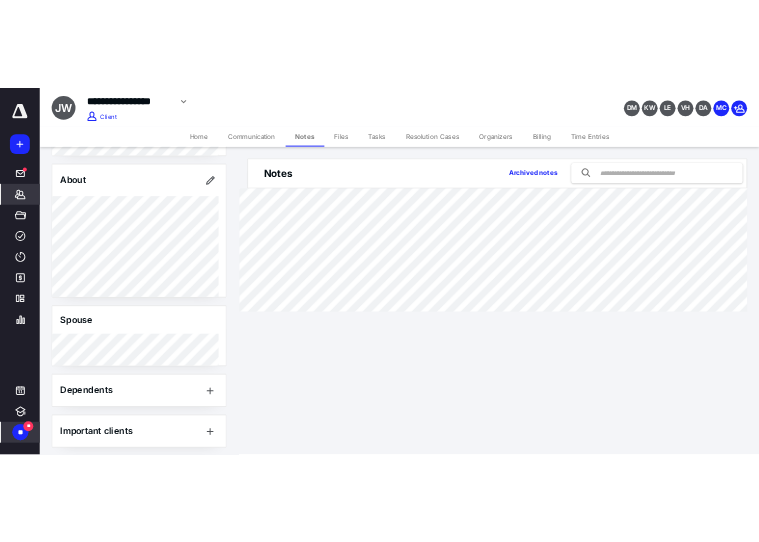 scroll, scrollTop: 0, scrollLeft: 0, axis: both 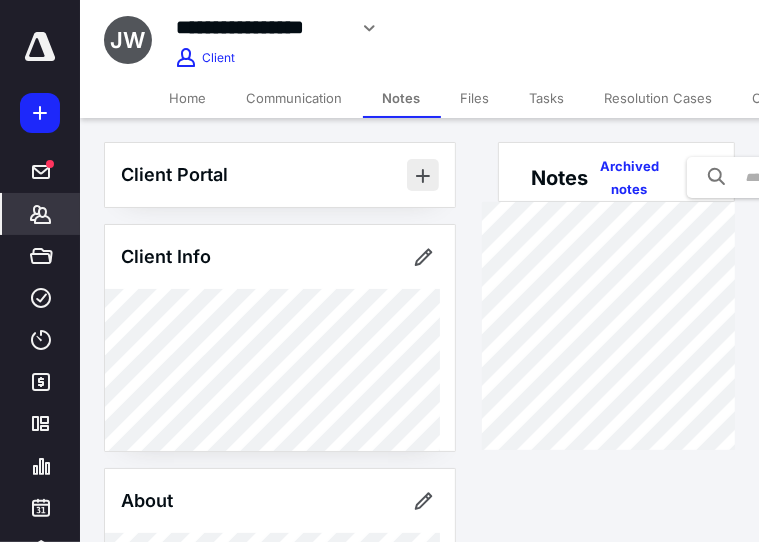 click at bounding box center [423, 175] 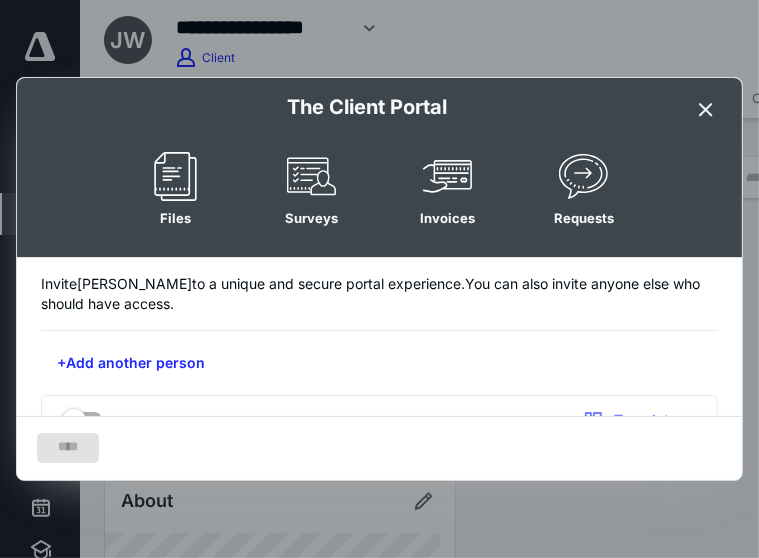 click at bounding box center [706, 110] 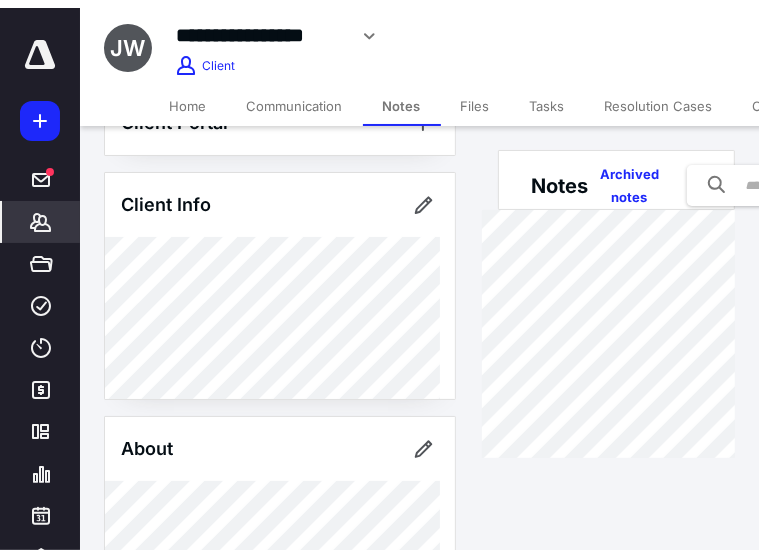 scroll, scrollTop: 59, scrollLeft: 0, axis: vertical 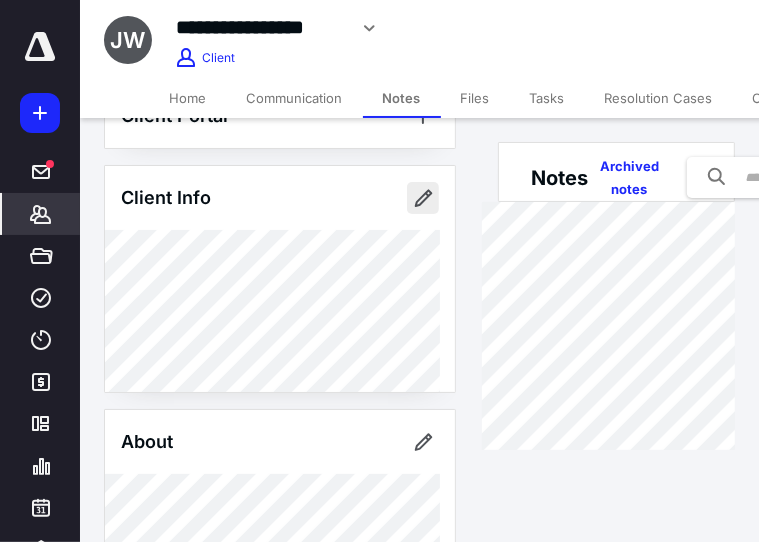 click at bounding box center [423, 198] 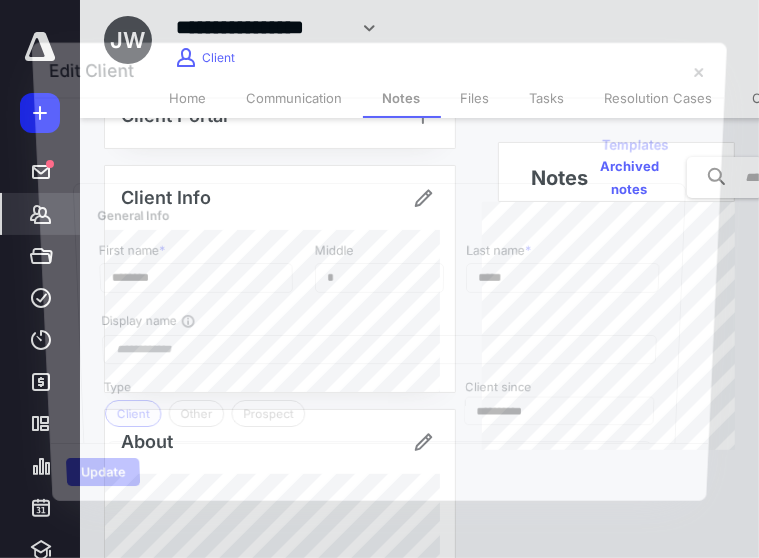 type on "**********" 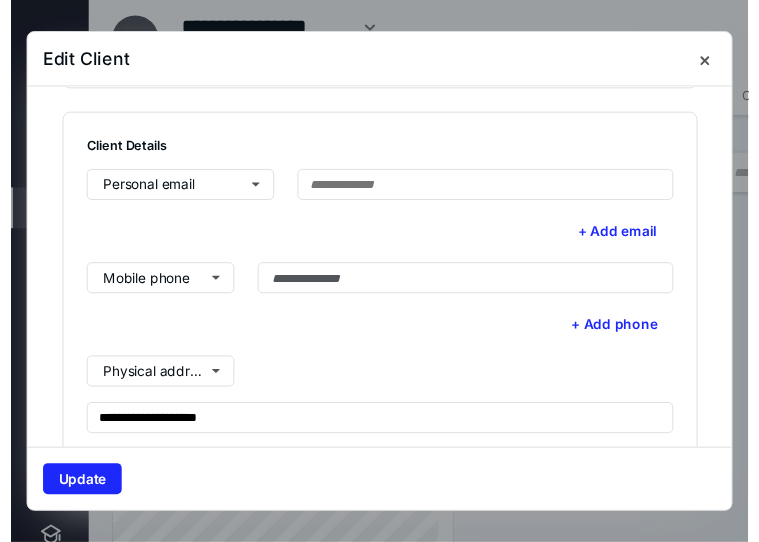 scroll, scrollTop: 520, scrollLeft: 0, axis: vertical 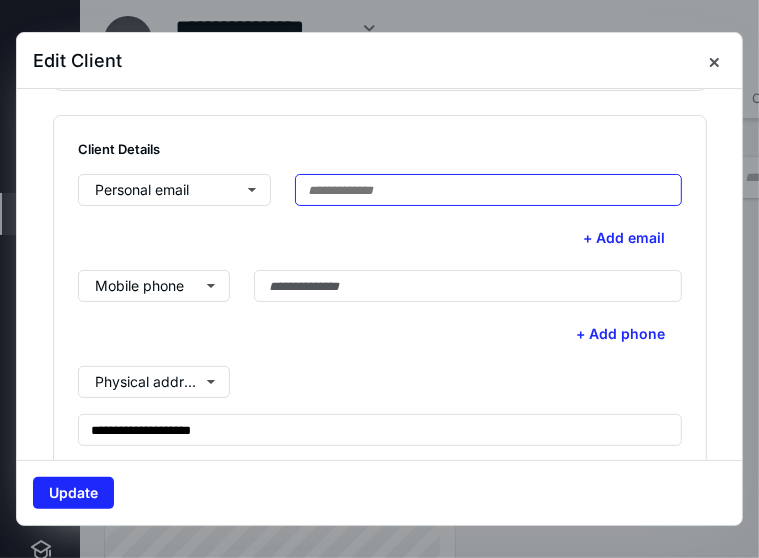 click at bounding box center [488, 190] 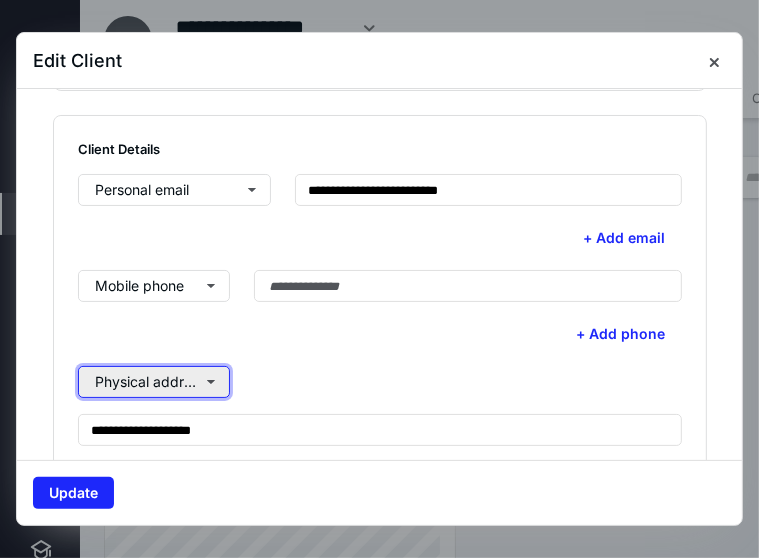 click on "Physical address" at bounding box center [154, 382] 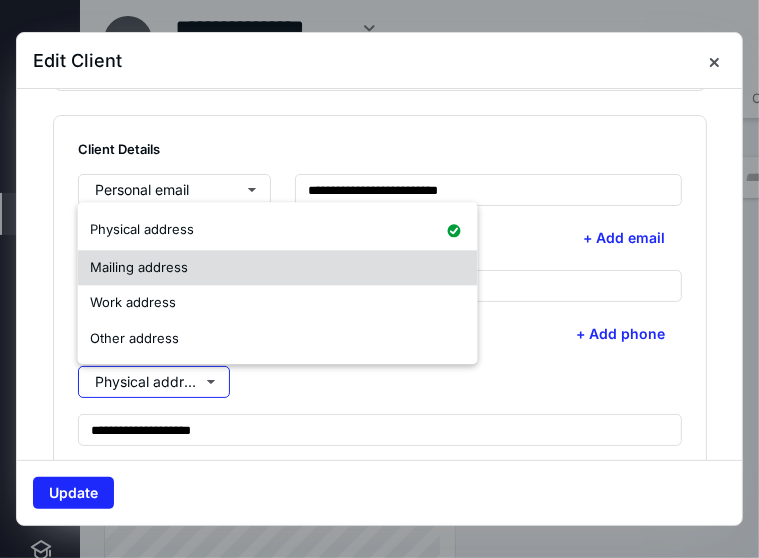 click on "Mailing address" at bounding box center (278, 268) 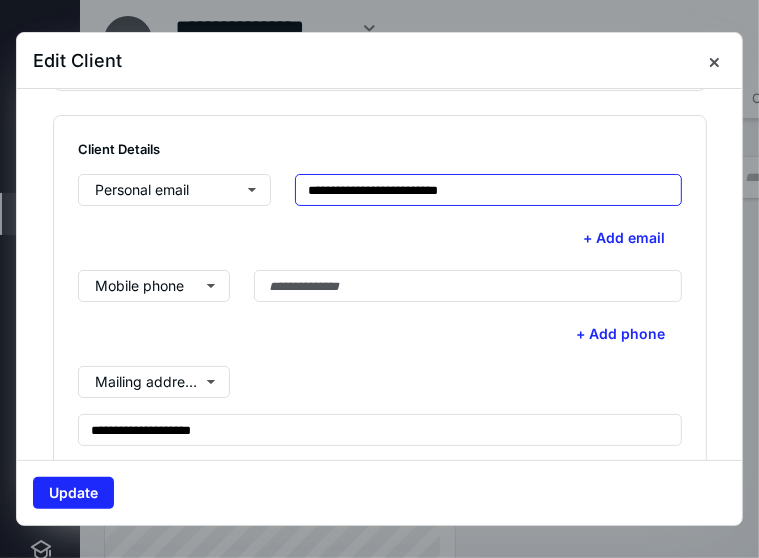 click on "**********" at bounding box center [488, 190] 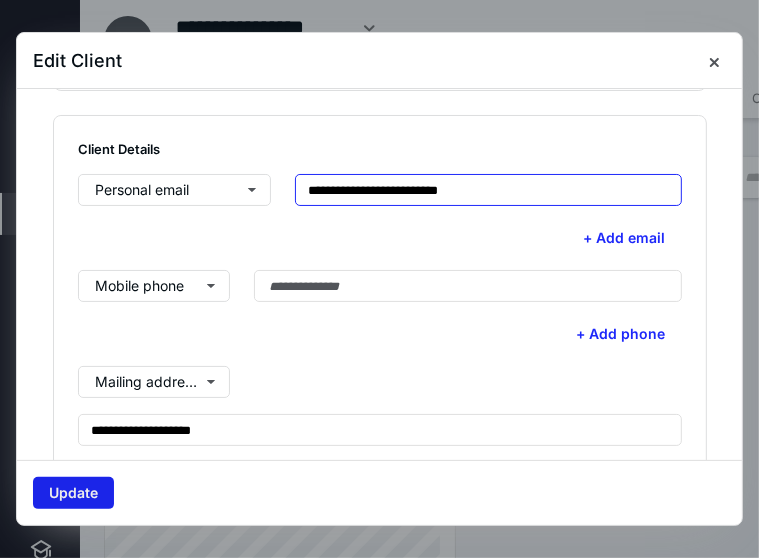 type on "**********" 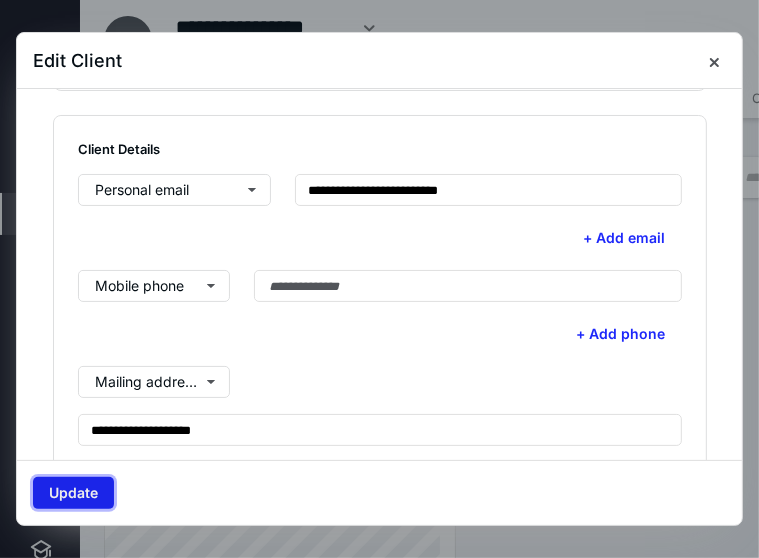 click on "Update" at bounding box center [73, 493] 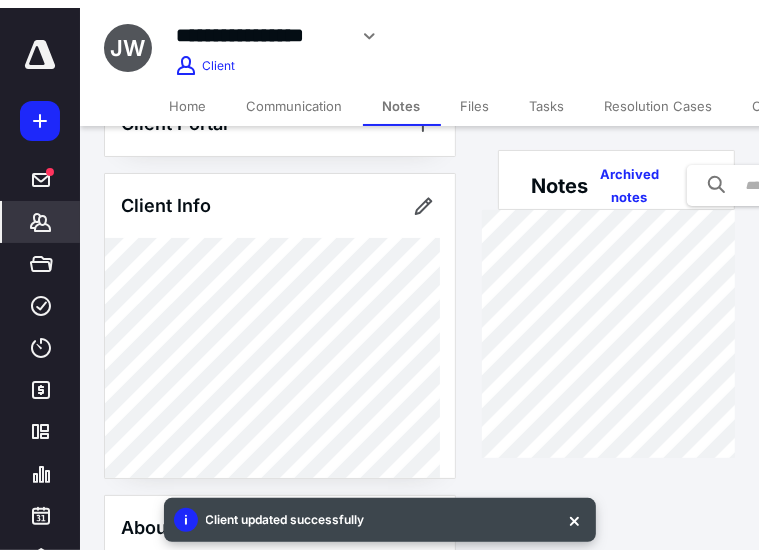 scroll, scrollTop: 0, scrollLeft: 0, axis: both 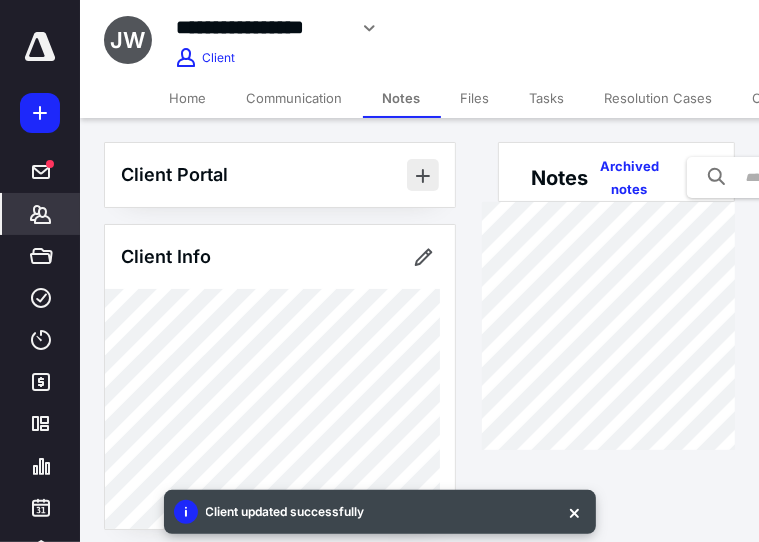 click at bounding box center [423, 175] 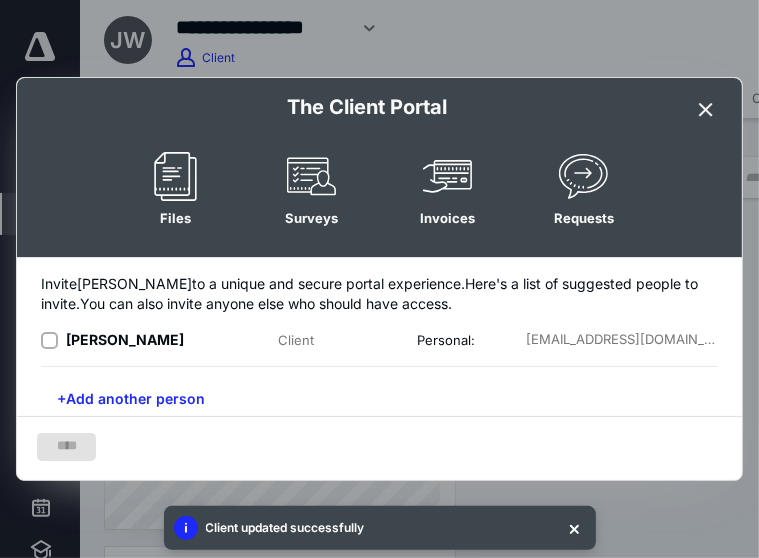 click at bounding box center (49, 341) 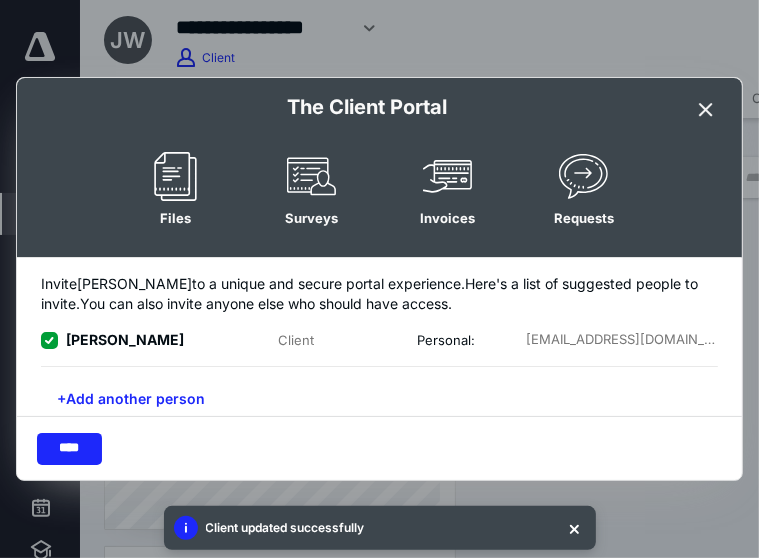 scroll, scrollTop: 80, scrollLeft: 0, axis: vertical 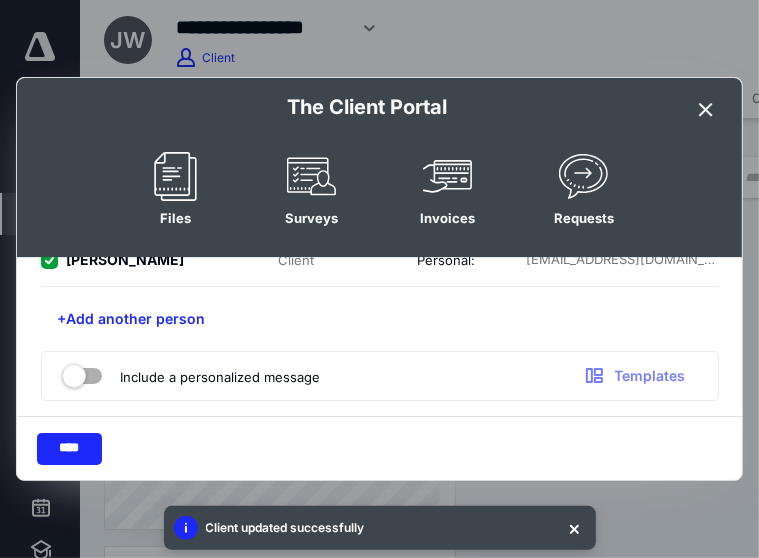 click at bounding box center (82, 372) 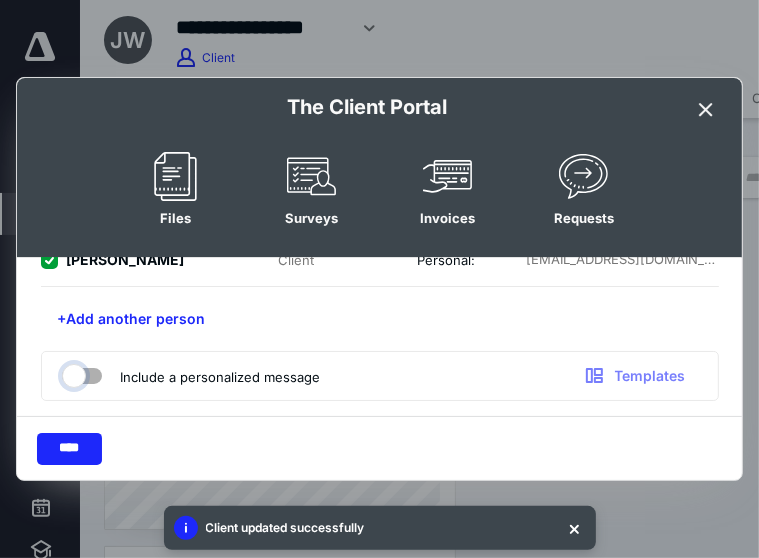 click at bounding box center (72, 373) 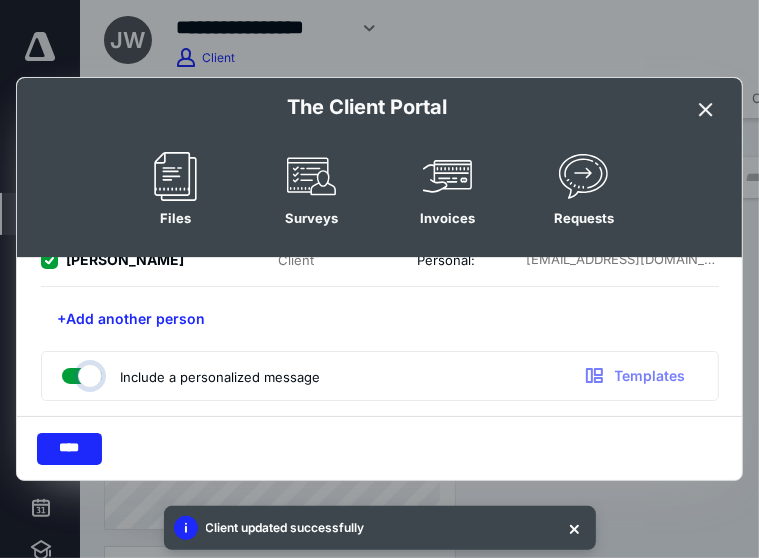 checkbox on "true" 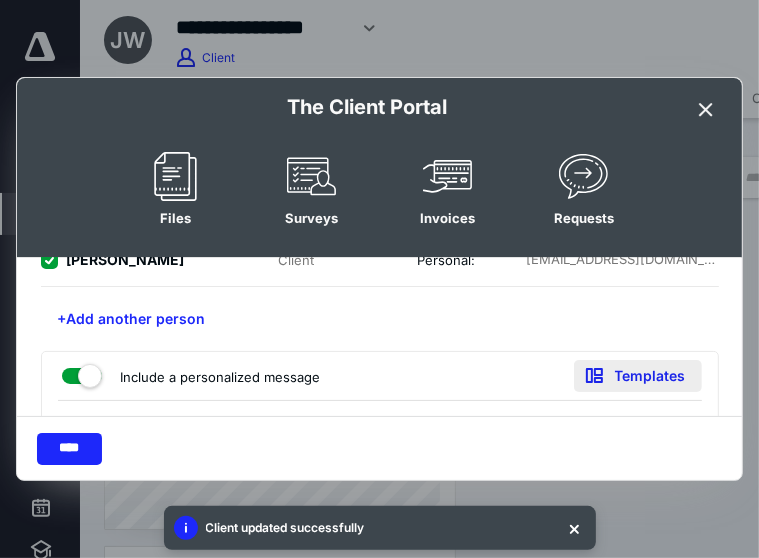 click on "Templates" at bounding box center (638, 376) 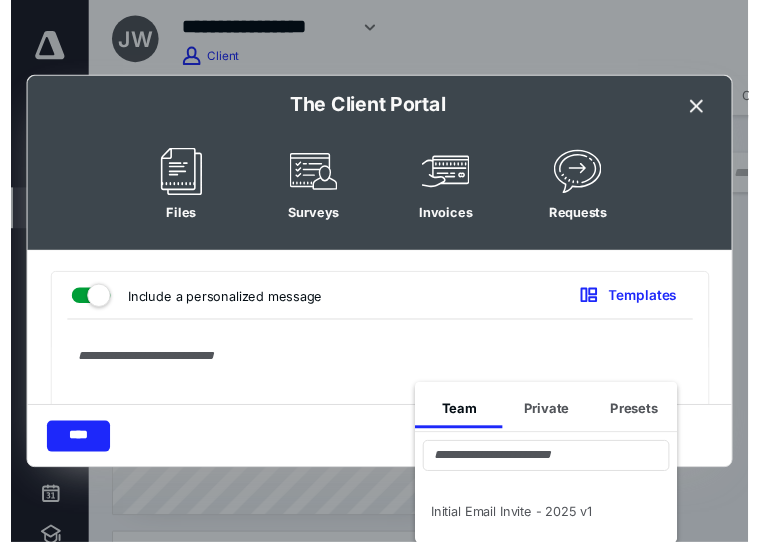 scroll, scrollTop: 156, scrollLeft: 0, axis: vertical 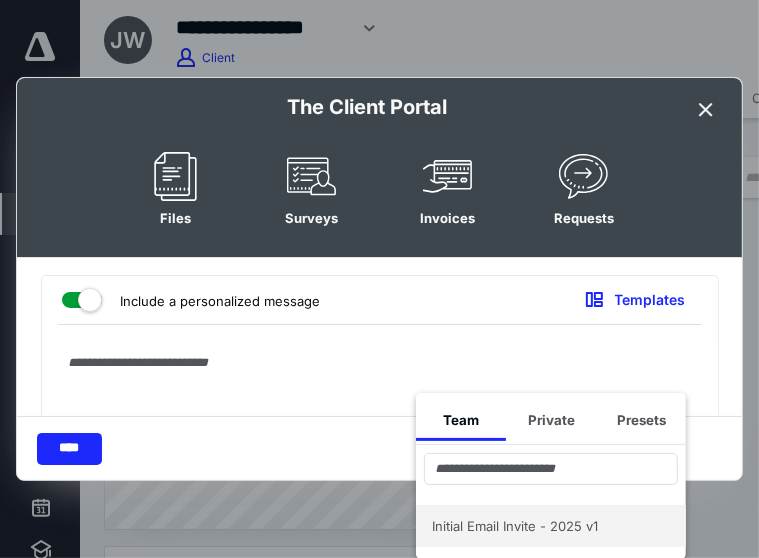 click on "Initial Email Invite - 2025 v1" at bounding box center (551, 526) 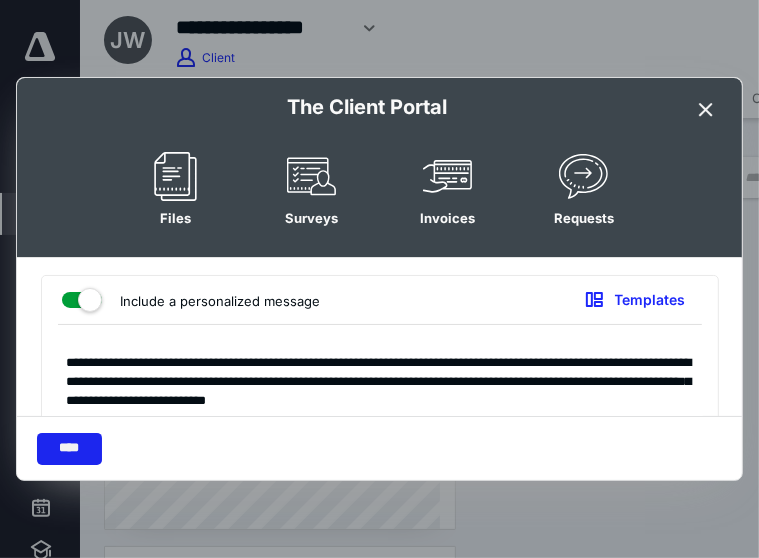 click on "****" at bounding box center [69, 449] 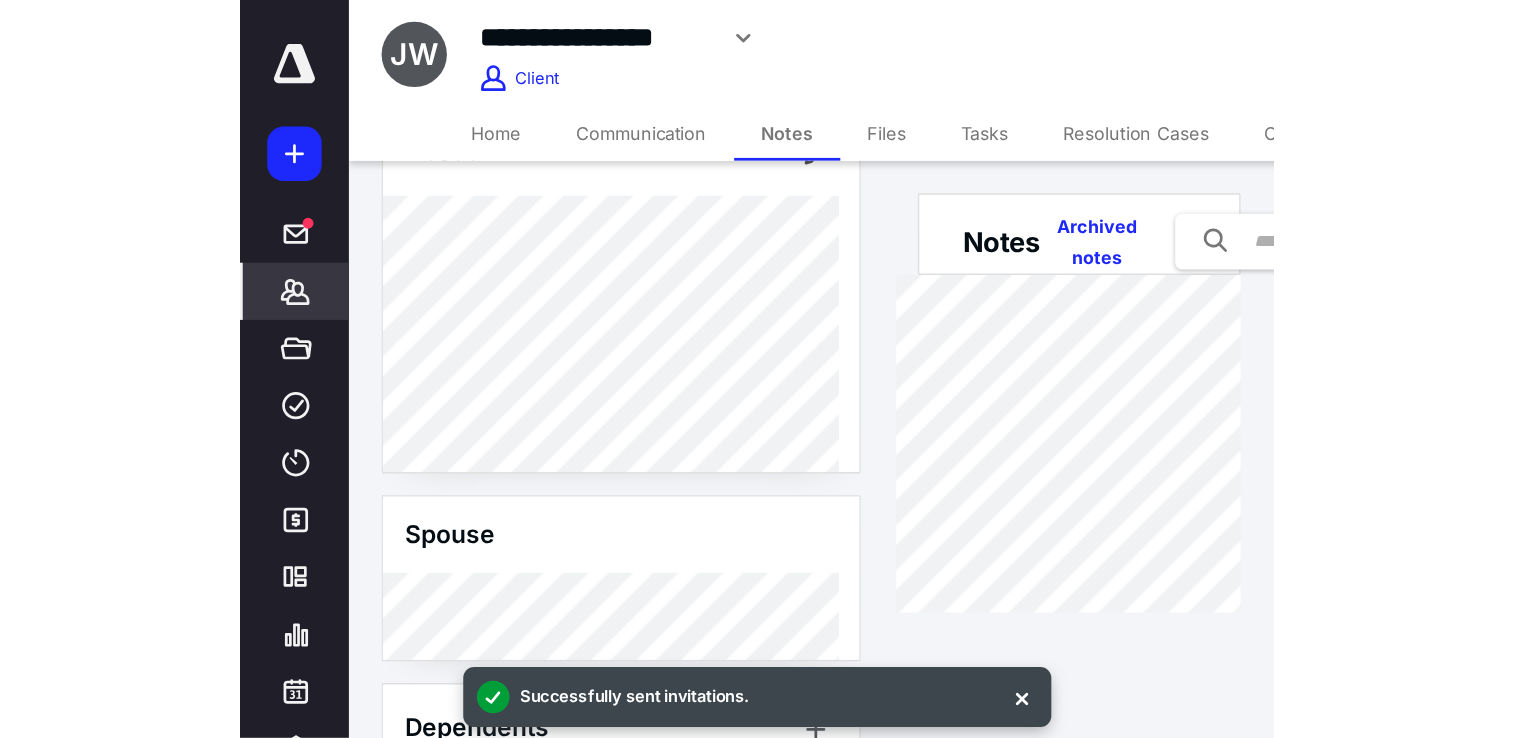 scroll, scrollTop: 0, scrollLeft: 0, axis: both 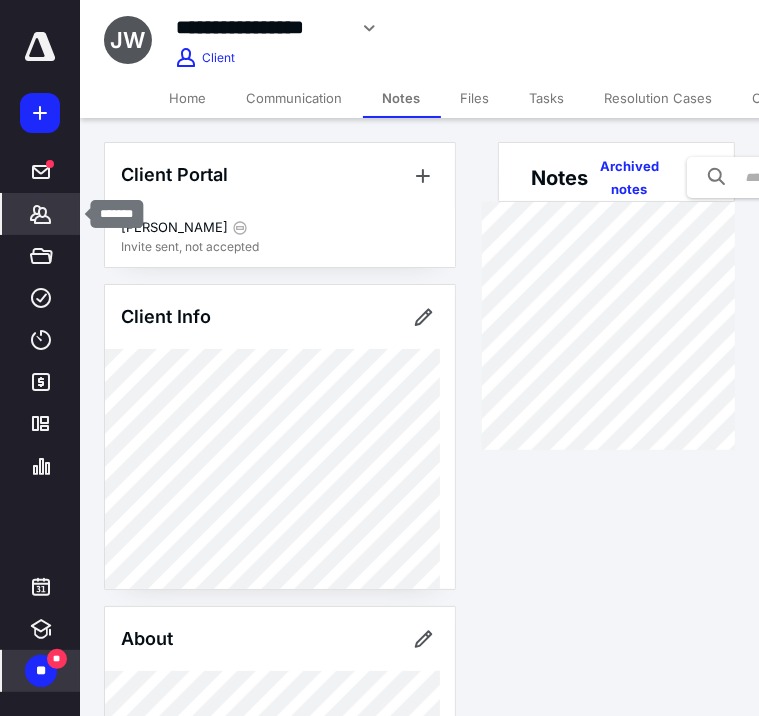click on "*******" at bounding box center [41, 214] 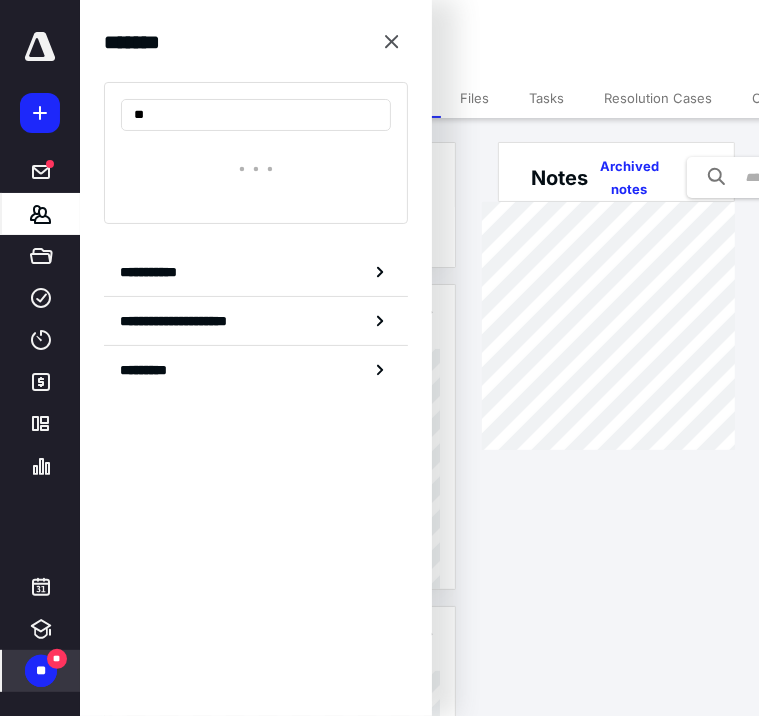 type on "*" 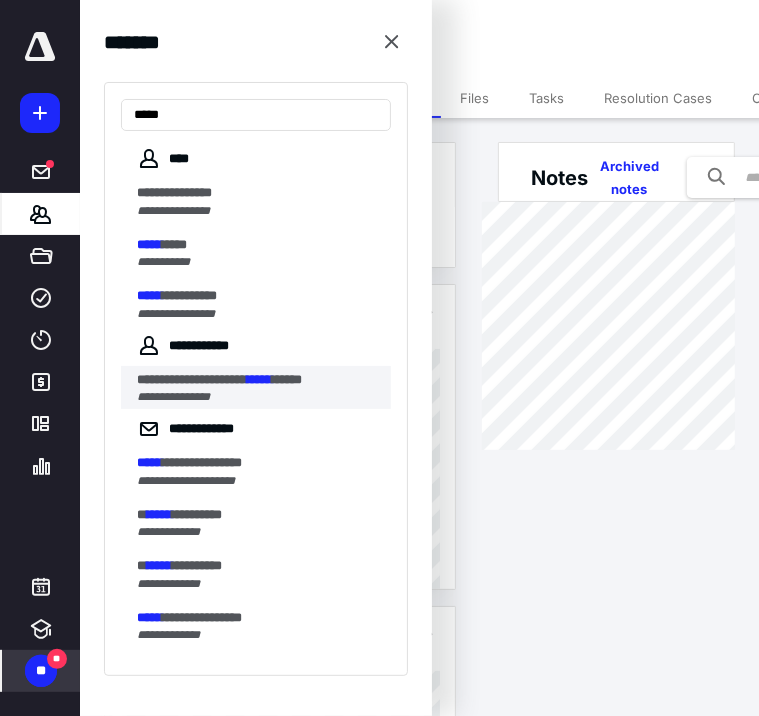 type on "*****" 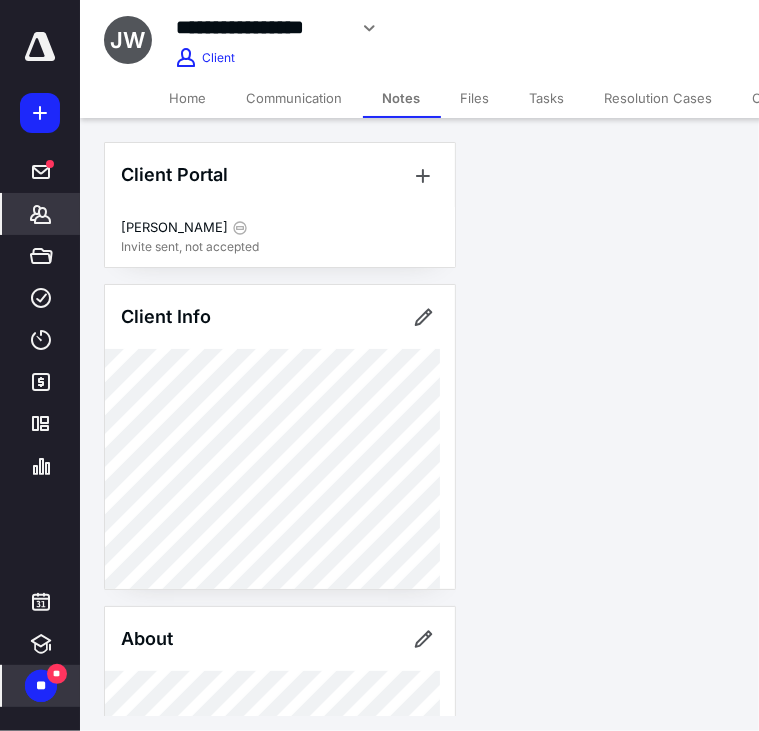 click on "**********" at bounding box center (379, 358) 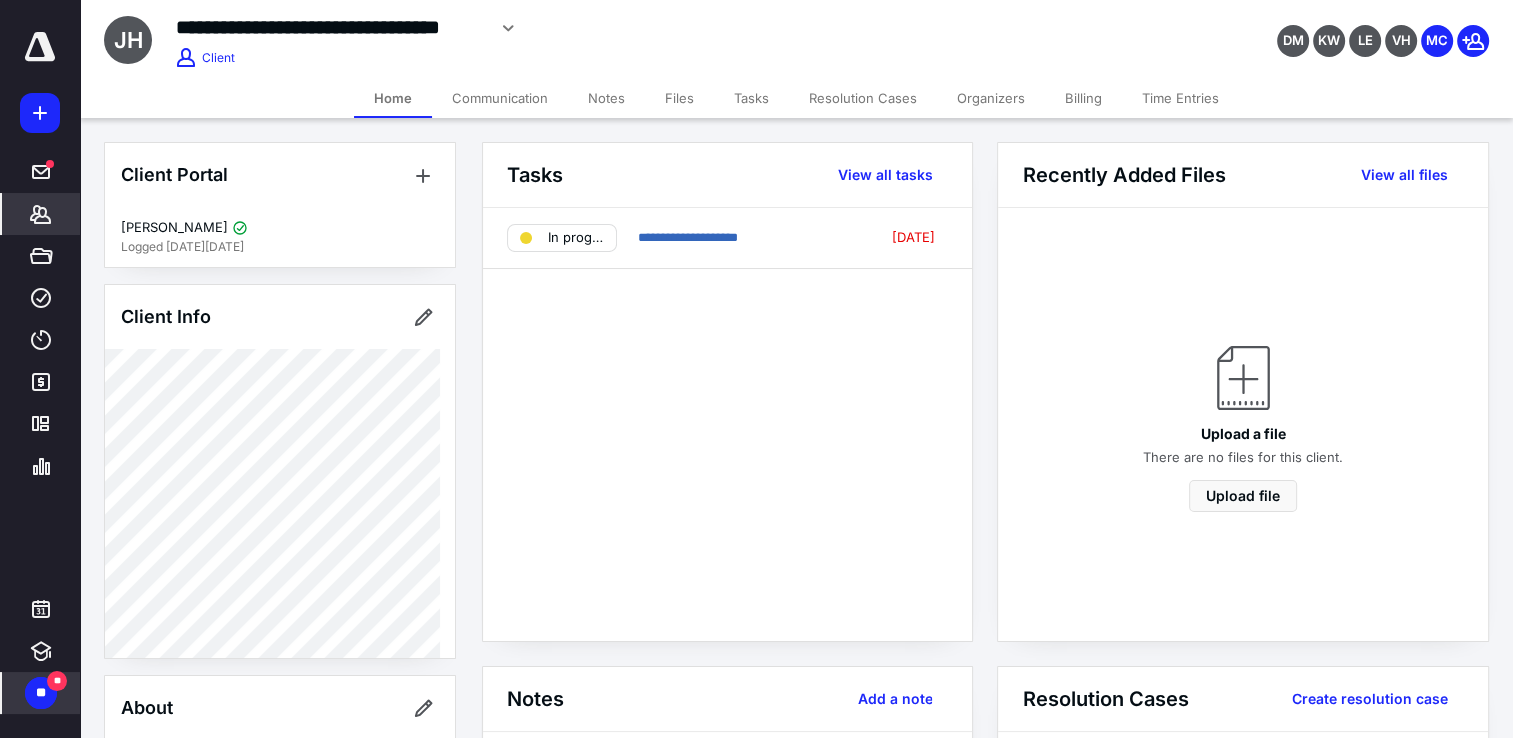 click on "Files" at bounding box center [679, 98] 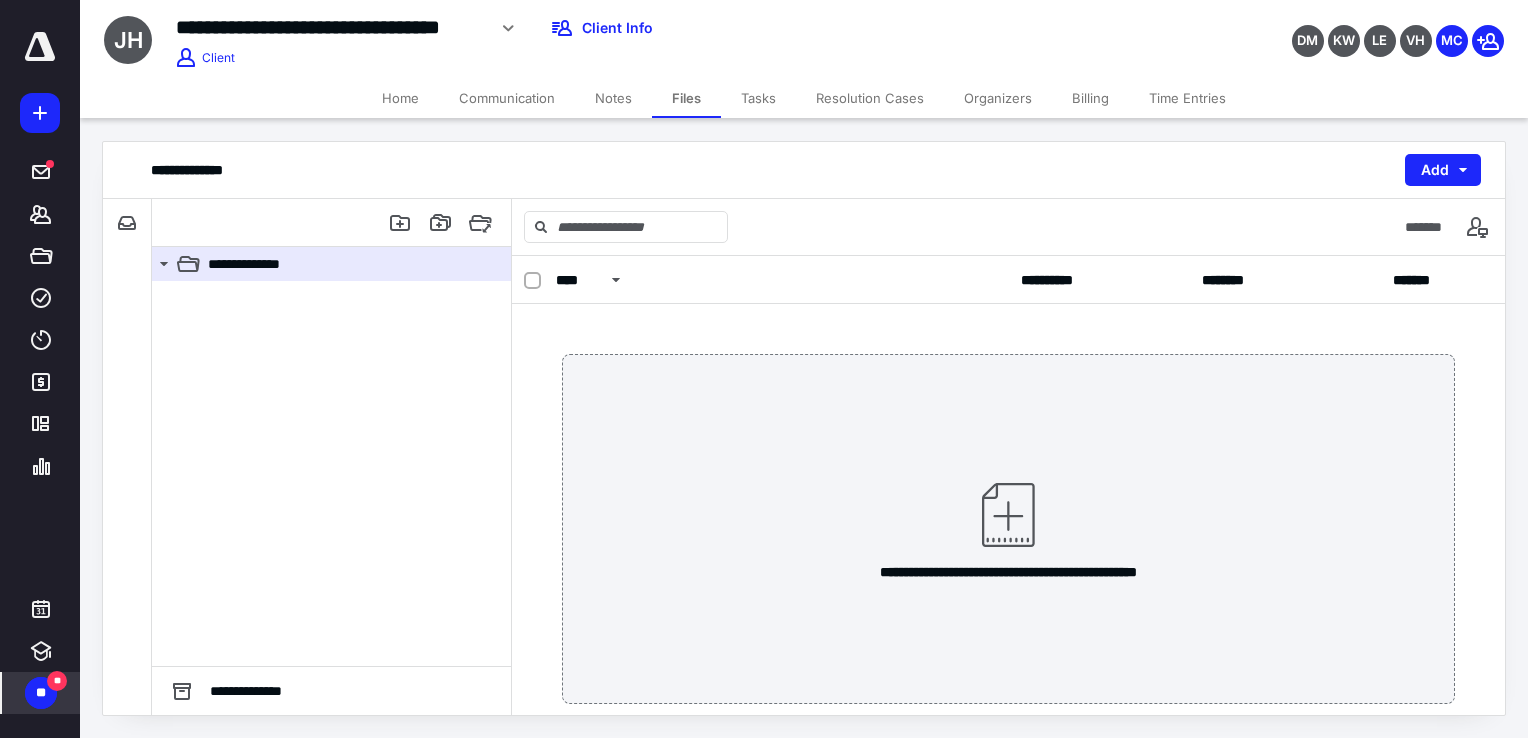 click on "Notes" at bounding box center [613, 98] 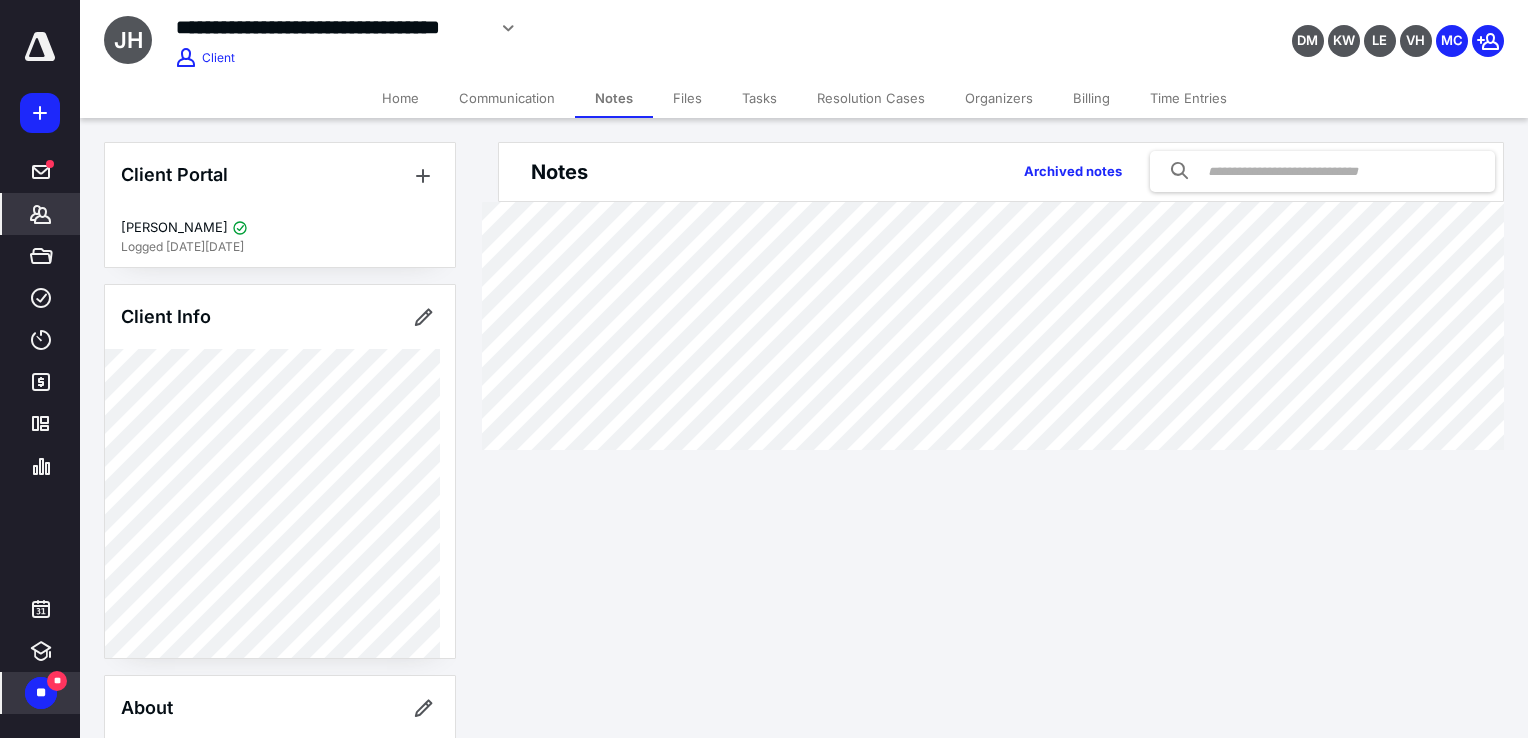 click on "Home" at bounding box center (400, 98) 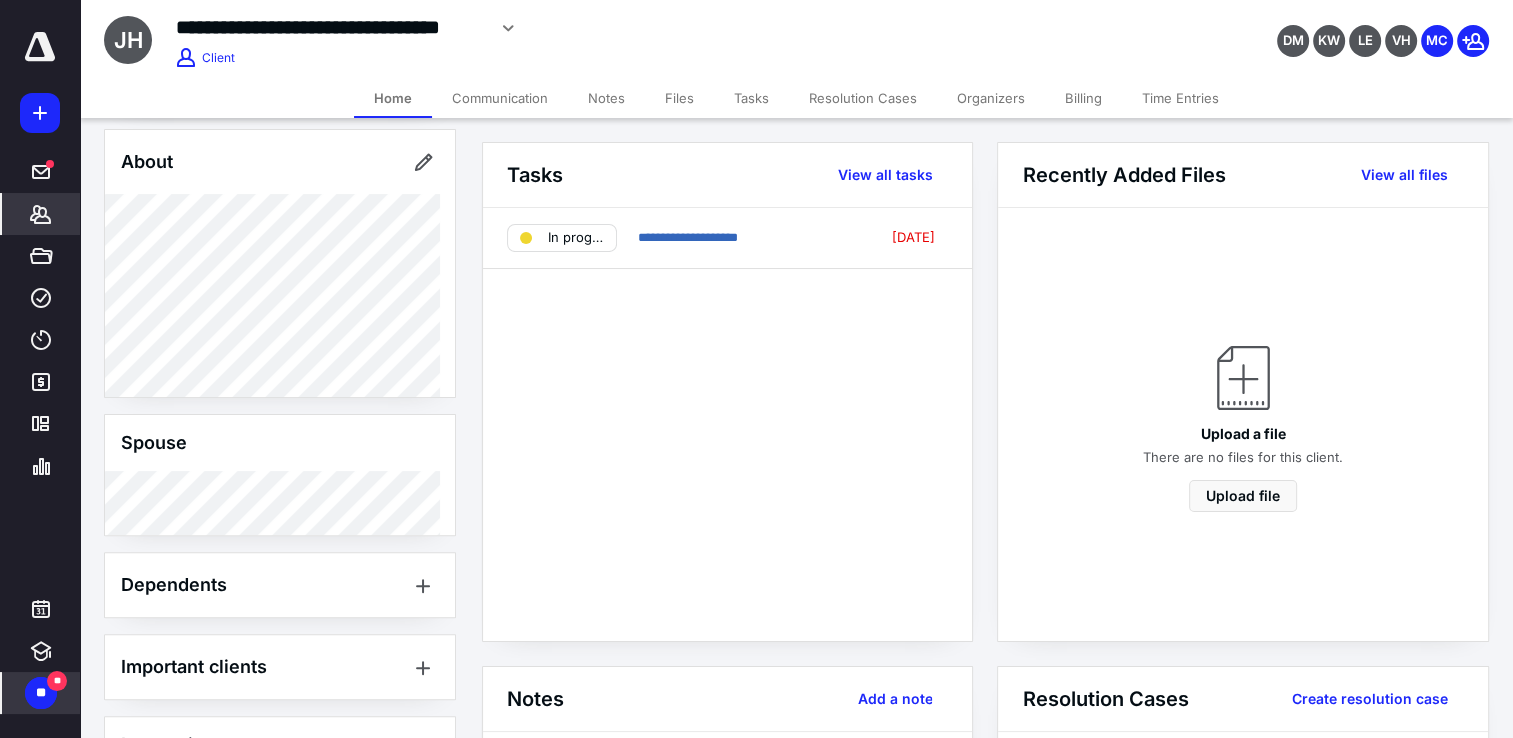 scroll, scrollTop: 800, scrollLeft: 0, axis: vertical 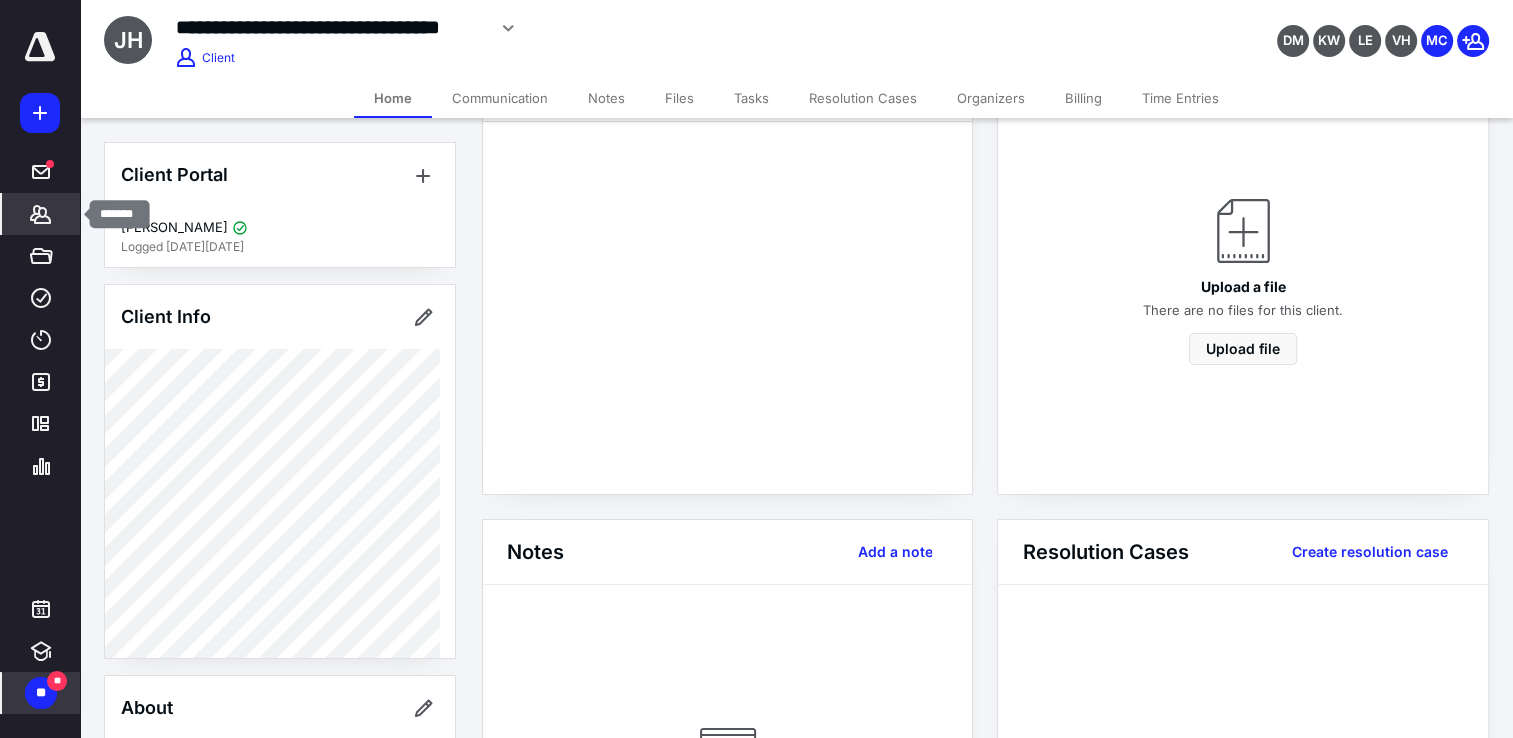 click on "*******" at bounding box center (41, 214) 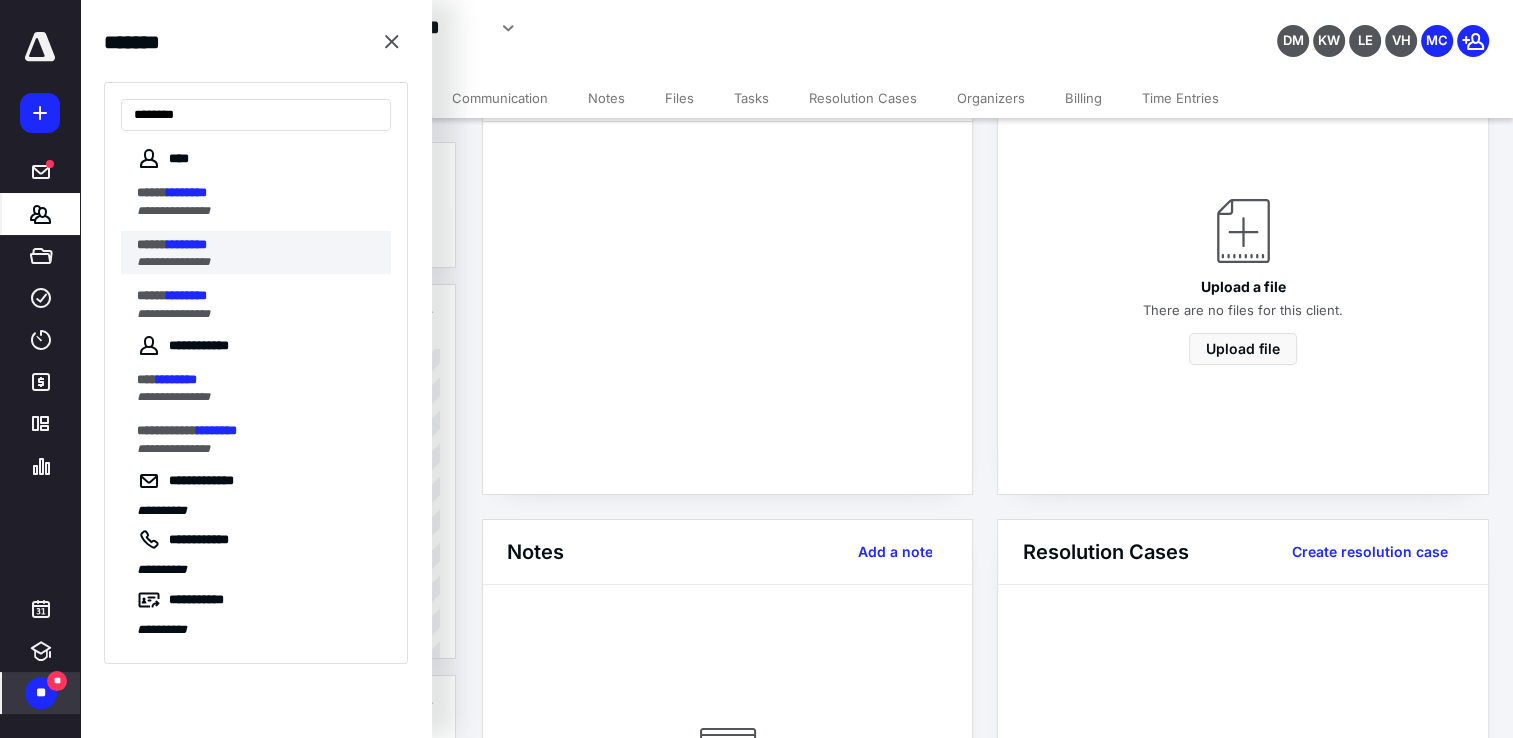 type on "********" 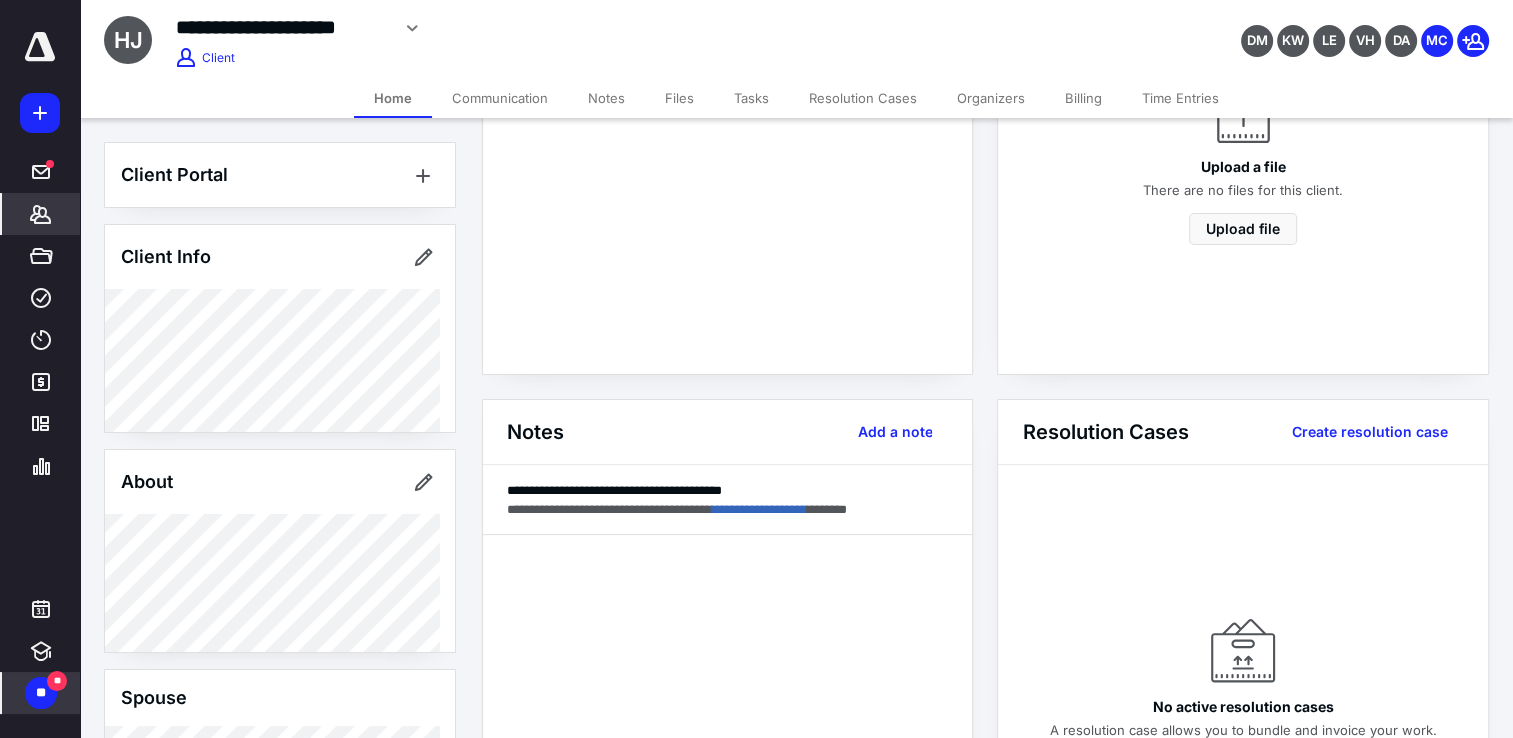 scroll, scrollTop: 268, scrollLeft: 0, axis: vertical 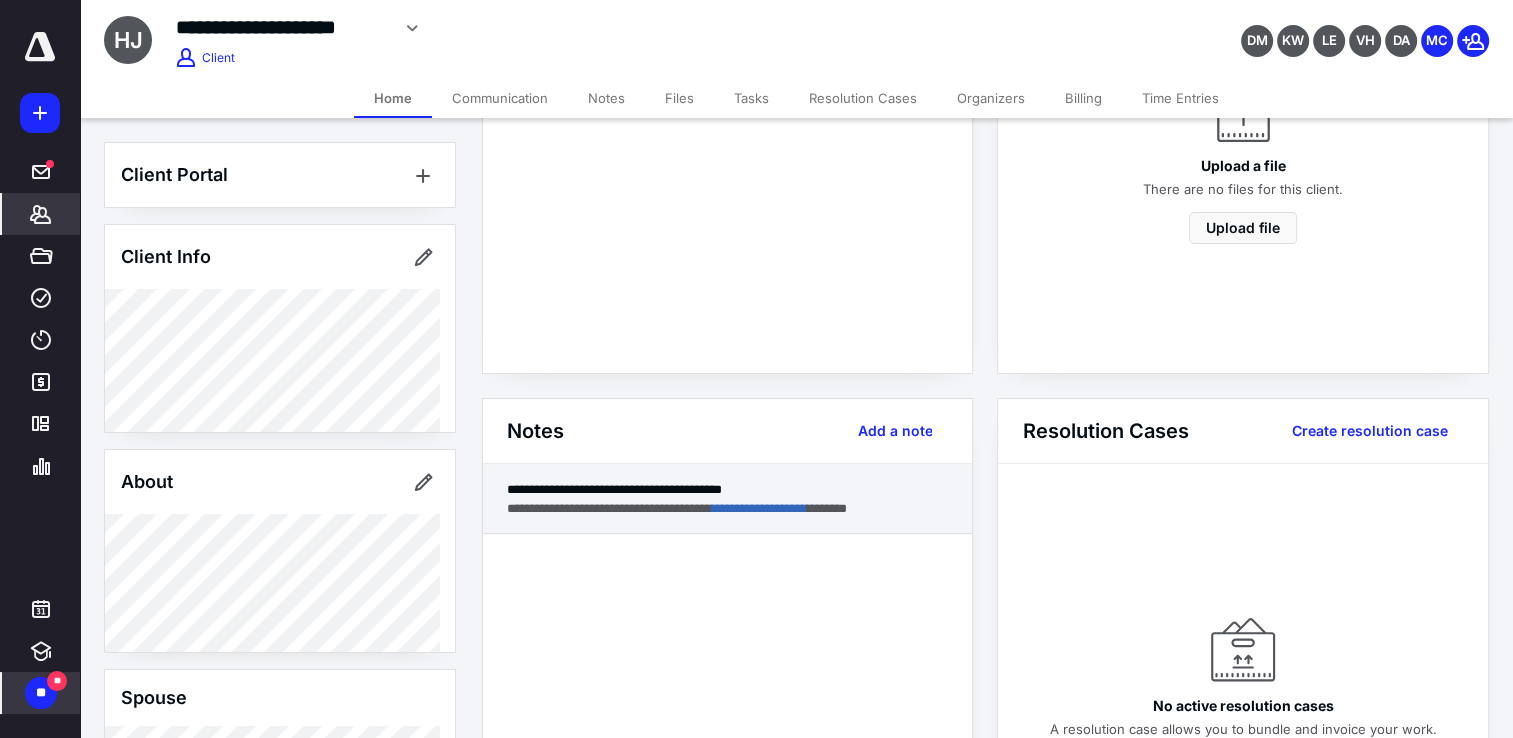 click on "**********" at bounding box center (728, 508) 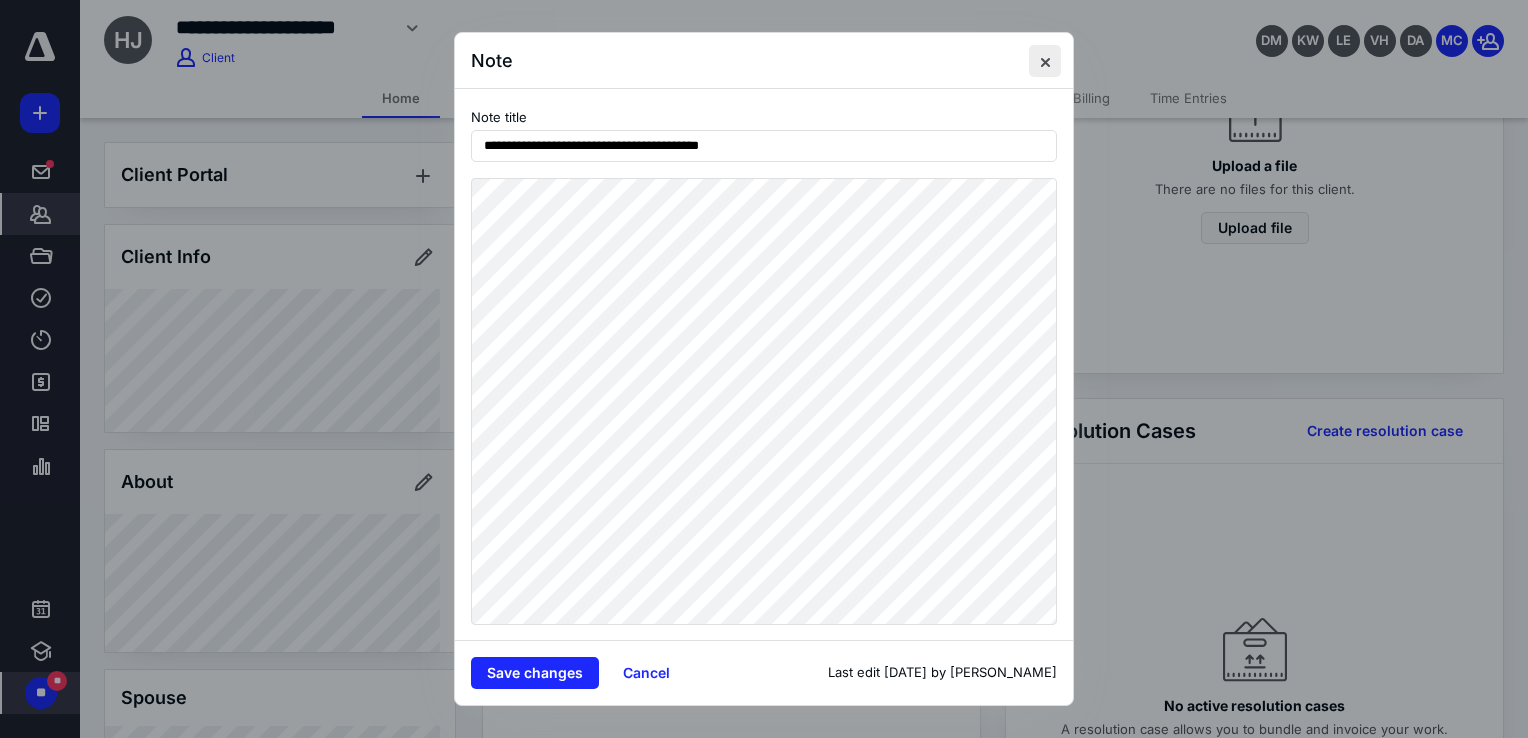 click at bounding box center (1045, 61) 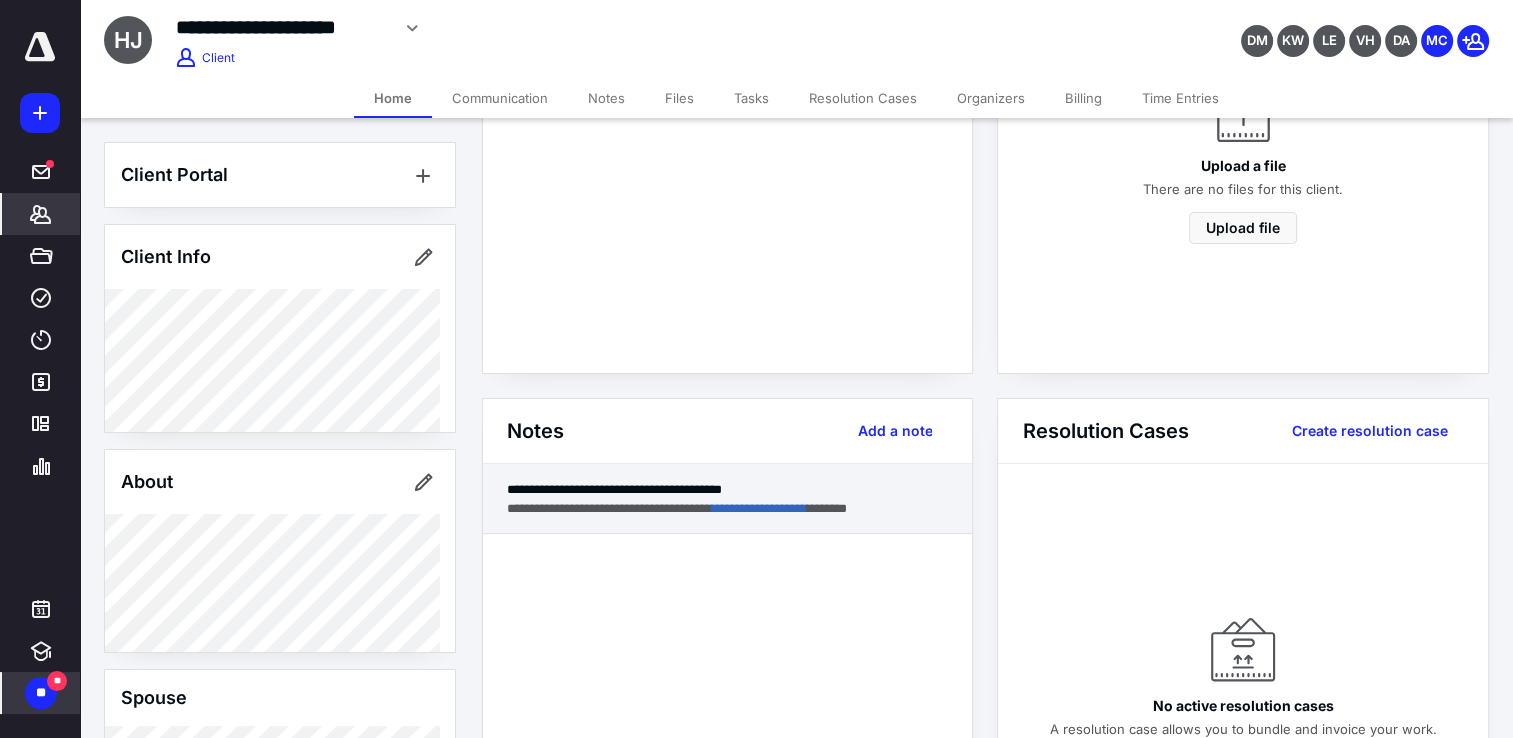 click on "**********" at bounding box center [728, 508] 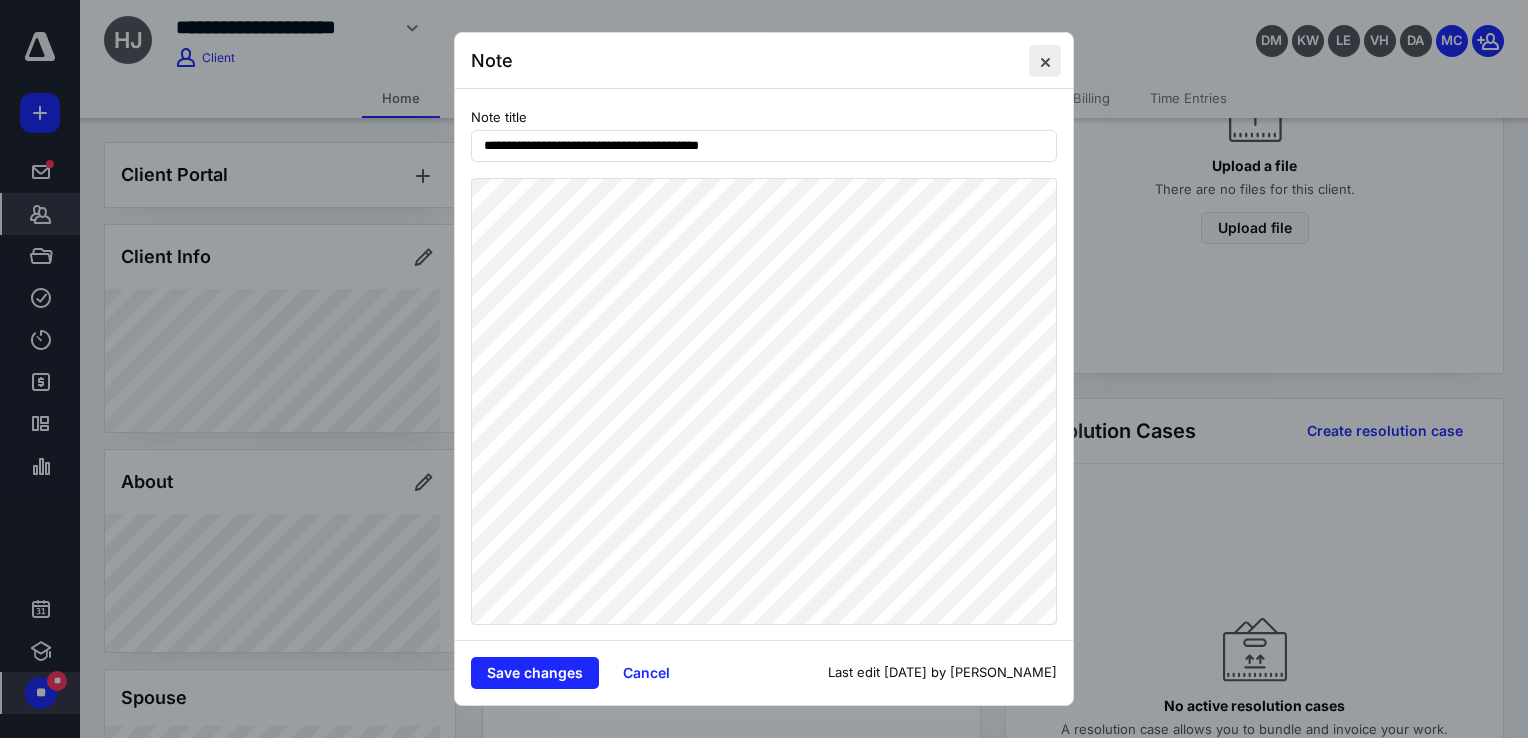 click at bounding box center [1045, 61] 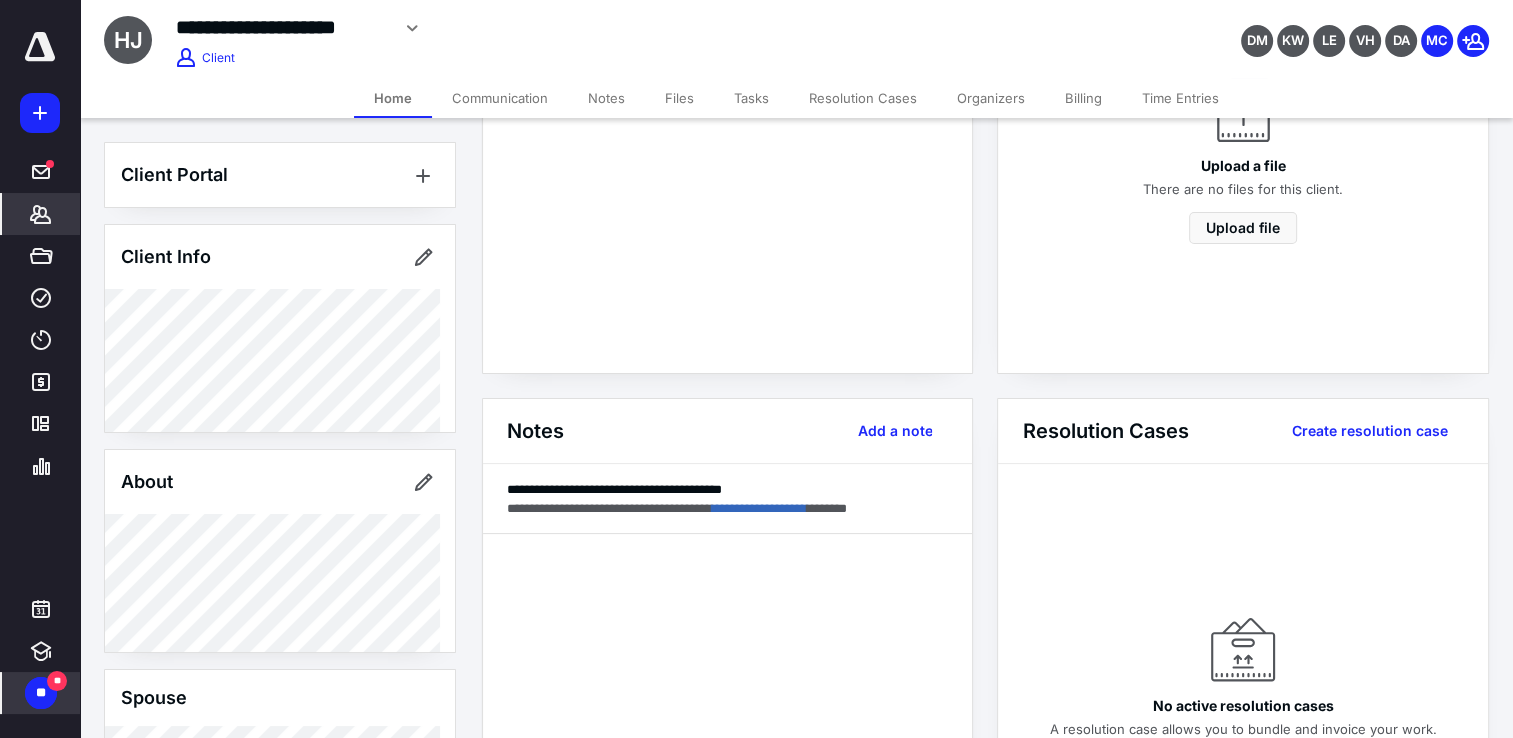 click on "Time Entries" at bounding box center (1180, 98) 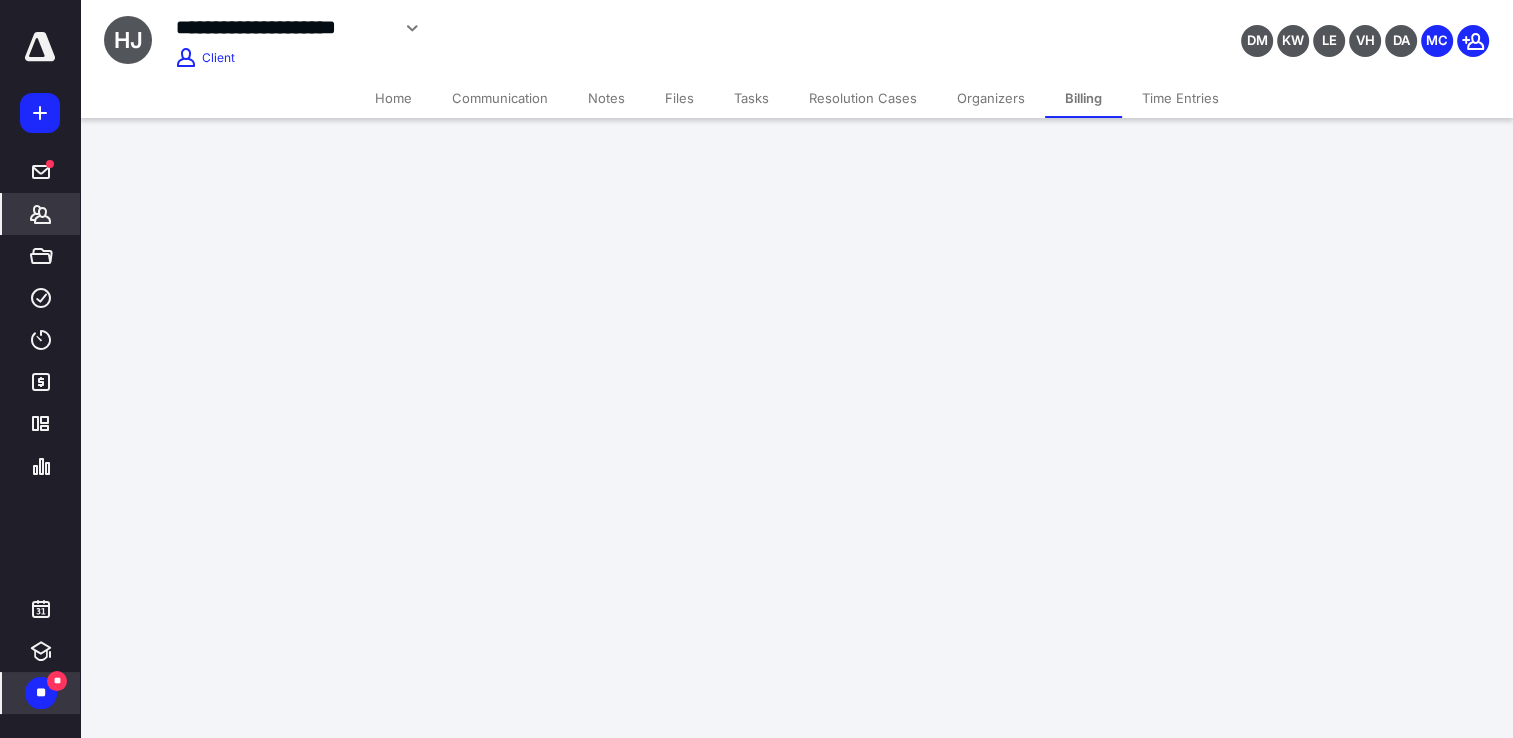 scroll, scrollTop: 0, scrollLeft: 0, axis: both 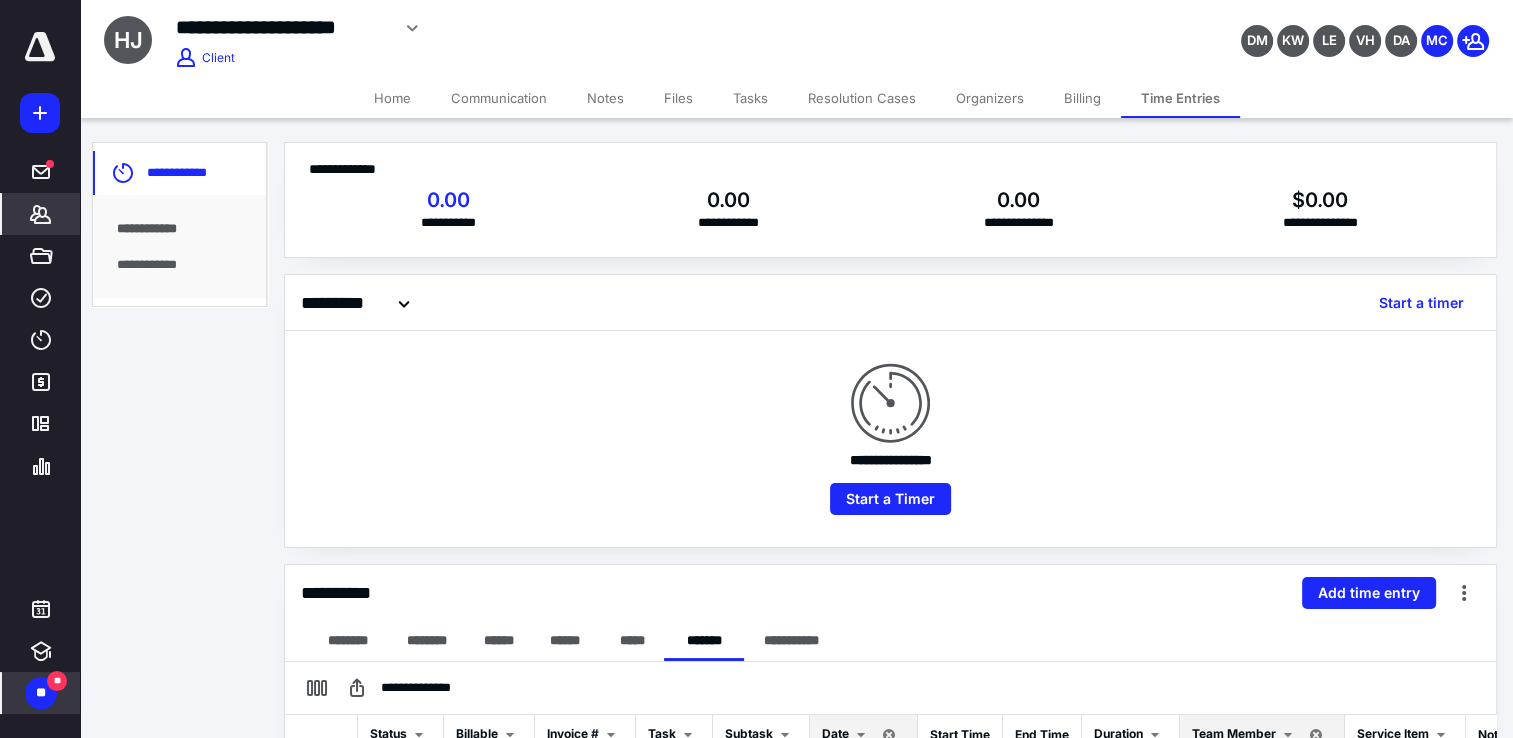 click on "Billing" at bounding box center [1082, 98] 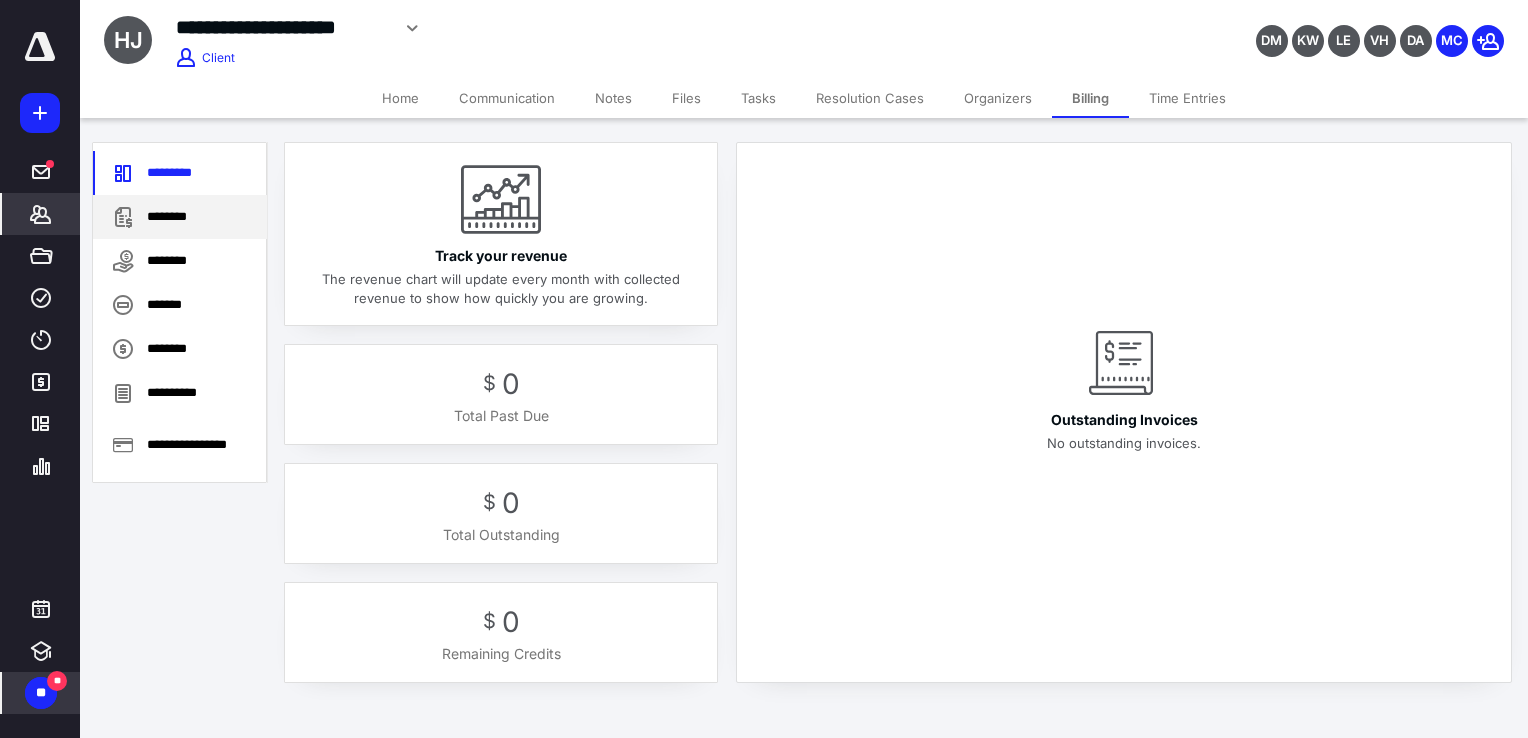 click on "********" at bounding box center [180, 217] 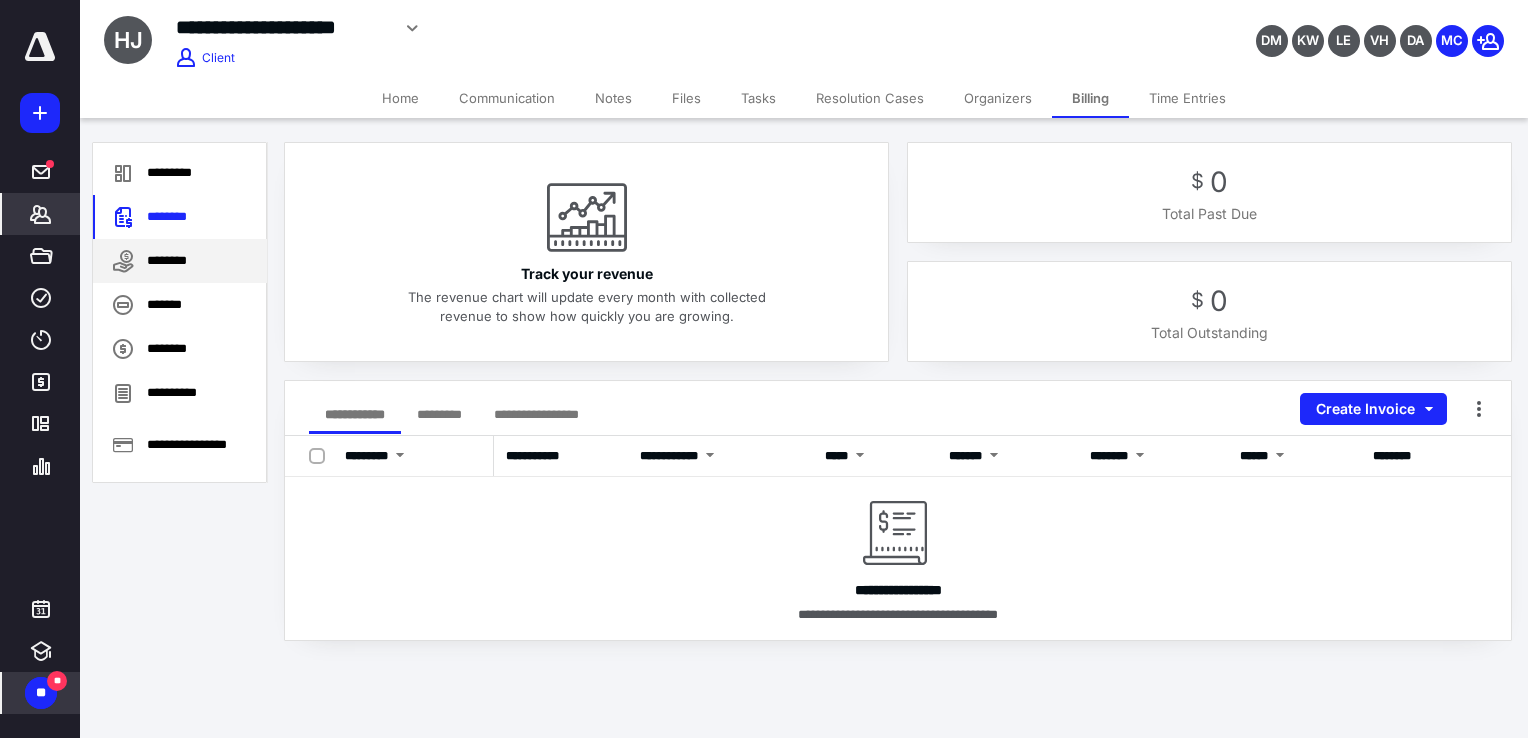 click on "********" at bounding box center (180, 261) 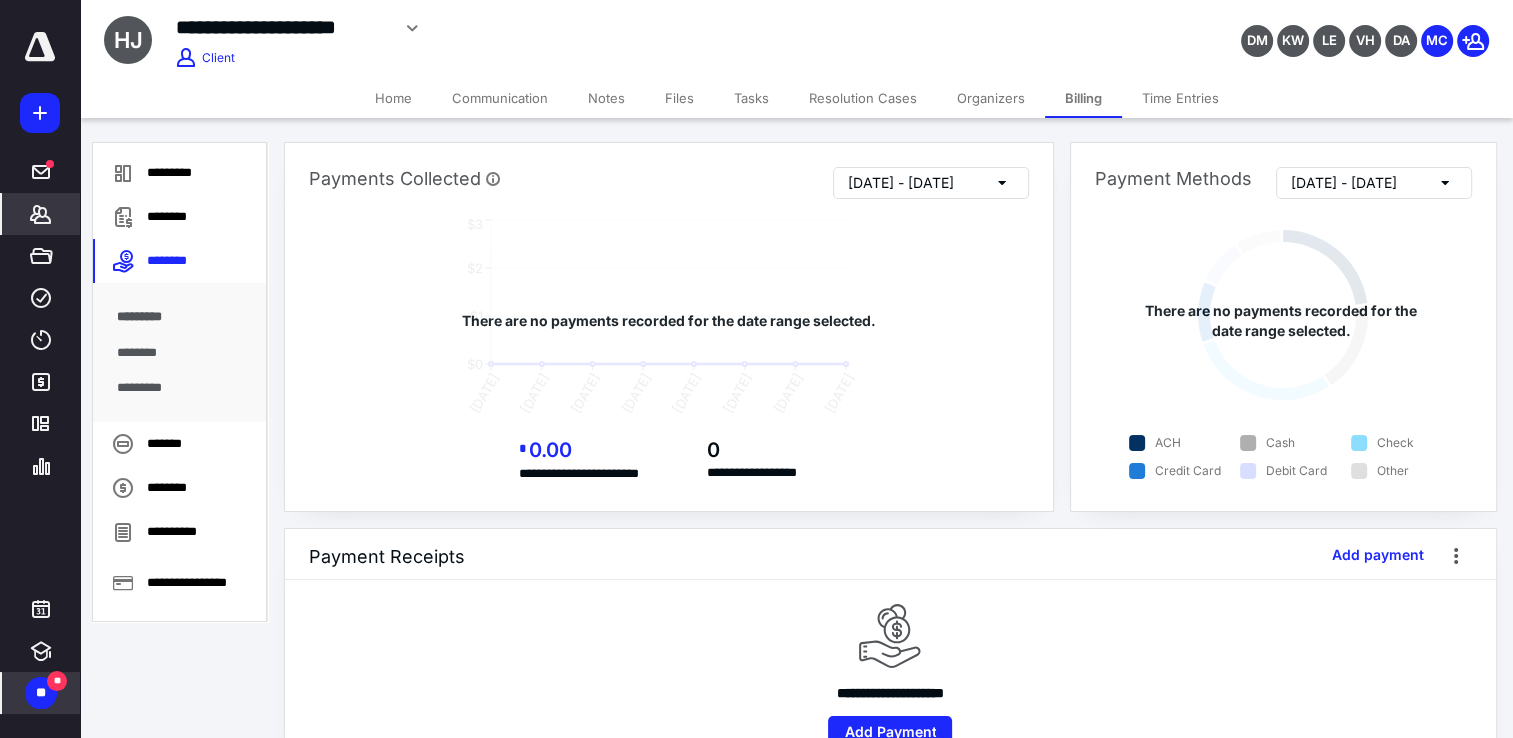 scroll, scrollTop: 60, scrollLeft: 0, axis: vertical 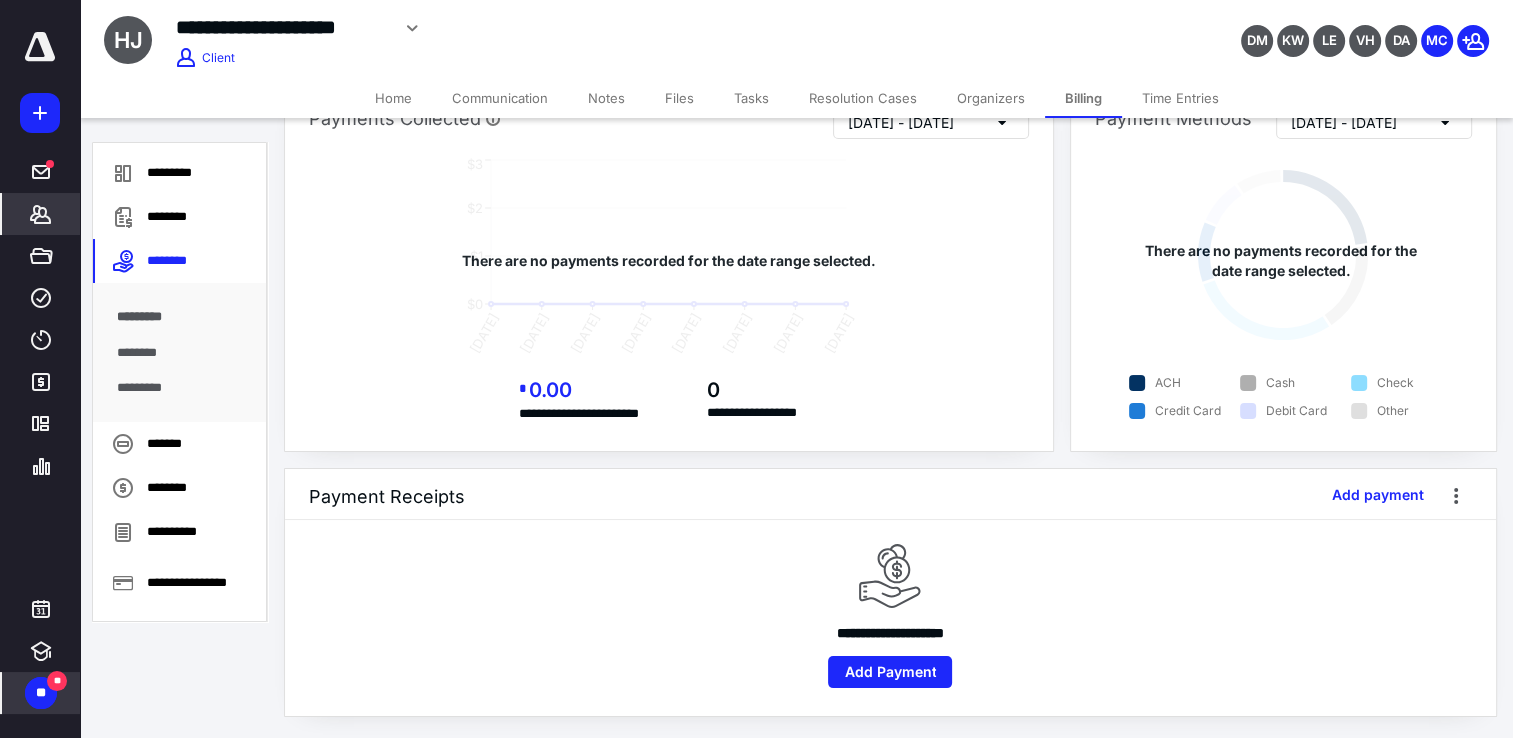 click on "Communication" at bounding box center (500, 98) 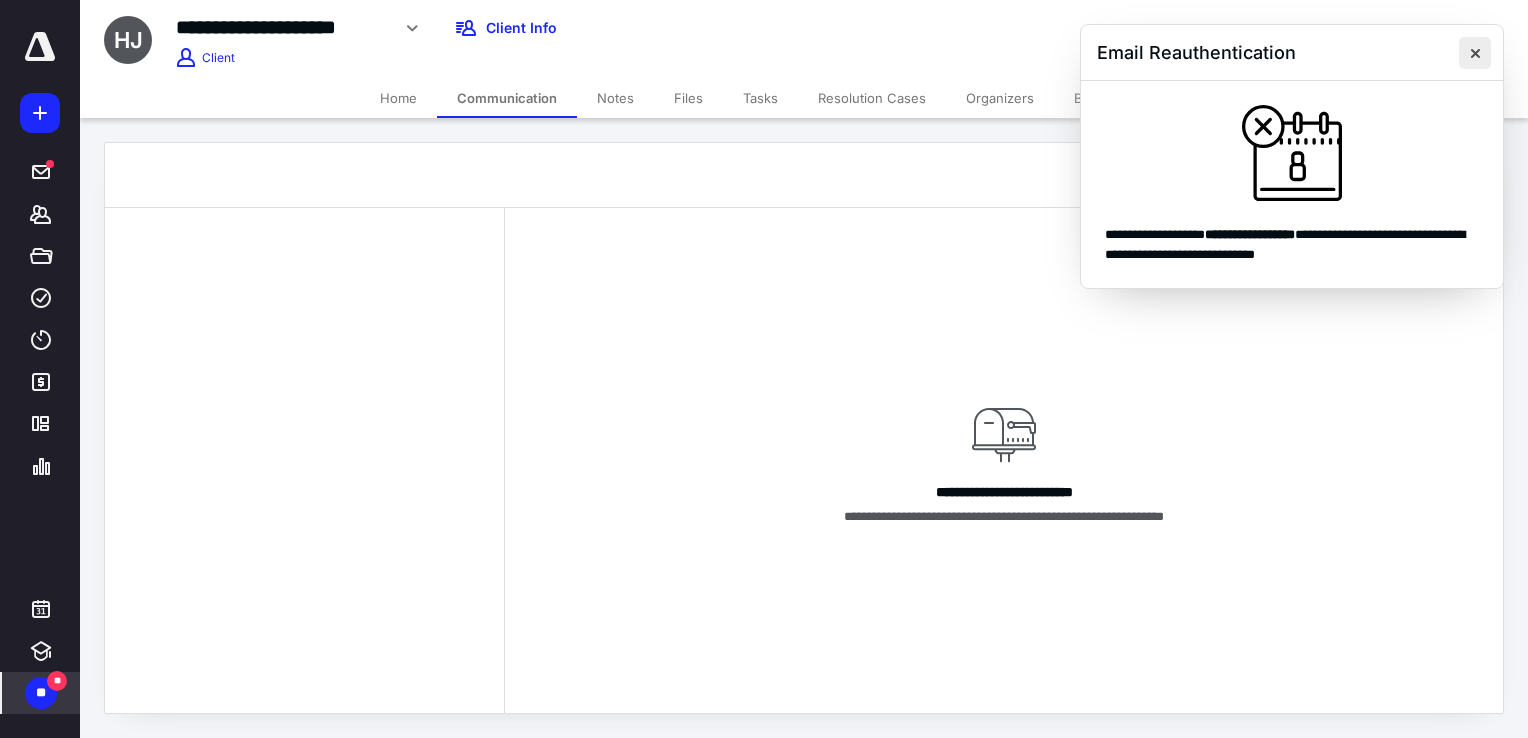 click at bounding box center [1475, 53] 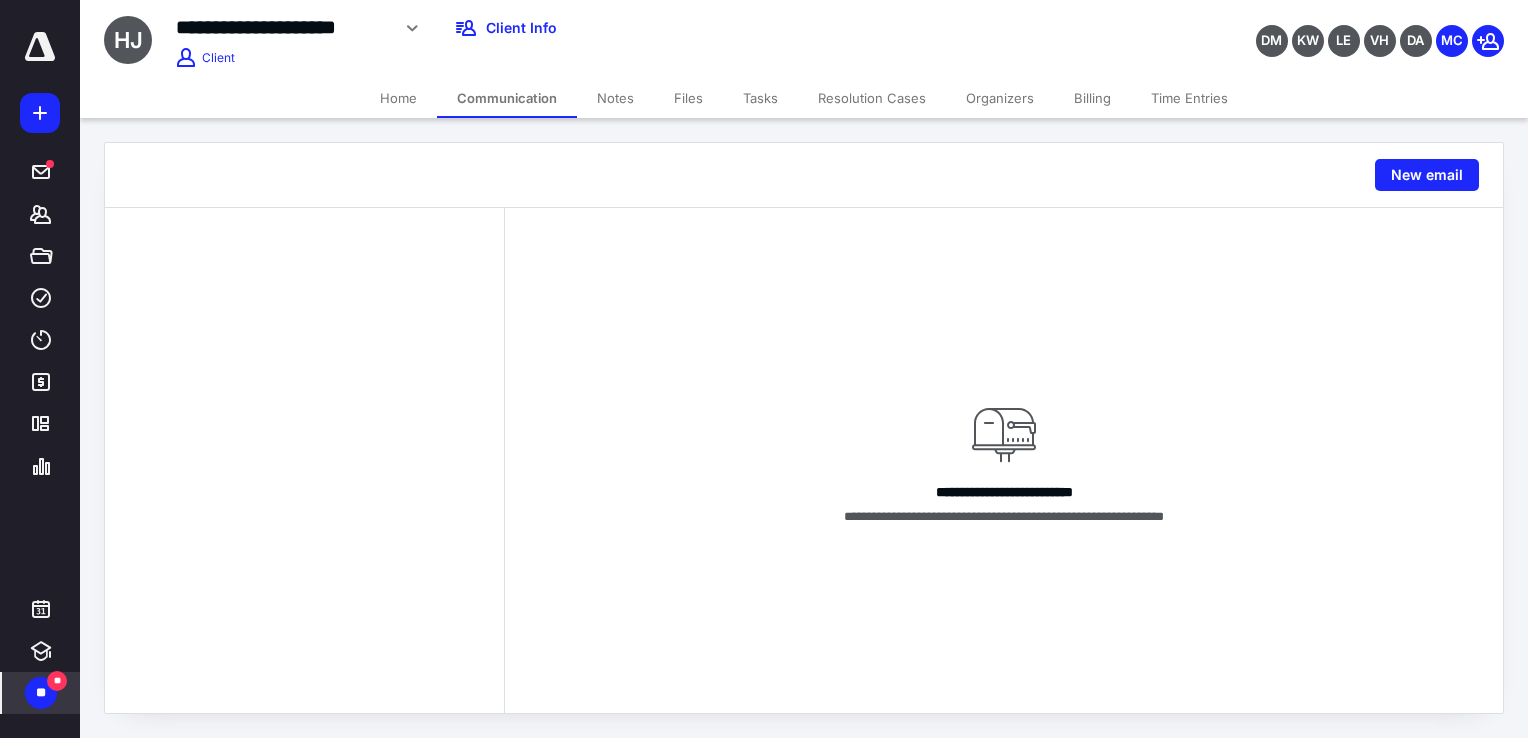 click on "Home" at bounding box center [398, 98] 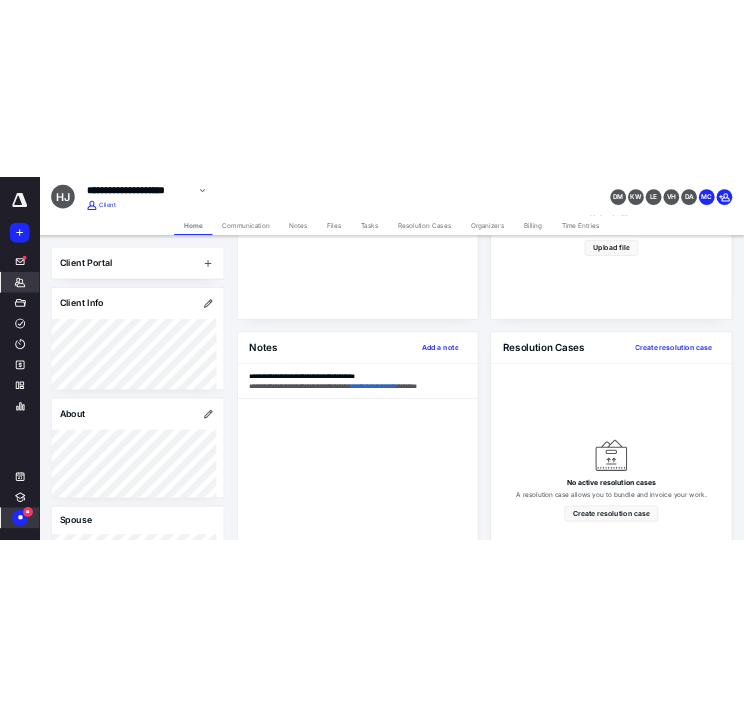 scroll, scrollTop: 354, scrollLeft: 0, axis: vertical 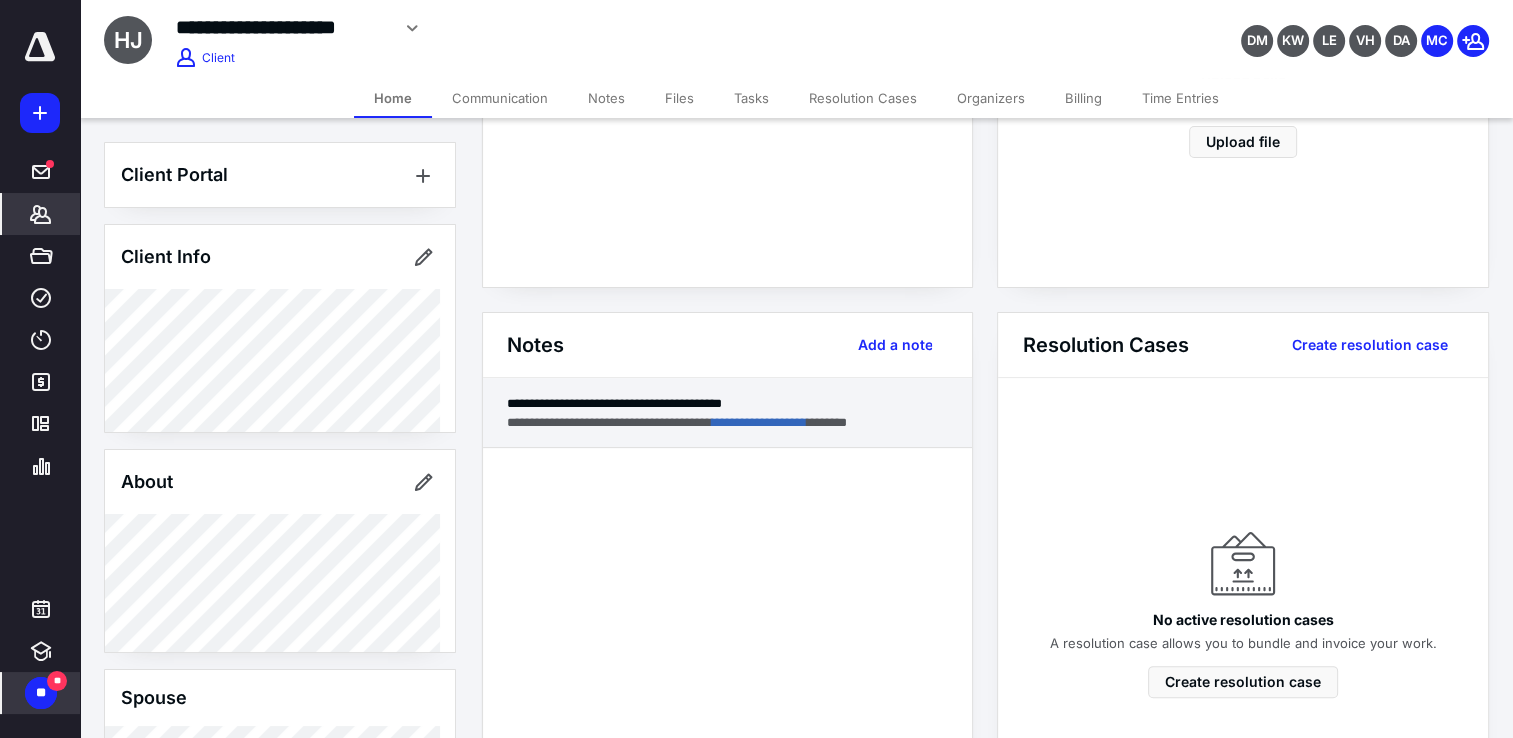 click on "**********" at bounding box center (728, 422) 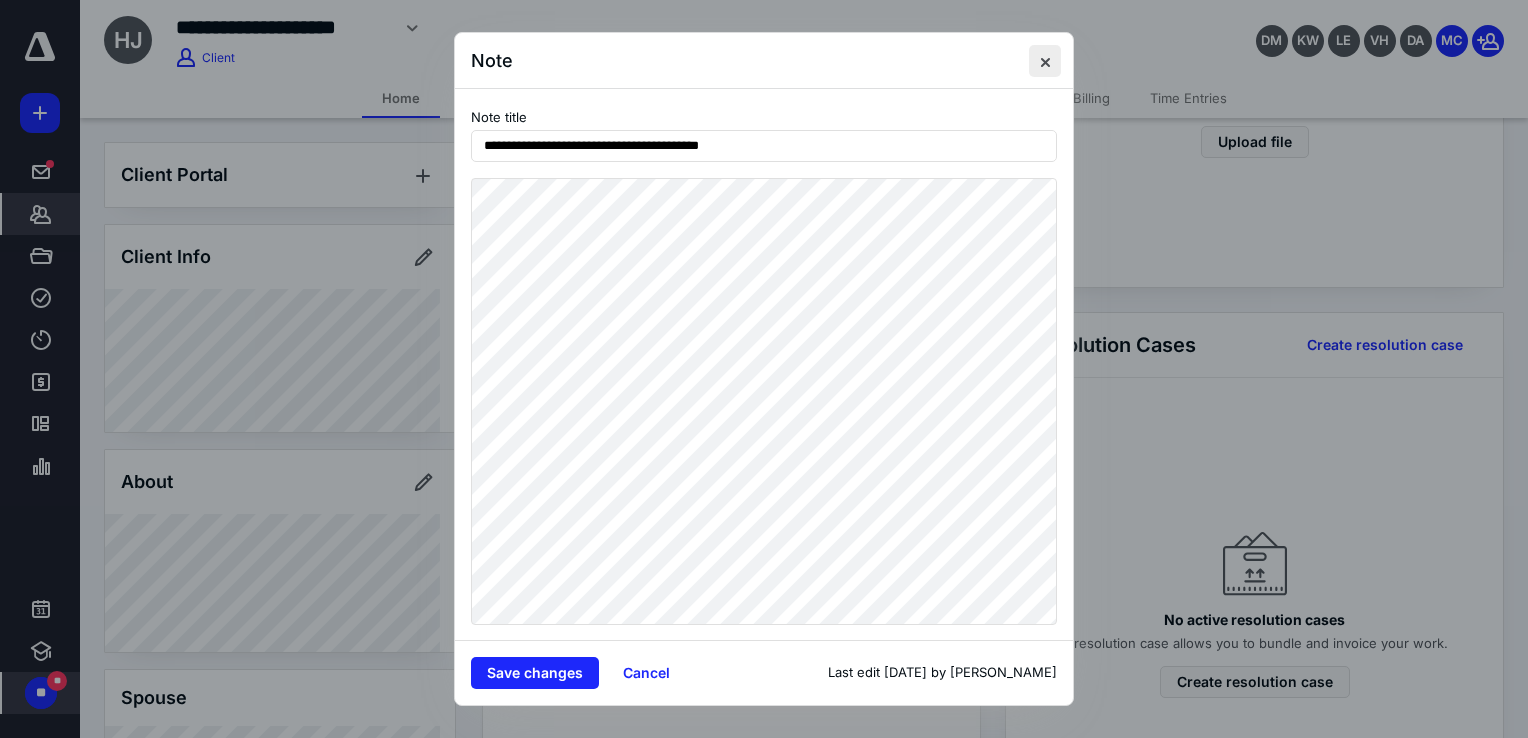 click at bounding box center (1045, 61) 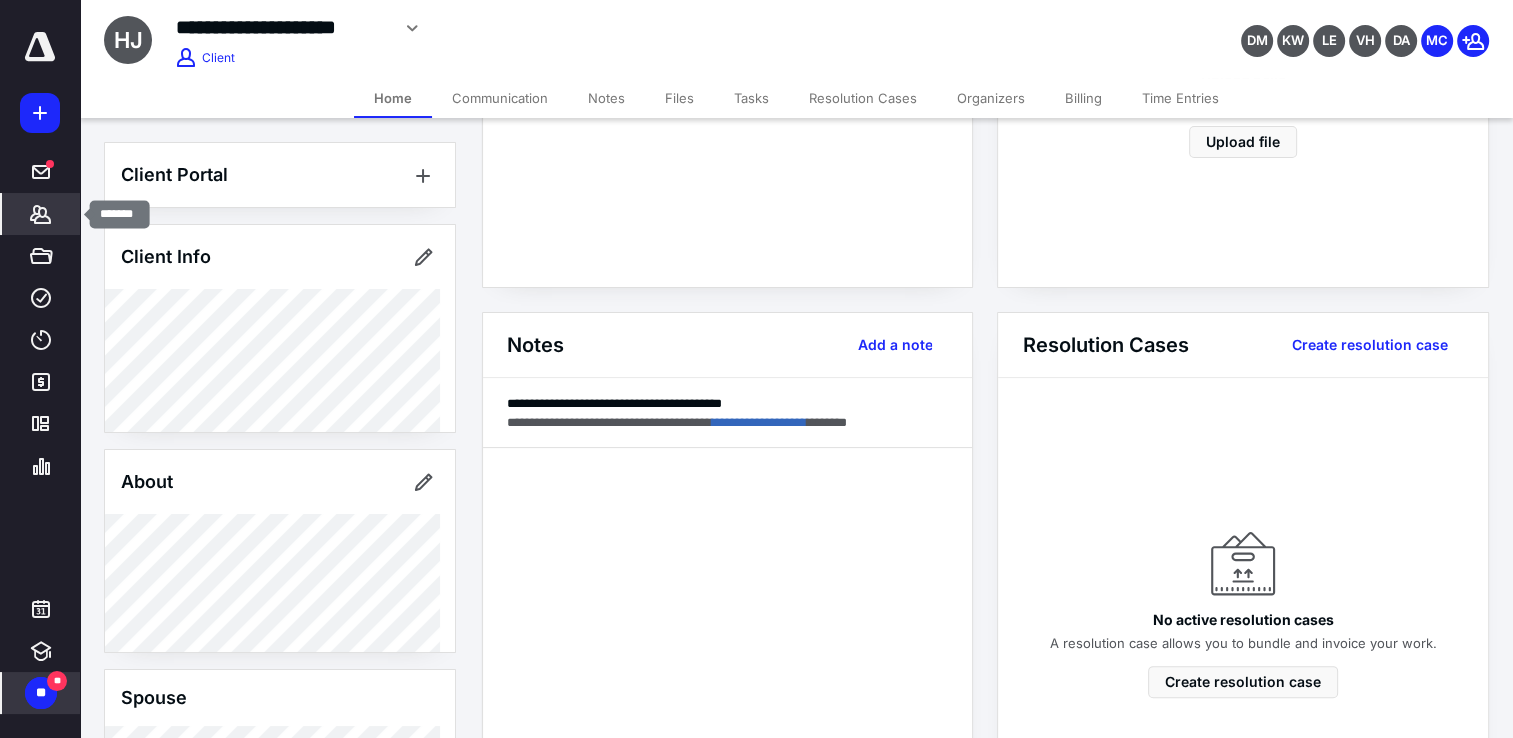 click 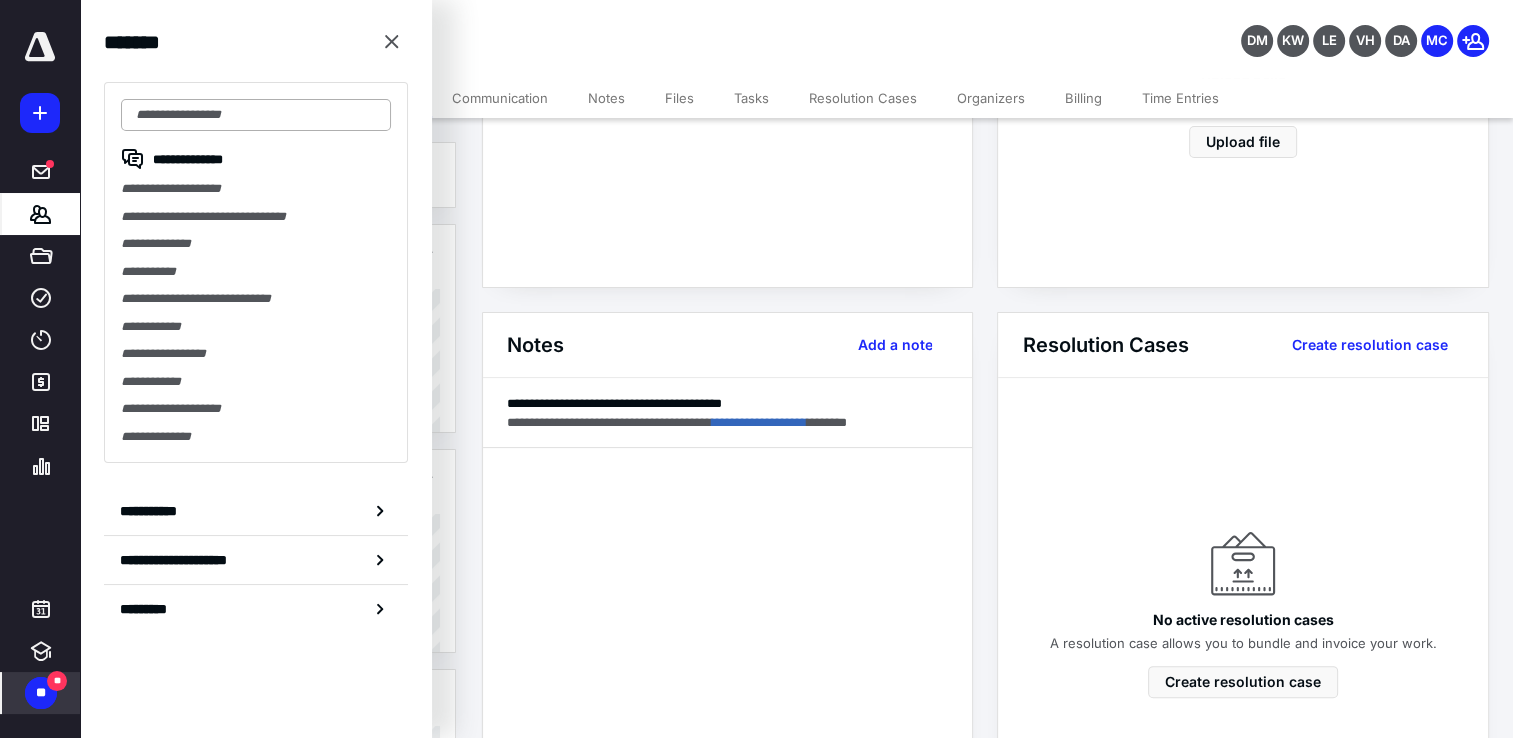 click at bounding box center [256, 115] 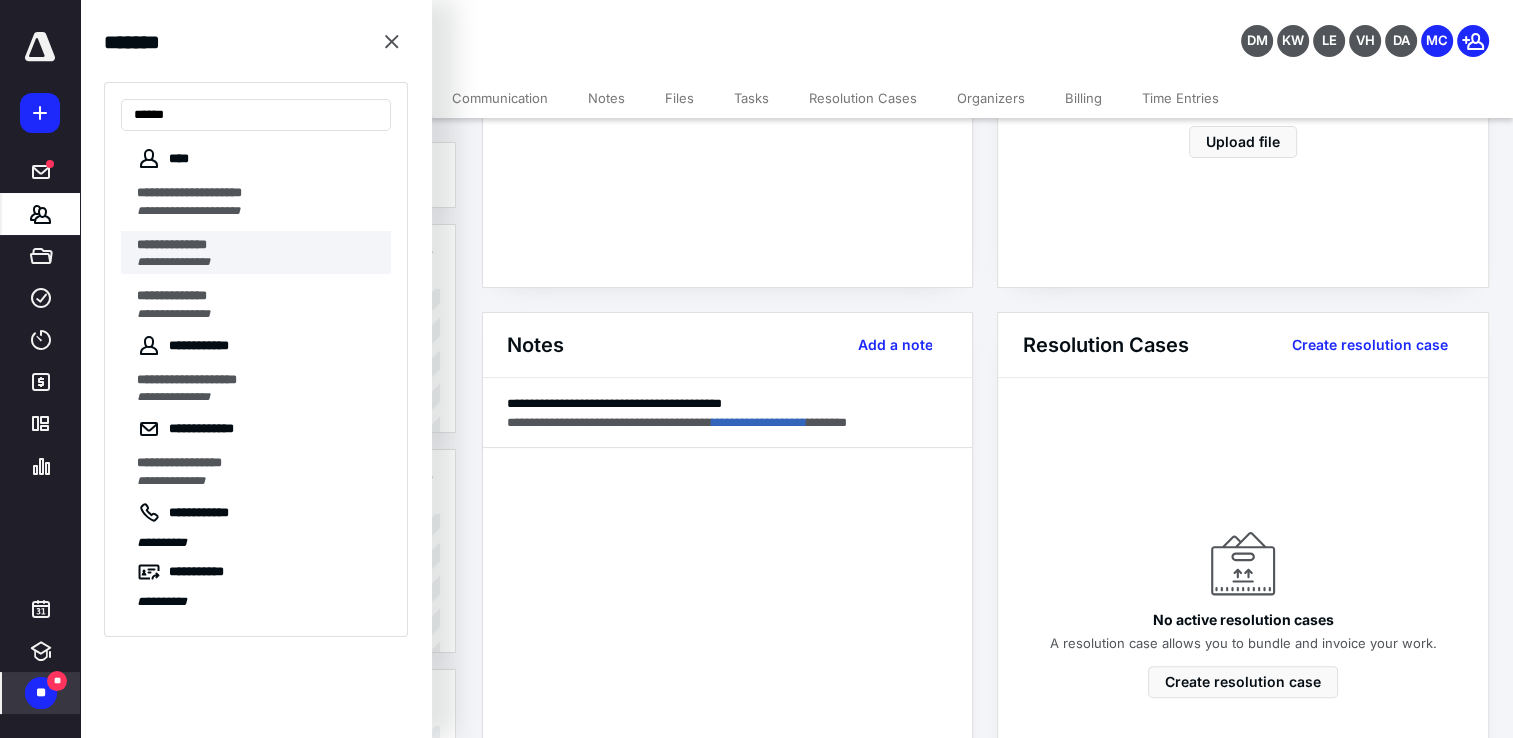 type on "*****" 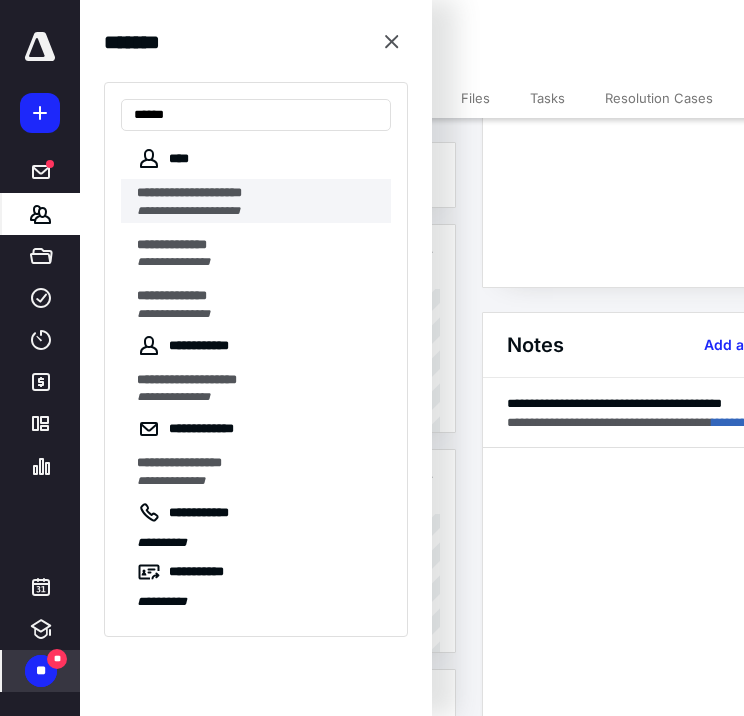 click on "**********" at bounding box center (204, 192) 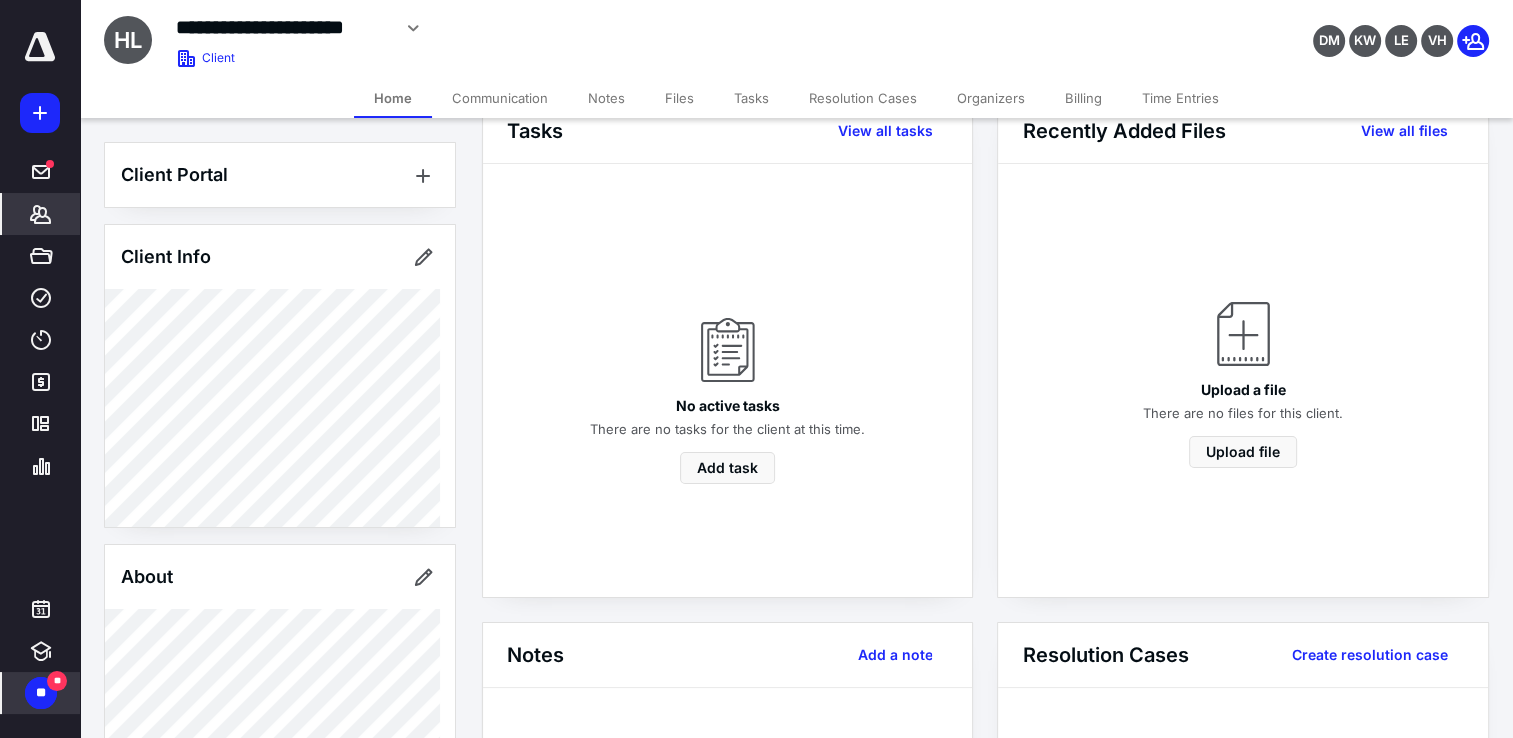 scroll, scrollTop: 48, scrollLeft: 0, axis: vertical 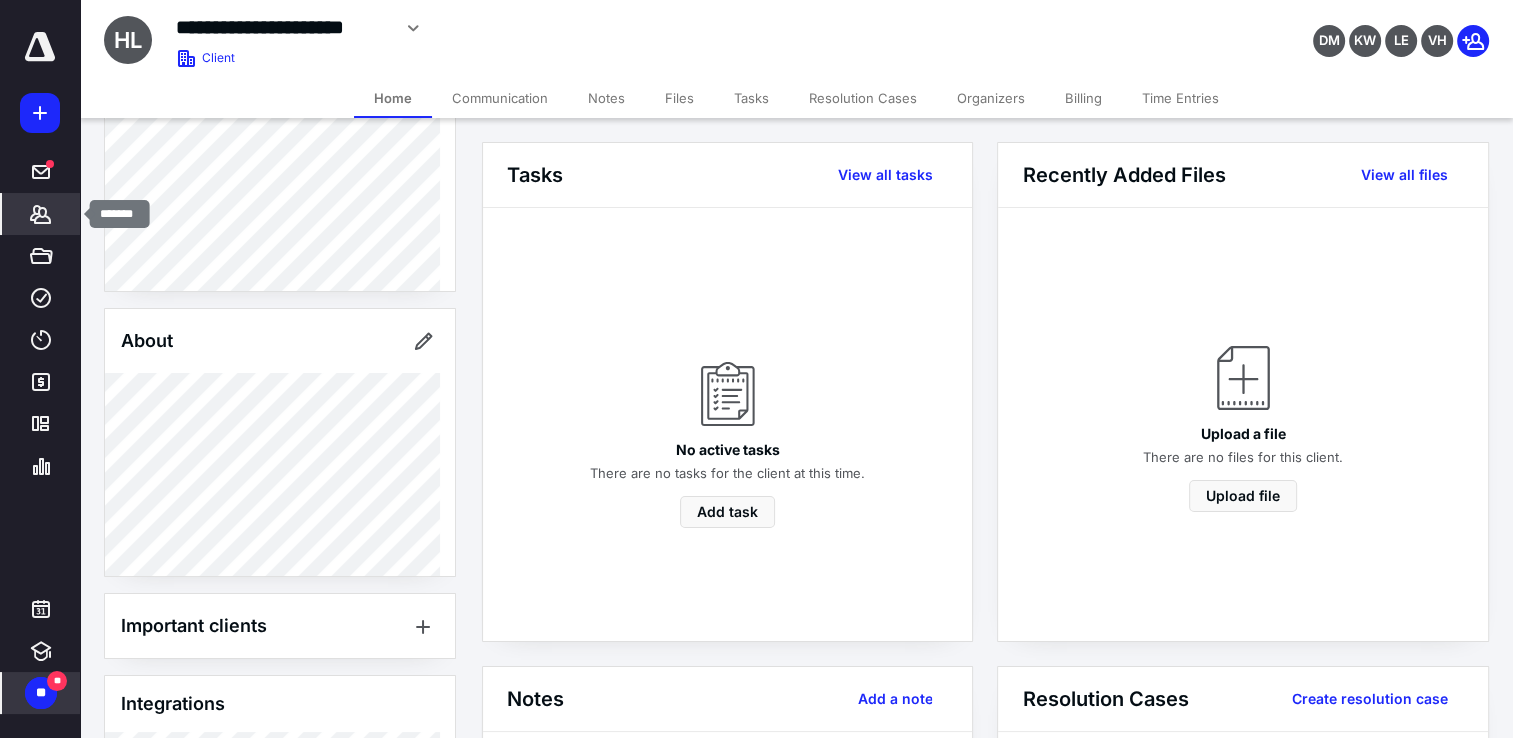 click 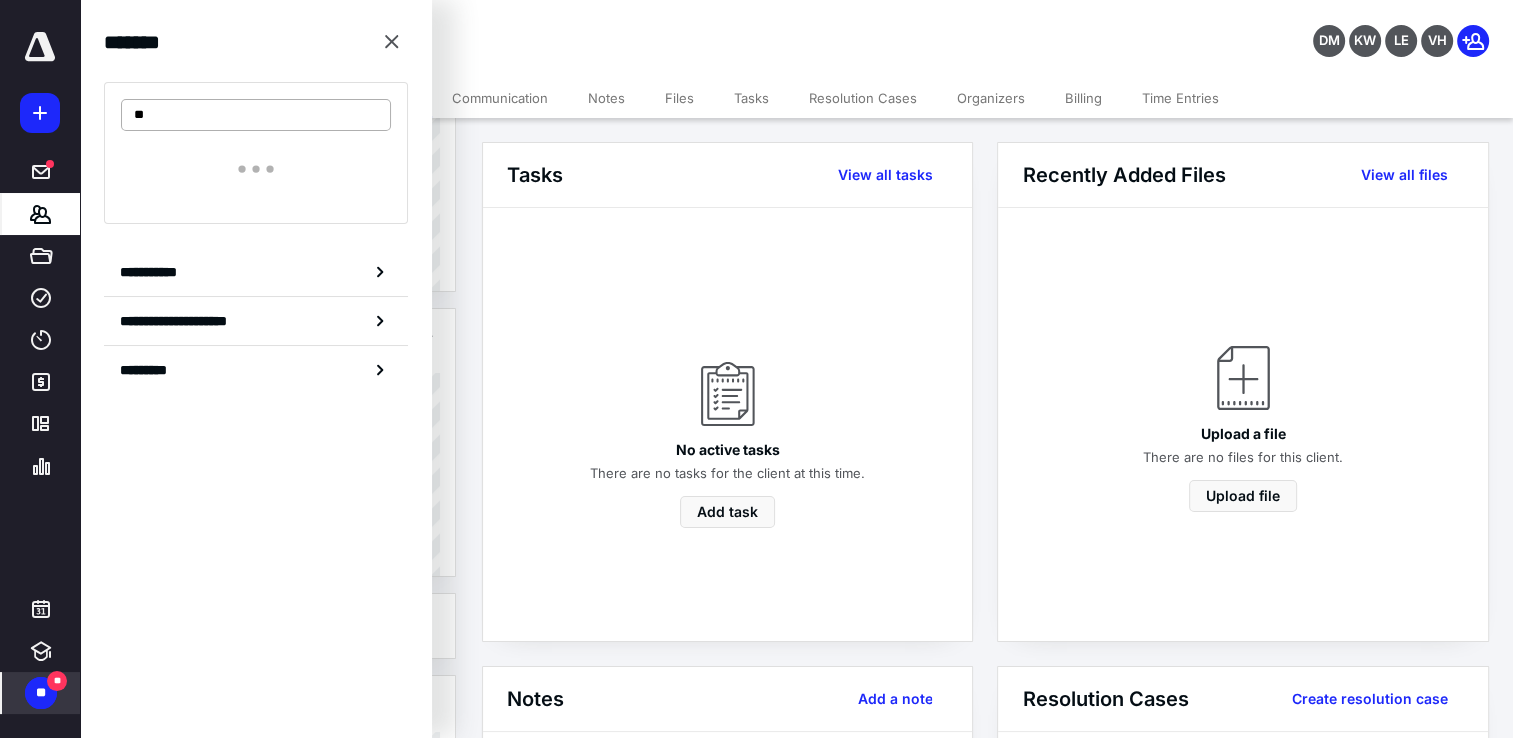 type on "*" 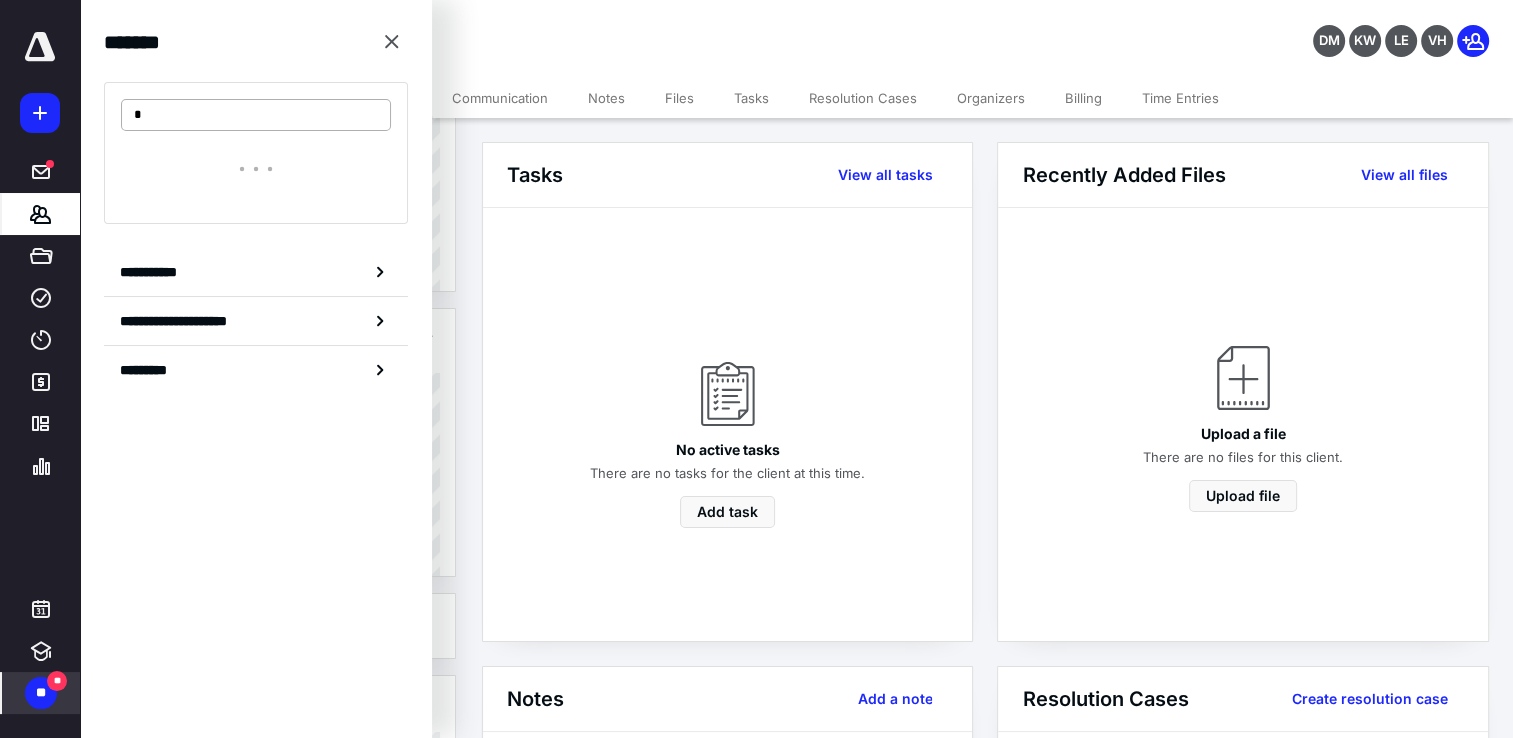 type 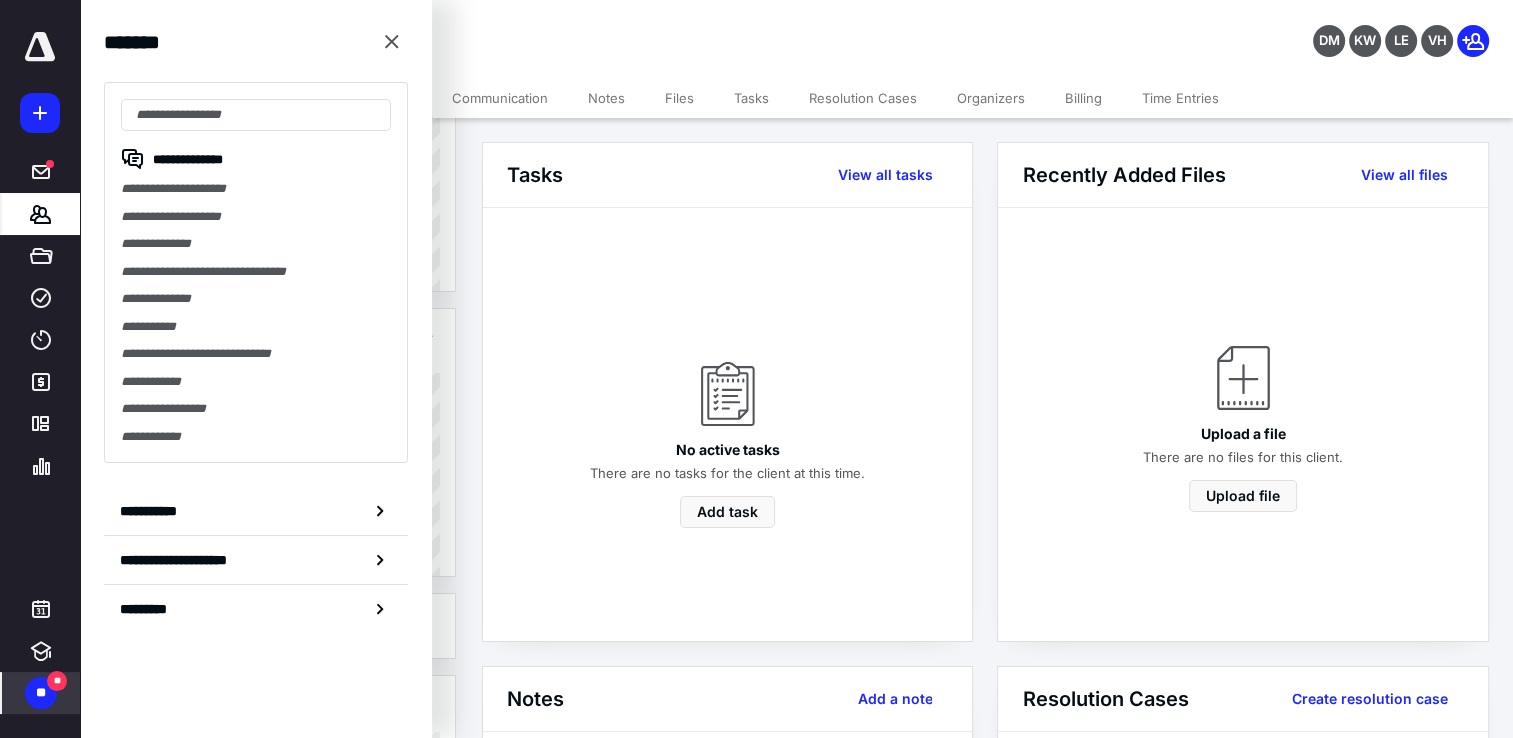 click on "**********" at bounding box center [563, 35] 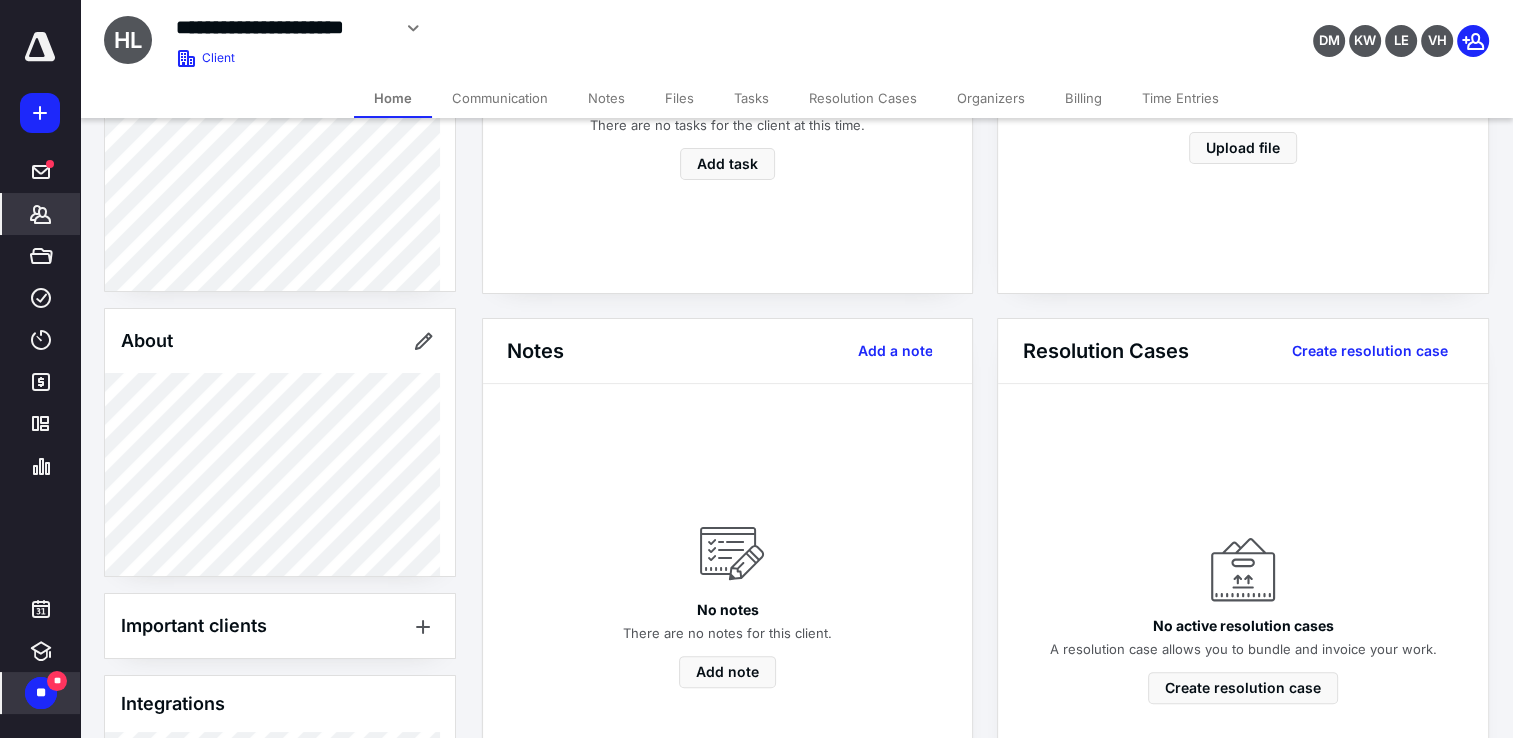 scroll, scrollTop: 910, scrollLeft: 0, axis: vertical 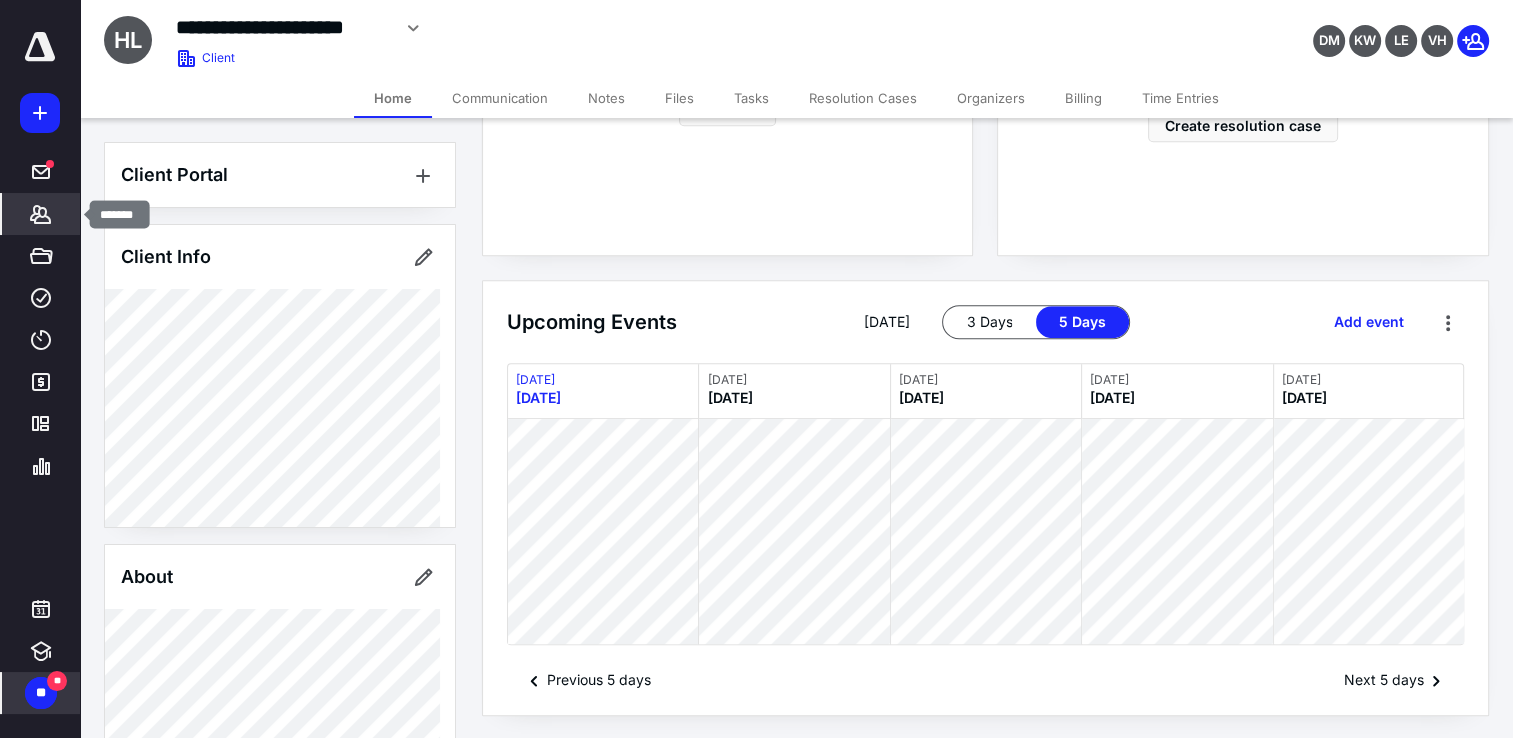 click 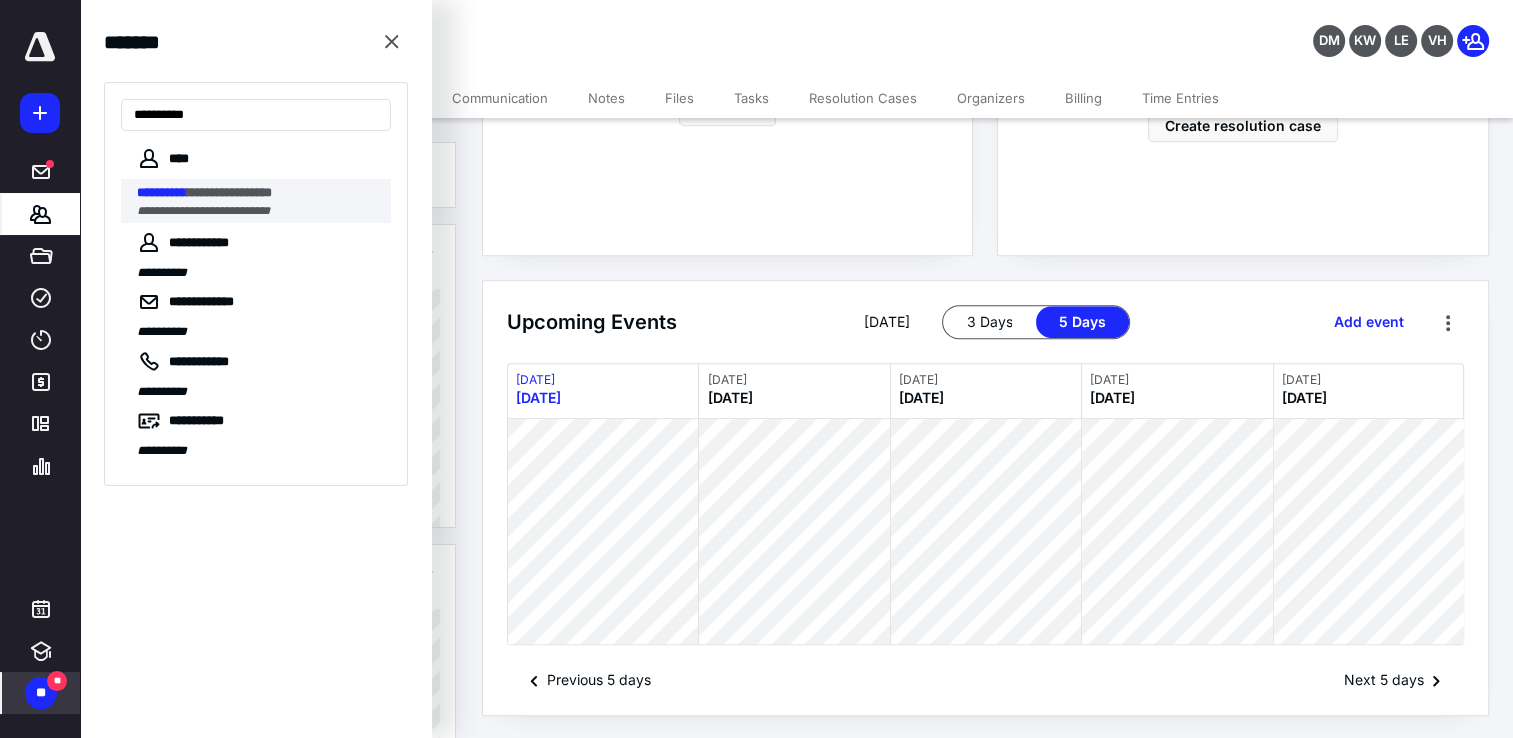 type on "**********" 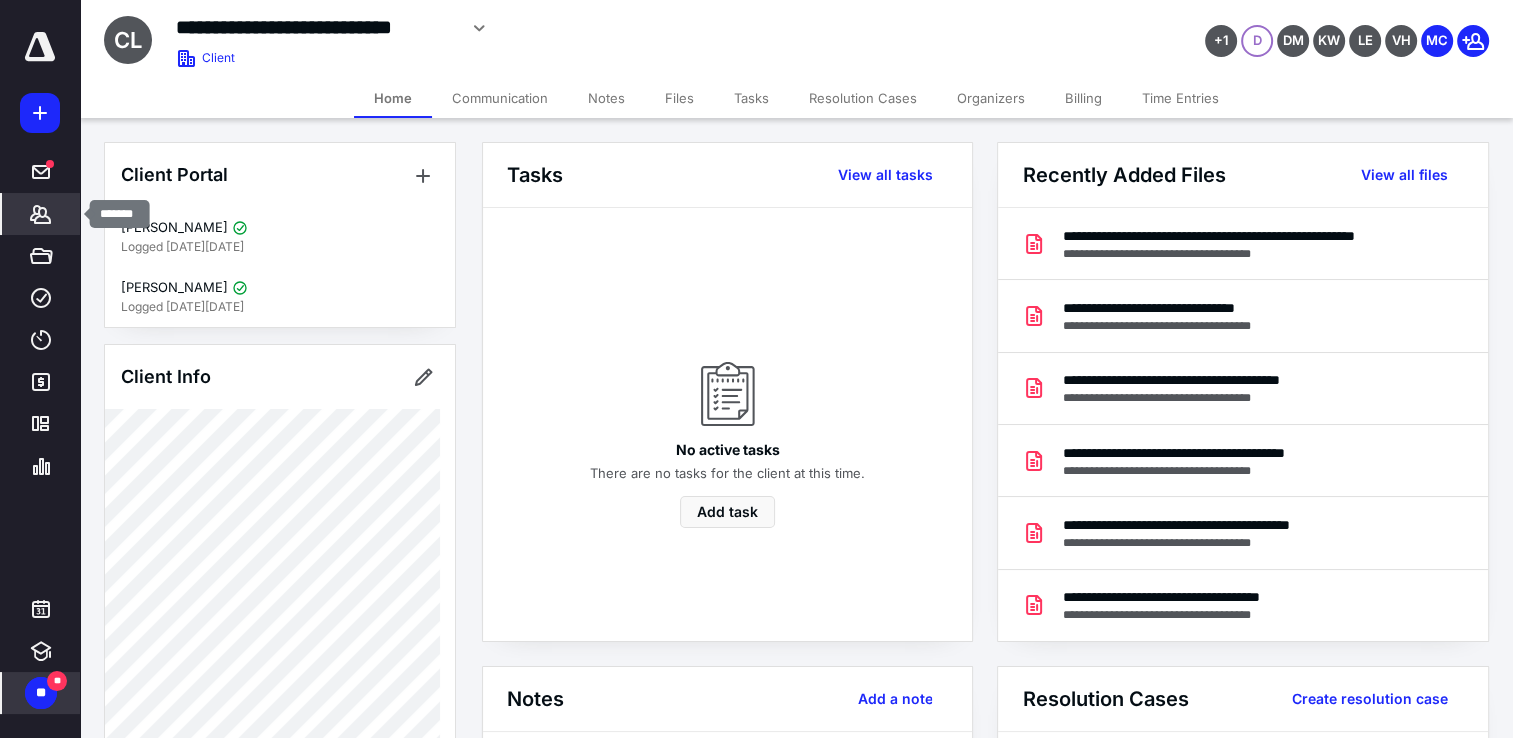 click on "*******" at bounding box center (41, 214) 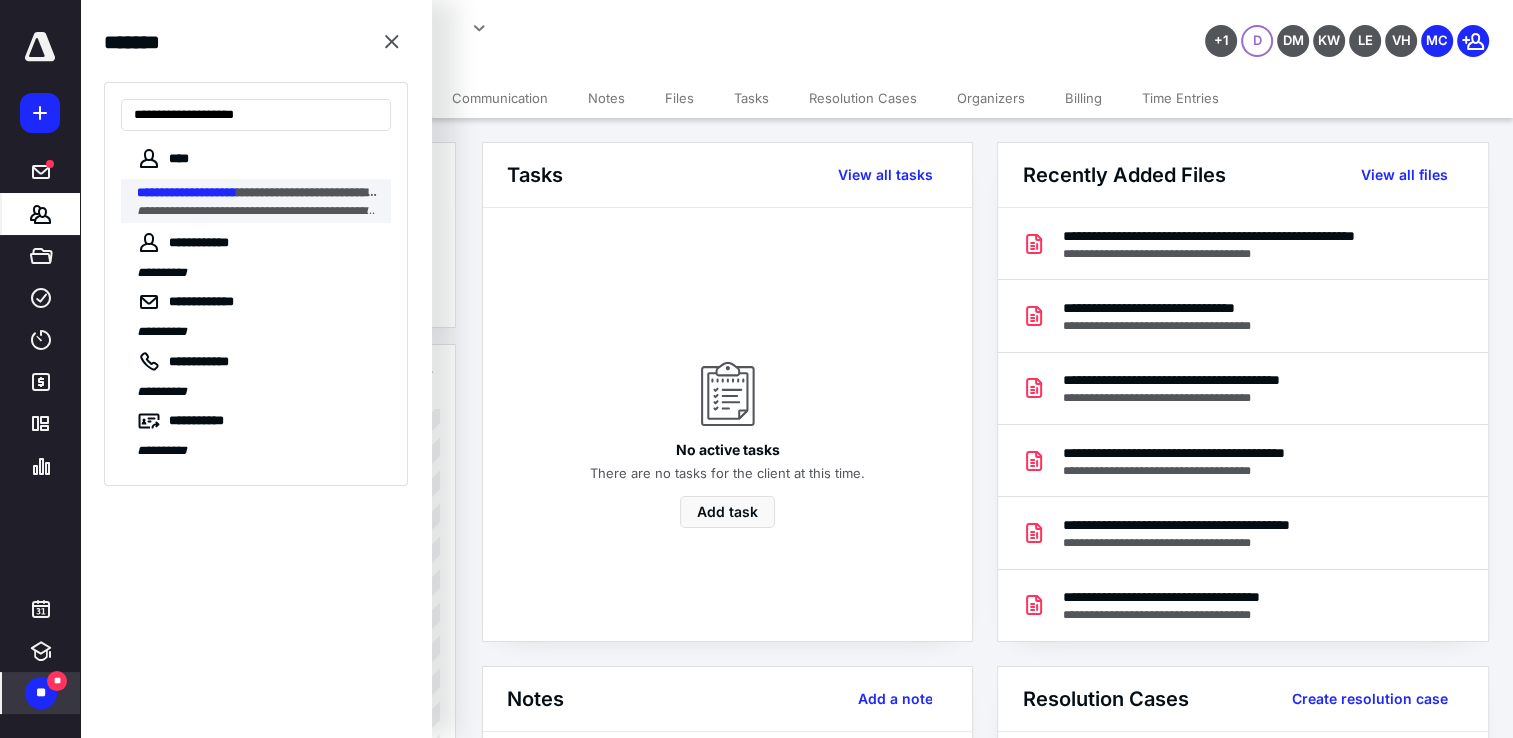 type on "**********" 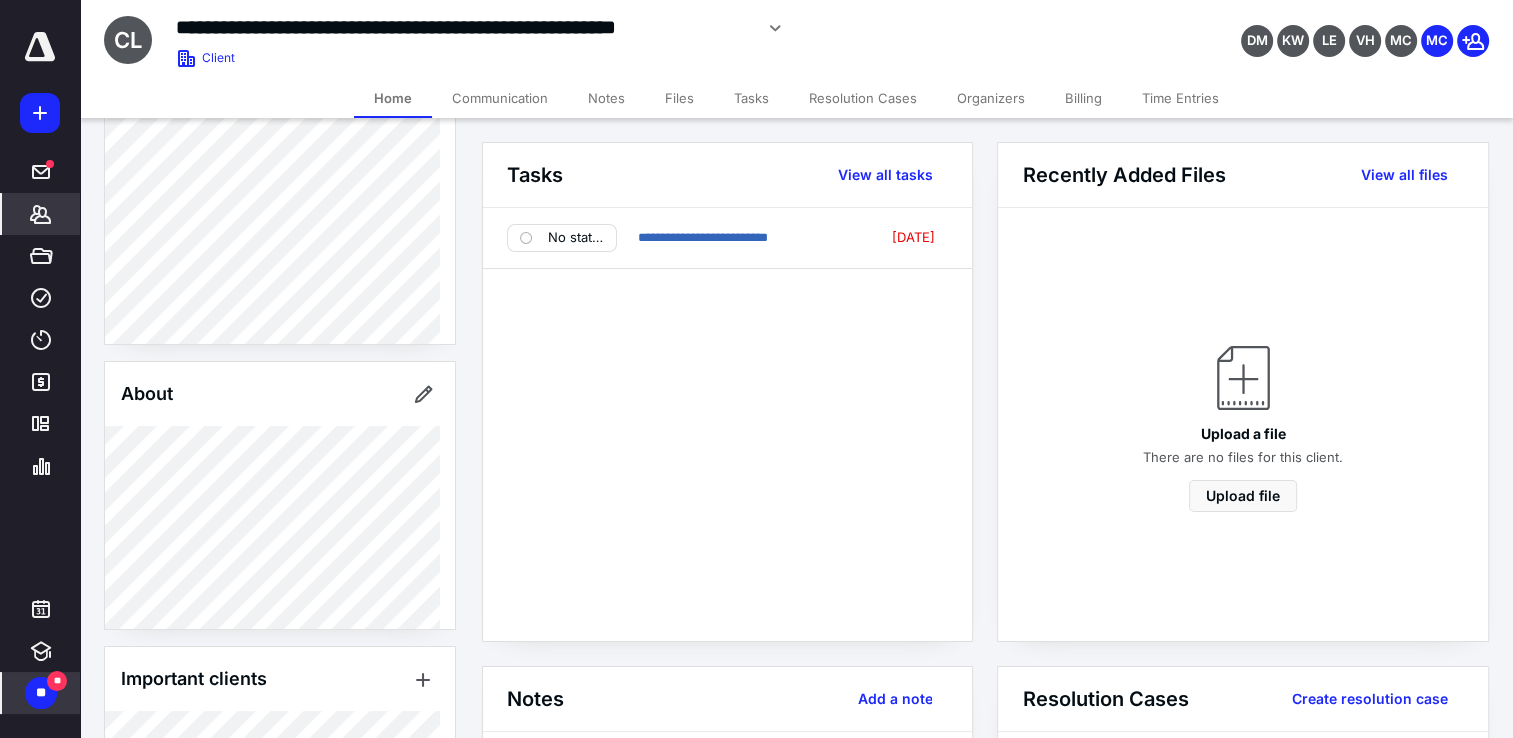 scroll, scrollTop: 0, scrollLeft: 0, axis: both 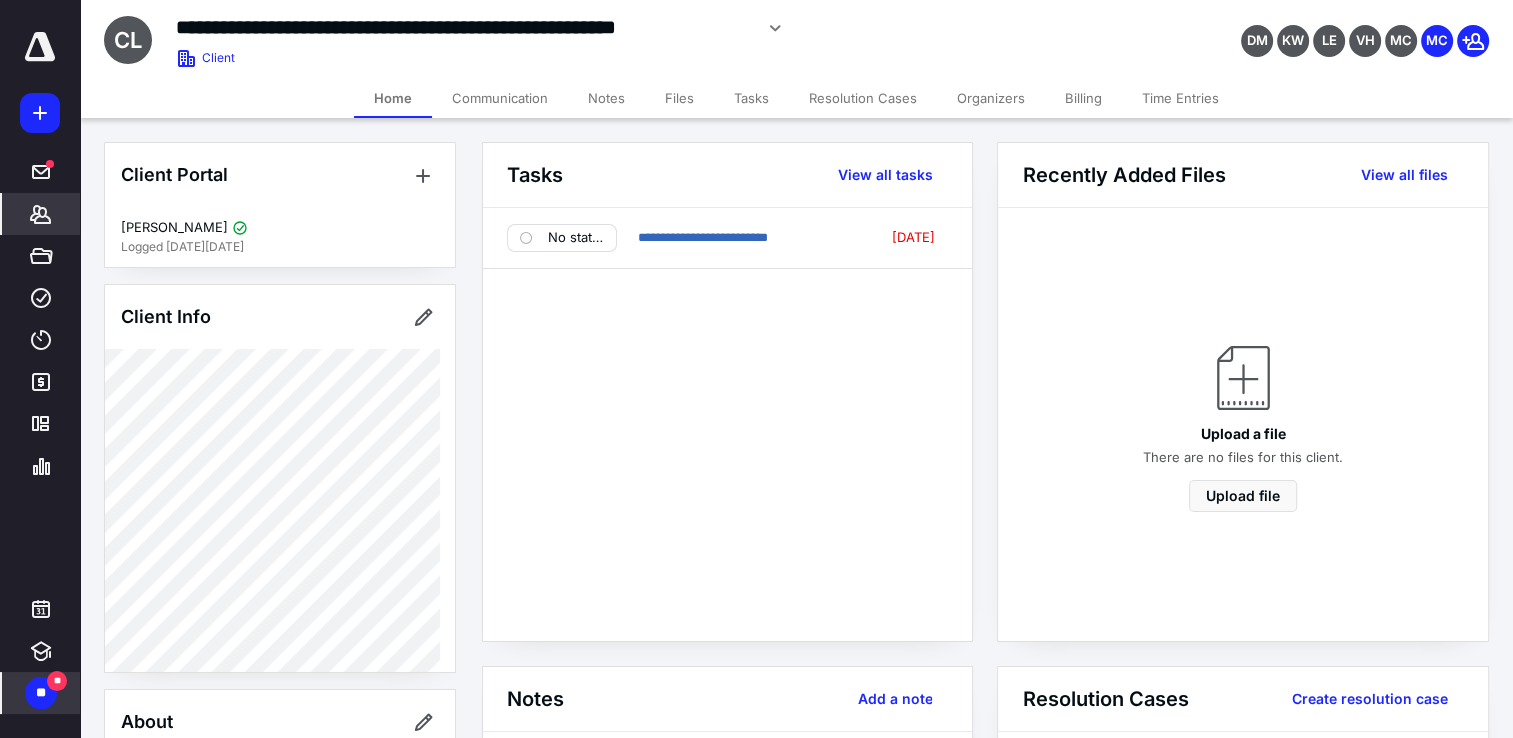 click on "*******" at bounding box center (41, 214) 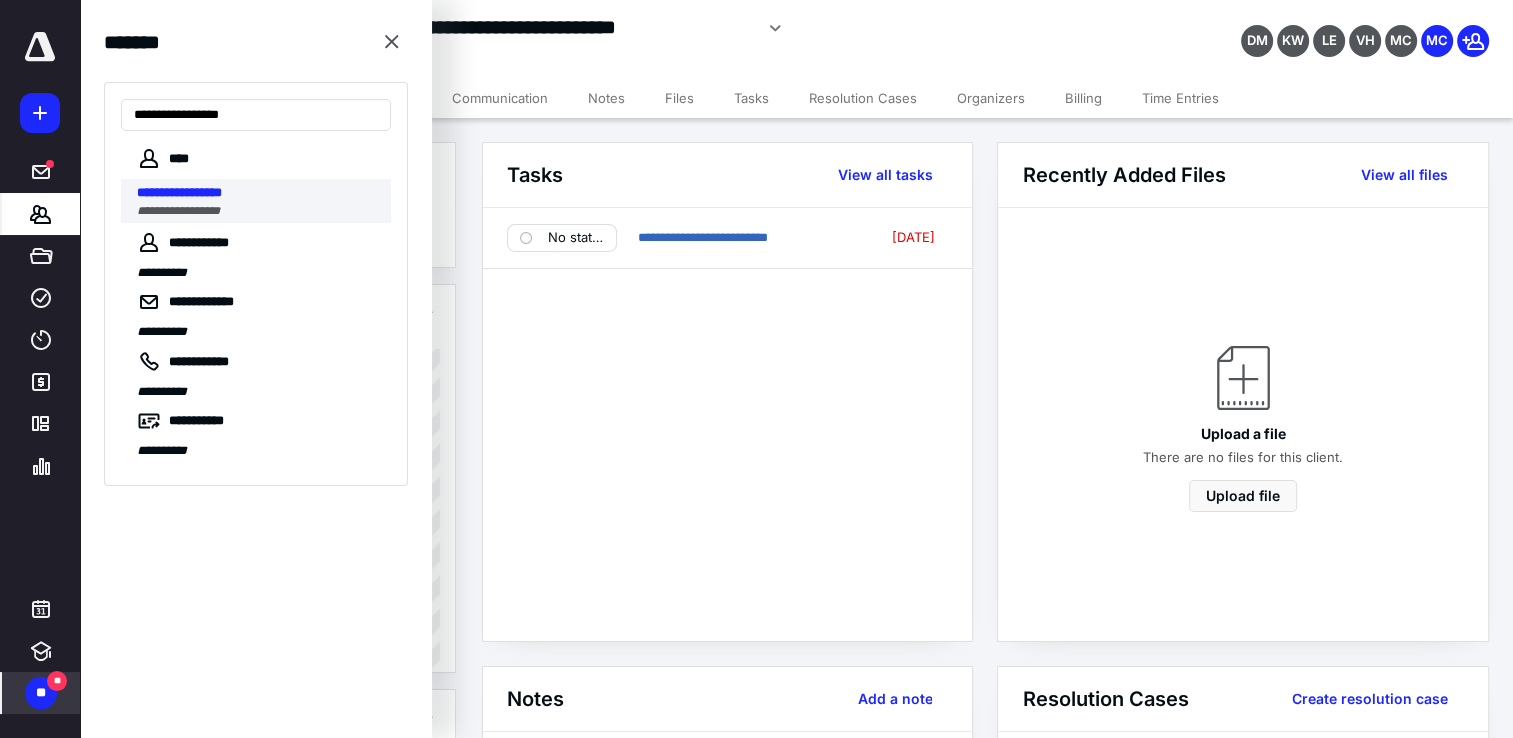 type on "**********" 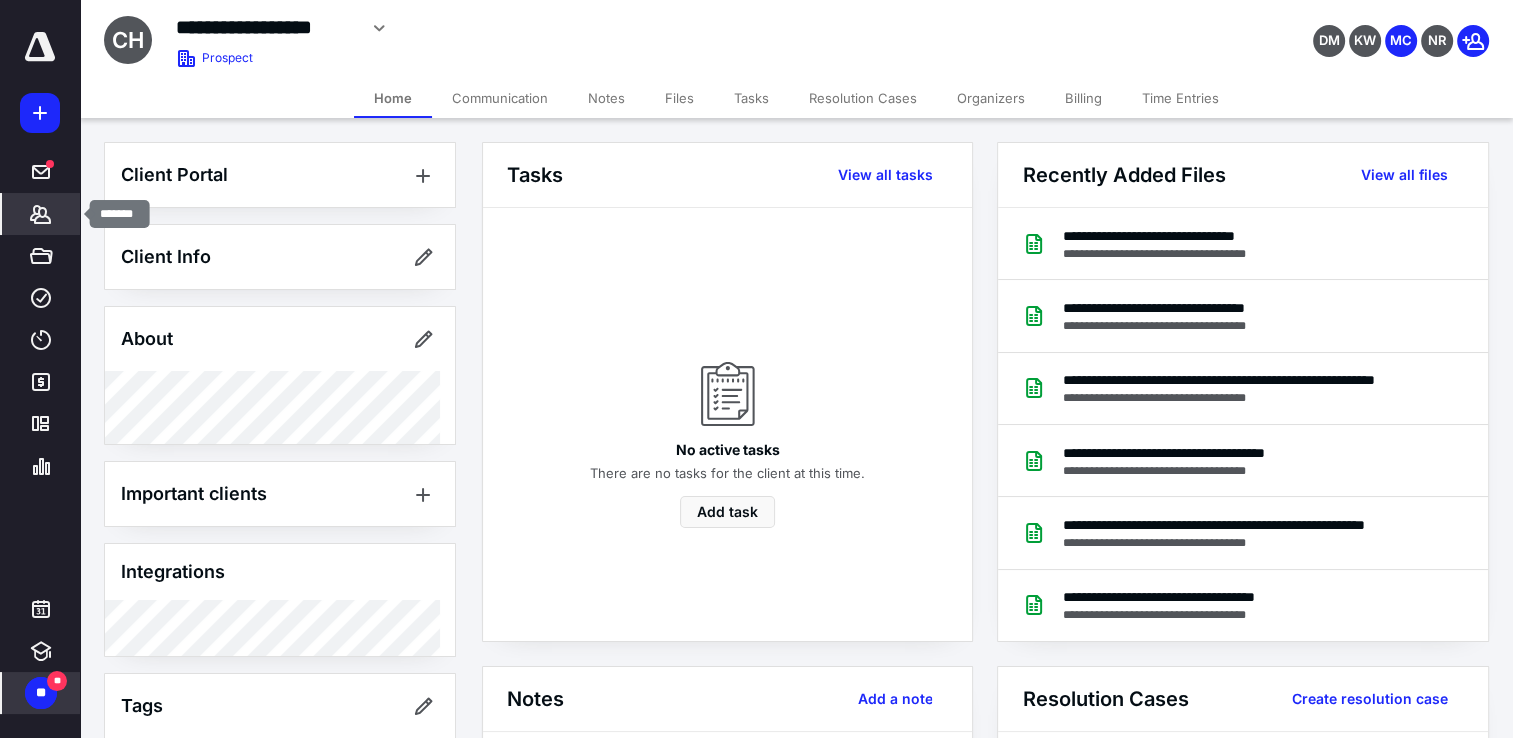 click on "*******" at bounding box center (41, 214) 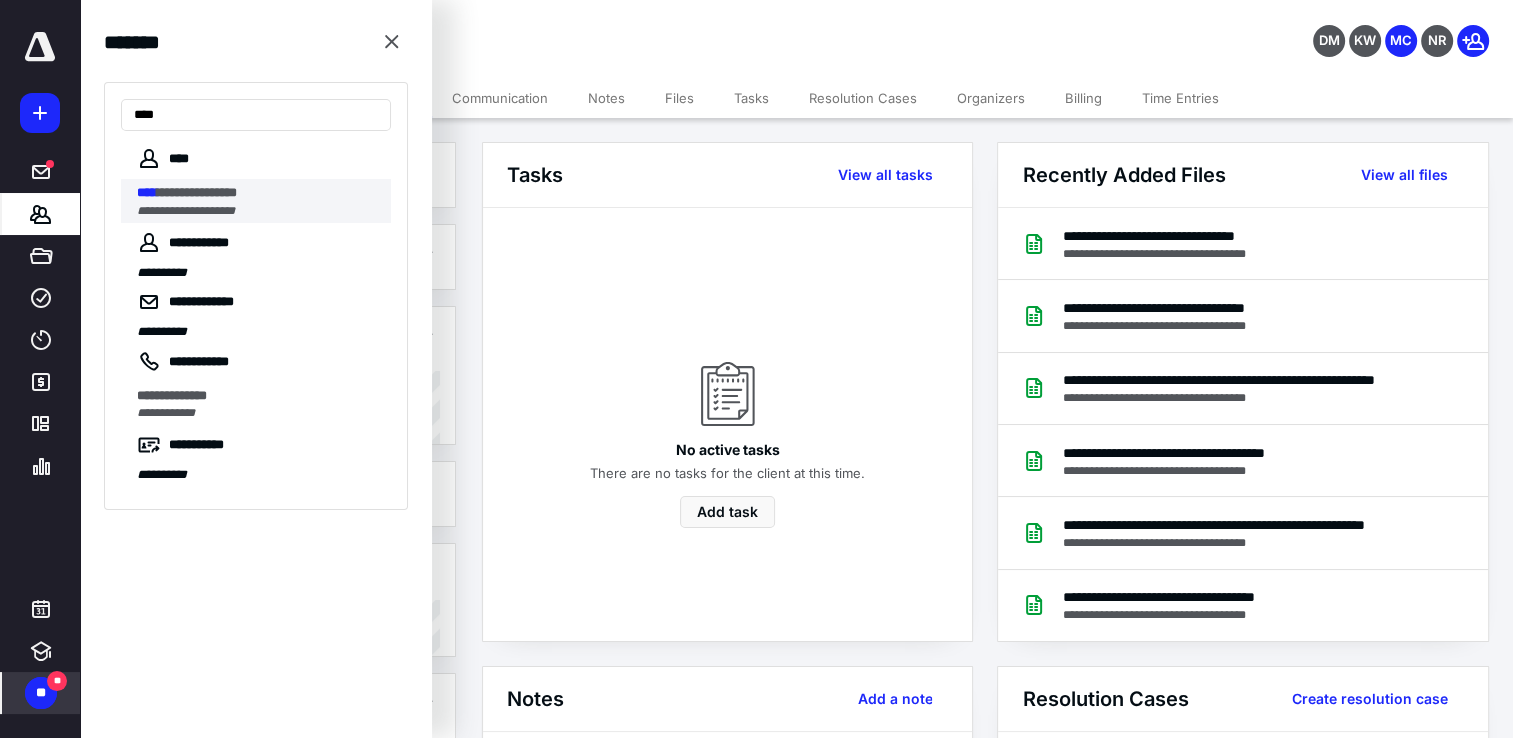 type on "****" 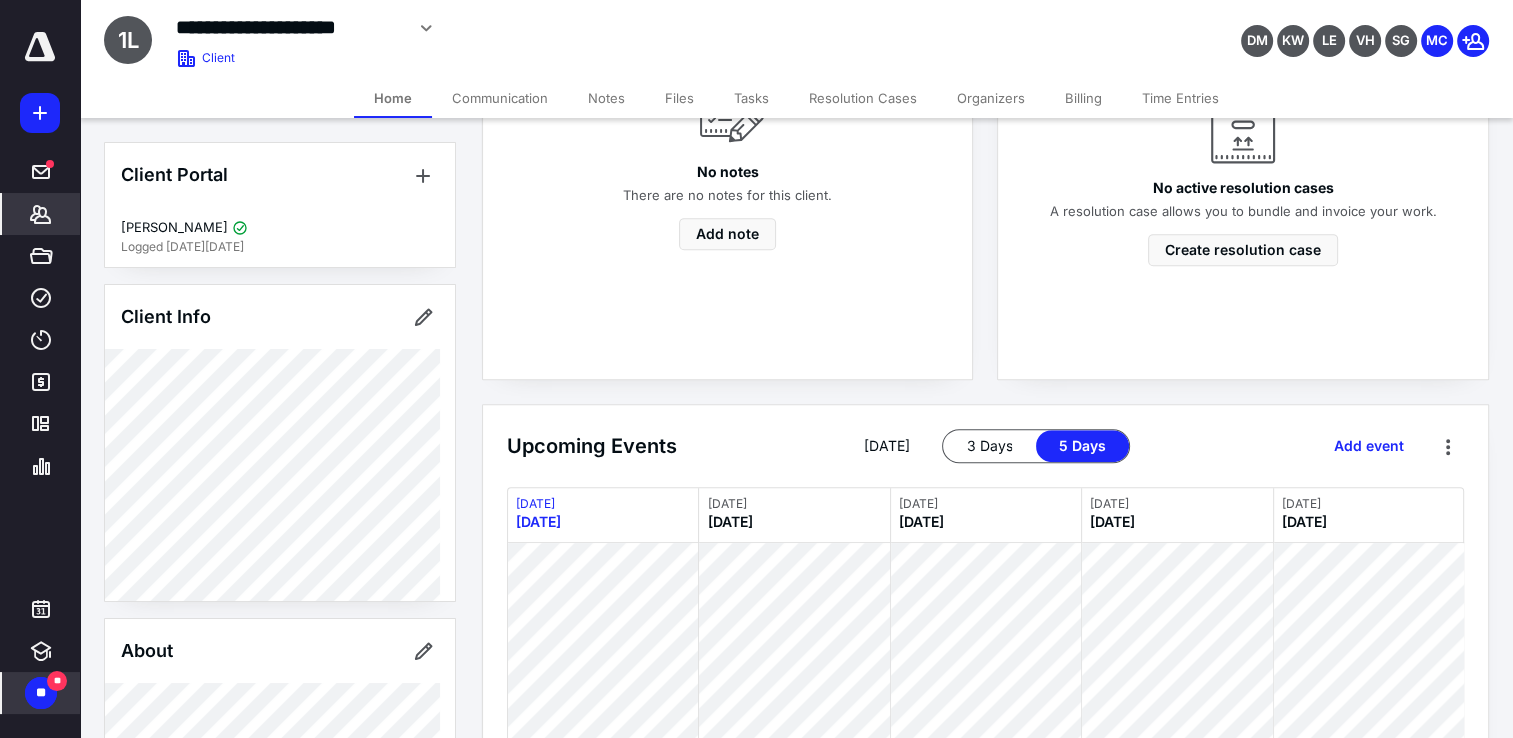 scroll, scrollTop: 910, scrollLeft: 0, axis: vertical 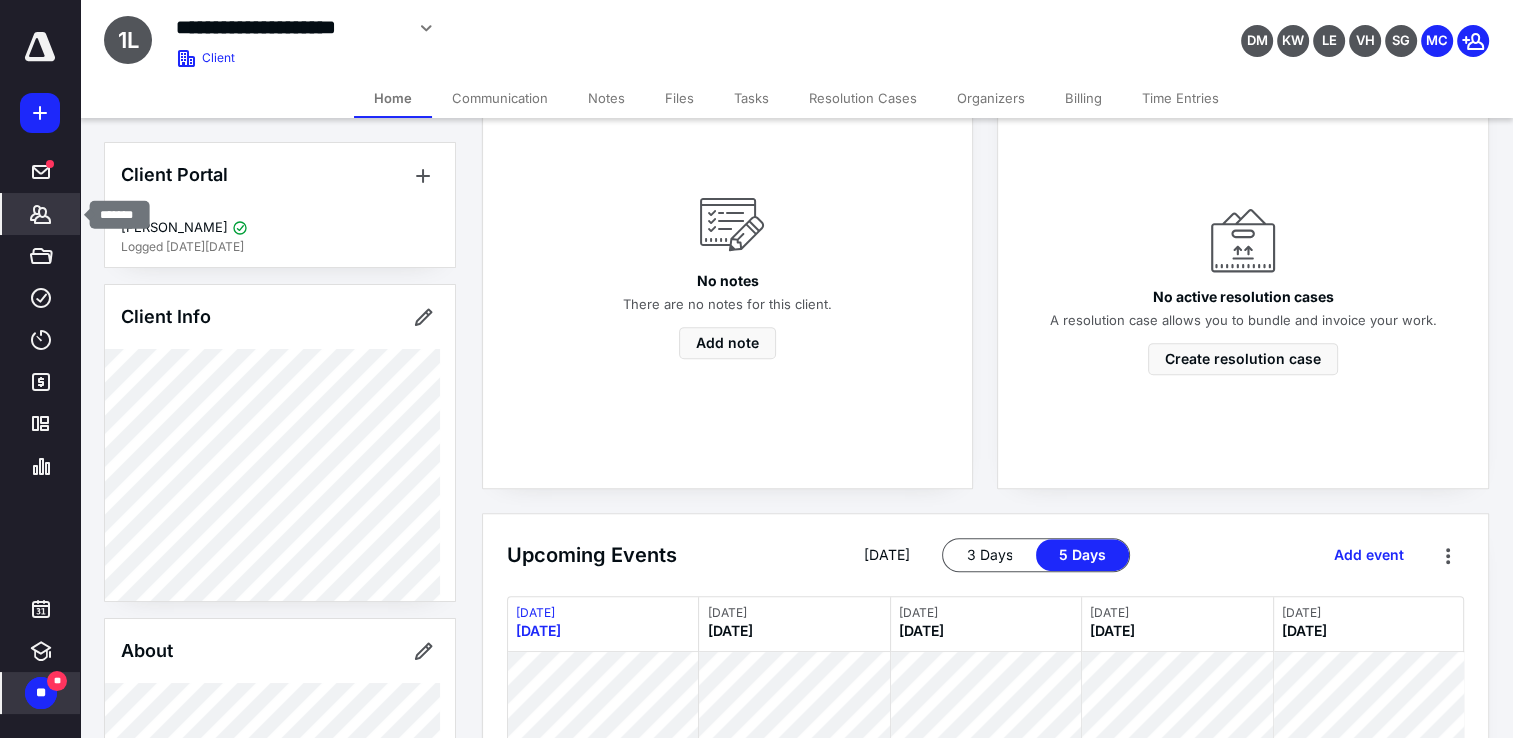 click on "*******" at bounding box center (41, 214) 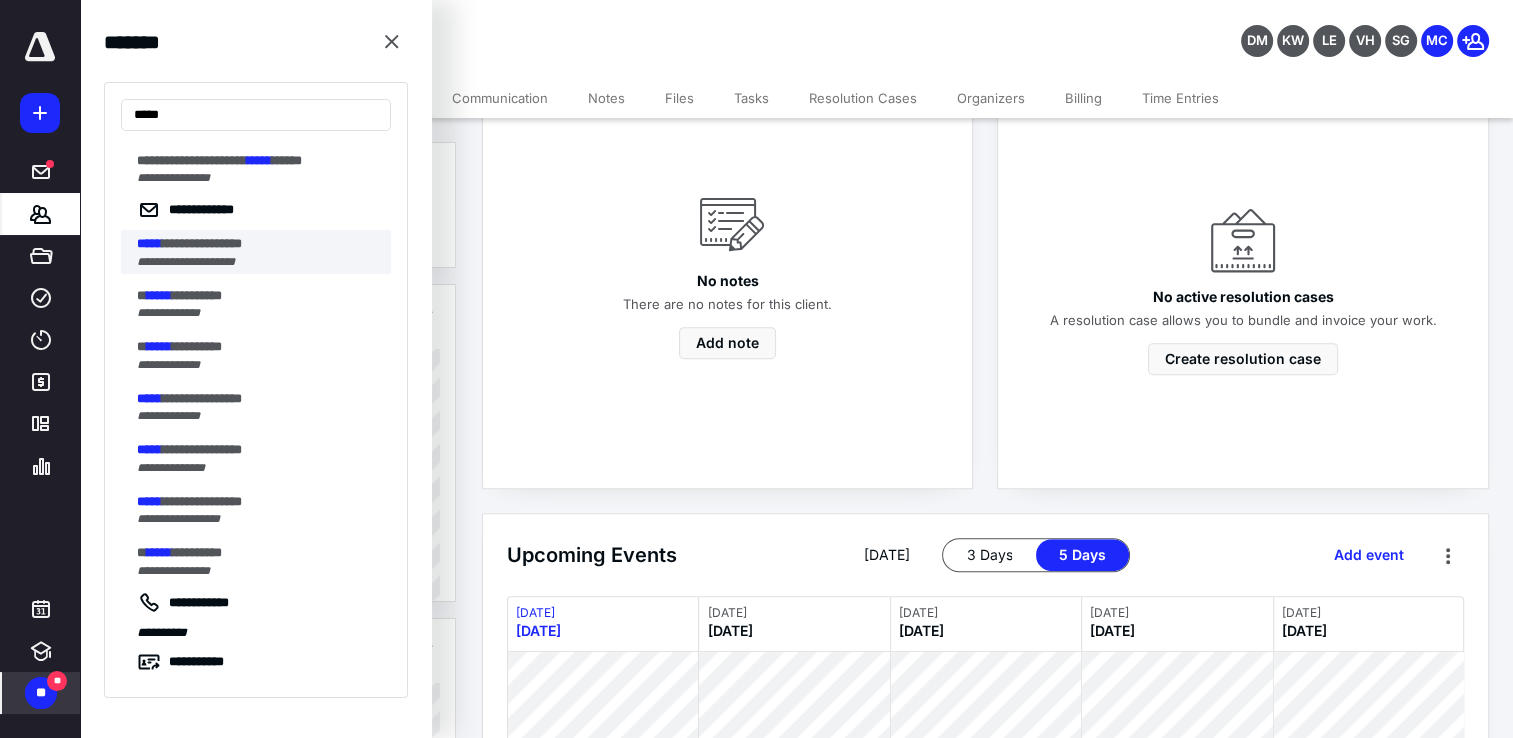 scroll, scrollTop: 246, scrollLeft: 0, axis: vertical 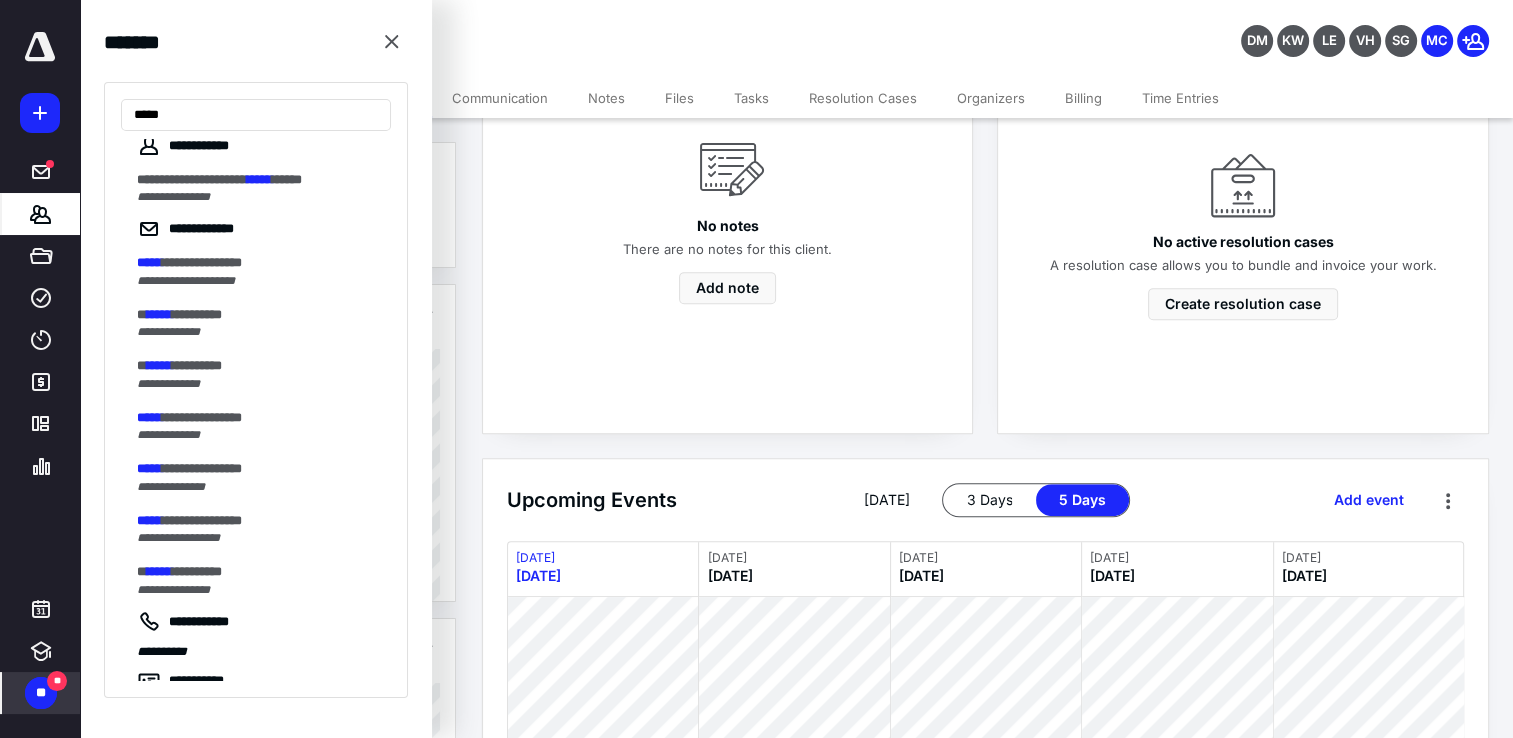 type on "*****" 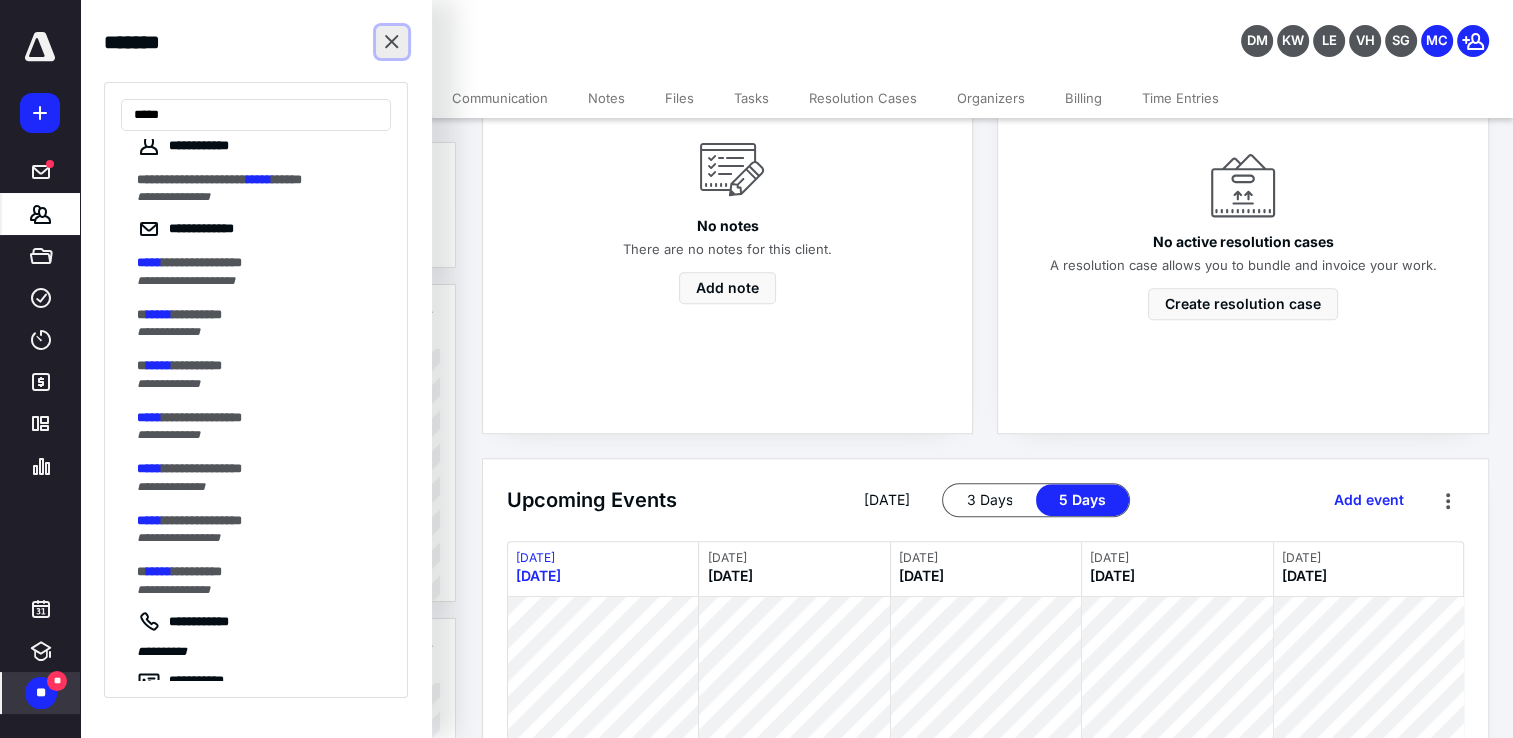 click at bounding box center (392, 42) 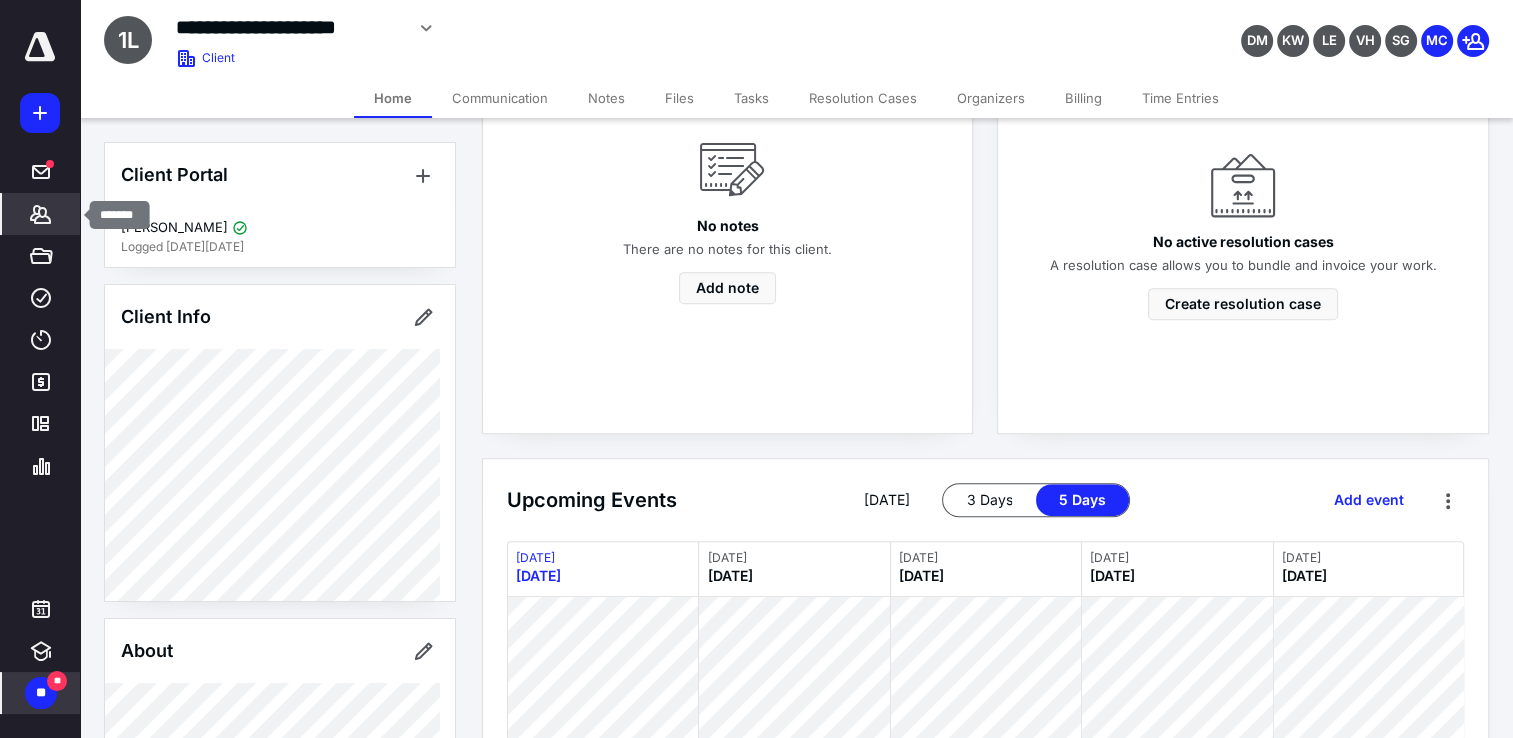 click on "*******" at bounding box center [41, 214] 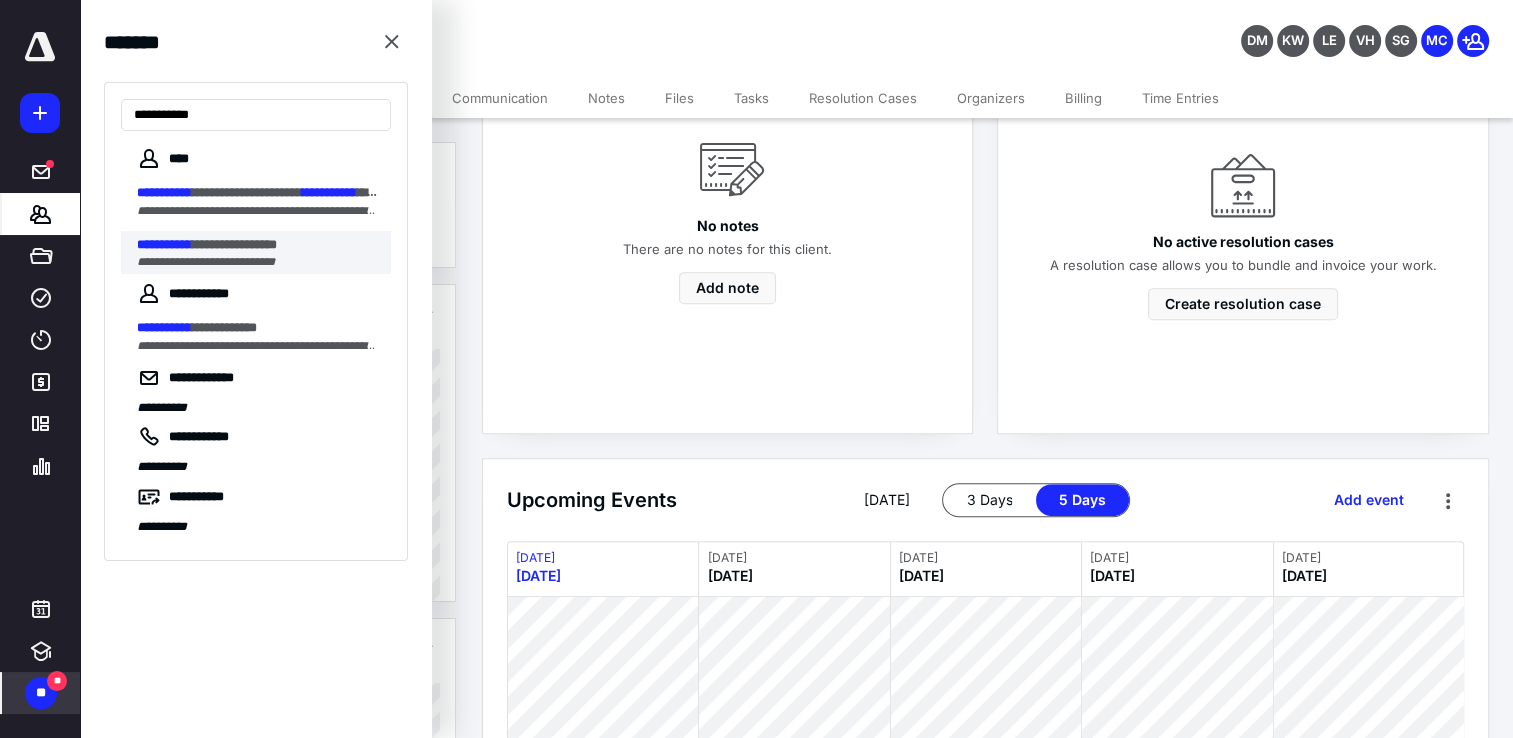type on "**********" 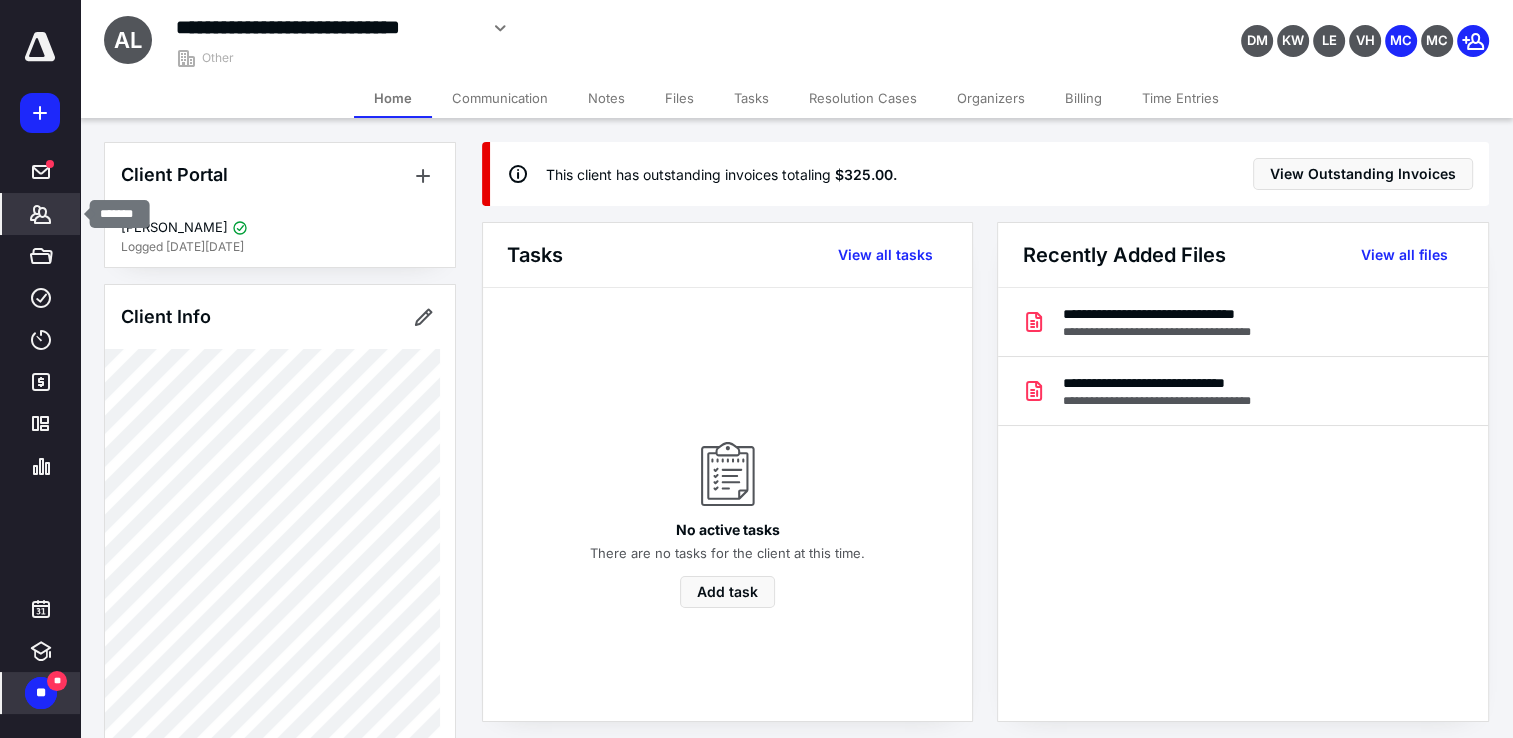 click 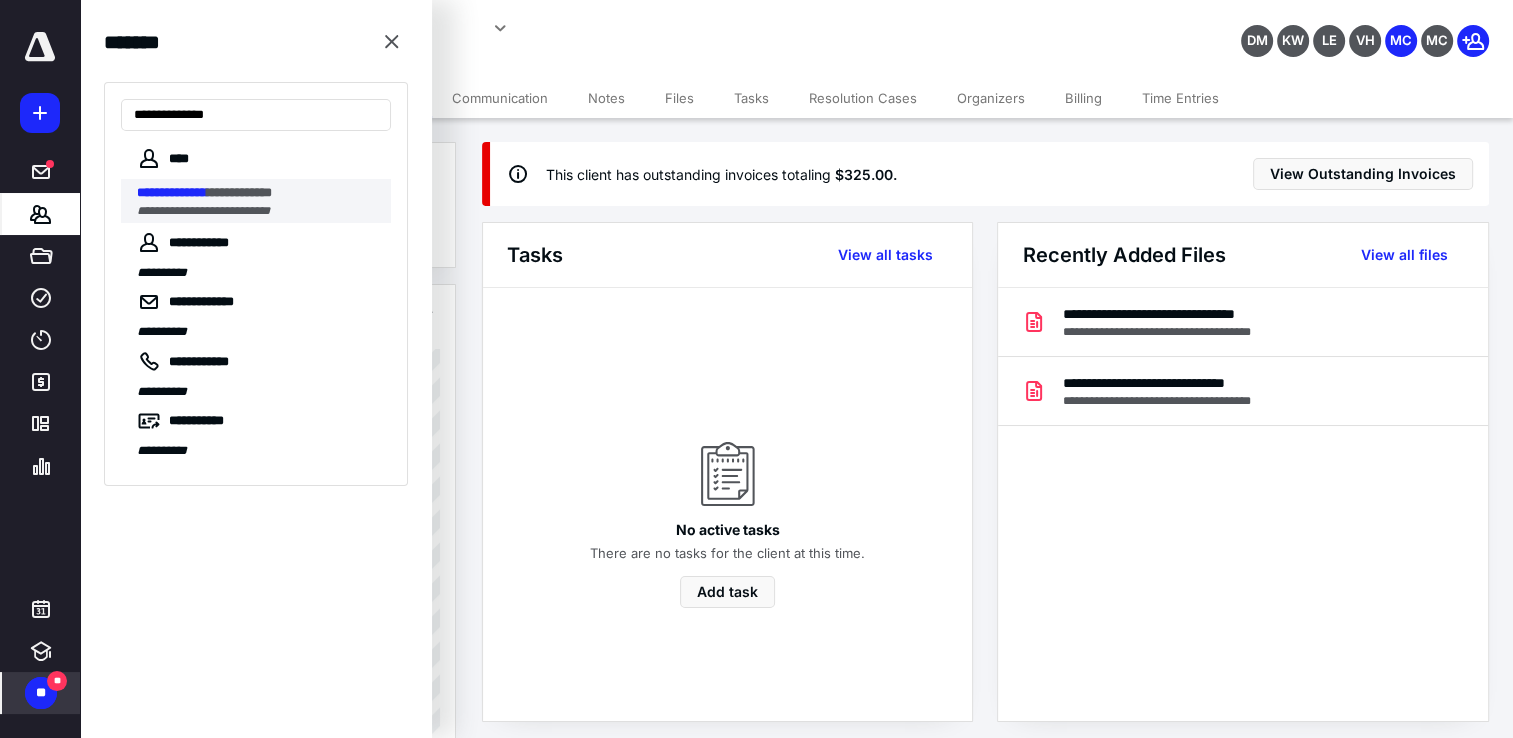 type on "**********" 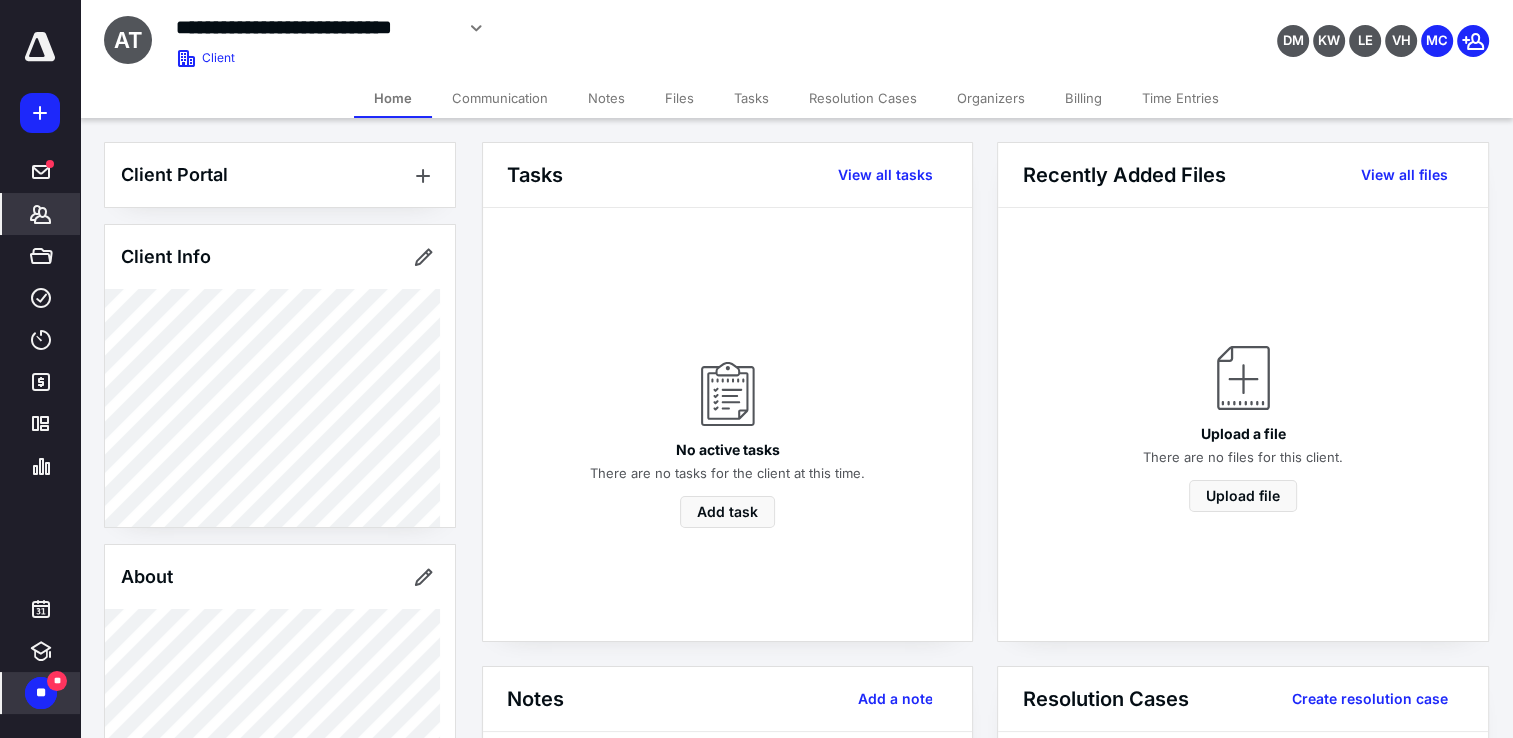 scroll, scrollTop: 450, scrollLeft: 0, axis: vertical 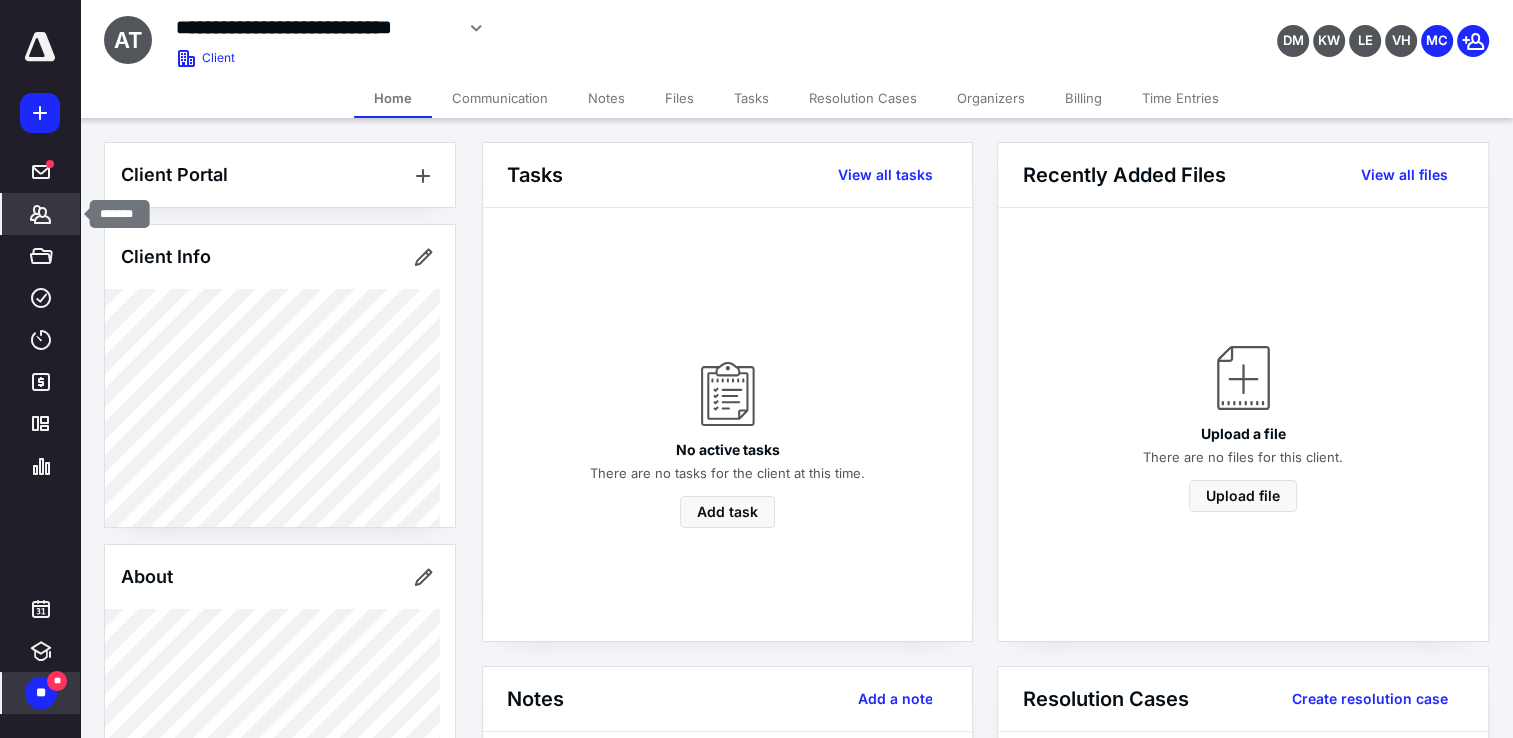 click 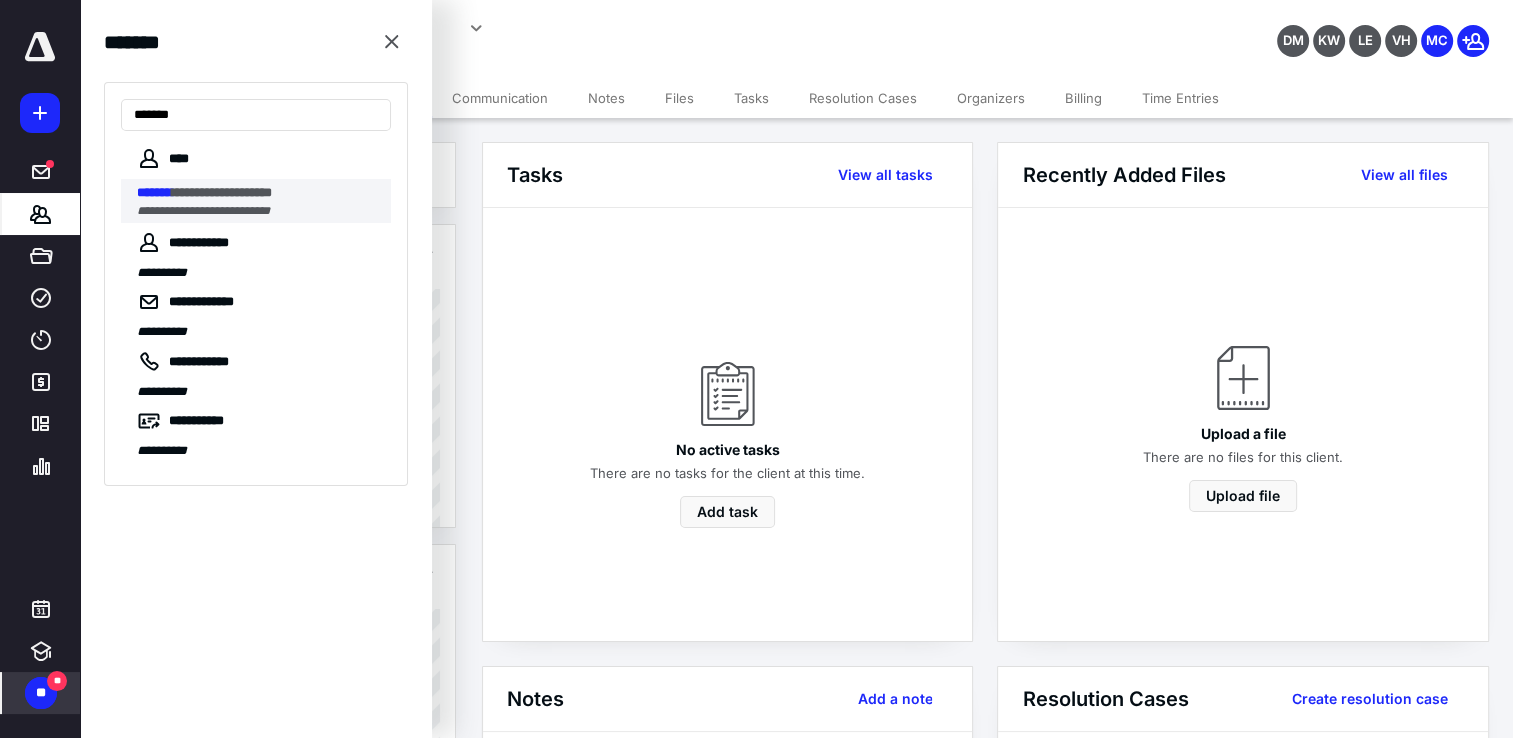 type on "*******" 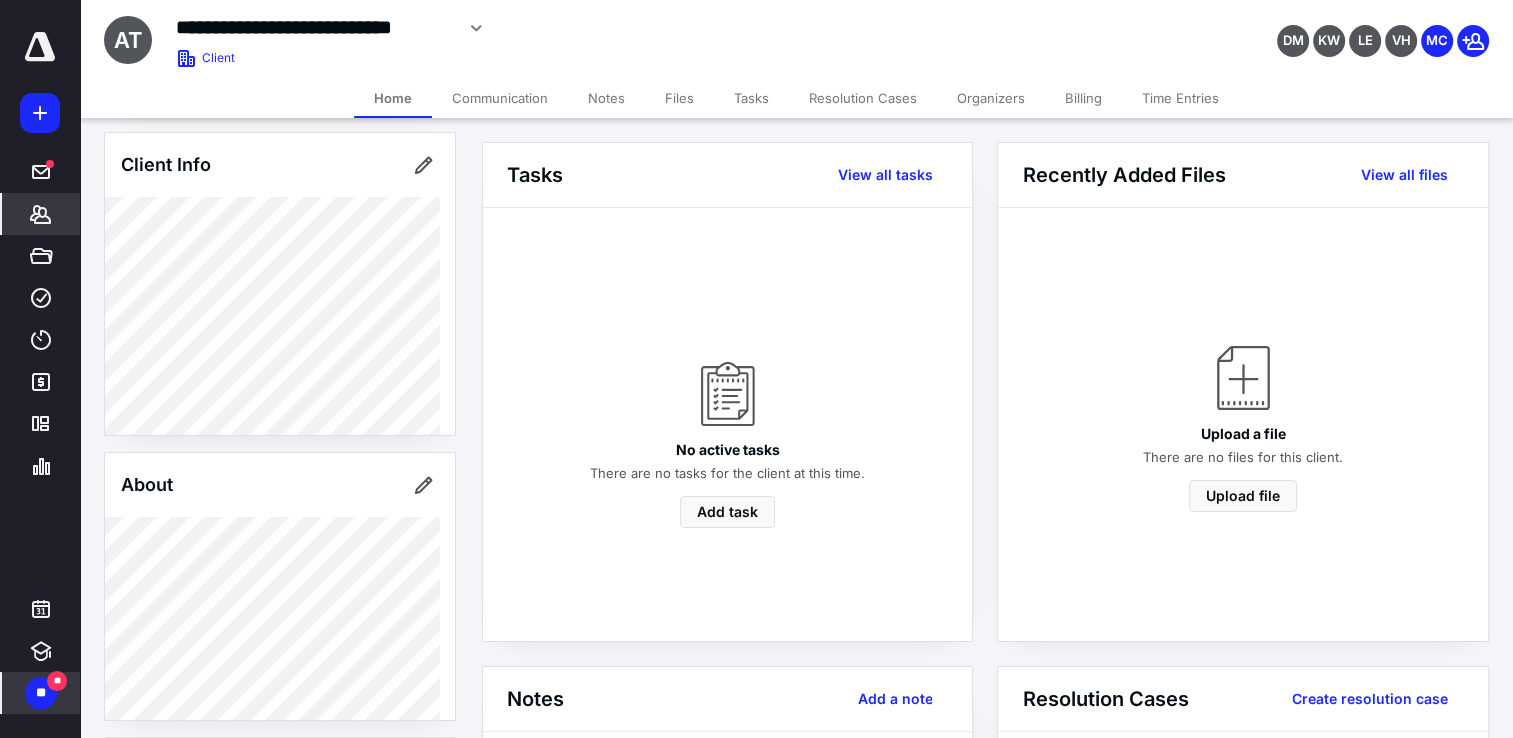 scroll, scrollTop: 0, scrollLeft: 0, axis: both 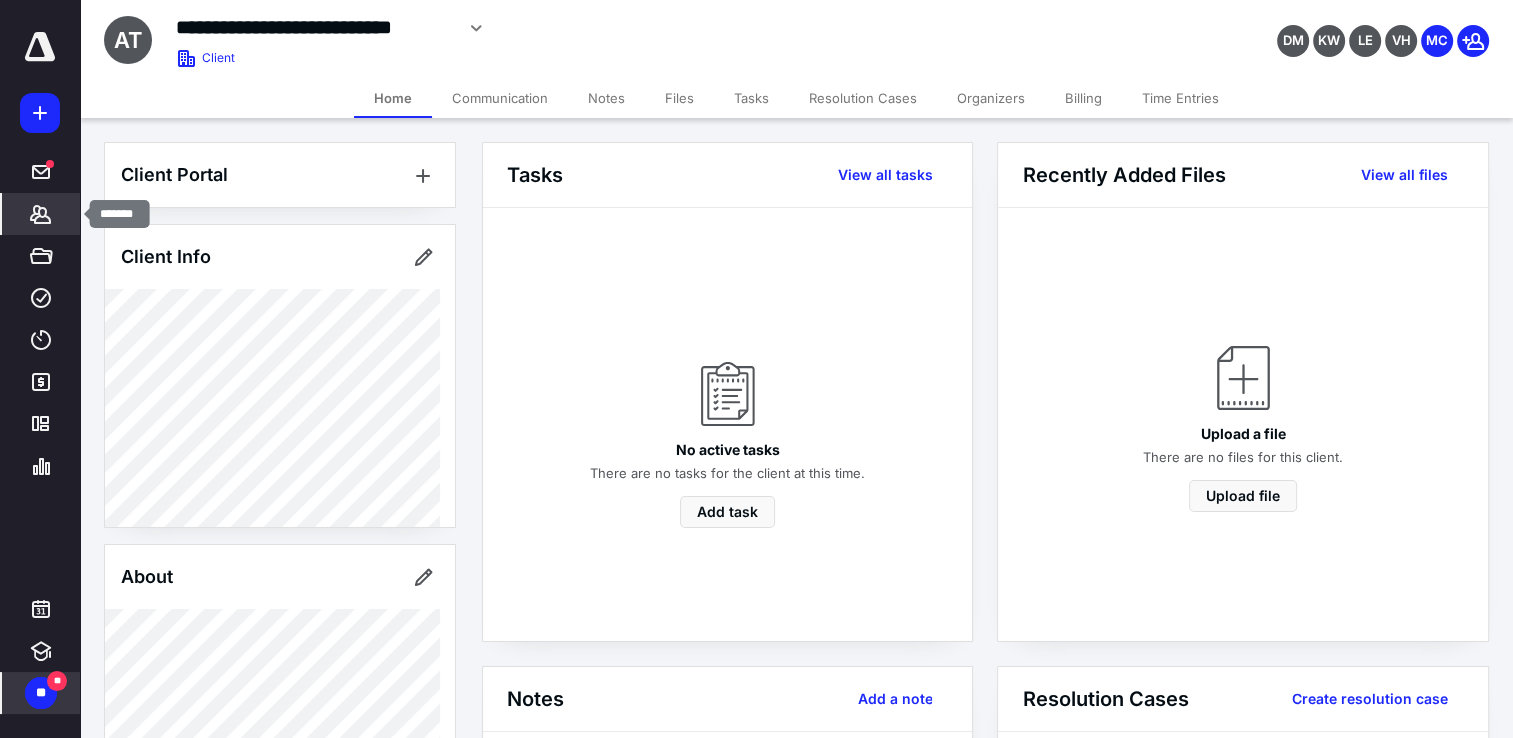 click 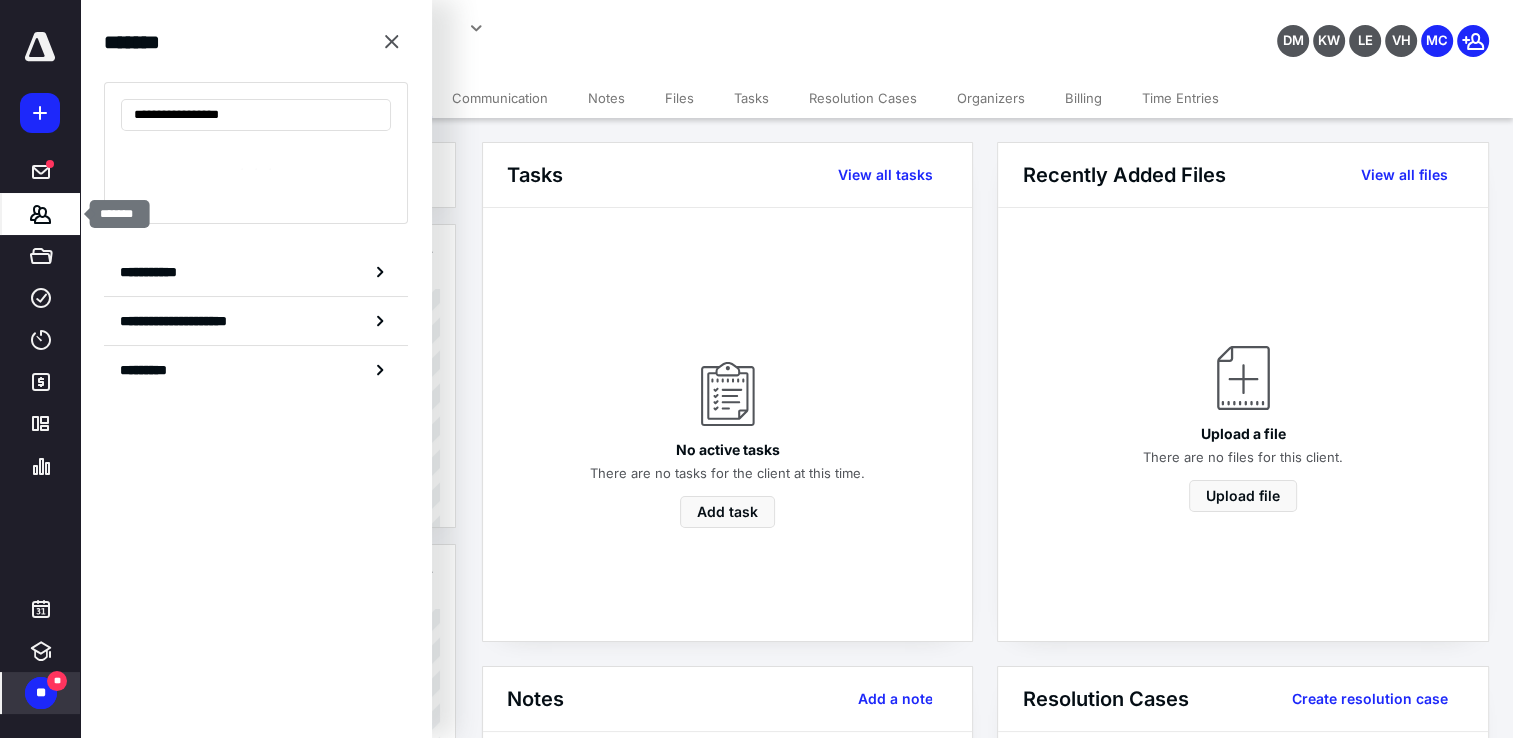 type on "**********" 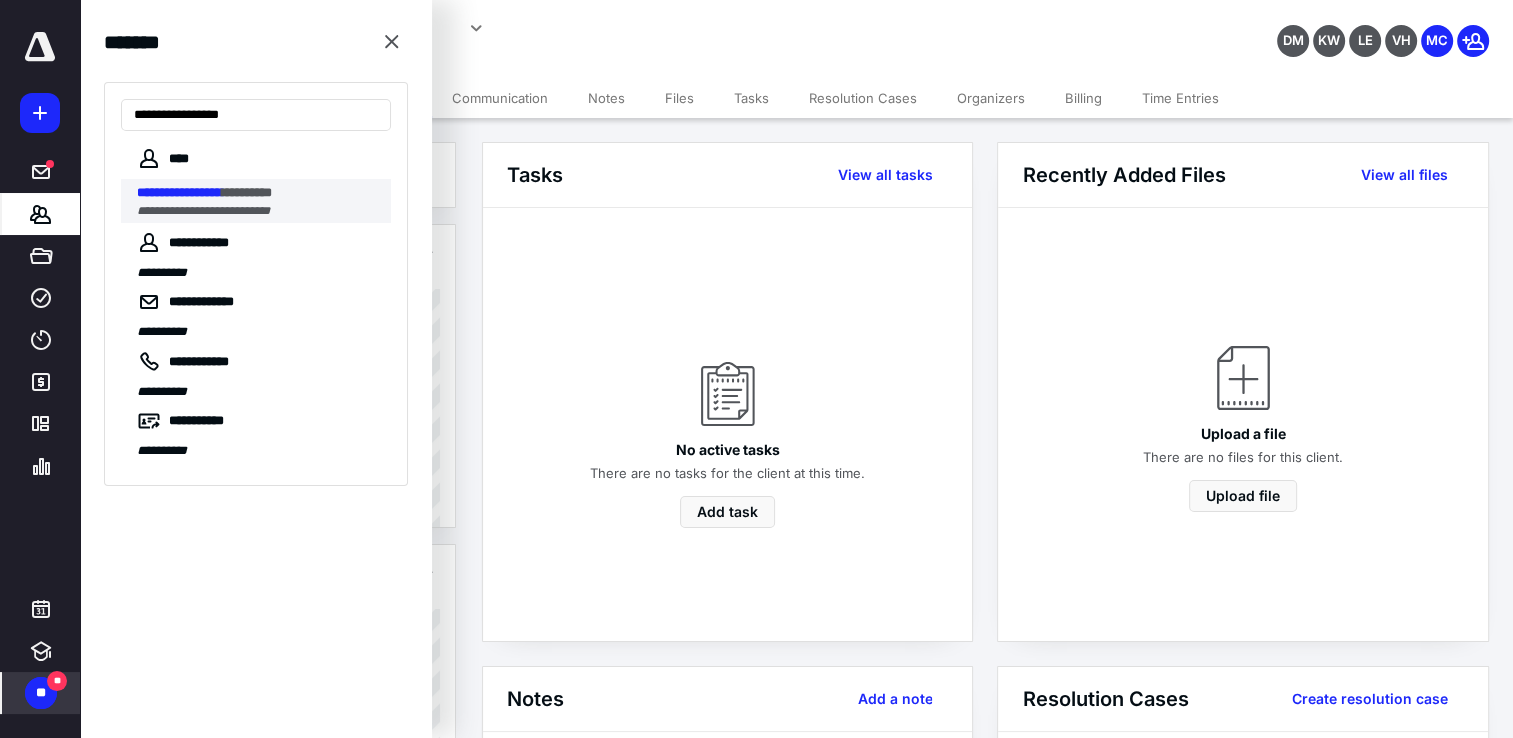 click on "**********" at bounding box center (203, 211) 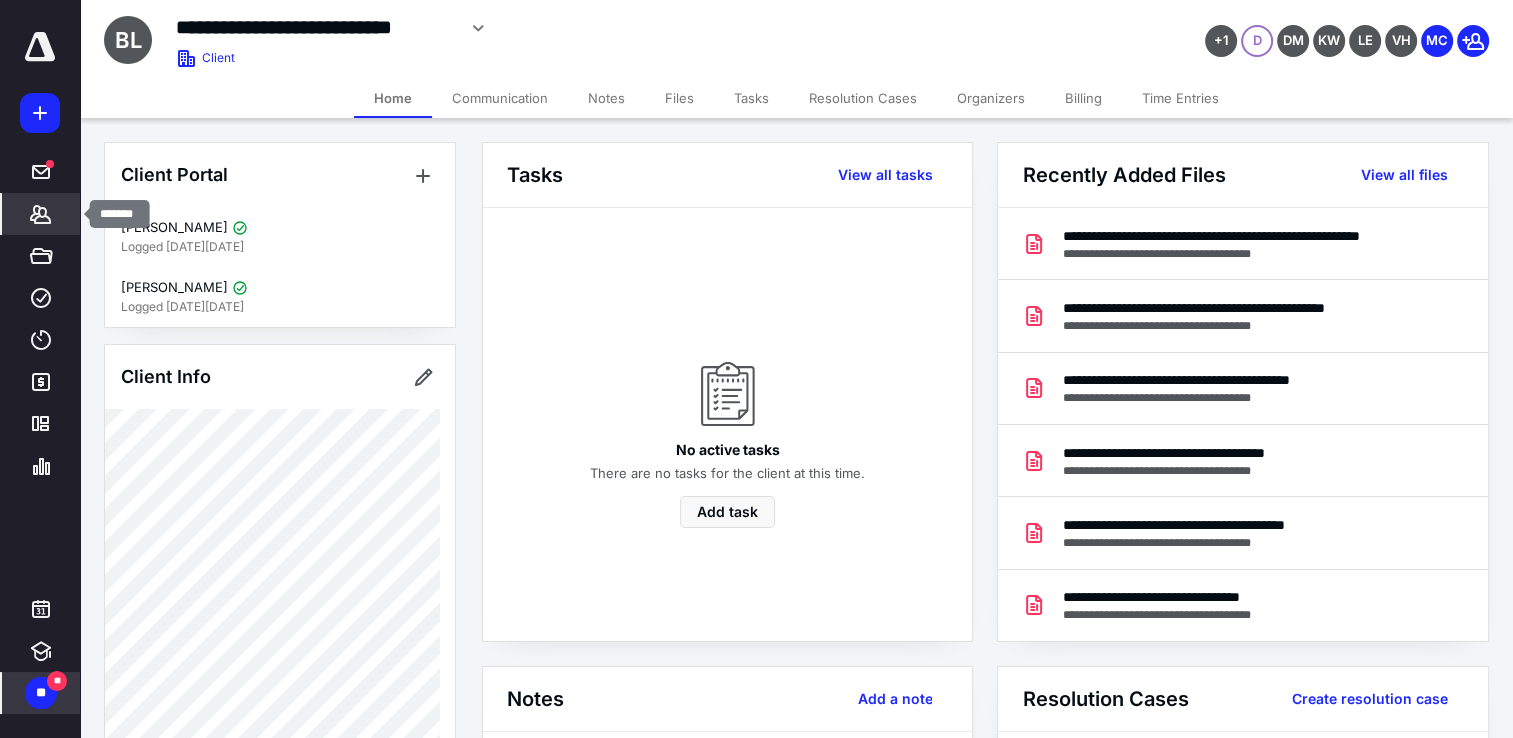 click 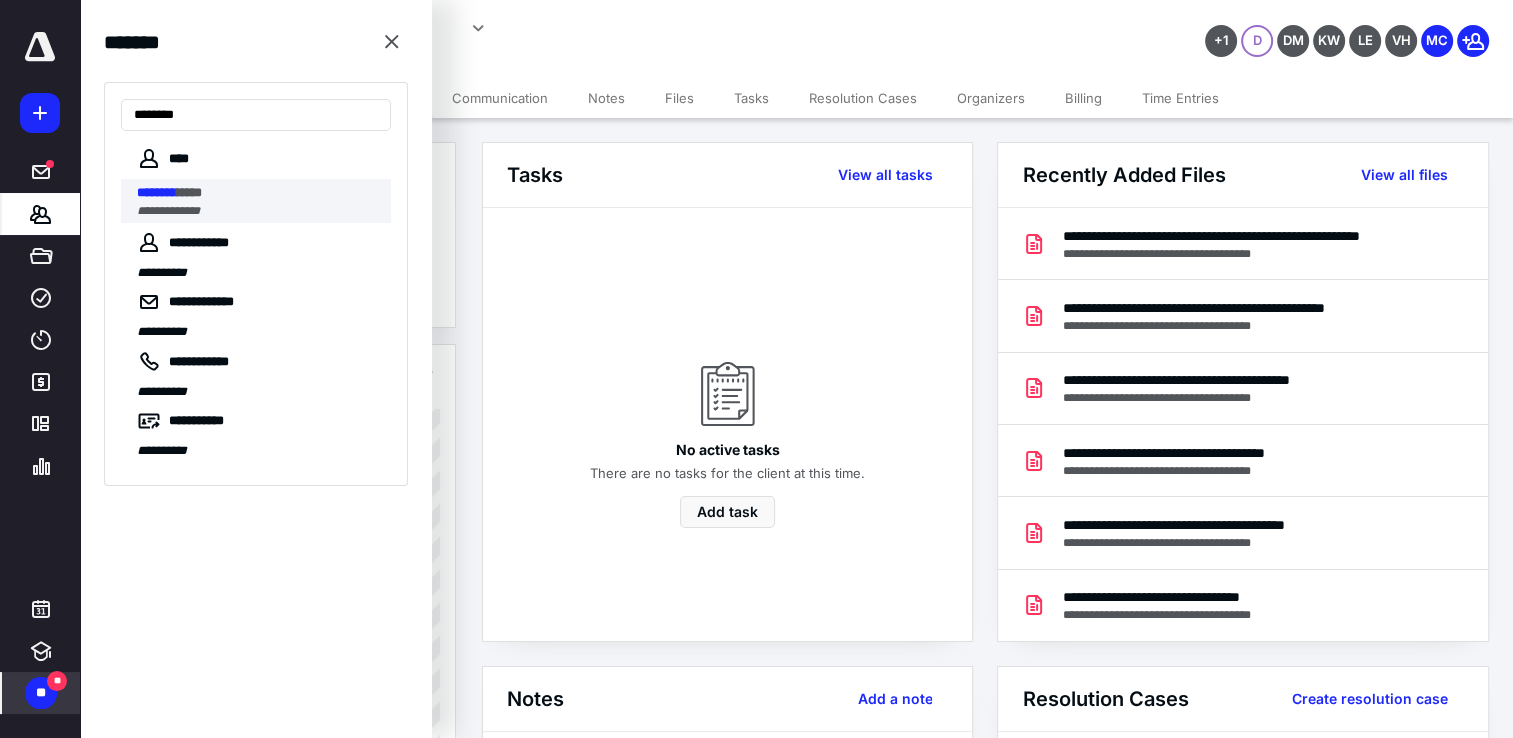 type on "********" 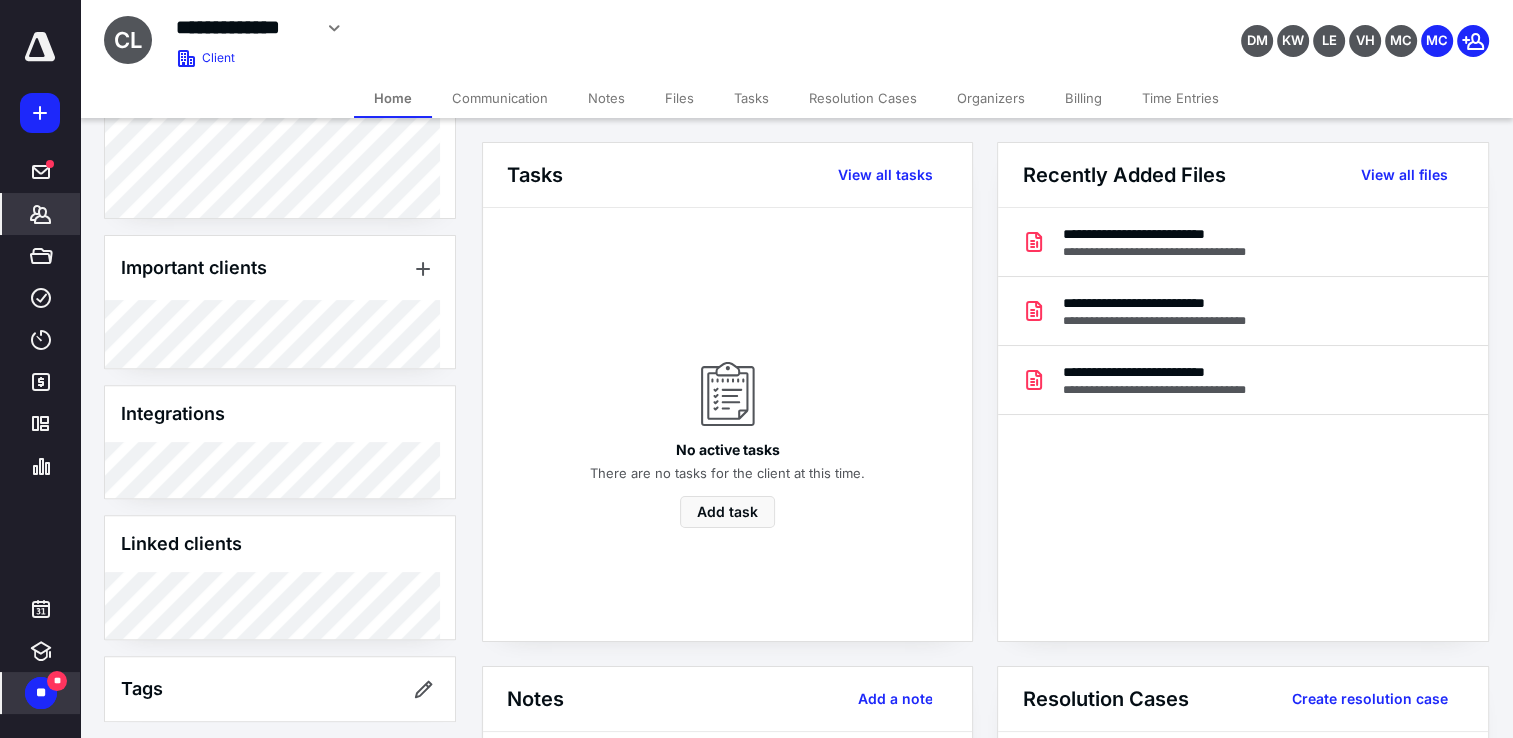 scroll, scrollTop: 740, scrollLeft: 0, axis: vertical 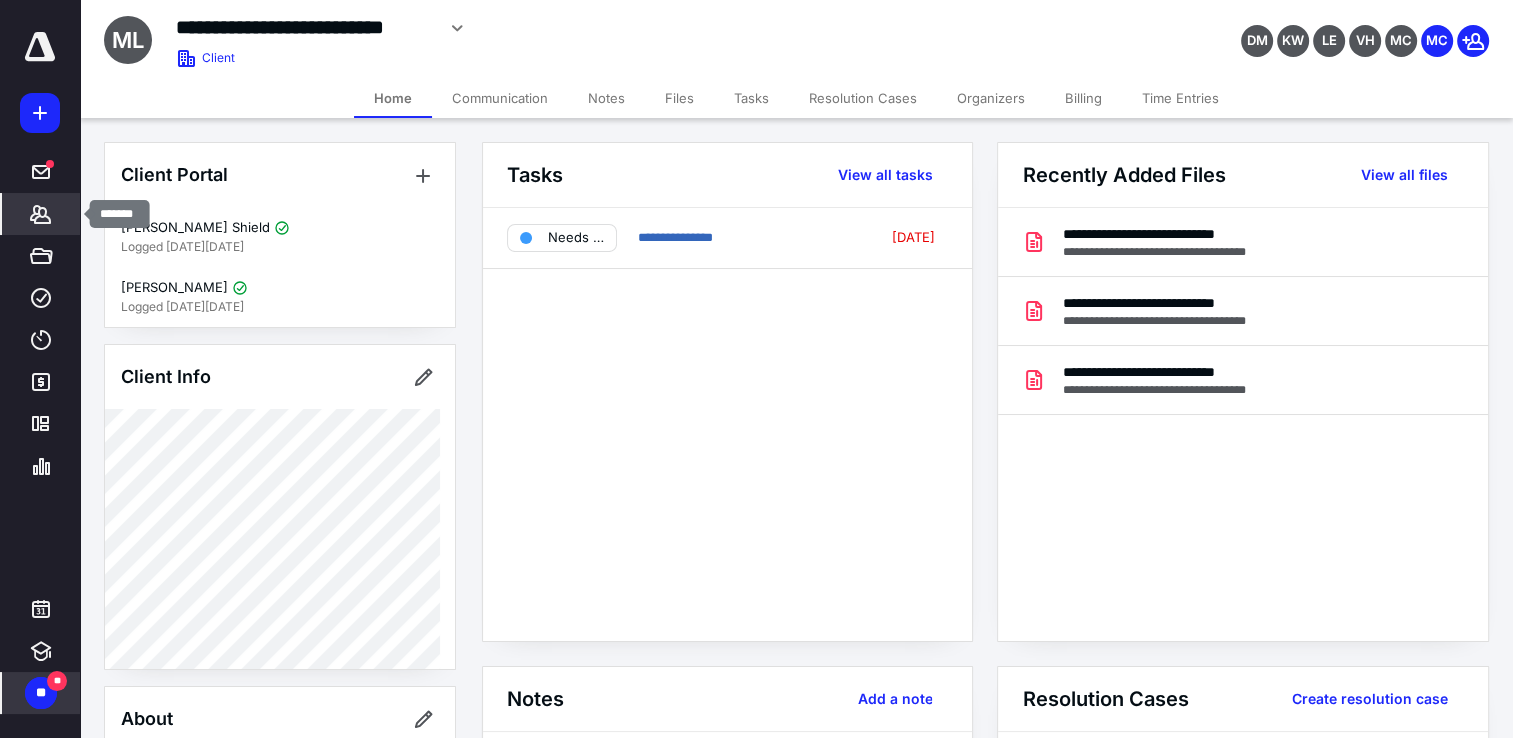 click 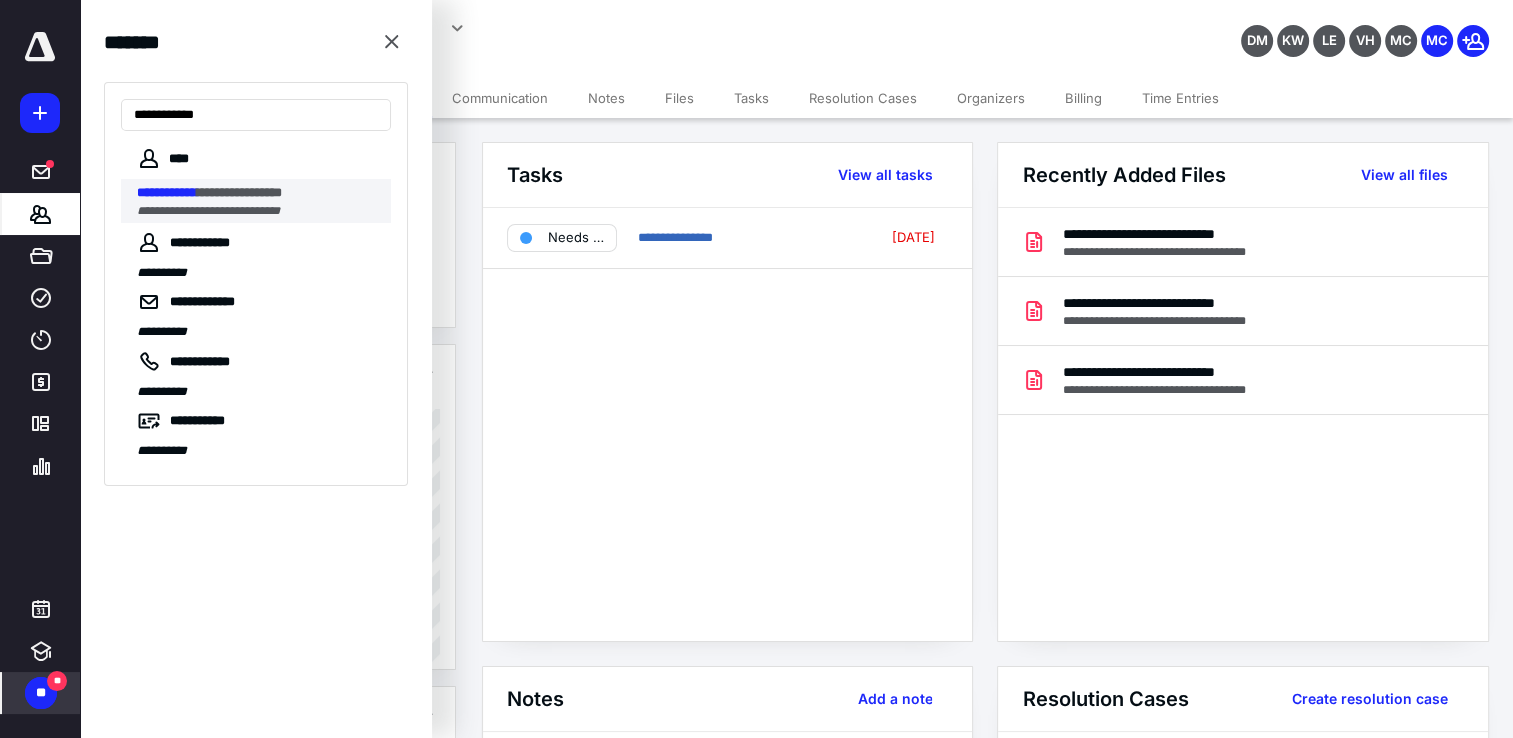 type on "**********" 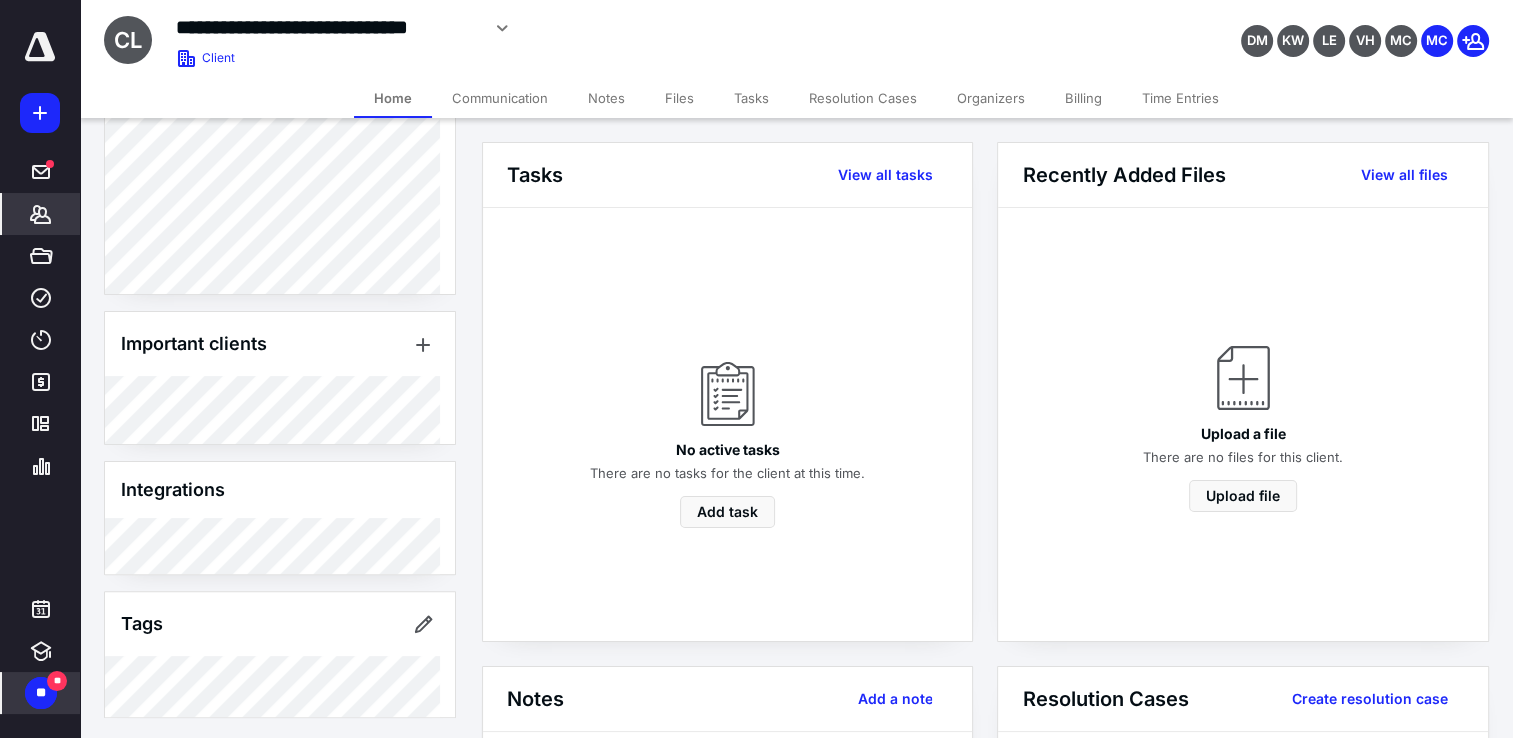 scroll, scrollTop: 0, scrollLeft: 0, axis: both 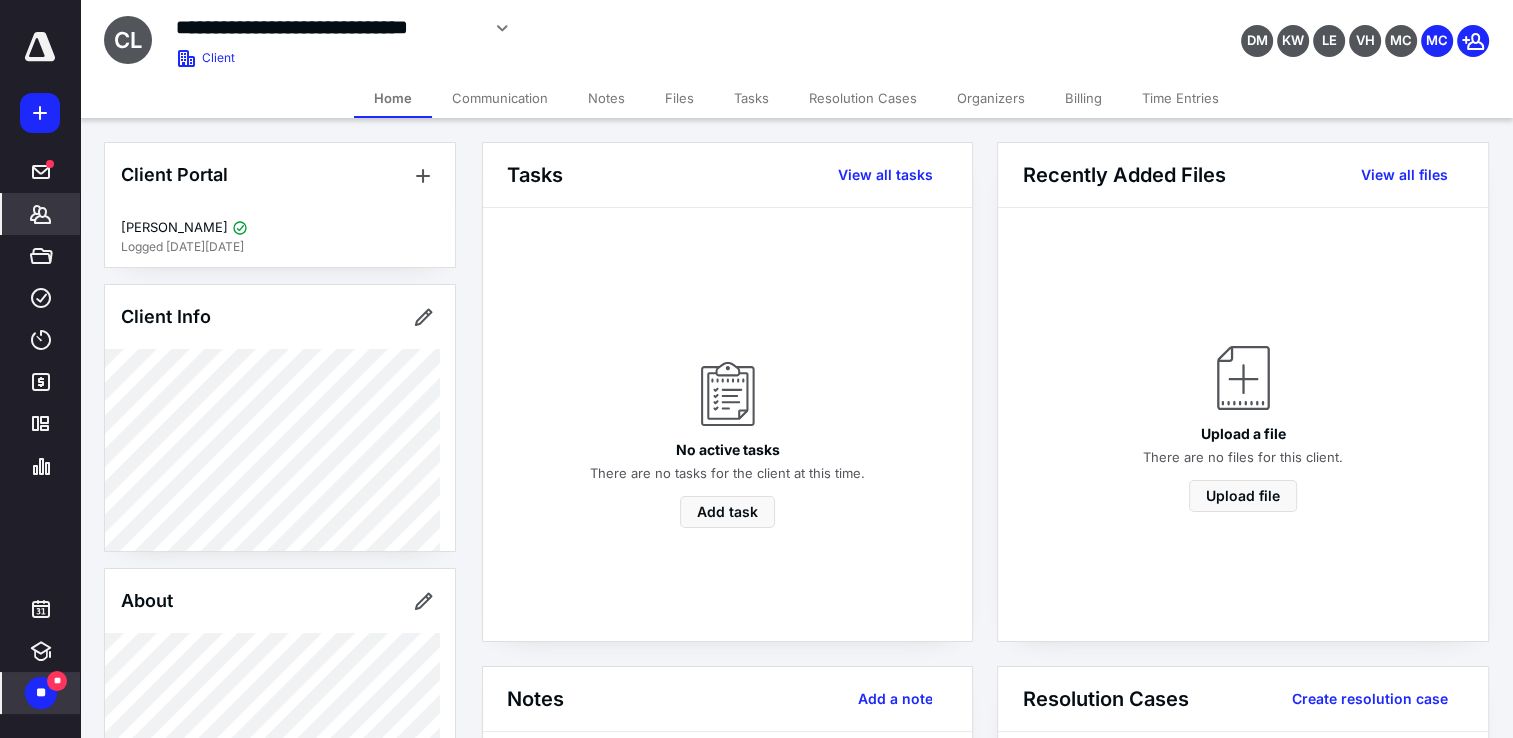 click on "Files" at bounding box center [679, 98] 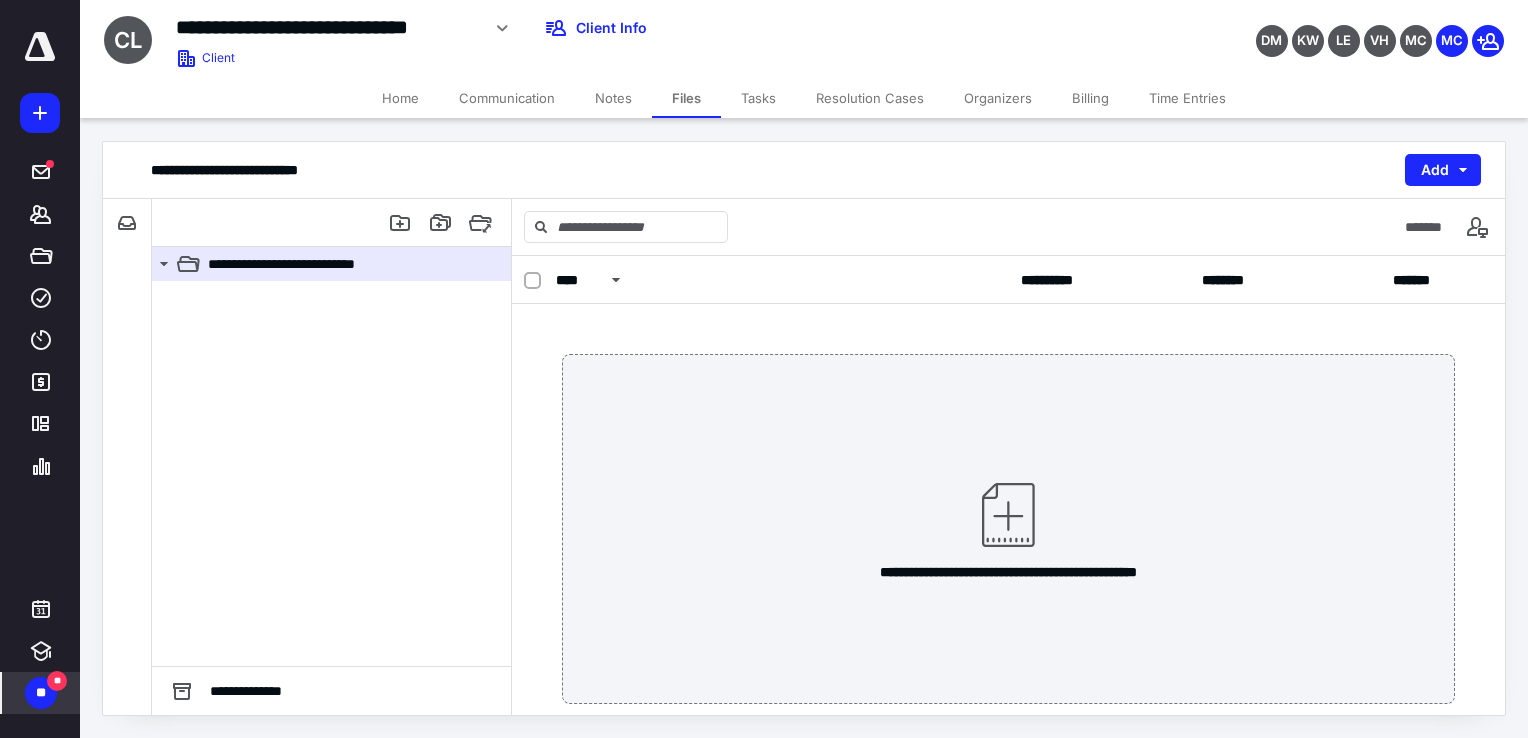 click on "Tasks" at bounding box center (758, 98) 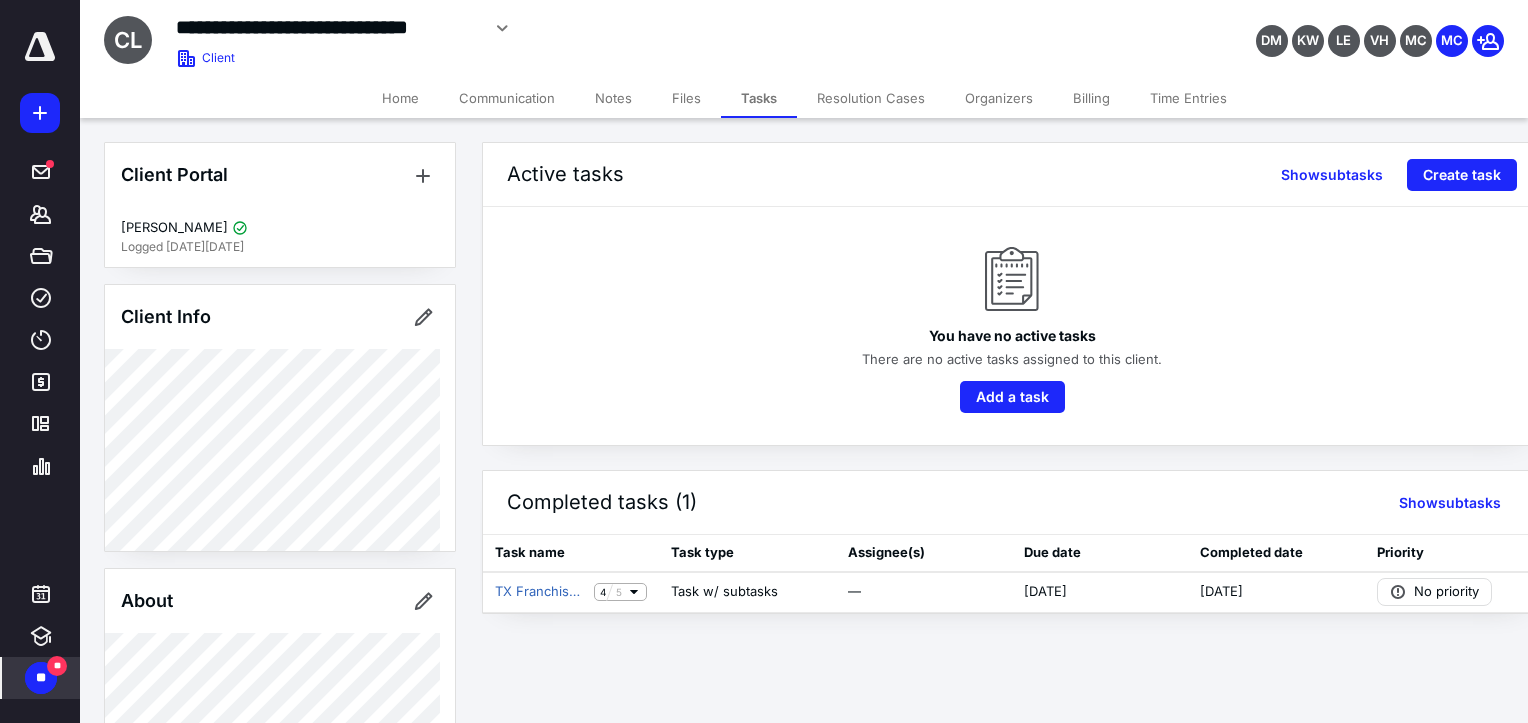 click on "Notes" at bounding box center (613, 98) 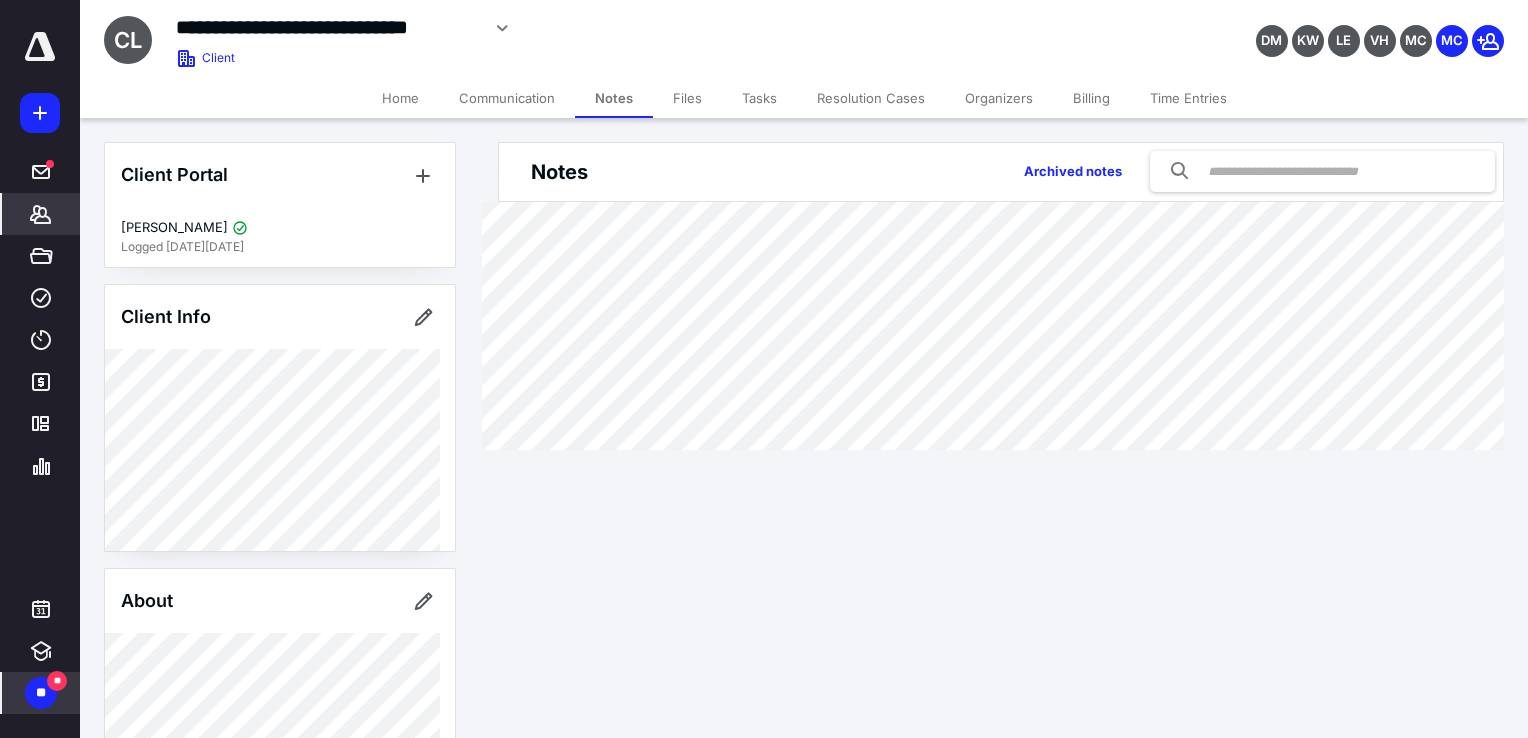 click on "Communication" at bounding box center (507, 98) 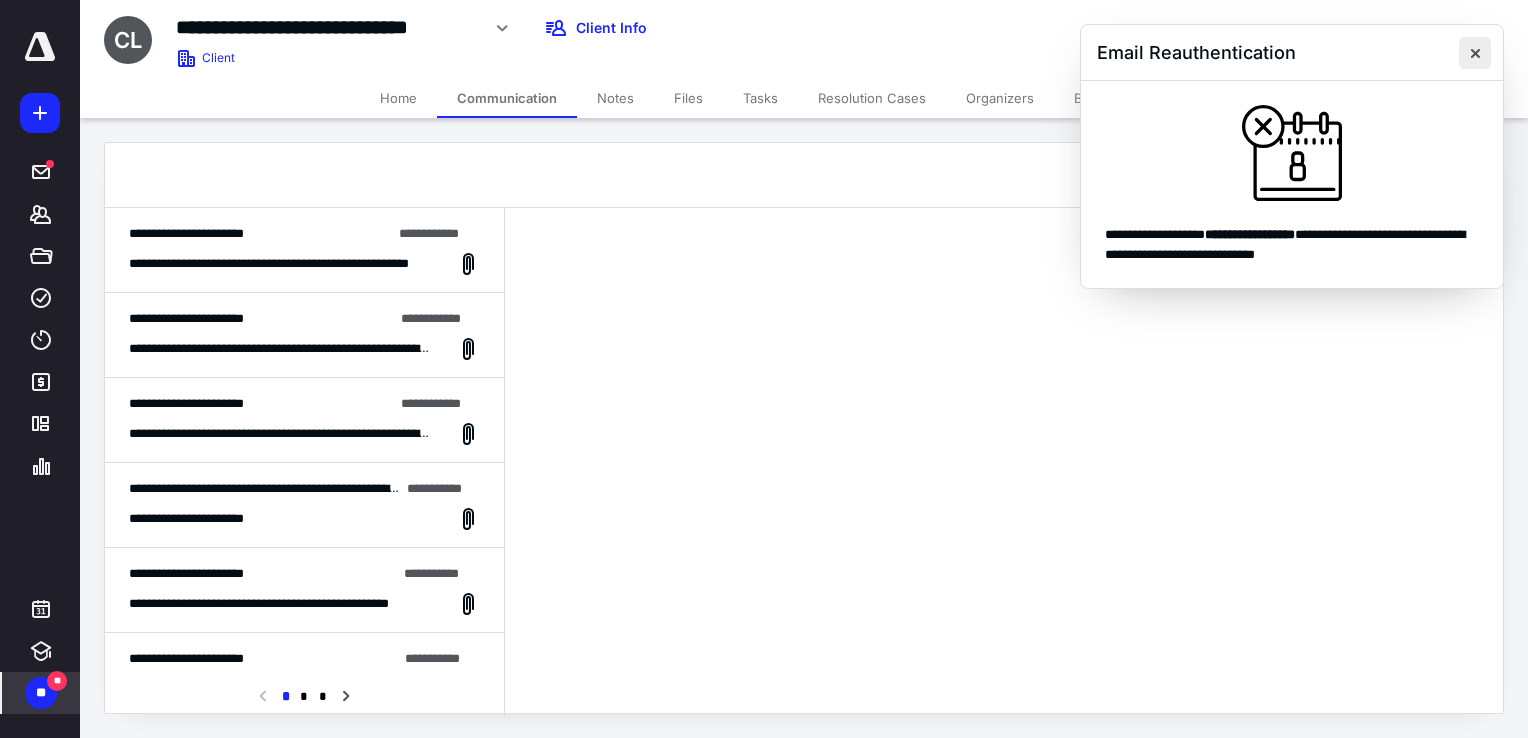 click at bounding box center (1475, 53) 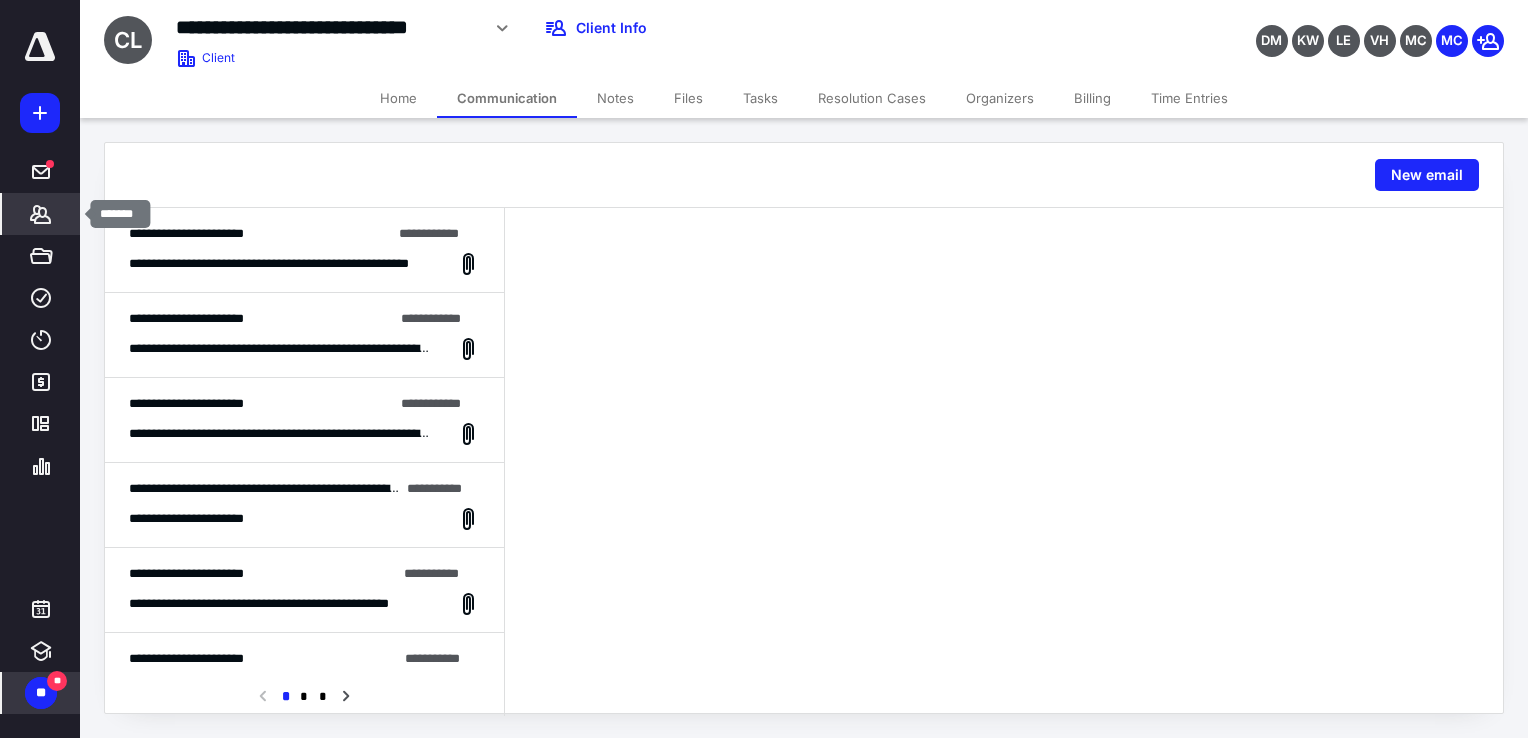 click 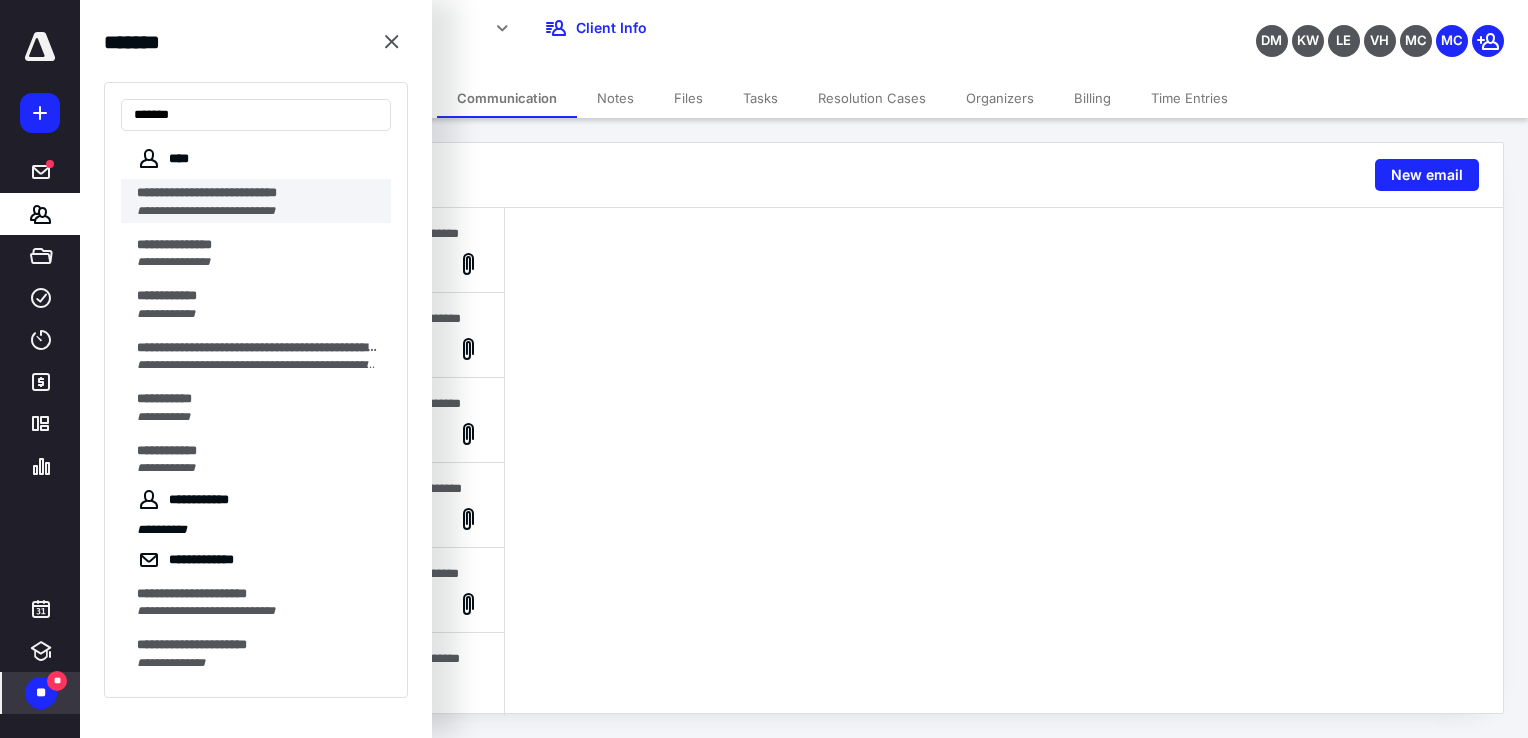 type on "******" 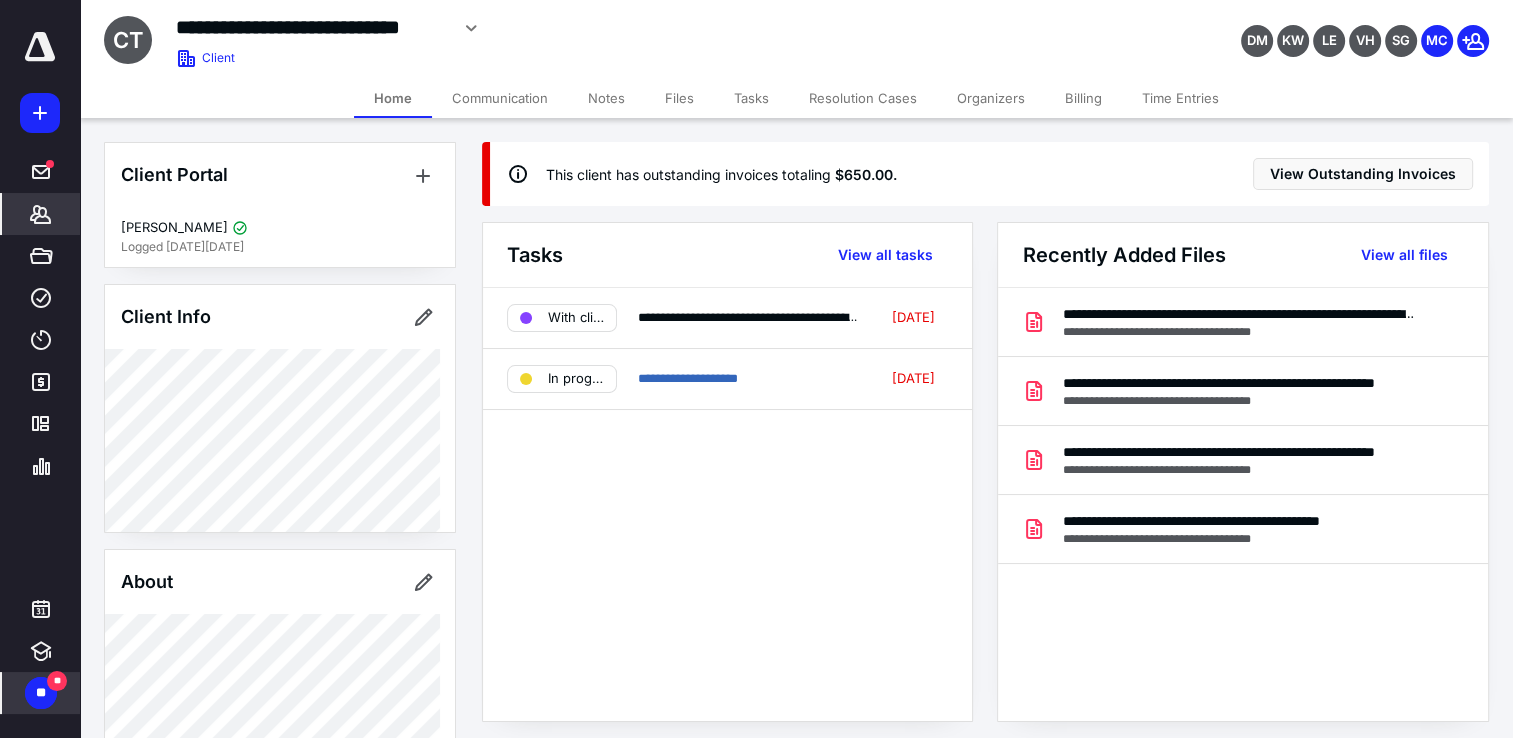 click on "*******" at bounding box center (41, 214) 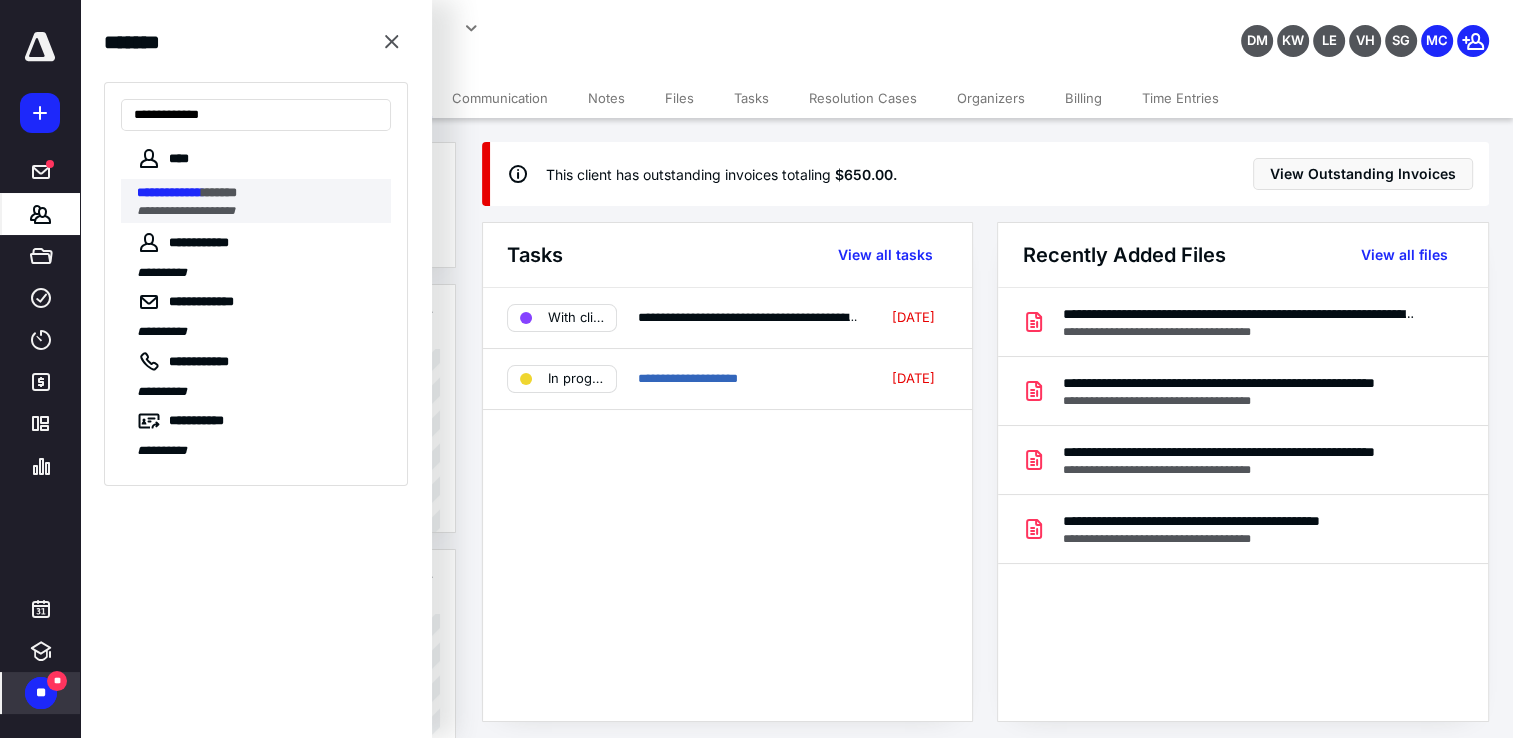type on "**********" 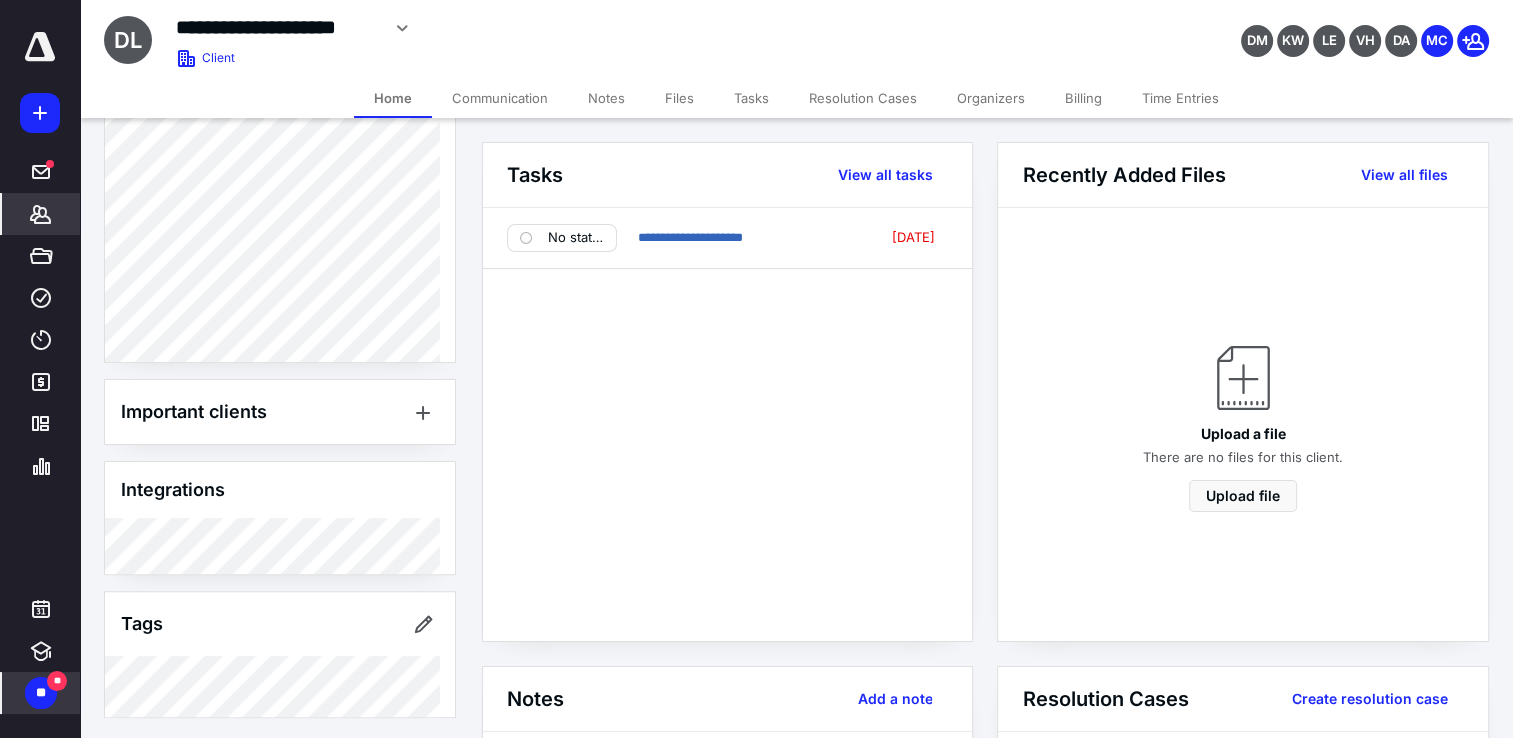 scroll, scrollTop: 0, scrollLeft: 0, axis: both 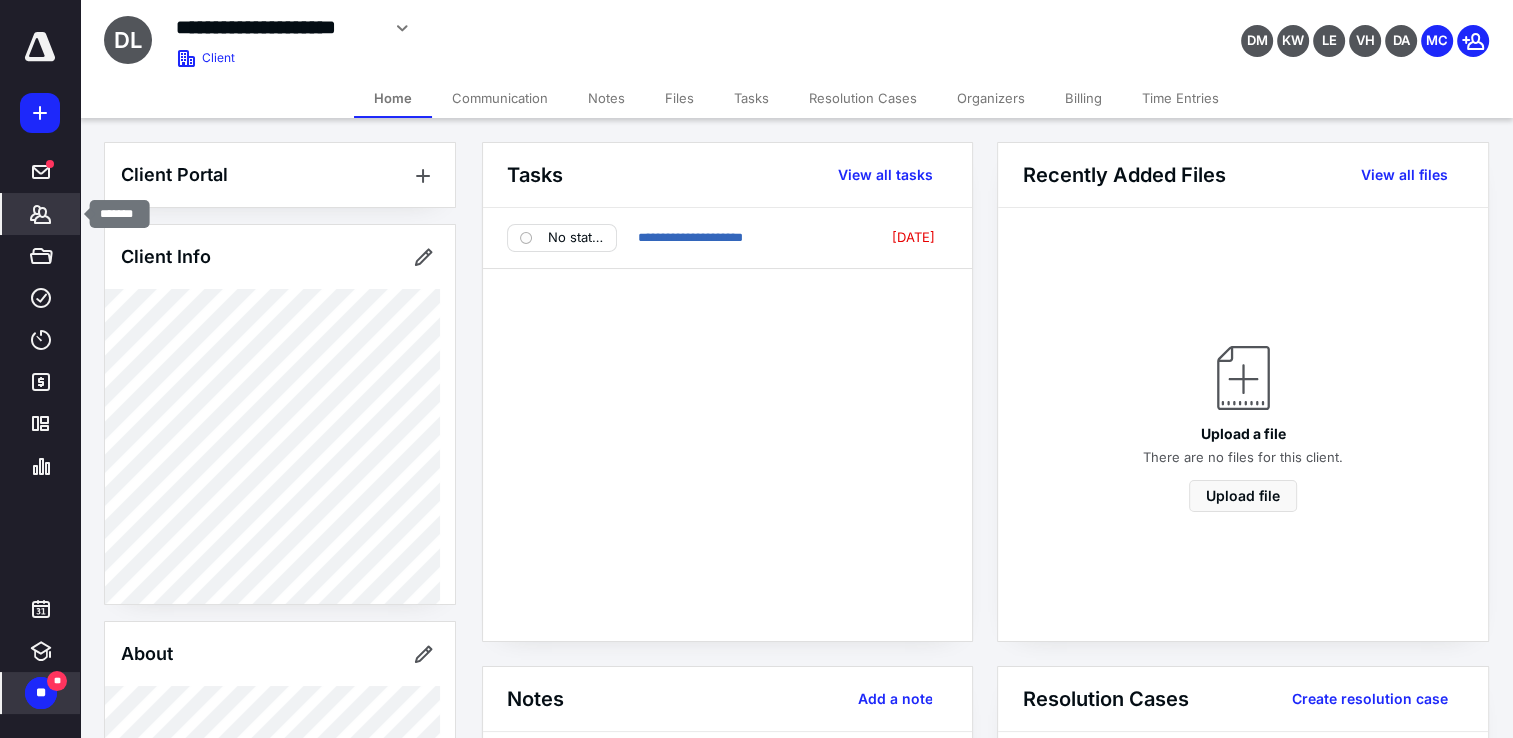 click 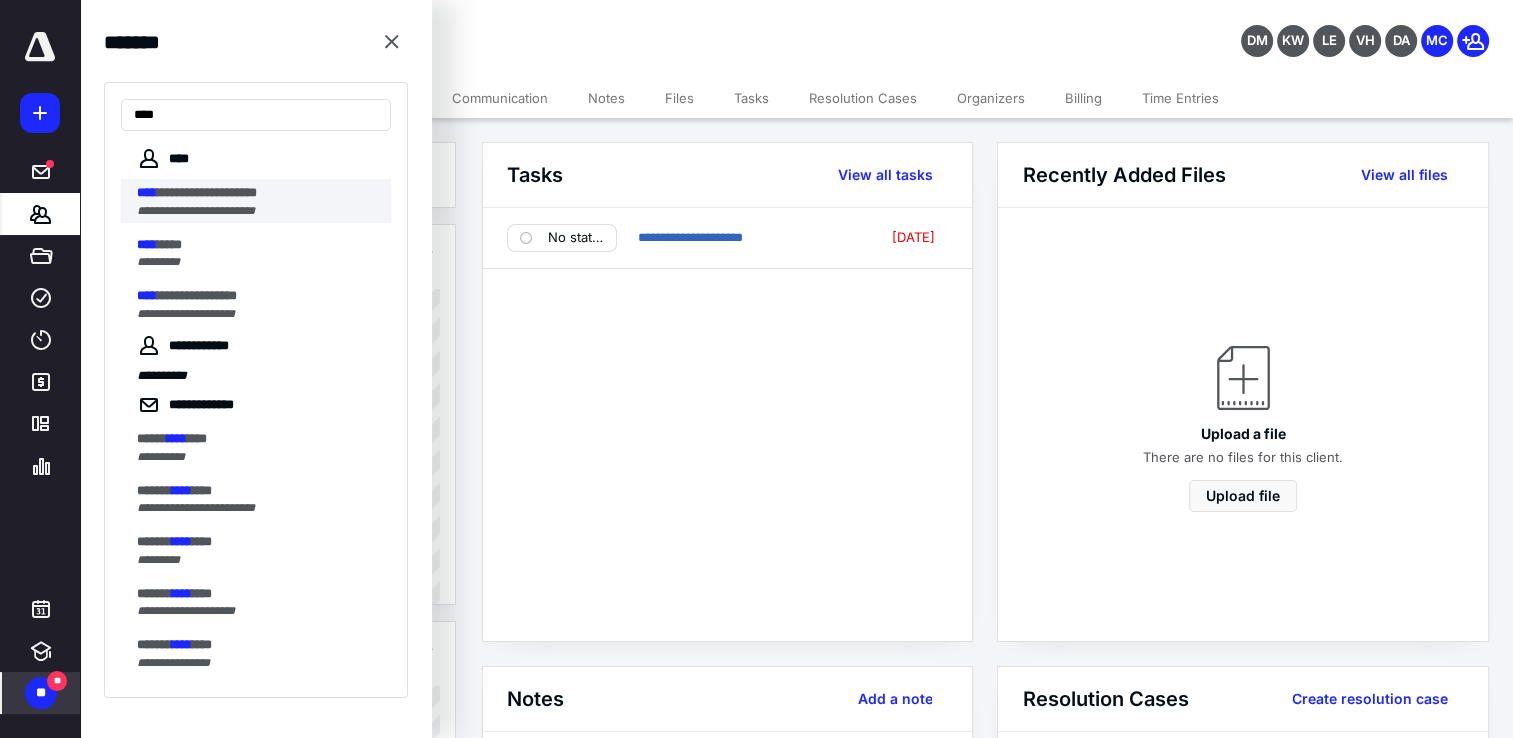 type on "****" 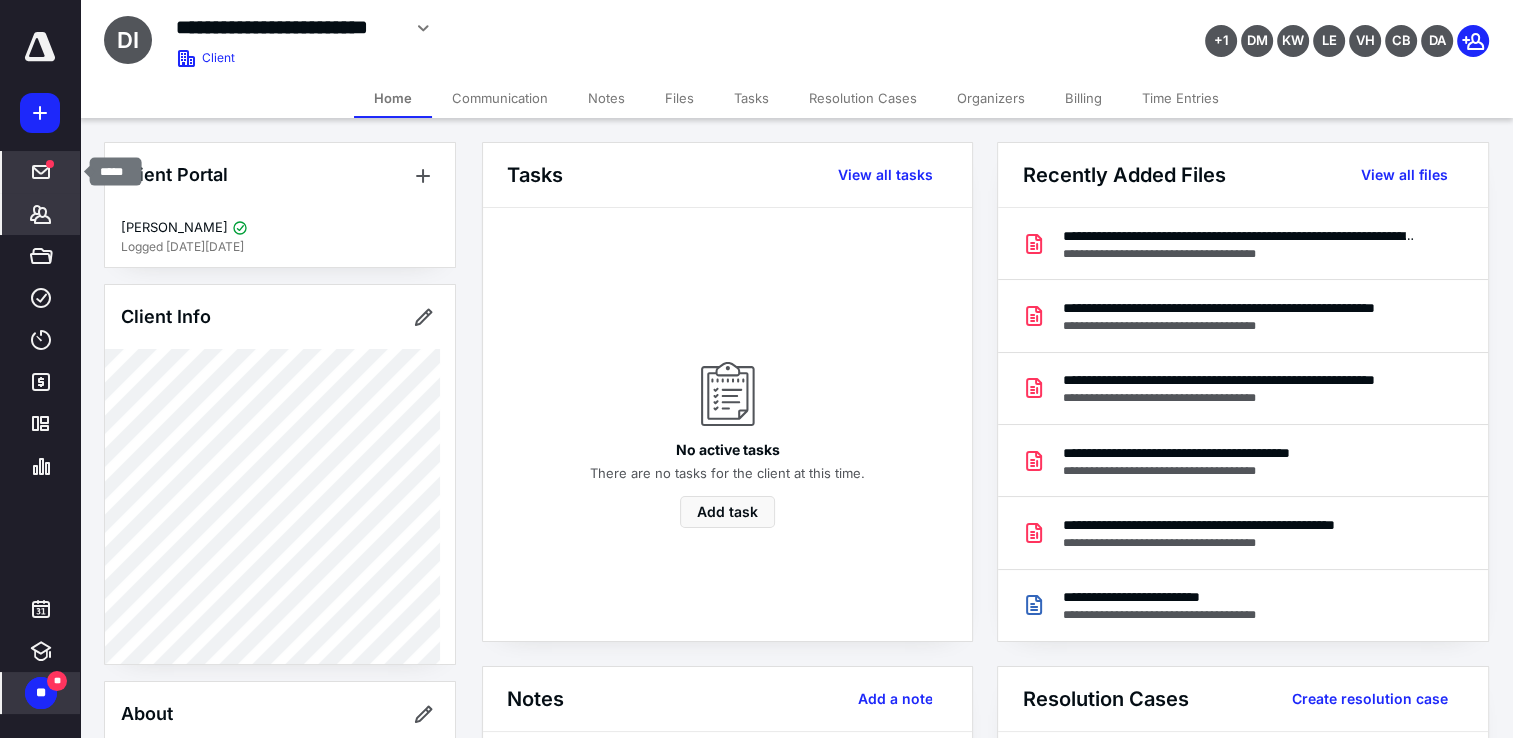 click on "*****" at bounding box center (41, 172) 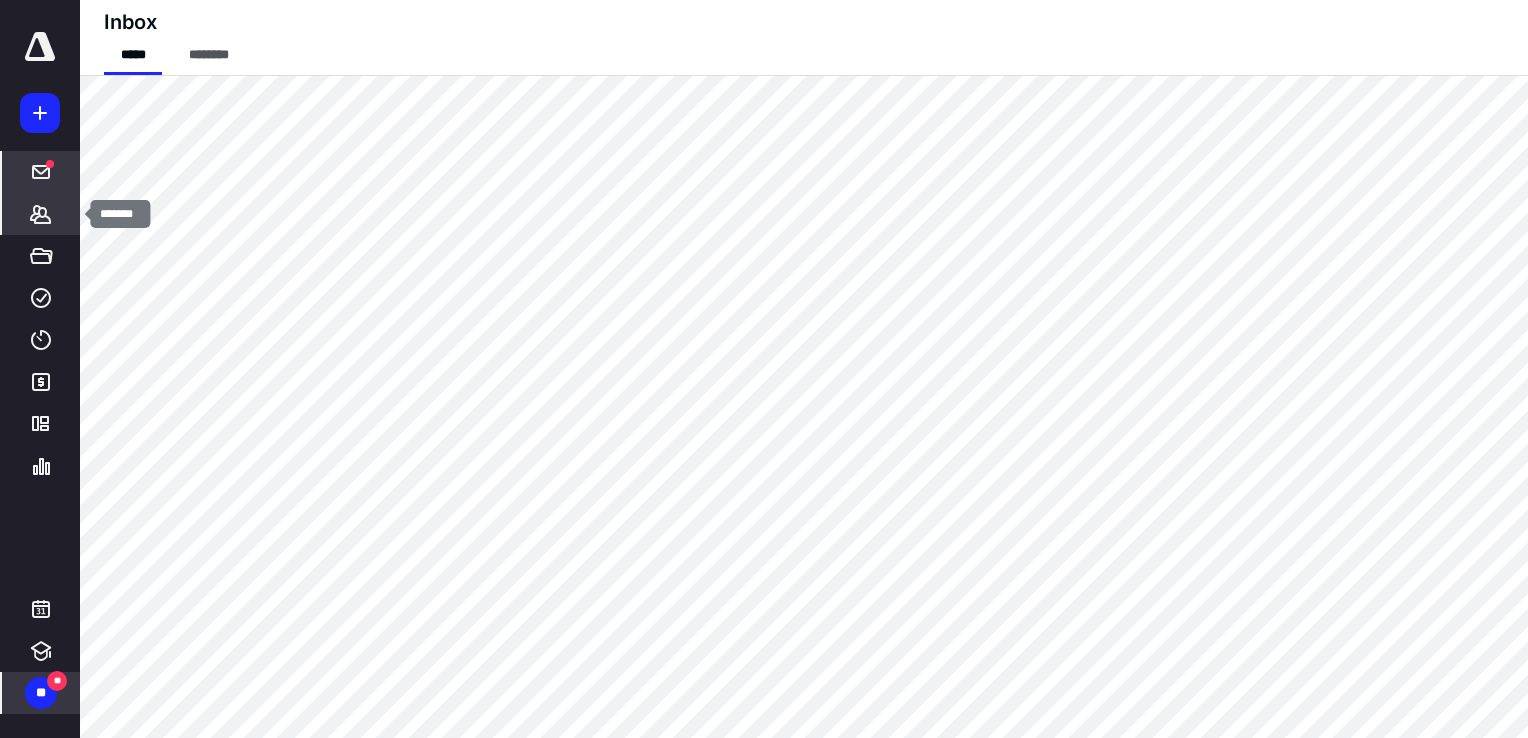 click on "*******" at bounding box center [41, 214] 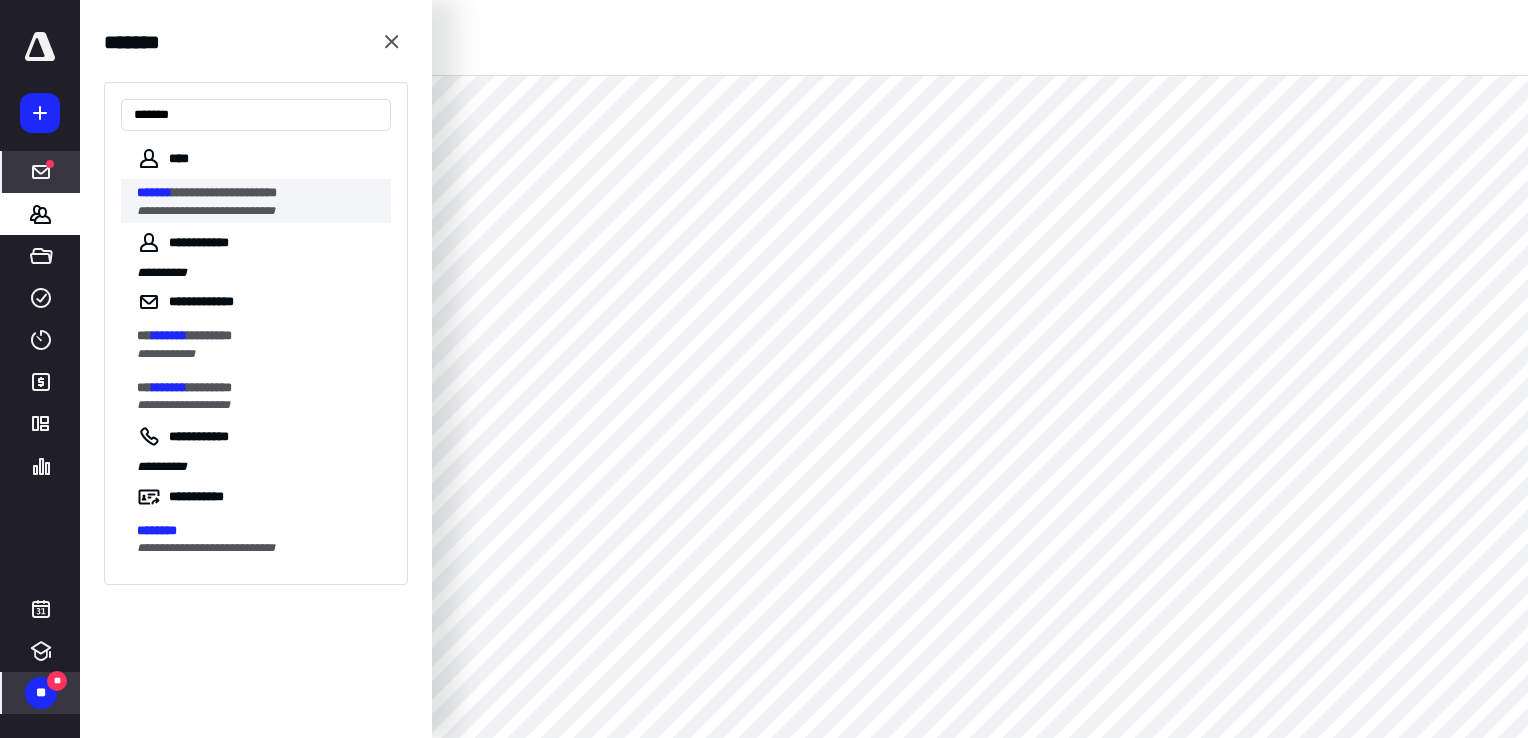 type on "*******" 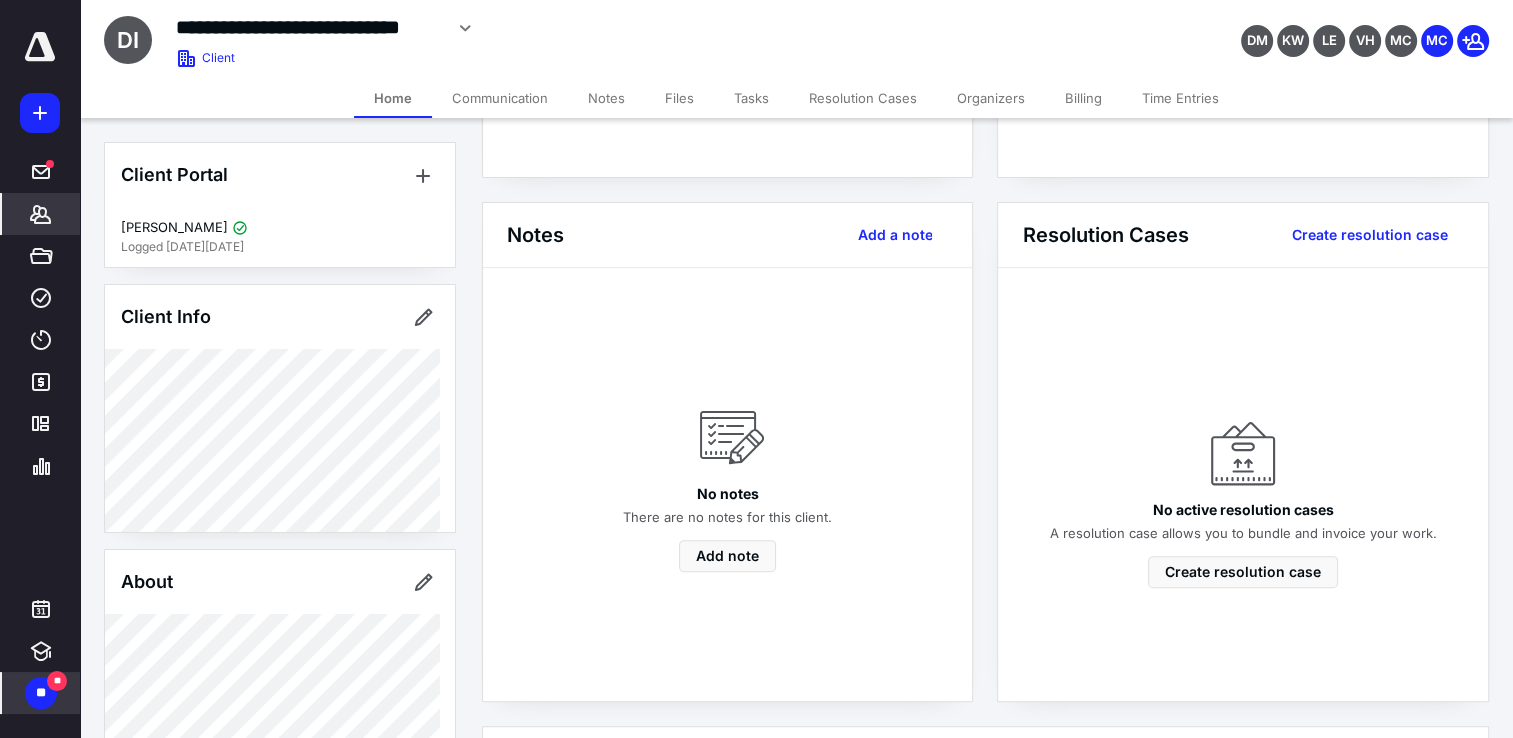 scroll, scrollTop: 0, scrollLeft: 0, axis: both 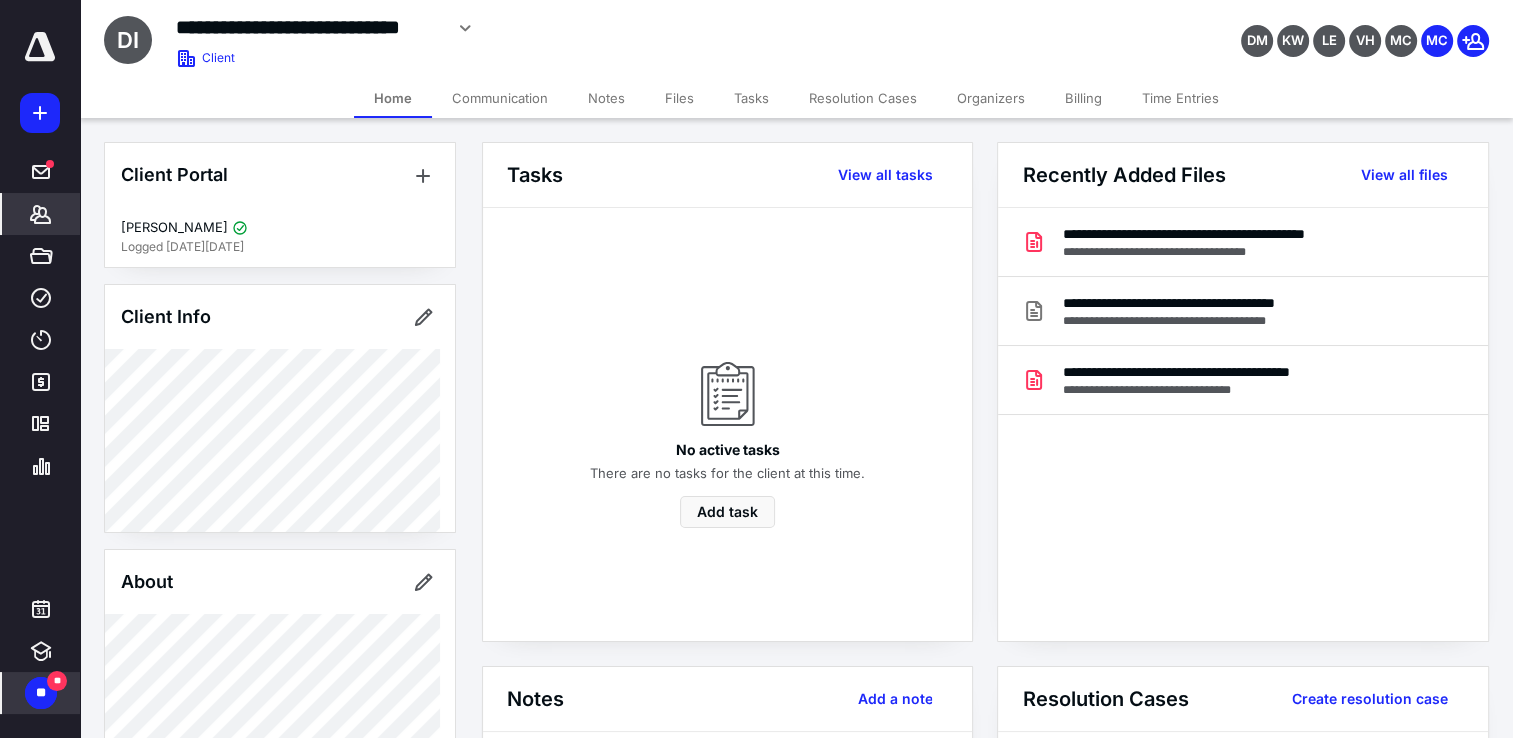 click 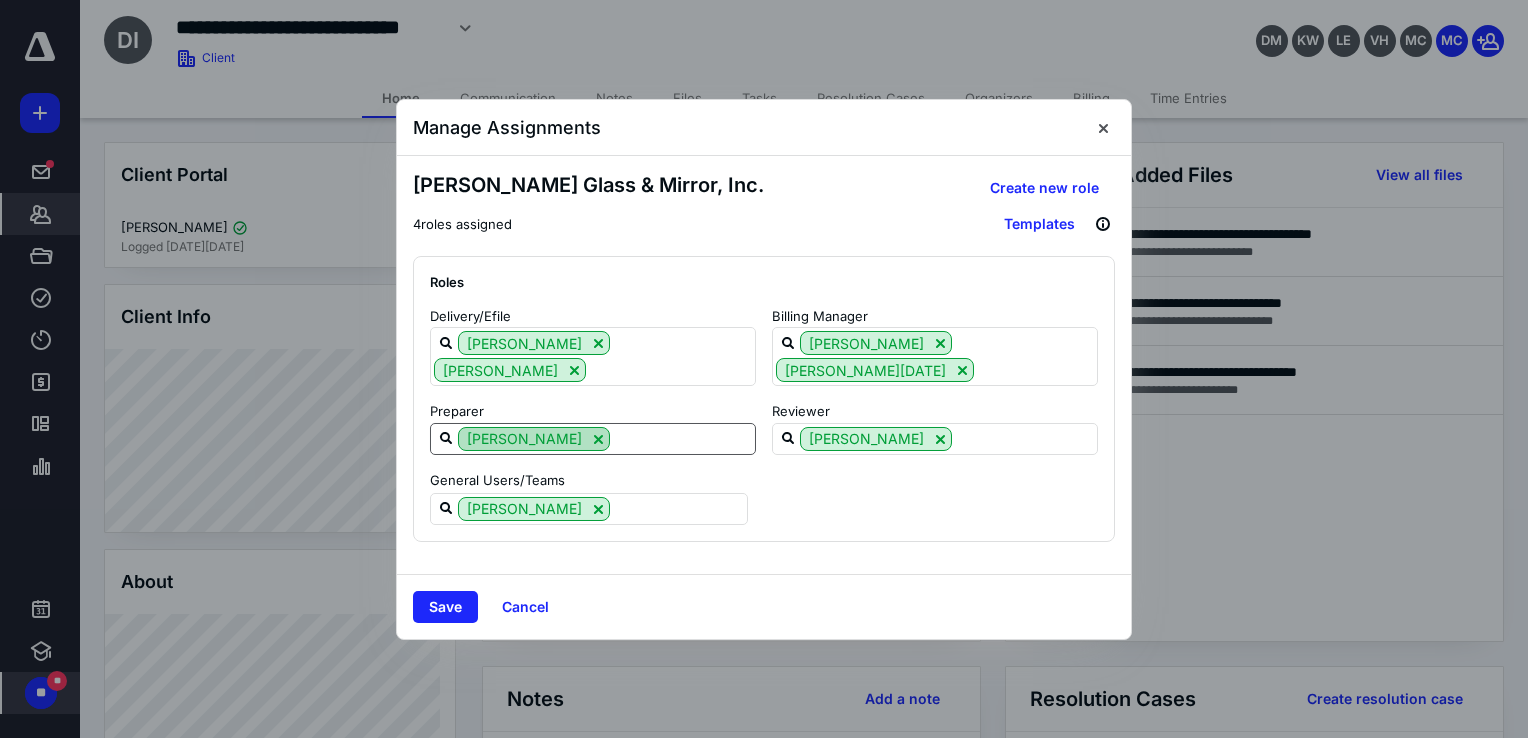 click at bounding box center [598, 439] 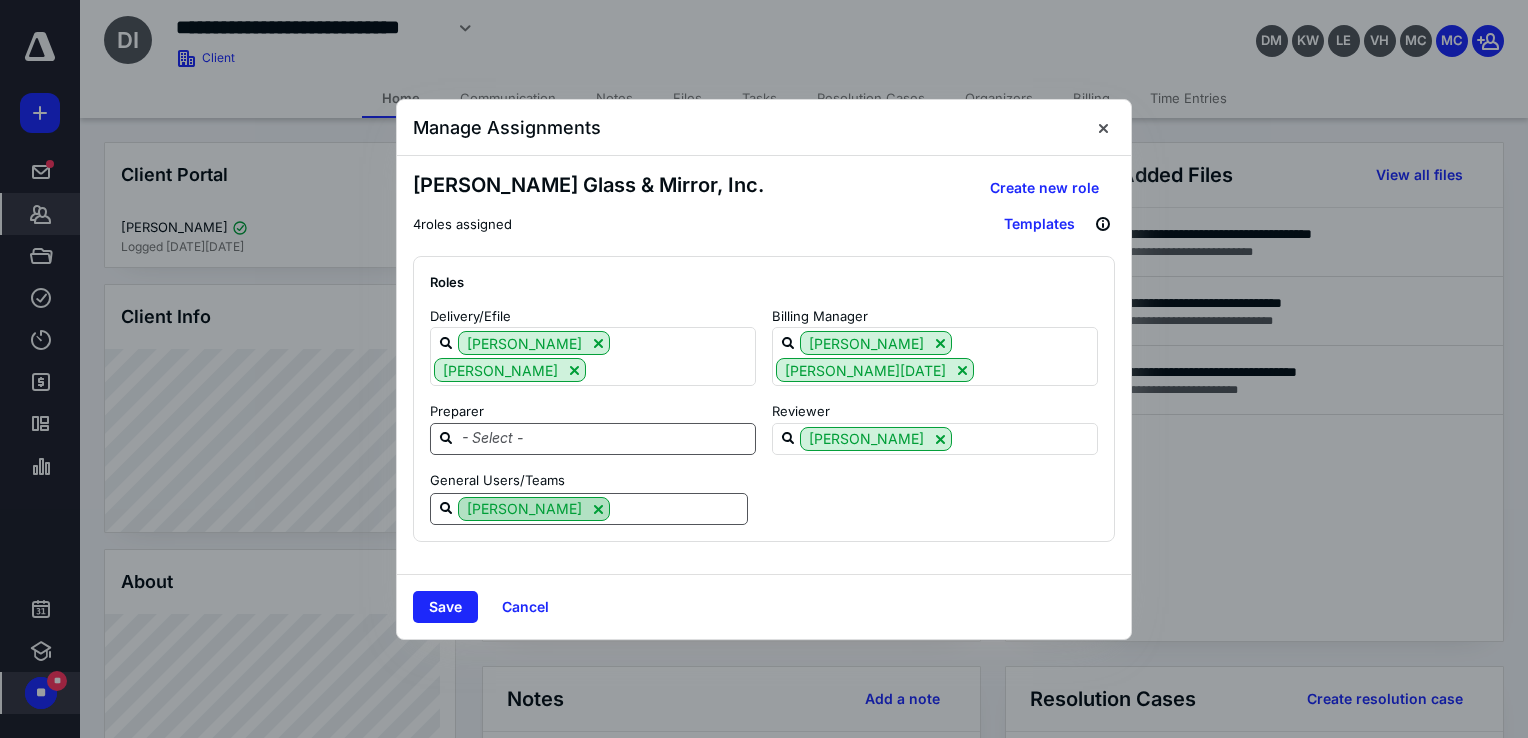 click at bounding box center (598, 509) 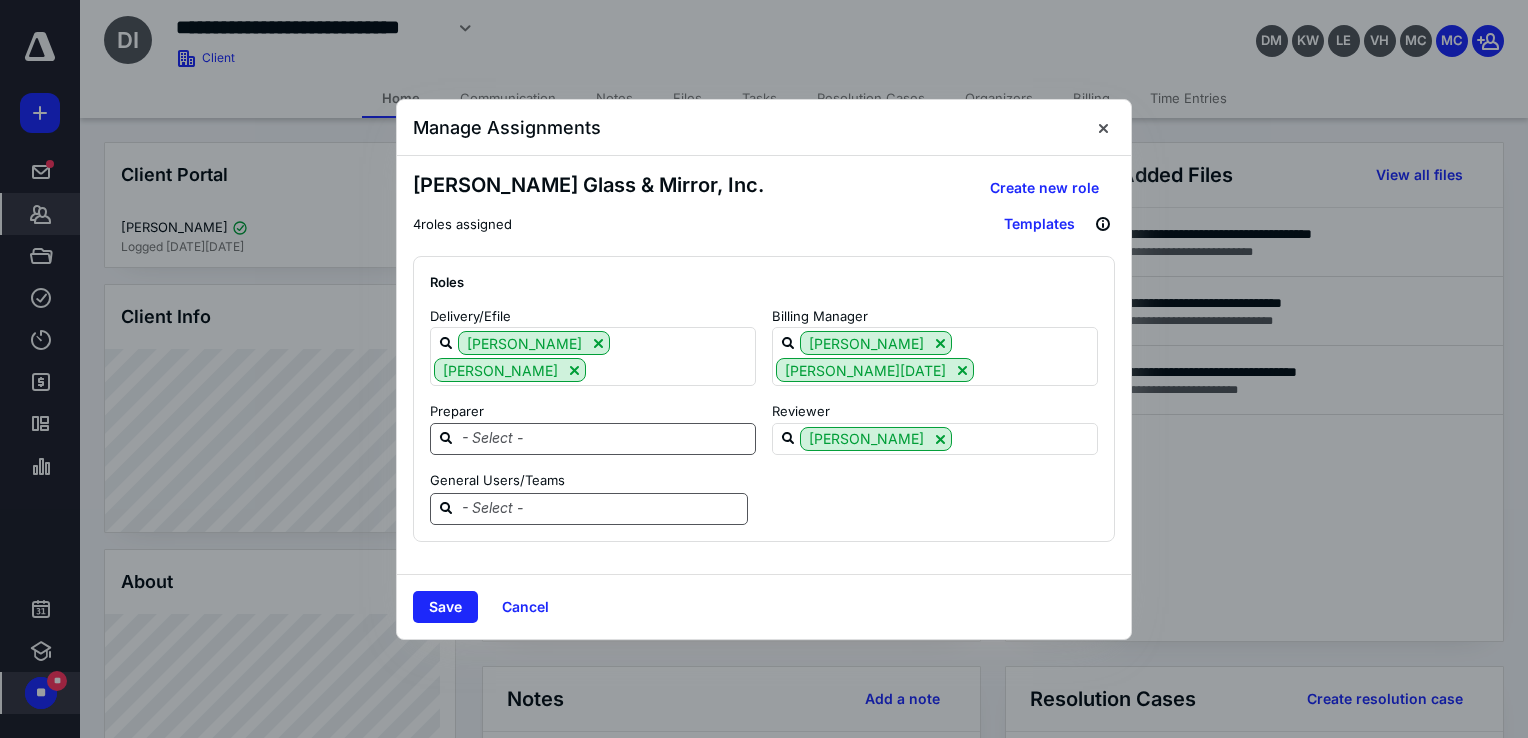 click at bounding box center (605, 438) 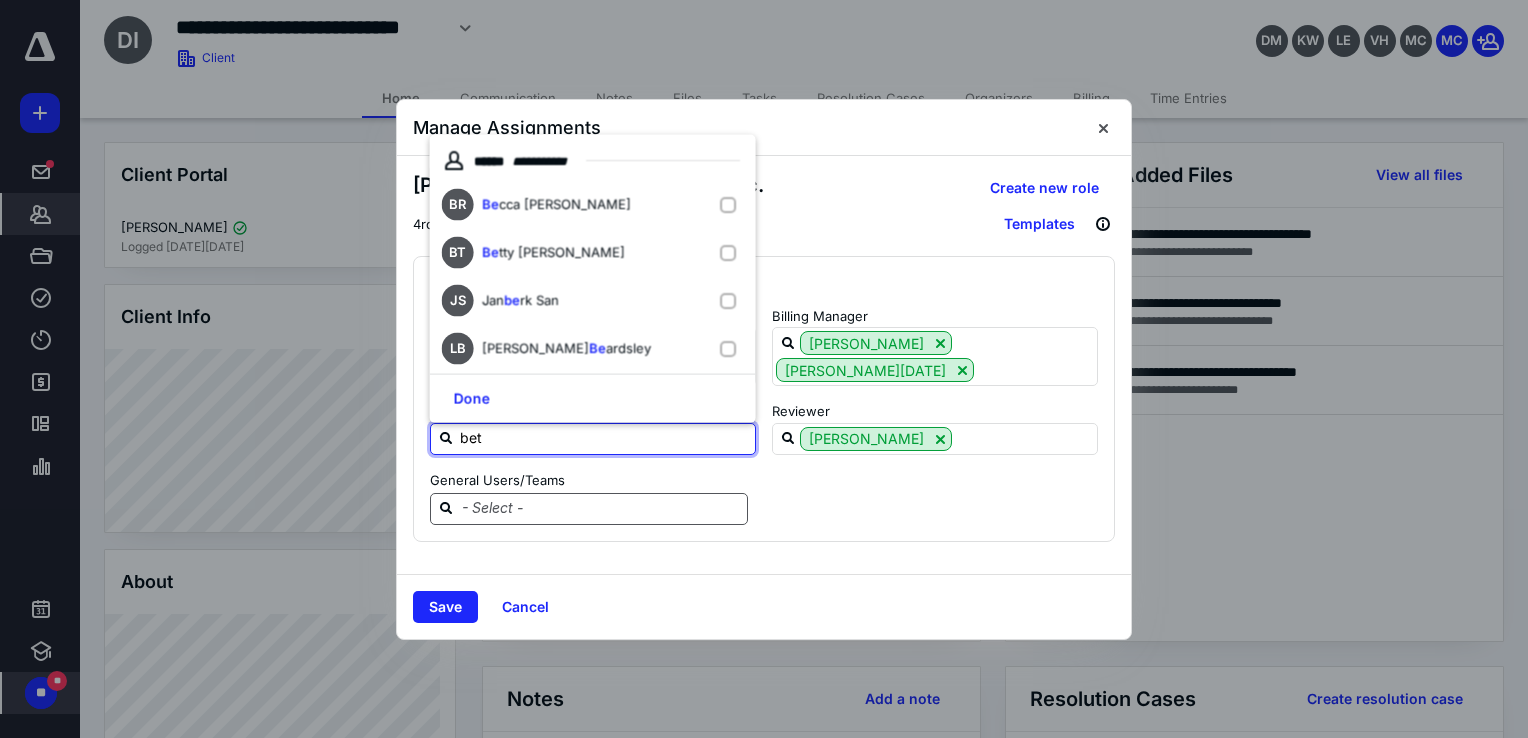 type on "bett" 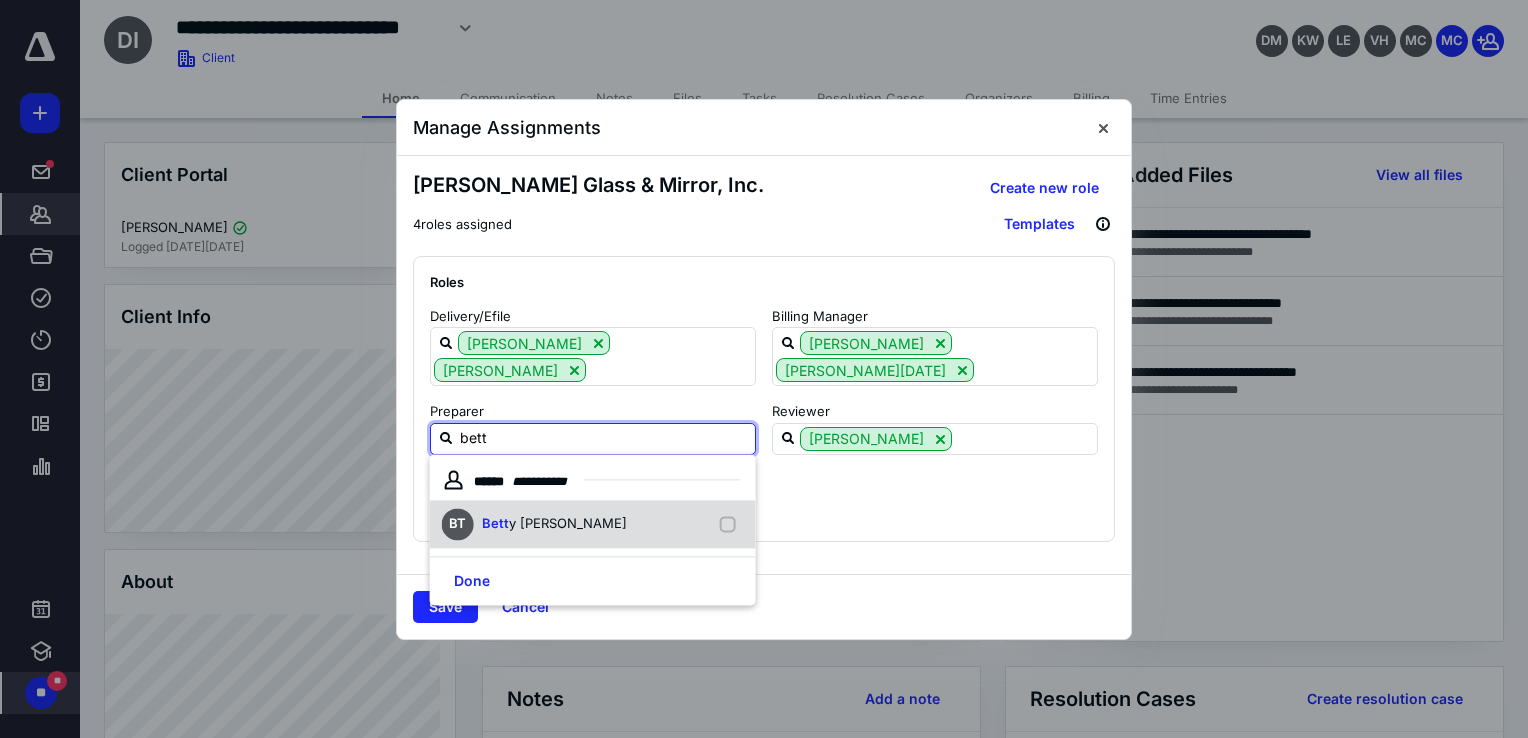 click on "y Tucker" at bounding box center (568, 524) 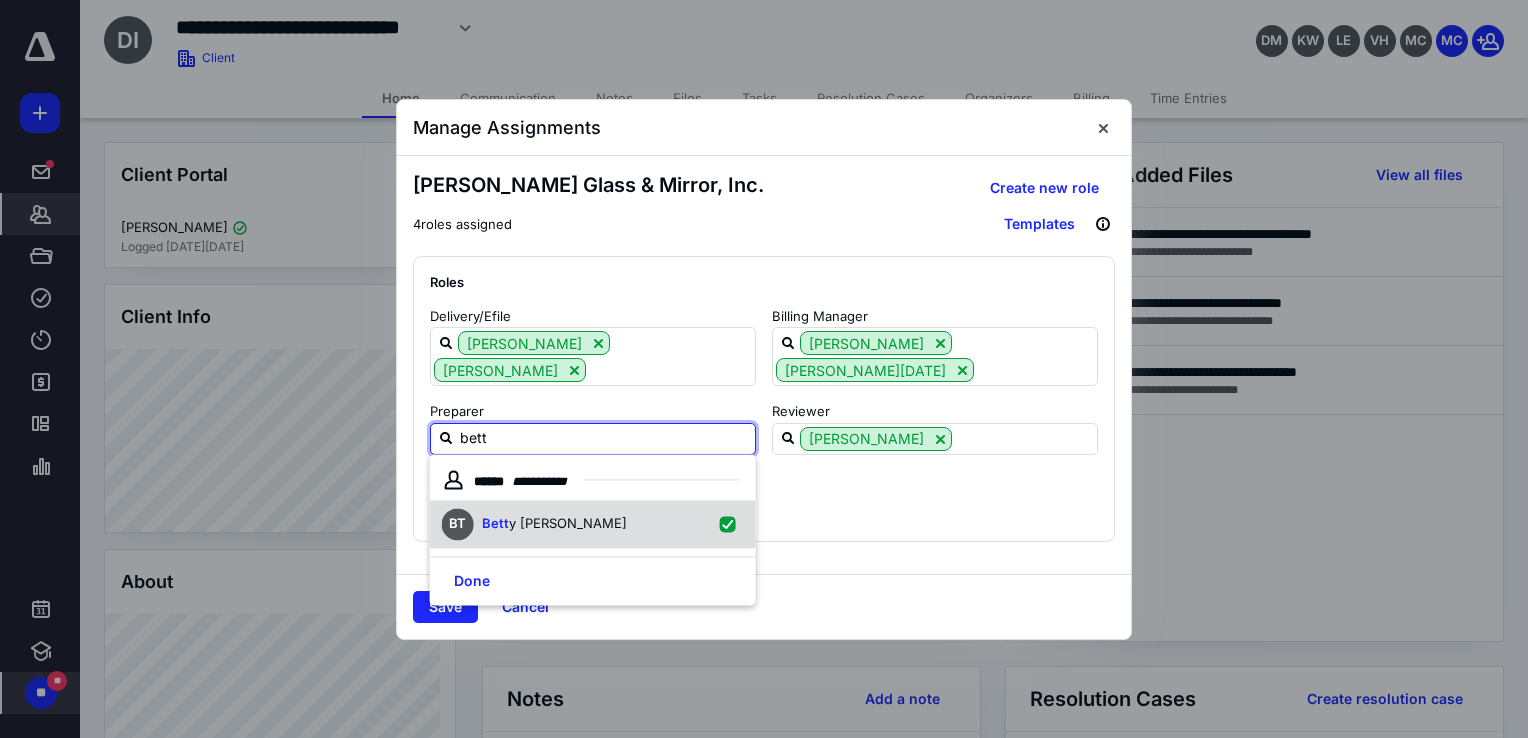 checkbox on "true" 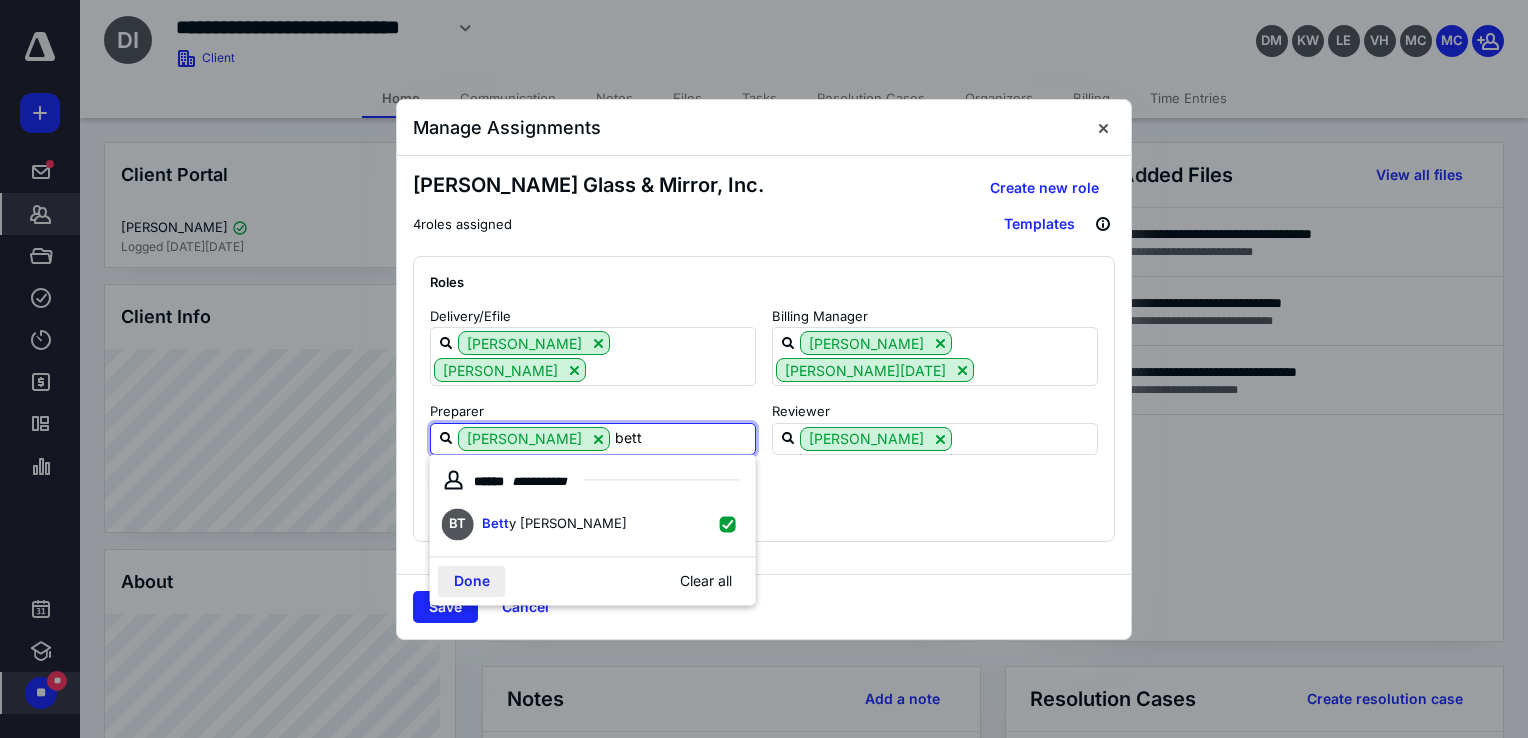 type on "bett" 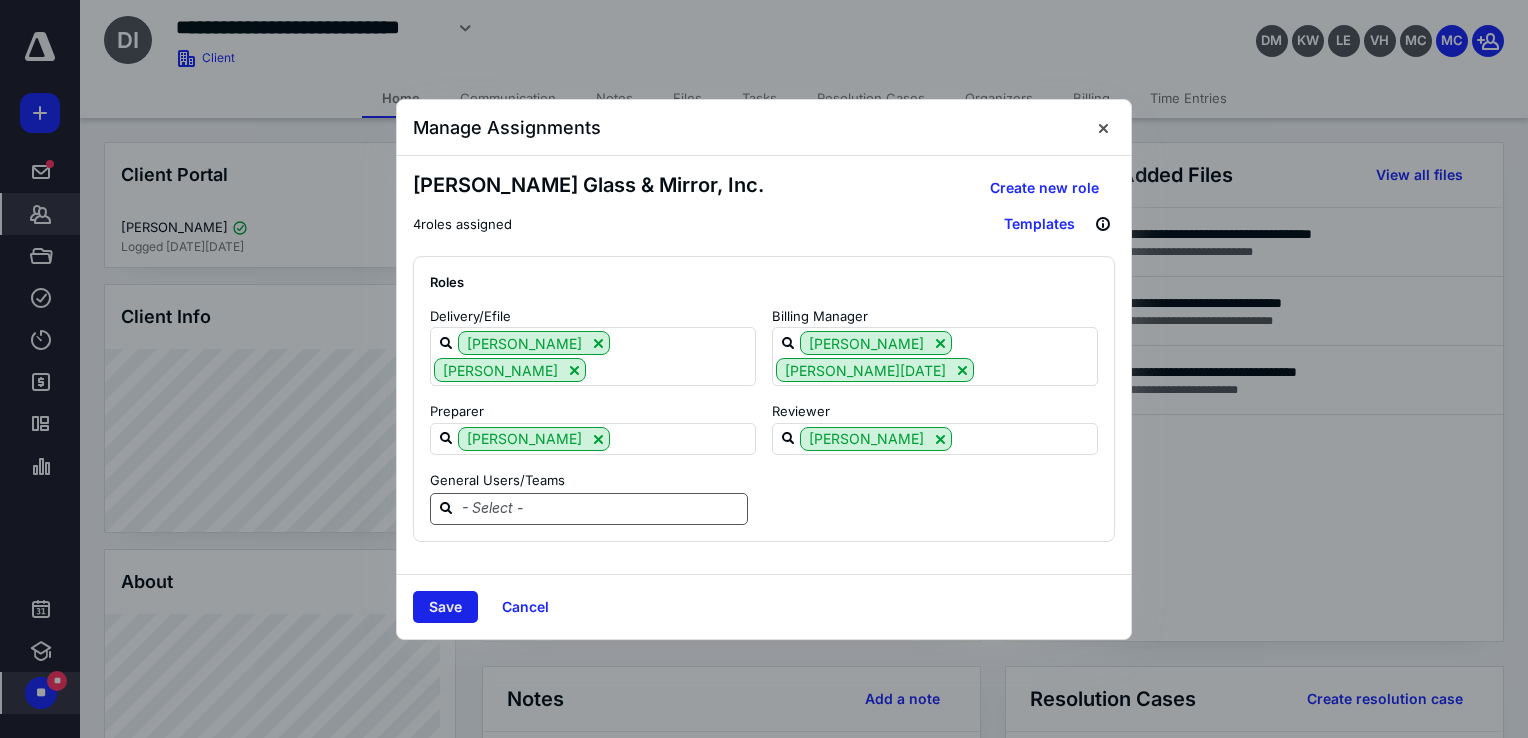 click on "Save" at bounding box center [445, 607] 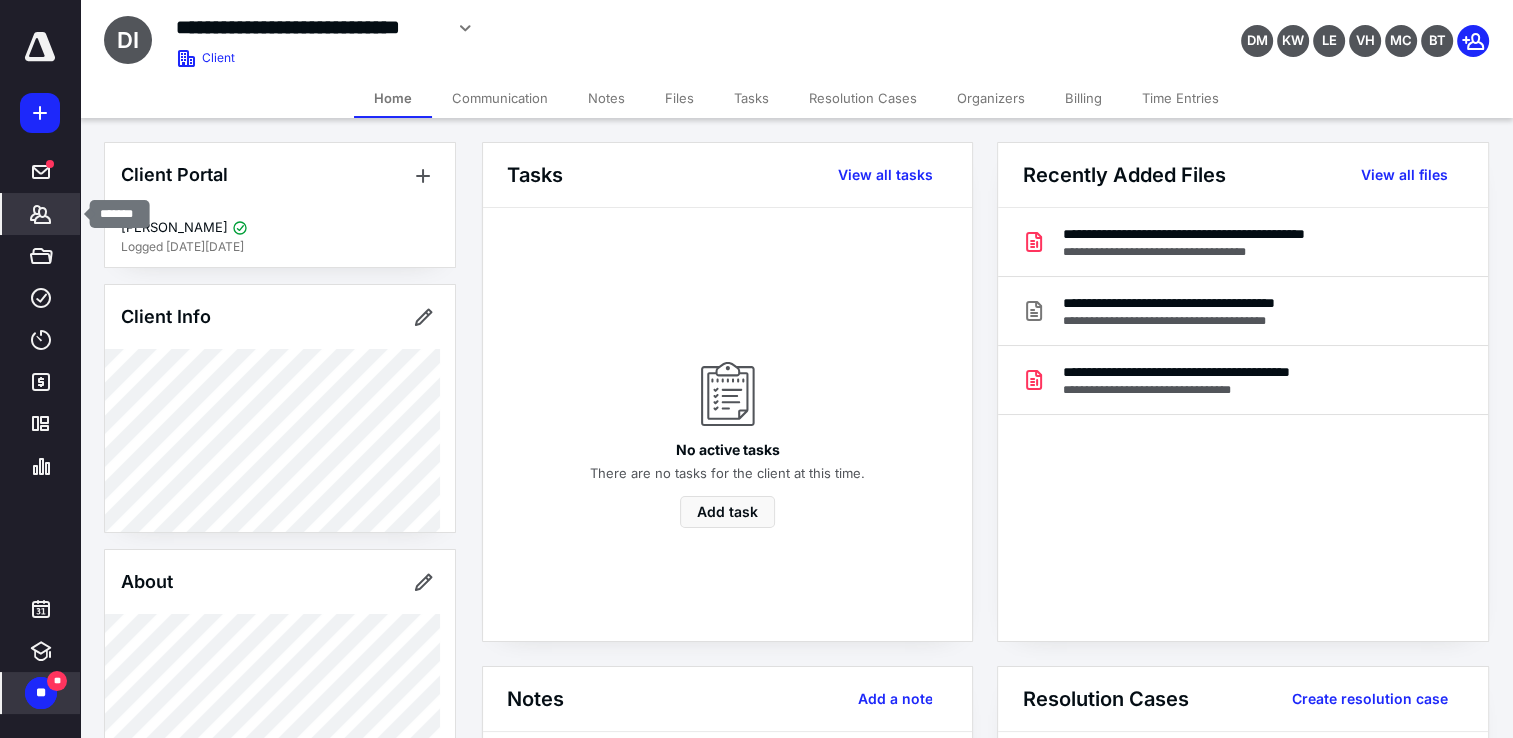 click 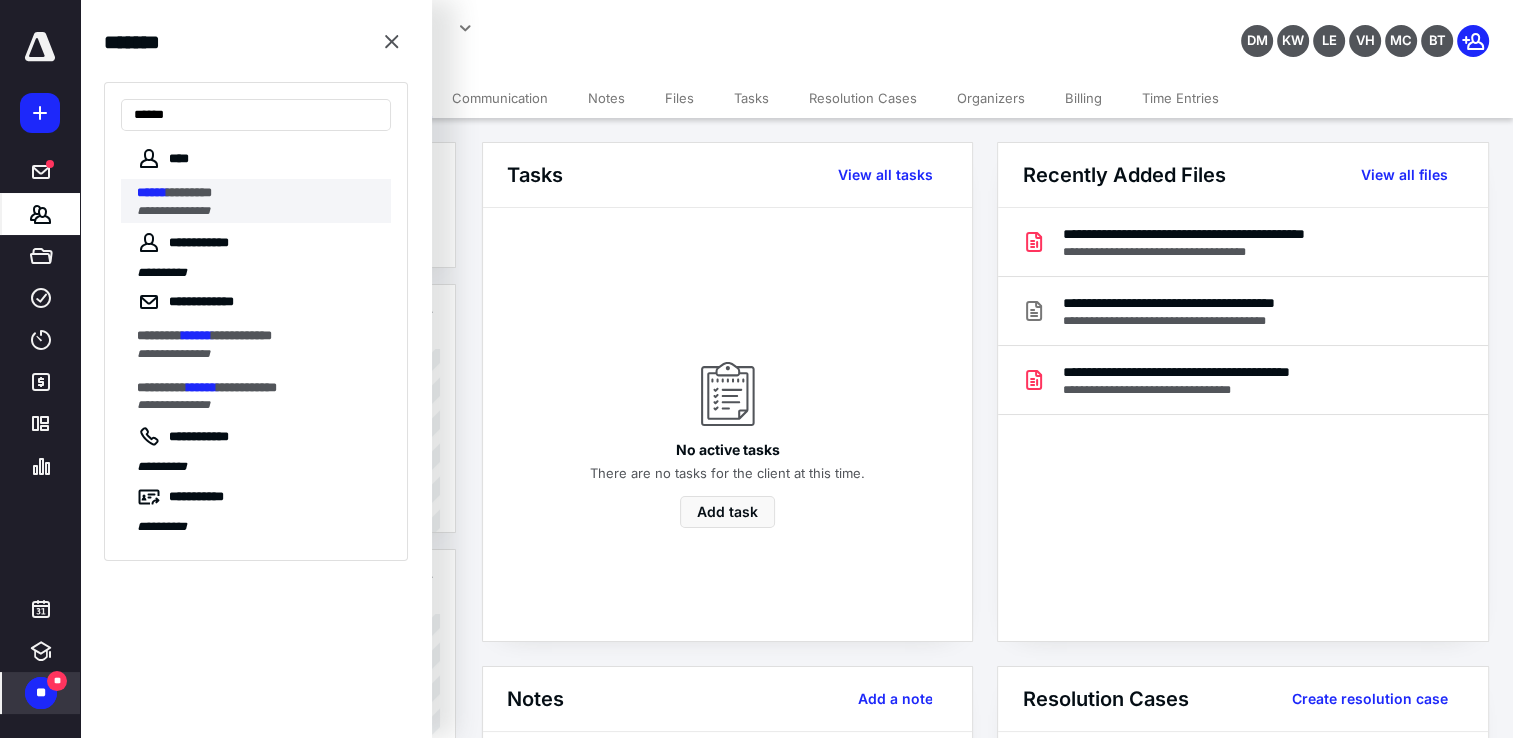 type on "******" 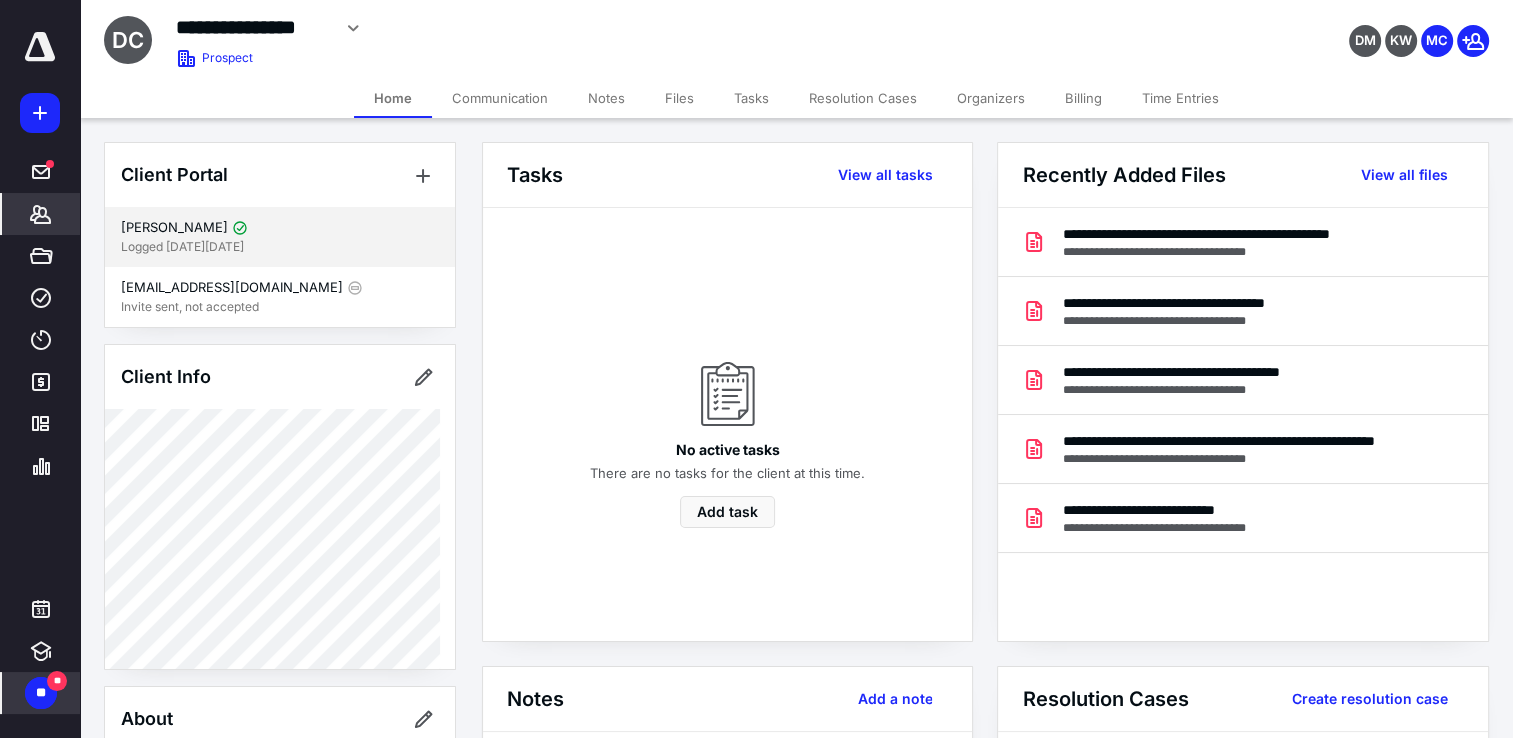 click on "Damon Lehning Logged in 8 months ago" at bounding box center (280, 237) 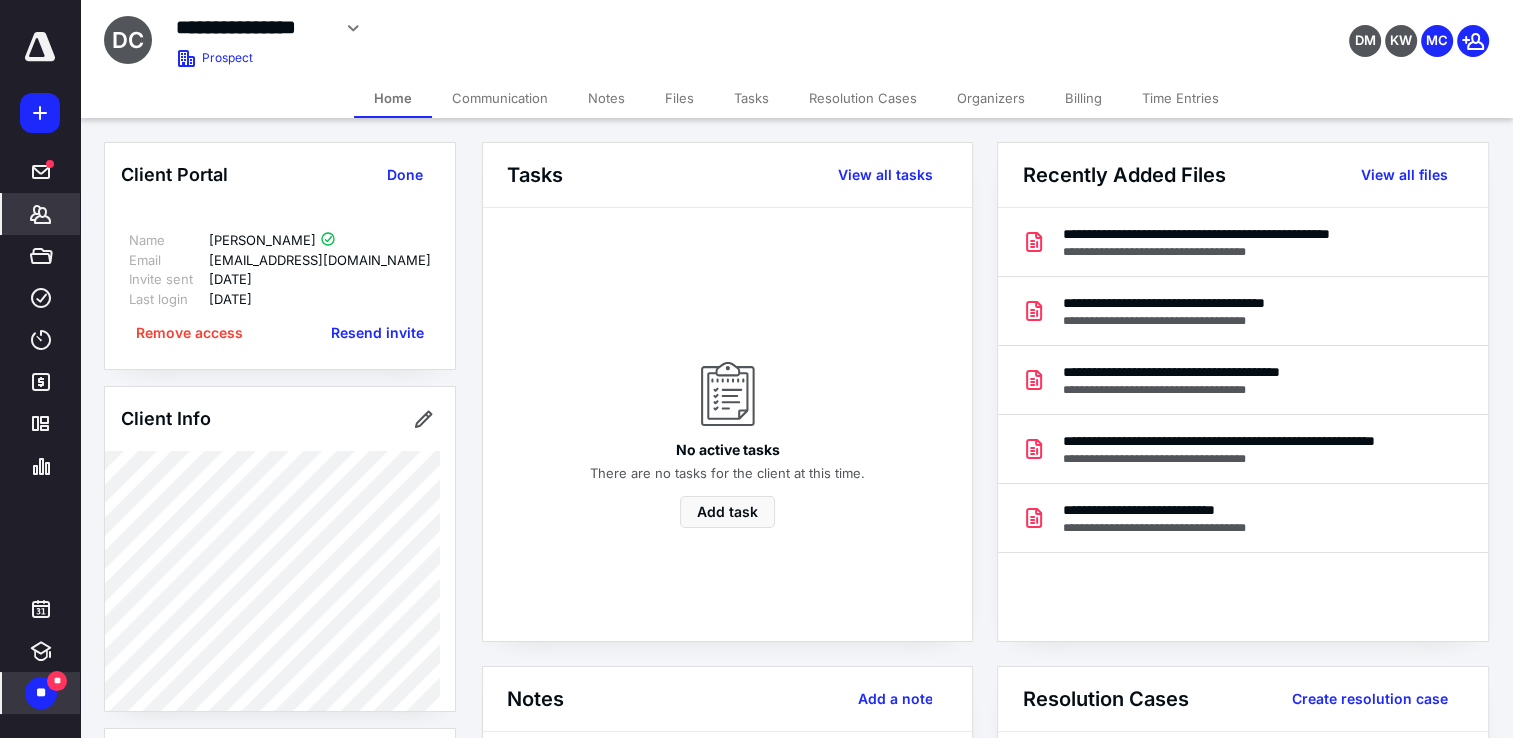 click on "No active tasks There are no tasks for the client at this time. Add task" at bounding box center [727, 424] 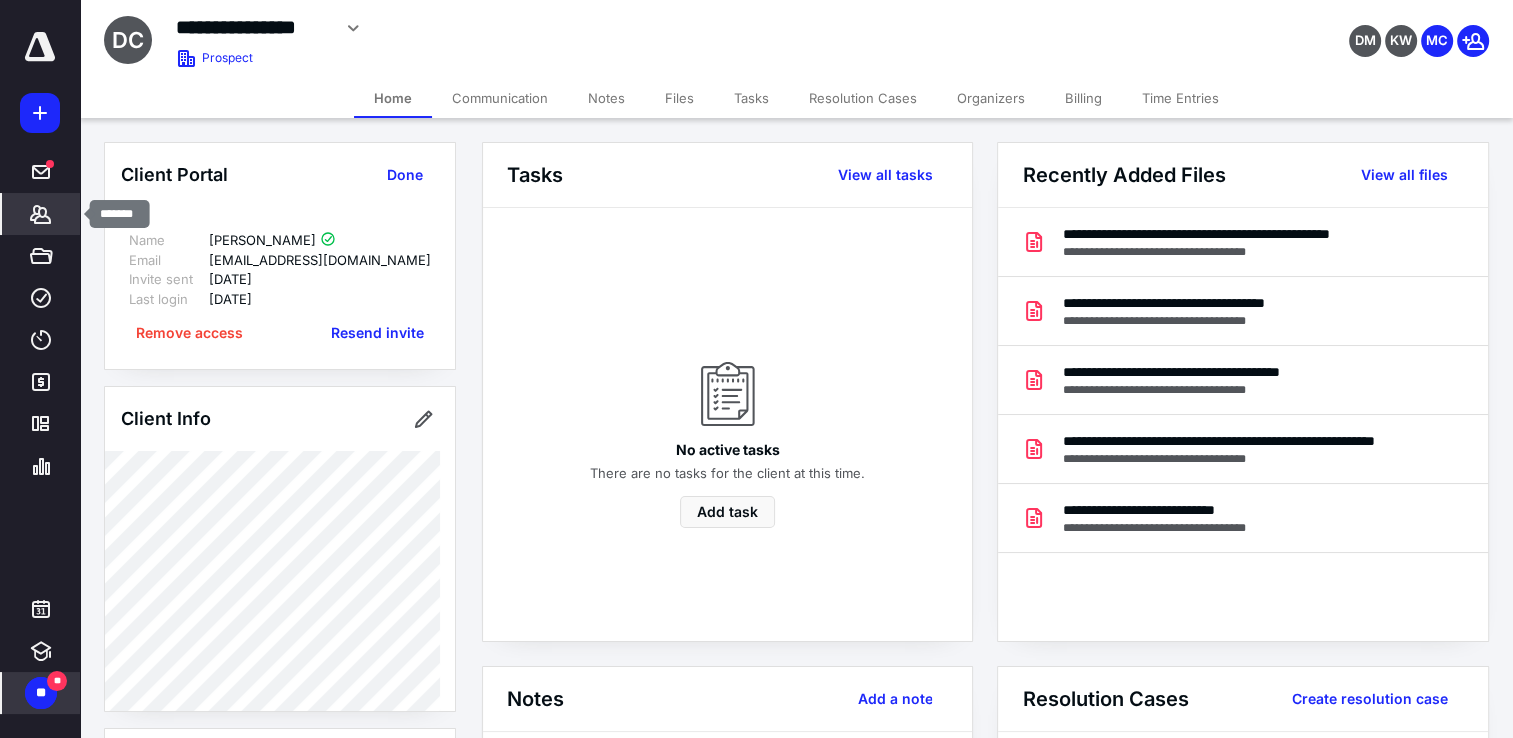 click 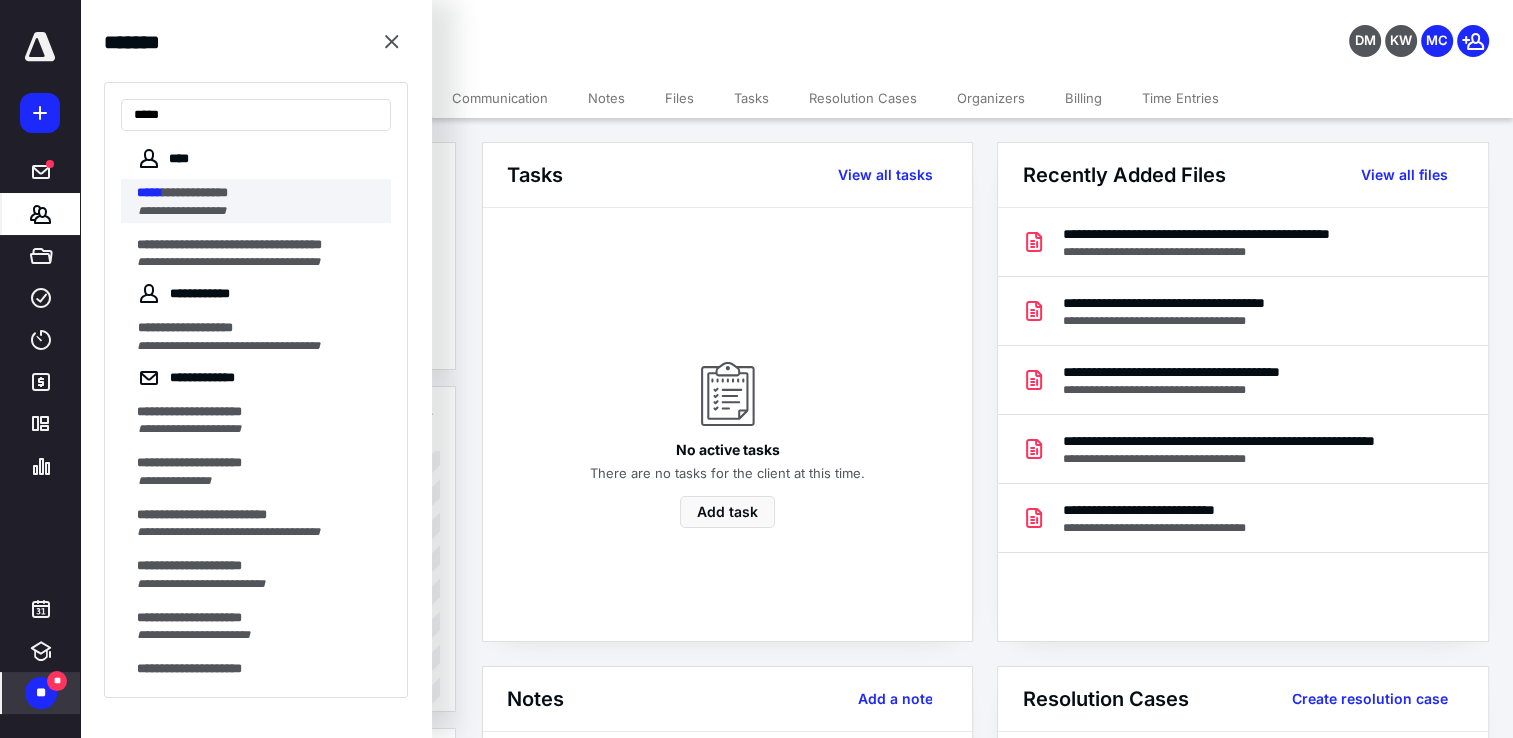 type on "*****" 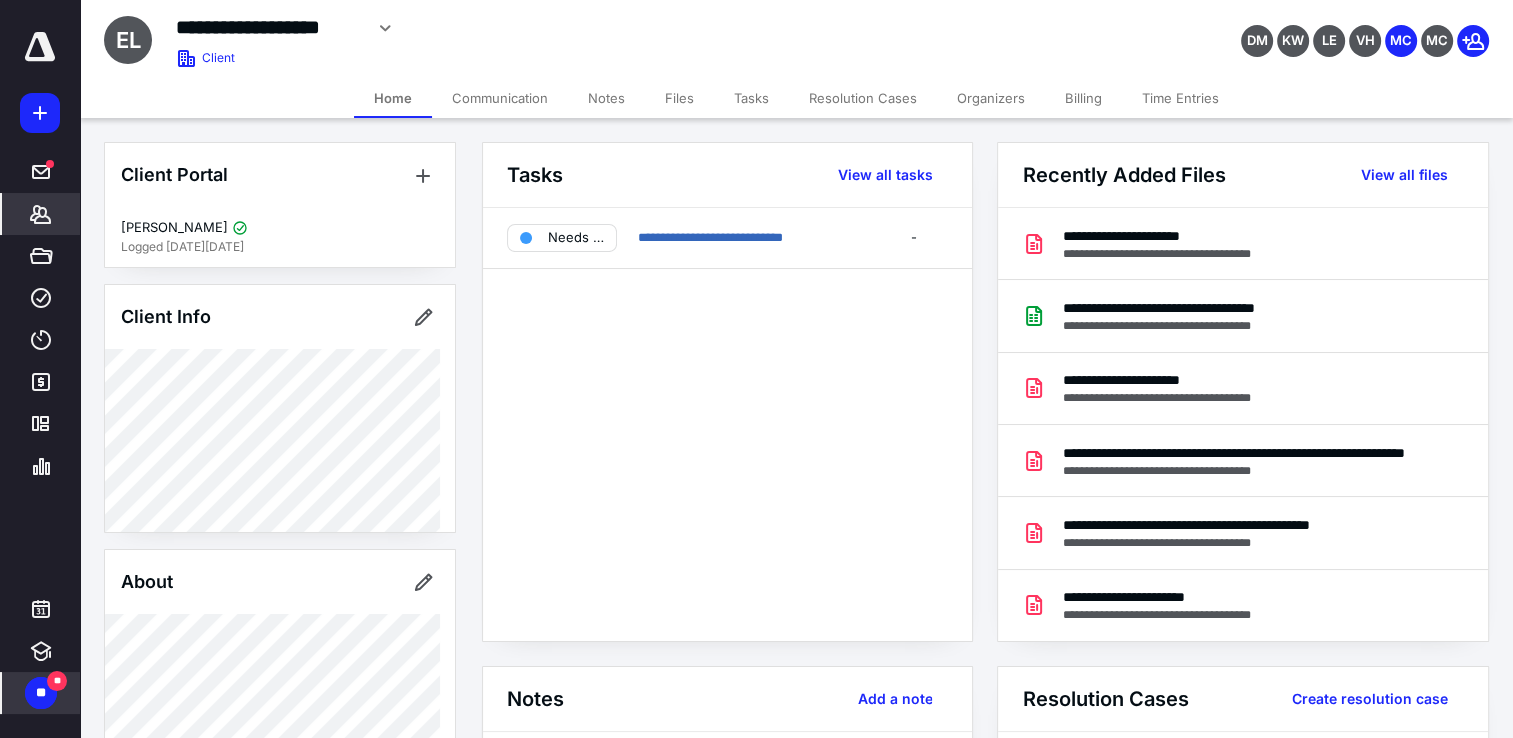 click 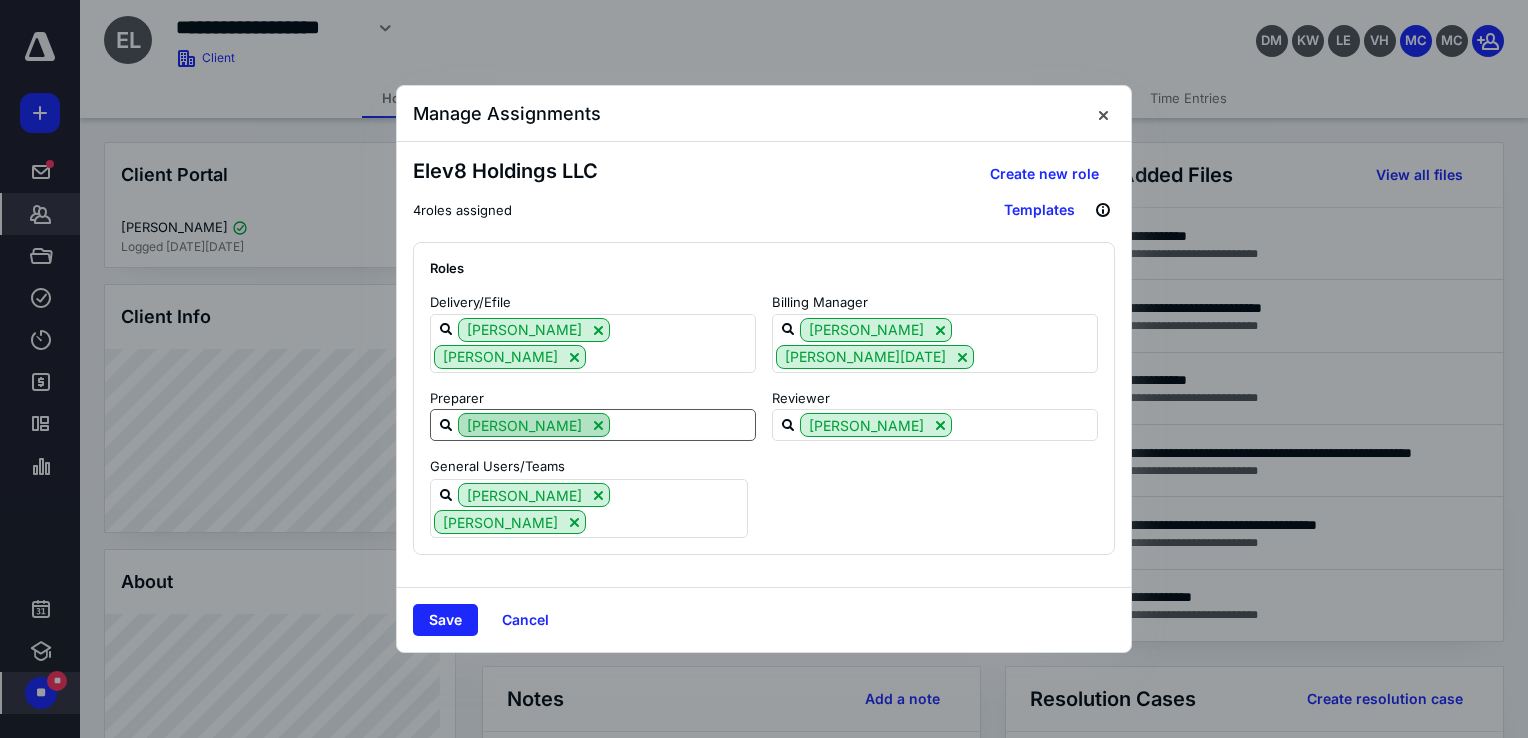 click at bounding box center [598, 425] 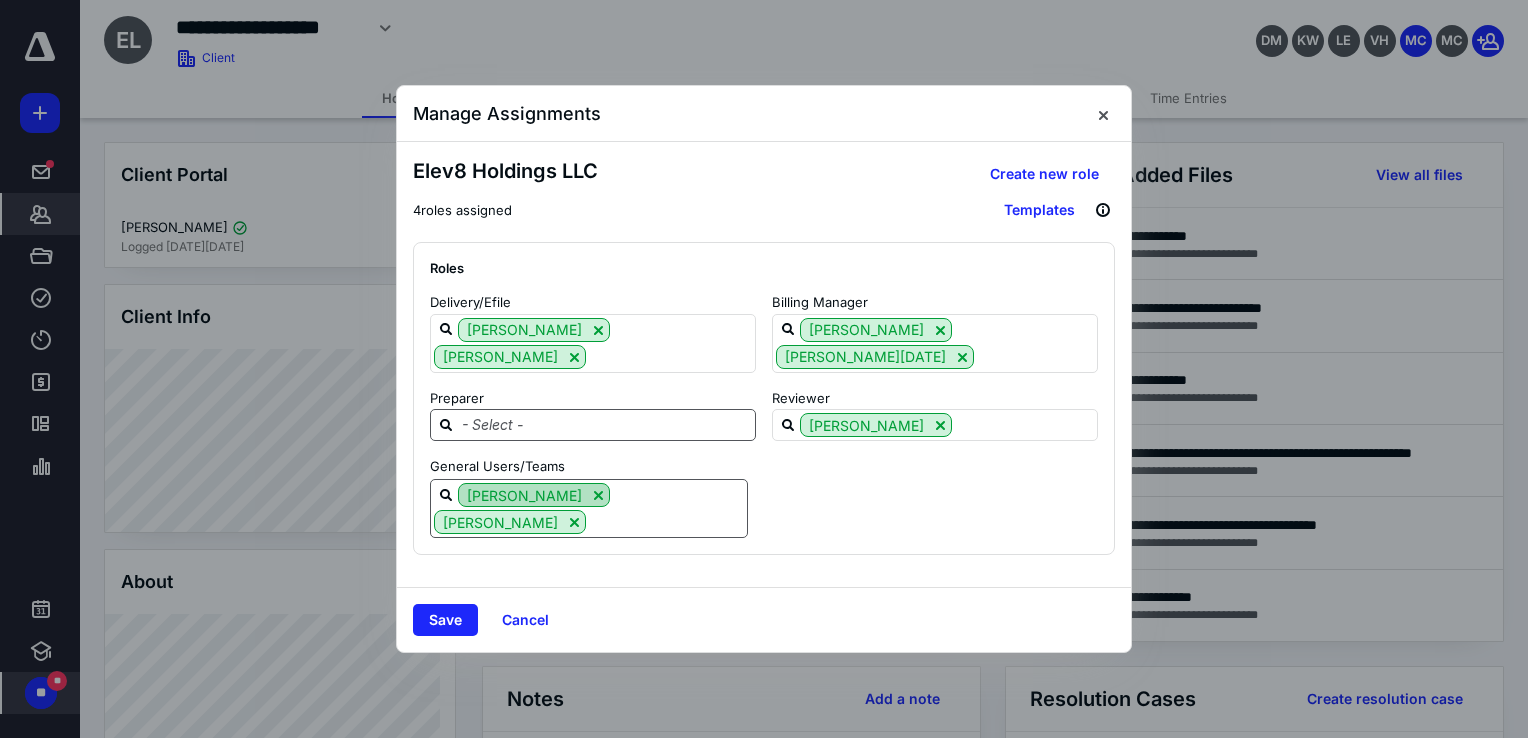 click at bounding box center [598, 495] 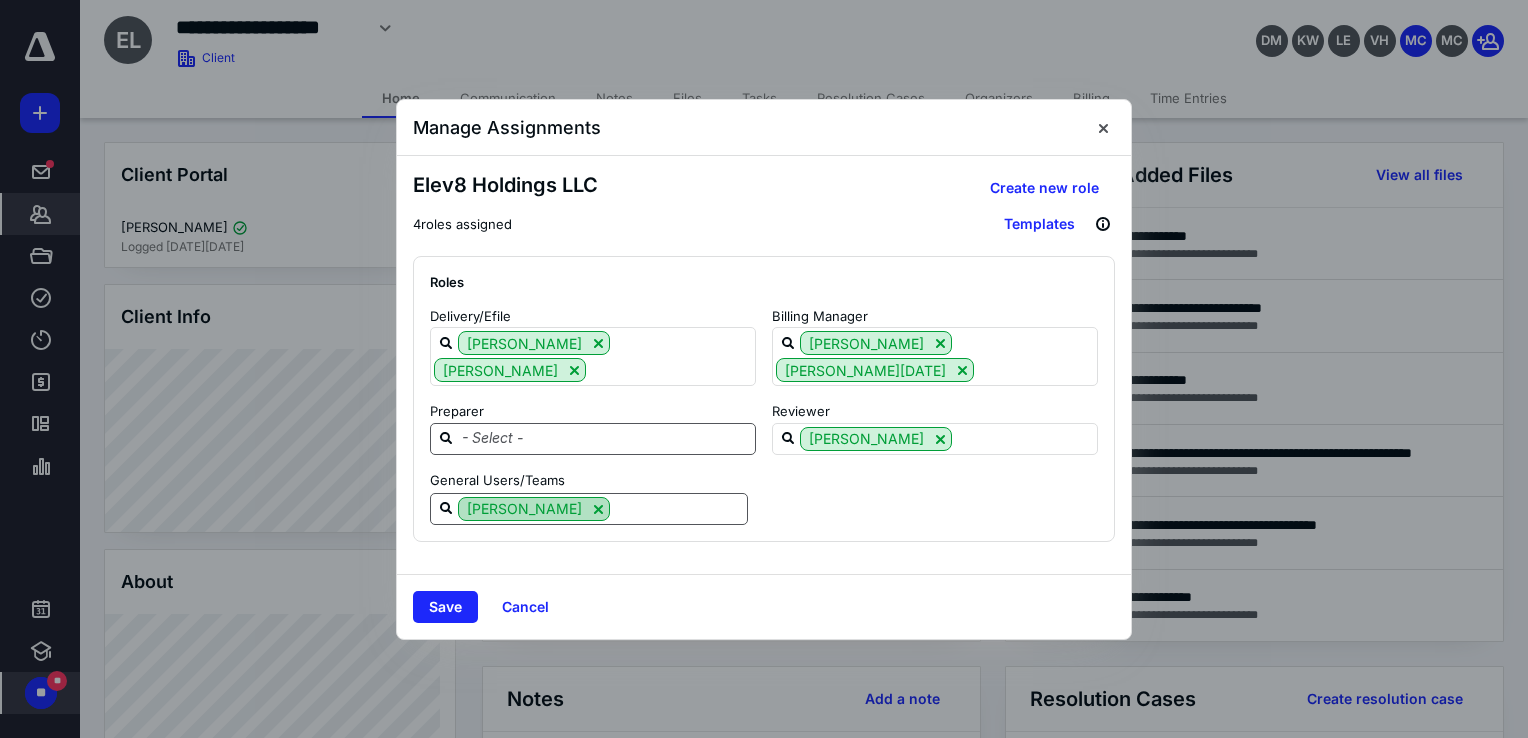 click at bounding box center [598, 509] 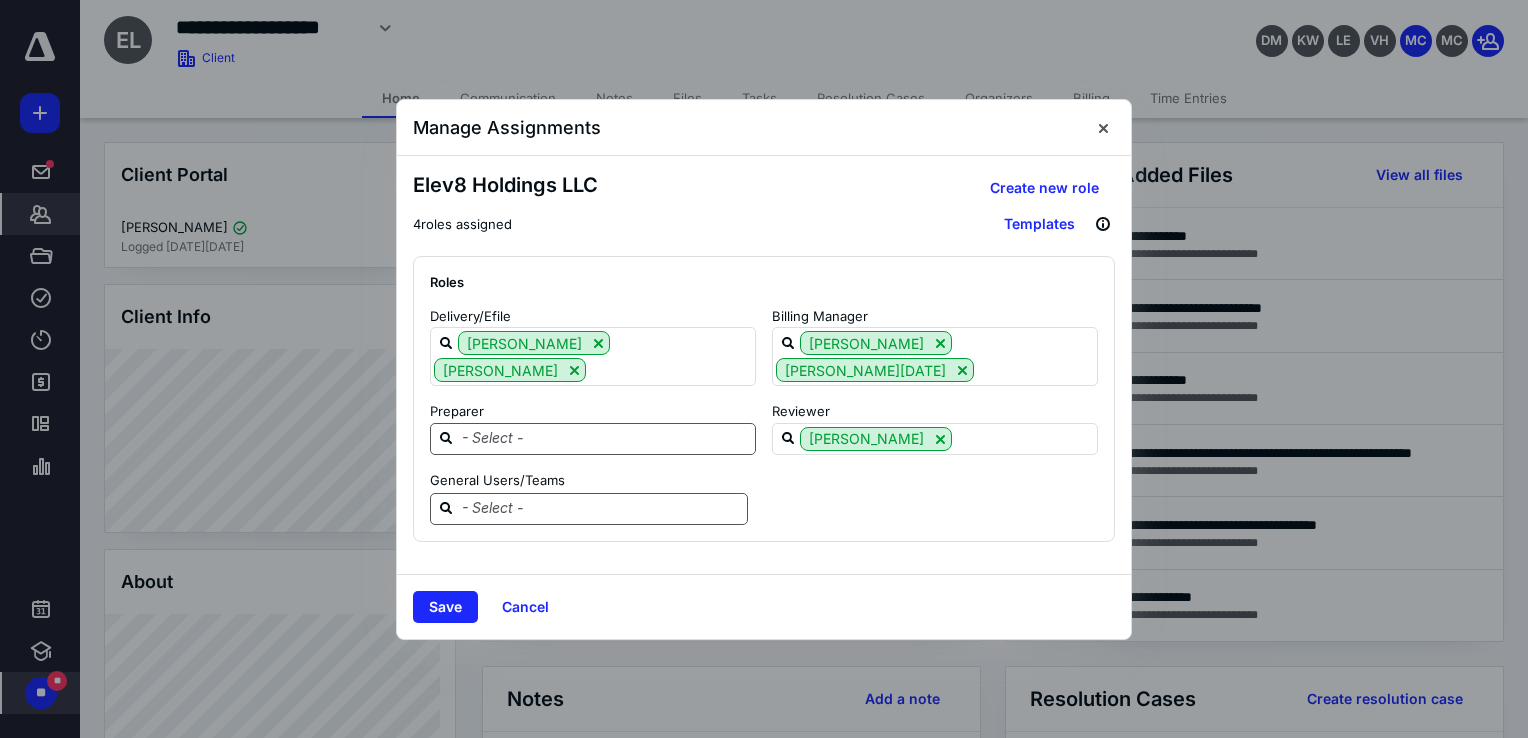 click at bounding box center [605, 438] 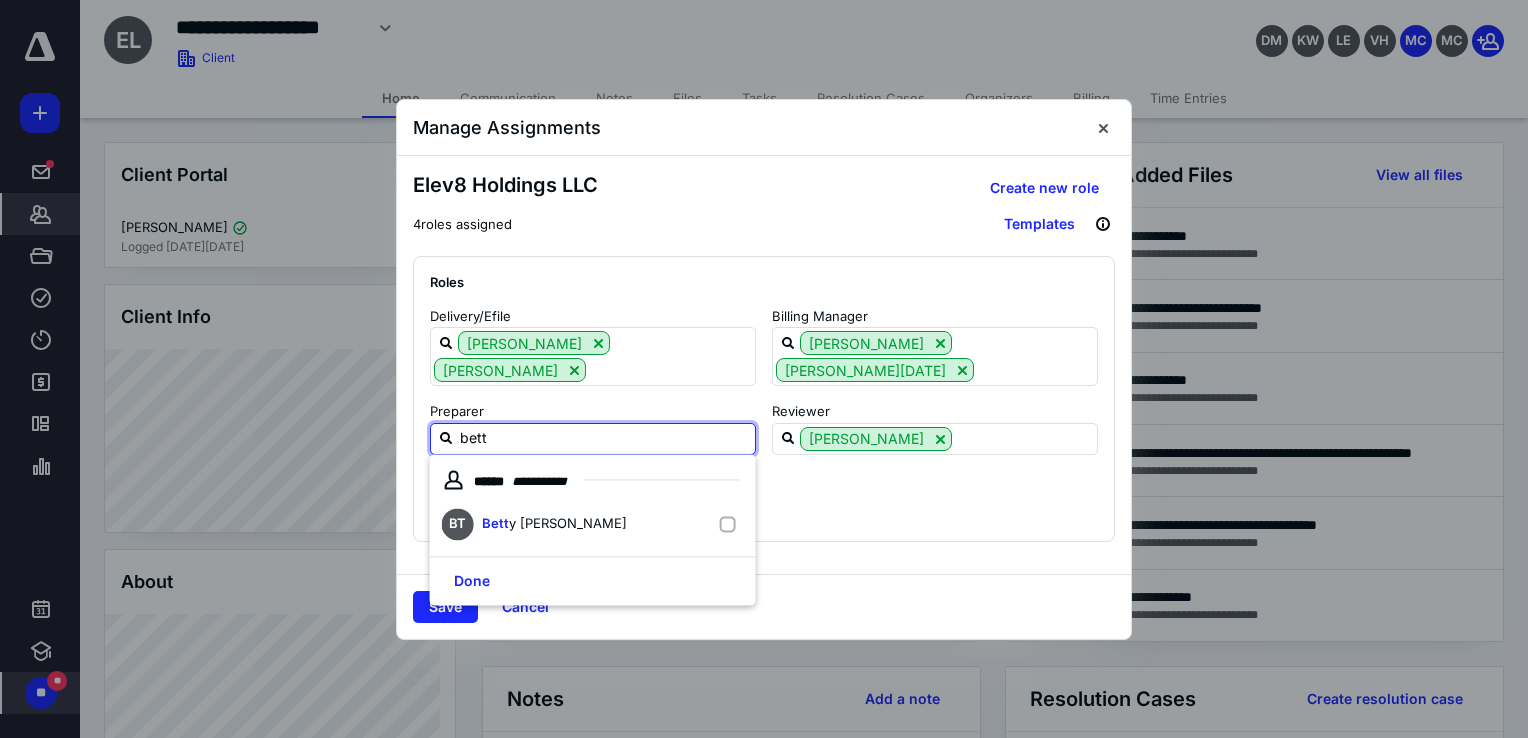 type on "betty" 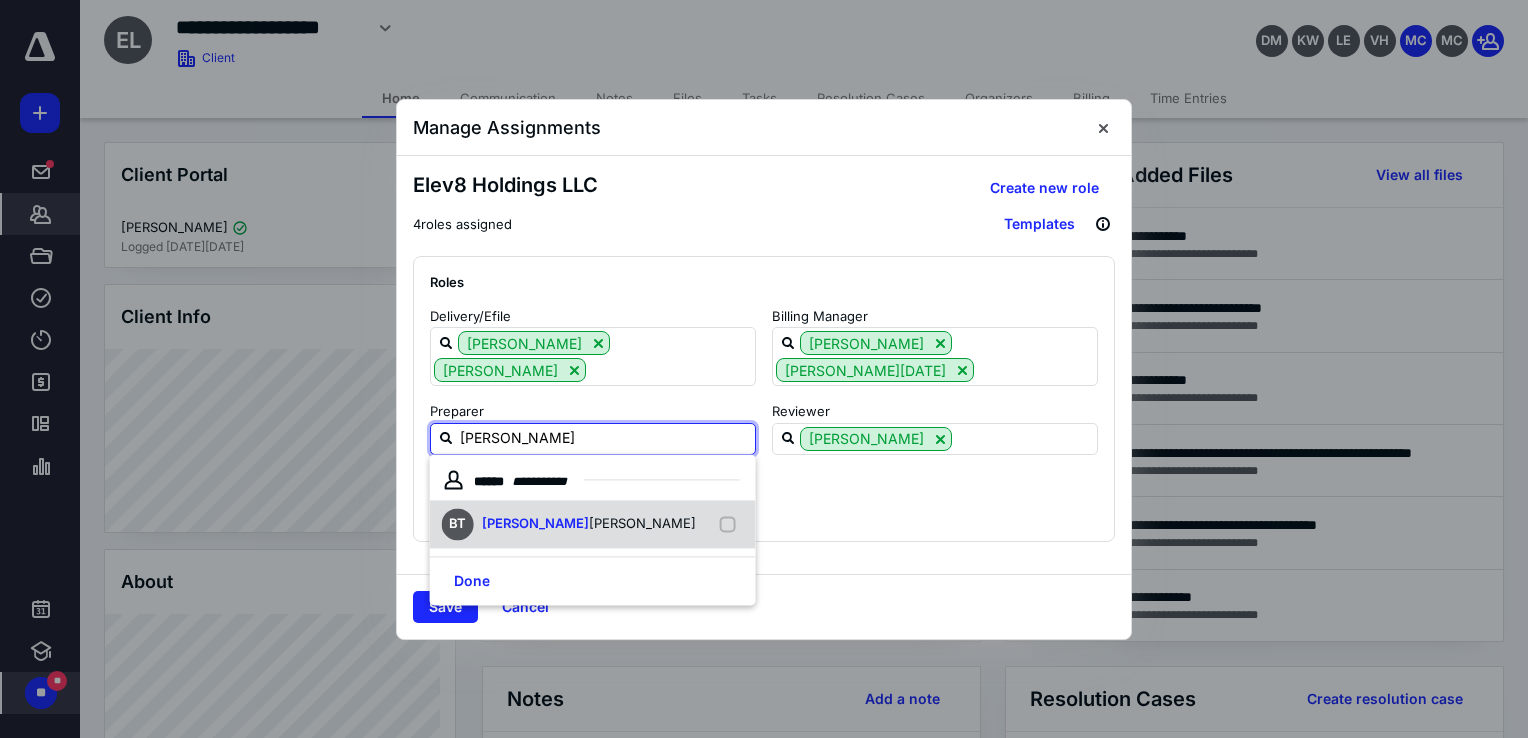 click on "BT Betty  Tucker" at bounding box center [573, 524] 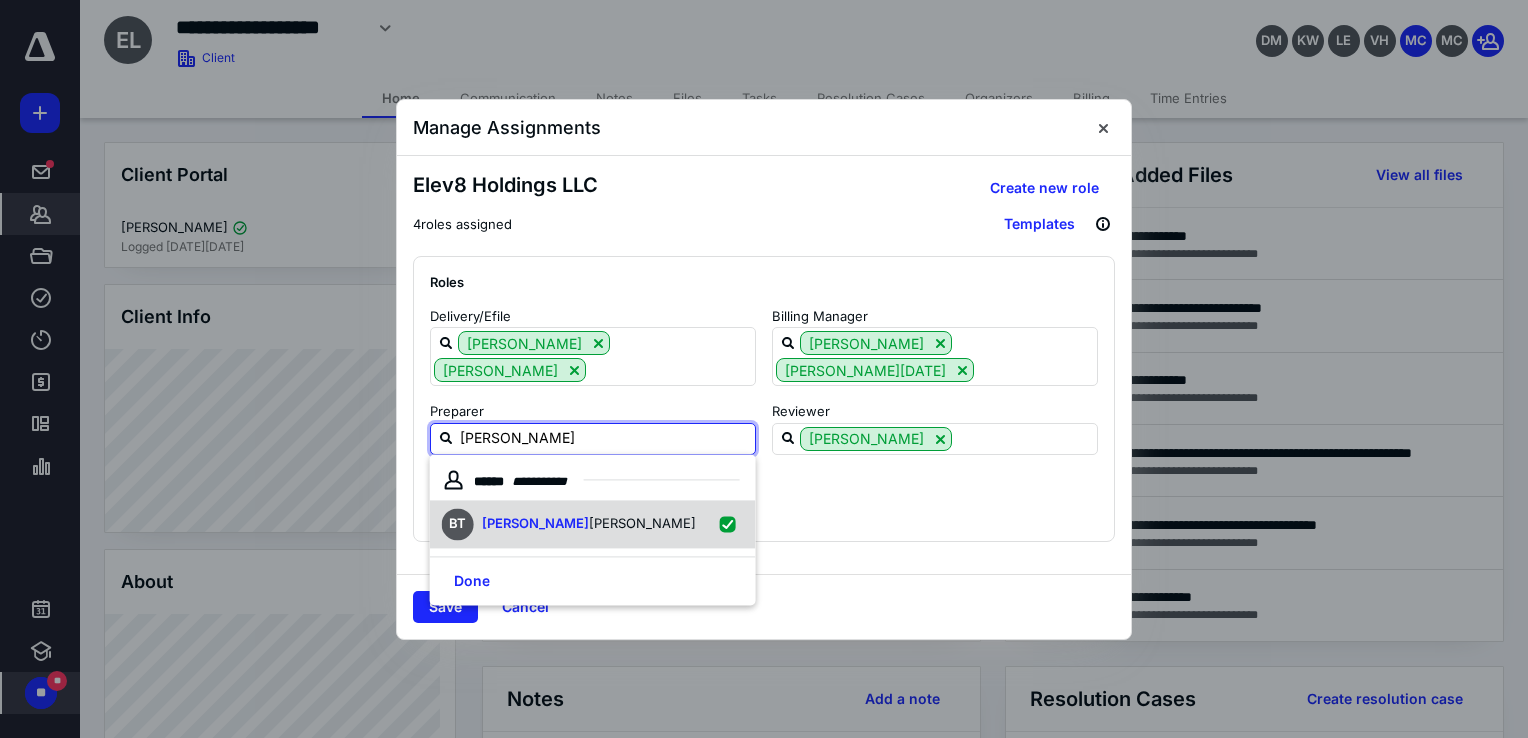 checkbox on "true" 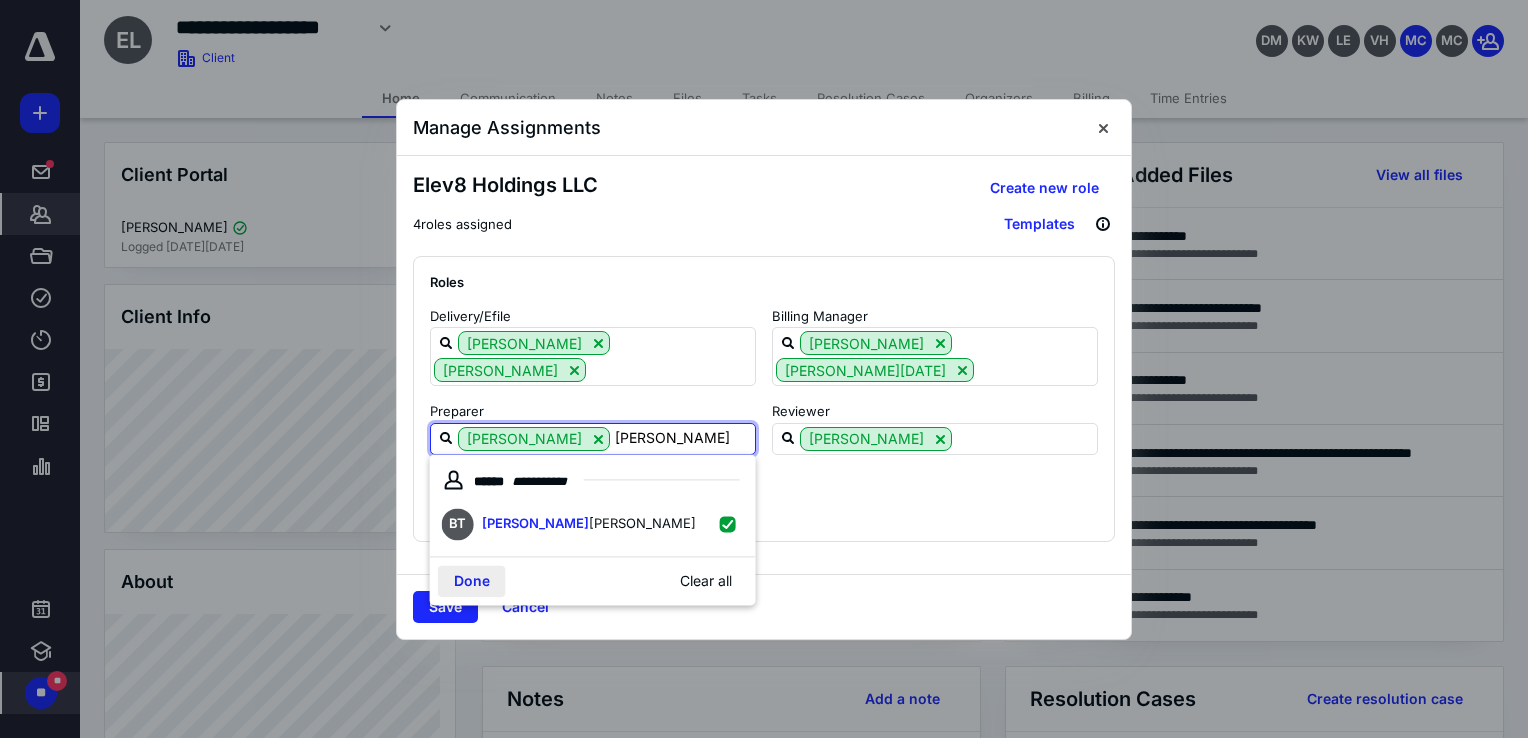 type on "betty" 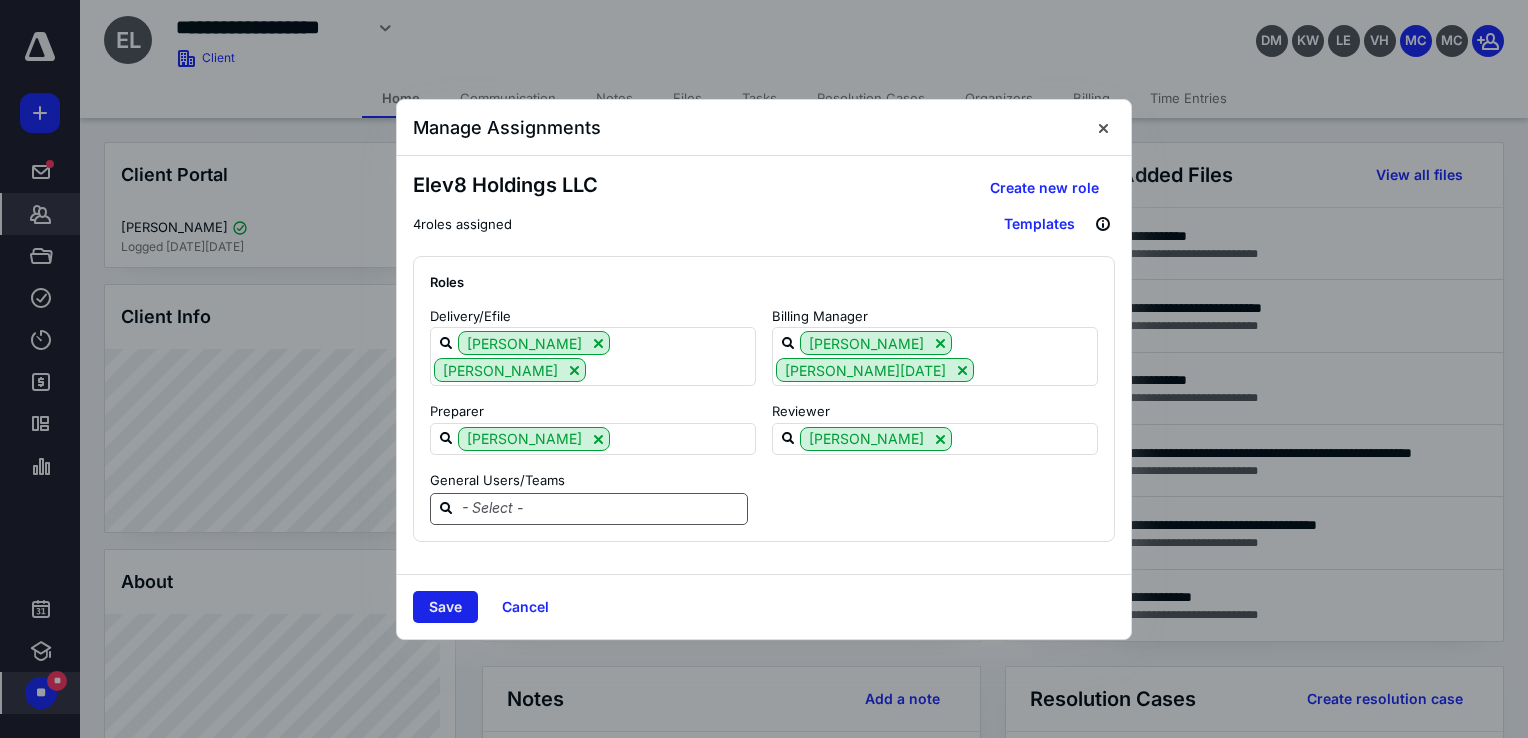 click on "Save" at bounding box center (445, 607) 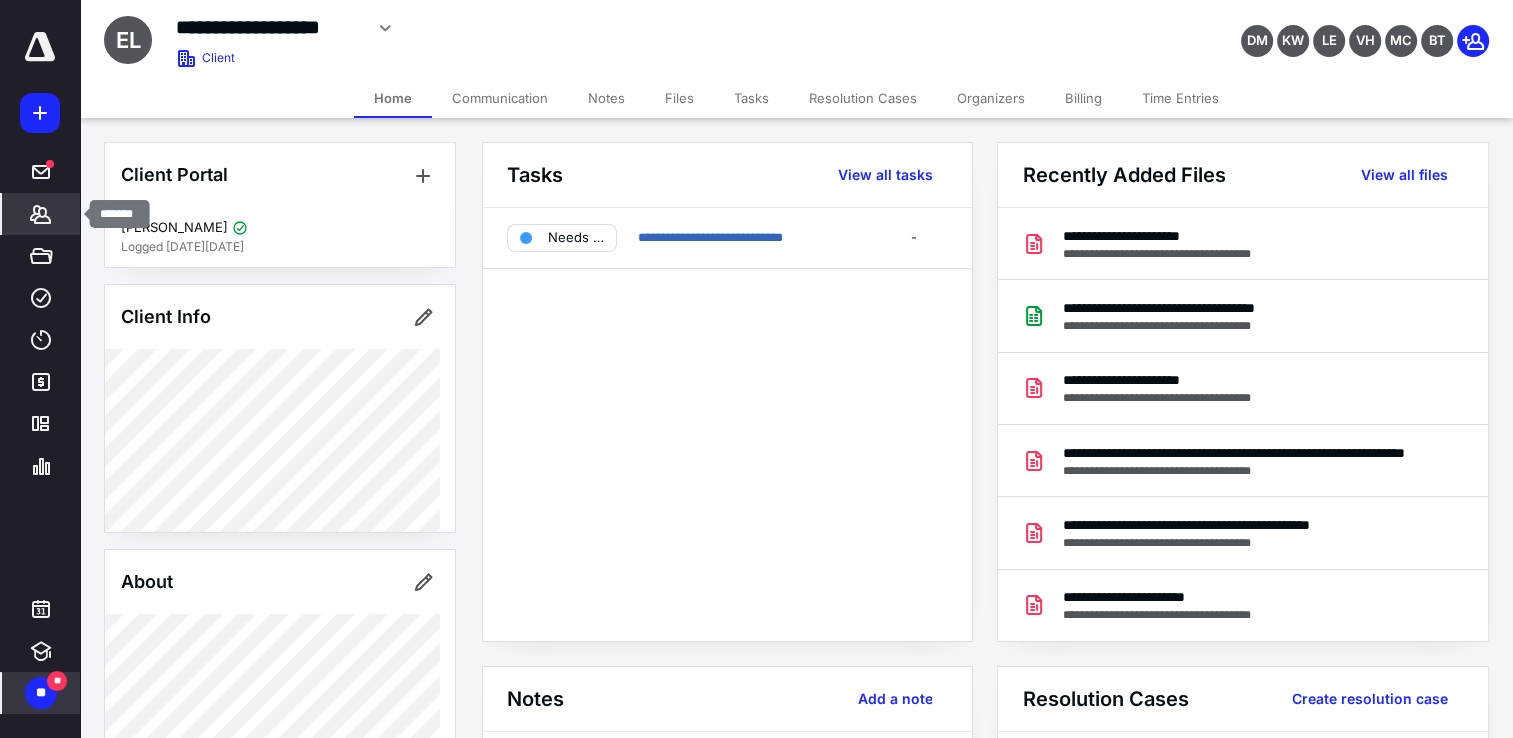 click 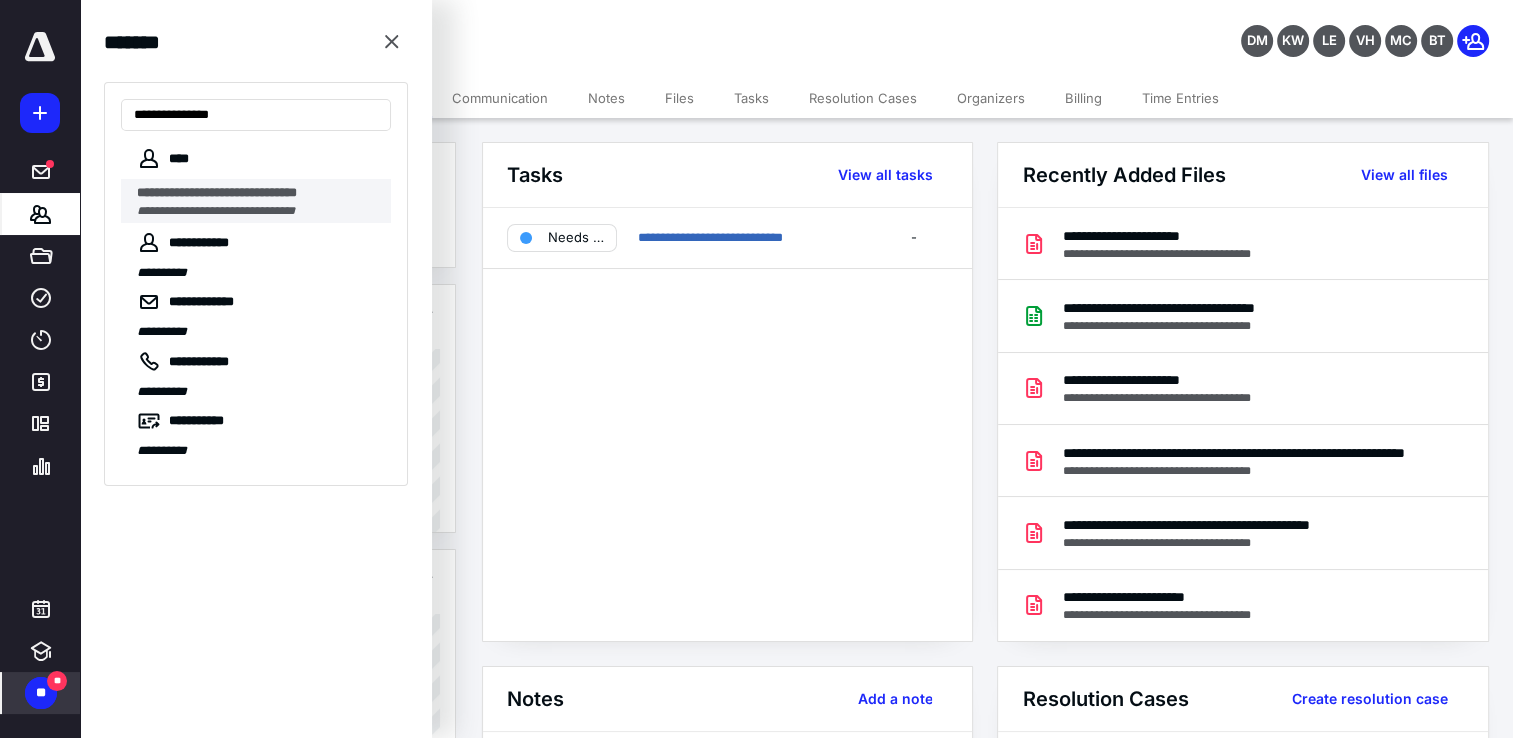 type on "**********" 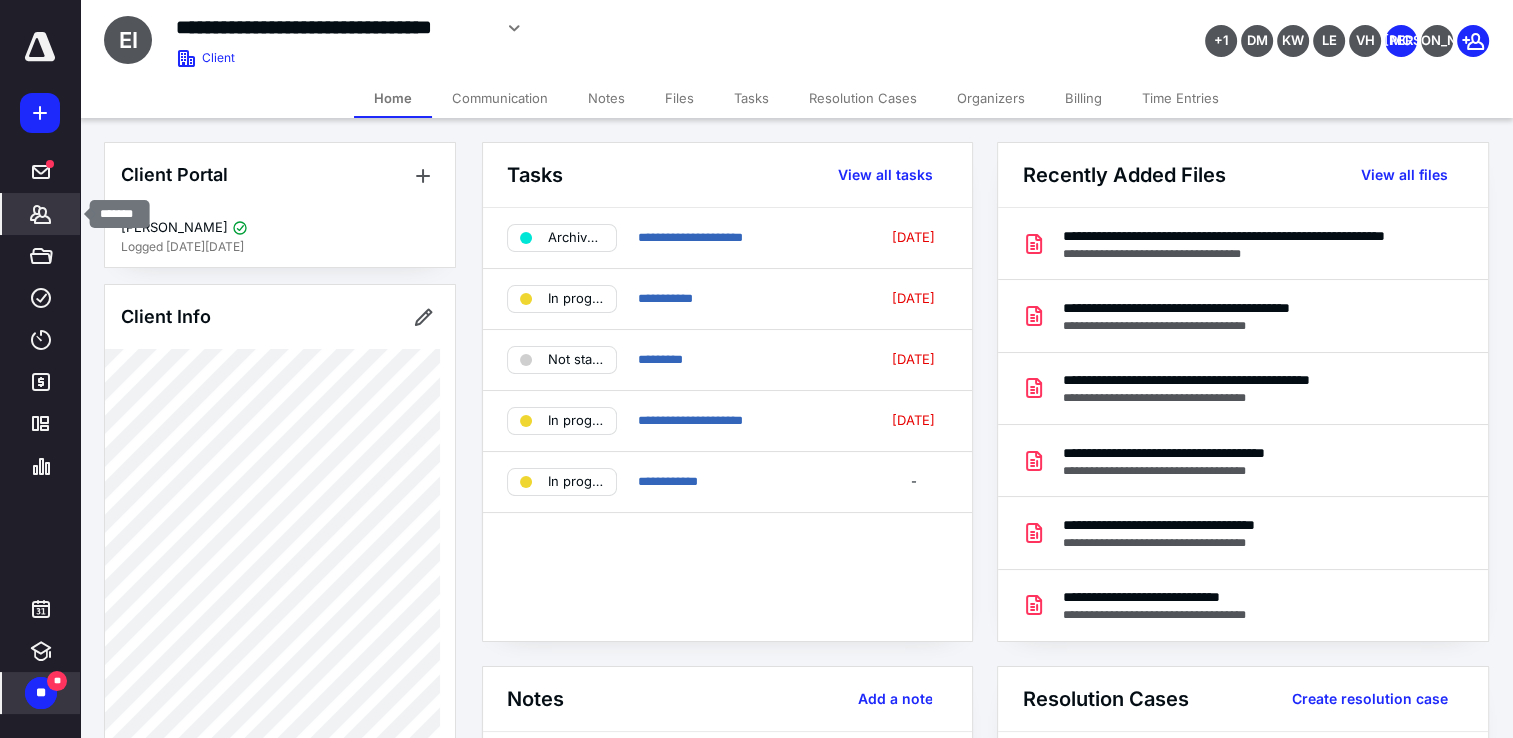 click 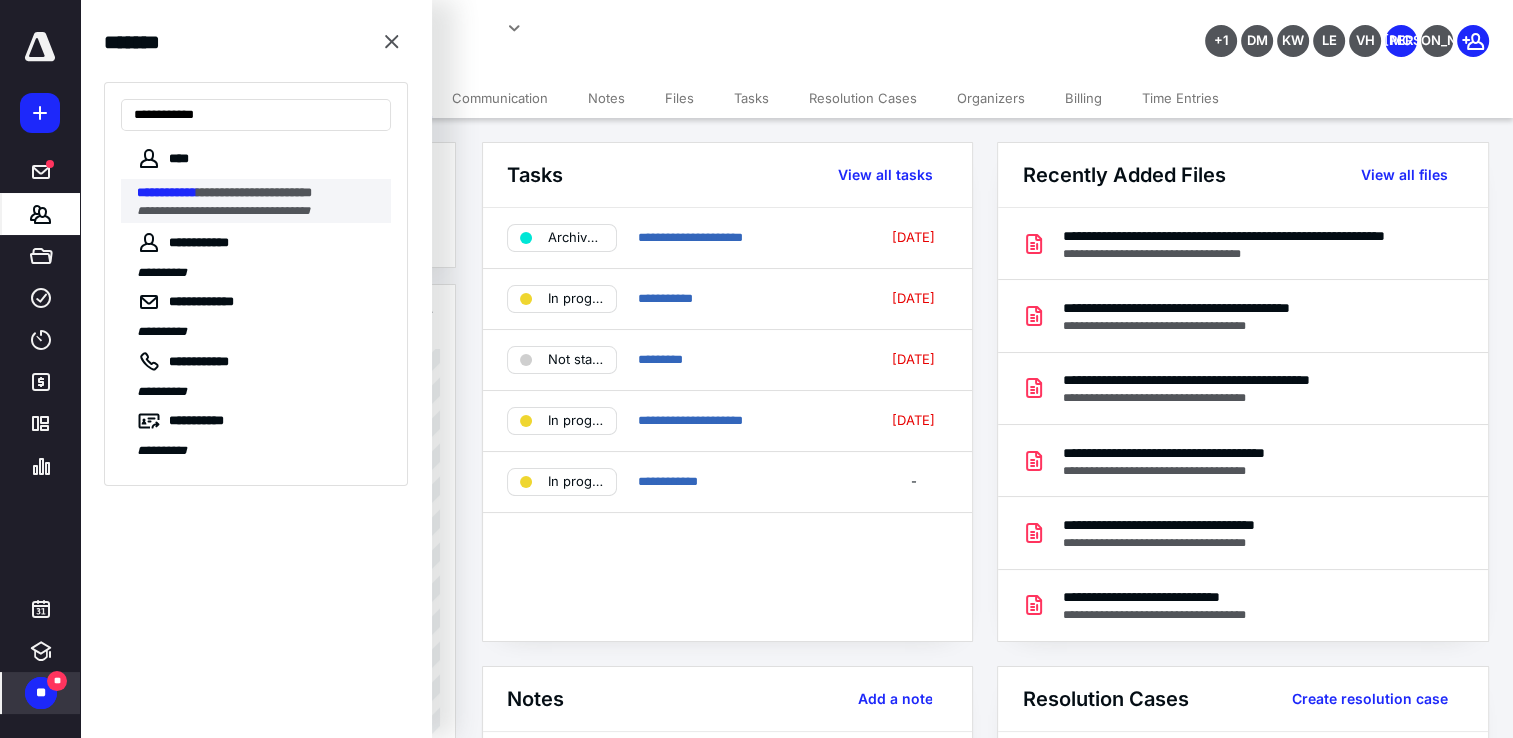 type on "**********" 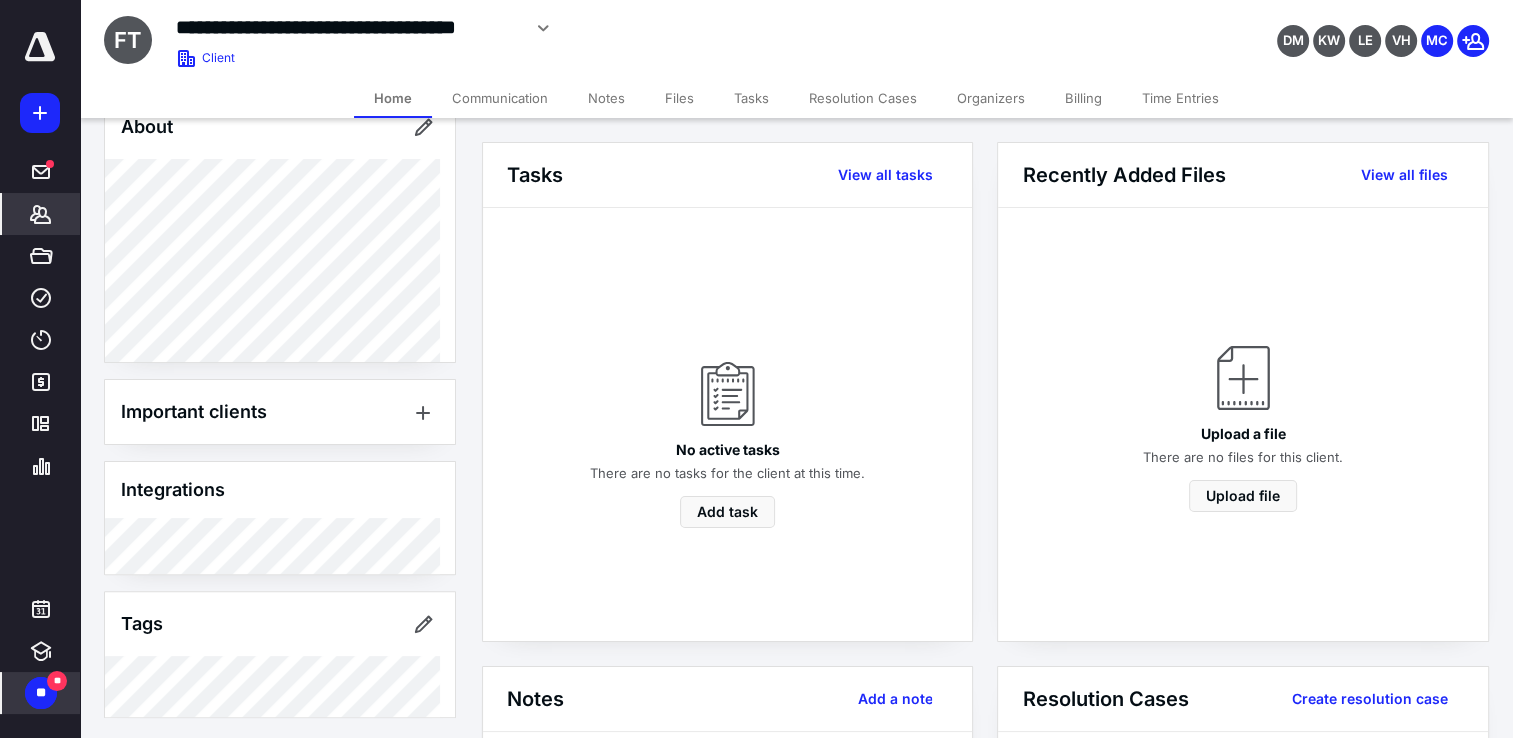 scroll, scrollTop: 0, scrollLeft: 0, axis: both 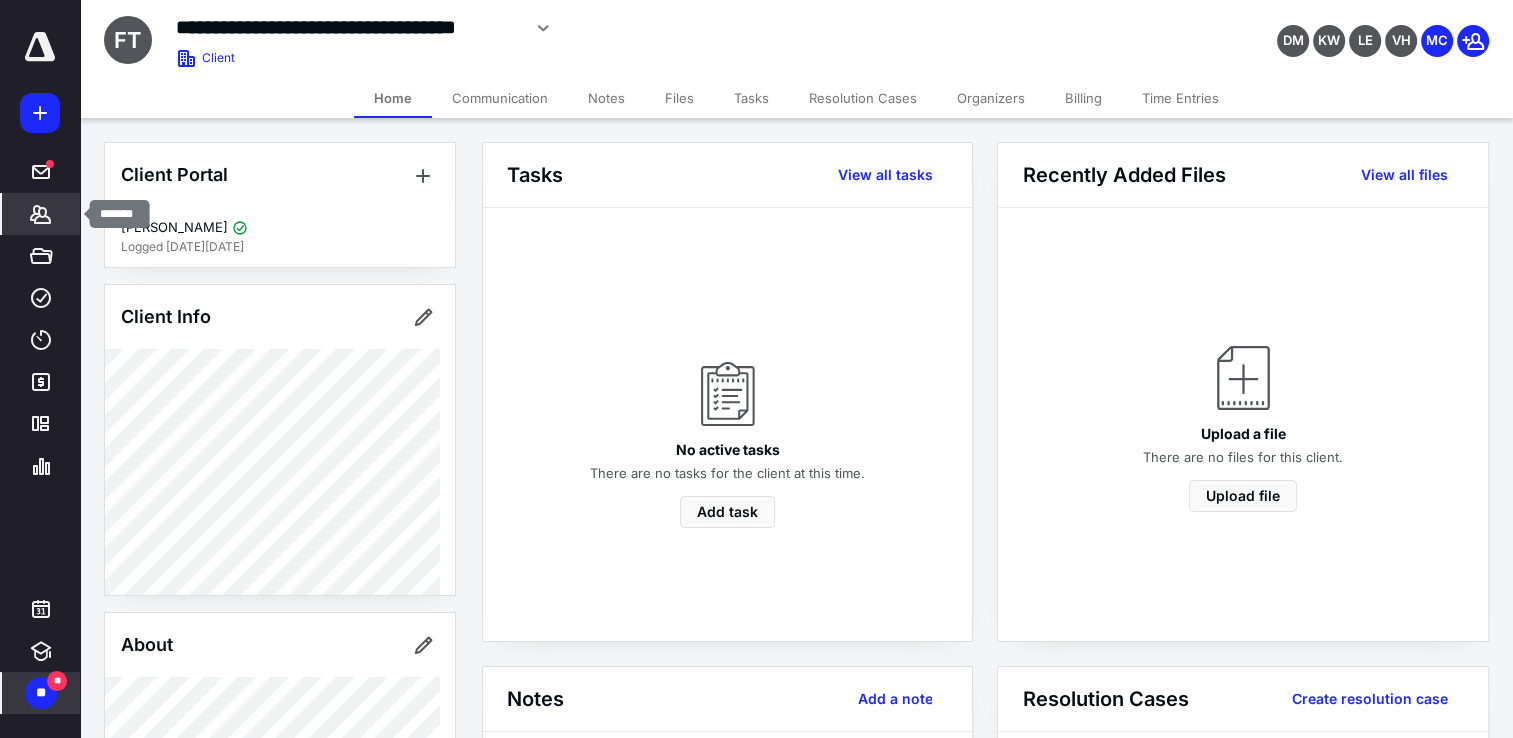 click 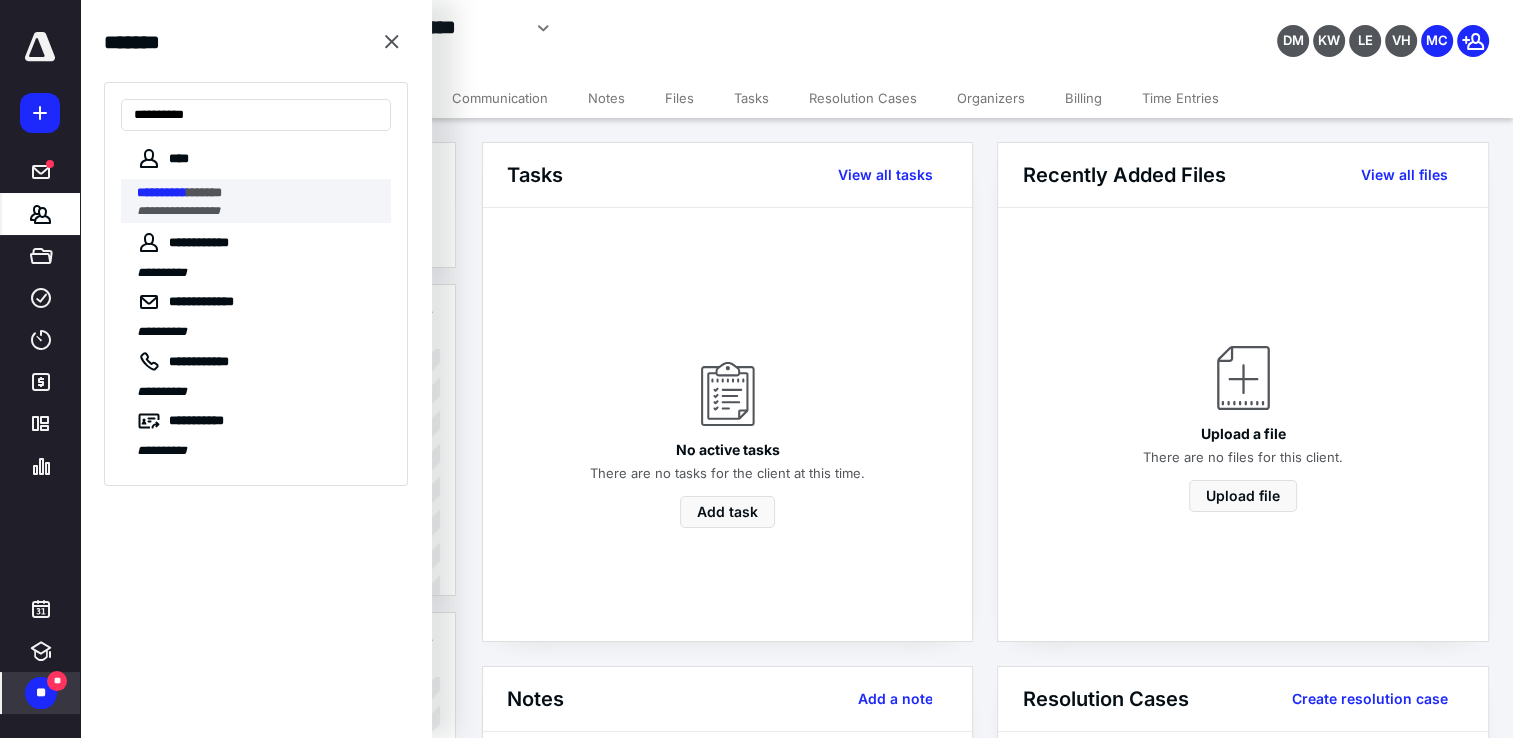type on "**********" 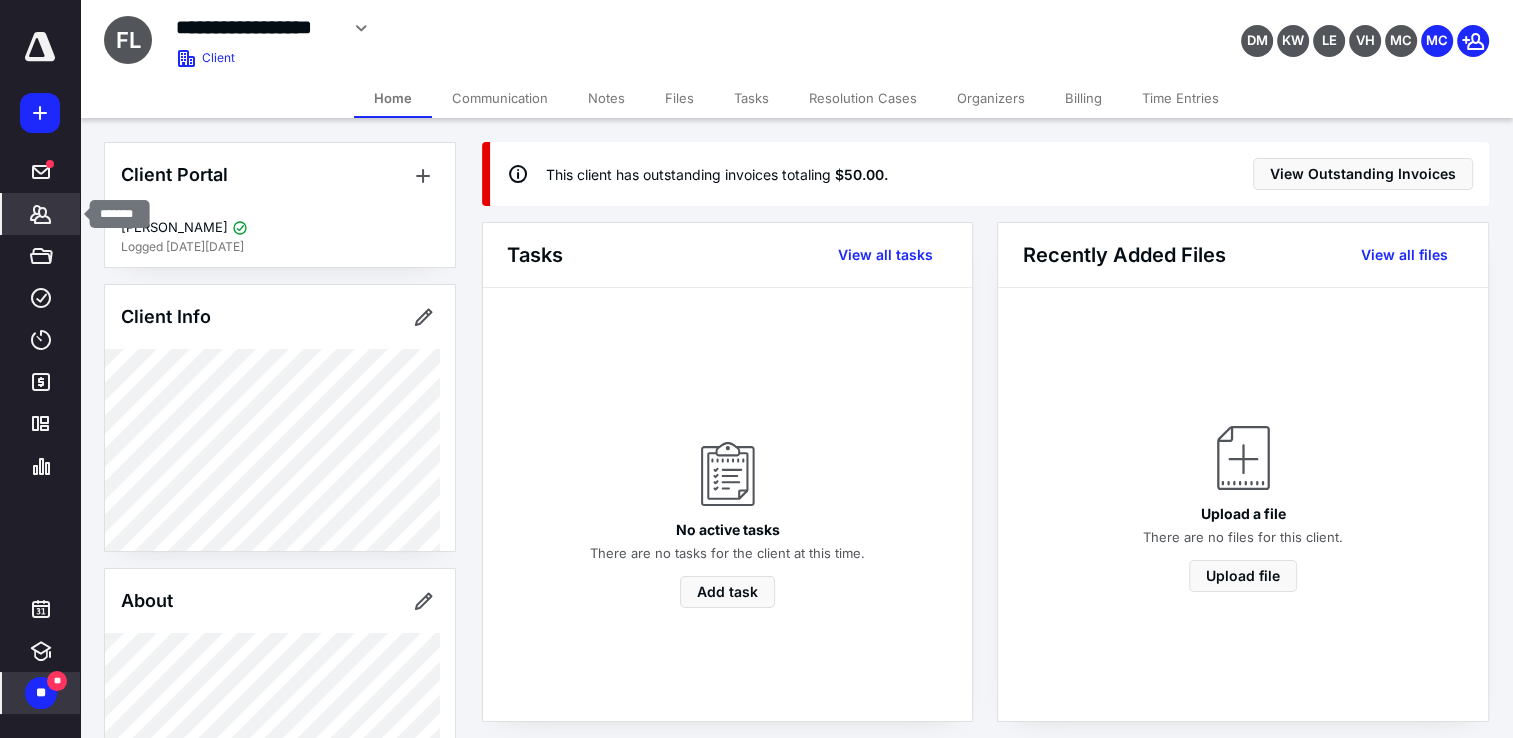 click on "*******" at bounding box center (41, 214) 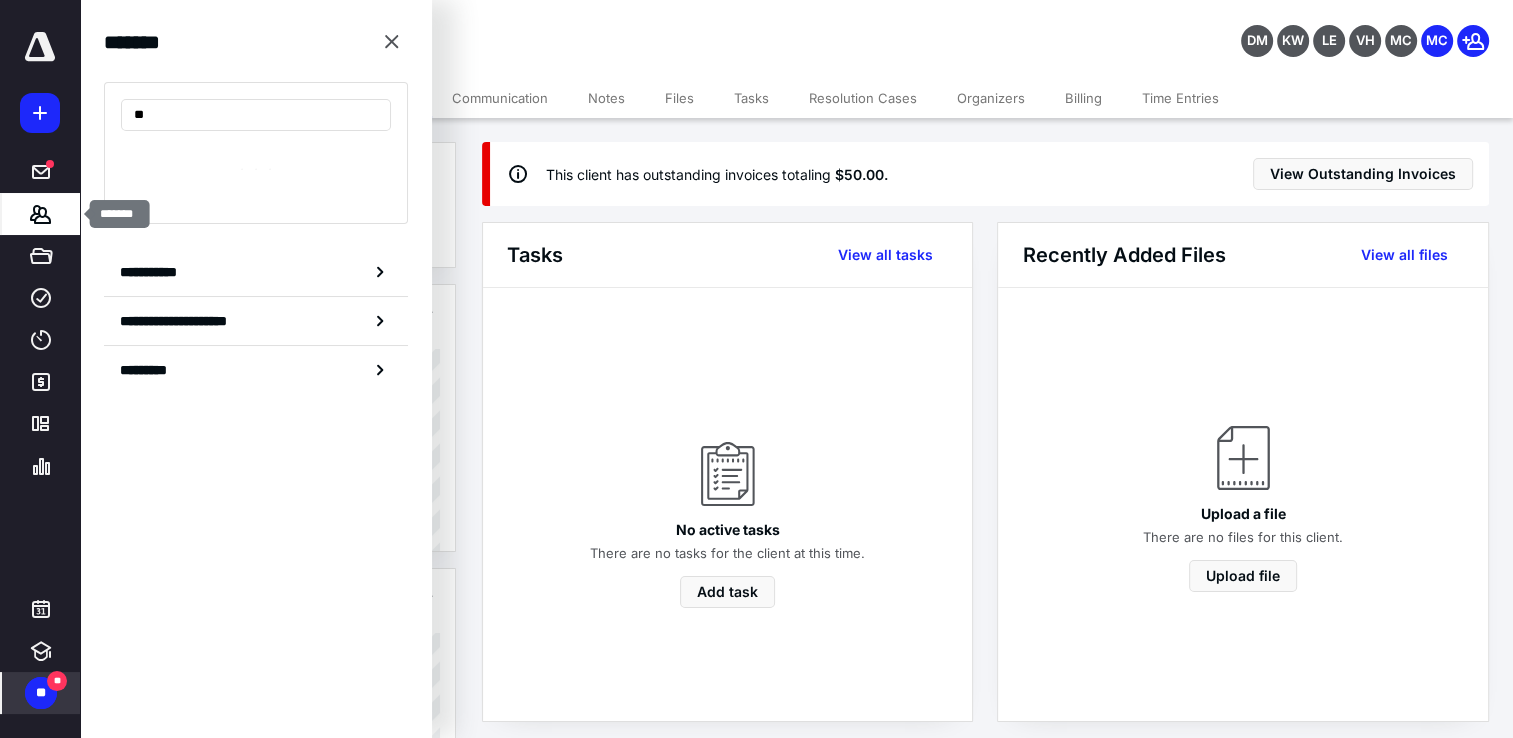 type on "*" 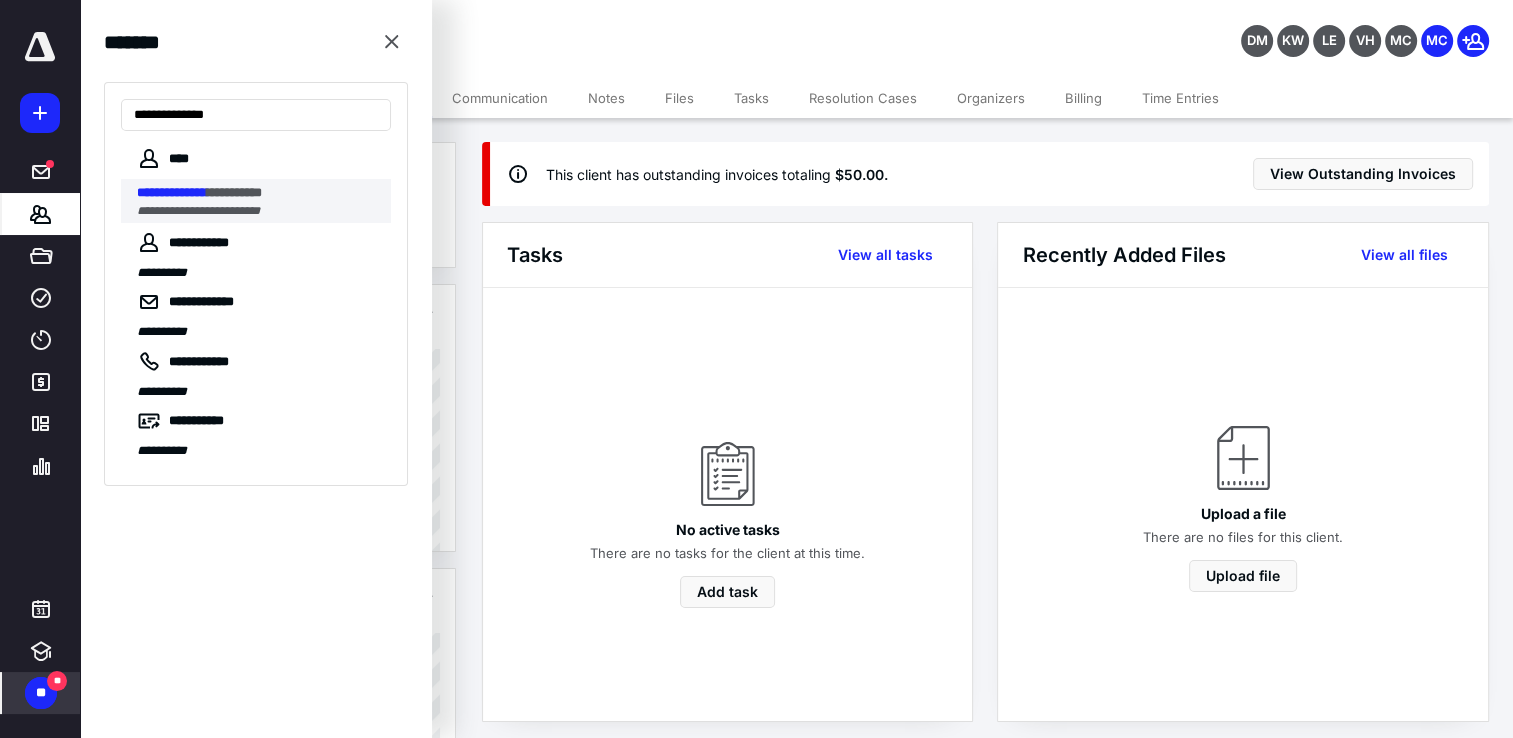 type on "**********" 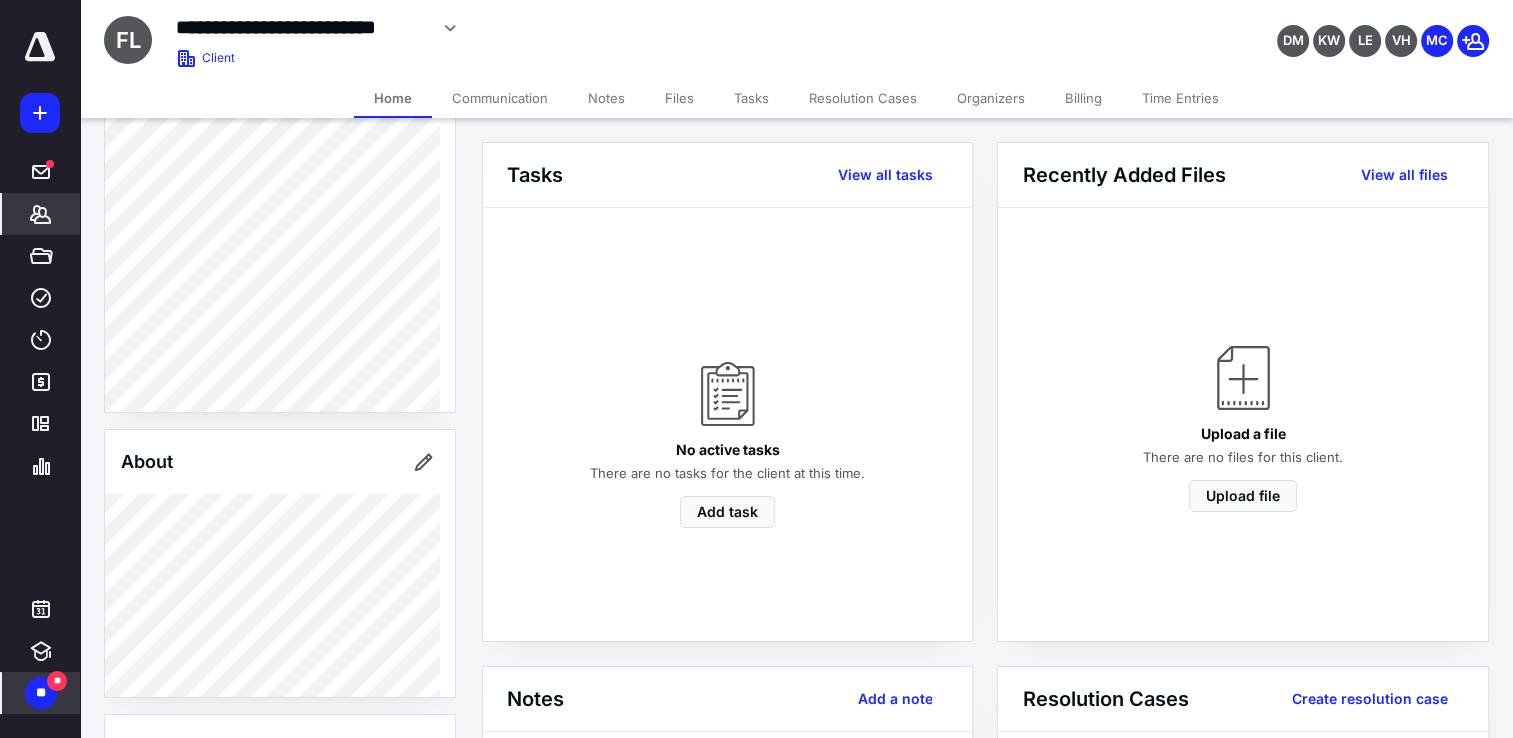 scroll, scrollTop: 192, scrollLeft: 0, axis: vertical 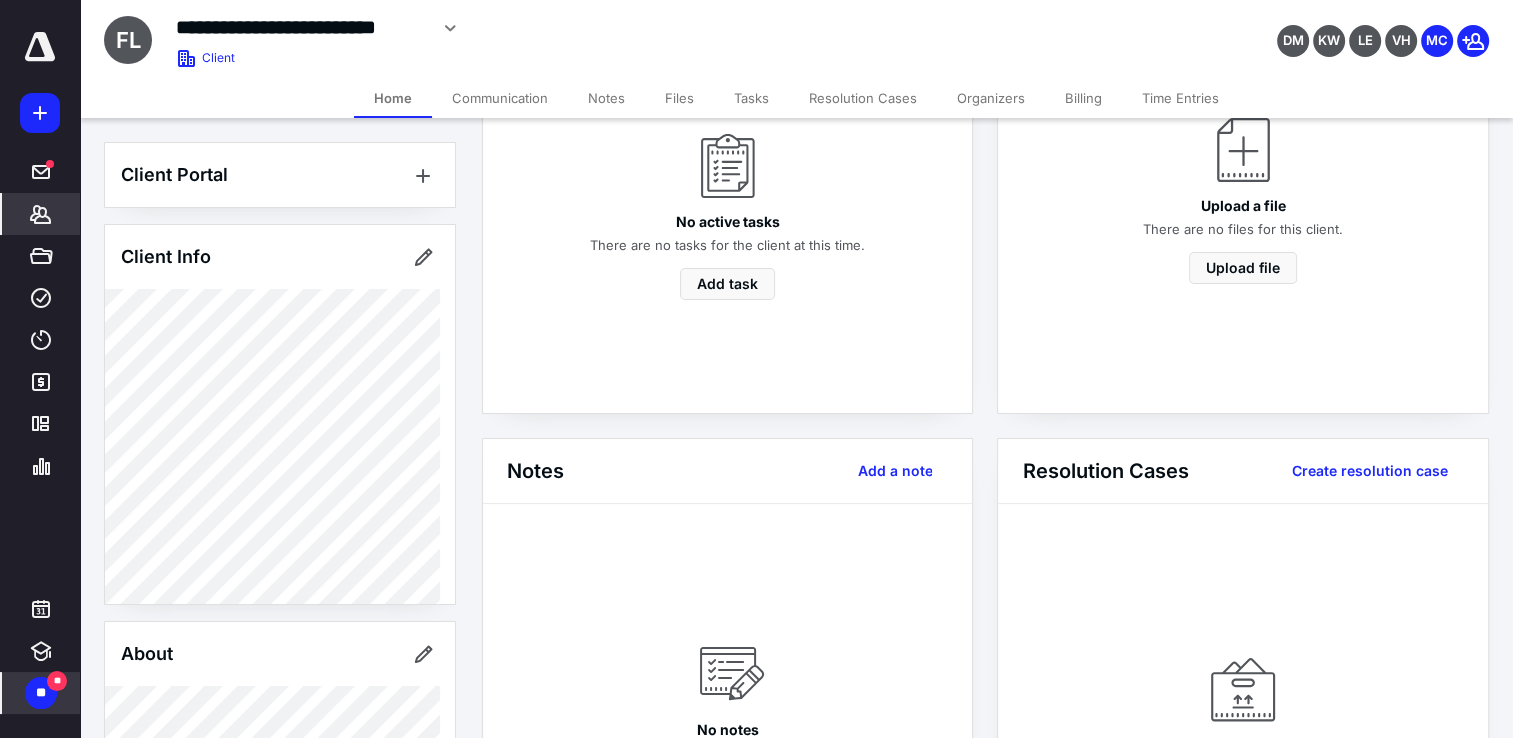 click 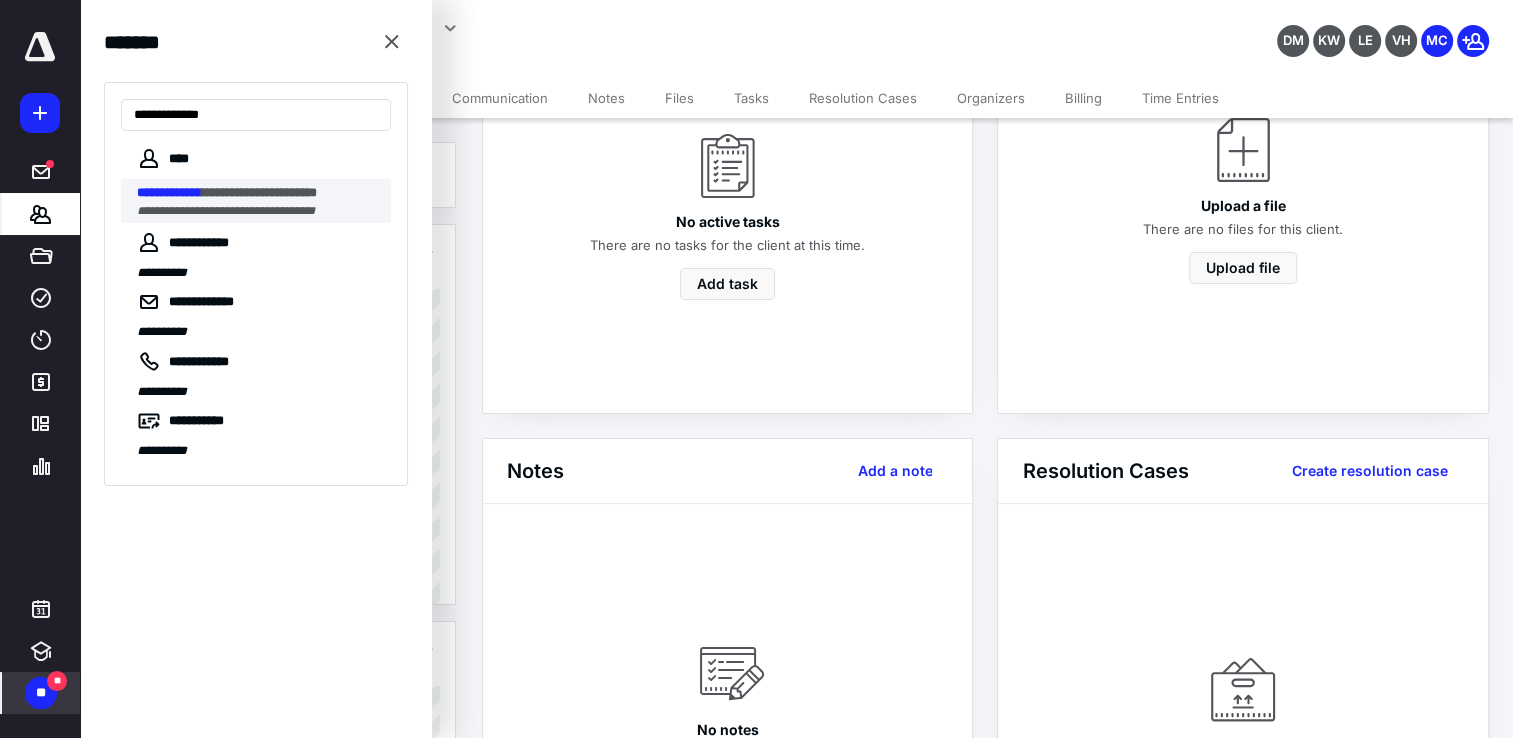 type on "**********" 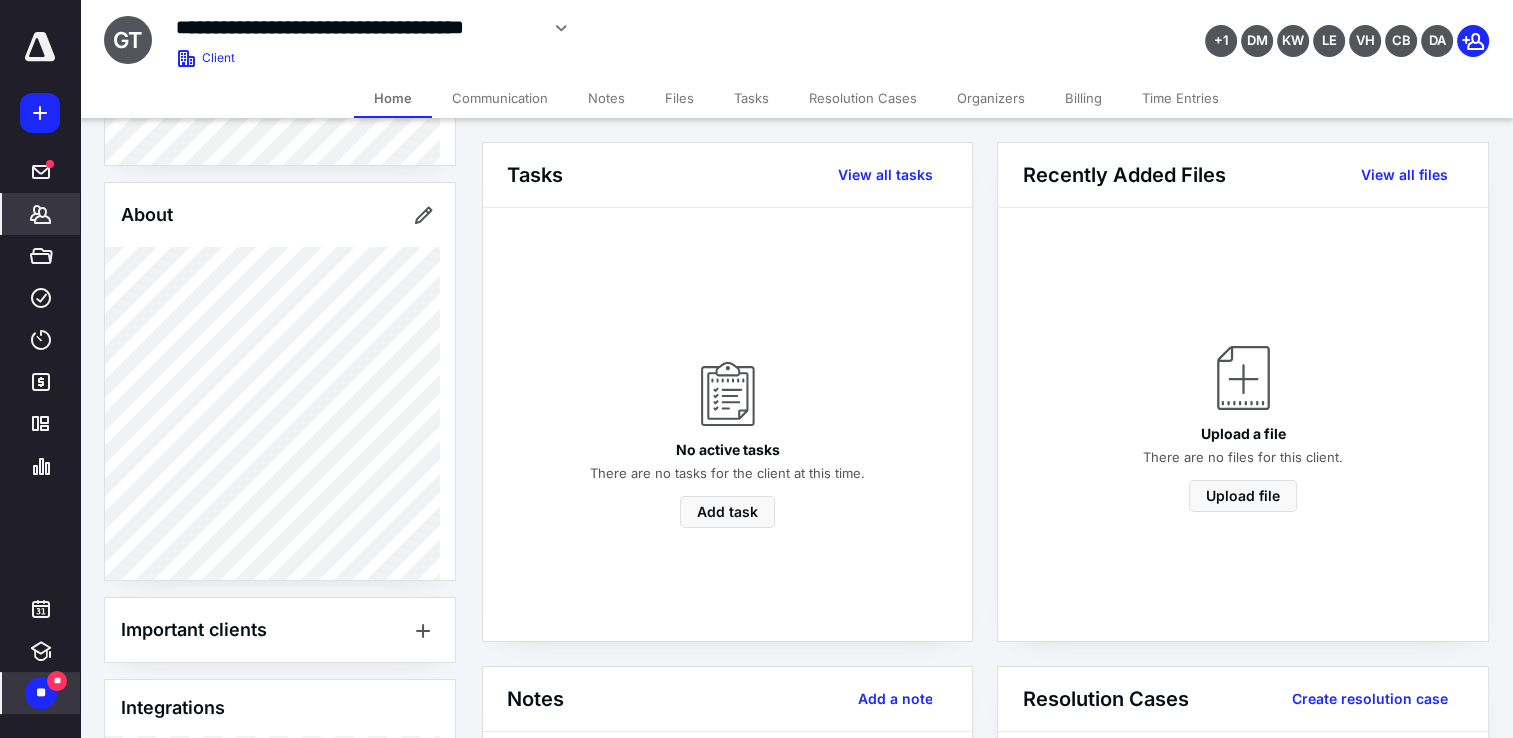 scroll, scrollTop: 595, scrollLeft: 0, axis: vertical 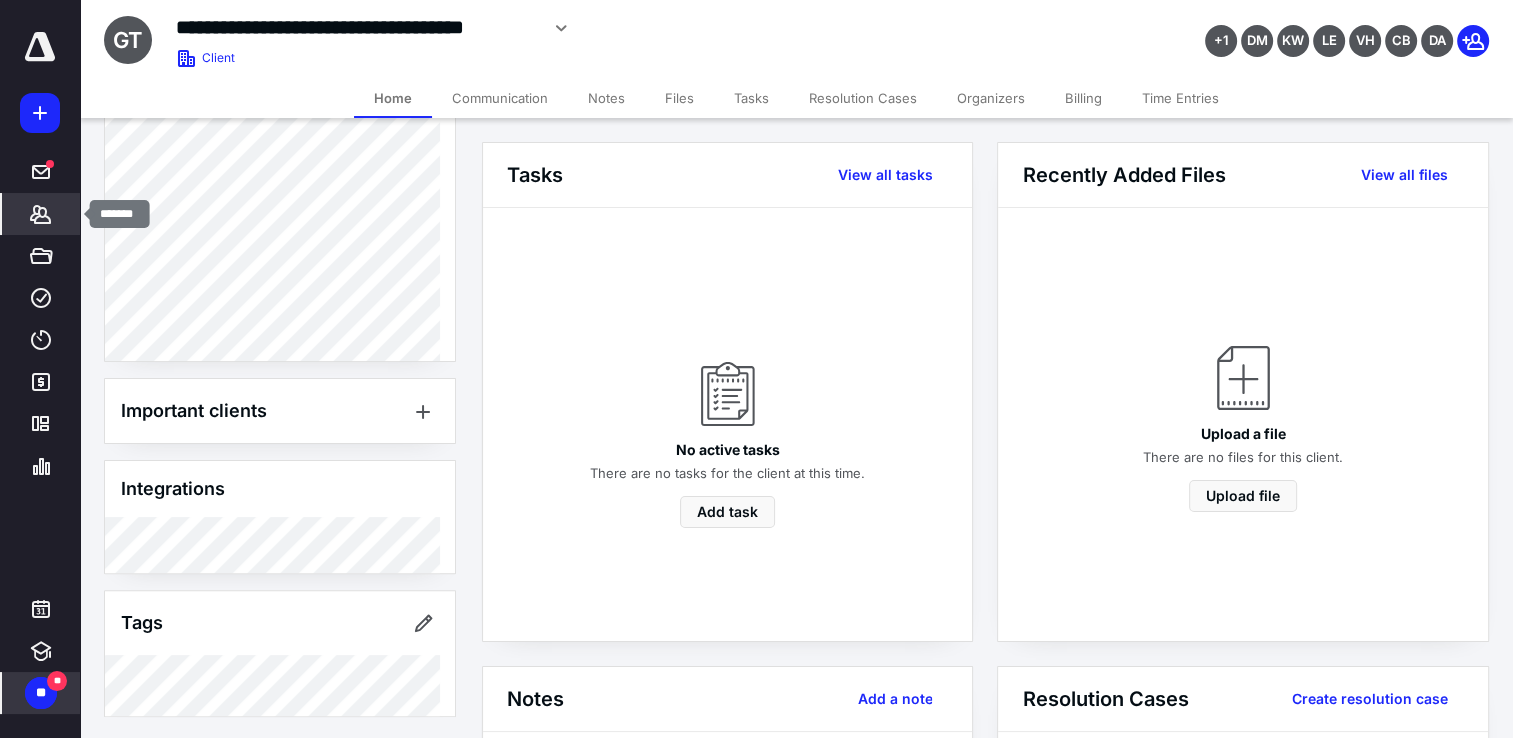 click on "*******" at bounding box center (41, 214) 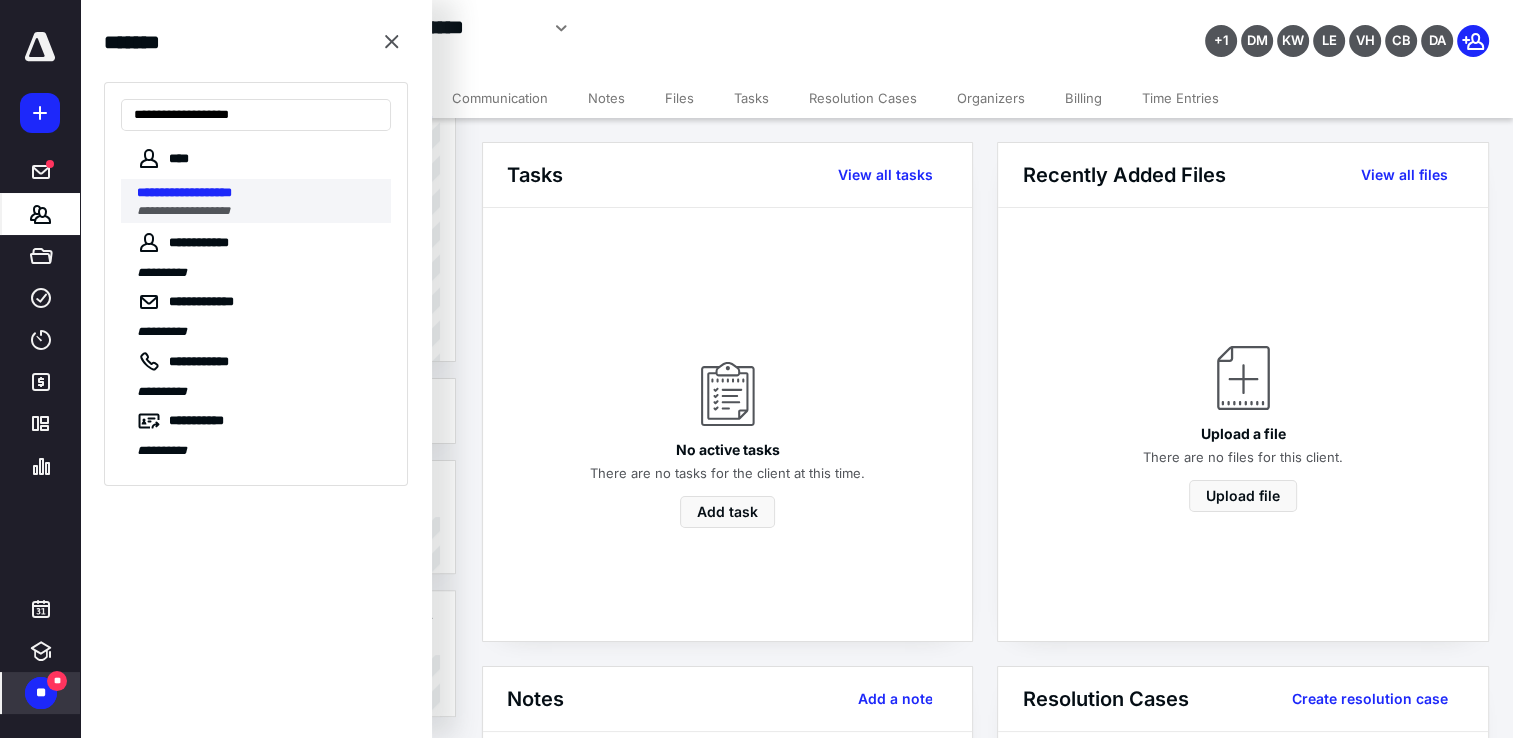 type on "**********" 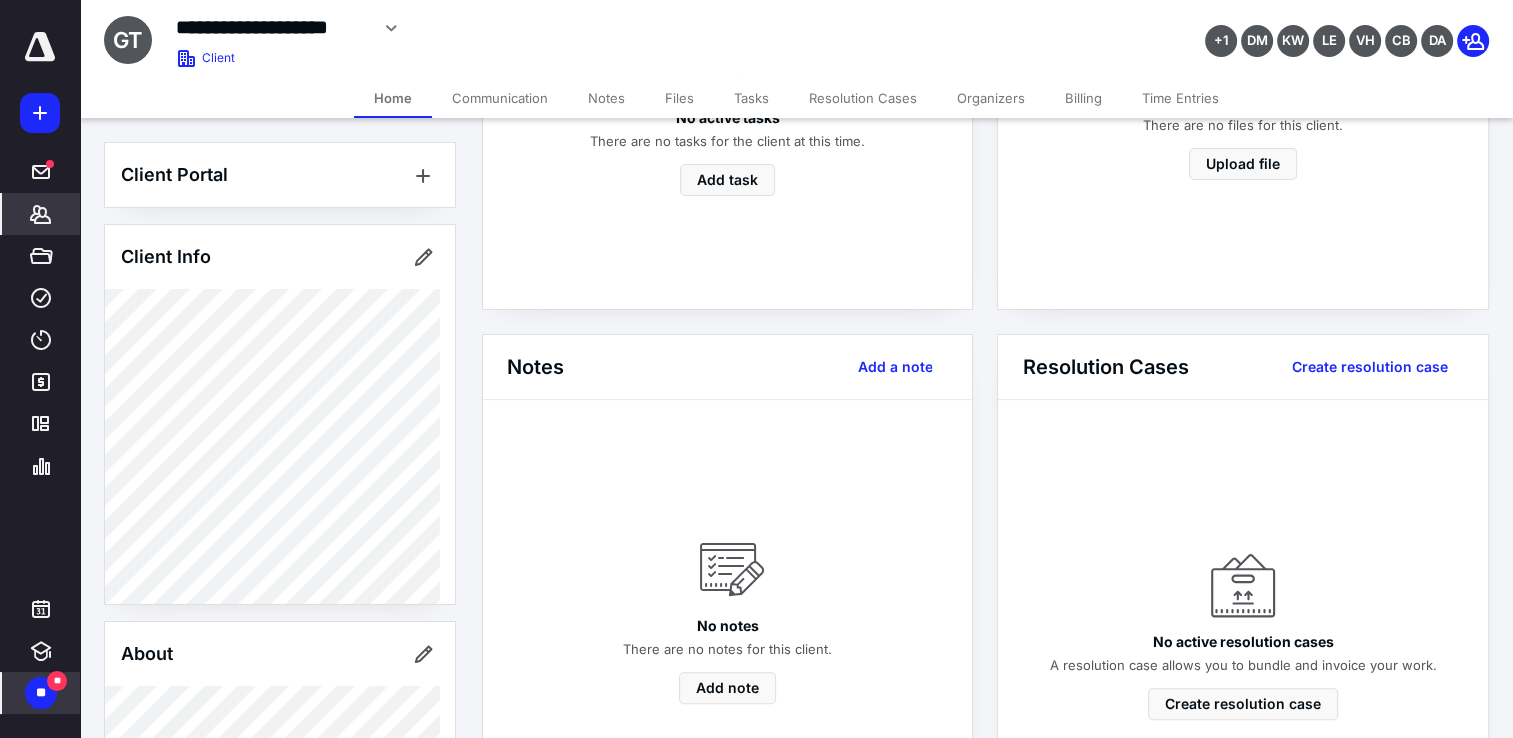 scroll, scrollTop: 344, scrollLeft: 0, axis: vertical 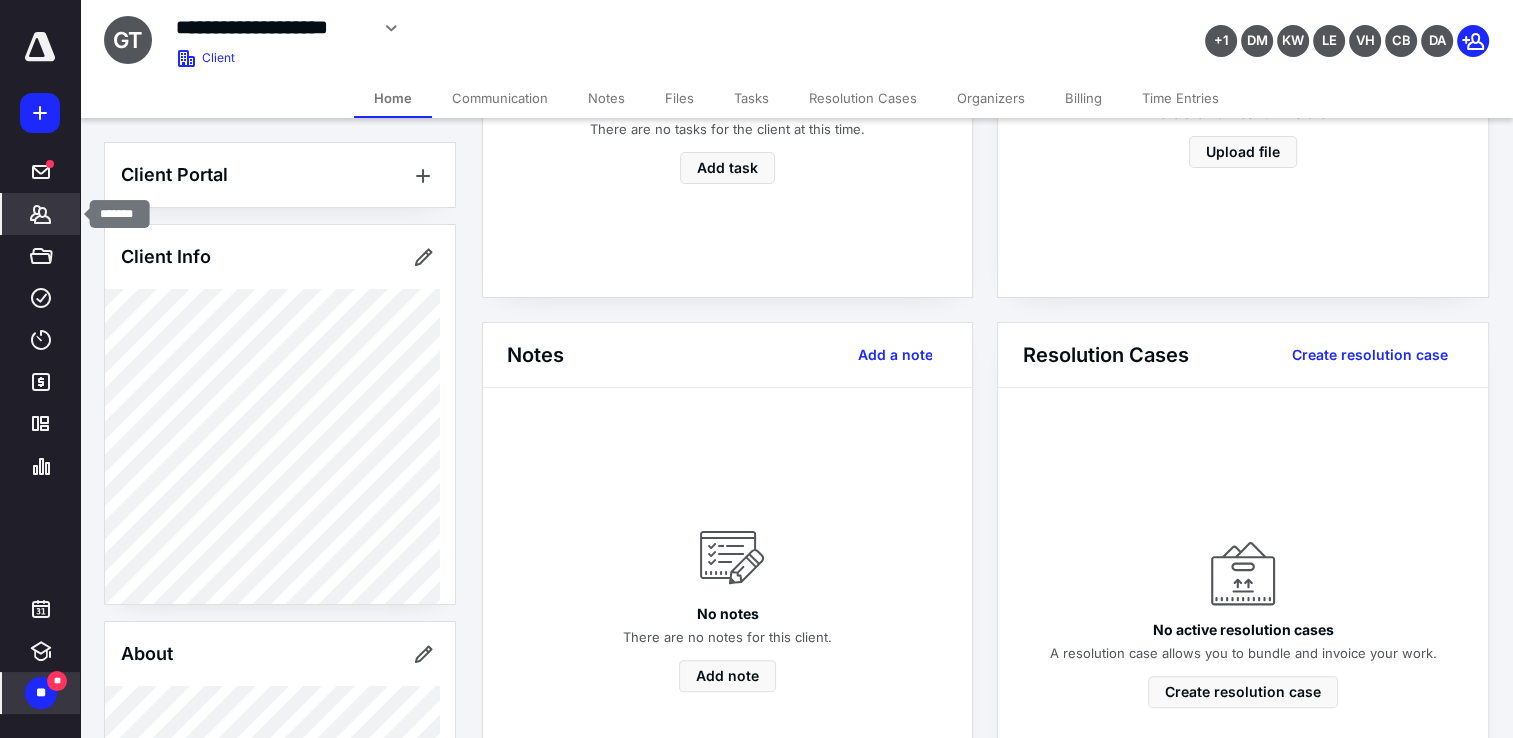 click on "*******" at bounding box center [41, 214] 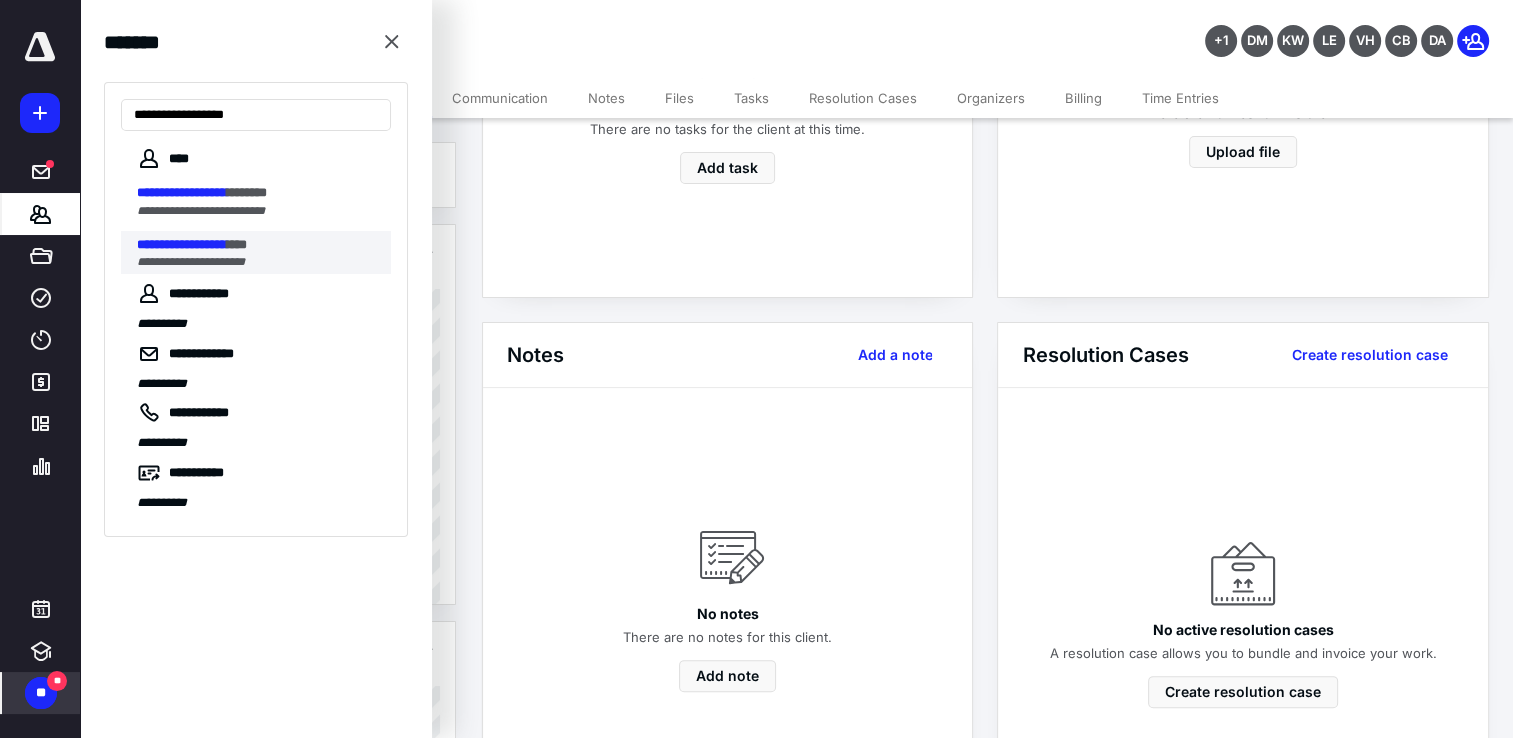type on "**********" 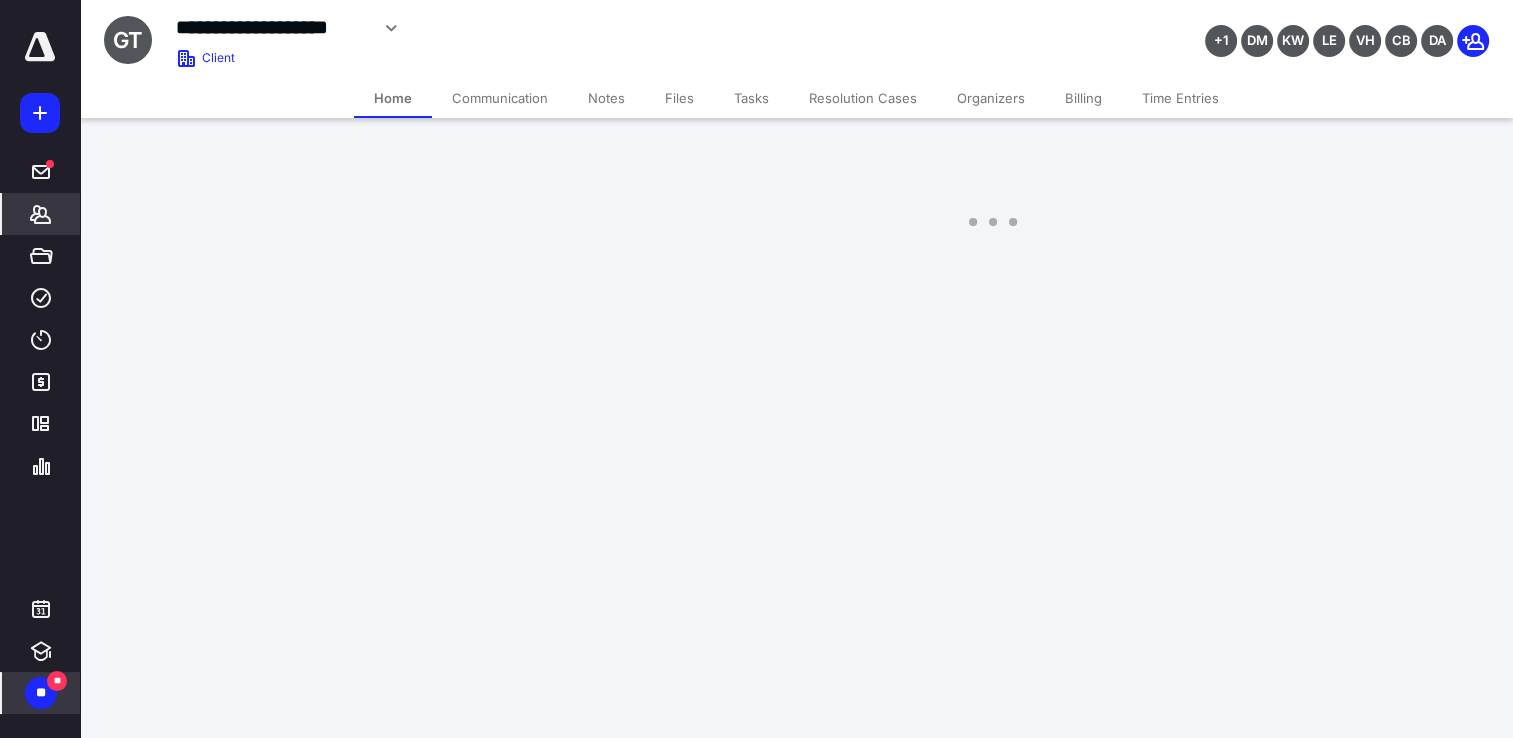 scroll, scrollTop: 0, scrollLeft: 0, axis: both 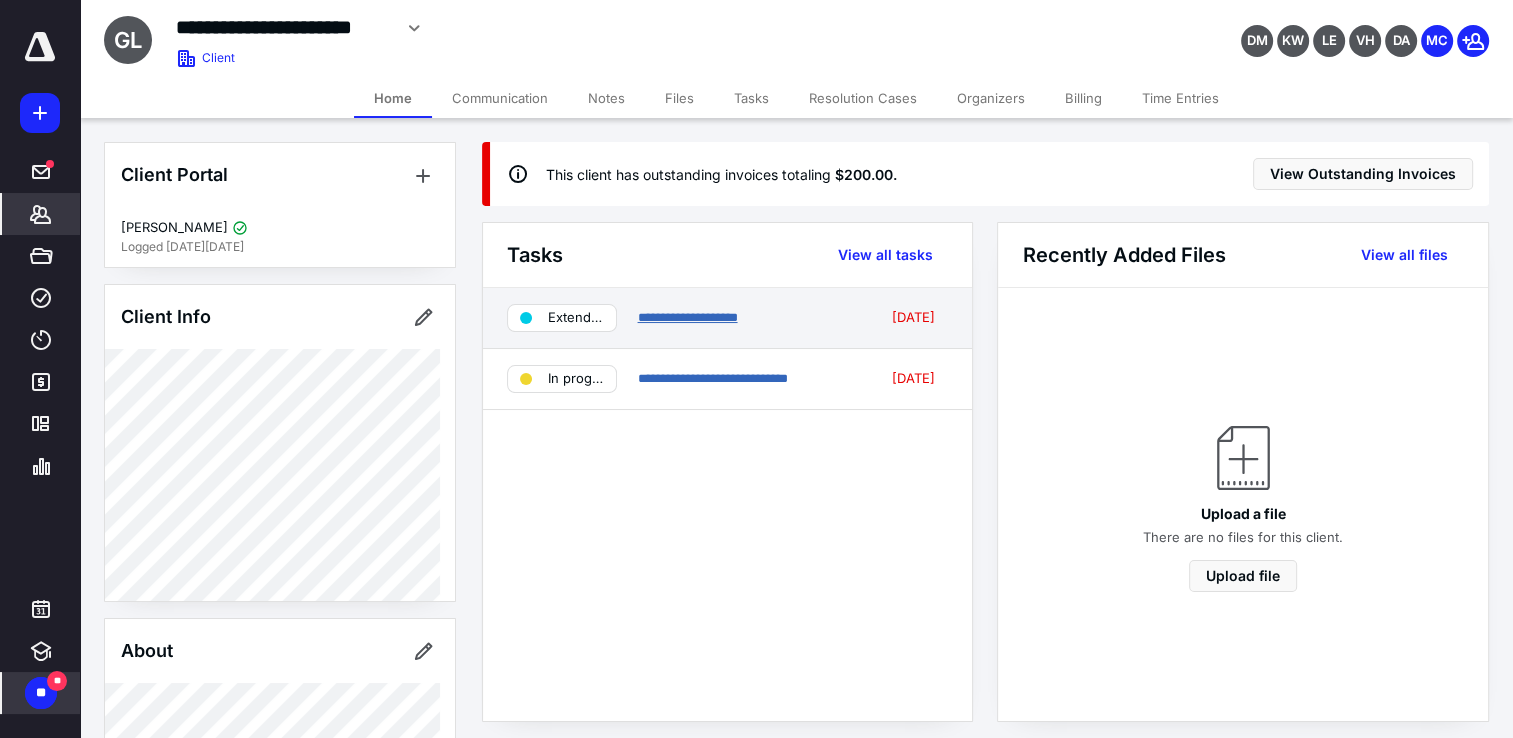 click on "**********" at bounding box center [687, 317] 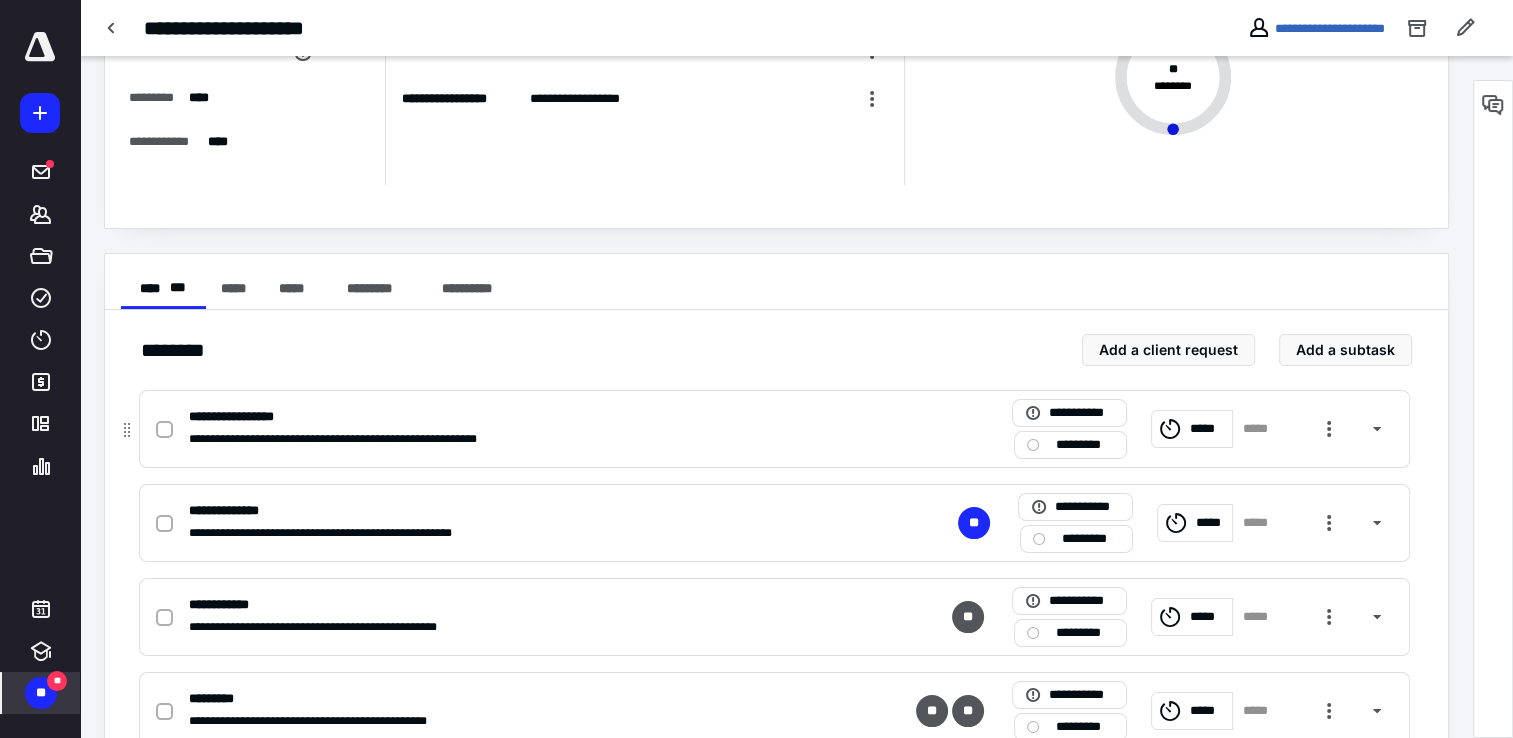 scroll, scrollTop: 0, scrollLeft: 0, axis: both 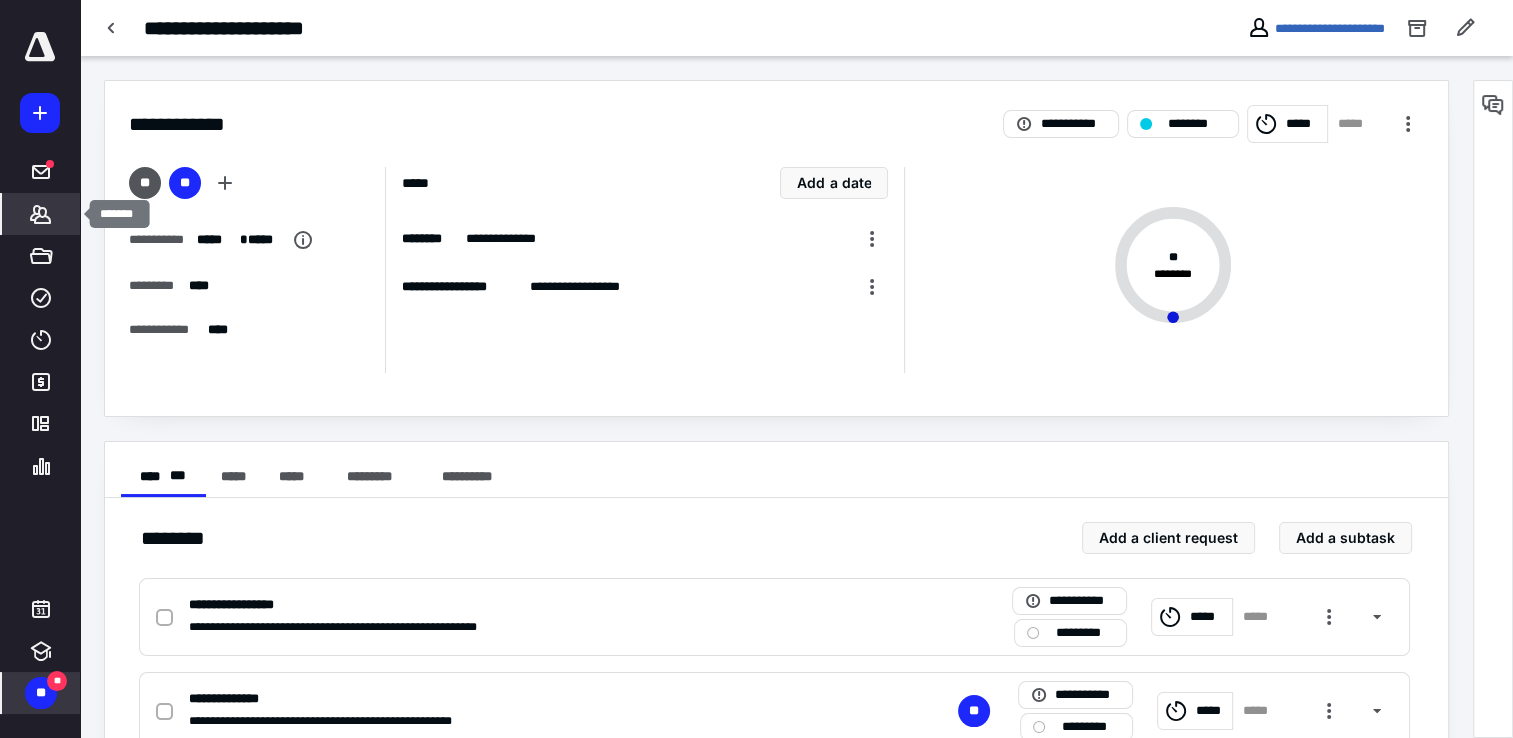 click 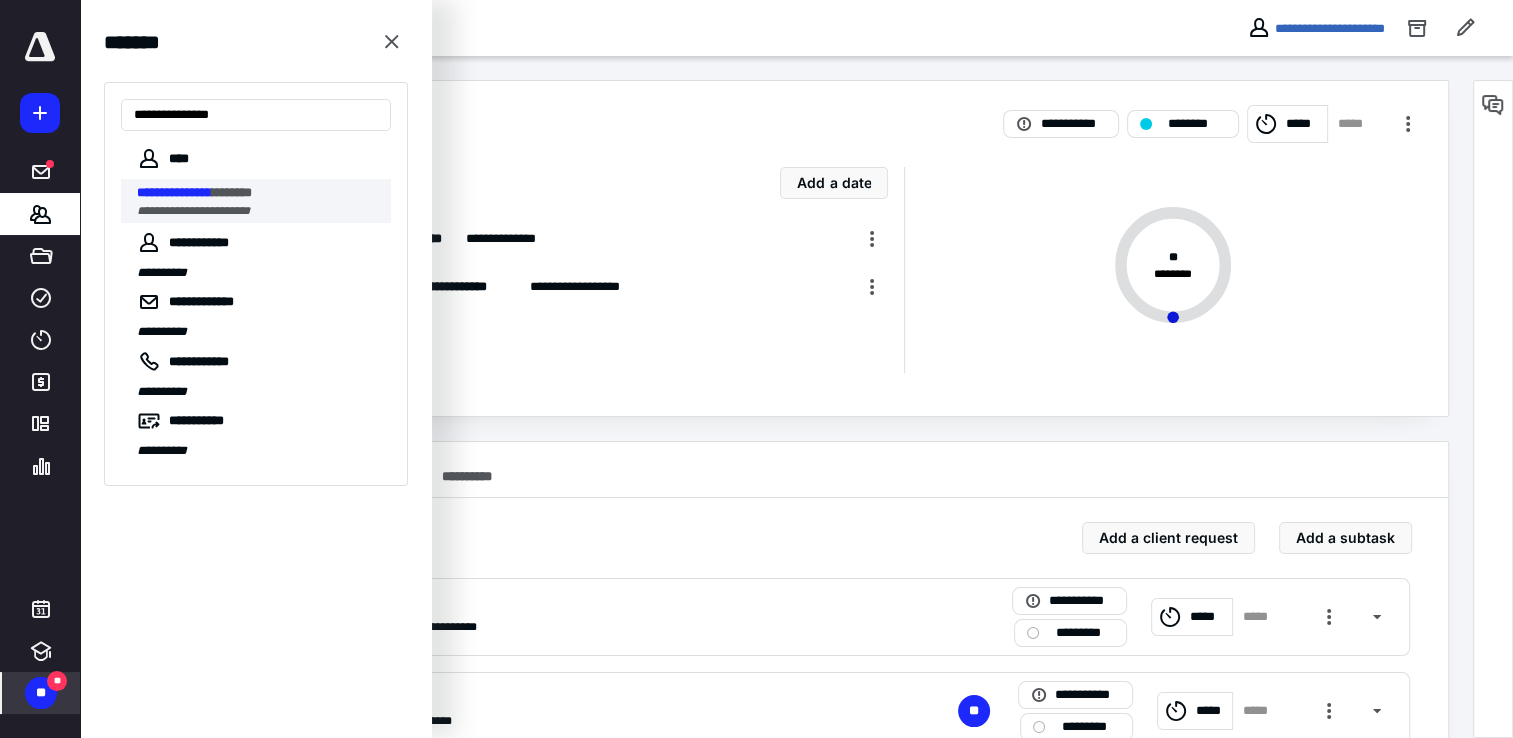 type on "**********" 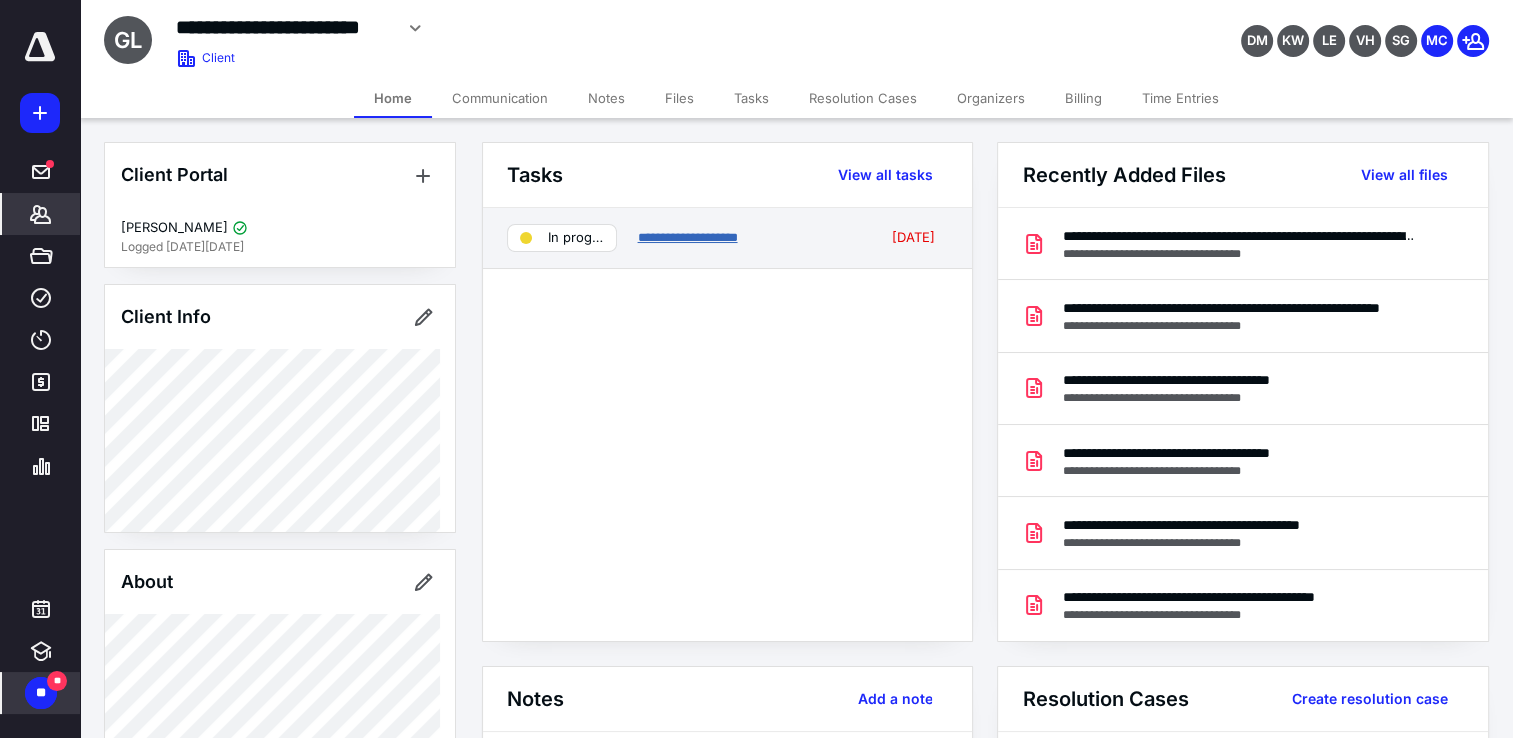 click on "**********" at bounding box center (687, 237) 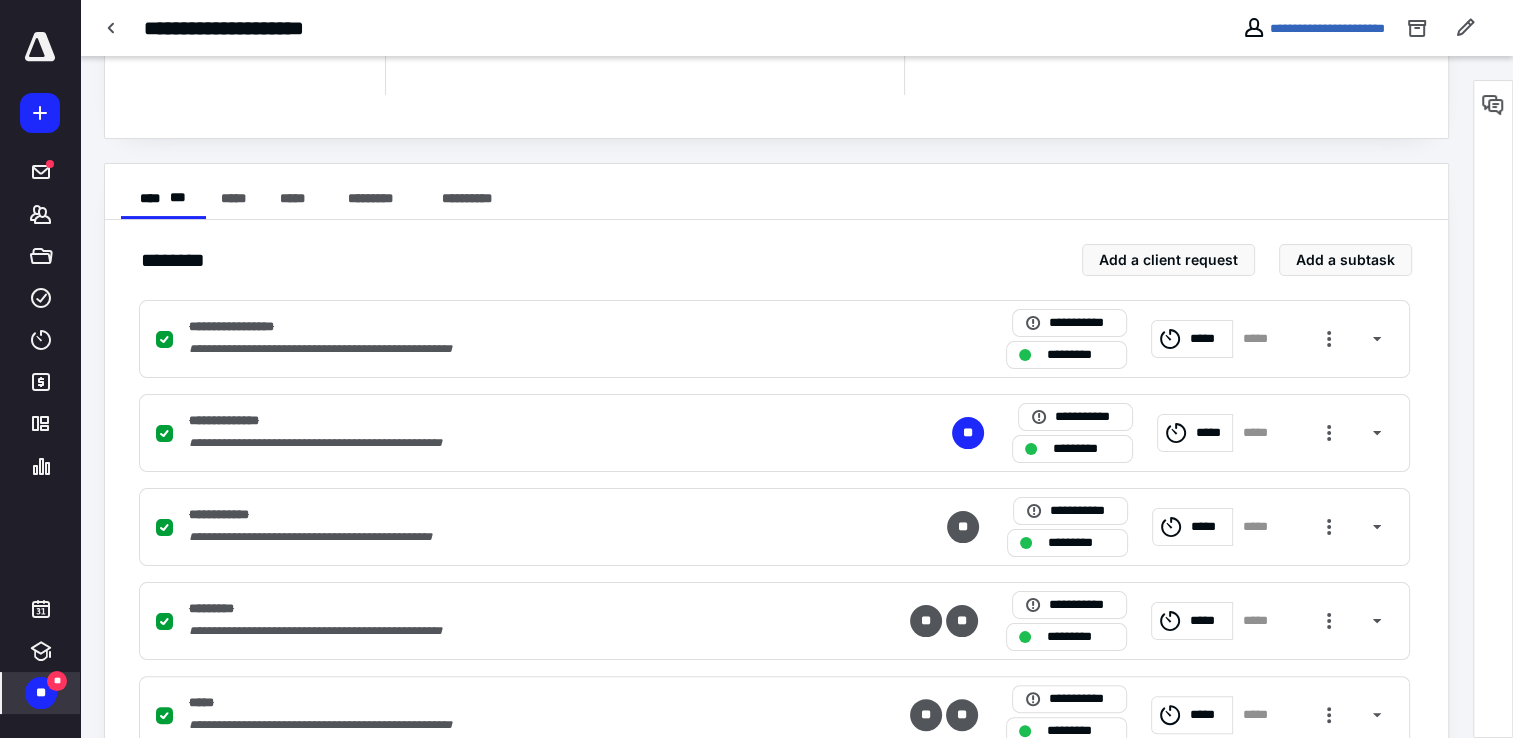 scroll, scrollTop: 282, scrollLeft: 0, axis: vertical 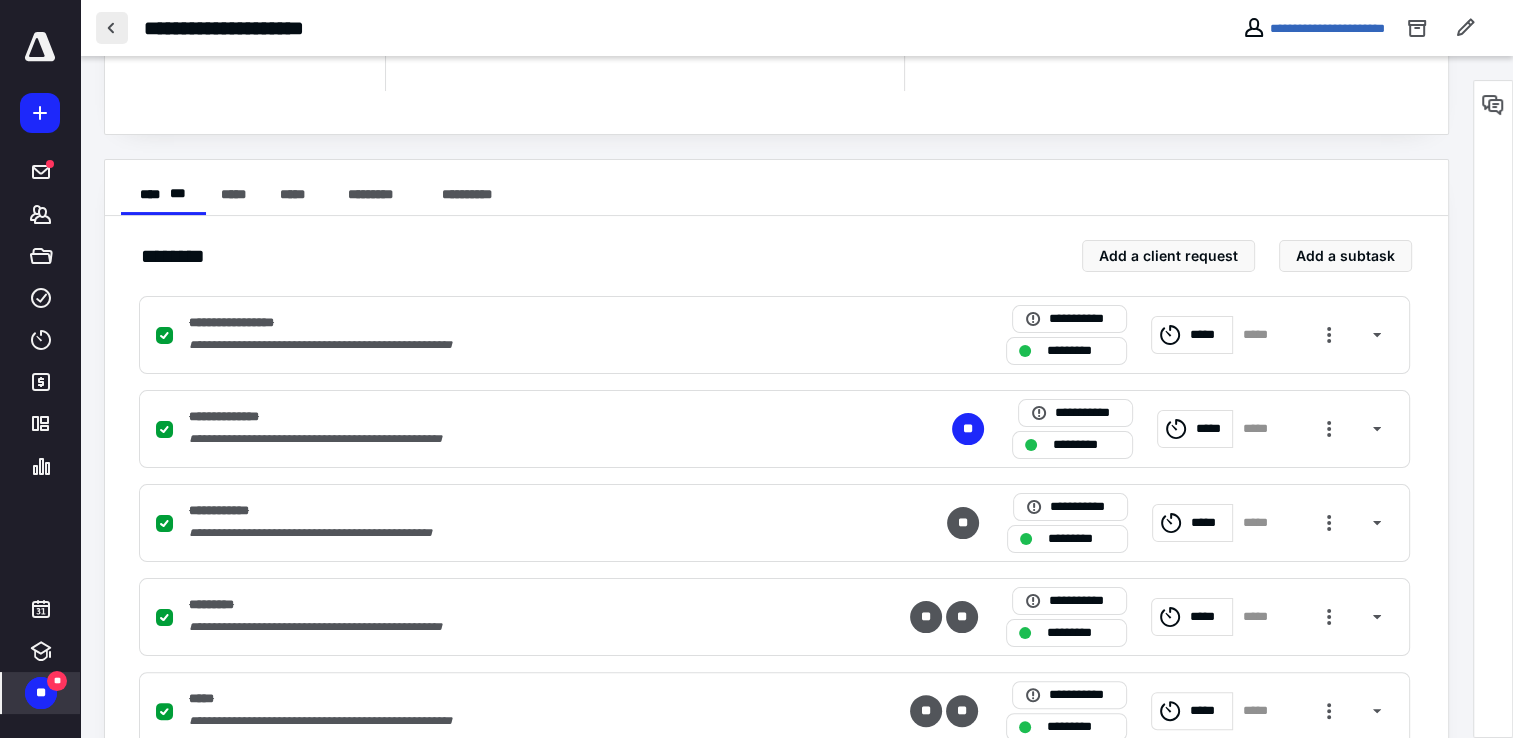 click at bounding box center (112, 28) 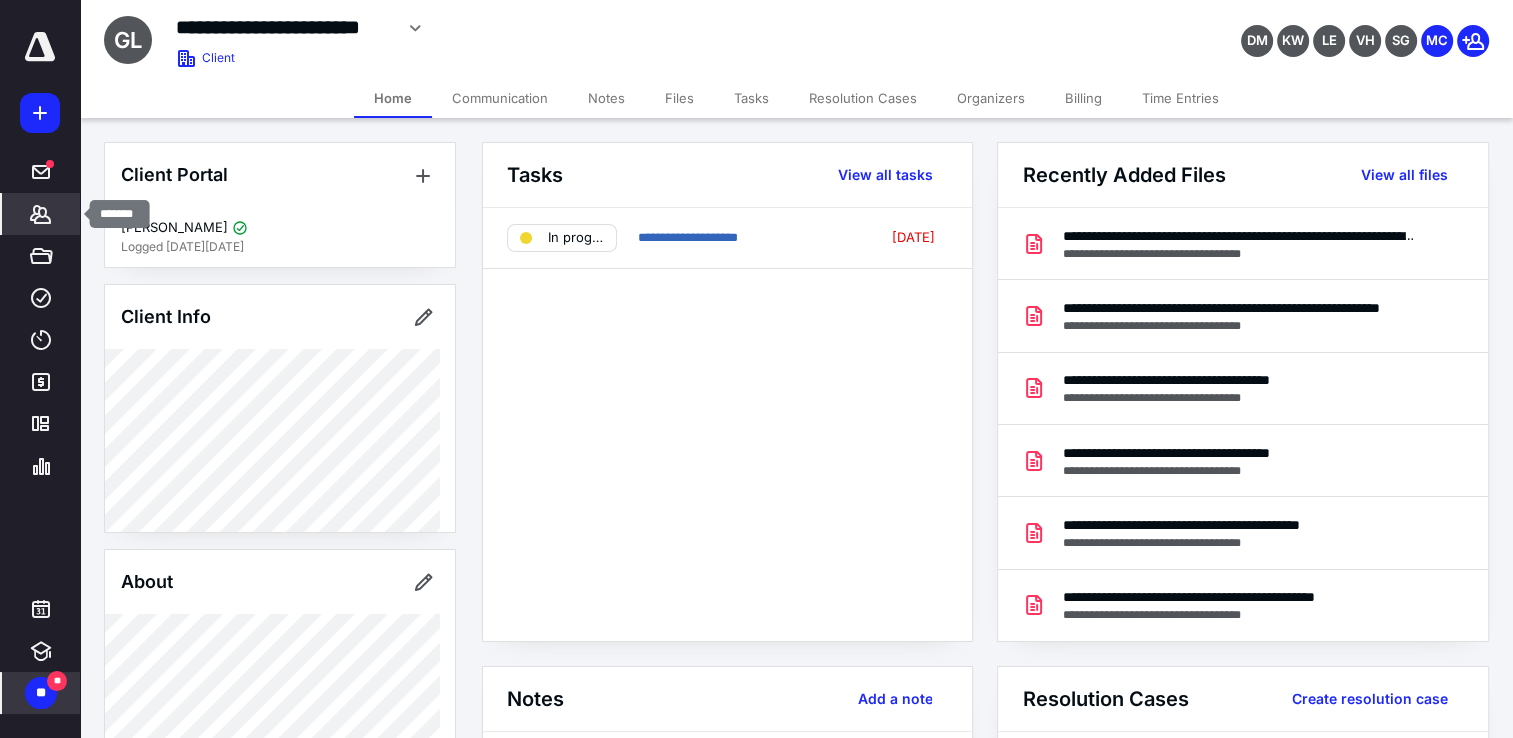 click on "*******" at bounding box center [41, 214] 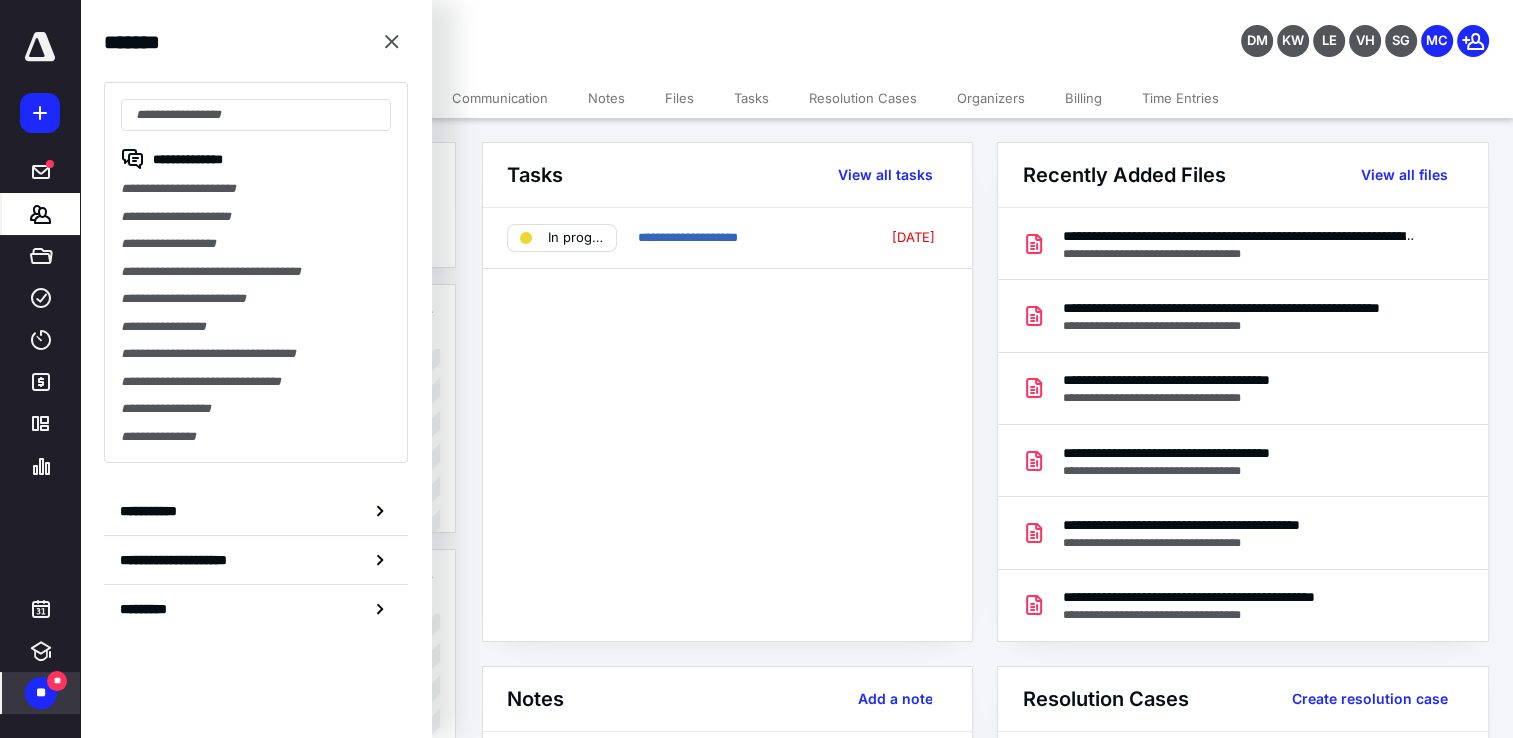 type on "*" 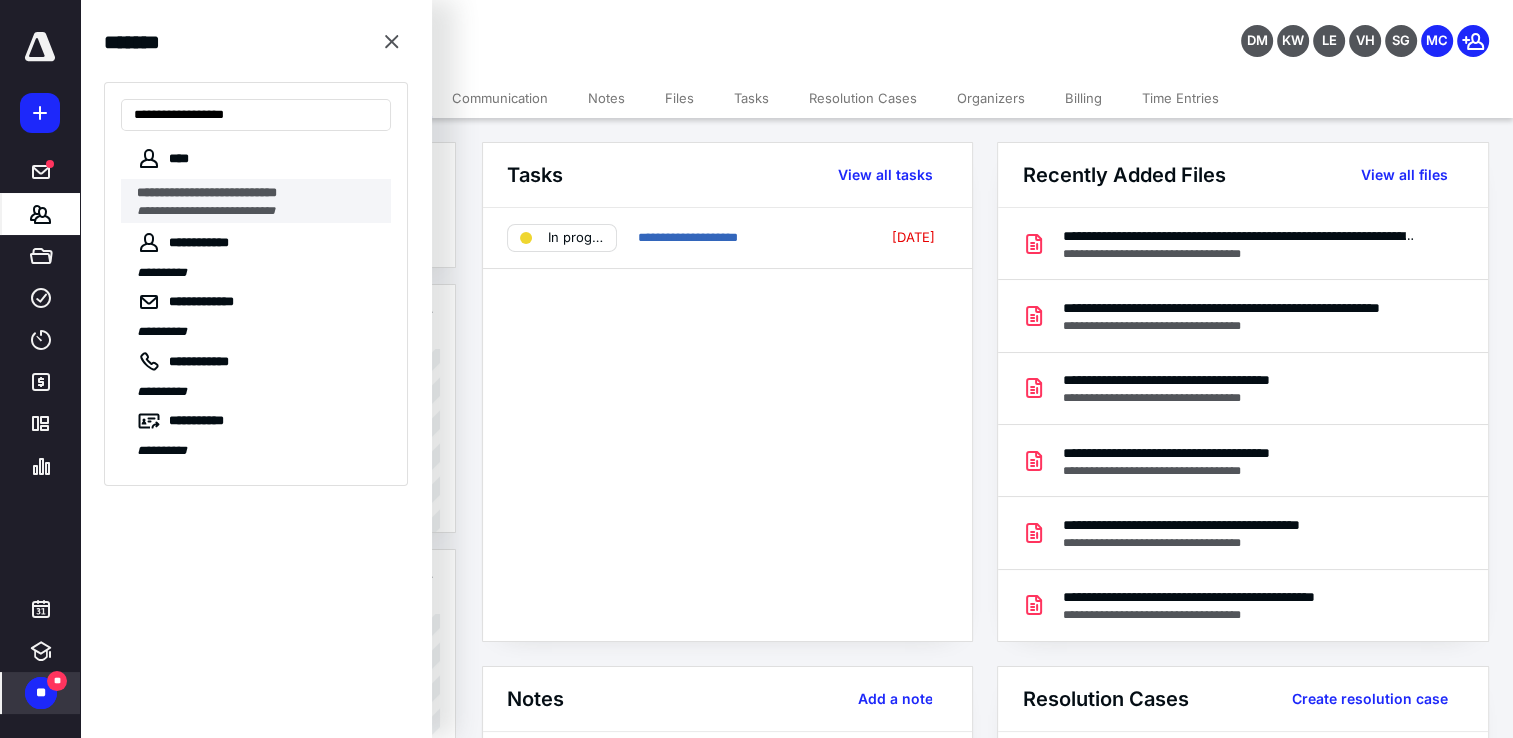 type on "**********" 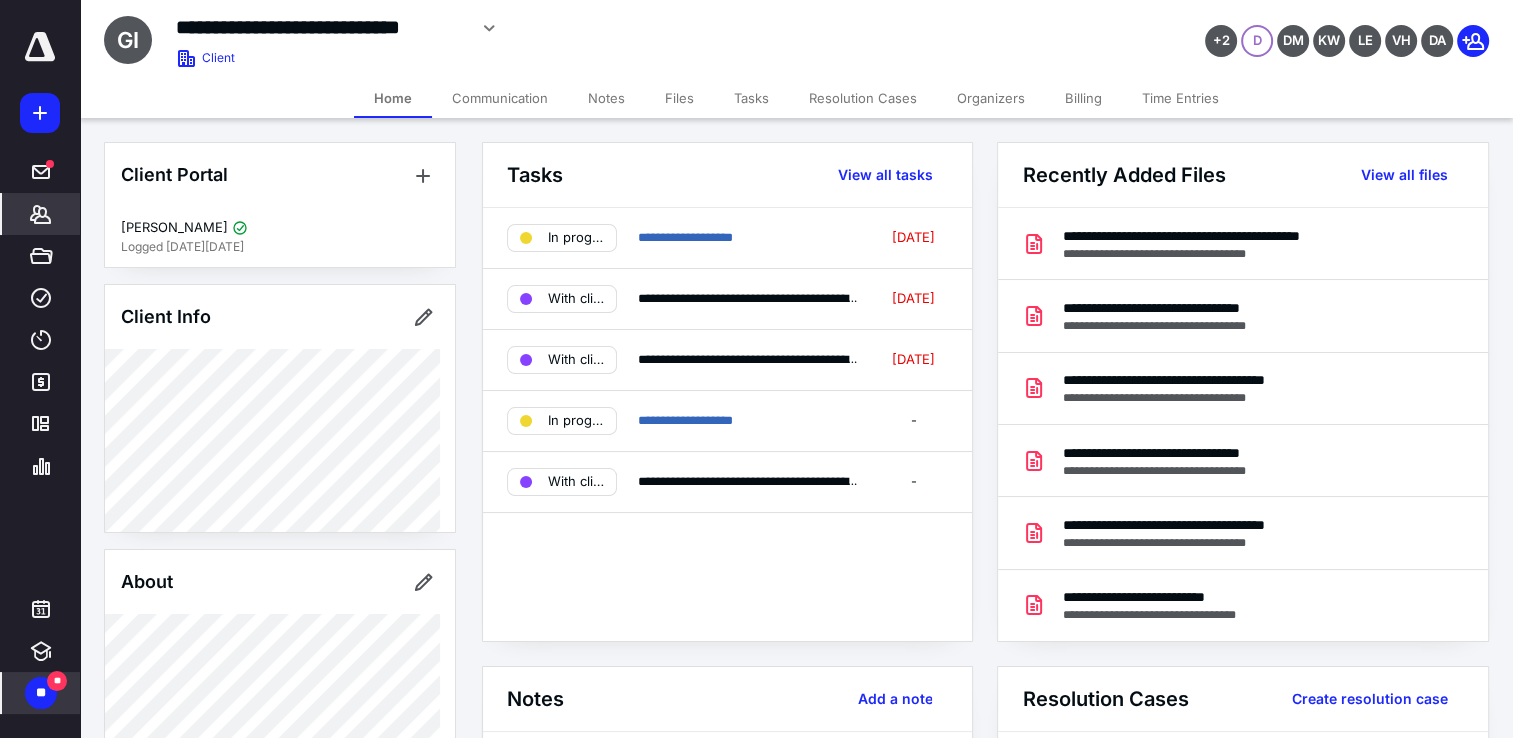 click on "Files" at bounding box center (679, 98) 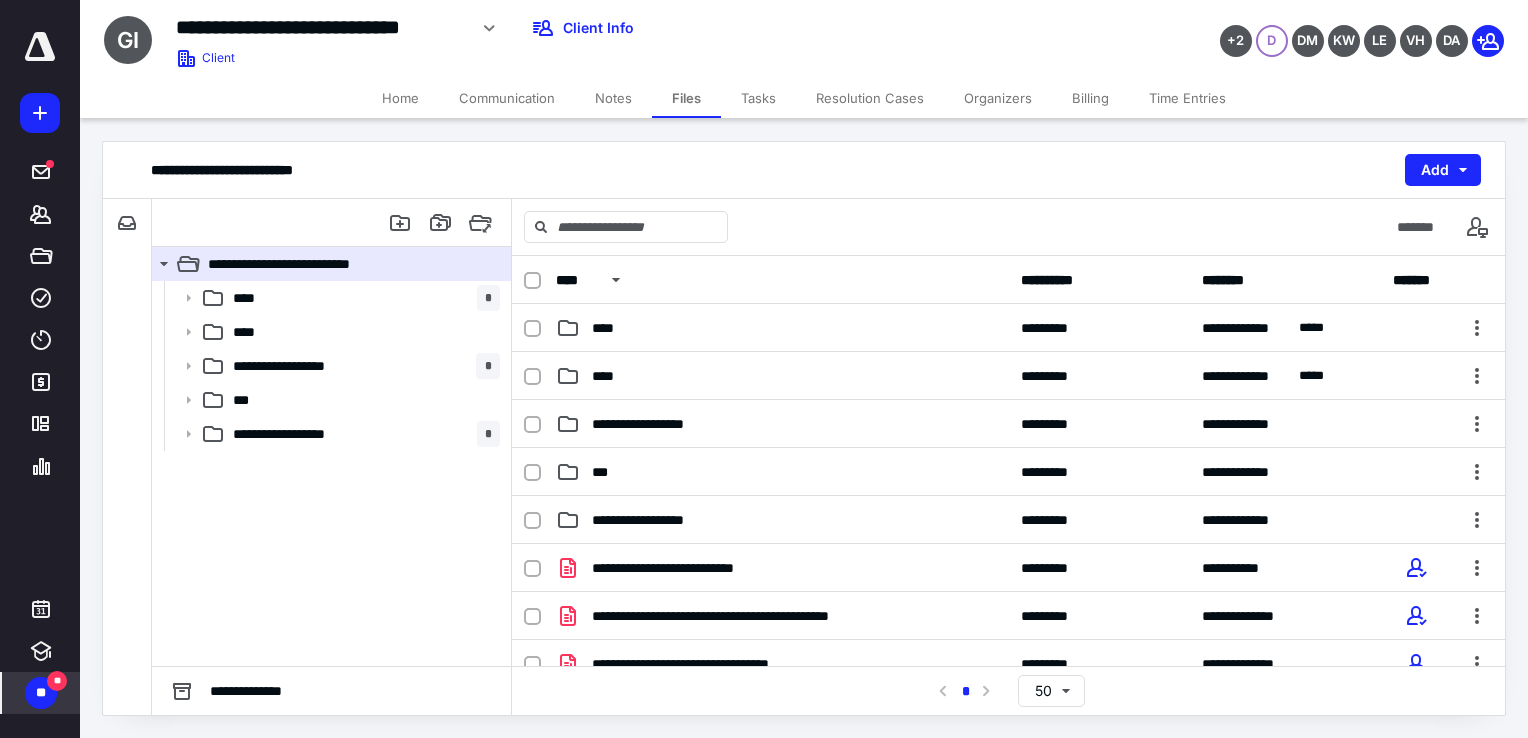 click on "Tasks" at bounding box center [758, 98] 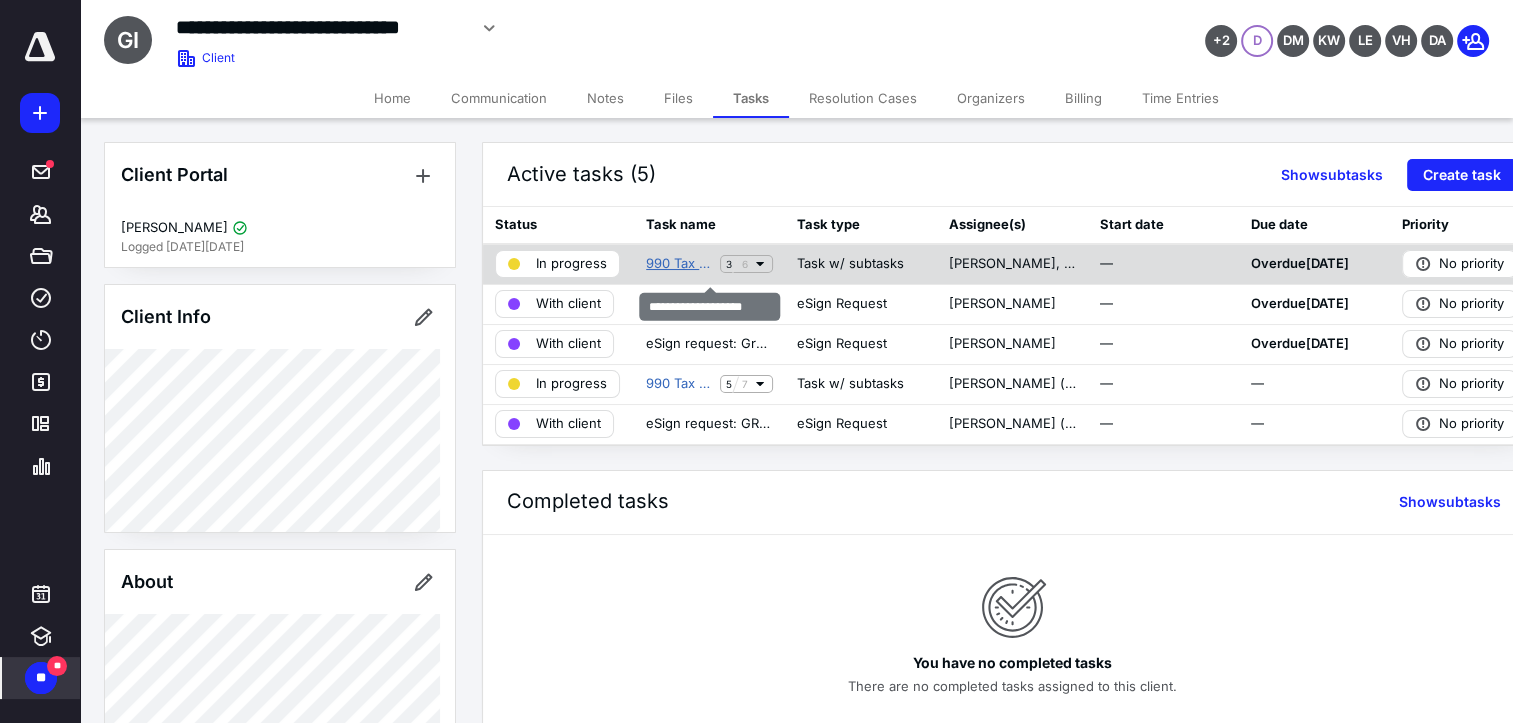 click on "990 Tax Return 2024" at bounding box center [679, 264] 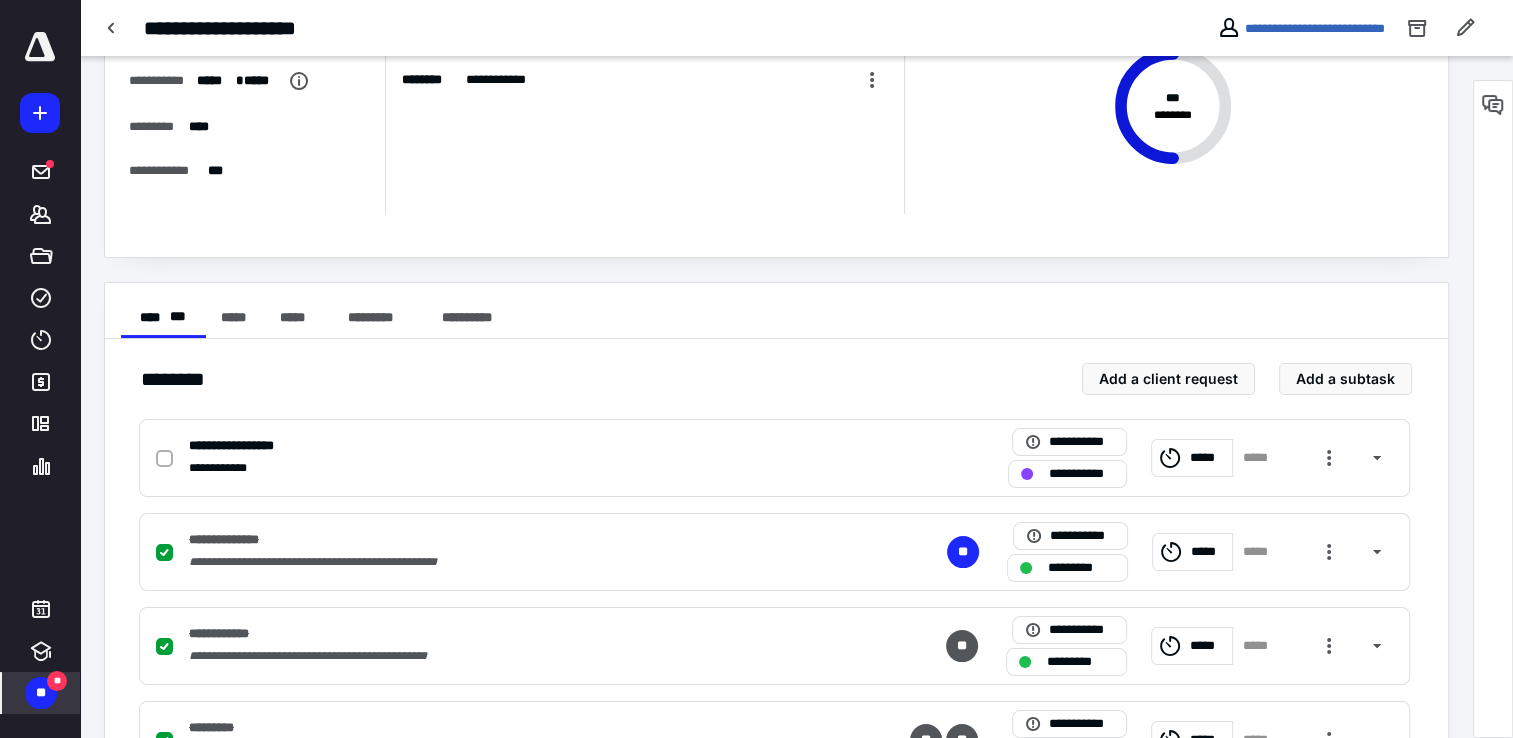scroll, scrollTop: 0, scrollLeft: 0, axis: both 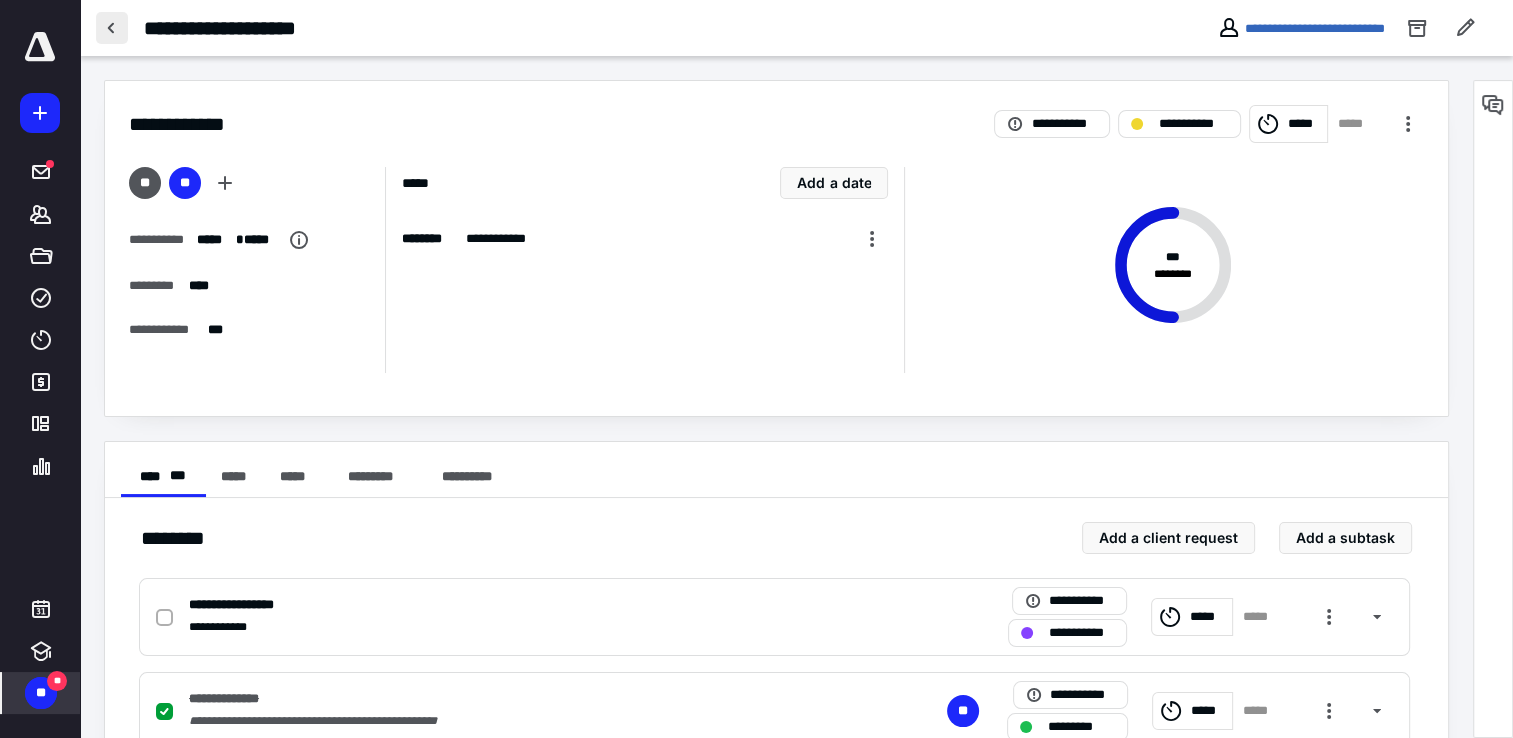 click at bounding box center [112, 28] 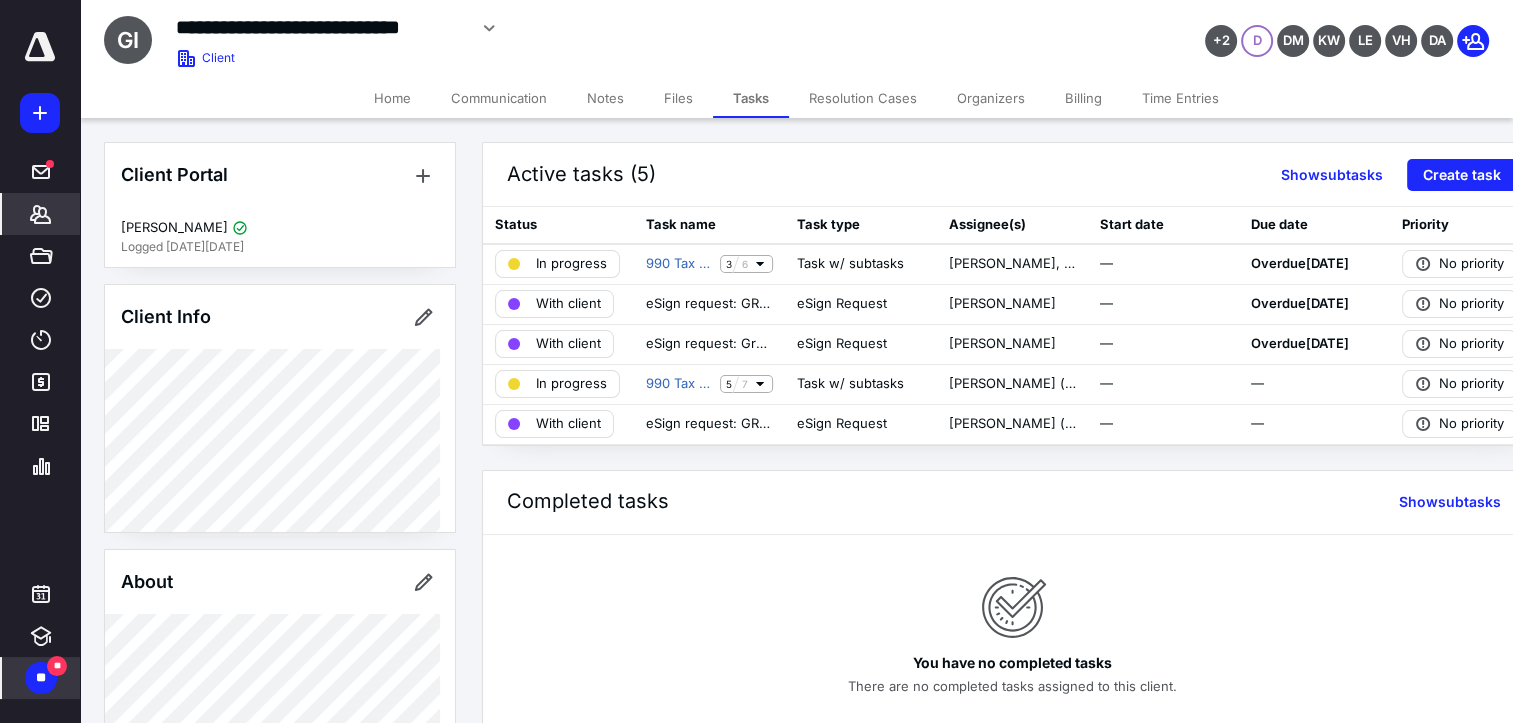 click on "*******" at bounding box center [41, 214] 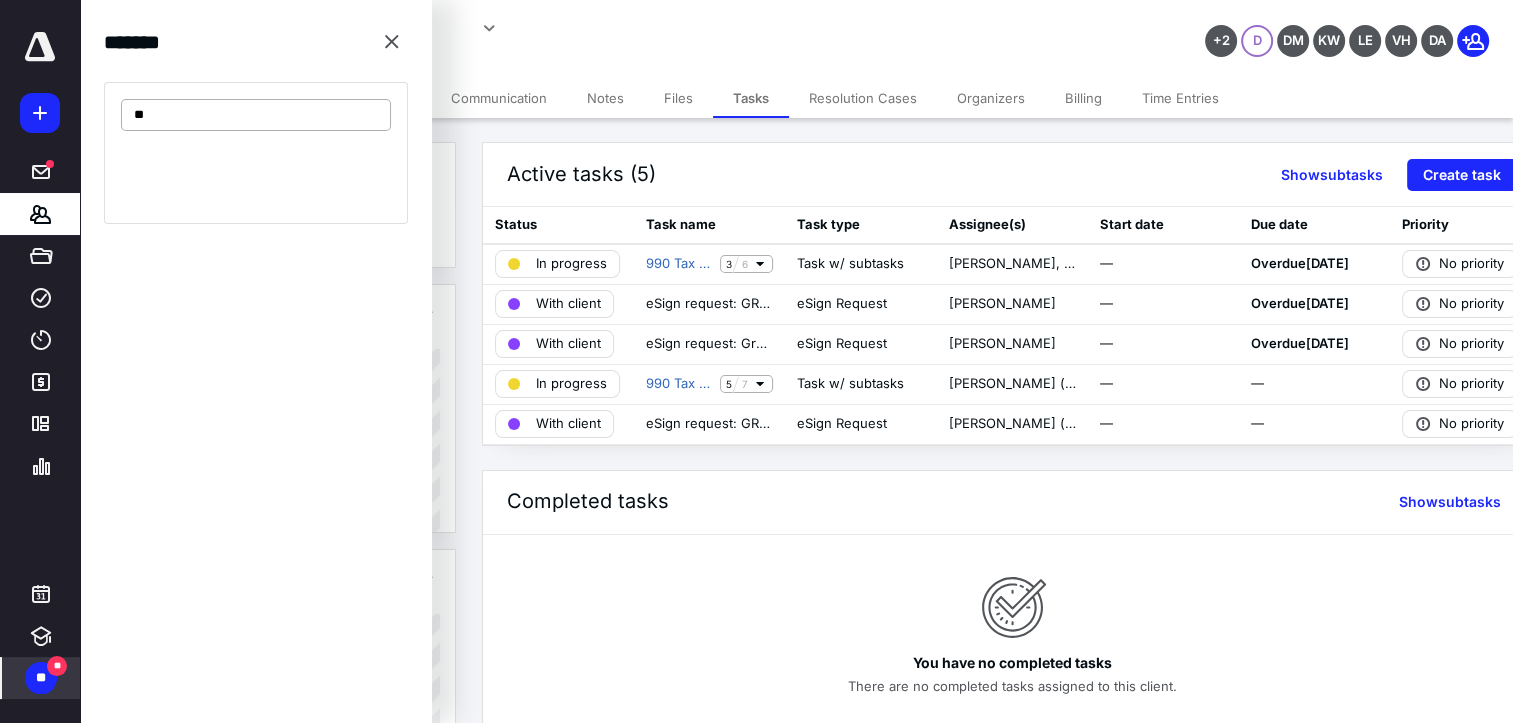 type on "*" 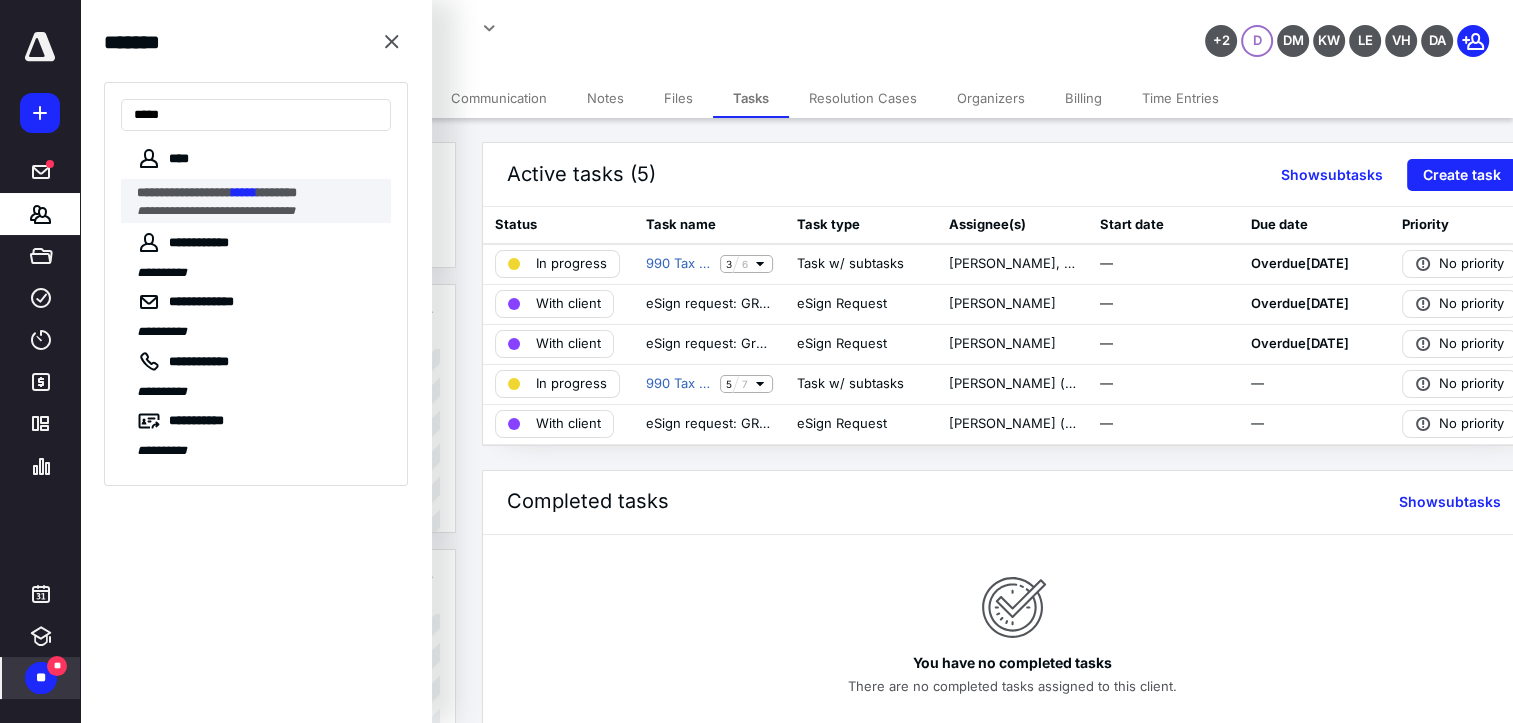 type on "*****" 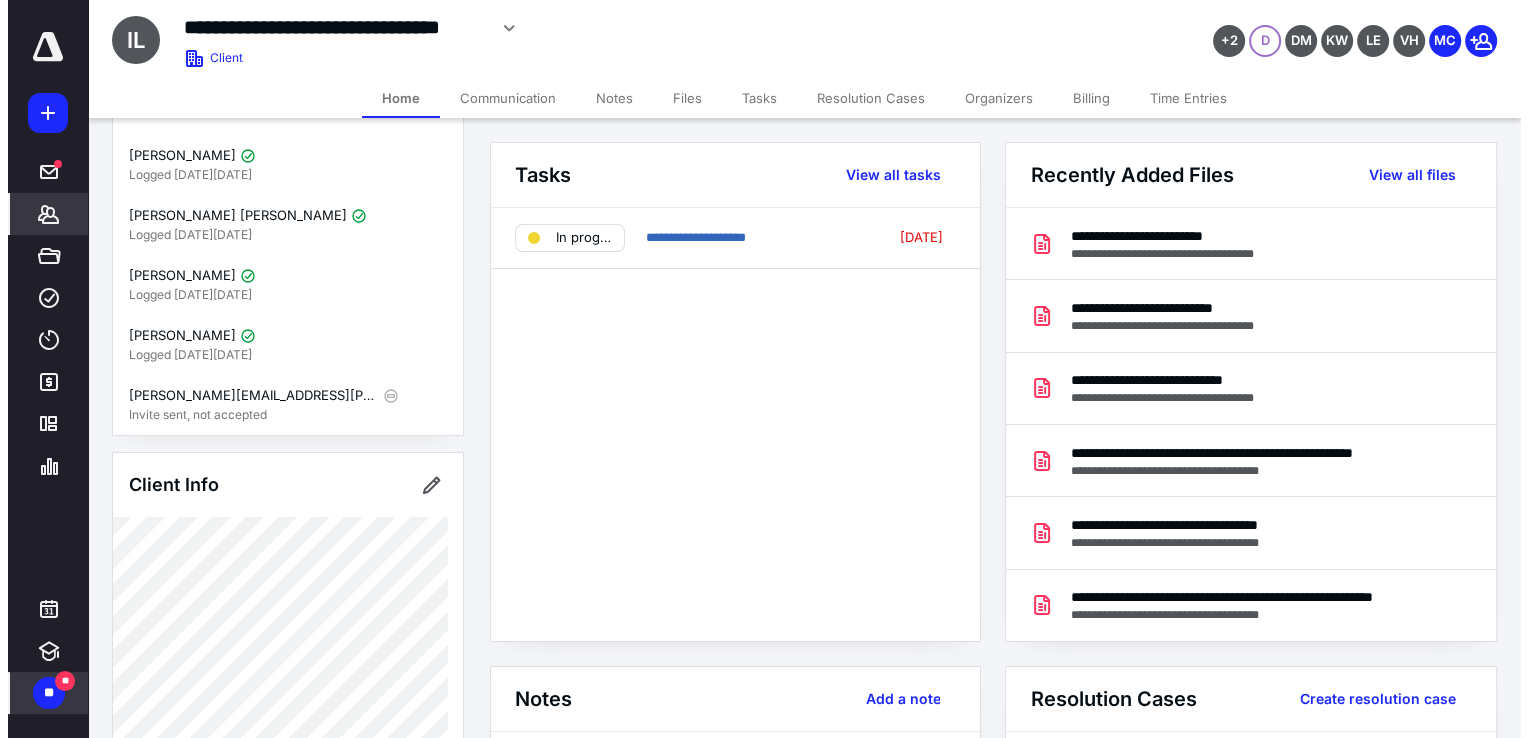 scroll, scrollTop: 74, scrollLeft: 0, axis: vertical 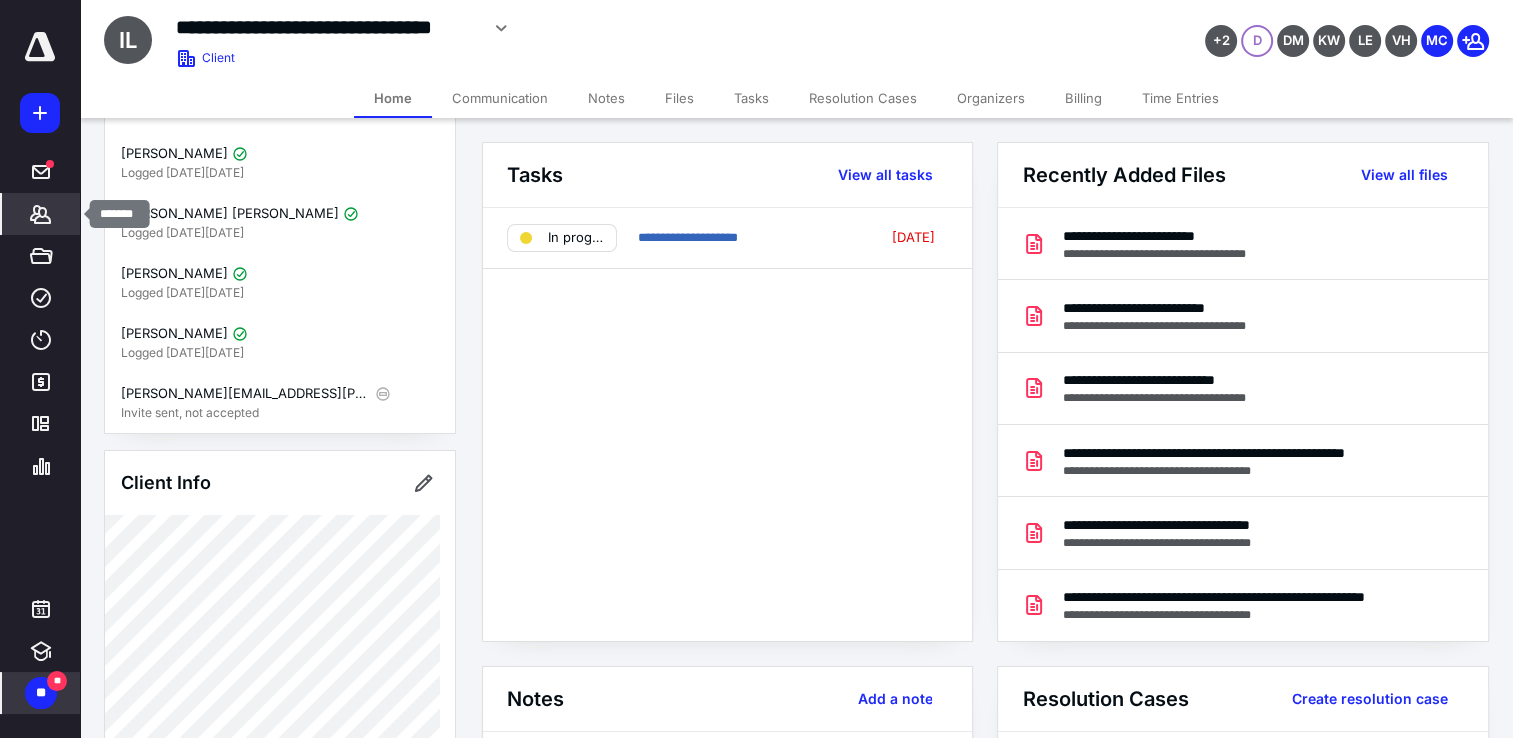 click 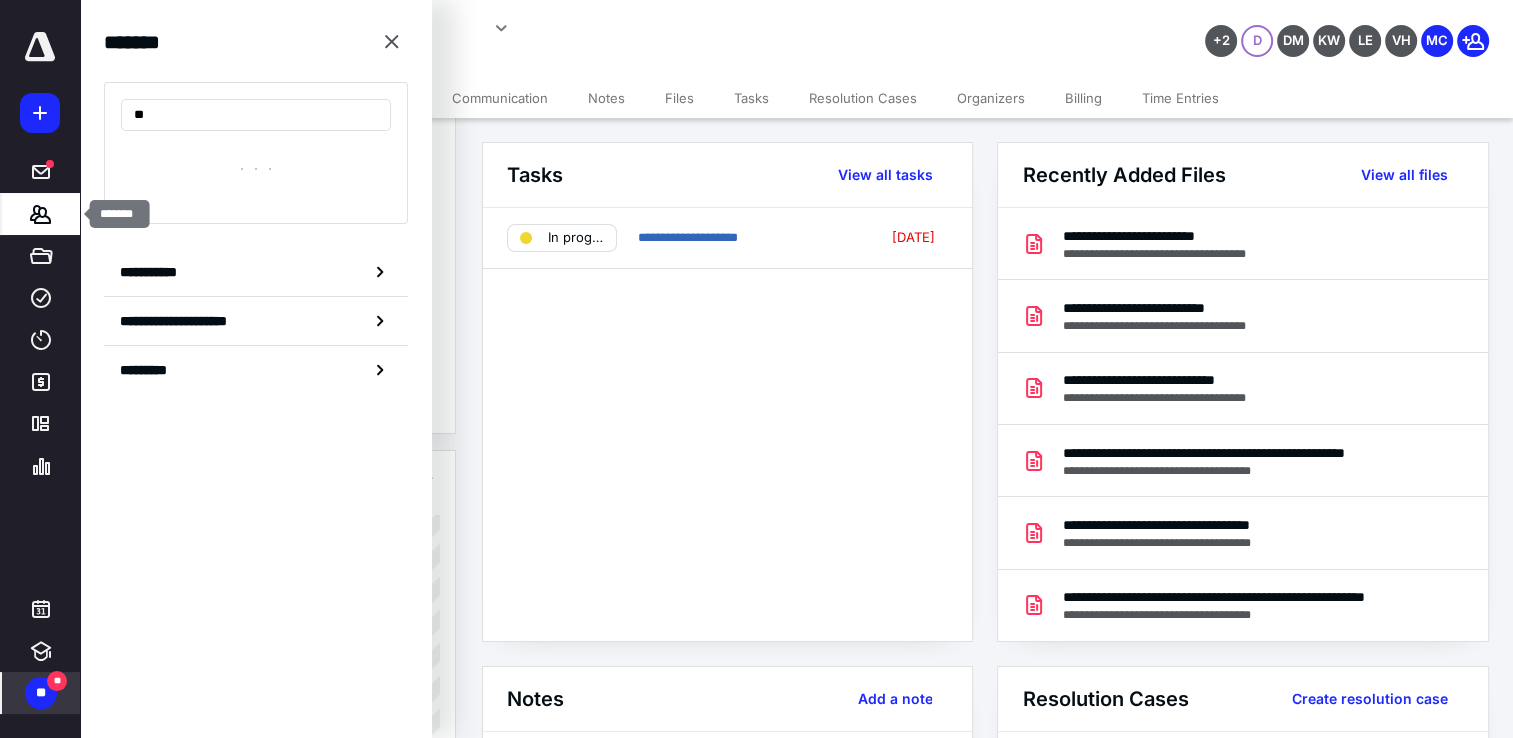 type on "*" 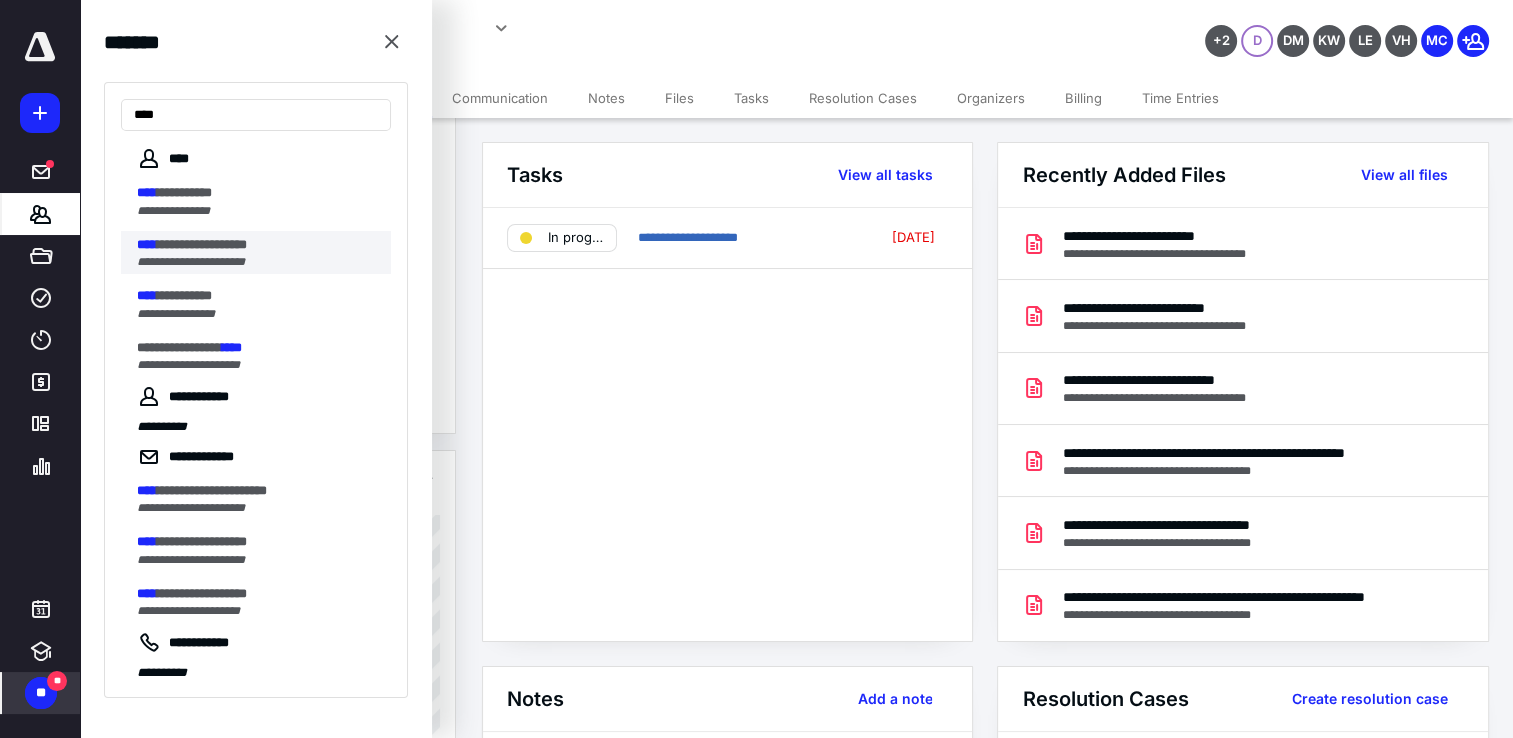 type on "****" 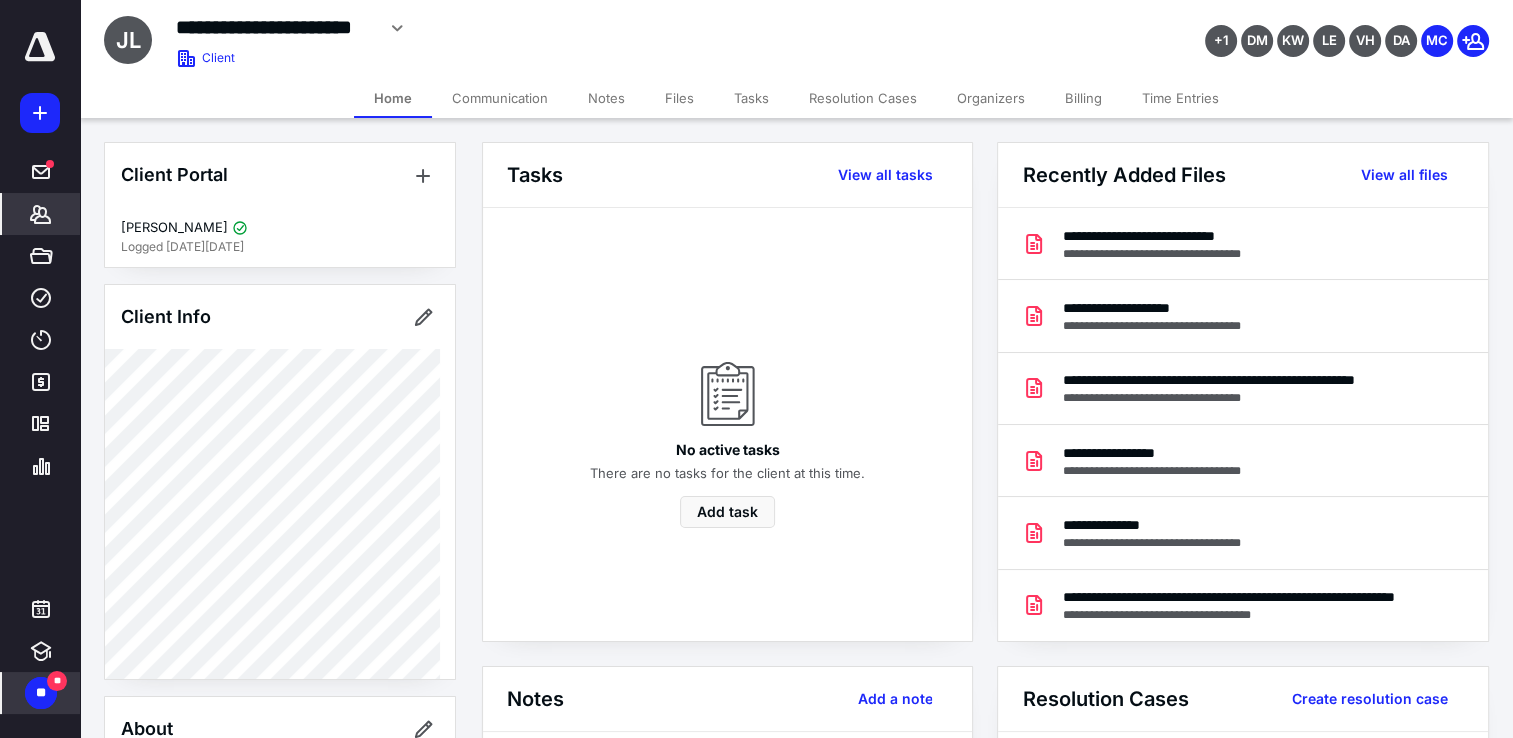 click on "Files" at bounding box center [679, 98] 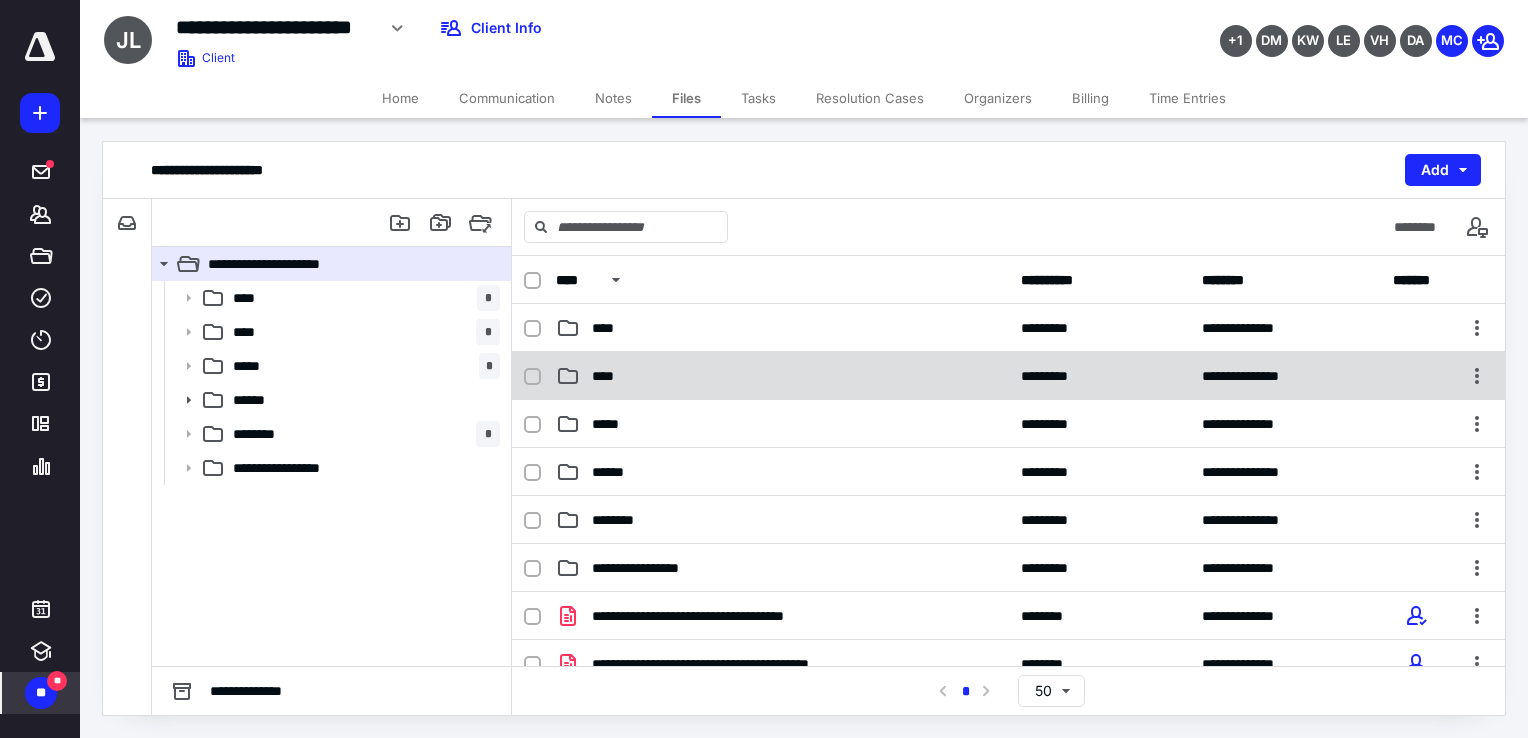scroll, scrollTop: 224, scrollLeft: 0, axis: vertical 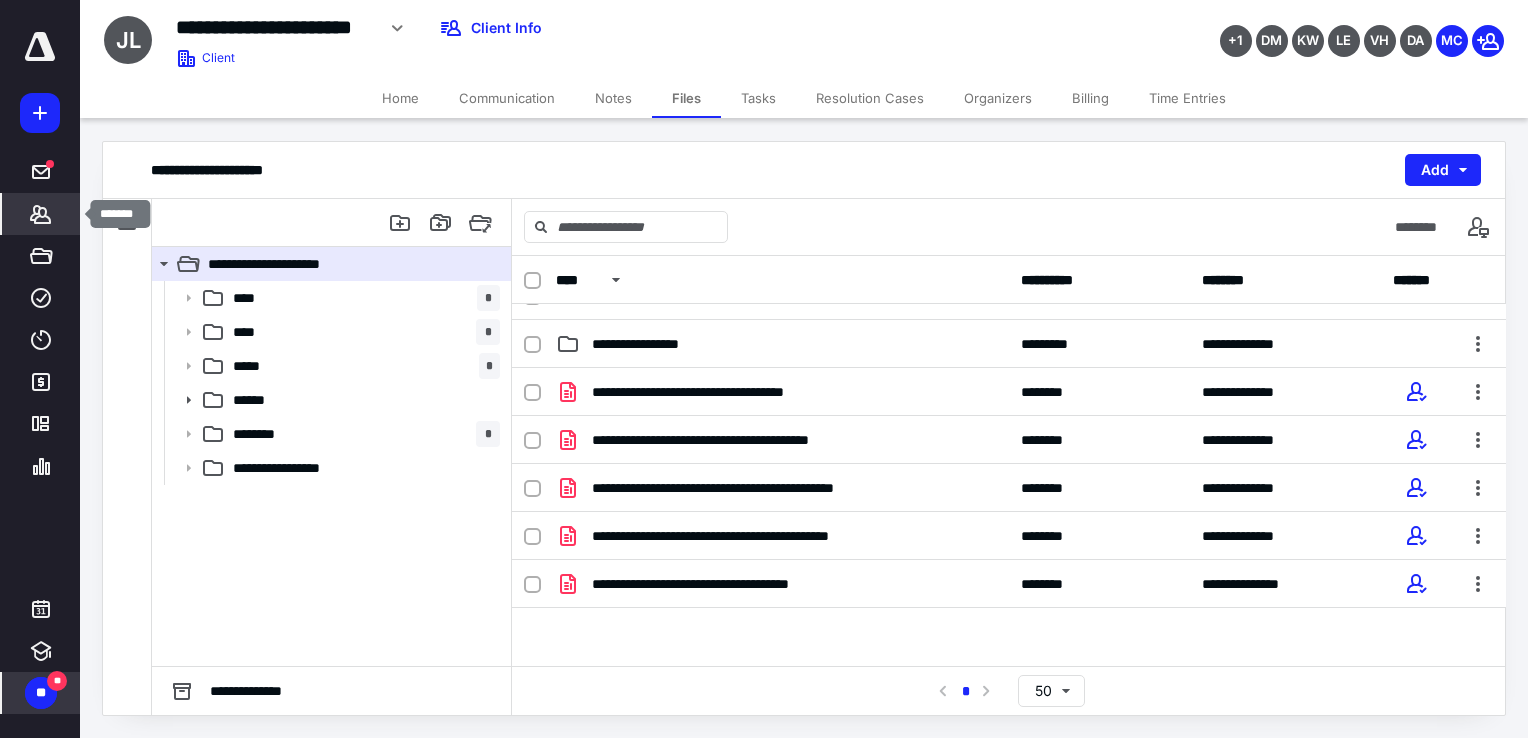 click 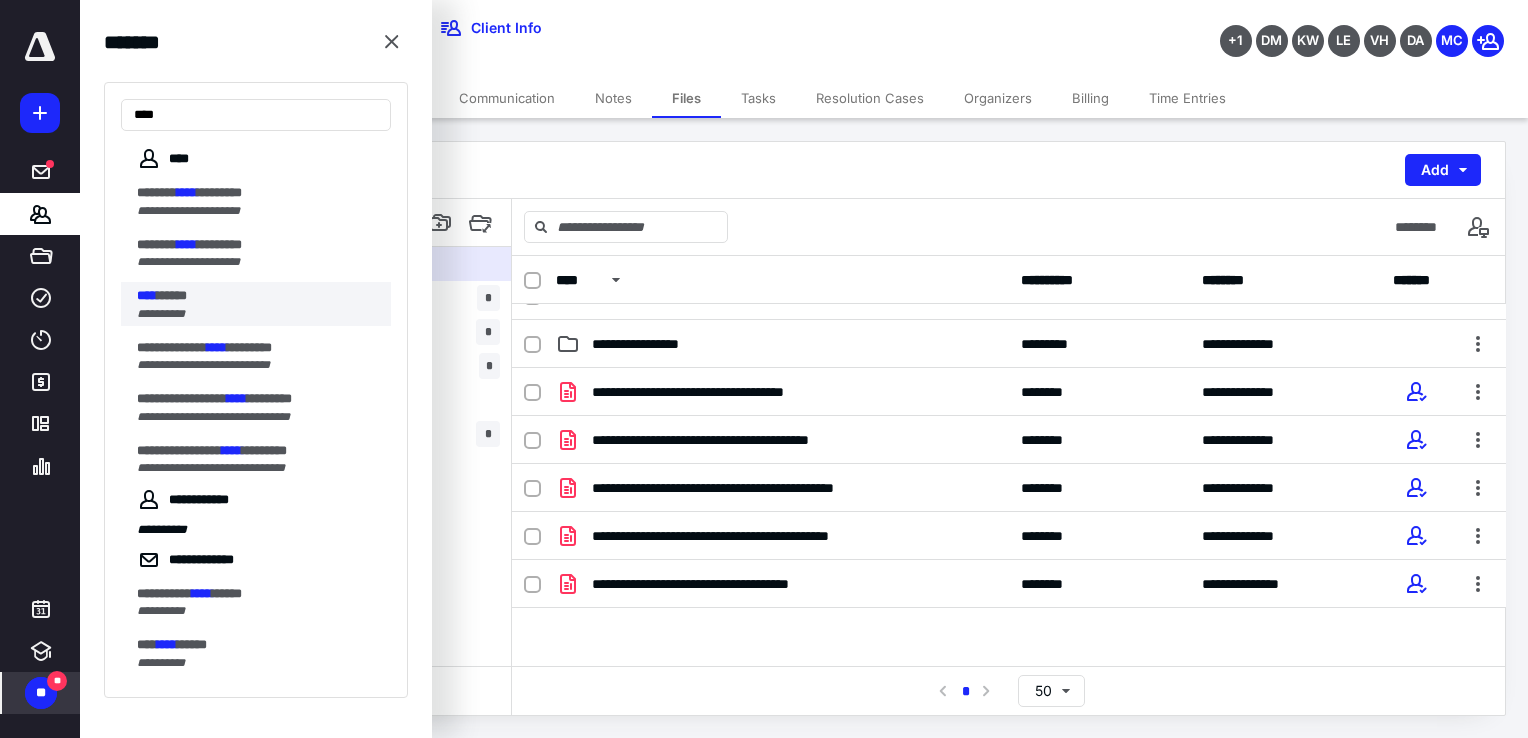 type on "****" 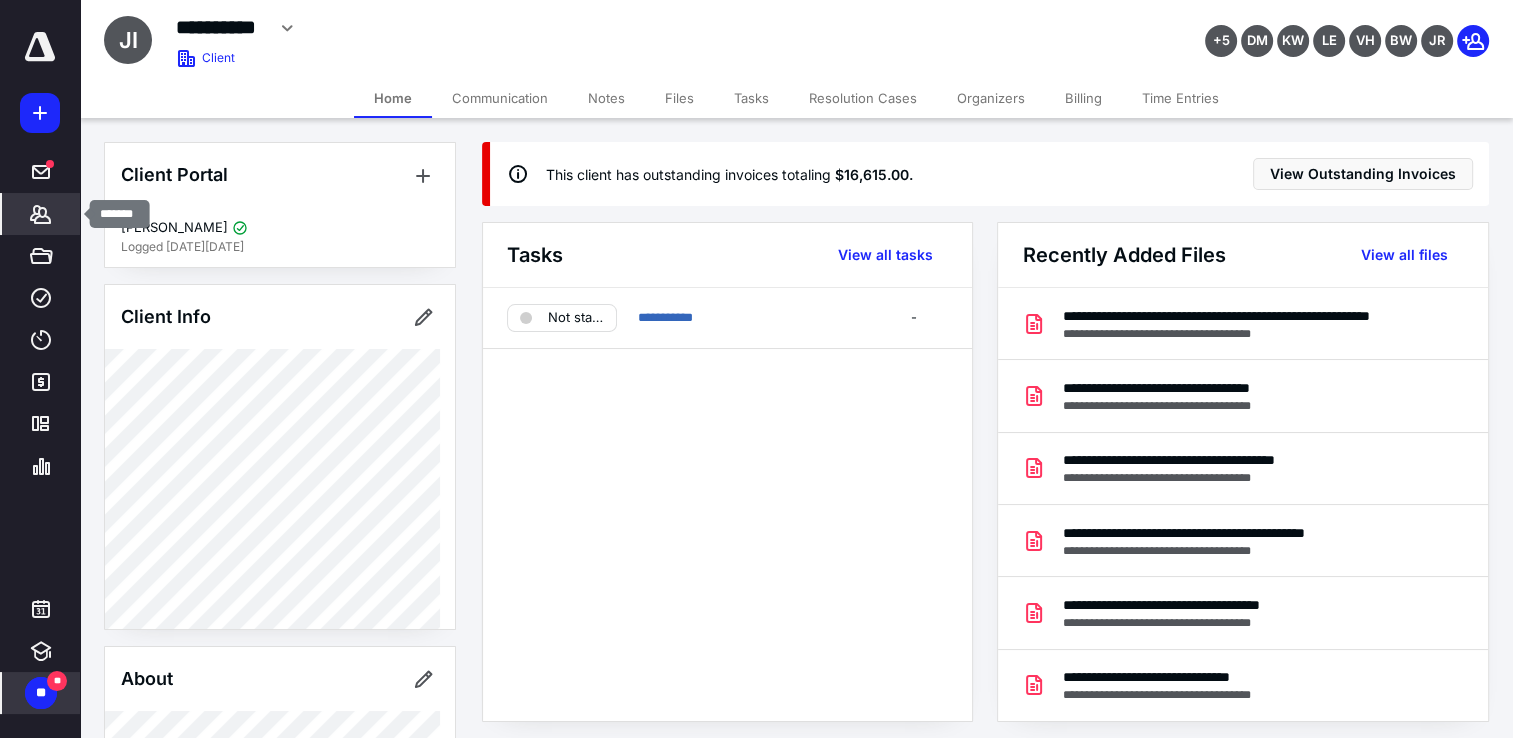 click 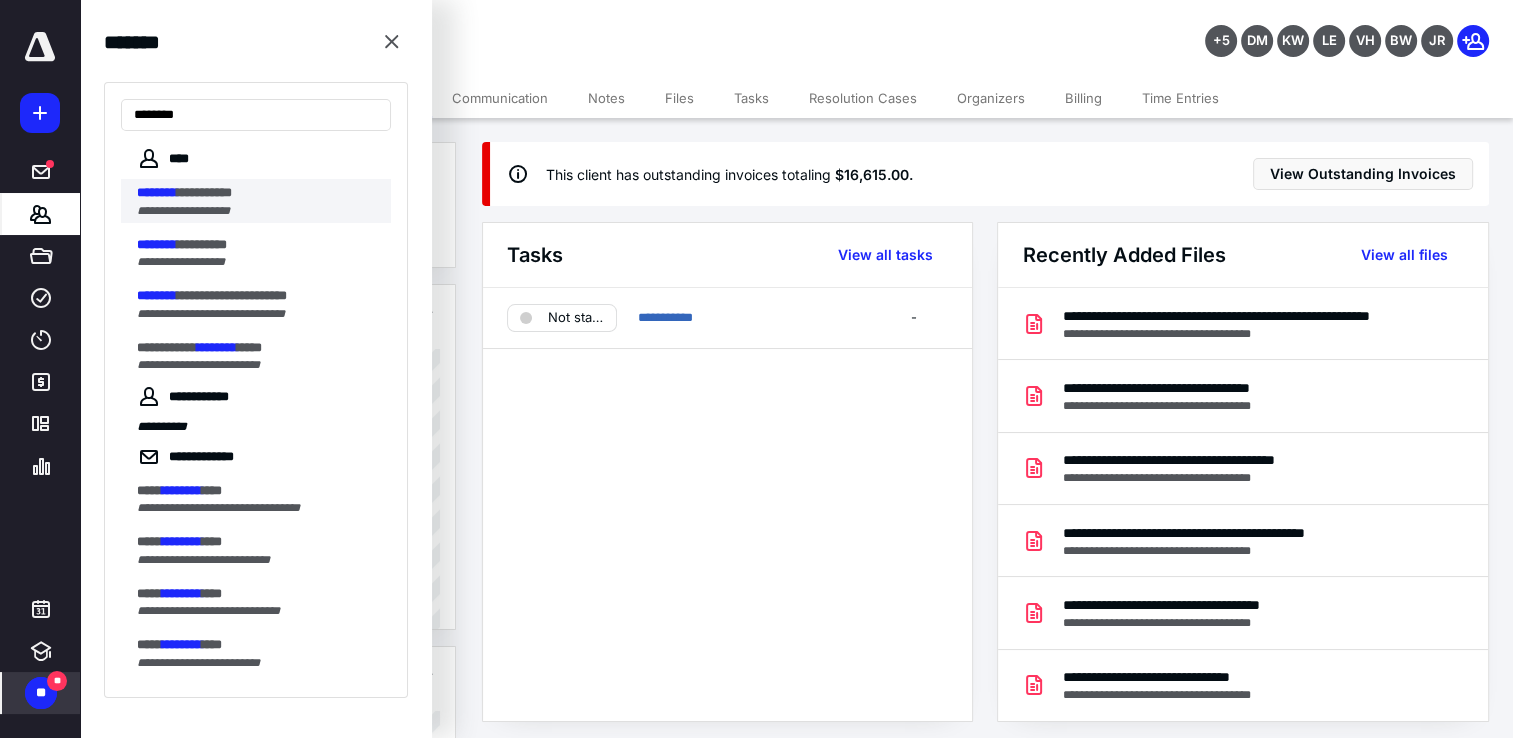 type on "********" 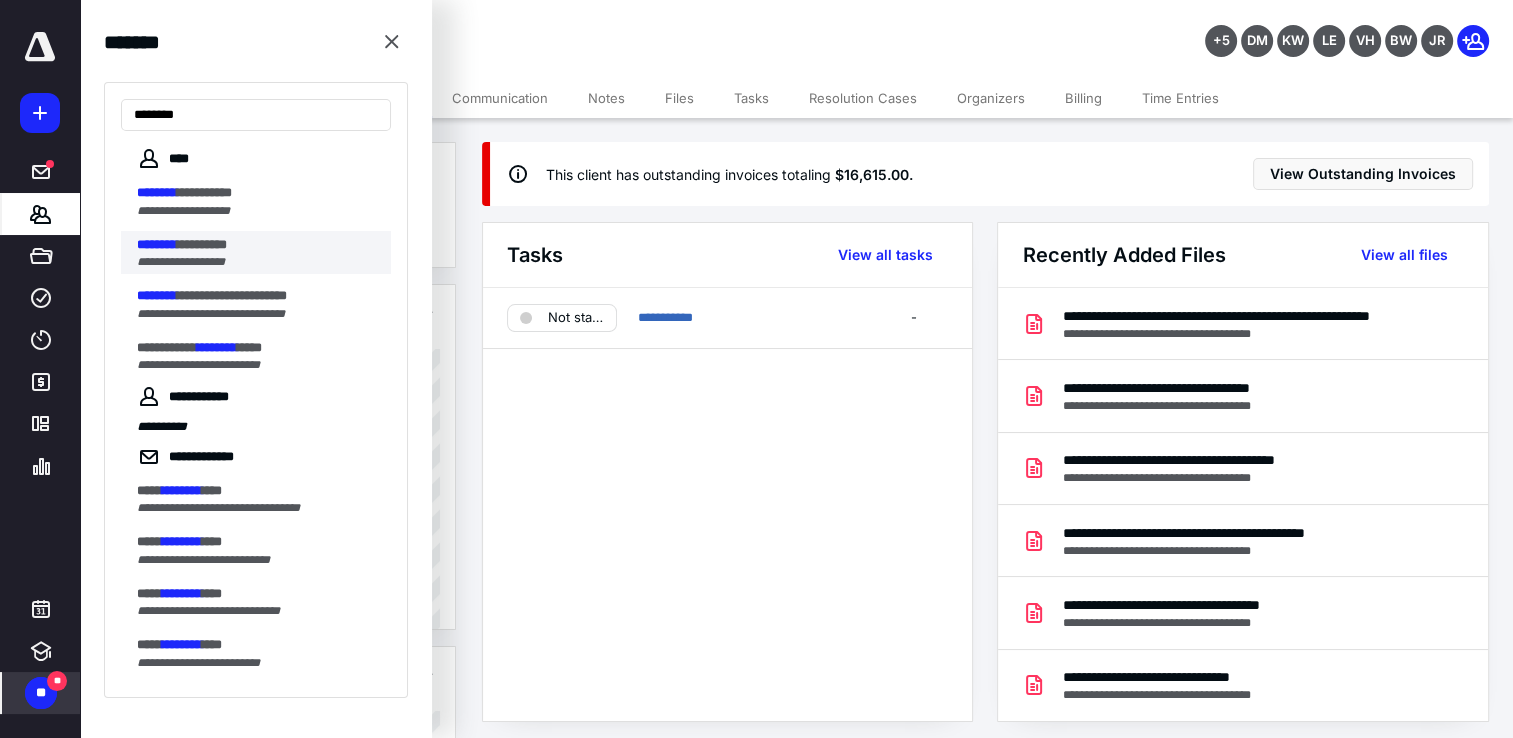click on "*********" at bounding box center (202, 244) 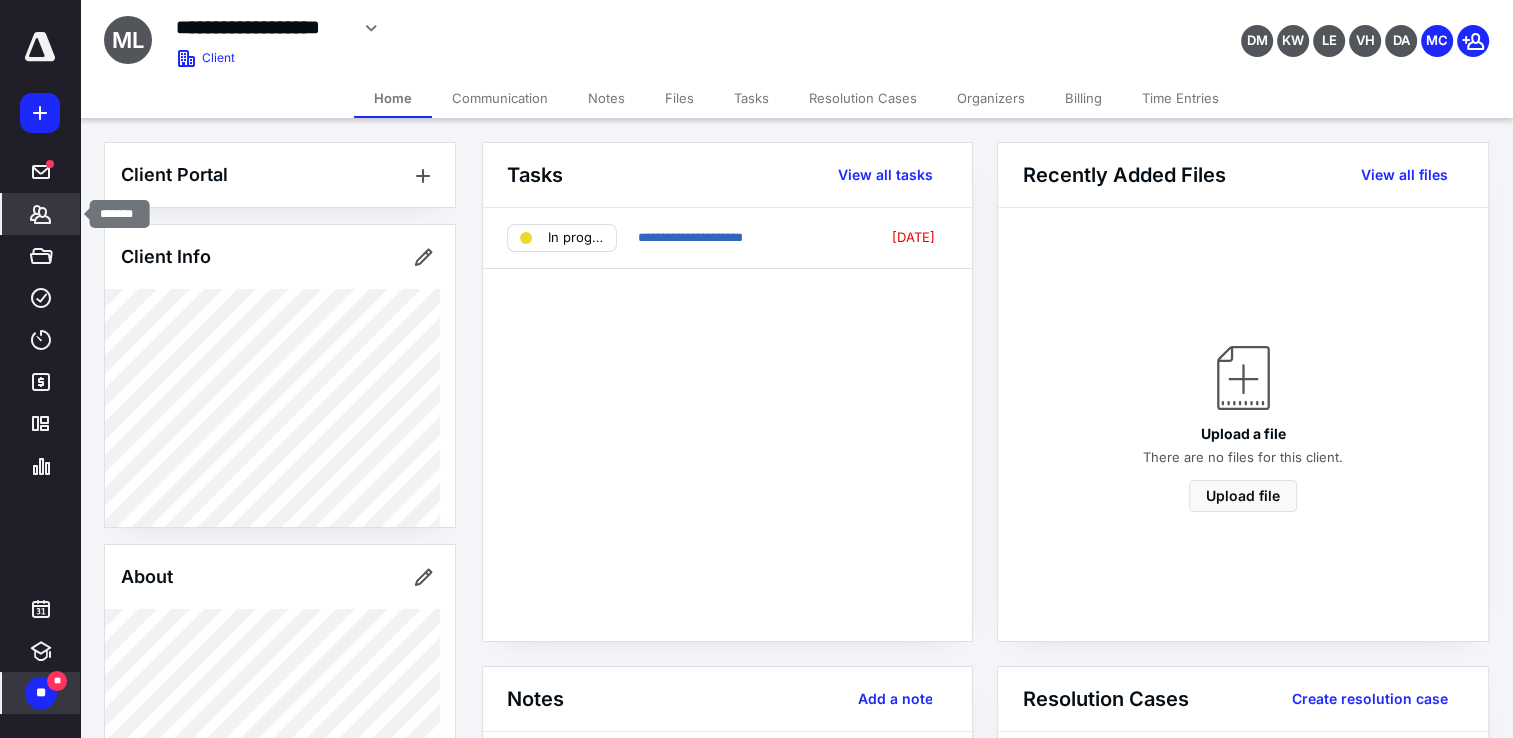 click on "*******" at bounding box center [41, 214] 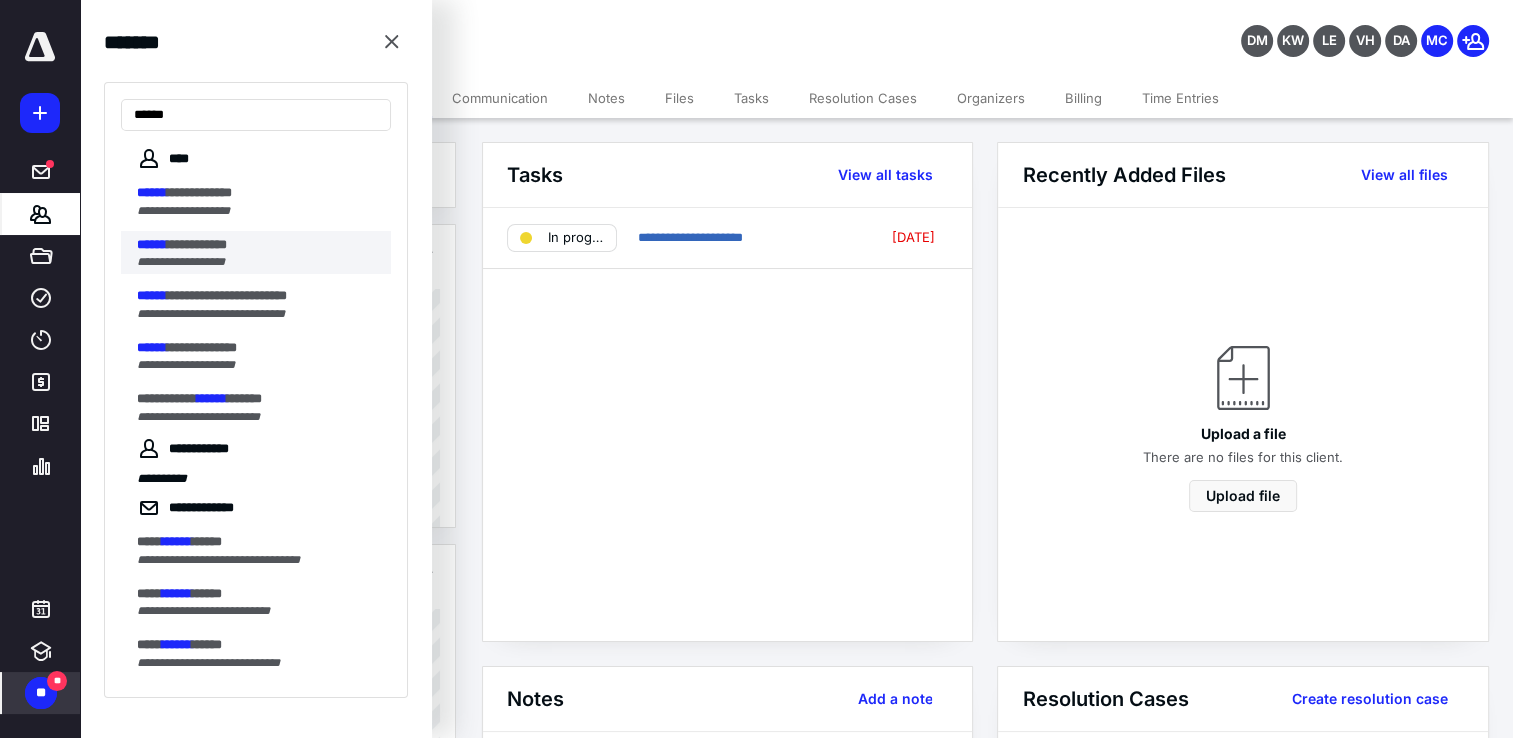 type on "******" 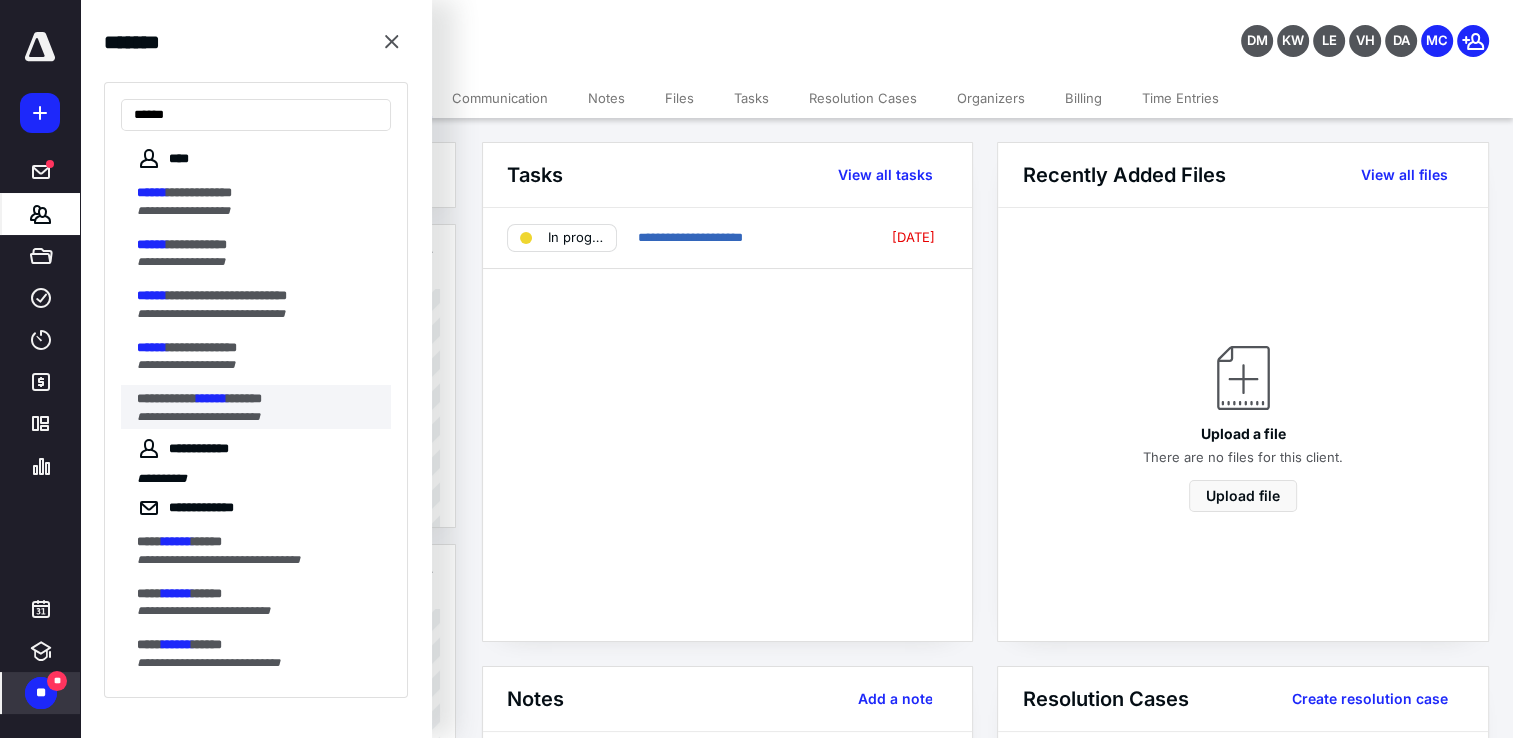 click on "**********" at bounding box center (264, 407) 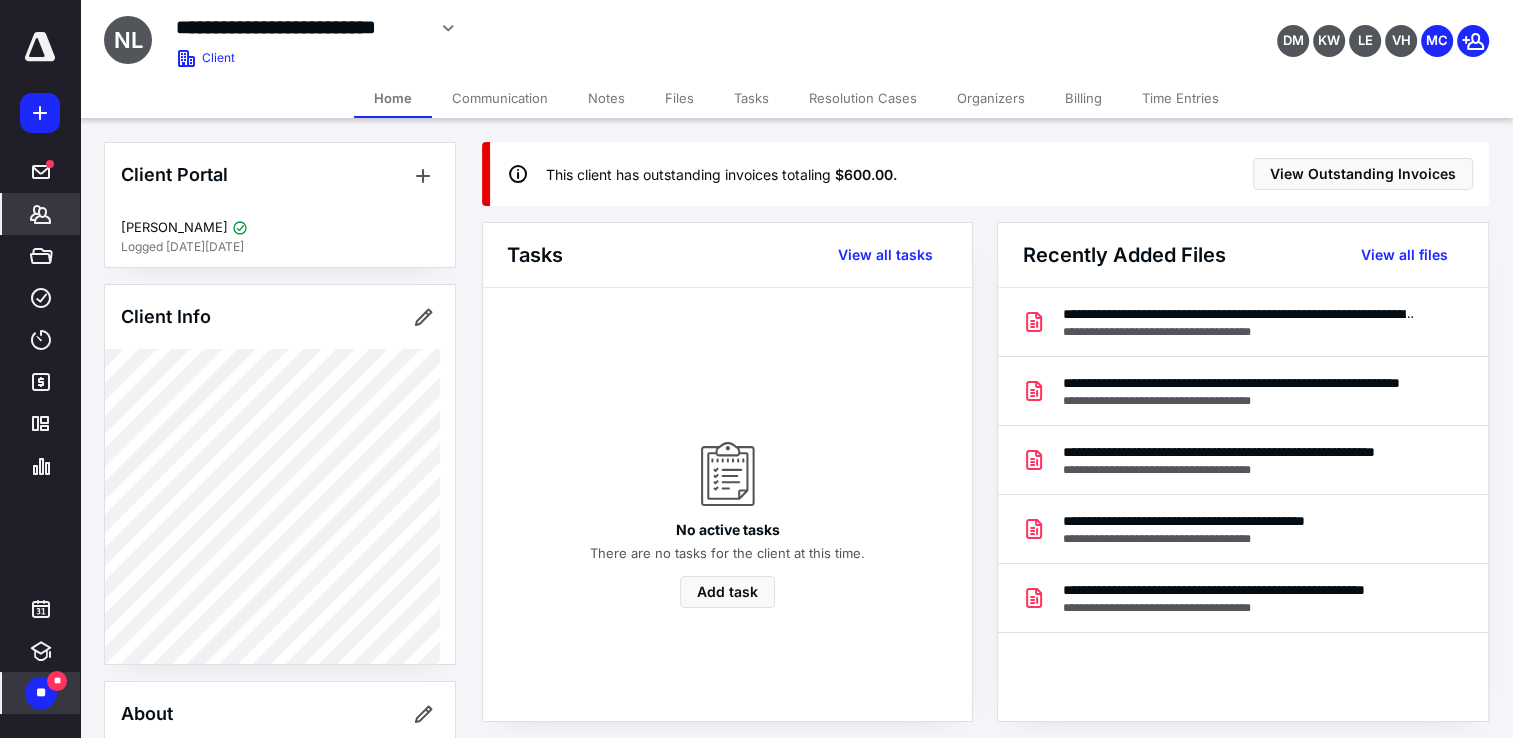 click on "*******" at bounding box center (41, 214) 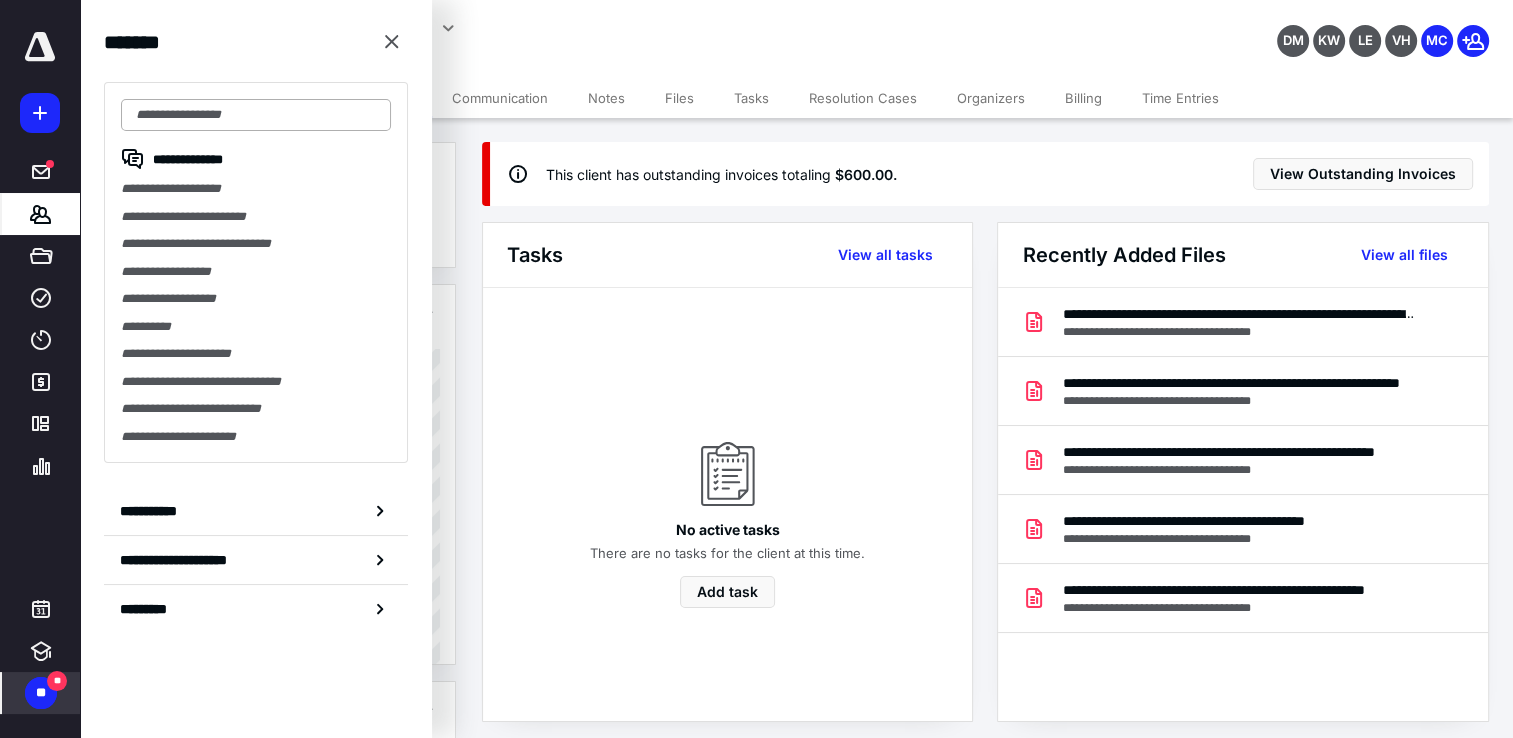 click at bounding box center [256, 115] 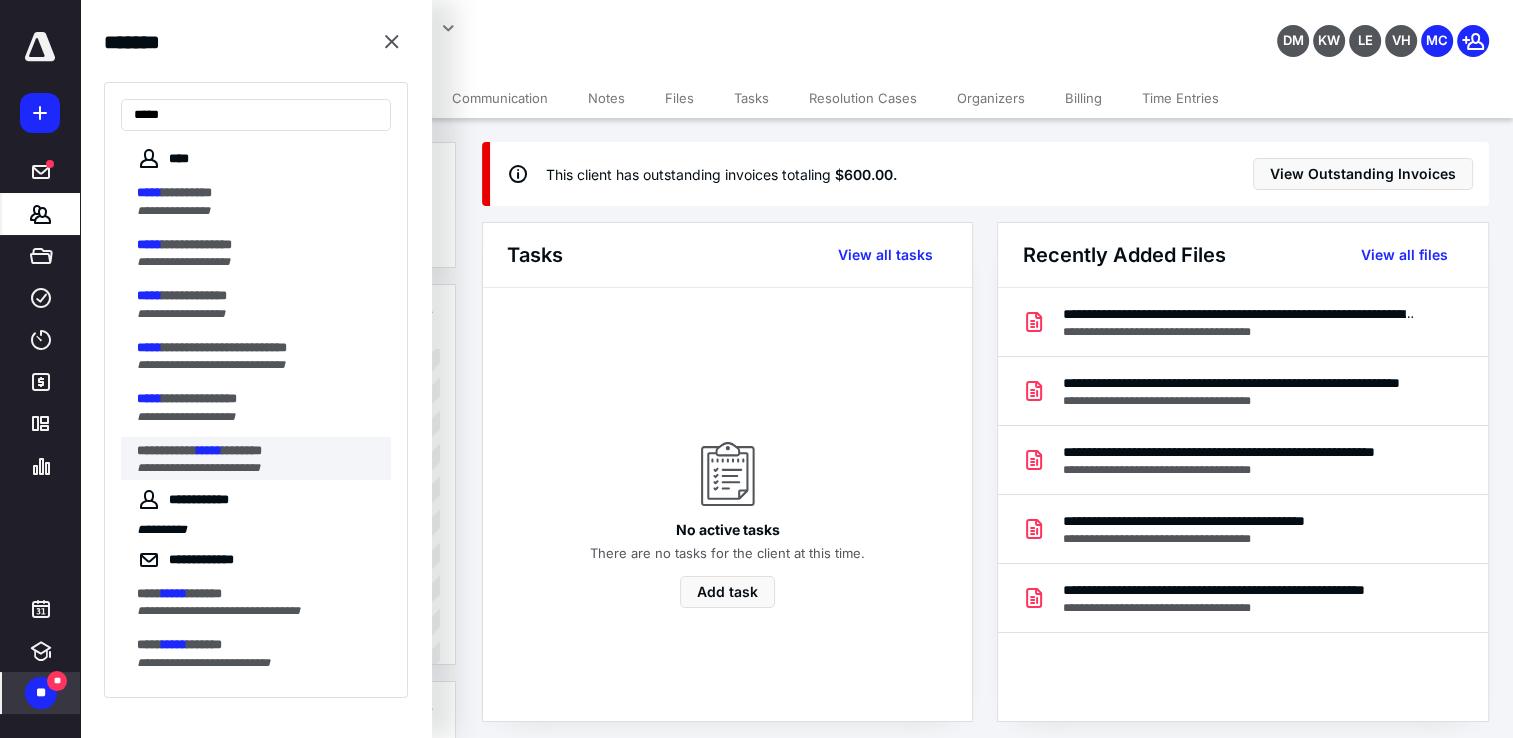 type on "*****" 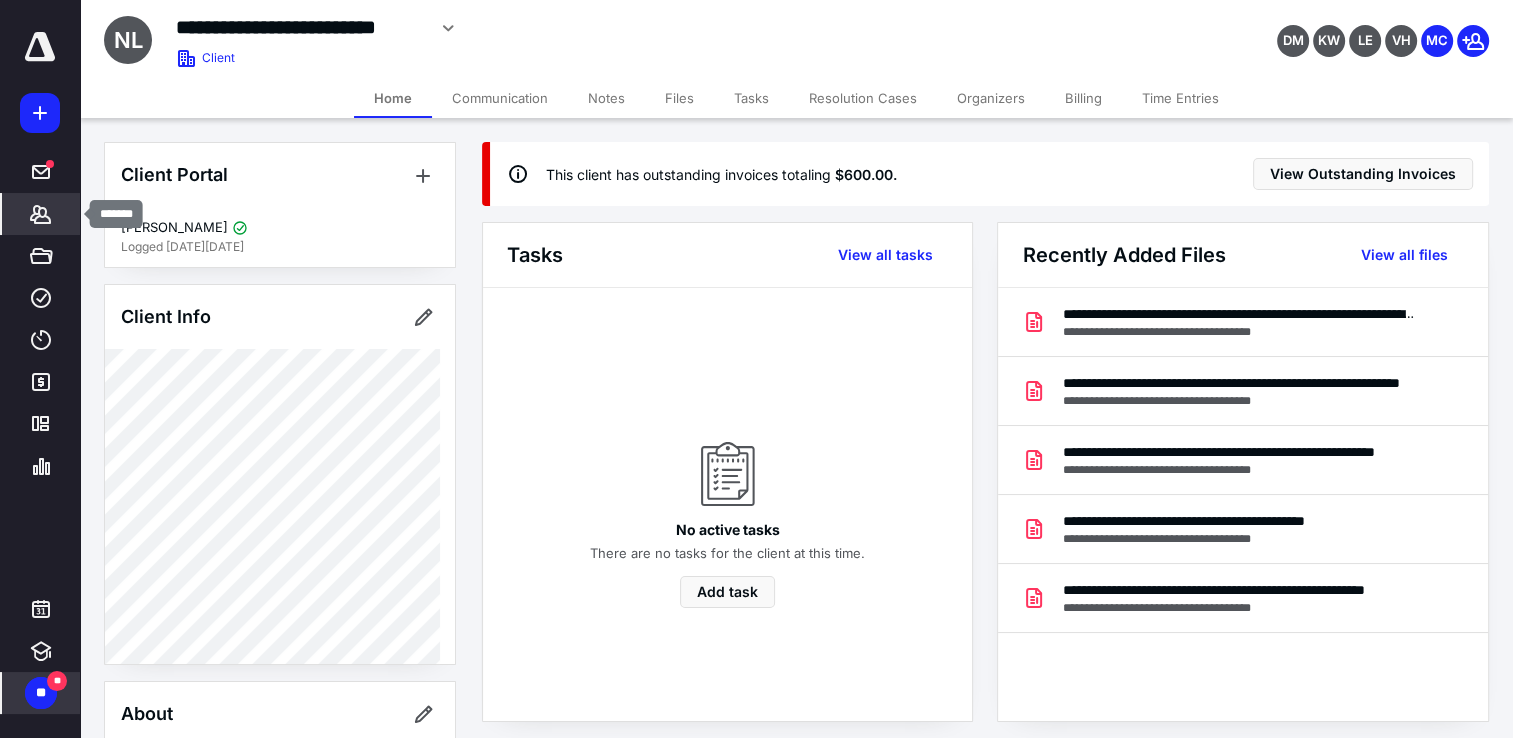 click on "*******" at bounding box center (41, 214) 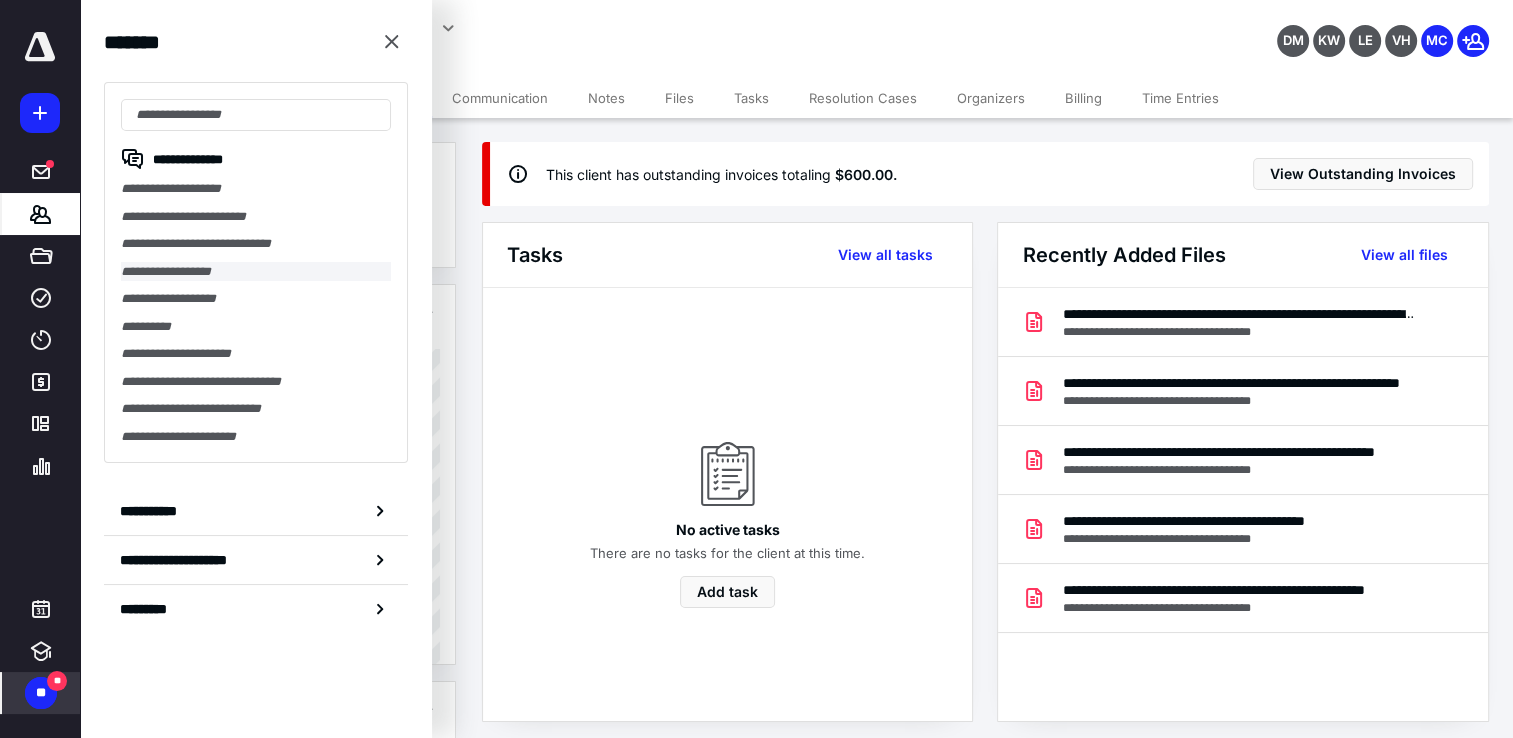 click on "**********" at bounding box center [256, 272] 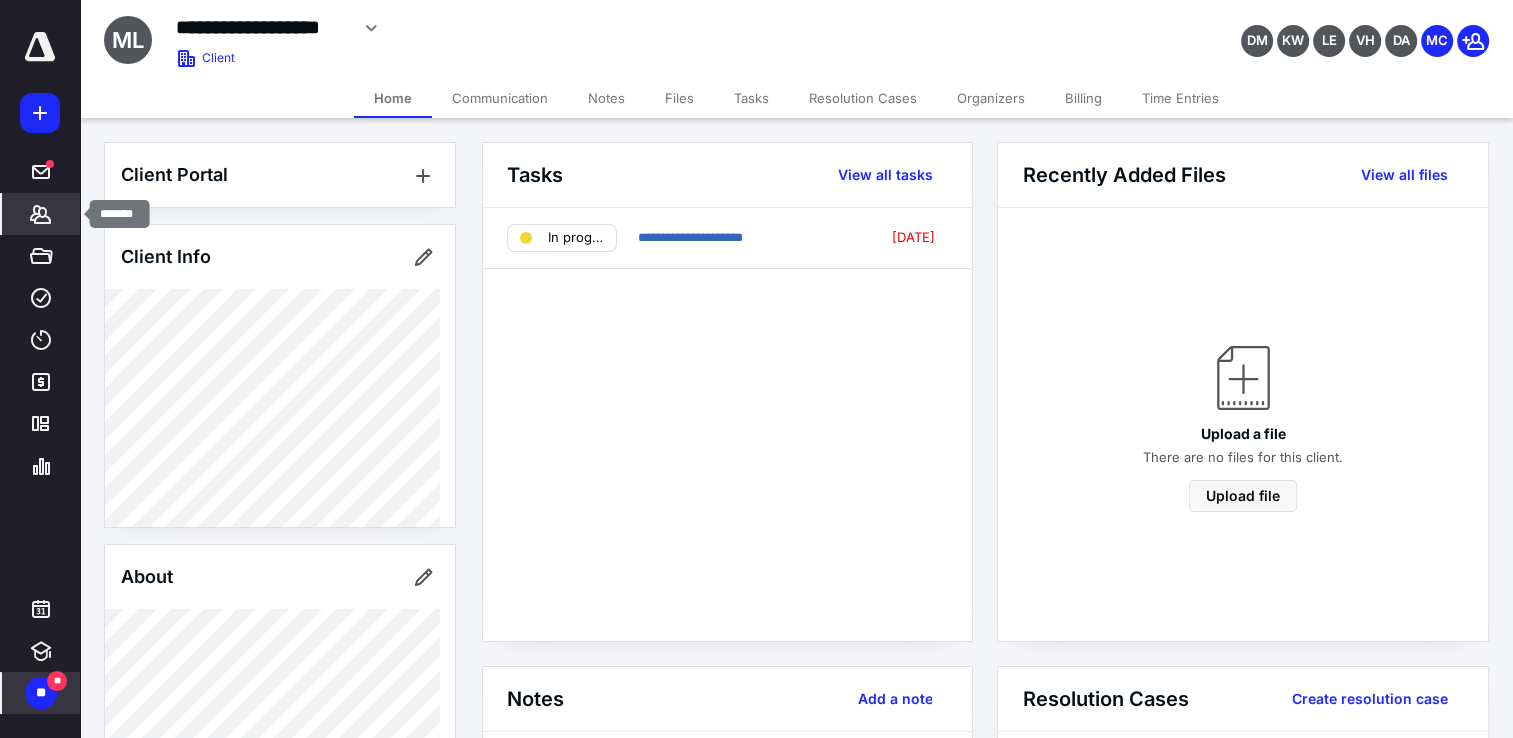 click 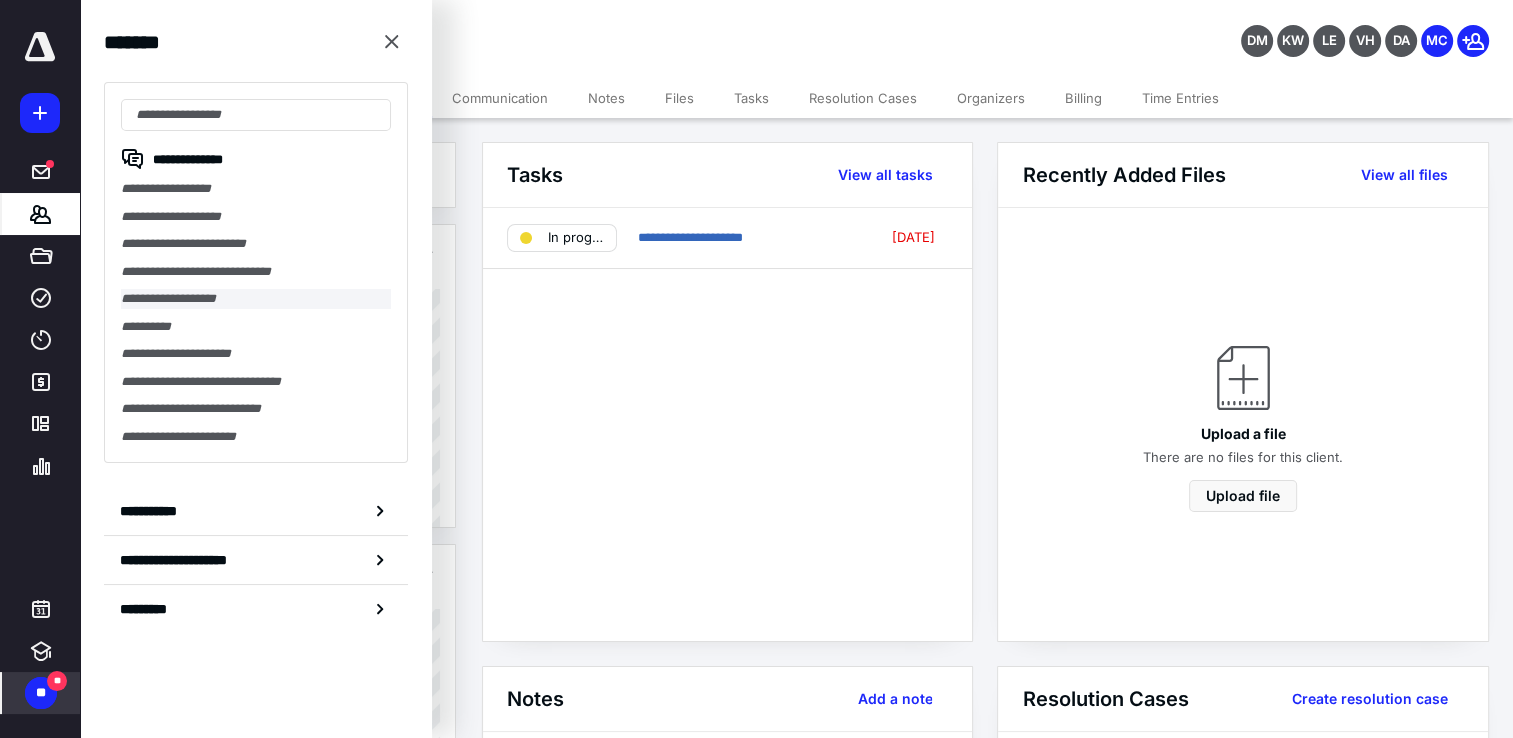 click on "**********" at bounding box center (256, 299) 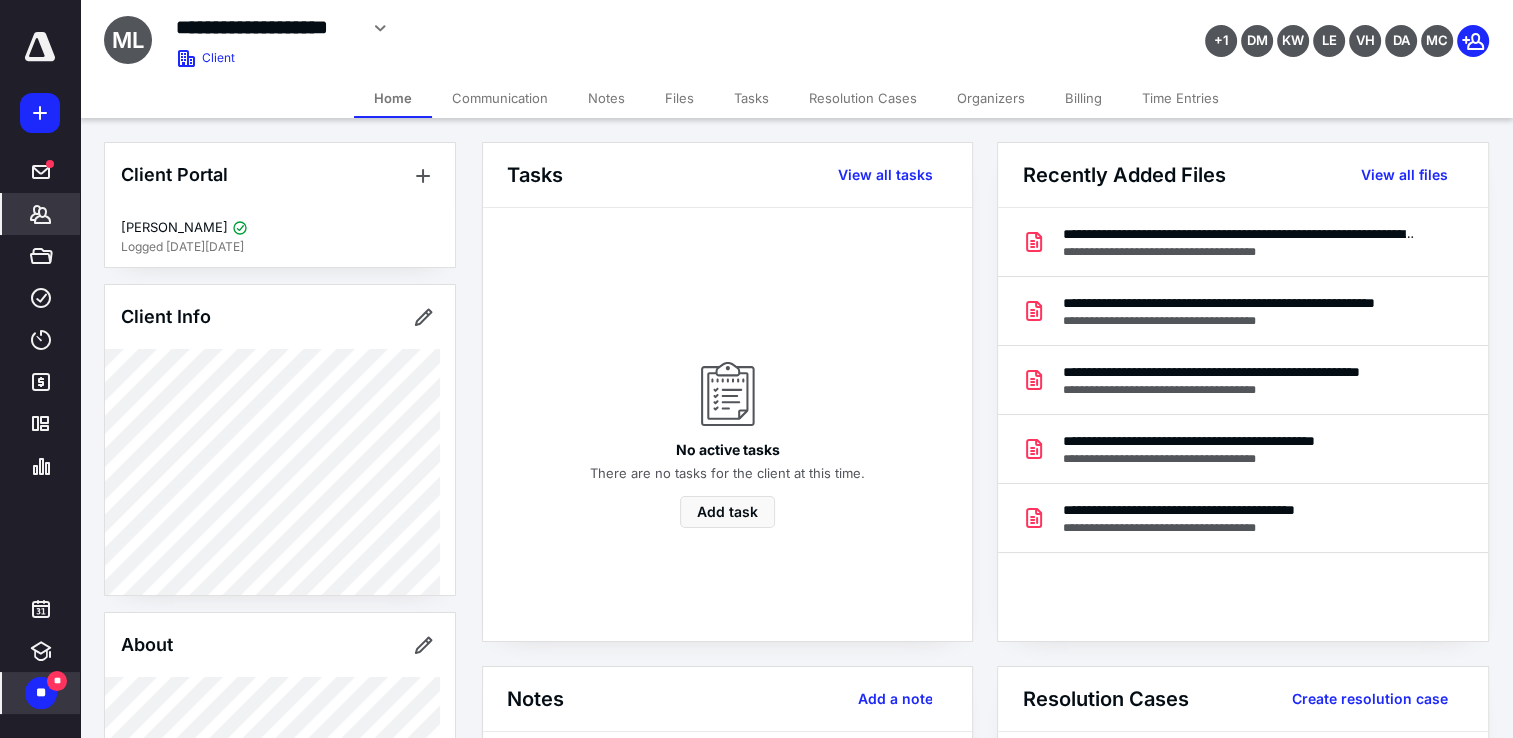 click on "*******" at bounding box center [41, 214] 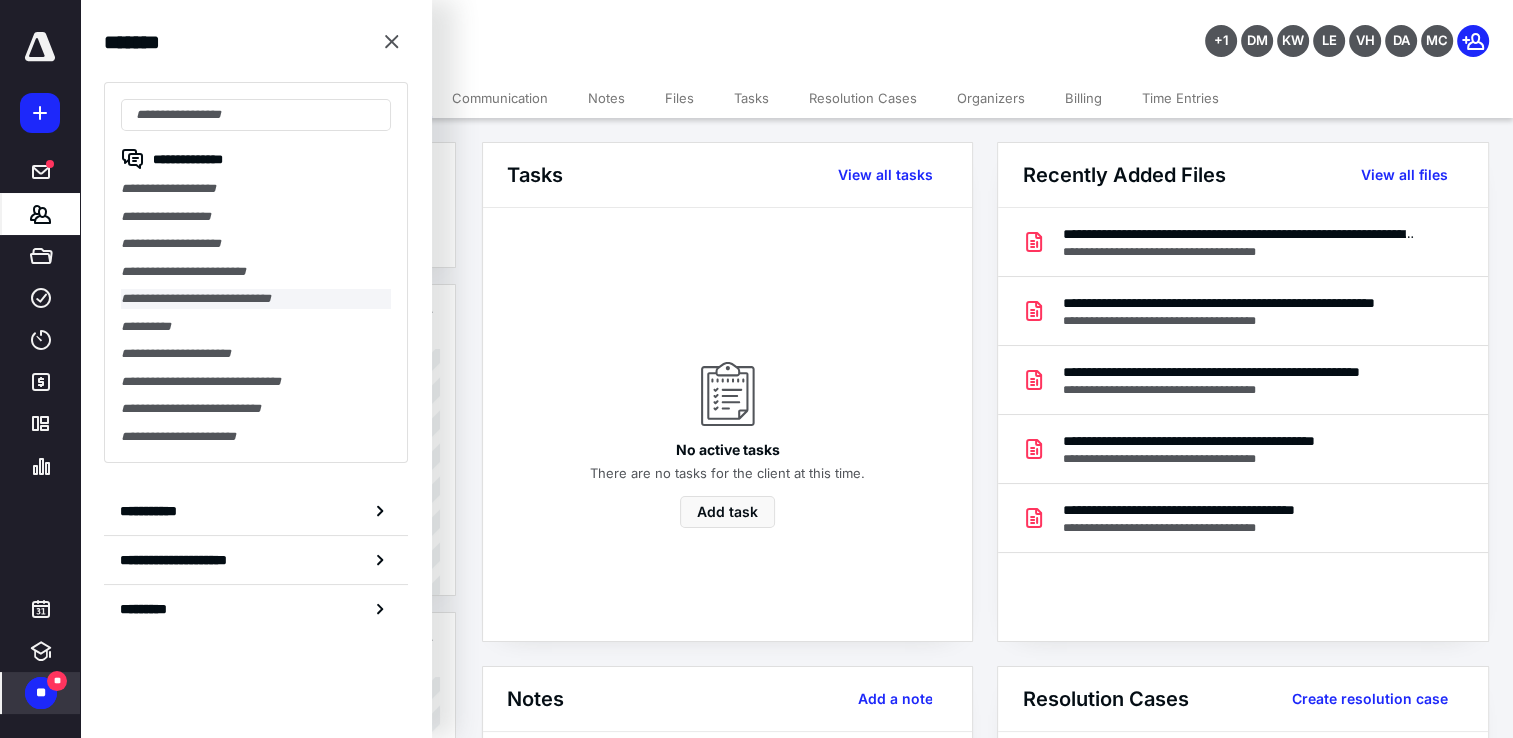 click on "**********" at bounding box center [256, 299] 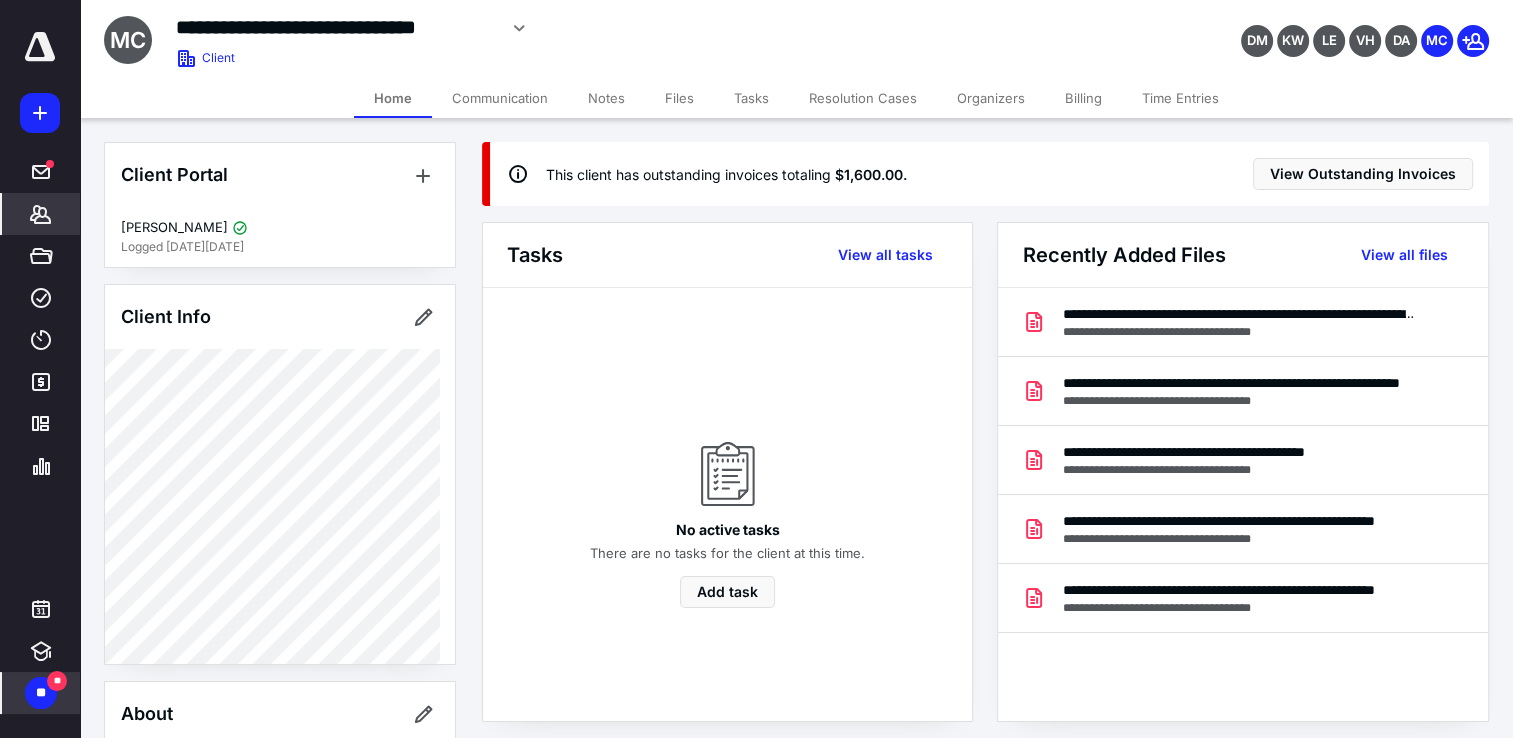 click on "Files" at bounding box center [679, 98] 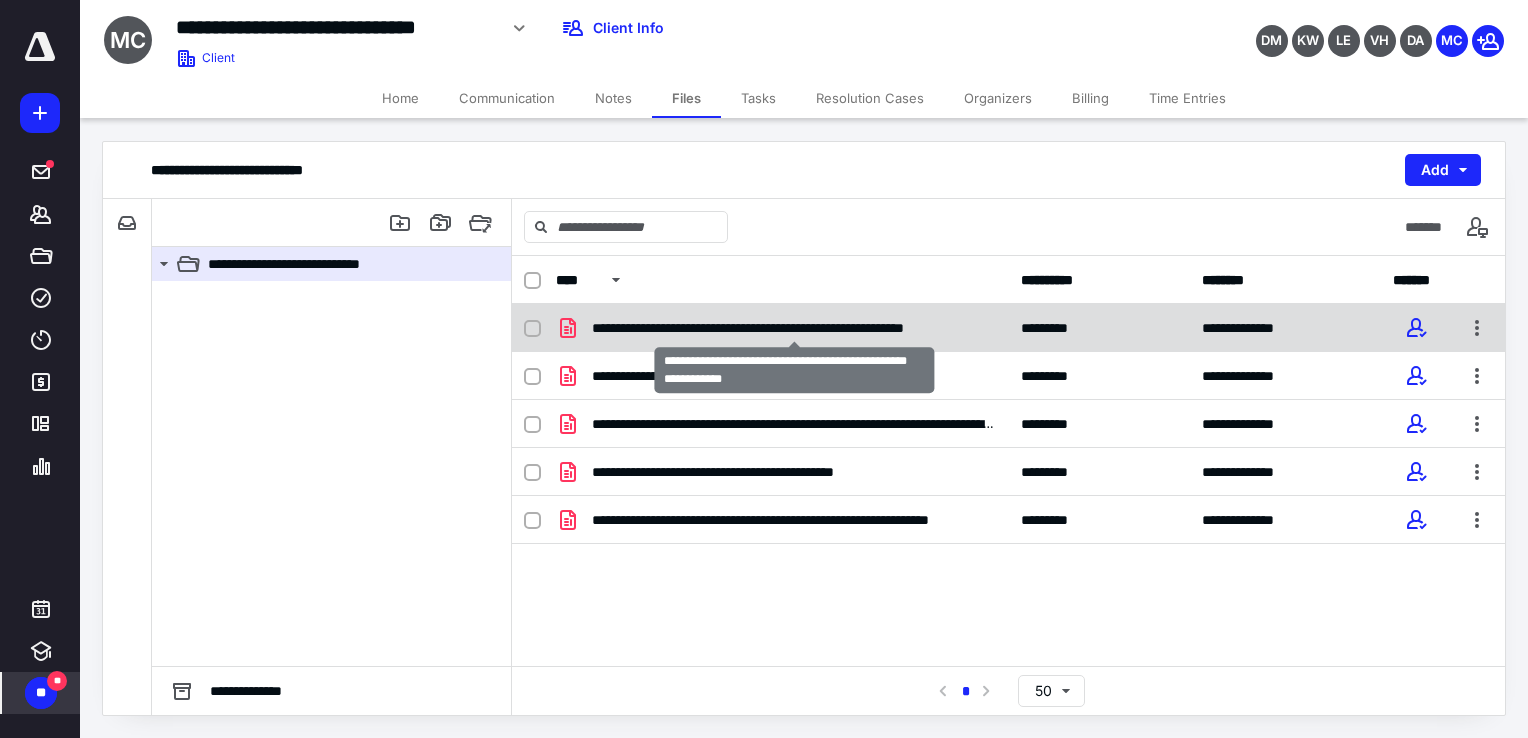 click on "**********" at bounding box center (794, 328) 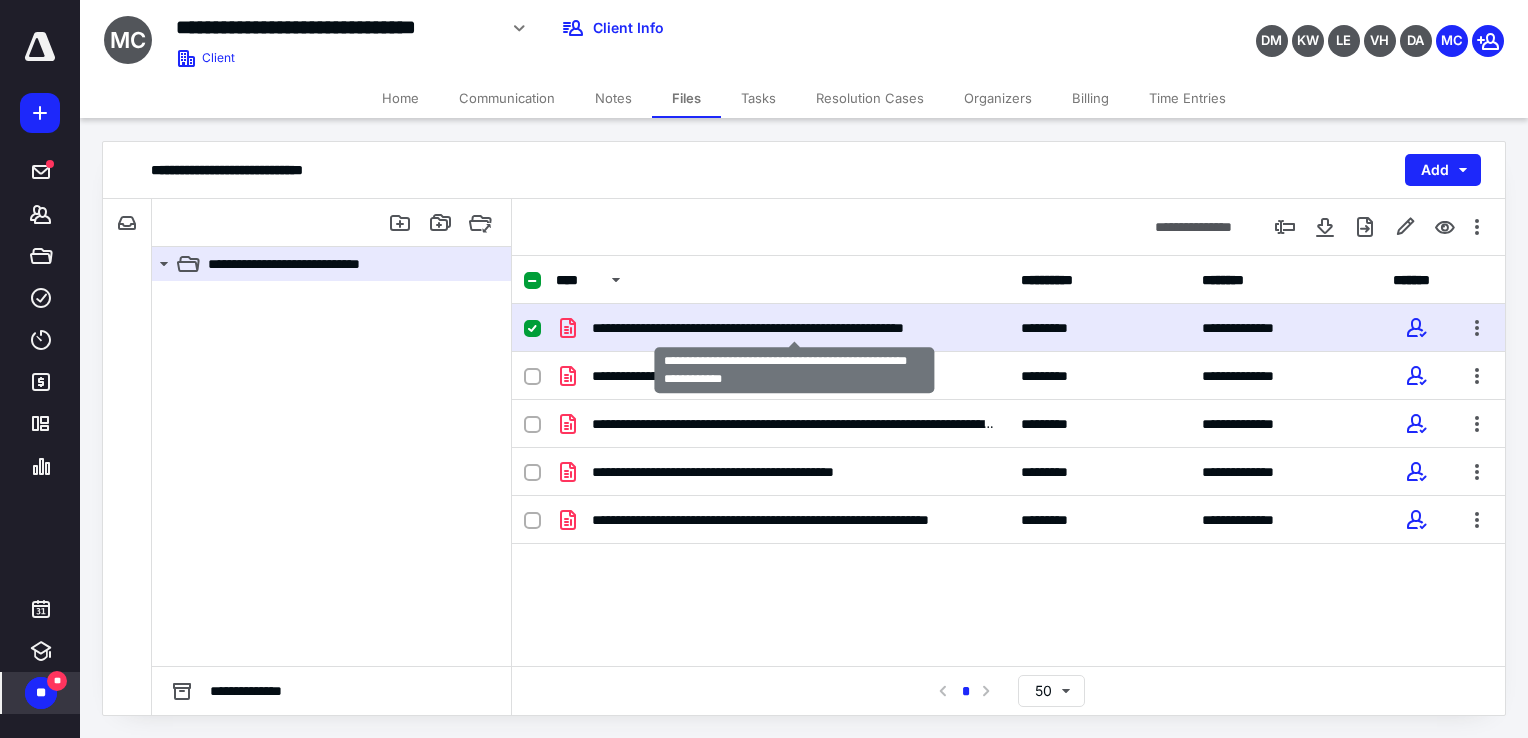 click on "**********" at bounding box center [794, 328] 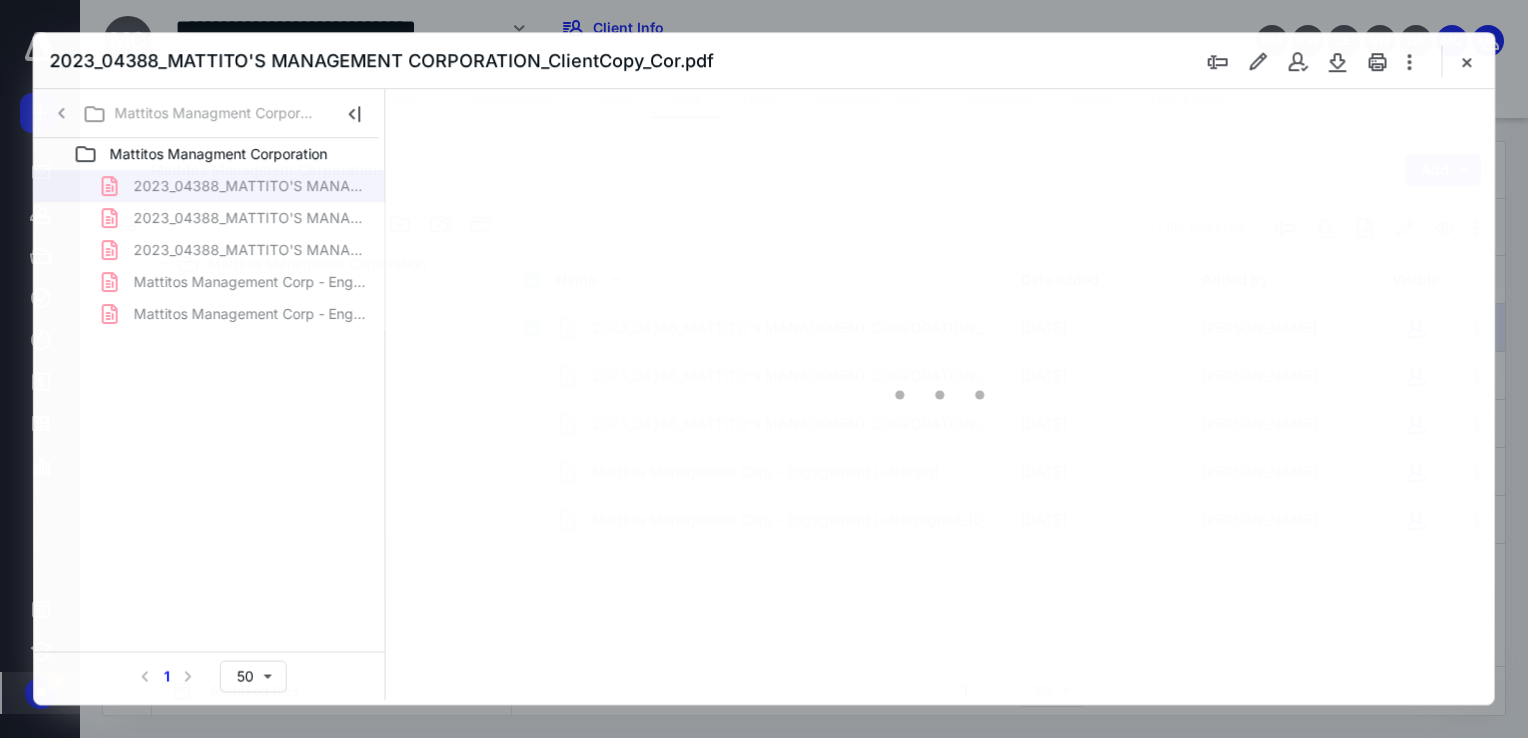 scroll, scrollTop: 0, scrollLeft: 0, axis: both 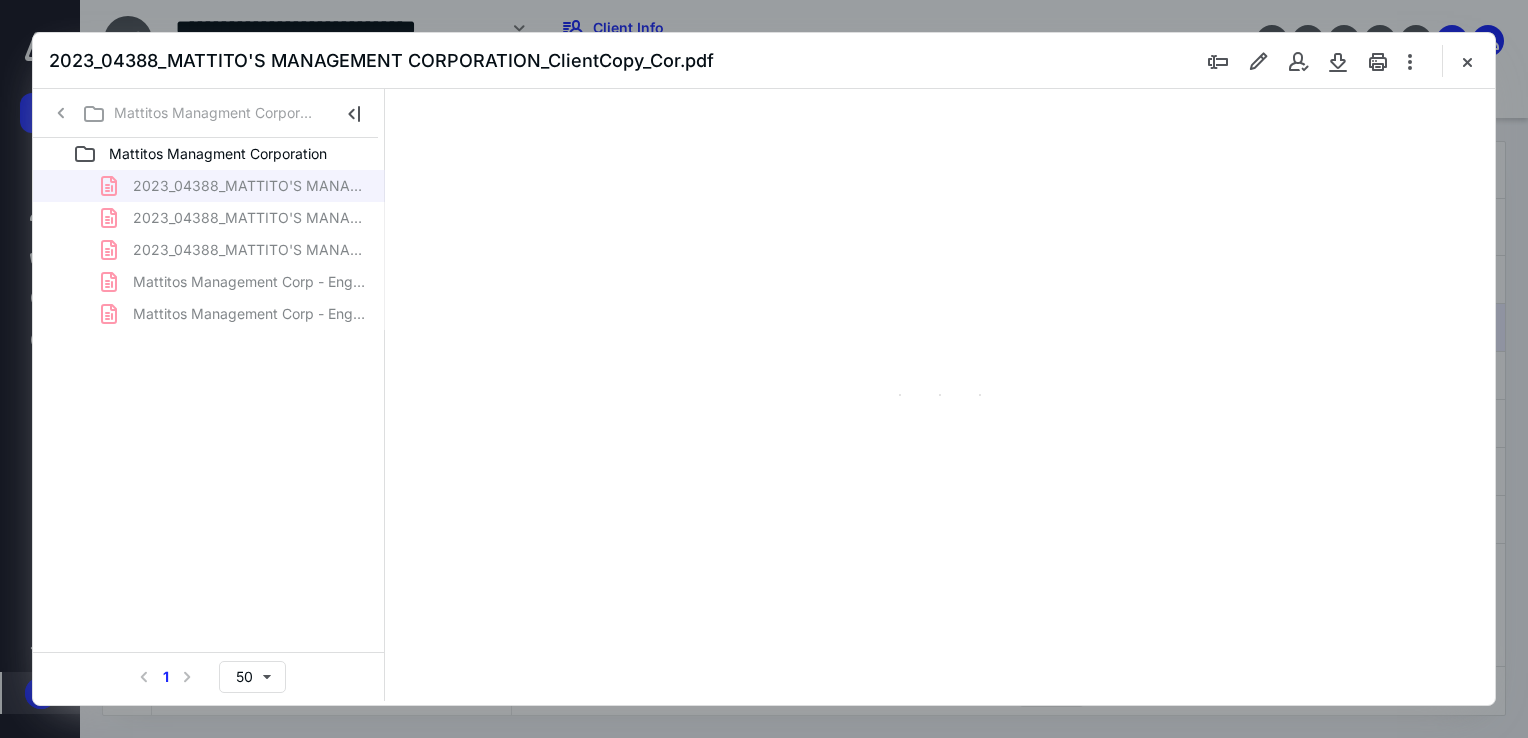type on "68" 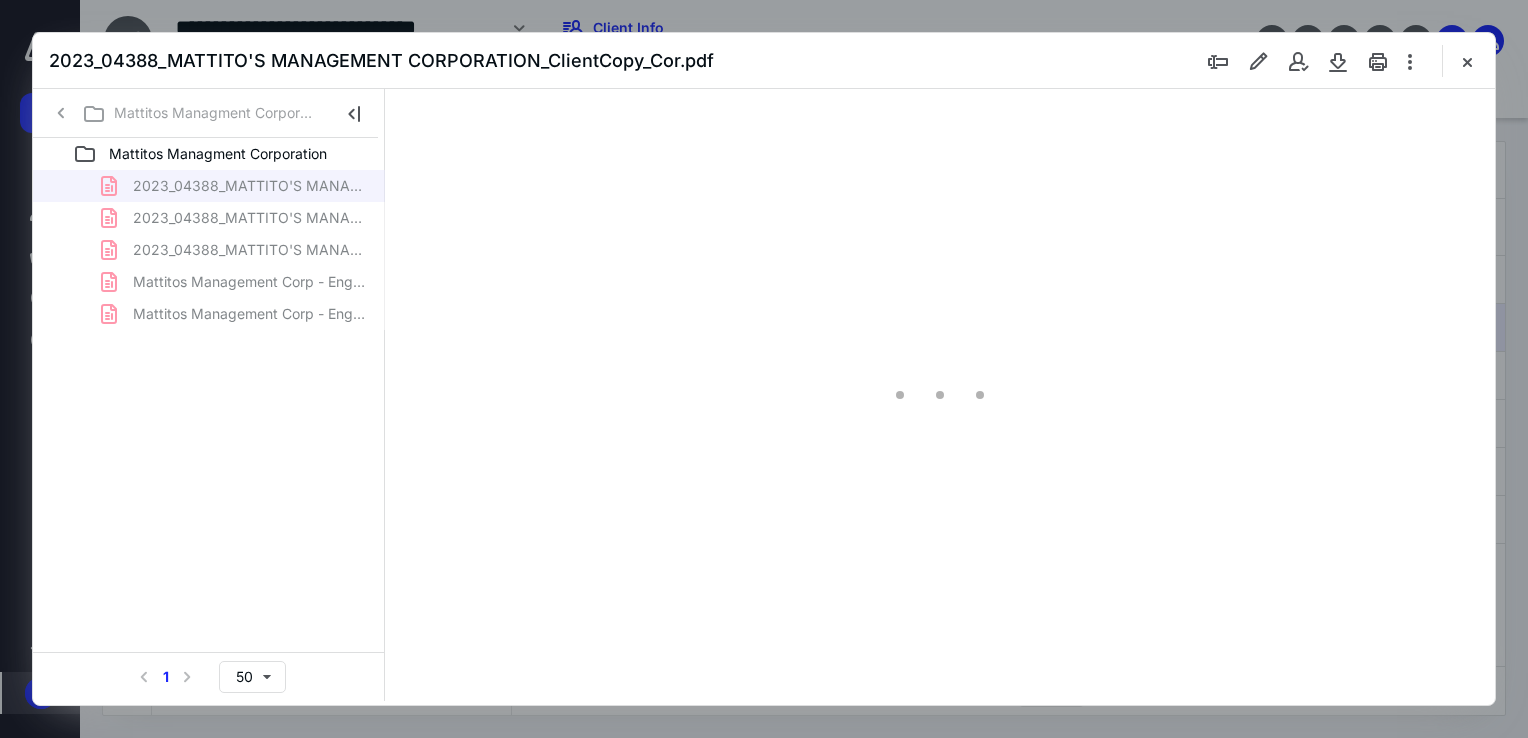 scroll, scrollTop: 79, scrollLeft: 0, axis: vertical 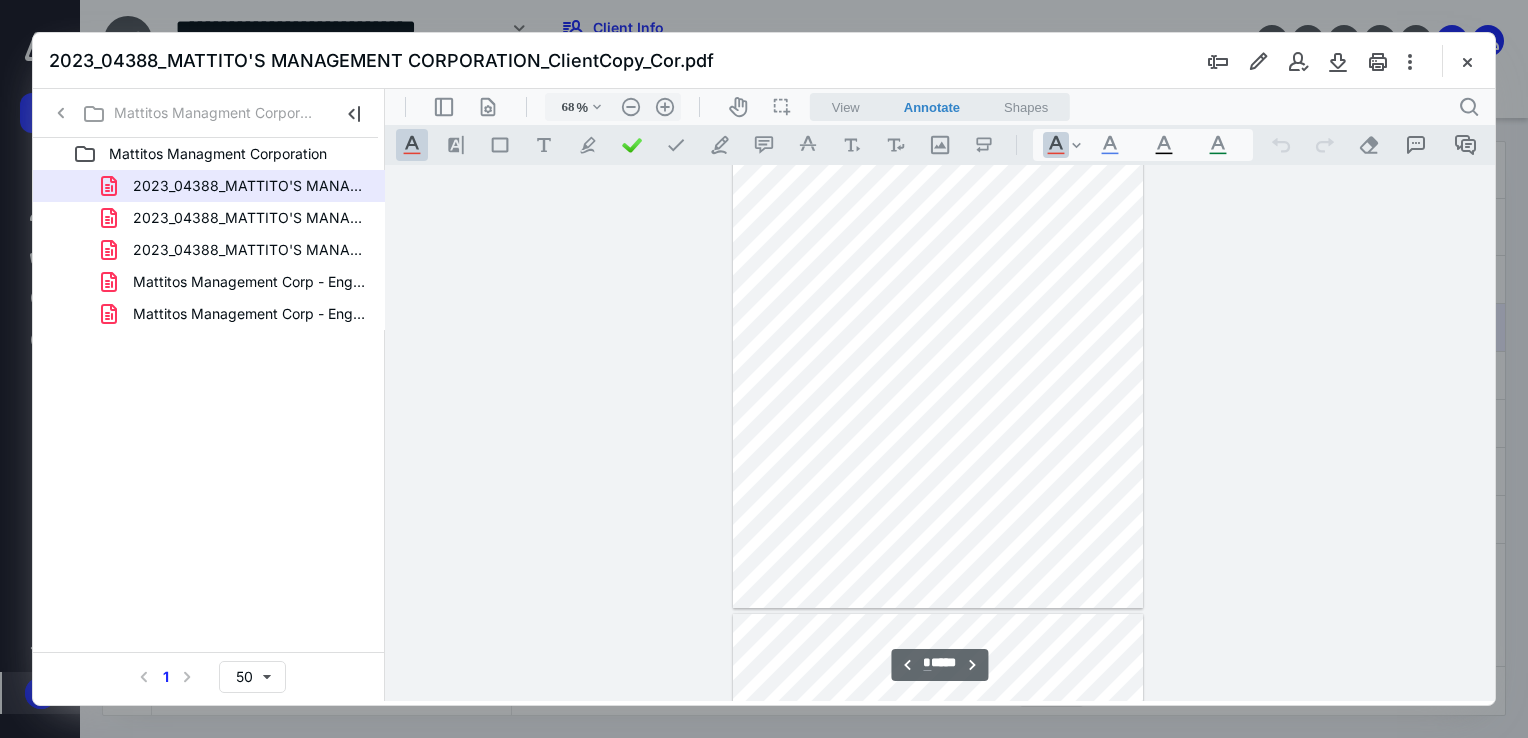 type on "*" 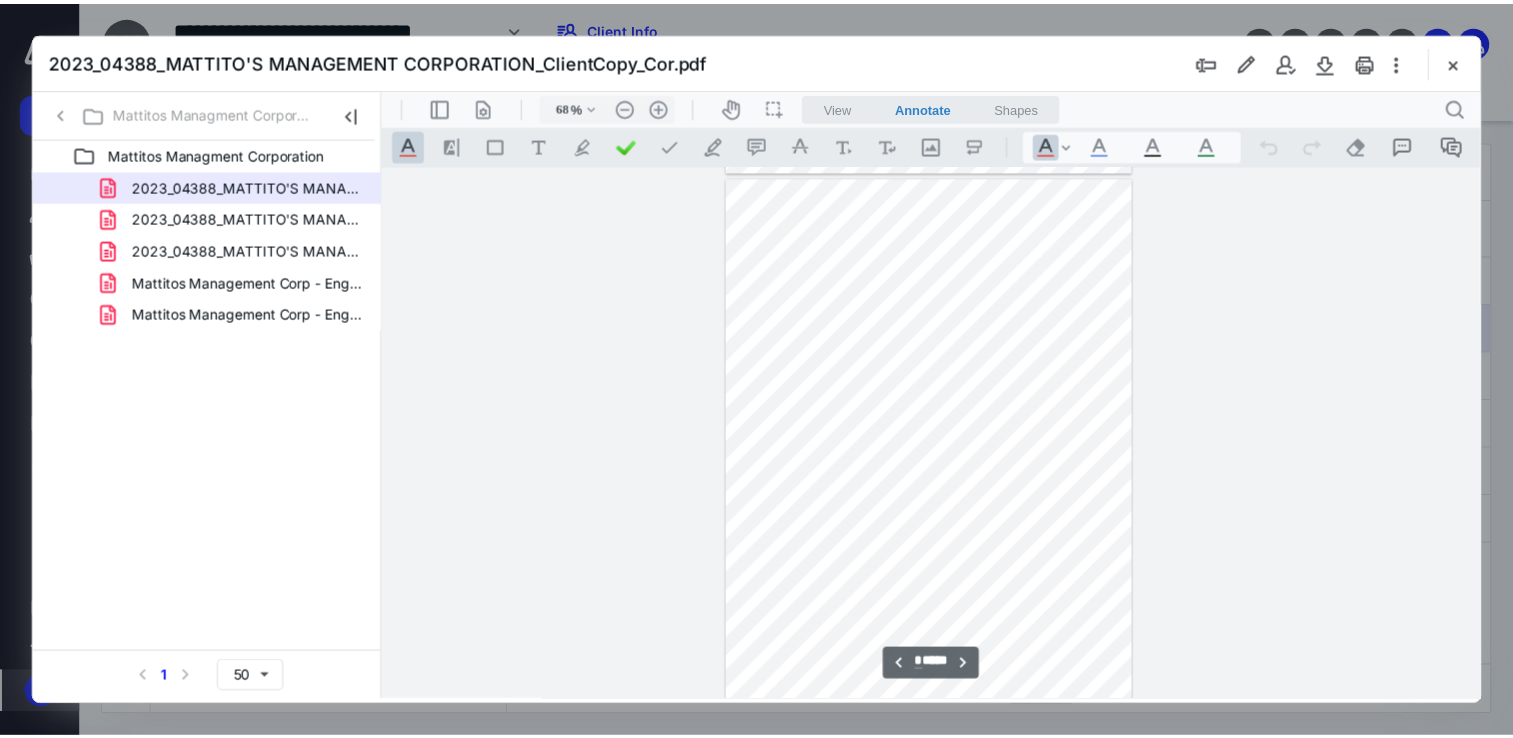 scroll, scrollTop: 3225, scrollLeft: 0, axis: vertical 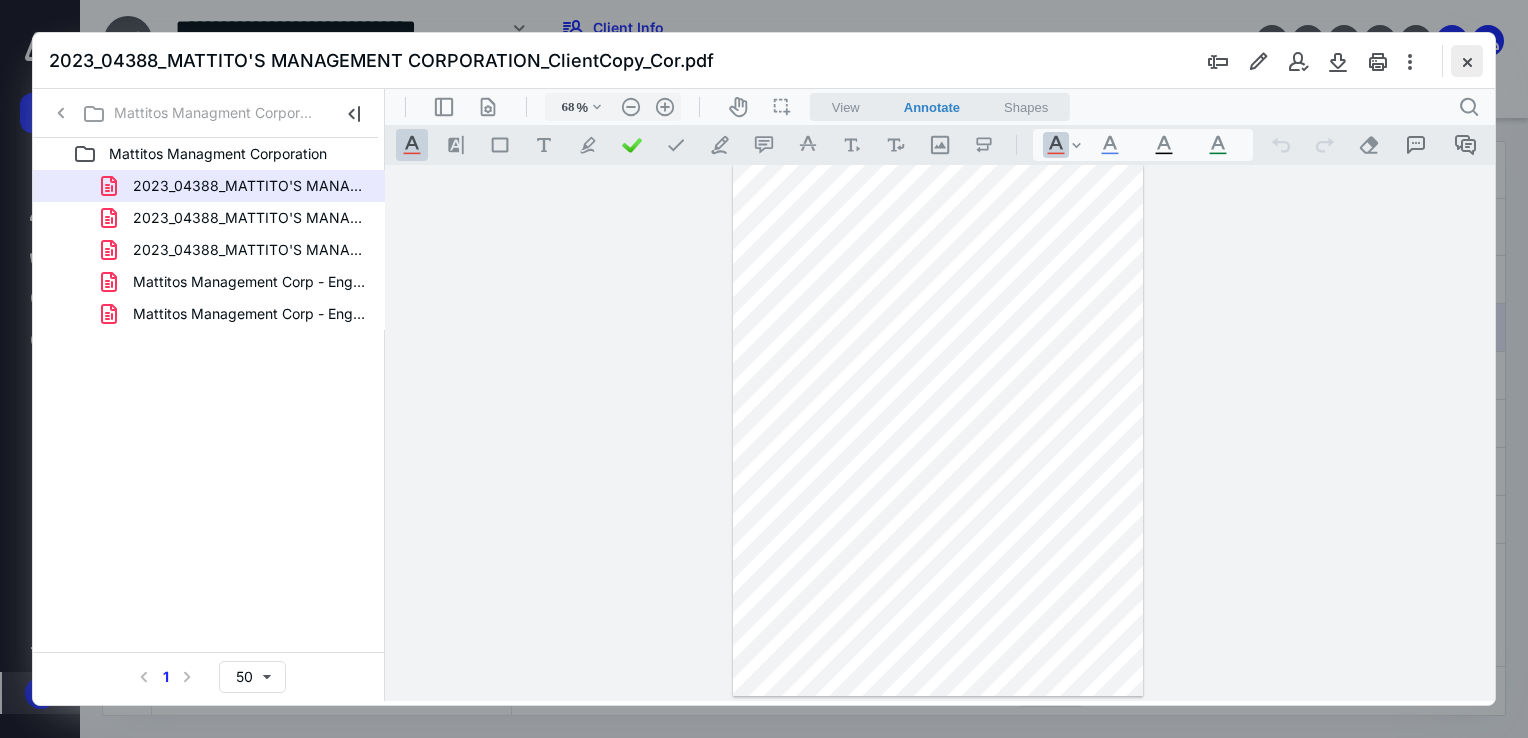 click at bounding box center [1467, 61] 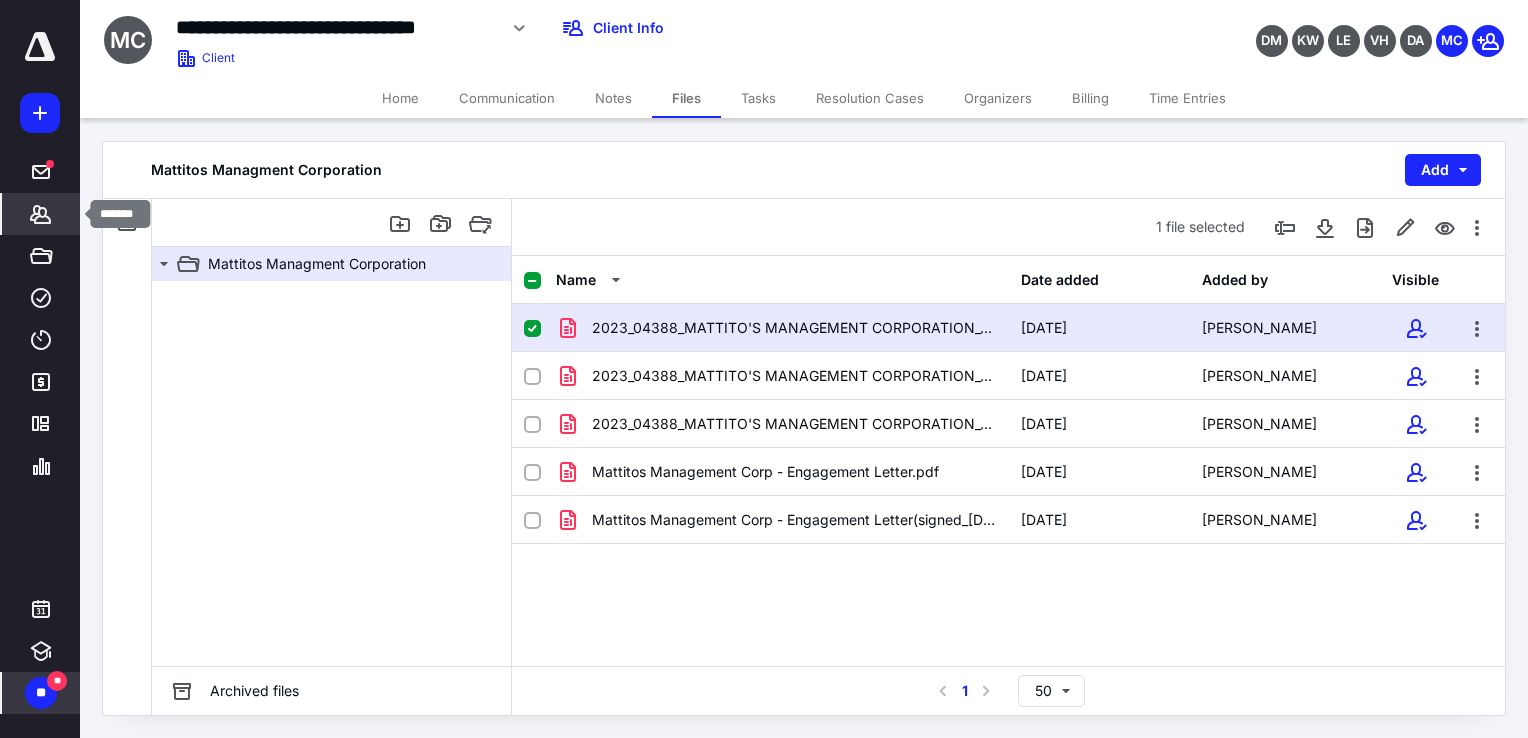 click 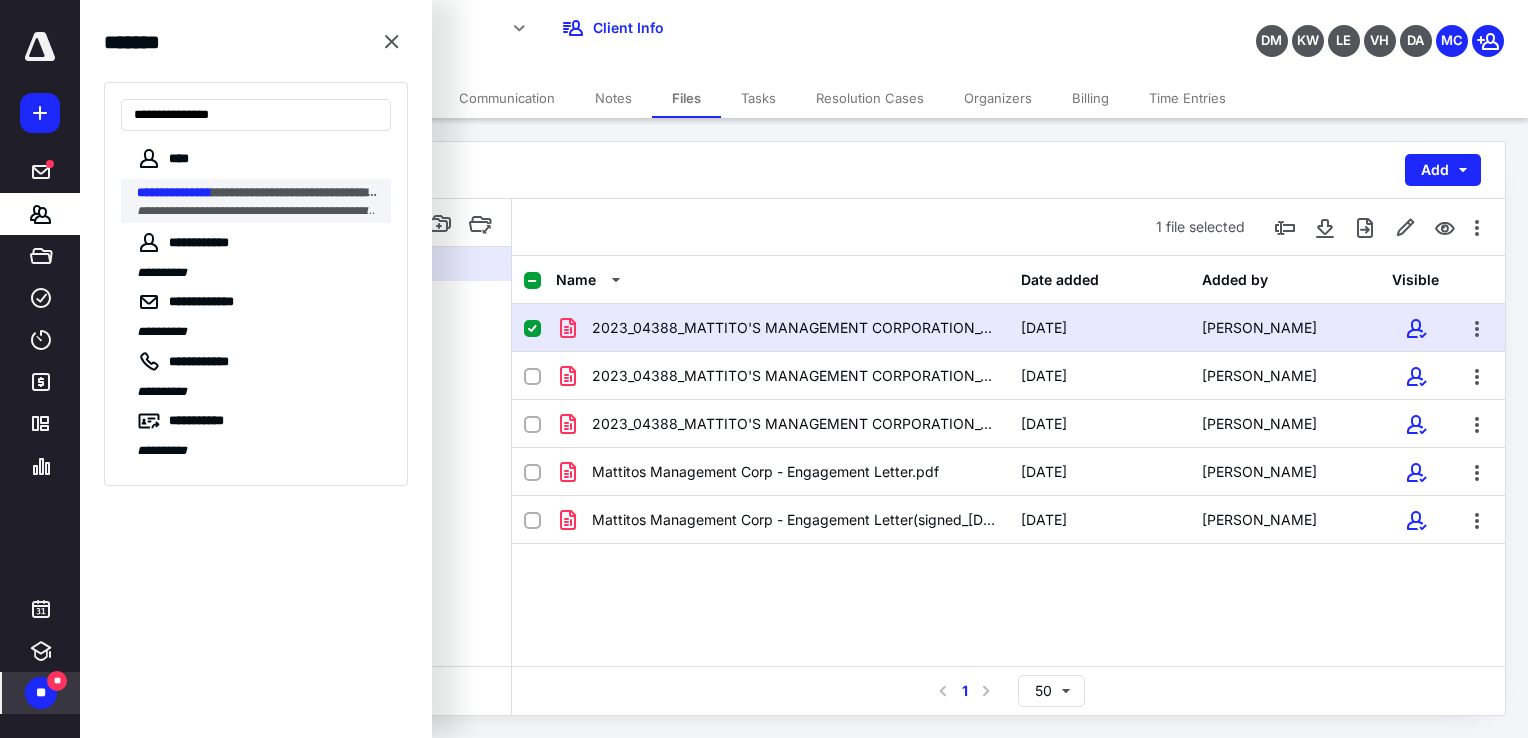 type on "**********" 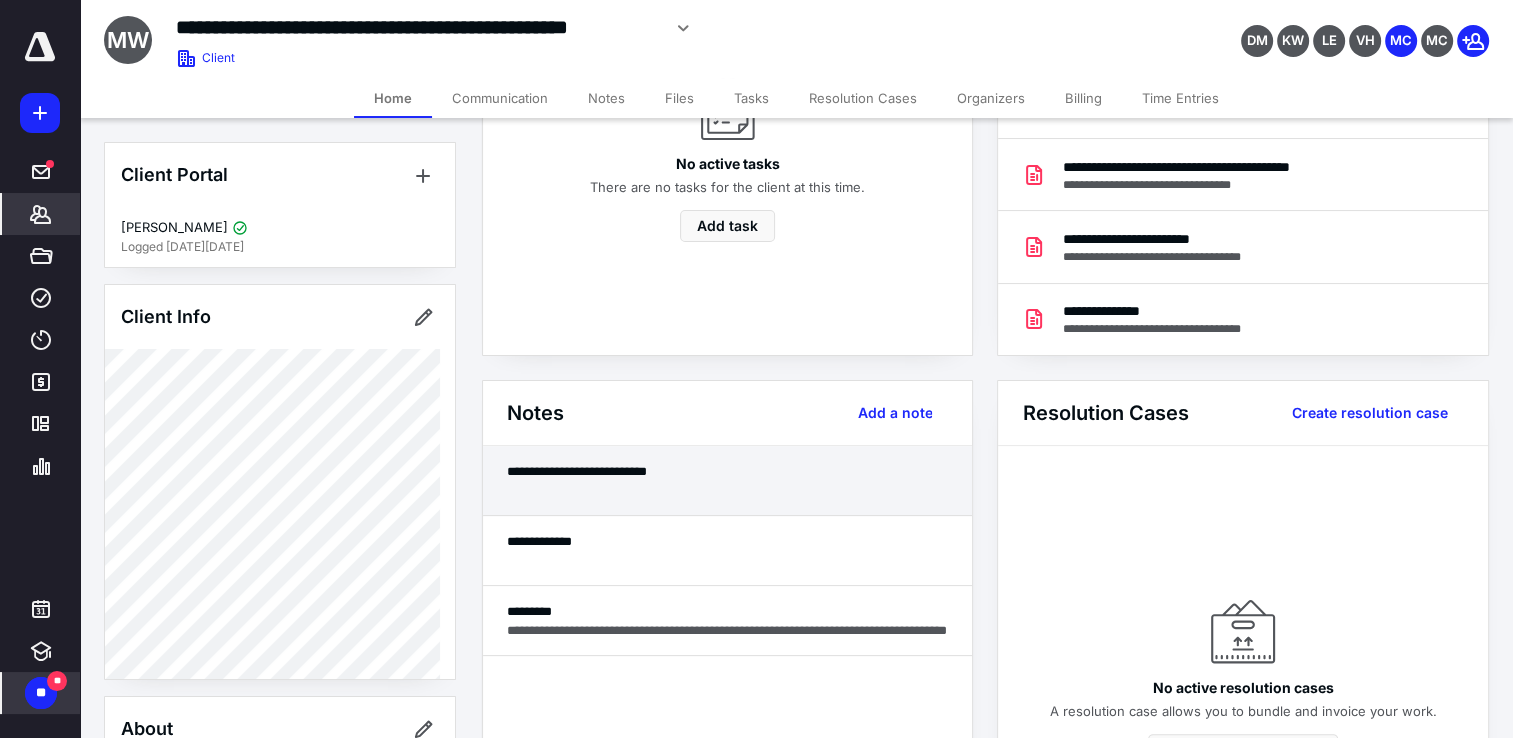 scroll, scrollTop: 0, scrollLeft: 0, axis: both 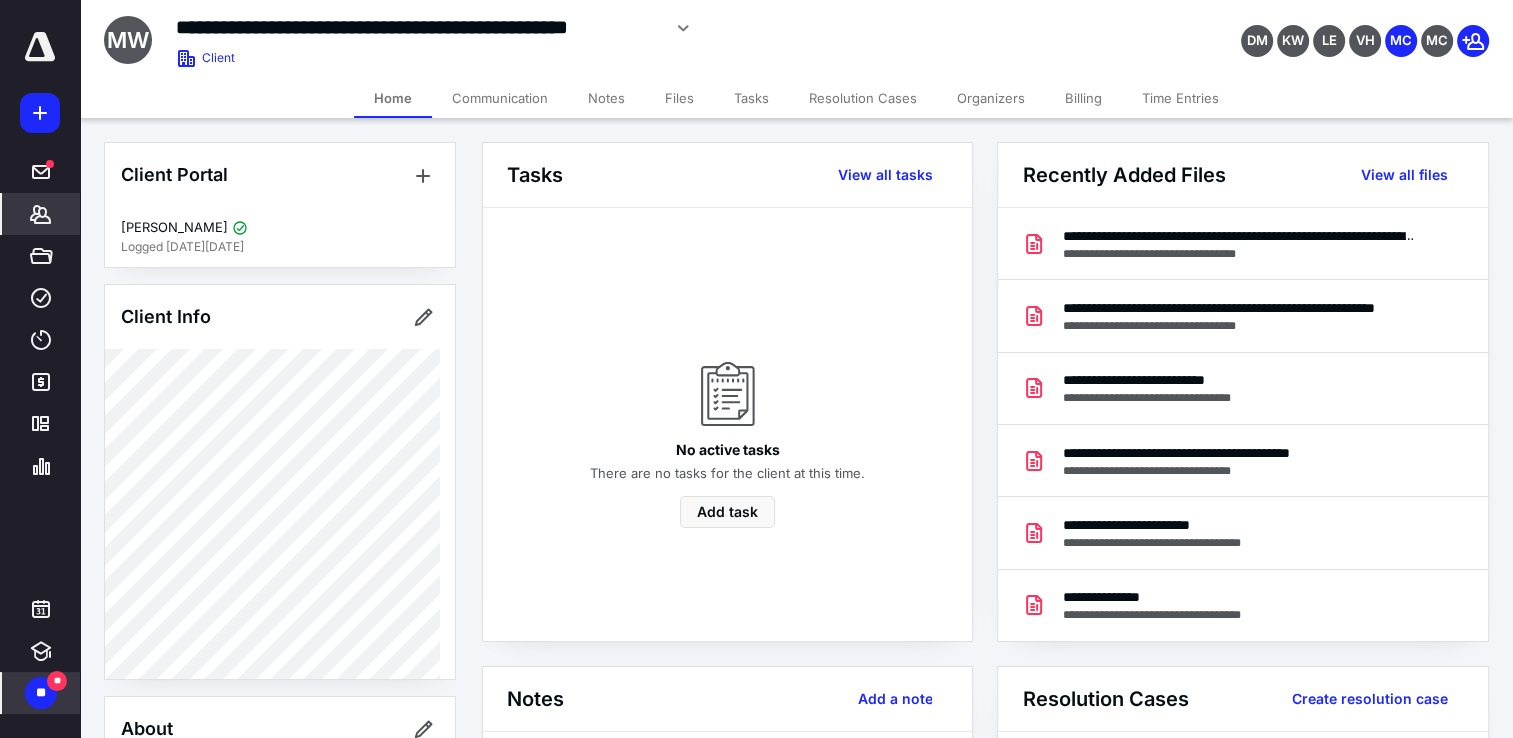 click on "Files" at bounding box center (679, 98) 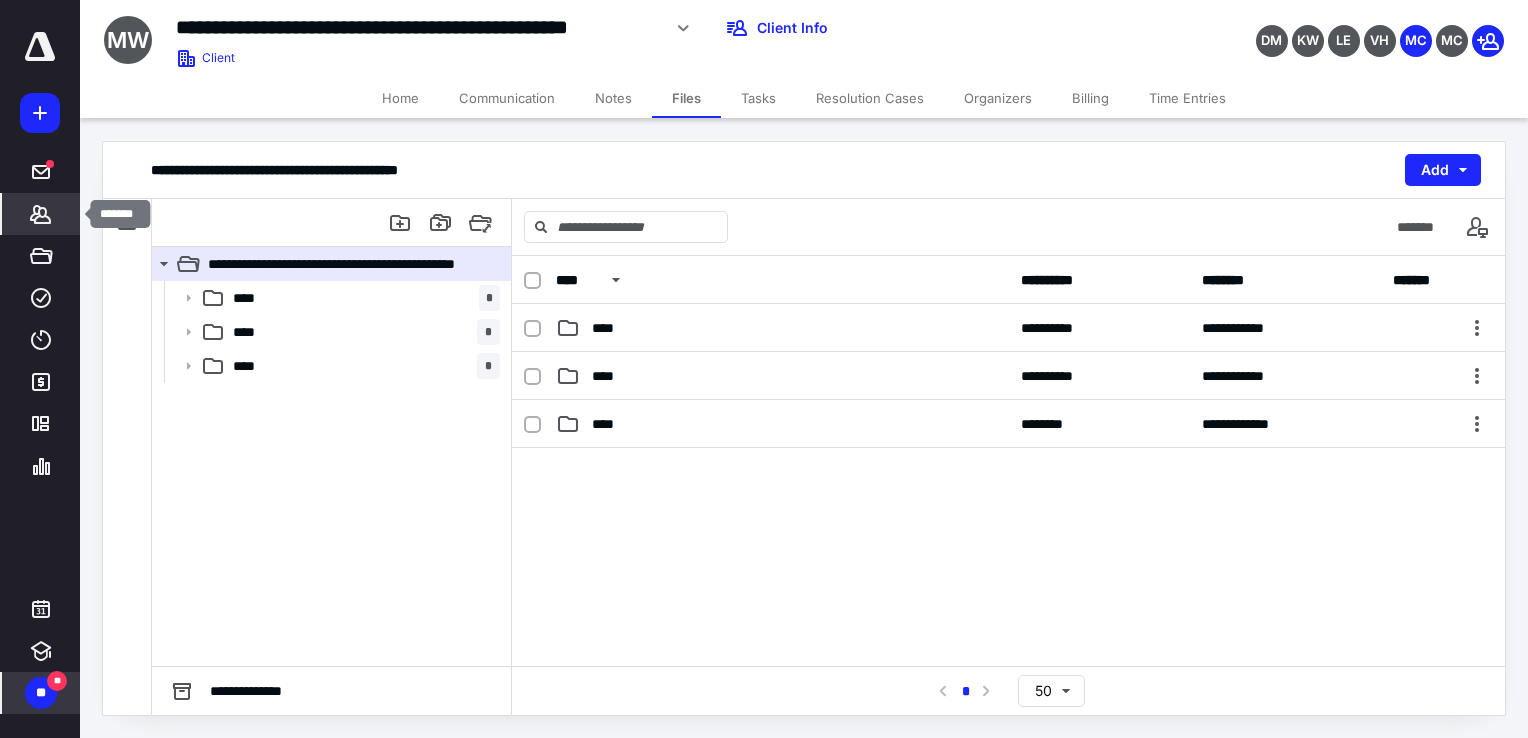 click on "*******" at bounding box center (41, 214) 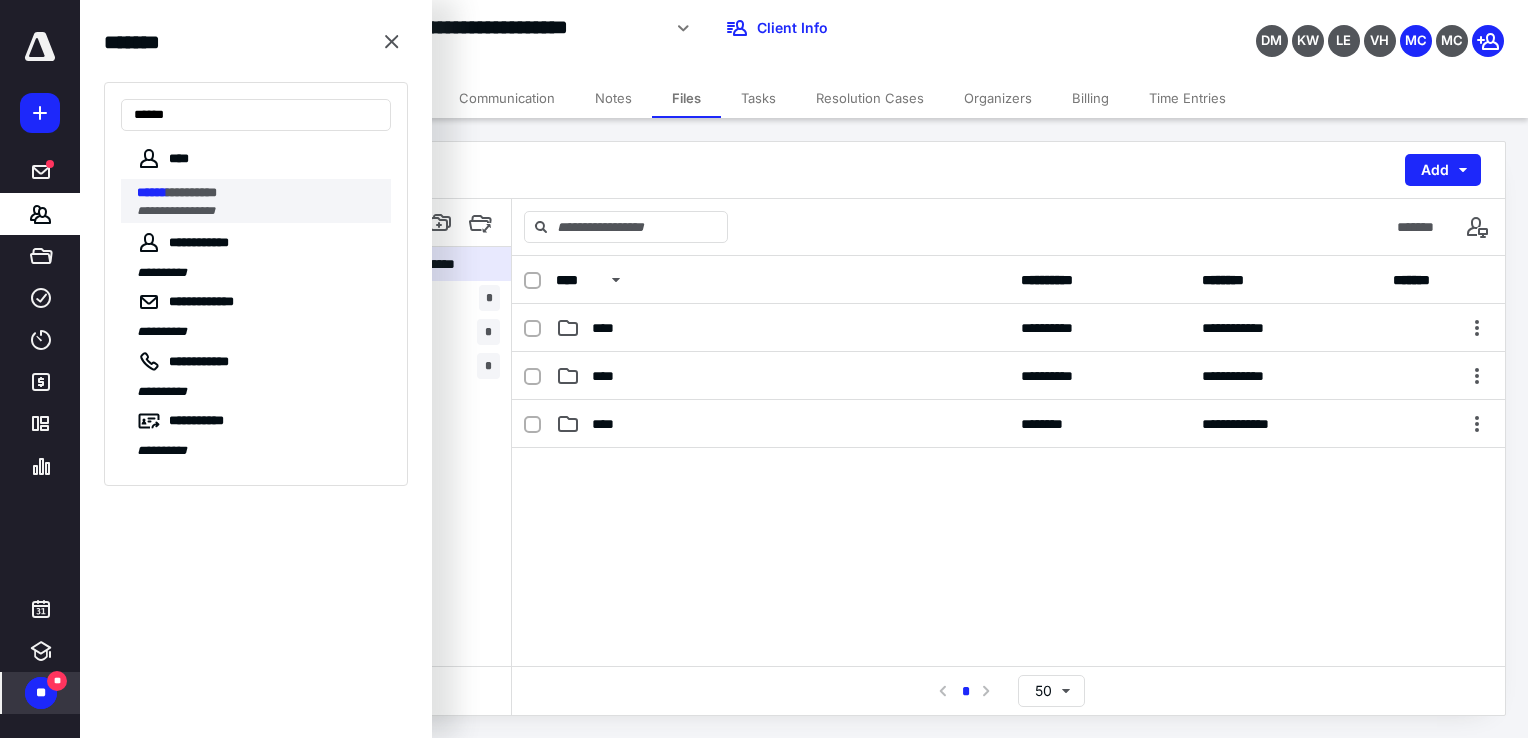 type on "******" 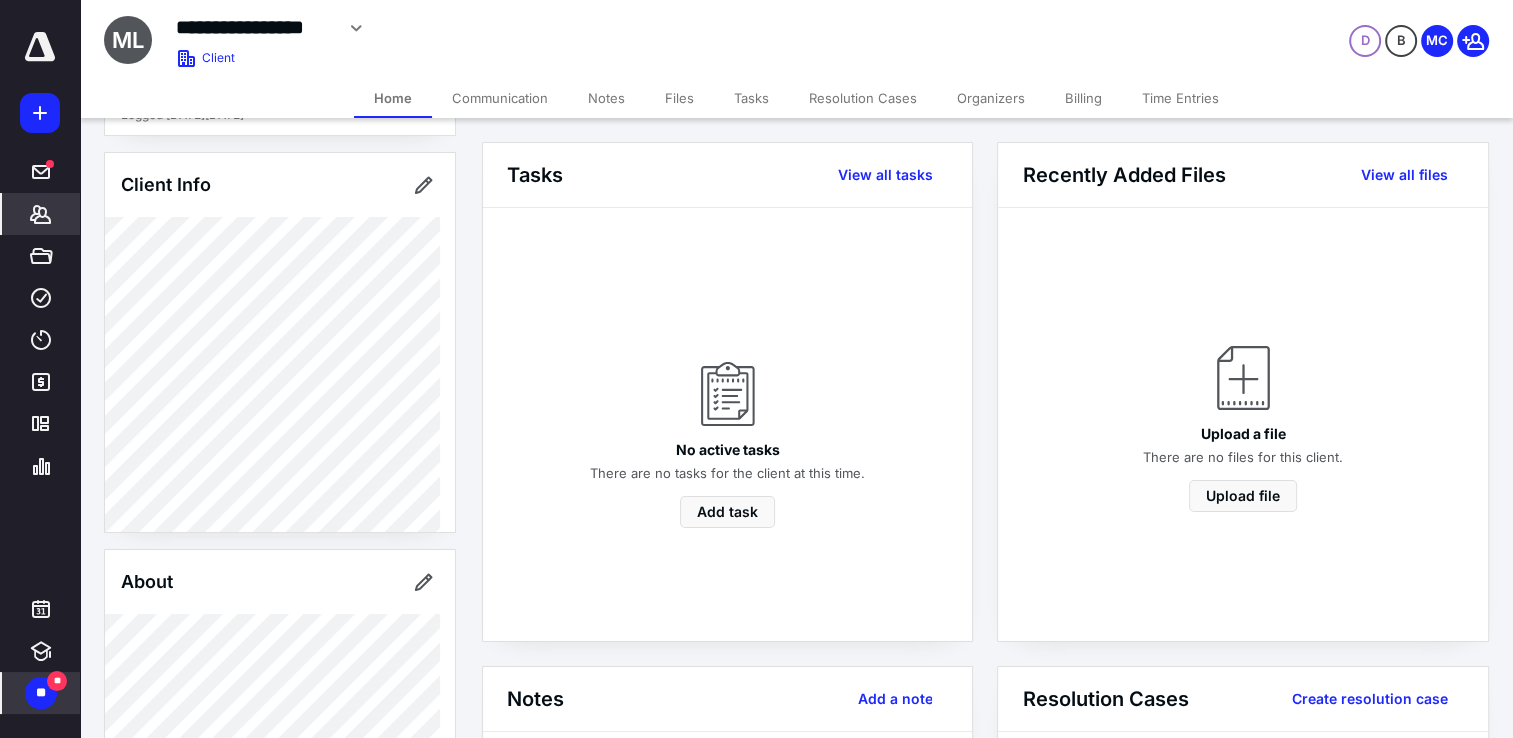 scroll, scrollTop: 0, scrollLeft: 0, axis: both 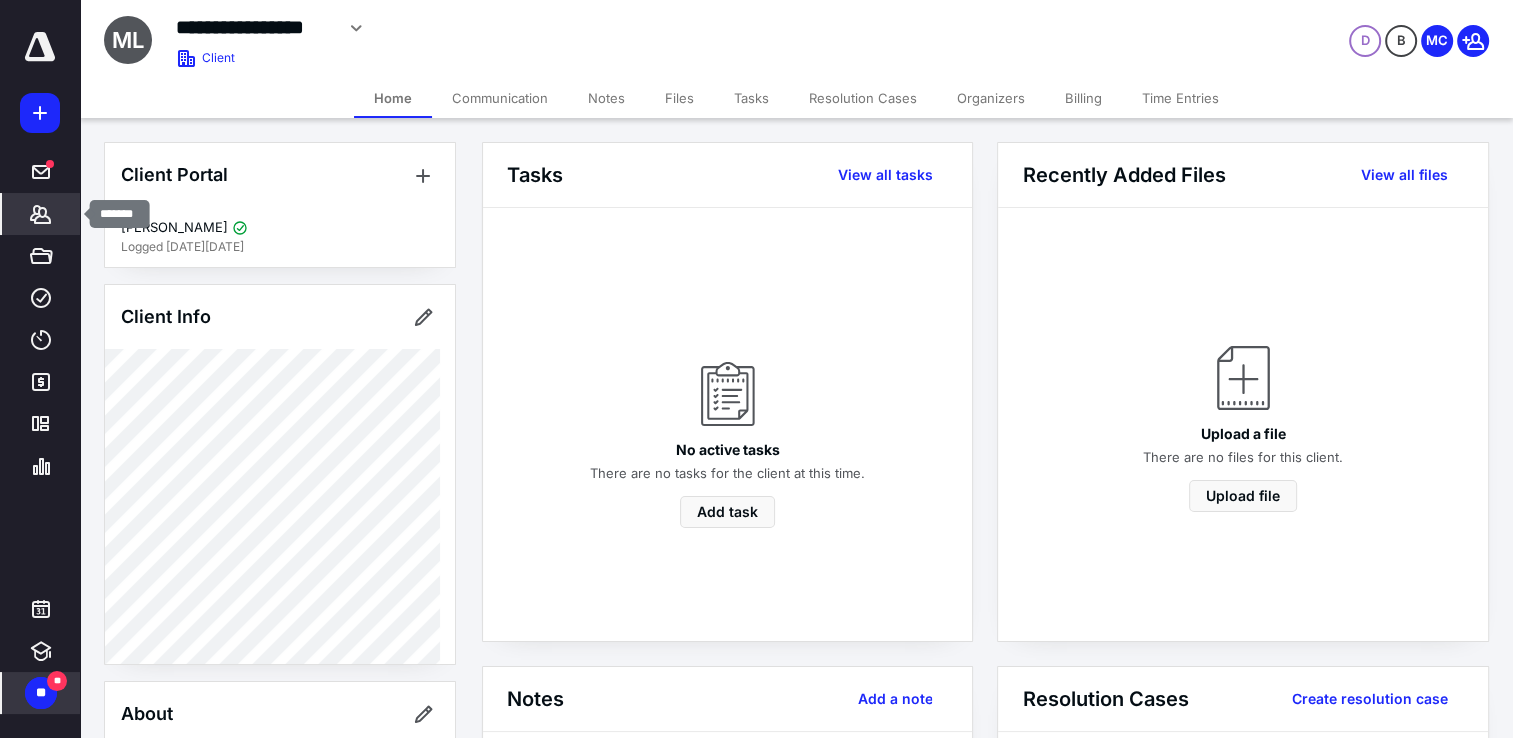 click on "*******" at bounding box center (41, 214) 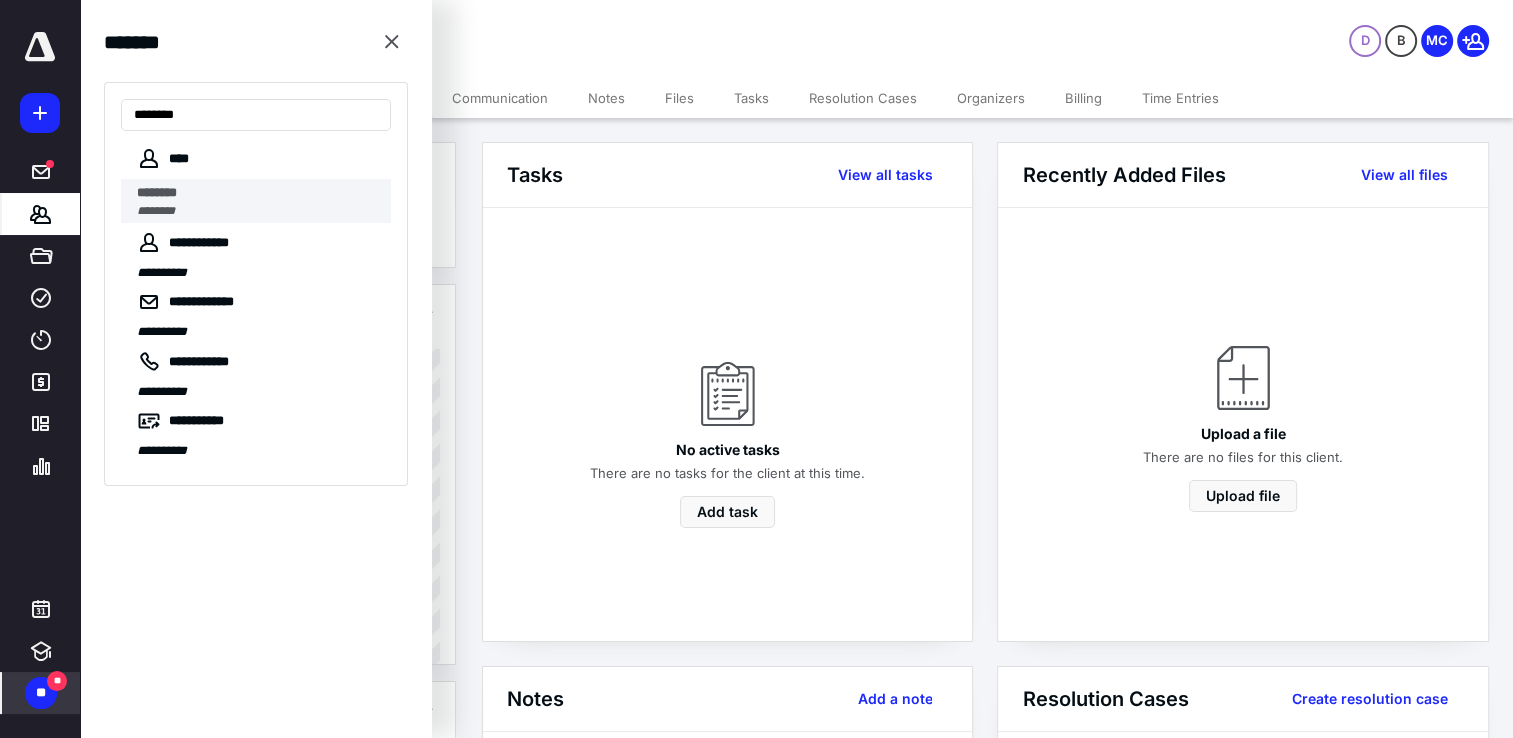type on "********" 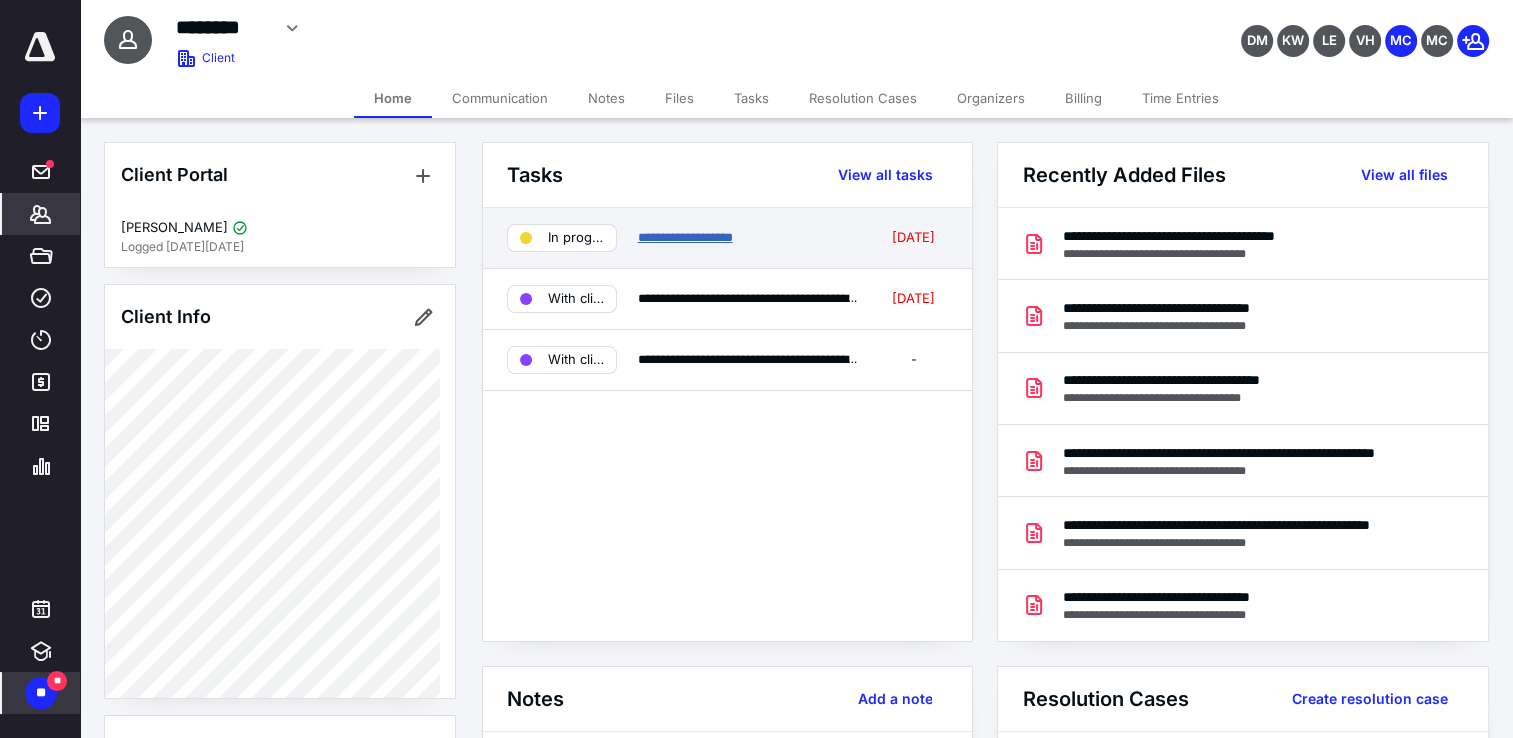 click on "**********" at bounding box center [684, 237] 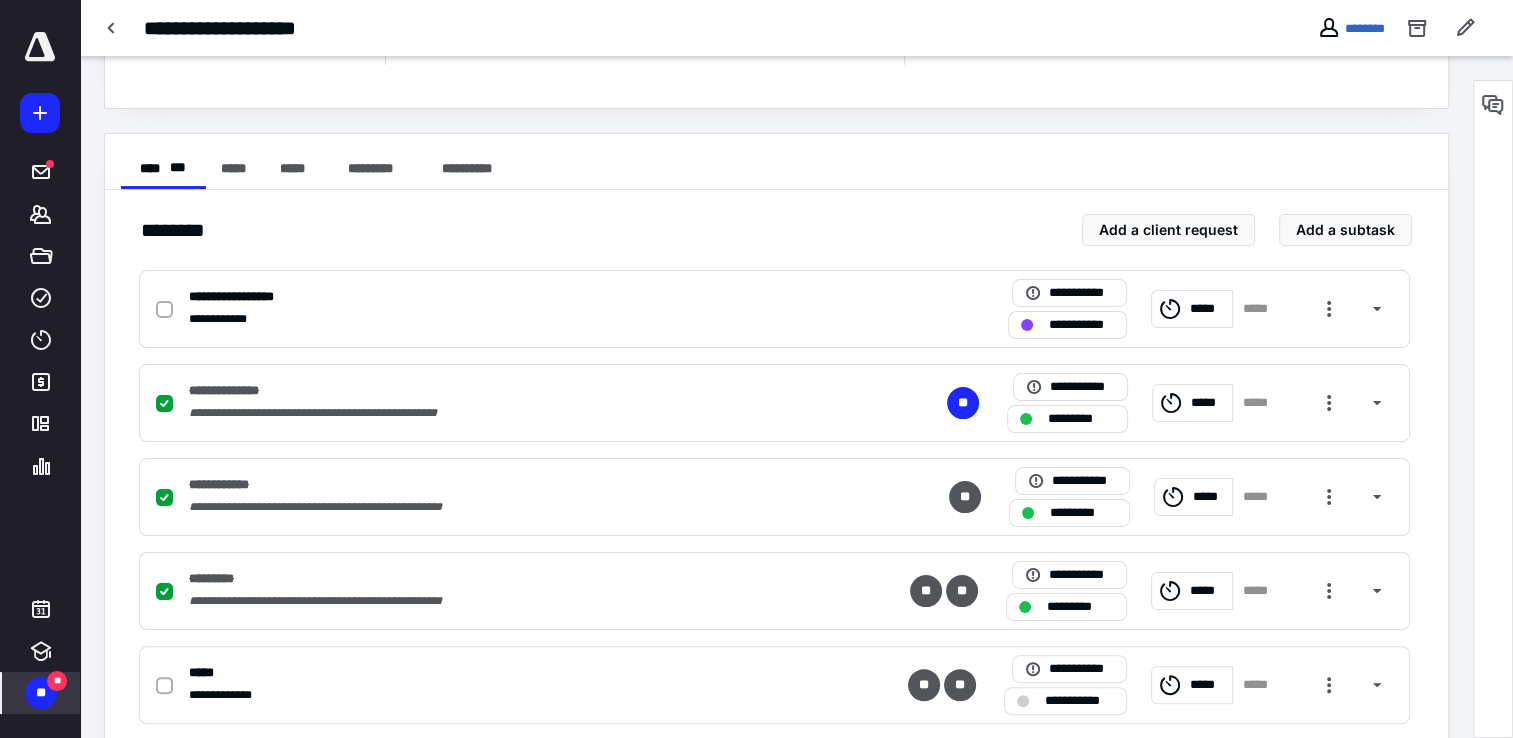 scroll, scrollTop: 0, scrollLeft: 0, axis: both 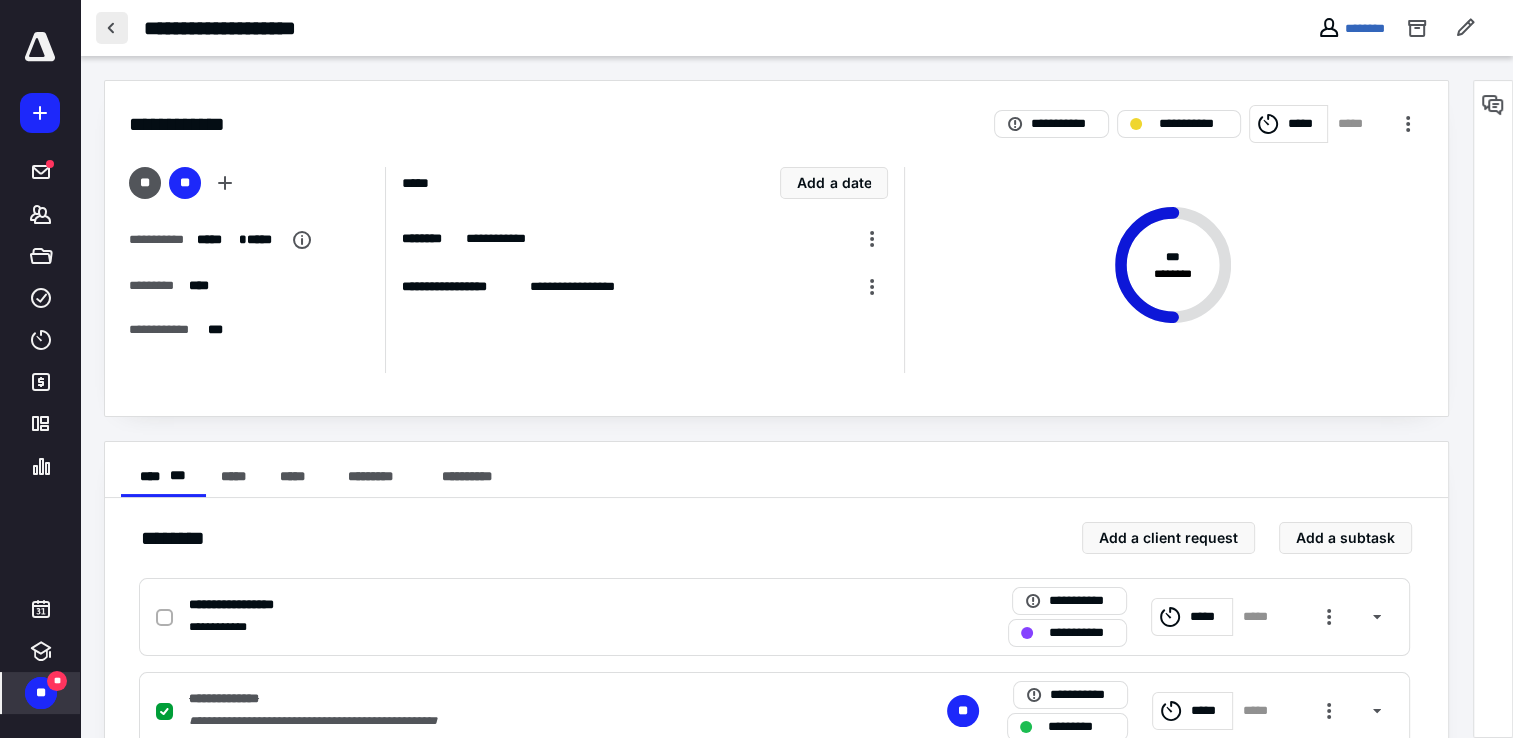 click at bounding box center [112, 28] 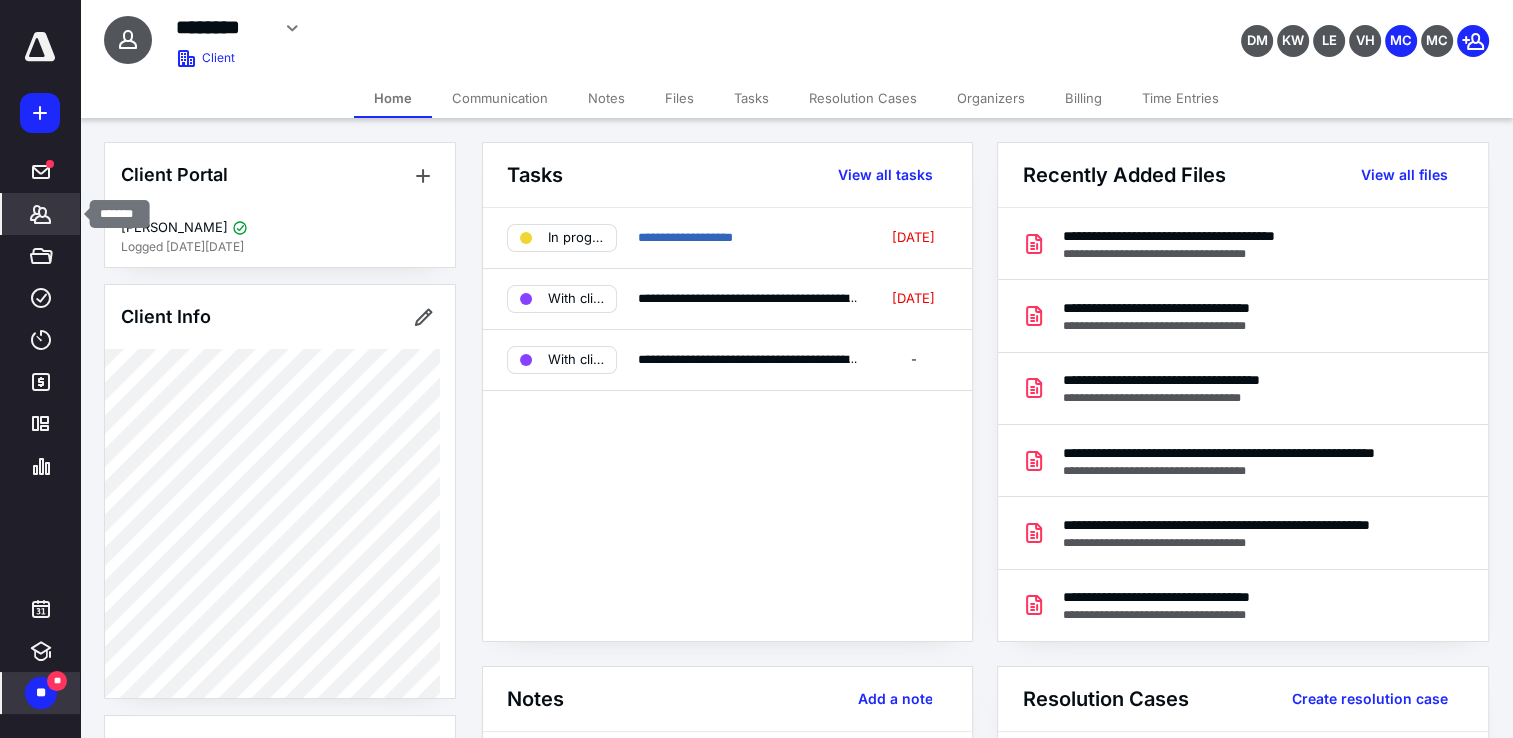 click on "*******" at bounding box center [41, 214] 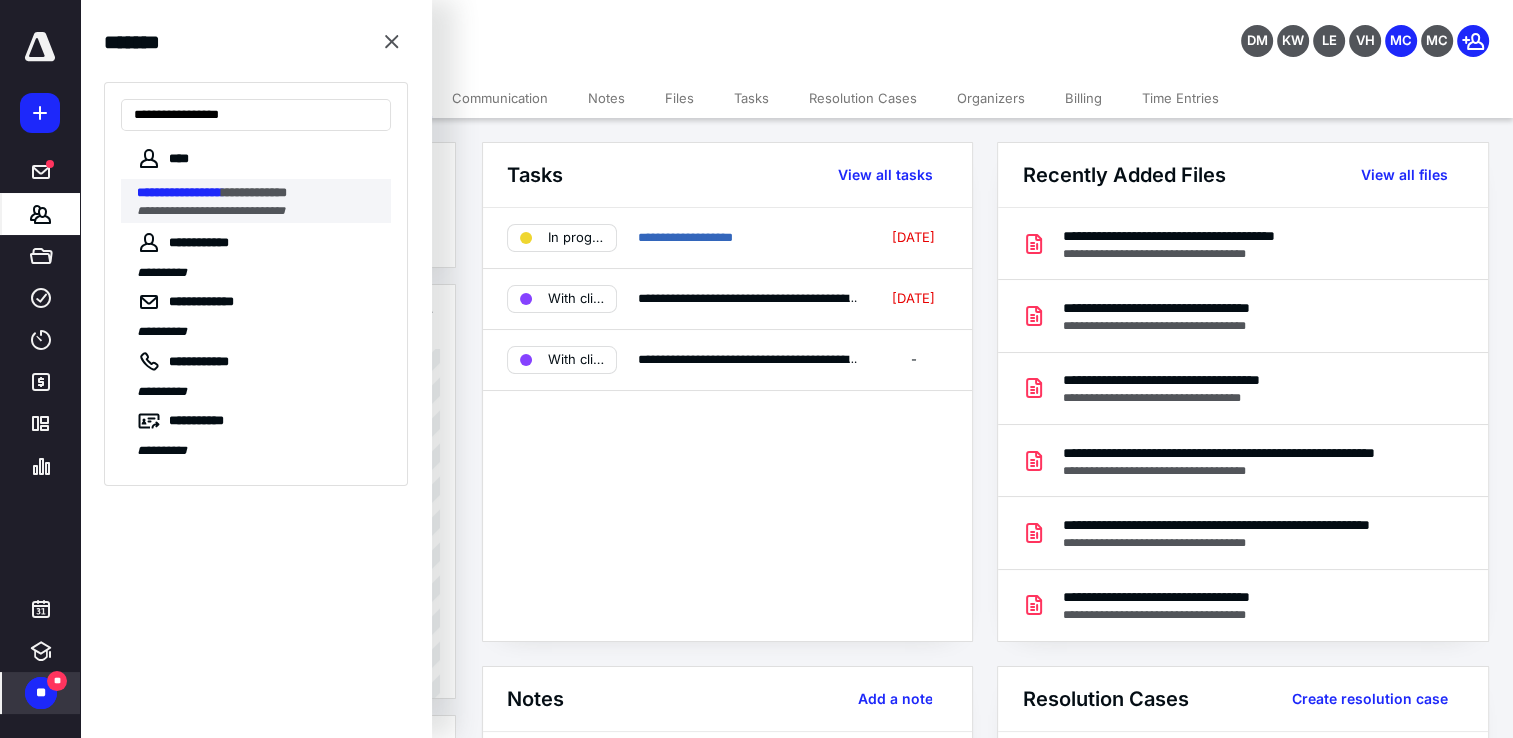 type on "**********" 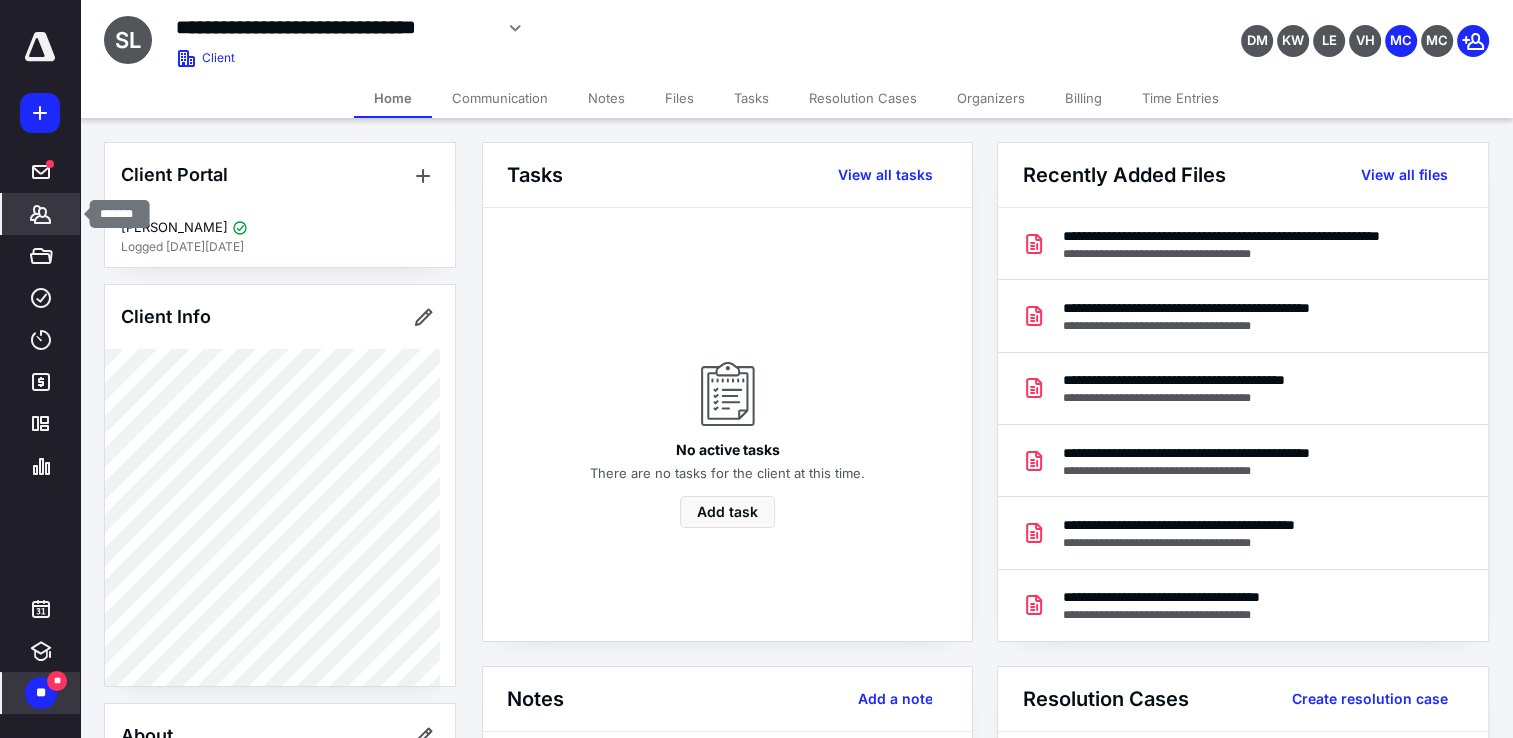 click on "*******" at bounding box center [41, 214] 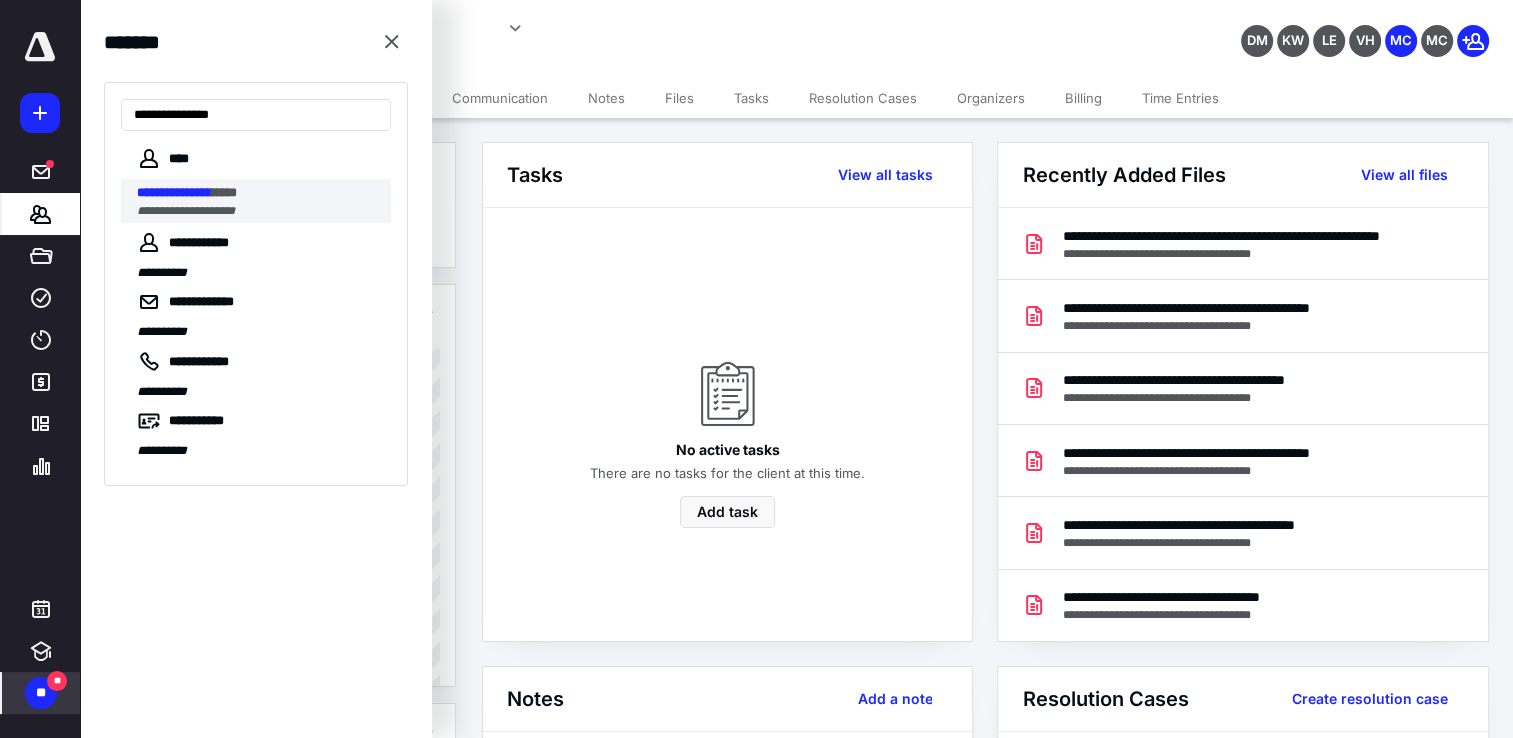 type on "**********" 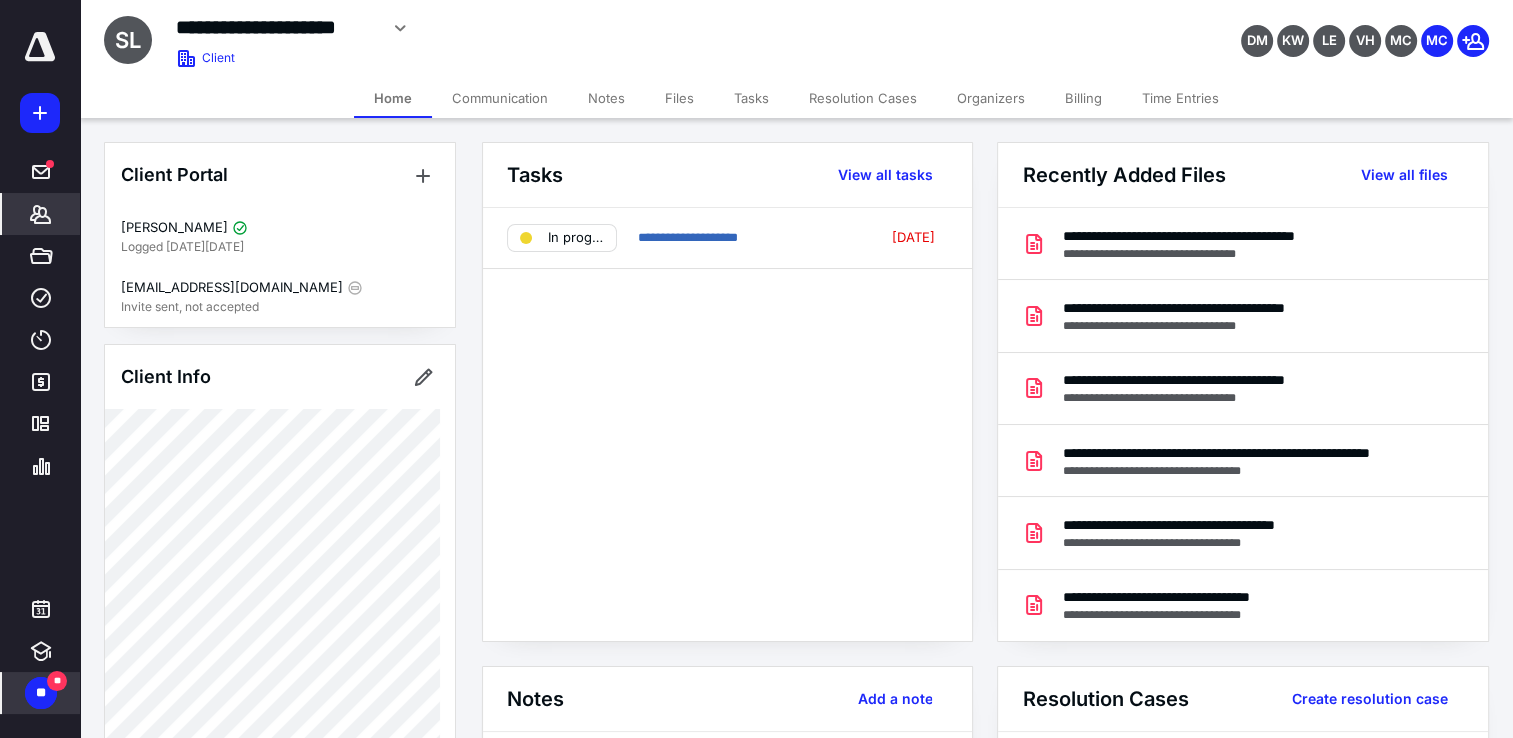click on "Files" at bounding box center (679, 98) 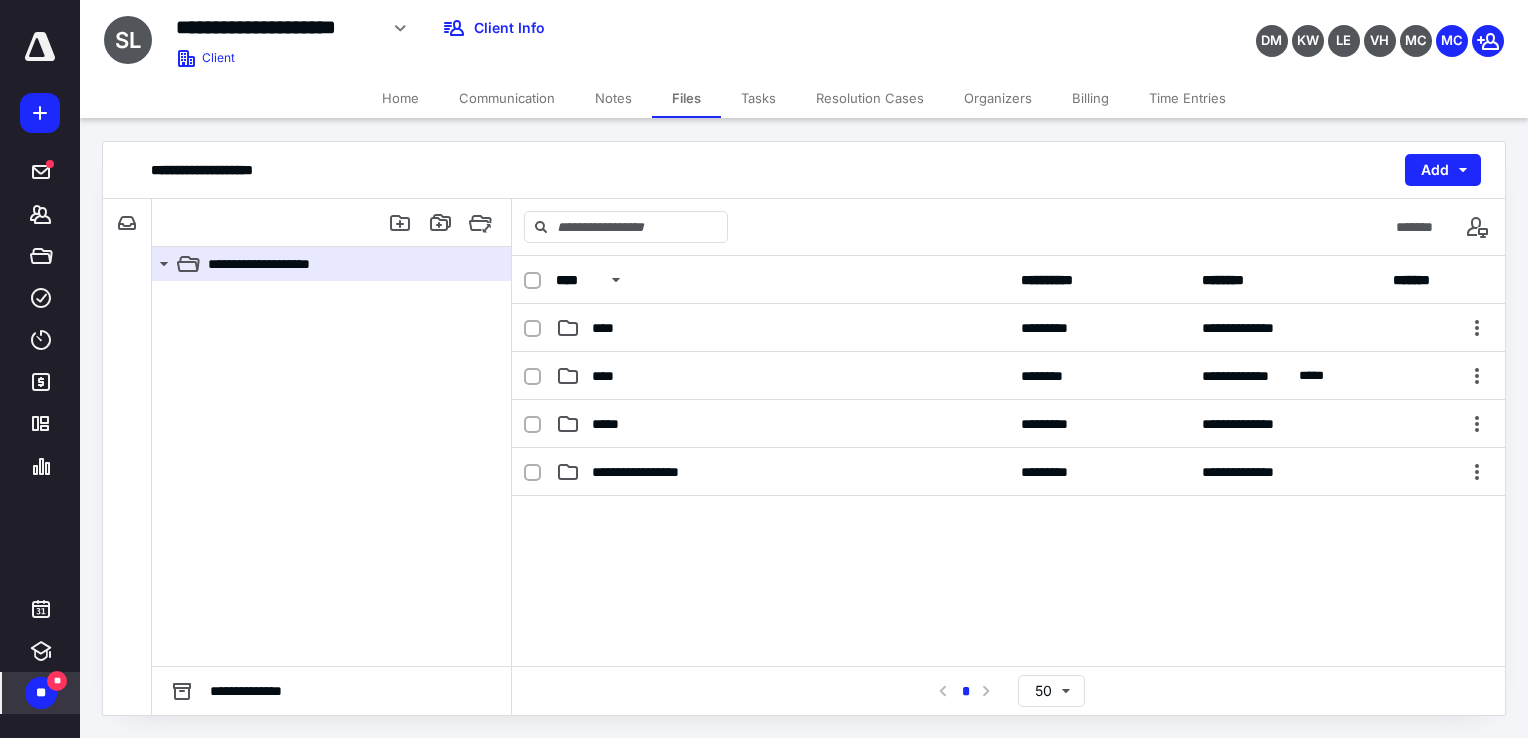 click on "Files" at bounding box center (686, 98) 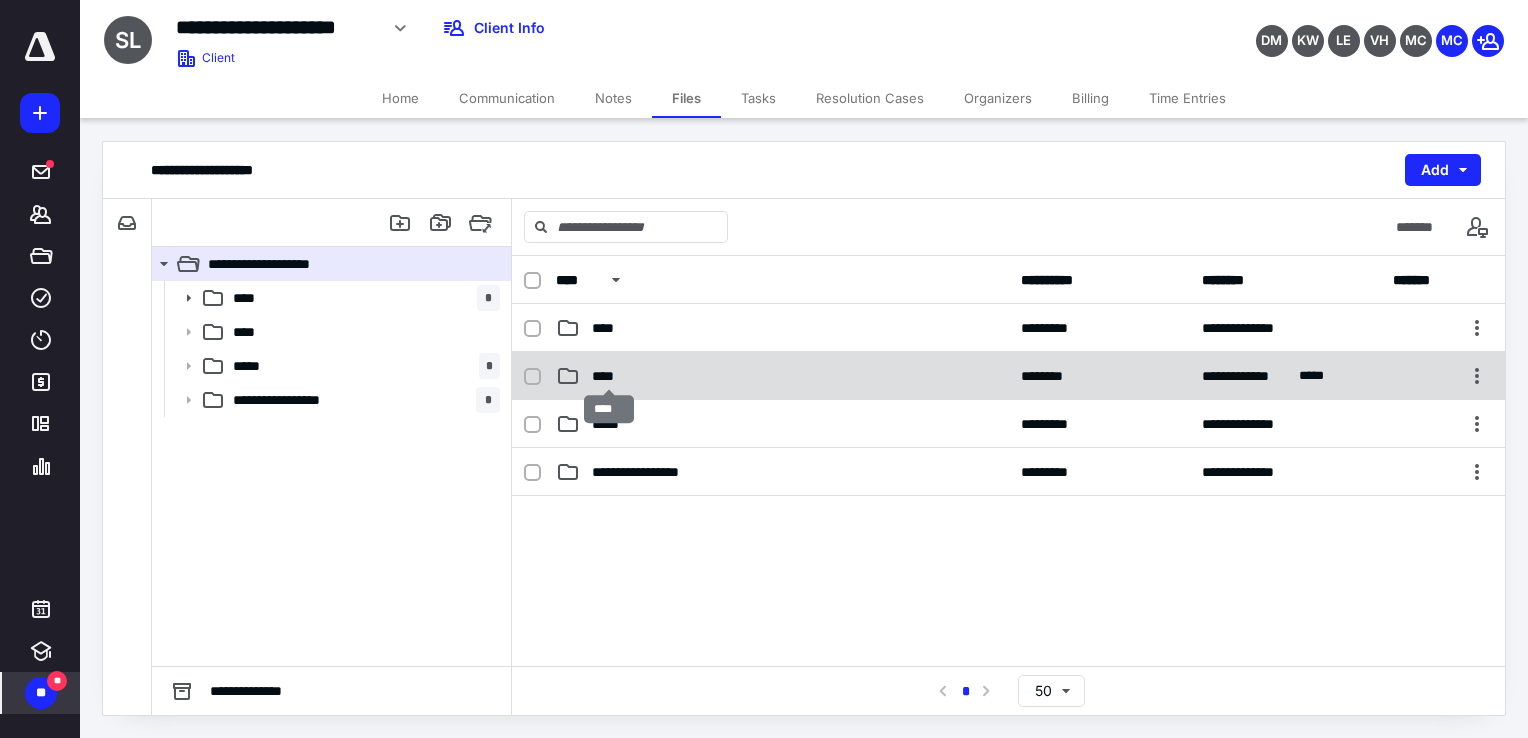 click on "****" at bounding box center (609, 376) 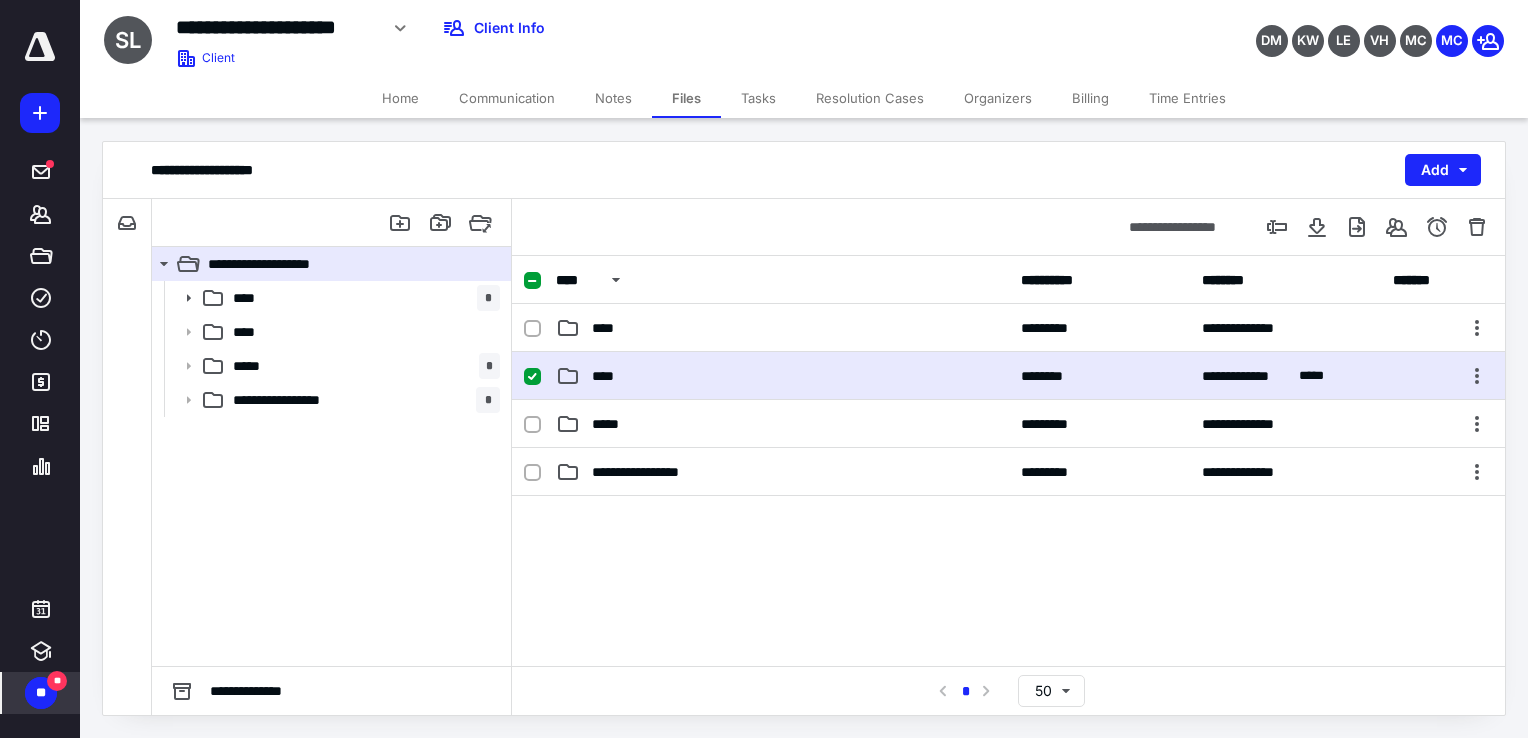 click on "Home" at bounding box center [400, 98] 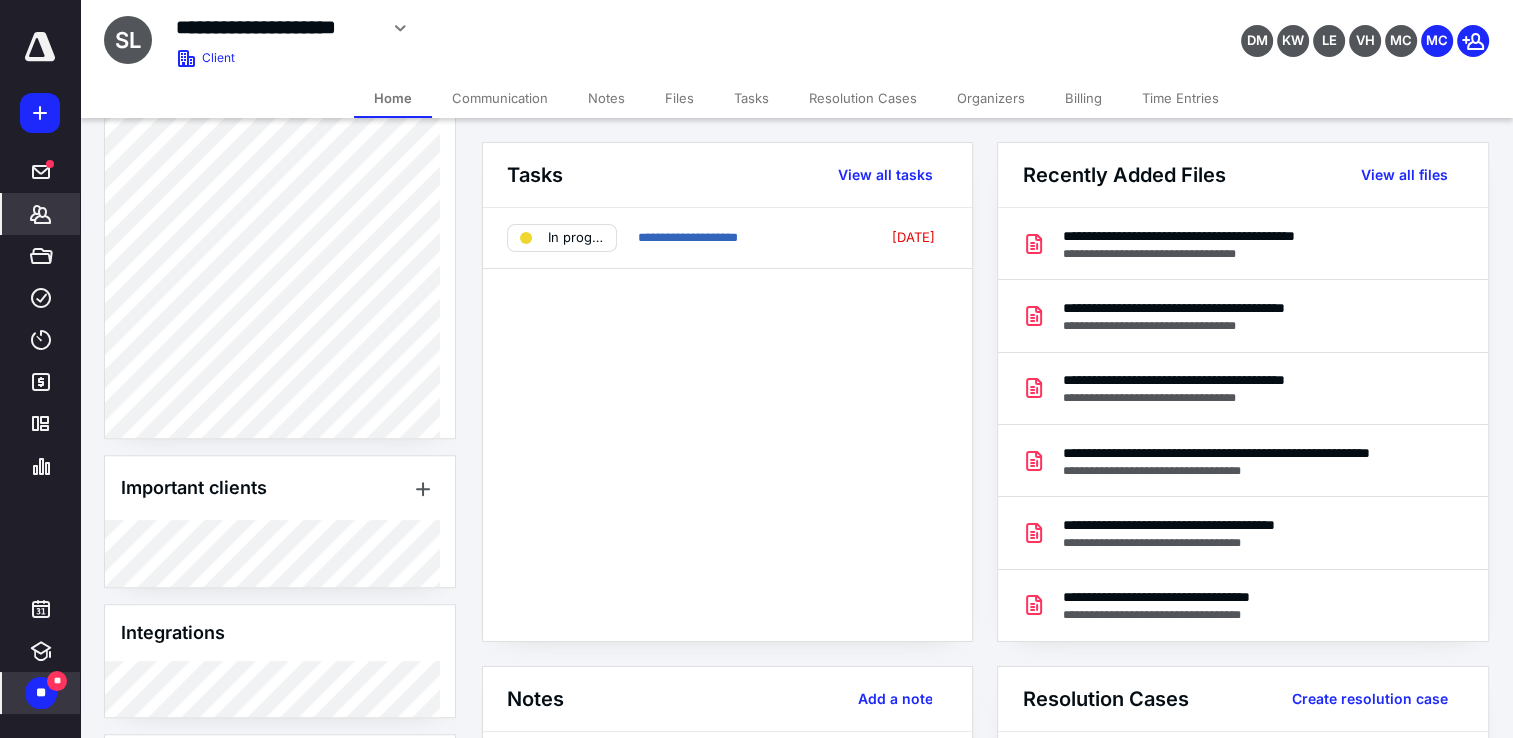 scroll, scrollTop: 726, scrollLeft: 0, axis: vertical 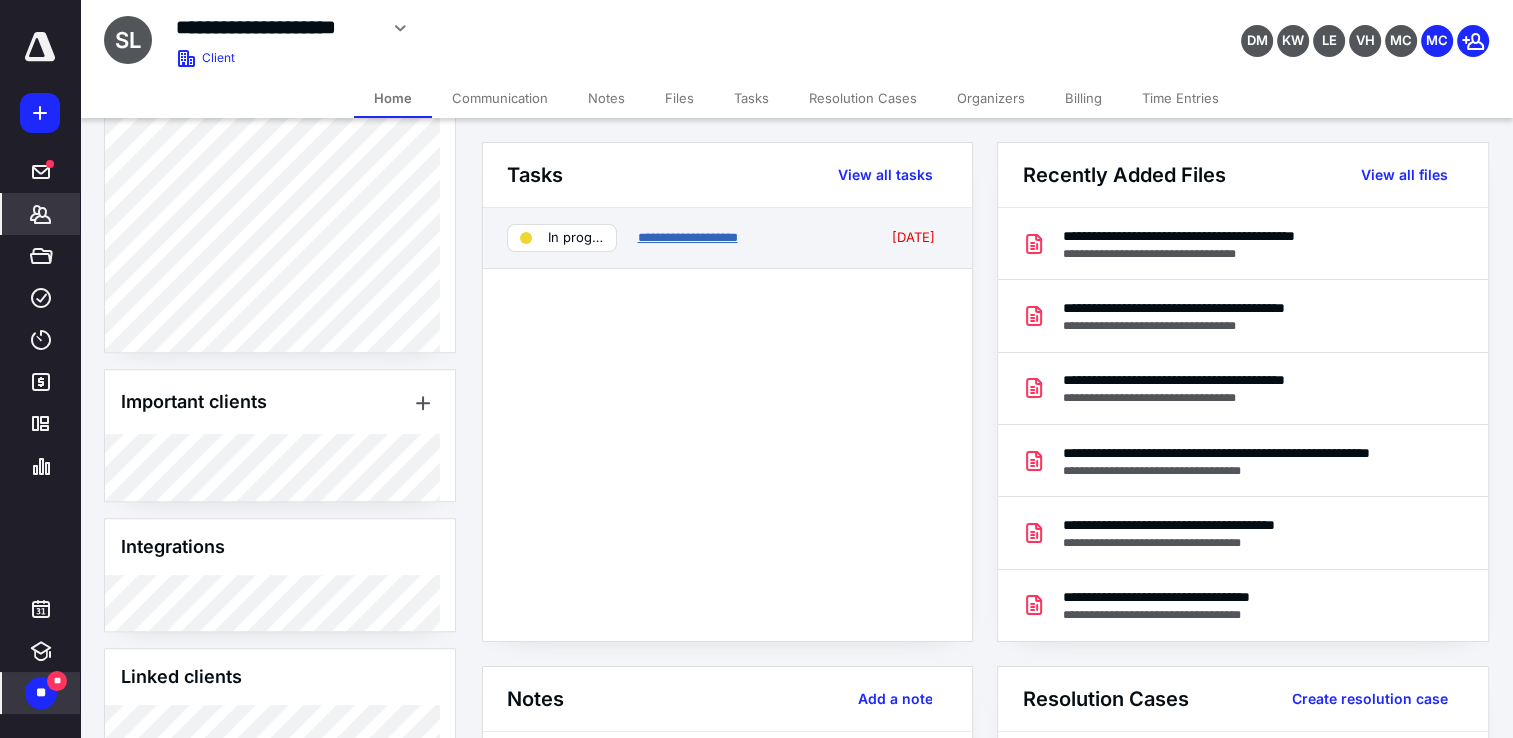 click on "**********" at bounding box center [687, 237] 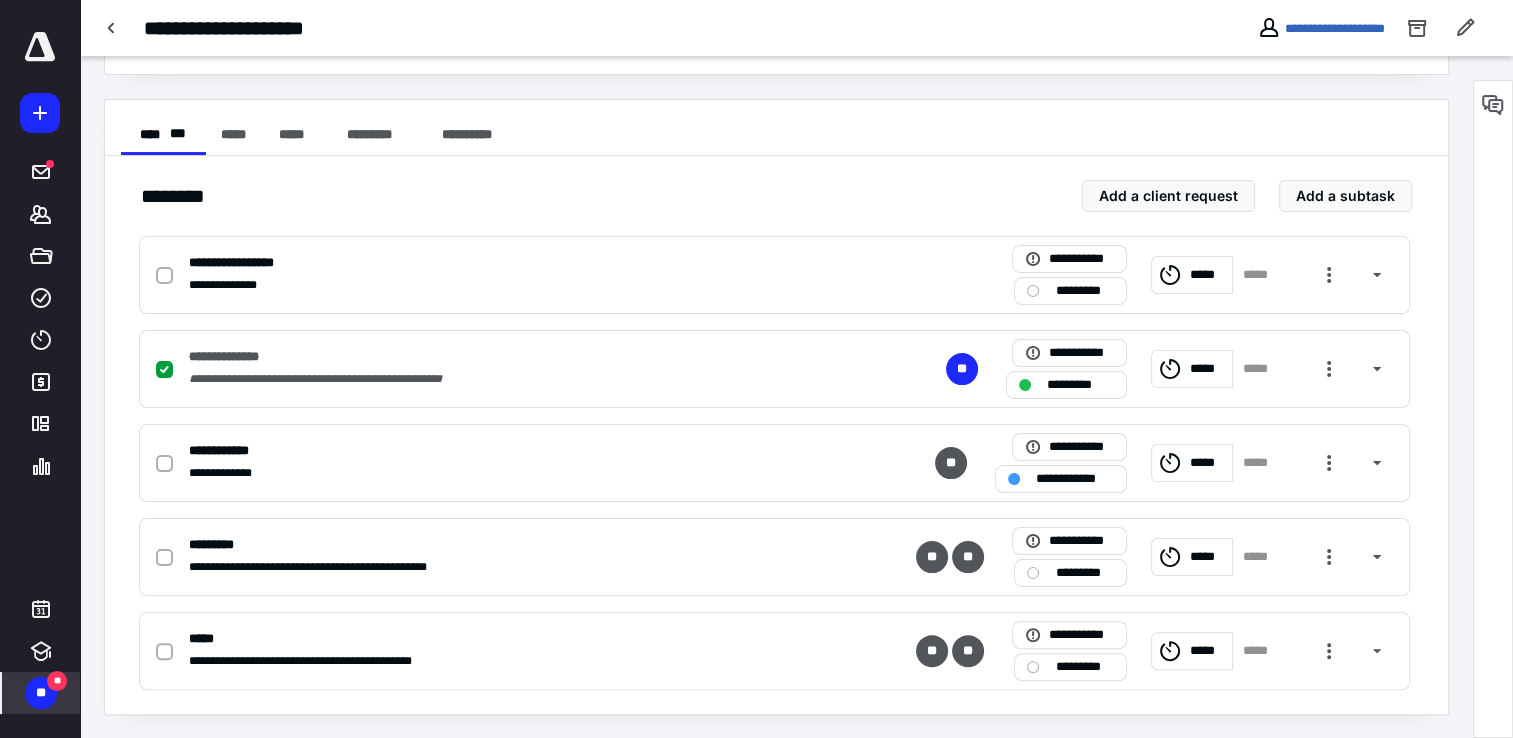 scroll, scrollTop: 0, scrollLeft: 0, axis: both 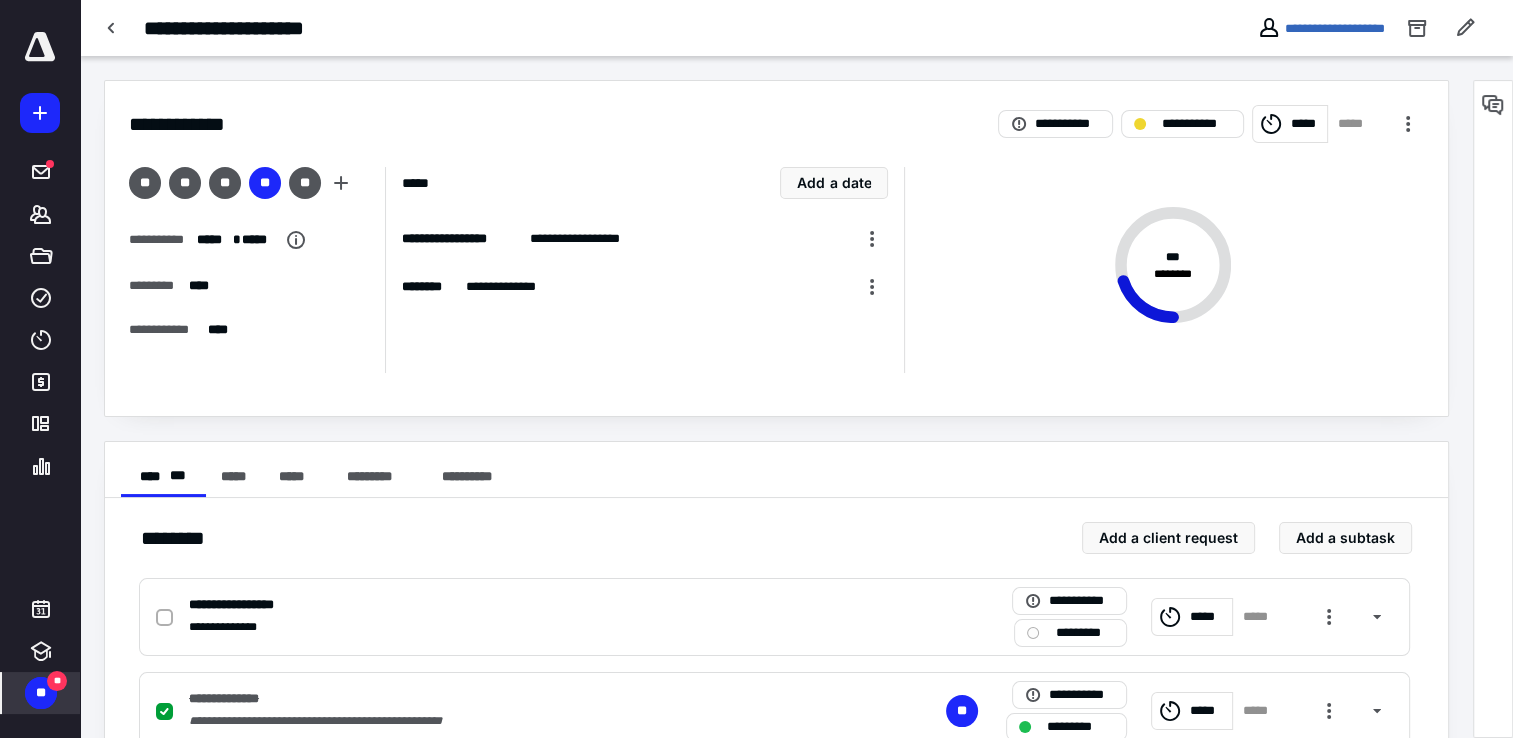 click on "**********" at bounding box center (776, 112) 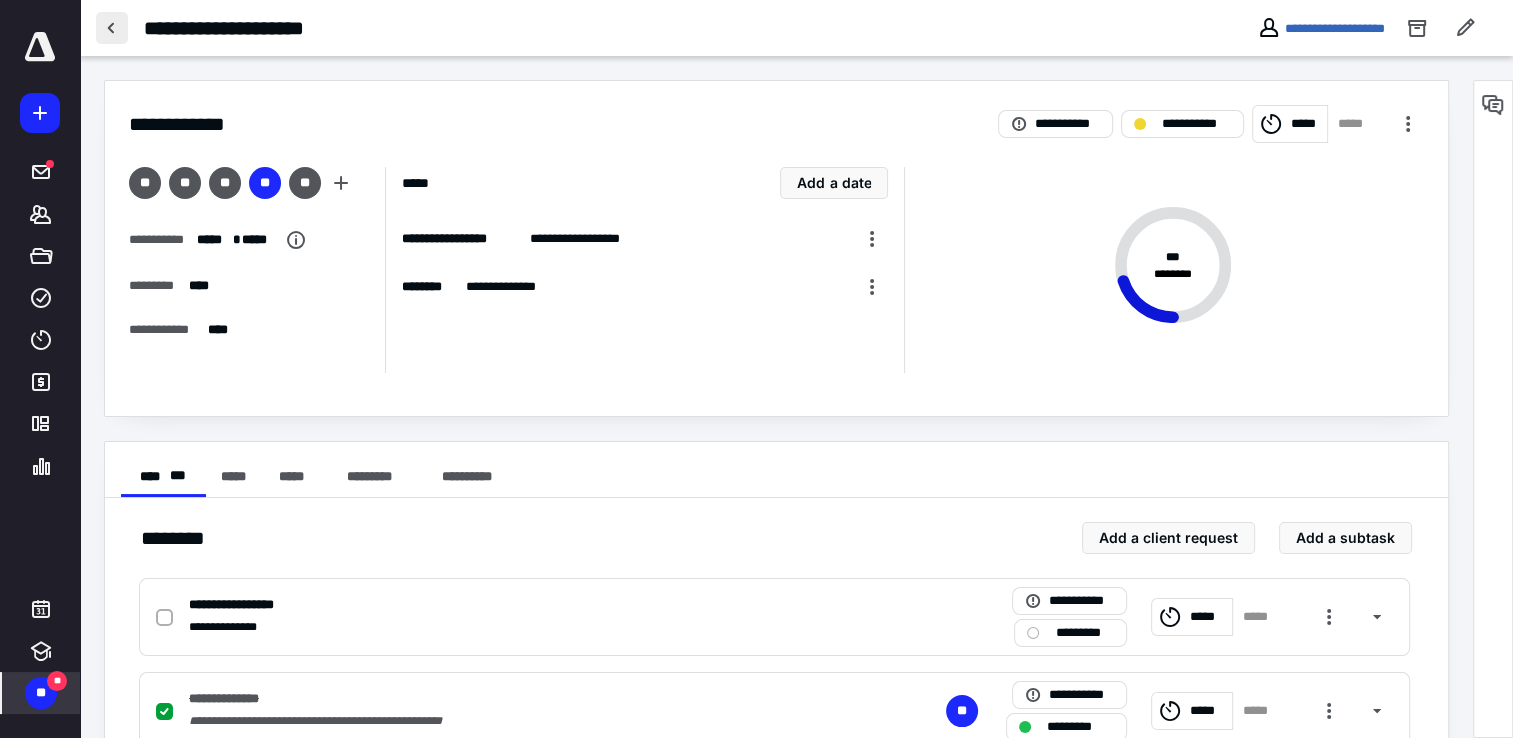 click at bounding box center (112, 28) 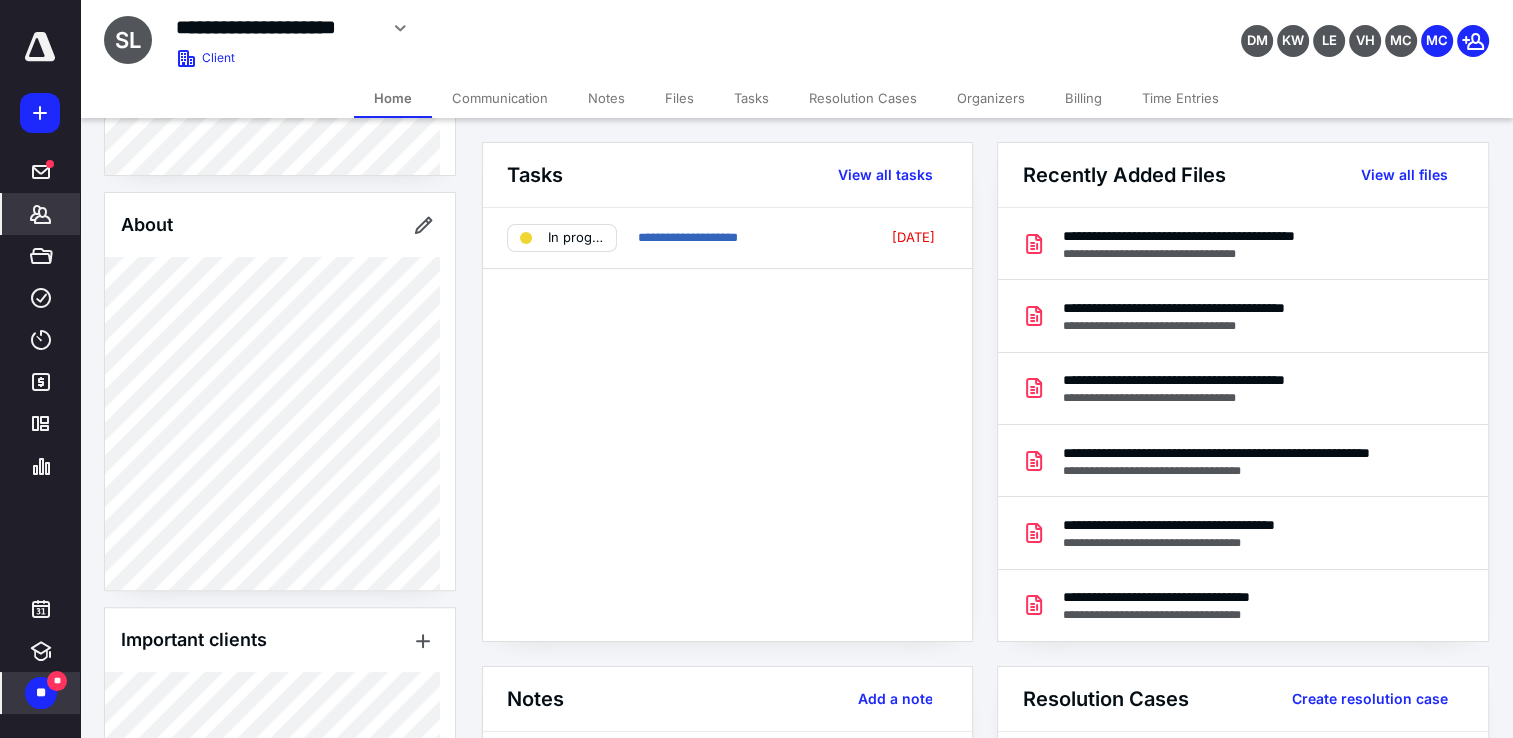scroll, scrollTop: 572, scrollLeft: 0, axis: vertical 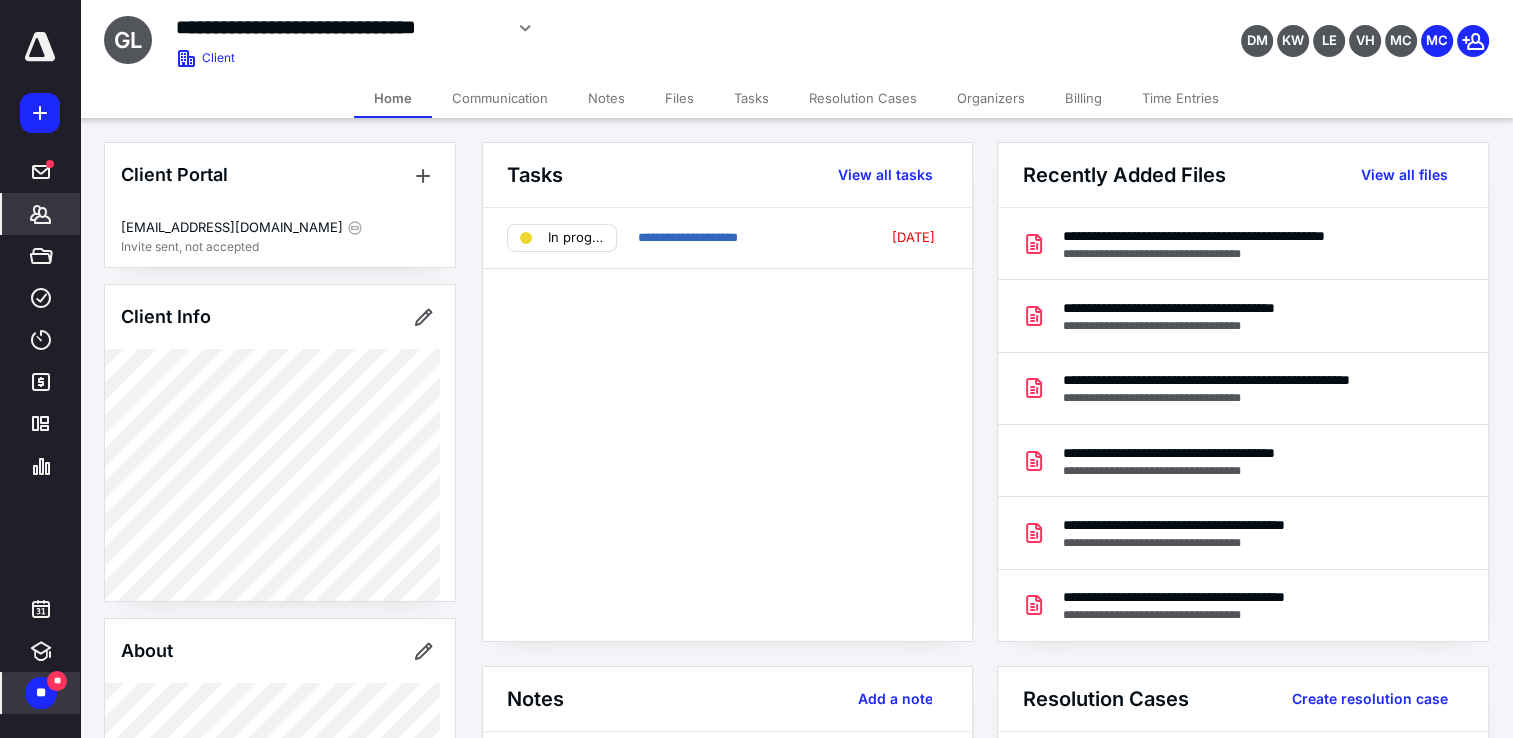 click on "Files" at bounding box center (679, 98) 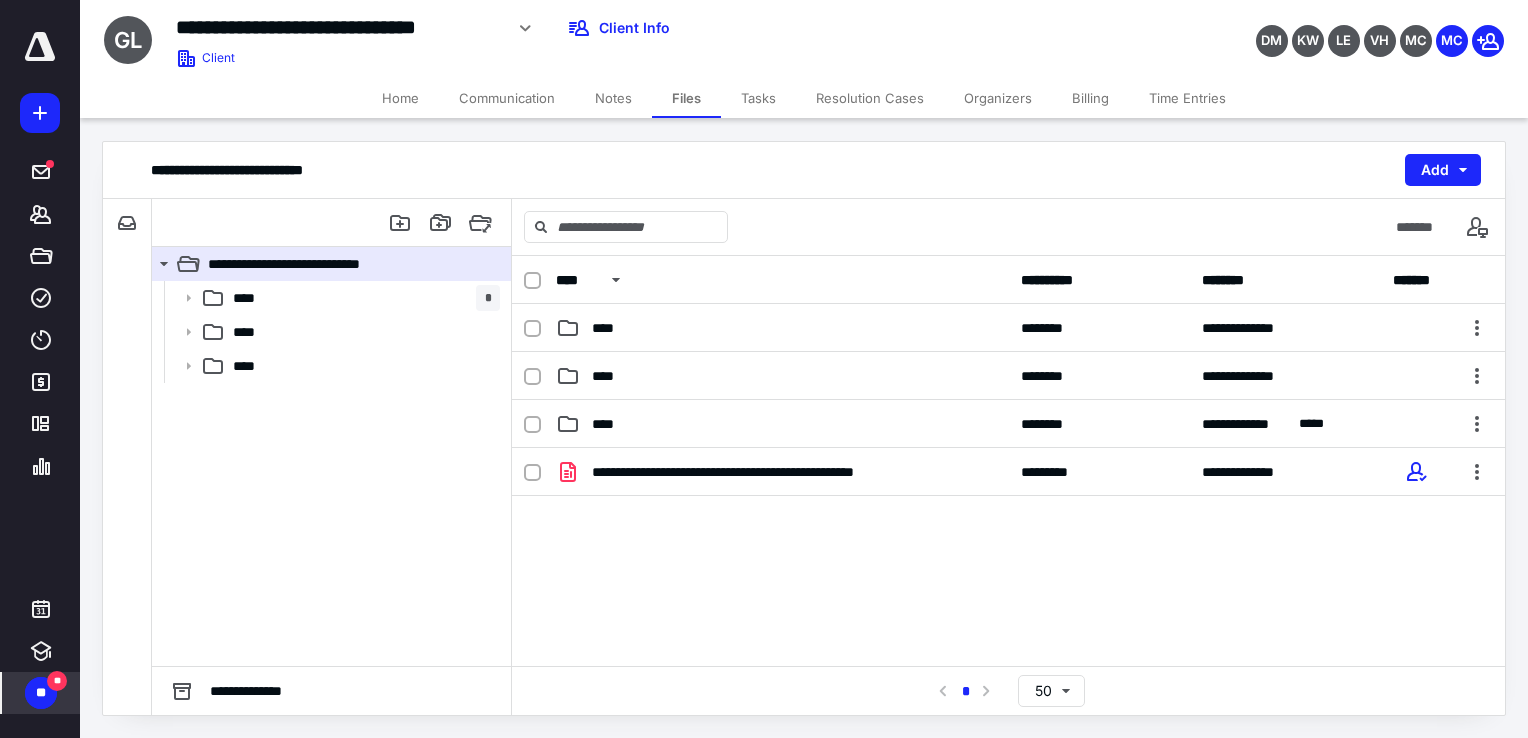 click on "Communication" at bounding box center (507, 98) 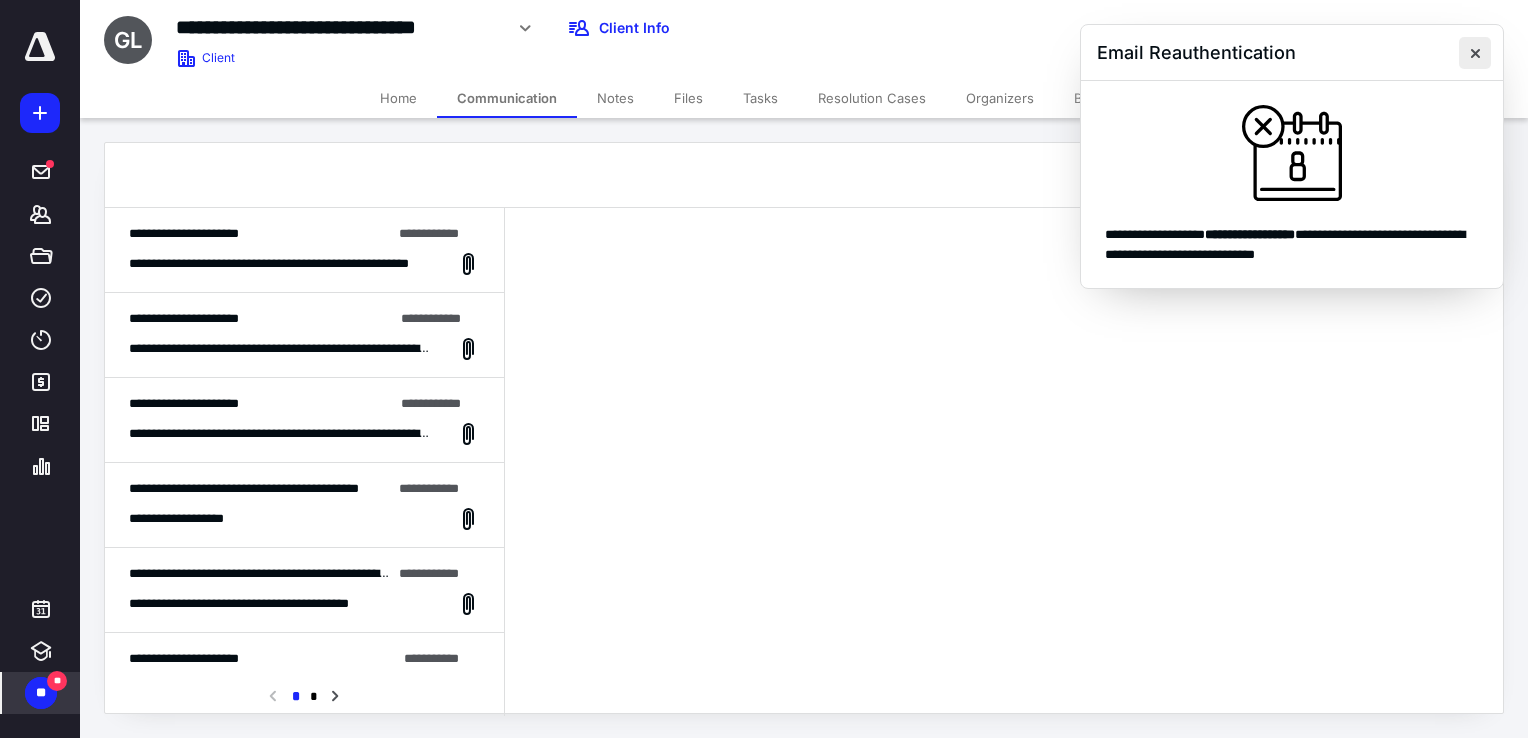 click at bounding box center [1475, 53] 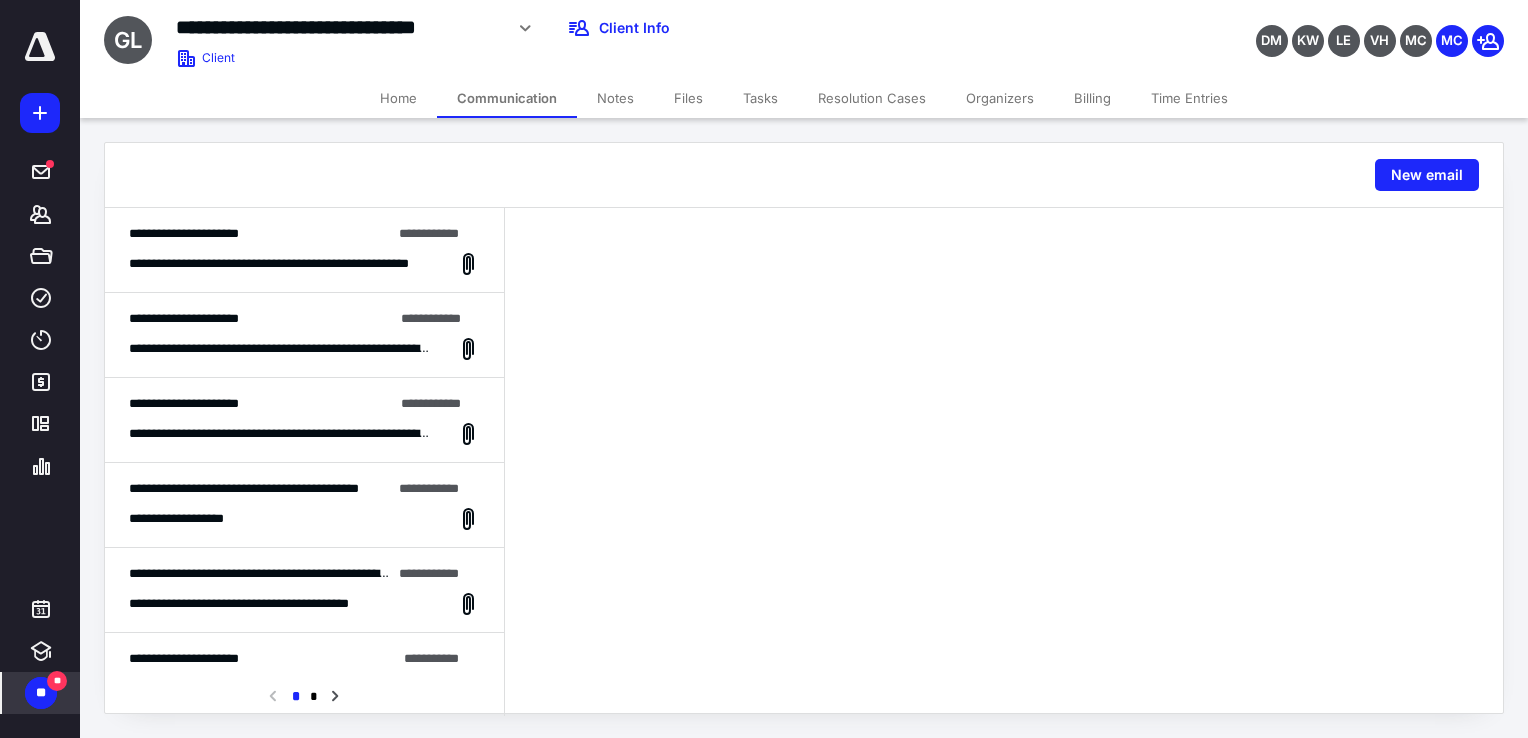 click on "**********" at bounding box center (304, 335) 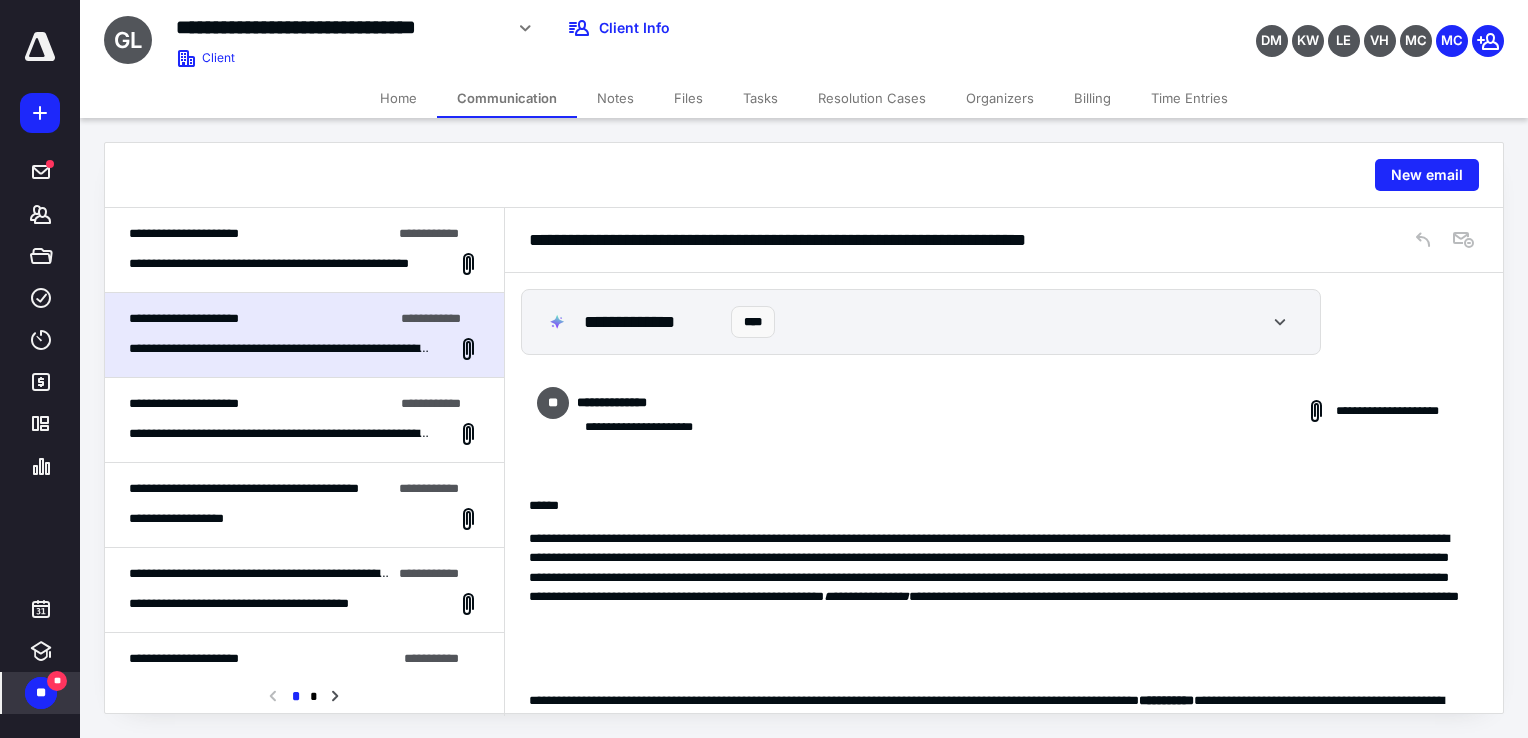 scroll, scrollTop: 1248, scrollLeft: 0, axis: vertical 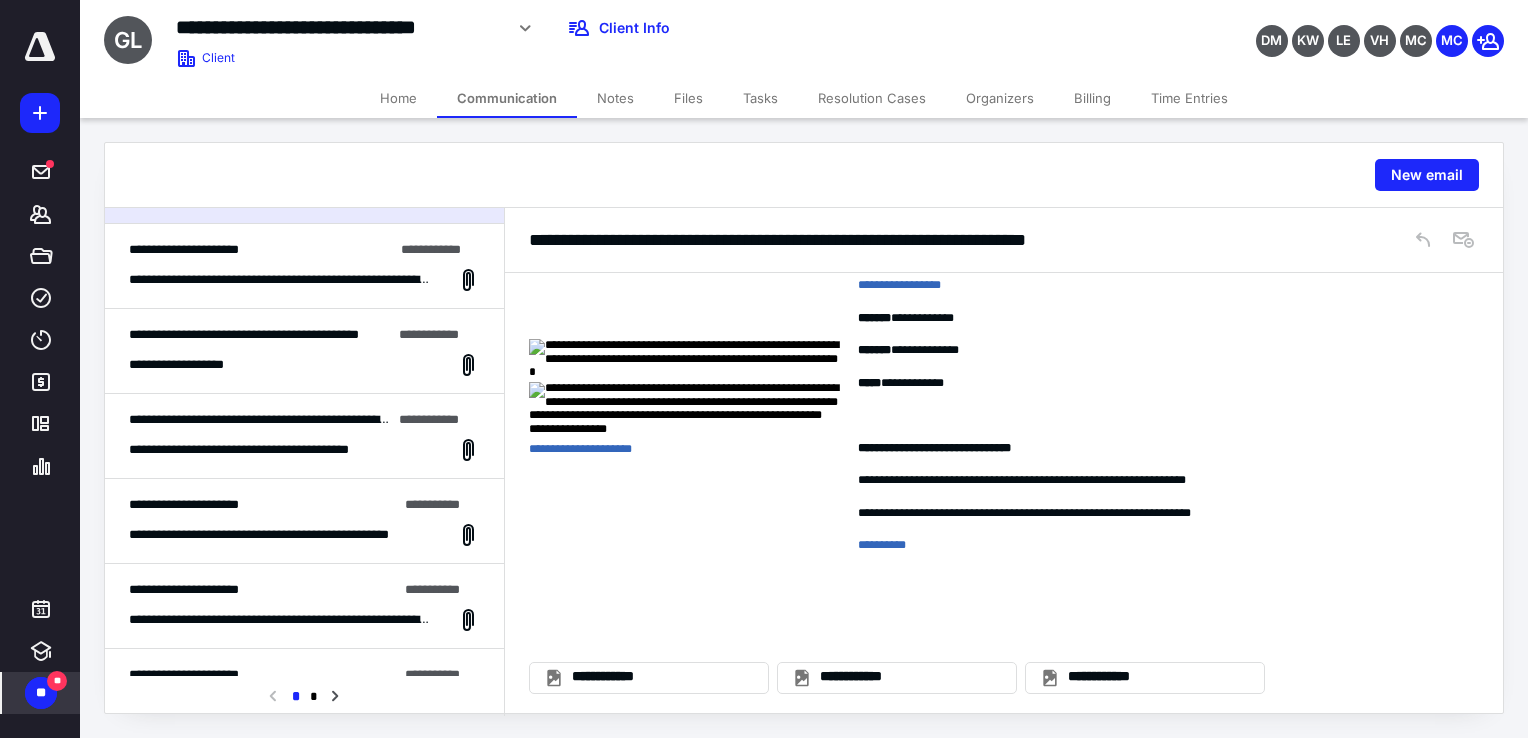 click on "**********" at bounding box center (244, 334) 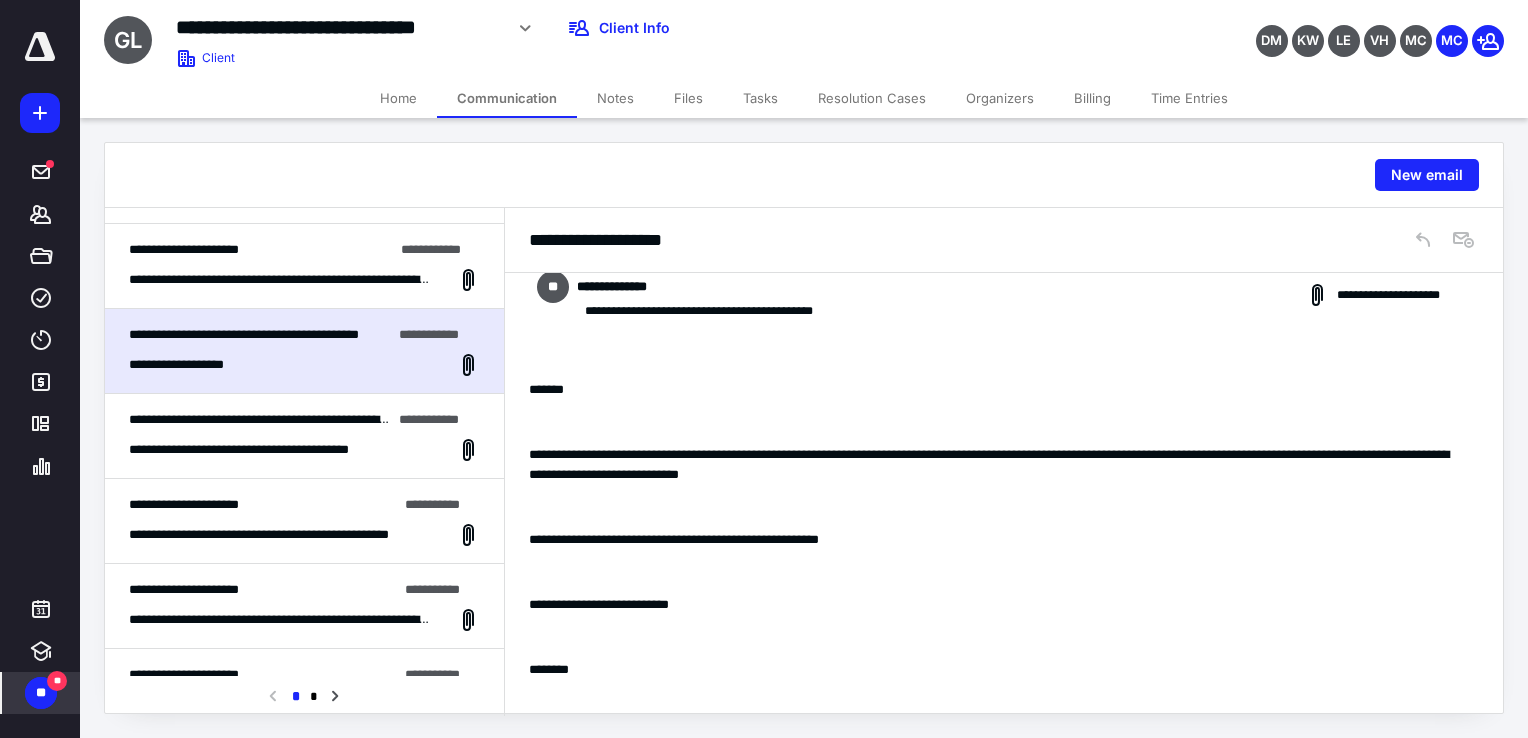 scroll, scrollTop: 116, scrollLeft: 0, axis: vertical 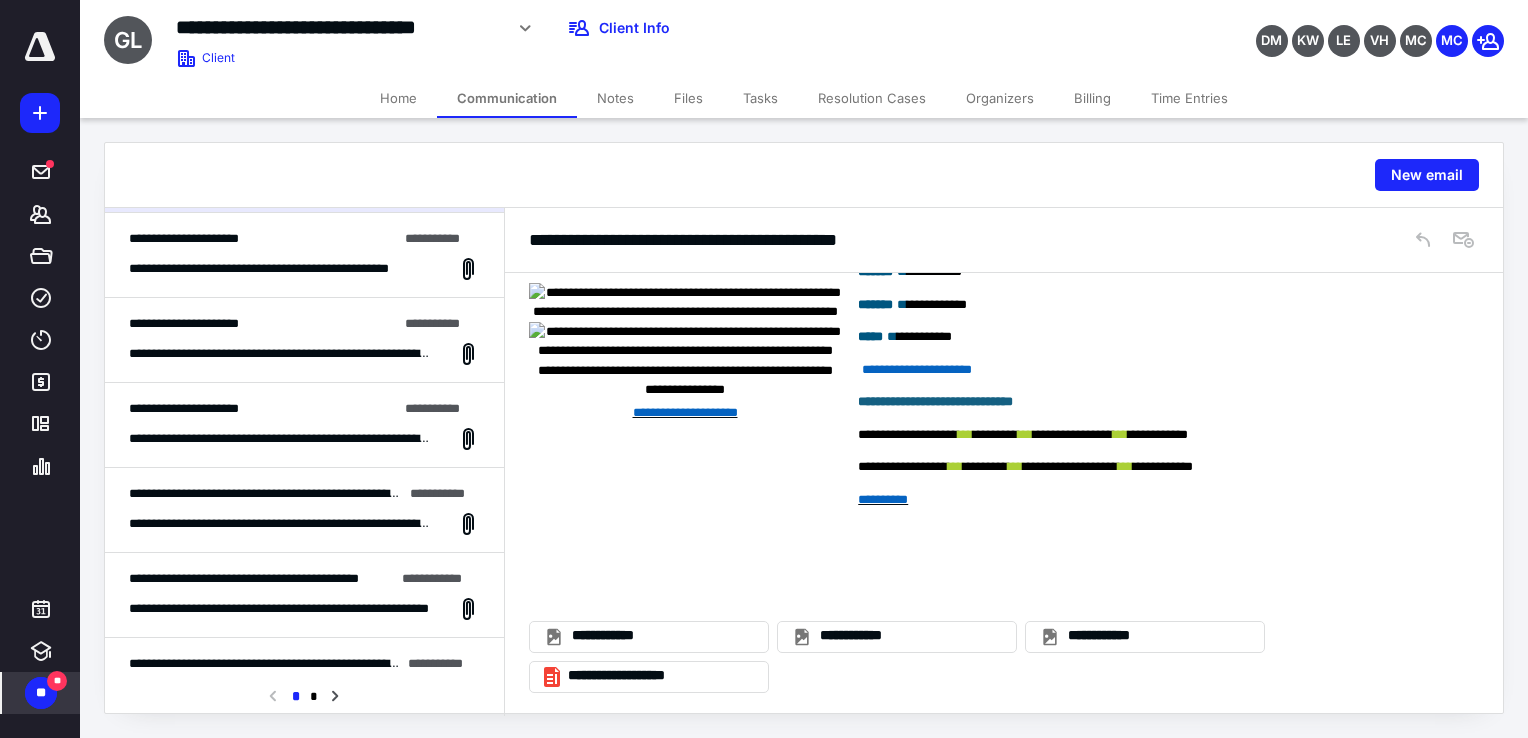 click on "**********" at bounding box center [184, 408] 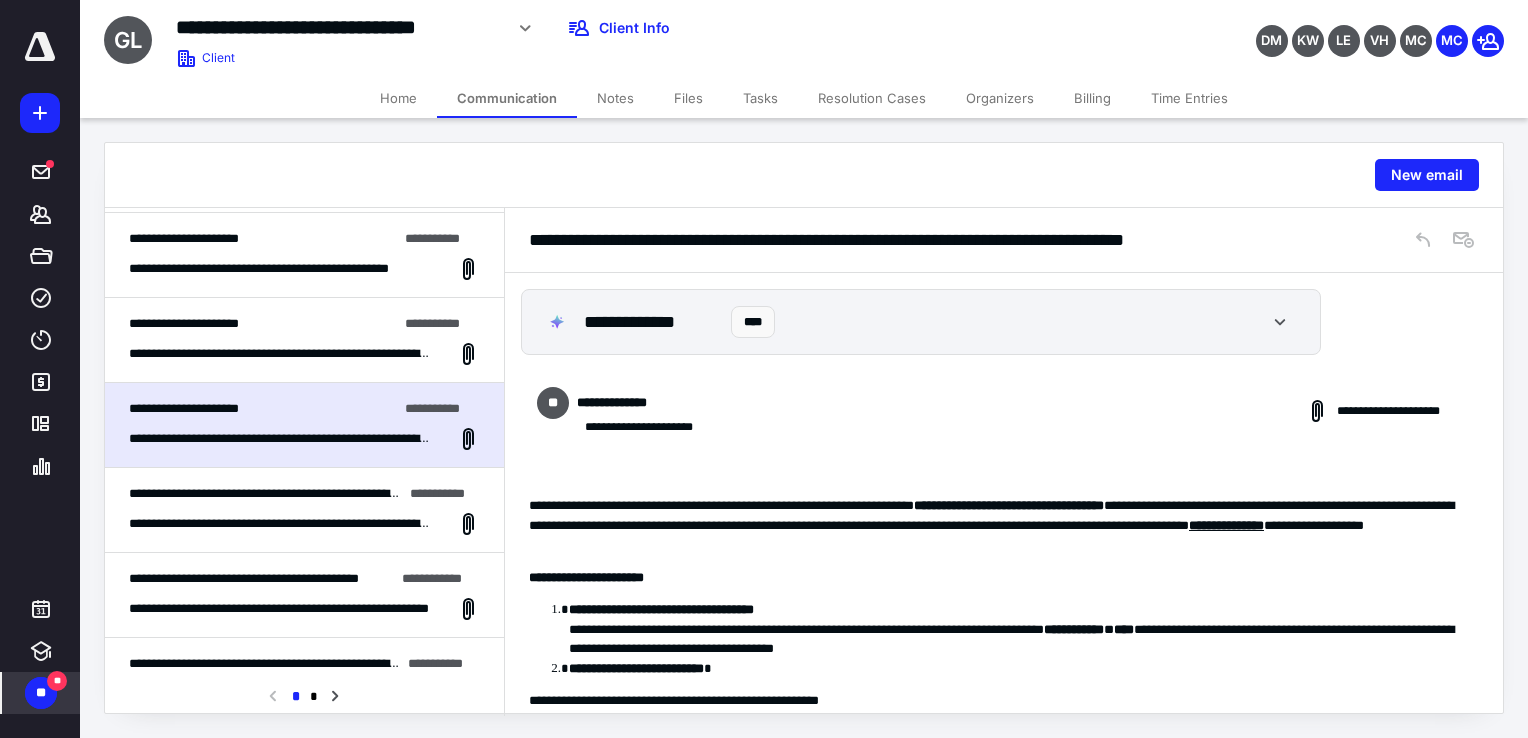 scroll, scrollTop: 1079, scrollLeft: 0, axis: vertical 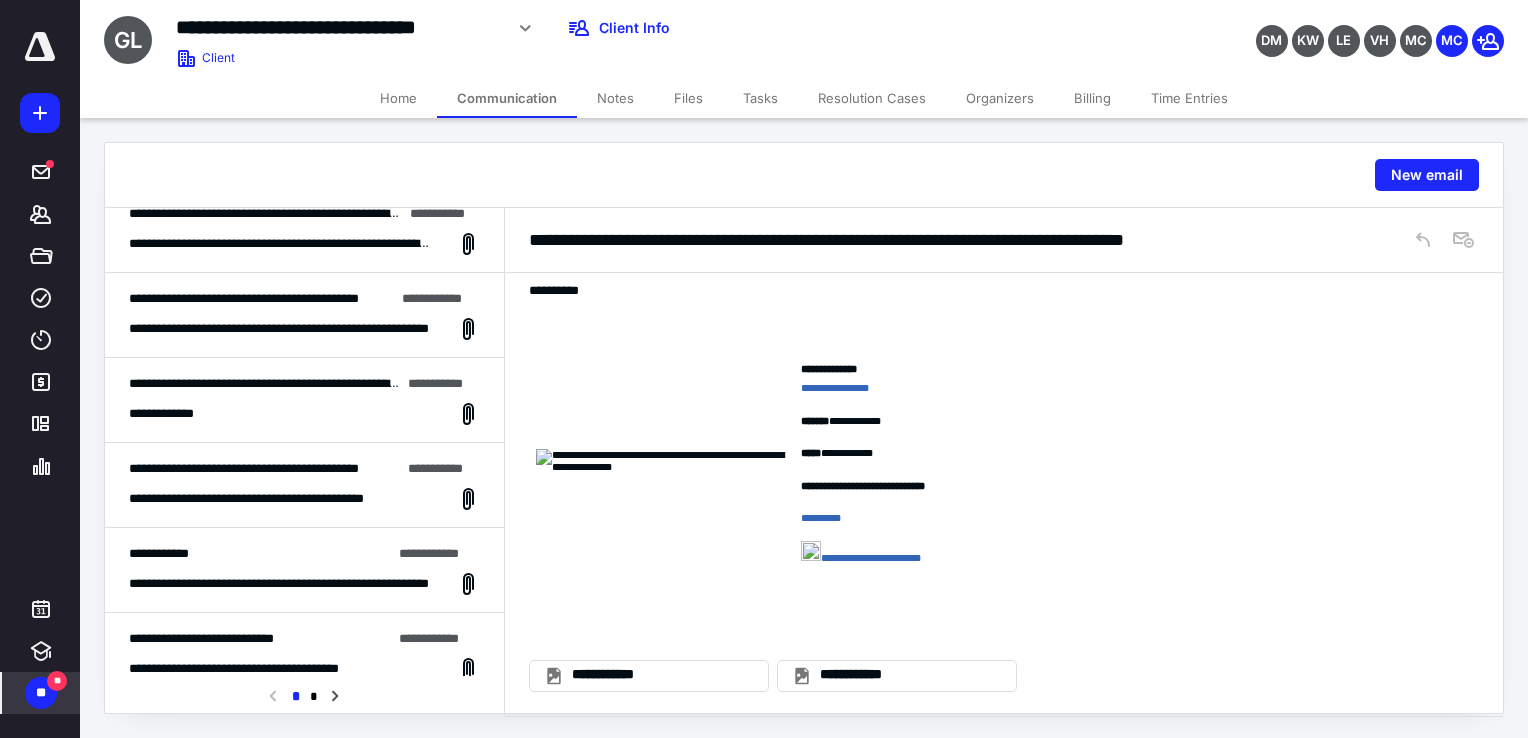click on "**********" at bounding box center (304, 414) 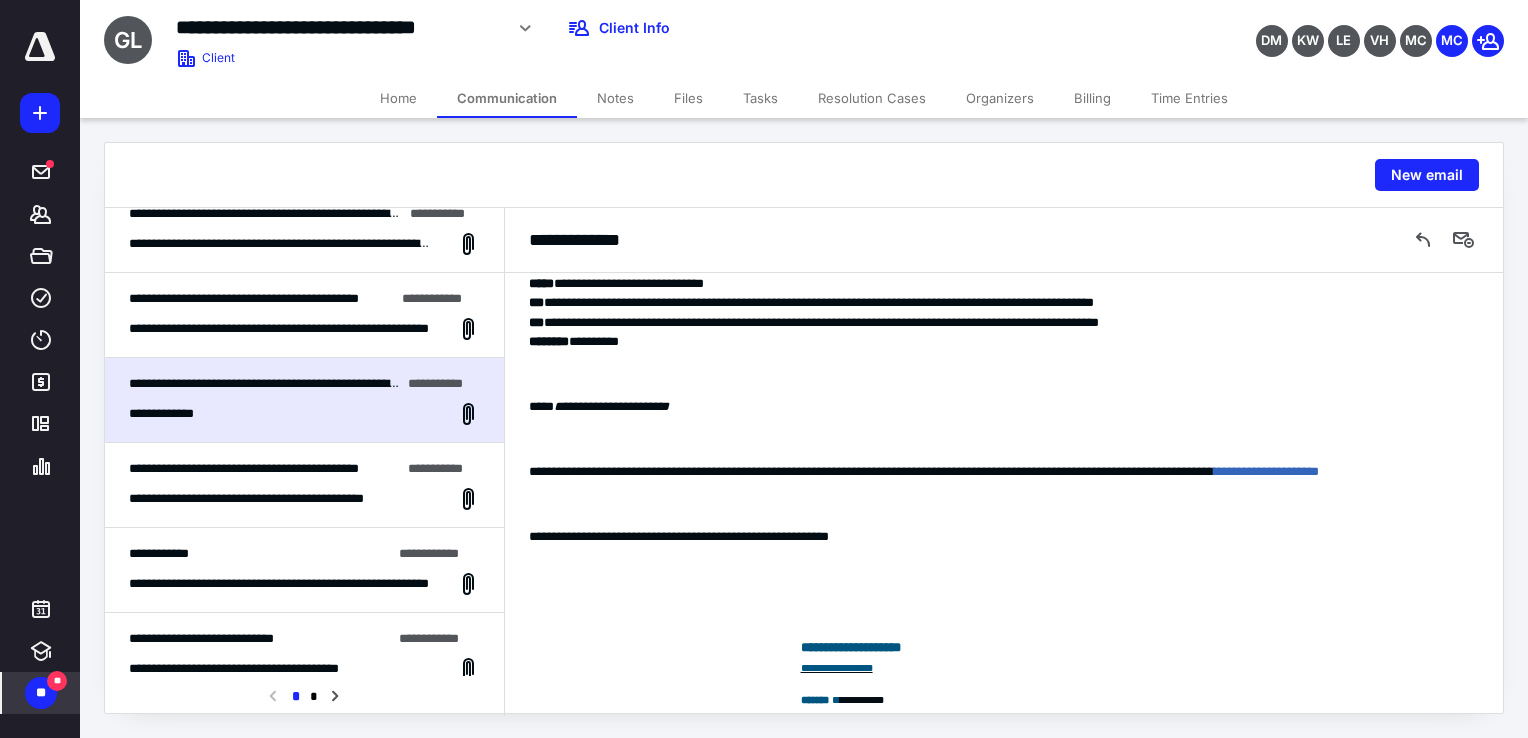 scroll, scrollTop: 893, scrollLeft: 0, axis: vertical 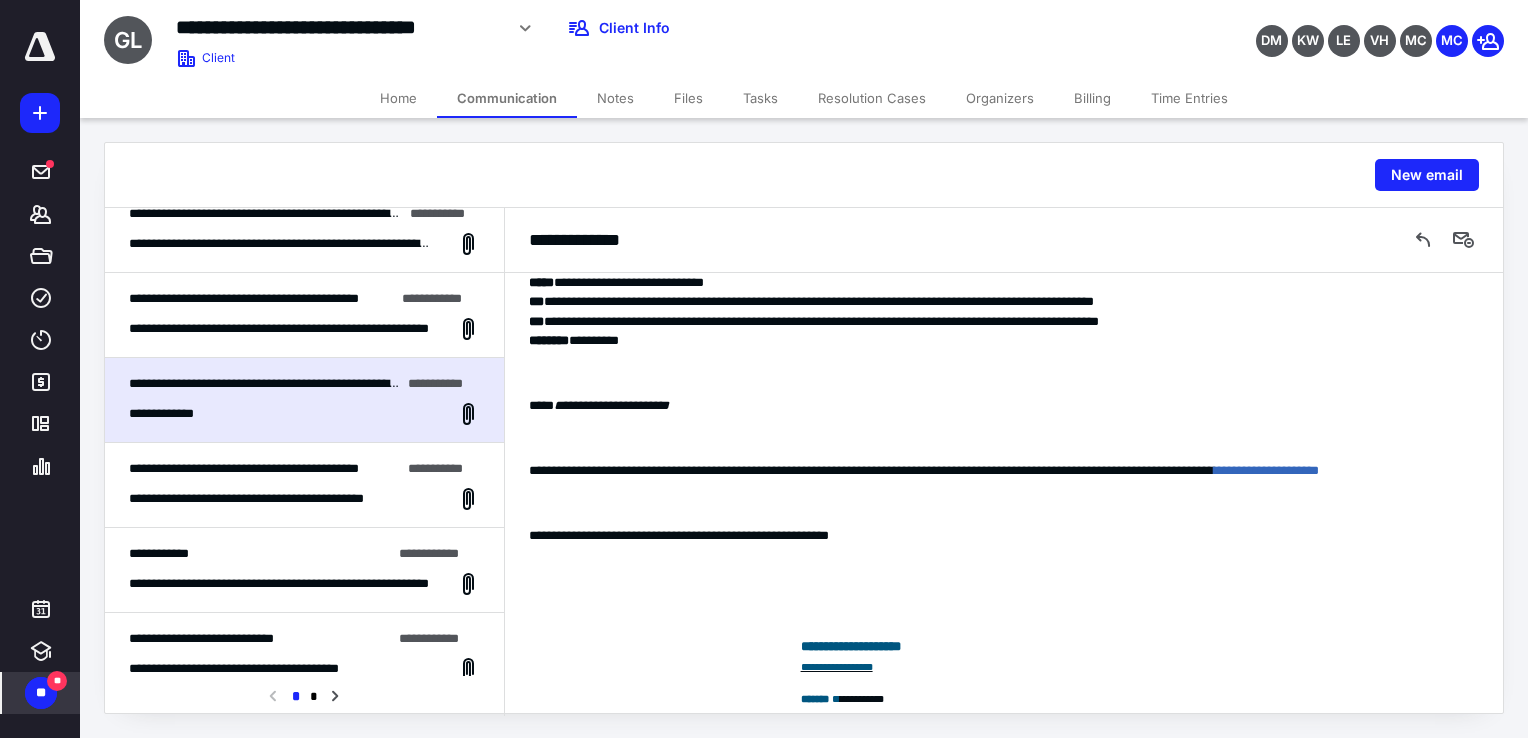 click on "**********" at bounding box center (304, 485) 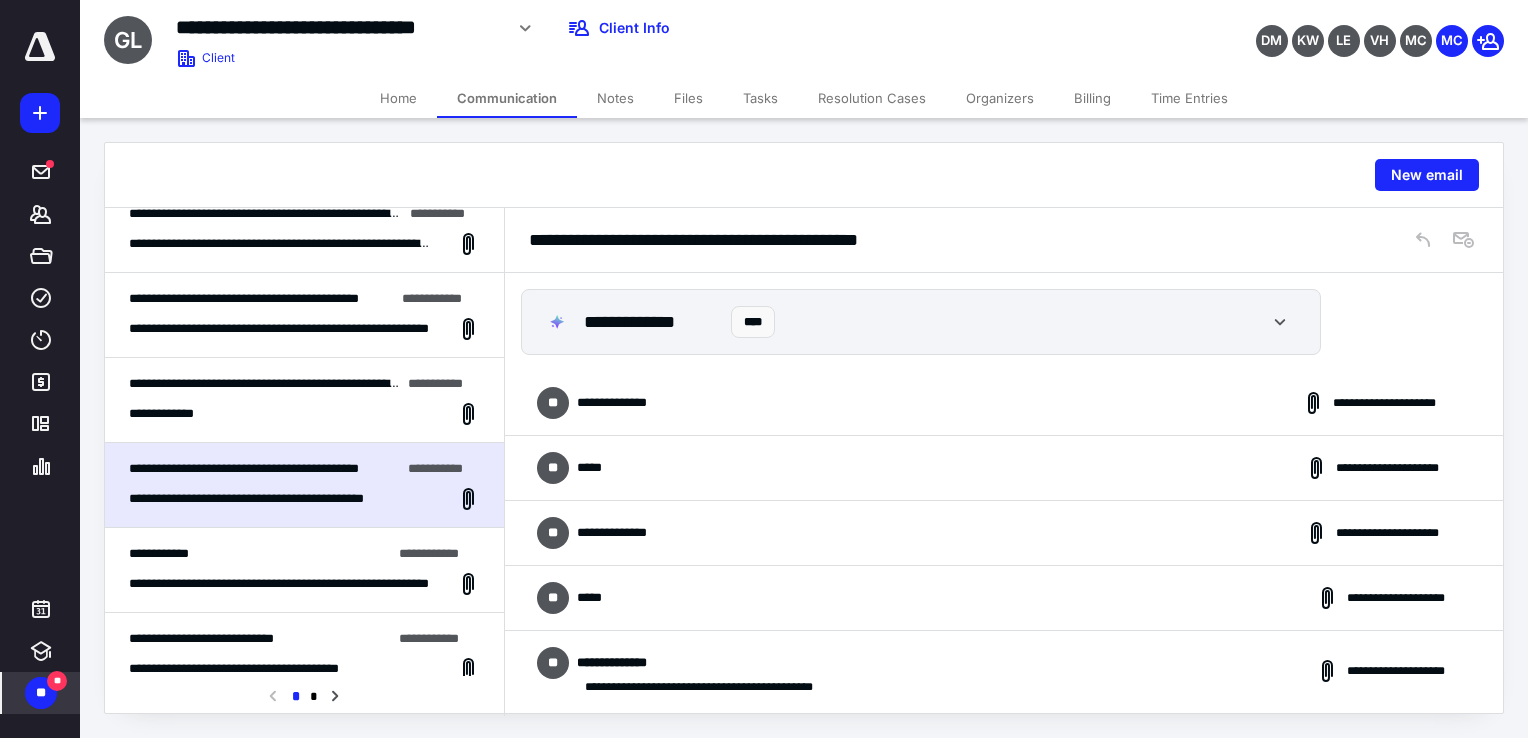 scroll, scrollTop: 924, scrollLeft: 0, axis: vertical 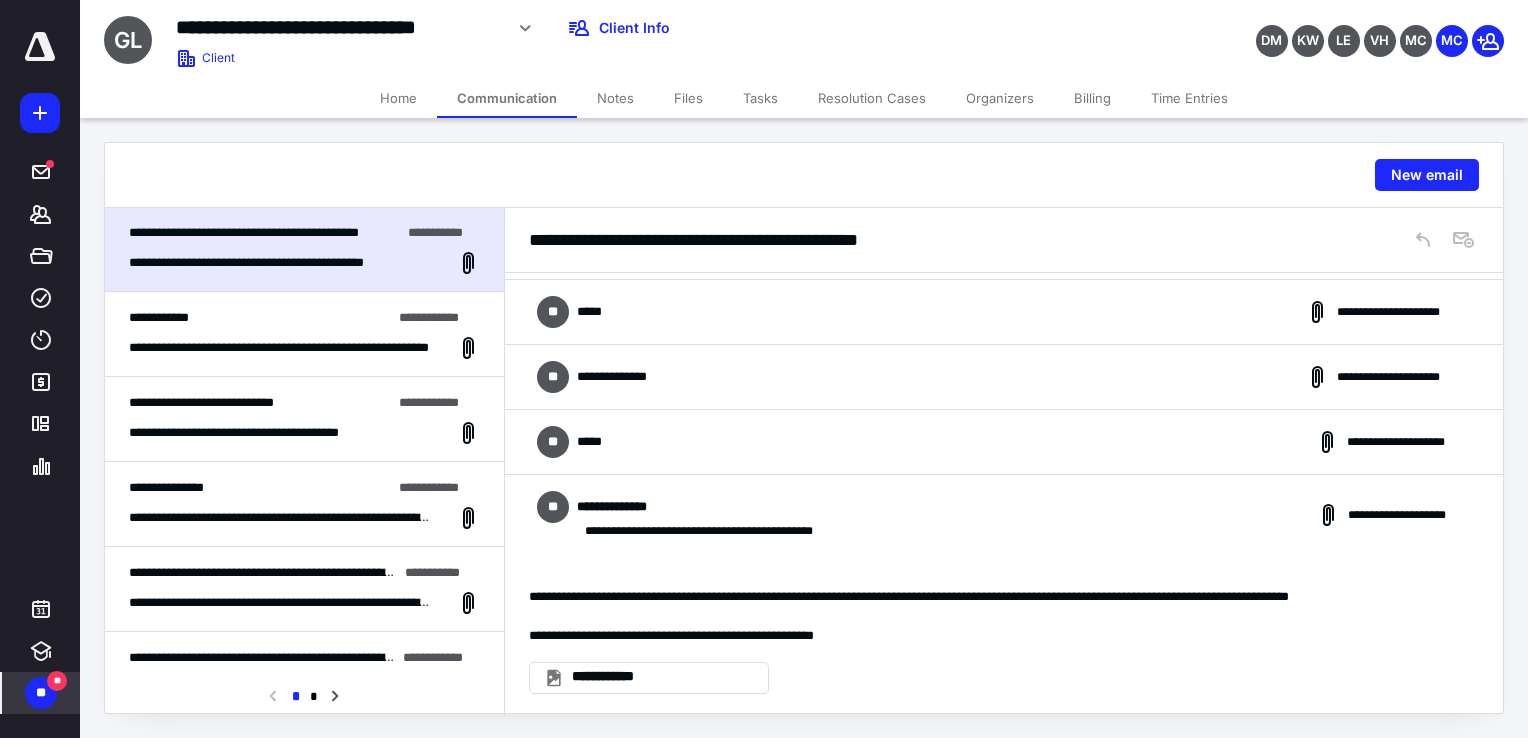 click on "**********" at bounding box center (304, 334) 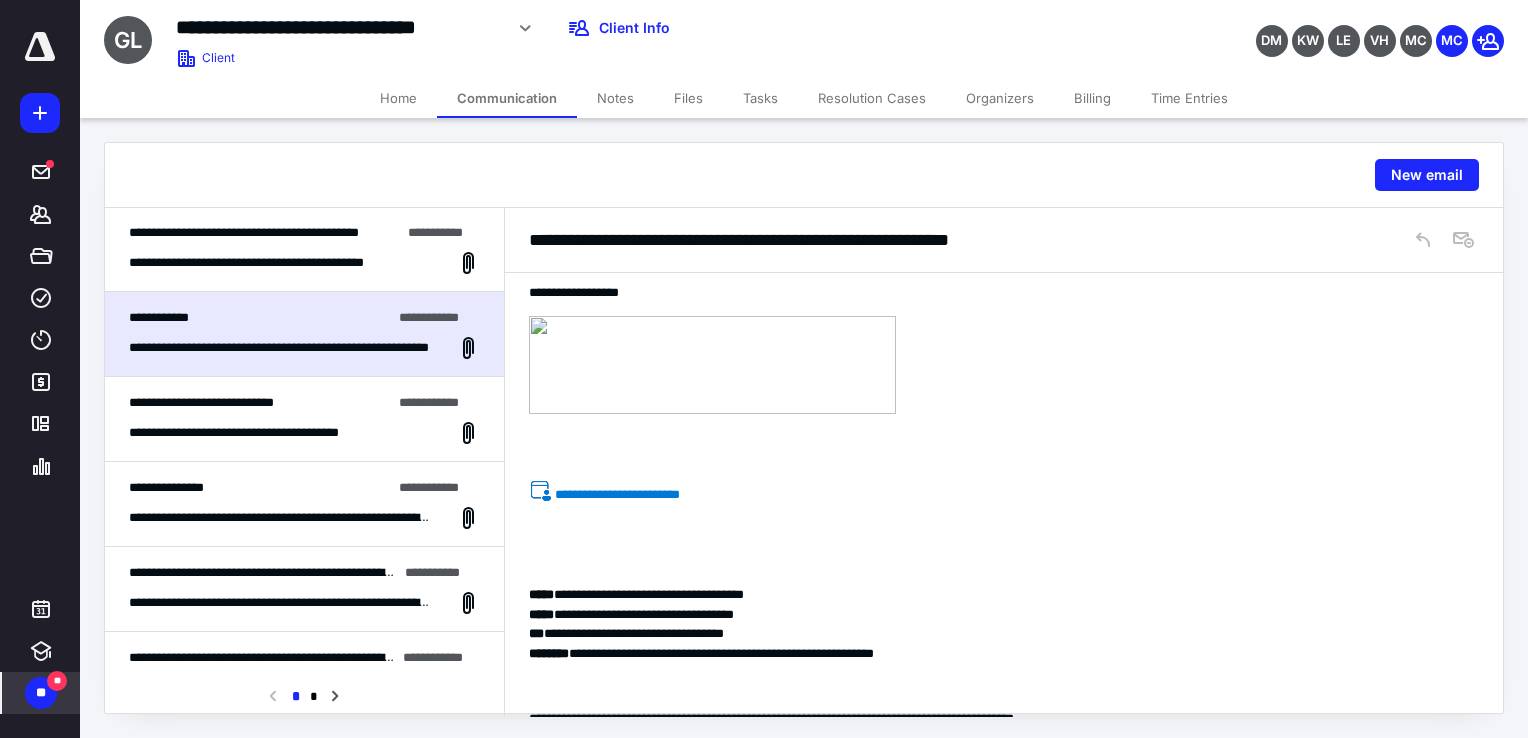 scroll, scrollTop: 459, scrollLeft: 0, axis: vertical 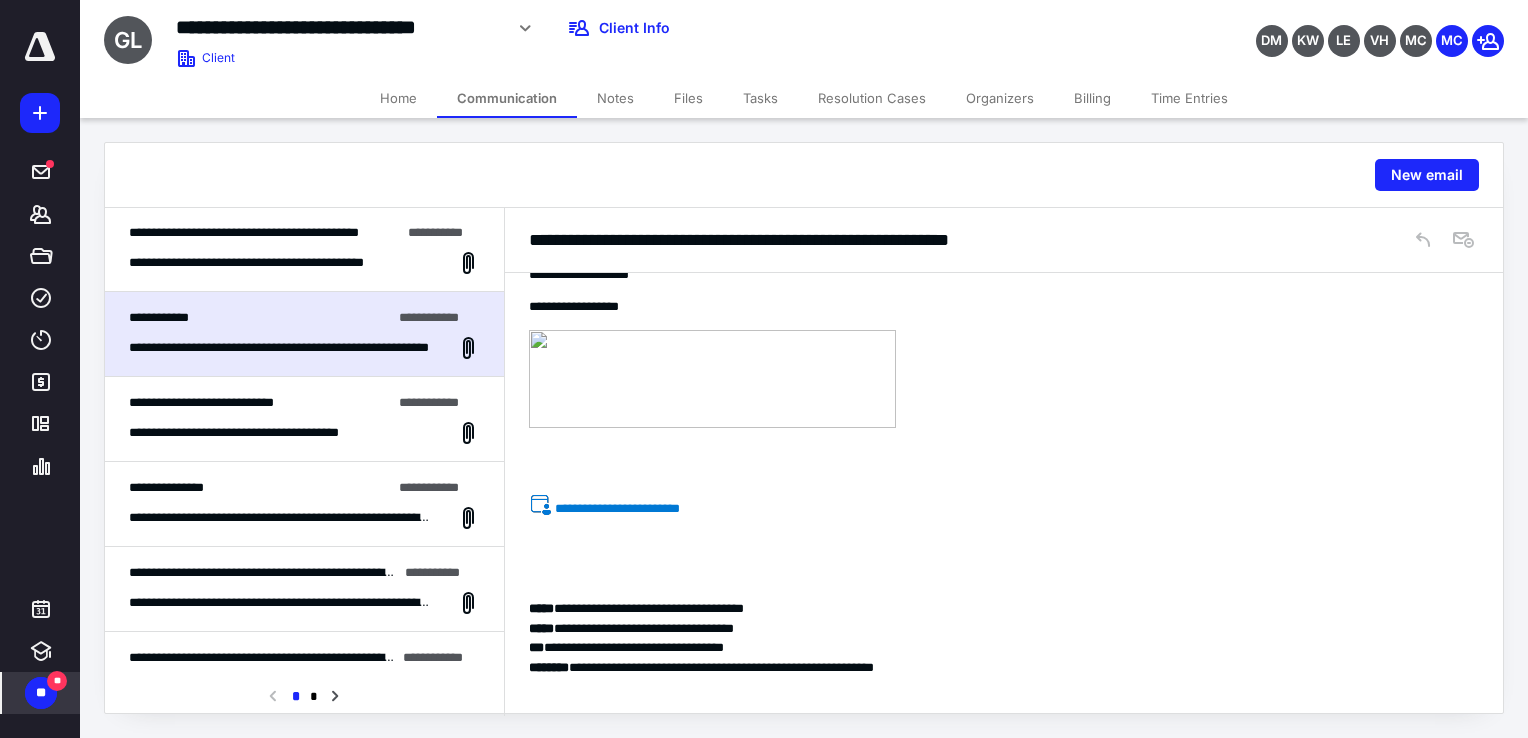 click on "**********" at bounding box center (264, 433) 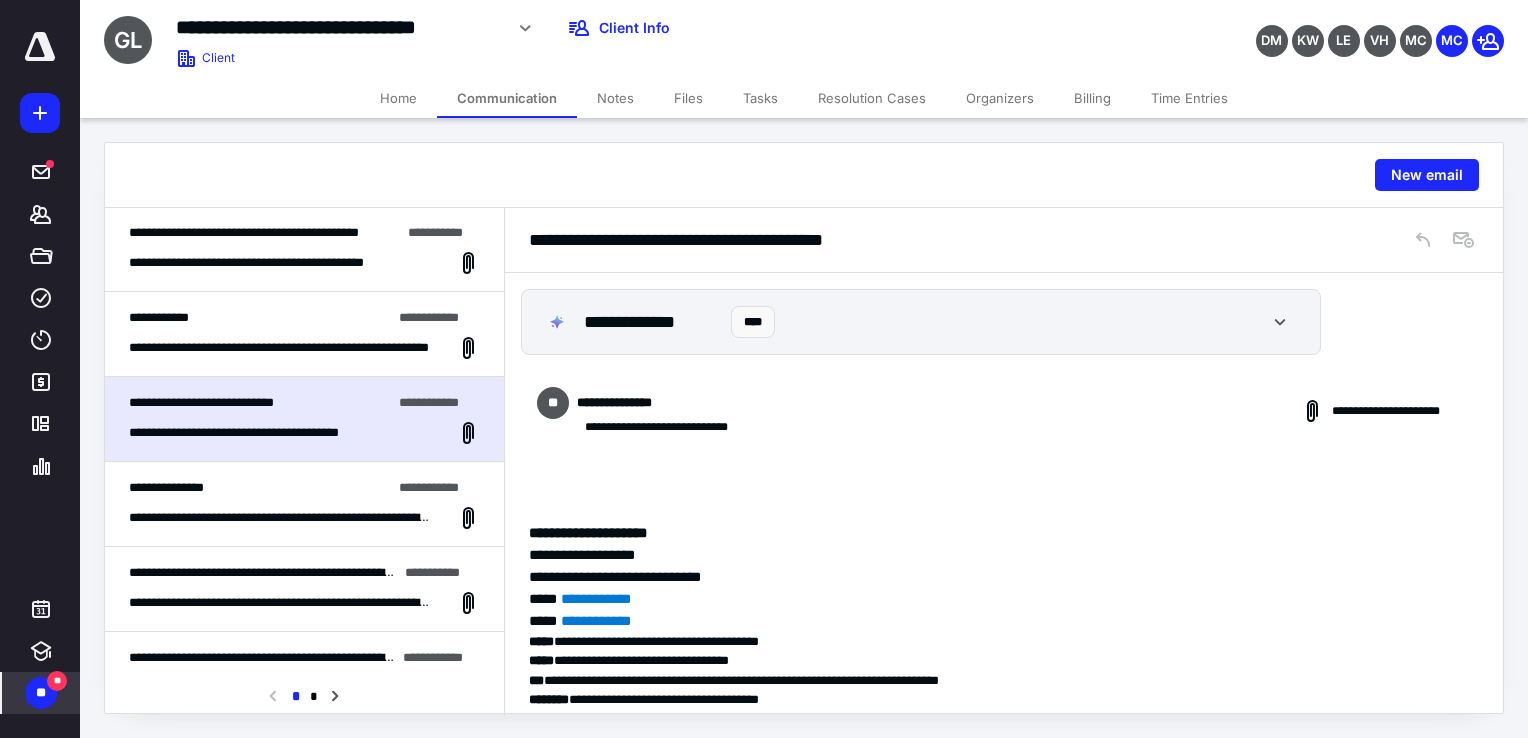 scroll, scrollTop: 757, scrollLeft: 0, axis: vertical 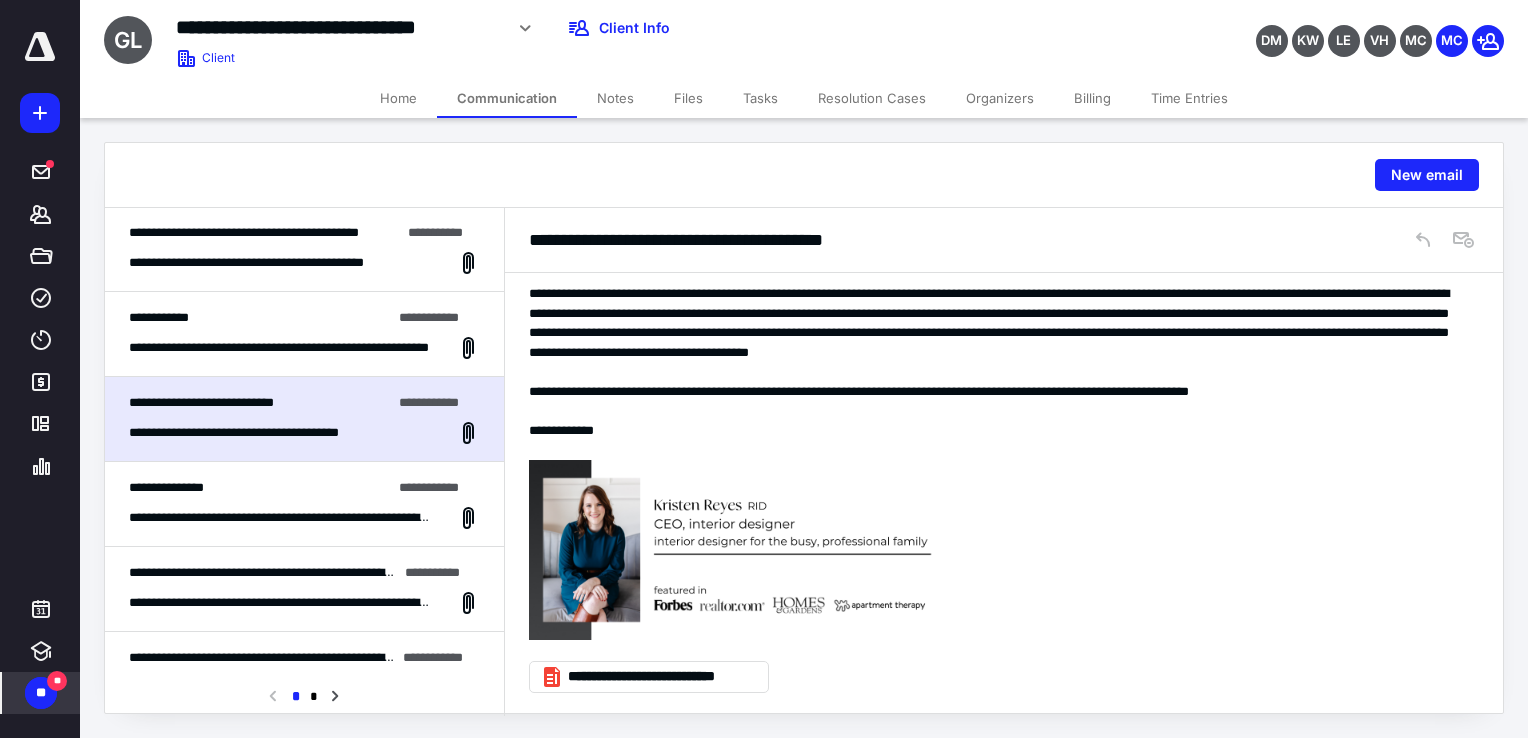 click on "**********" at bounding box center (260, 488) 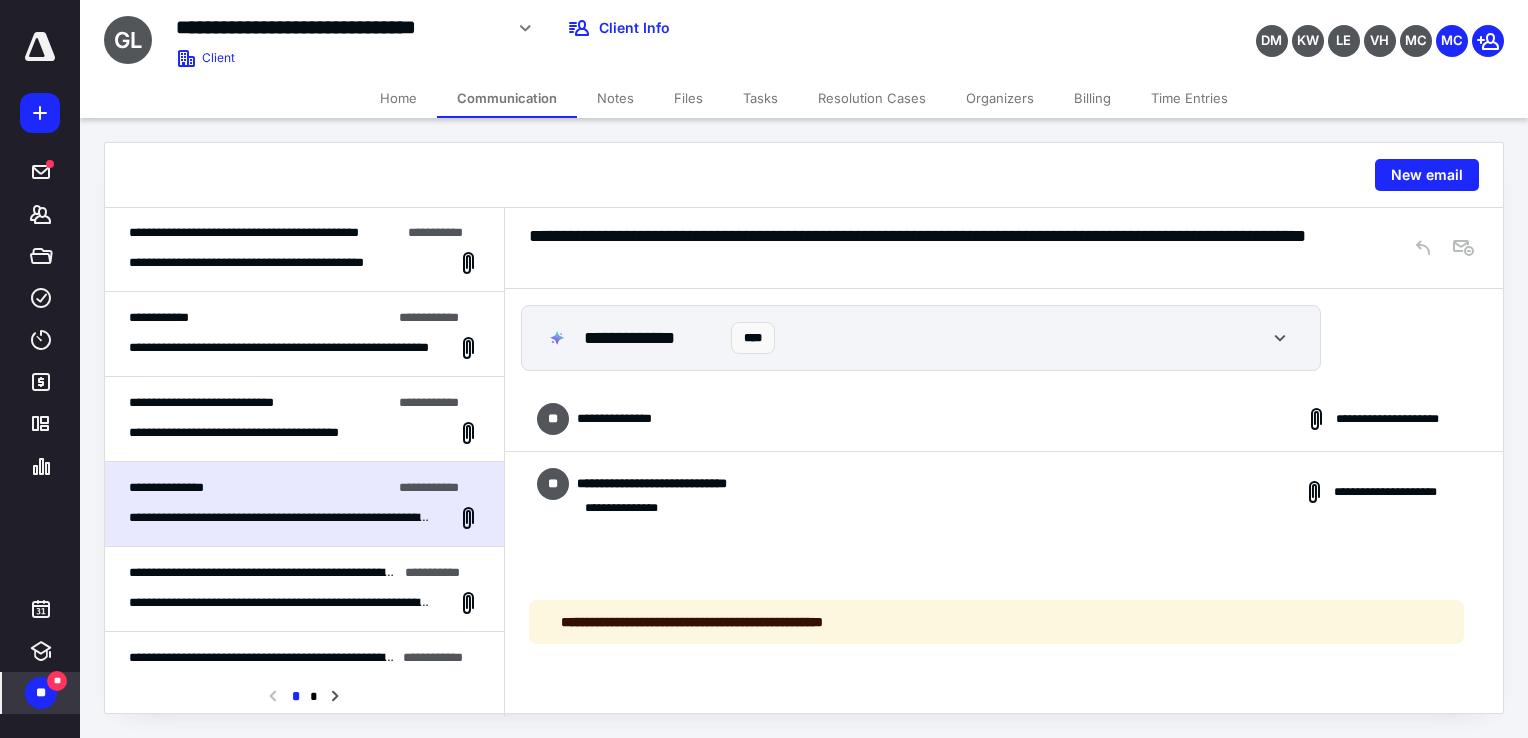 scroll, scrollTop: 552, scrollLeft: 0, axis: vertical 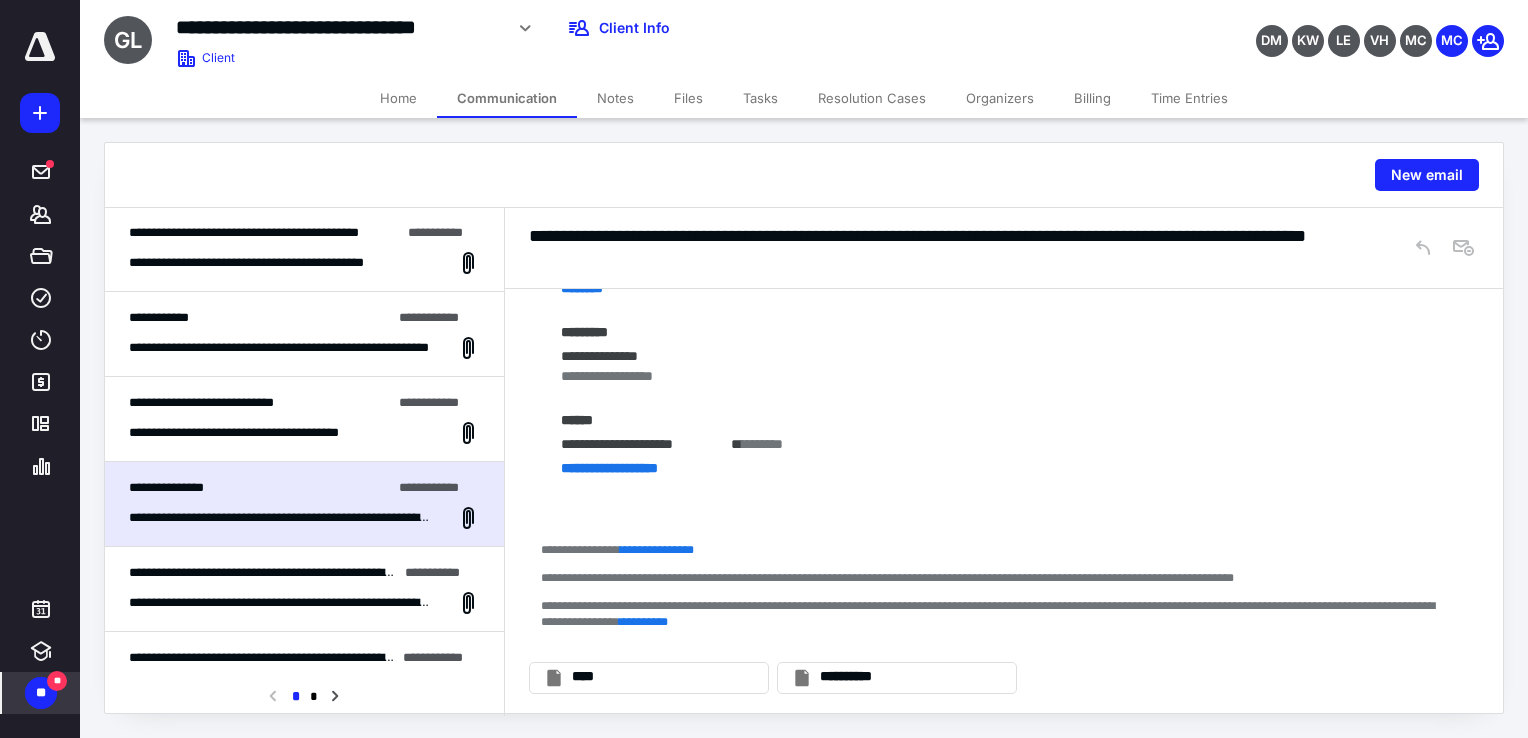 click on "**********" at bounding box center [264, 433] 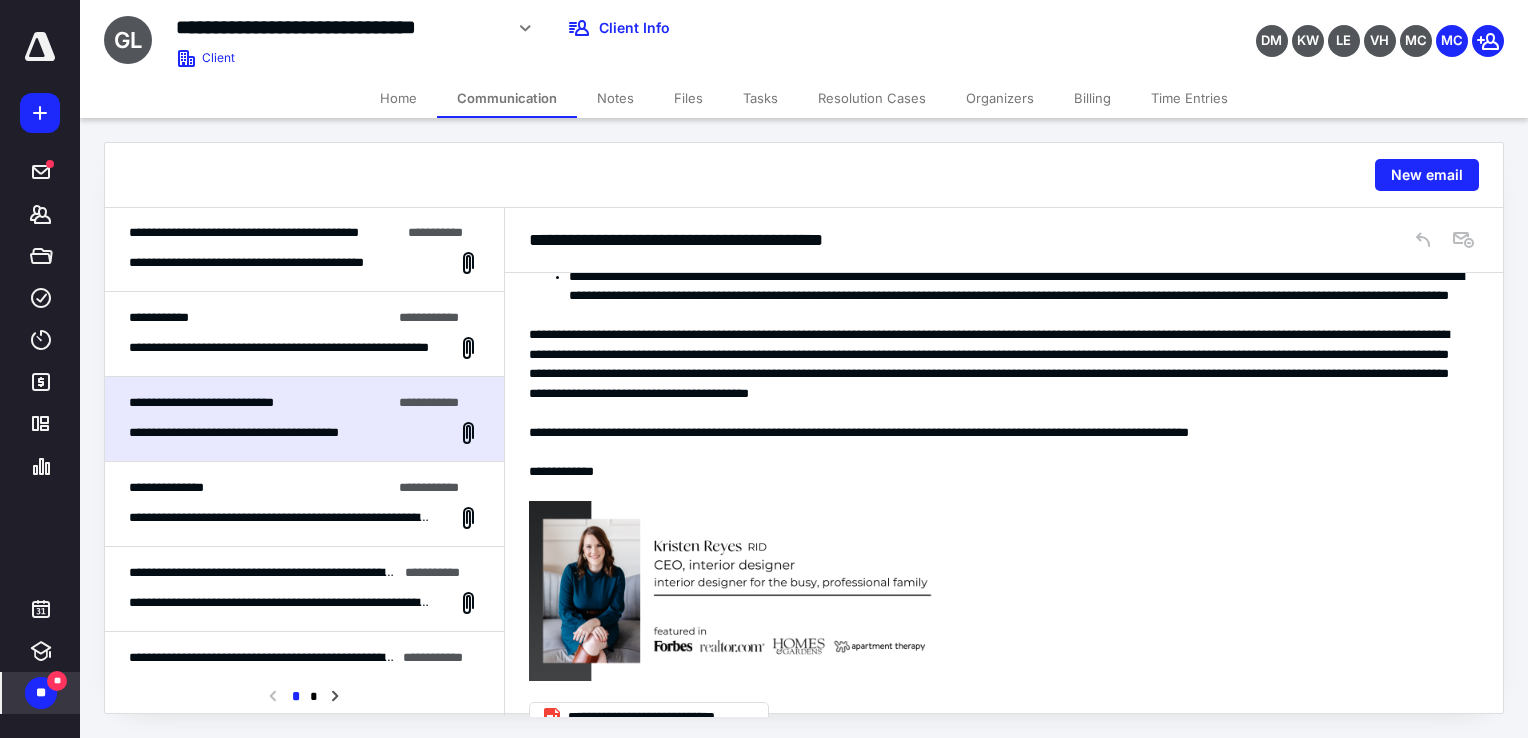 scroll, scrollTop: 757, scrollLeft: 0, axis: vertical 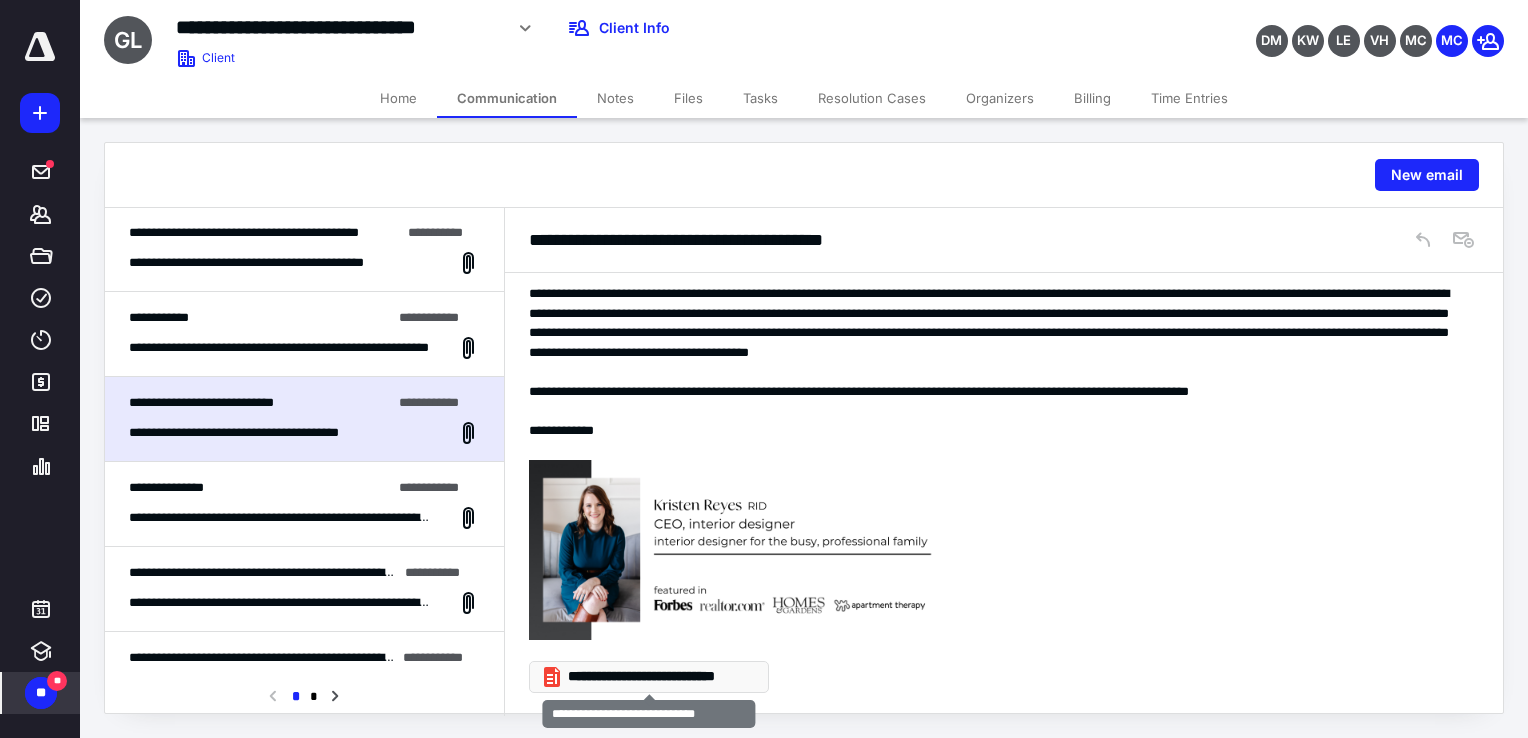 click on "**********" at bounding box center [657, 677] 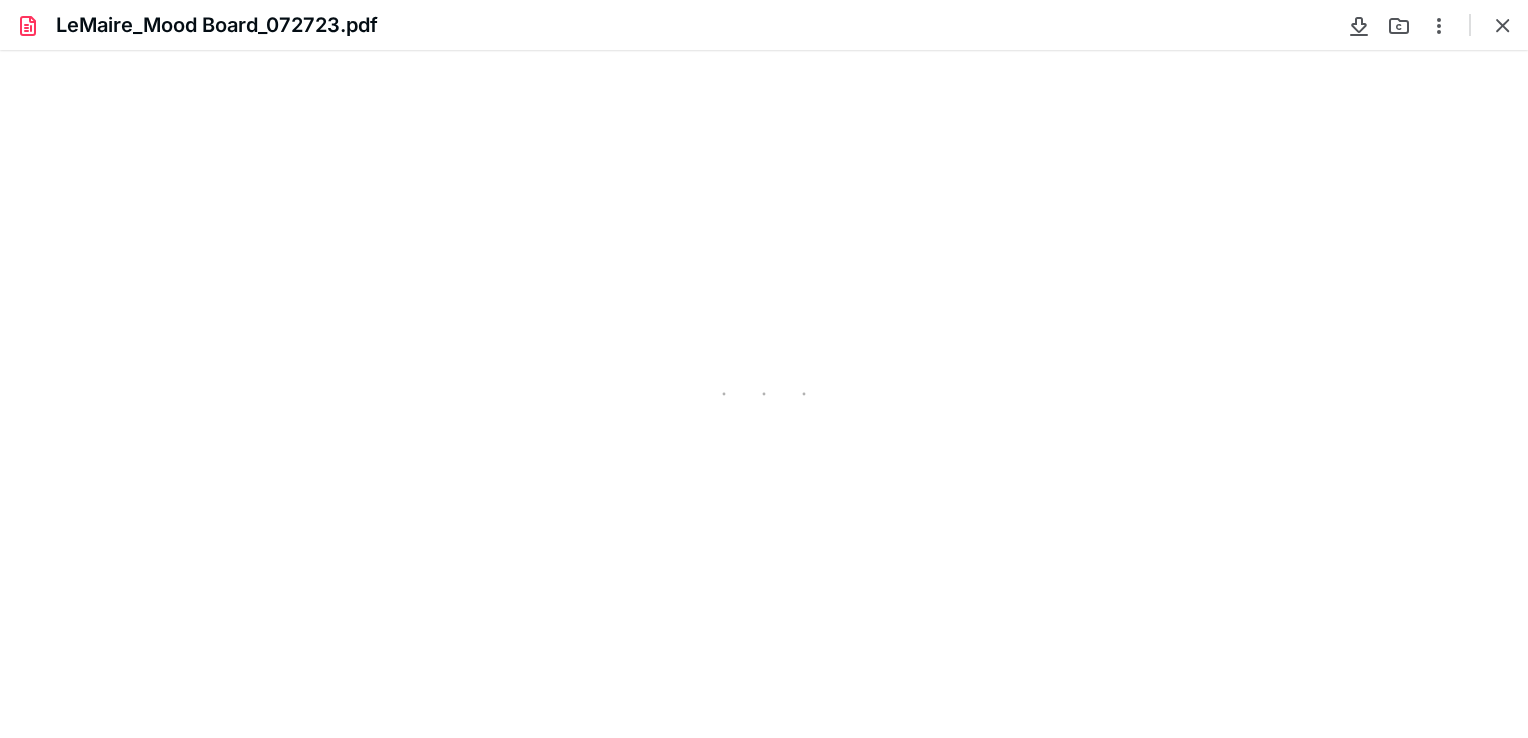 scroll, scrollTop: 0, scrollLeft: 0, axis: both 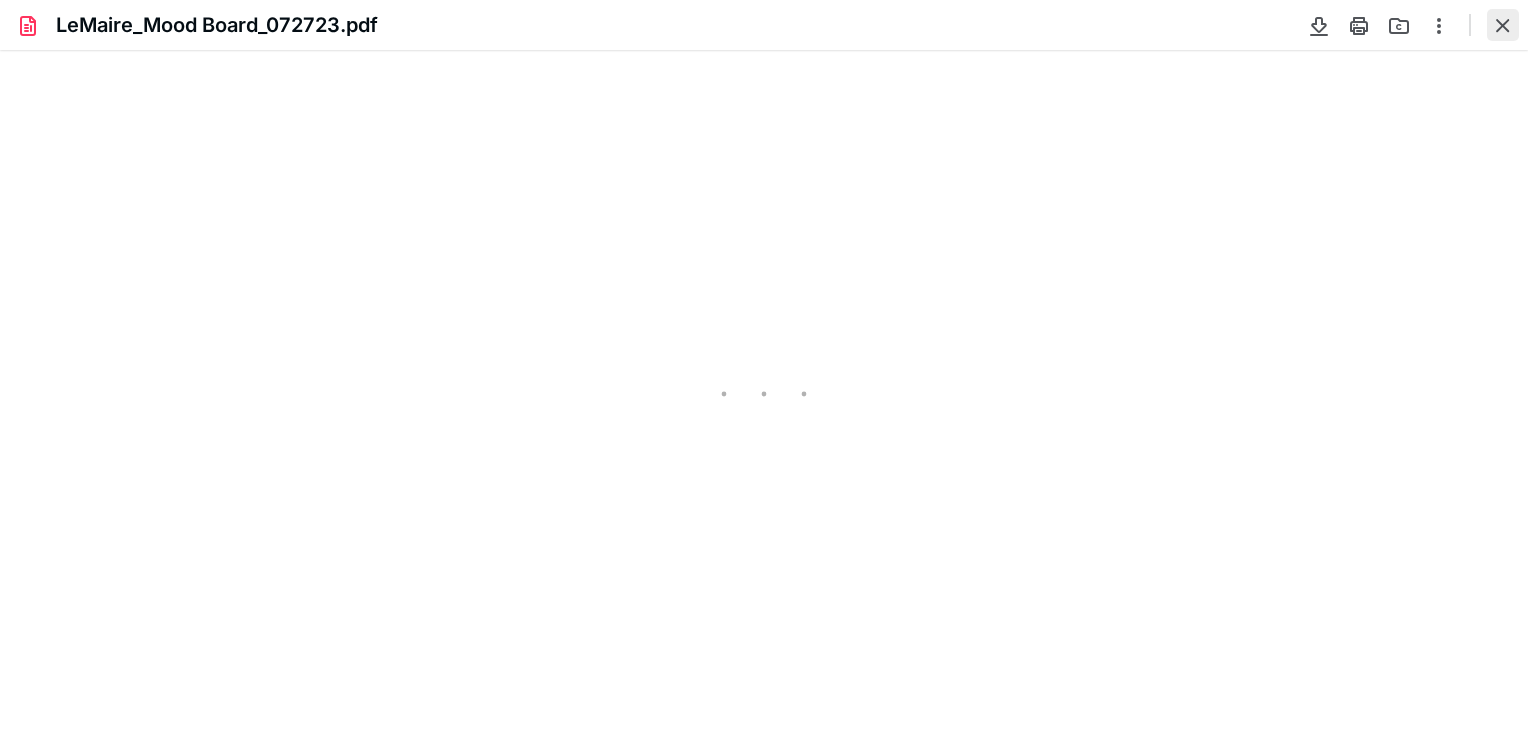 type on "106" 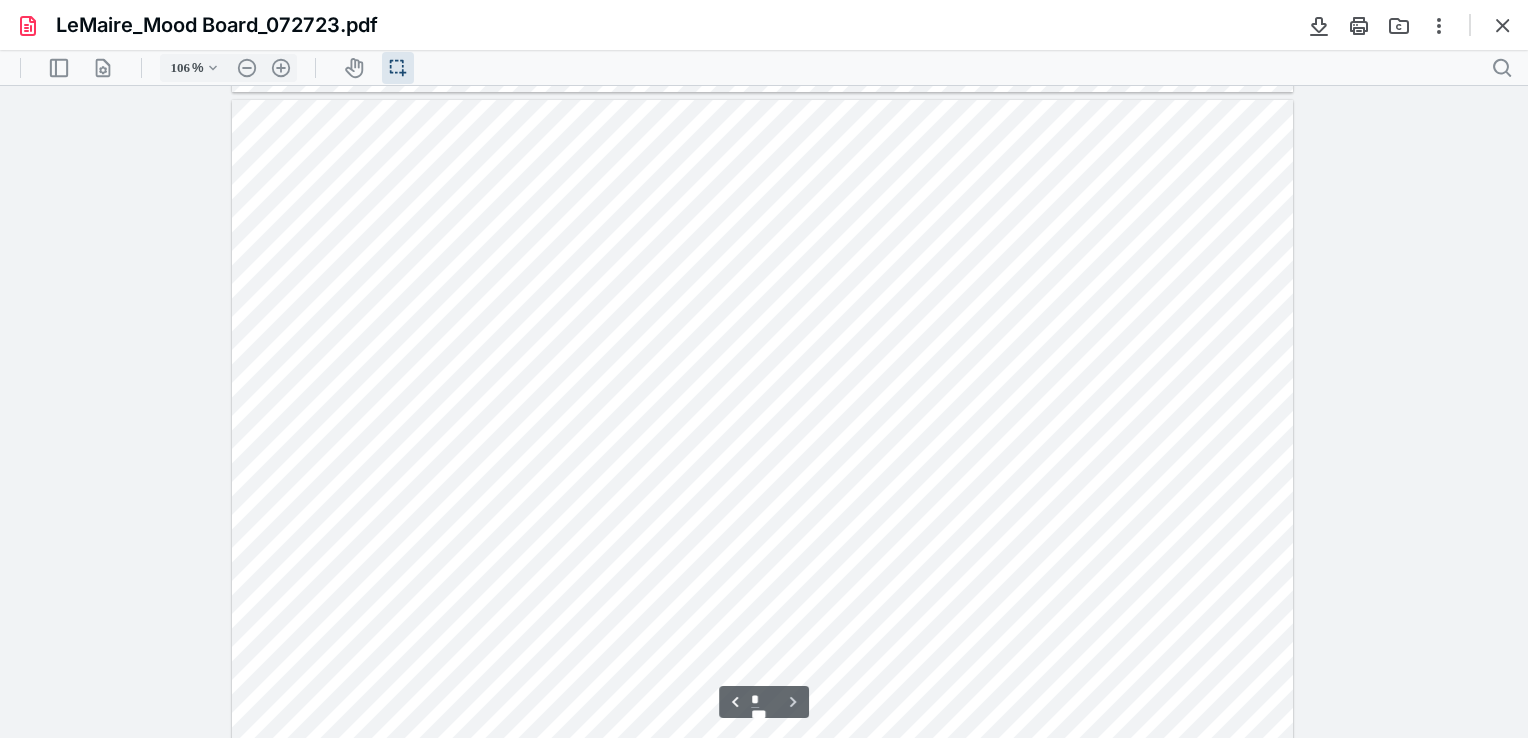 scroll, scrollTop: 641, scrollLeft: 0, axis: vertical 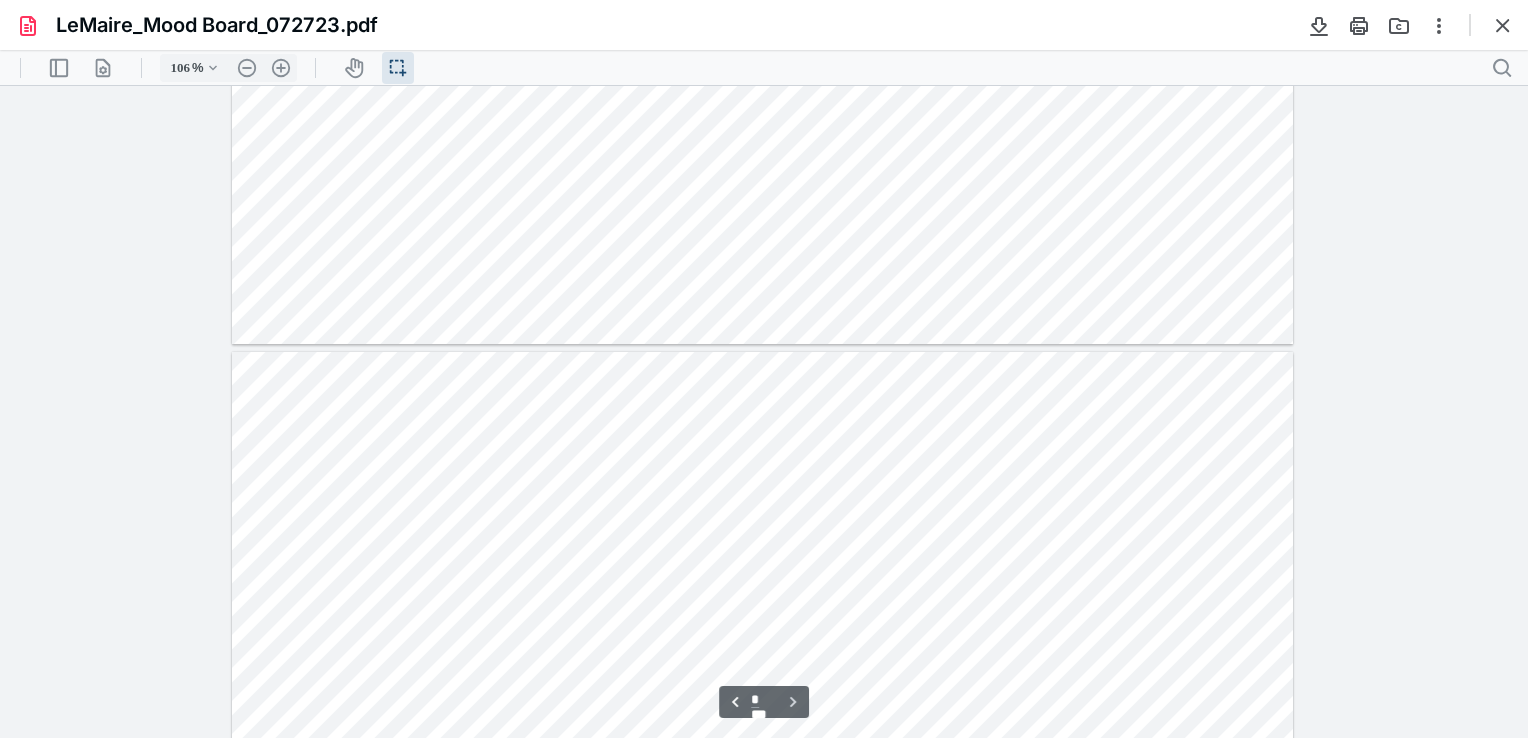 type on "*" 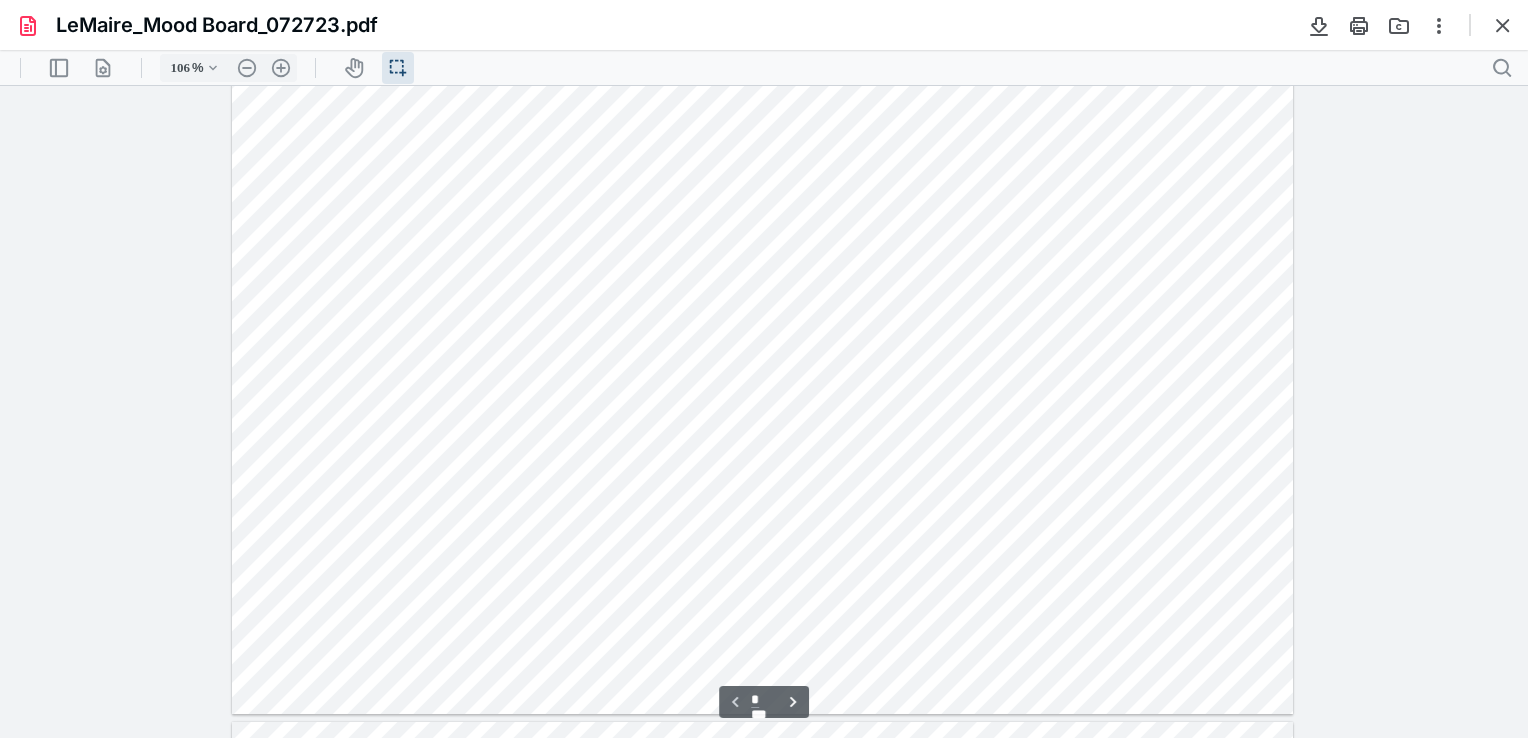 scroll, scrollTop: 0, scrollLeft: 0, axis: both 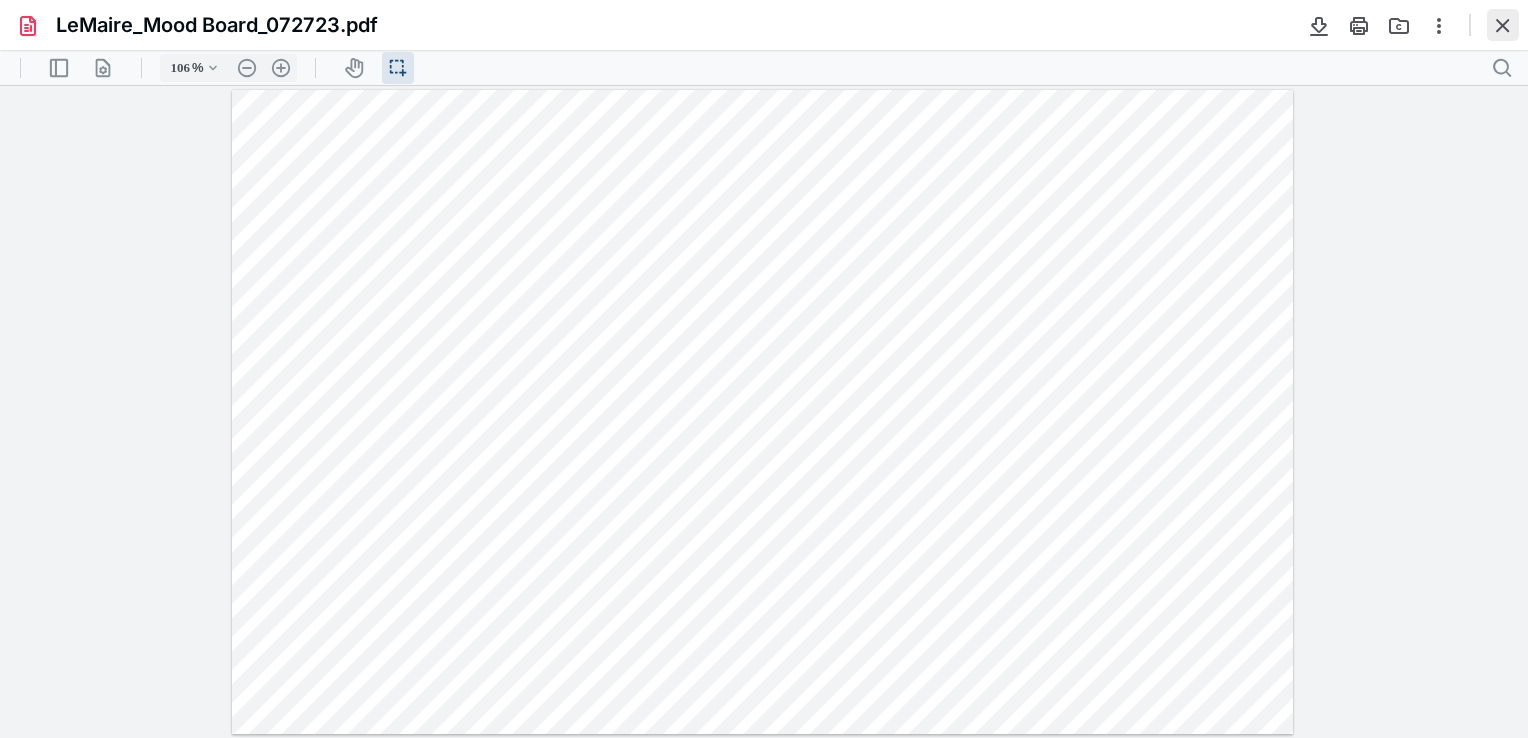 click at bounding box center [1503, 25] 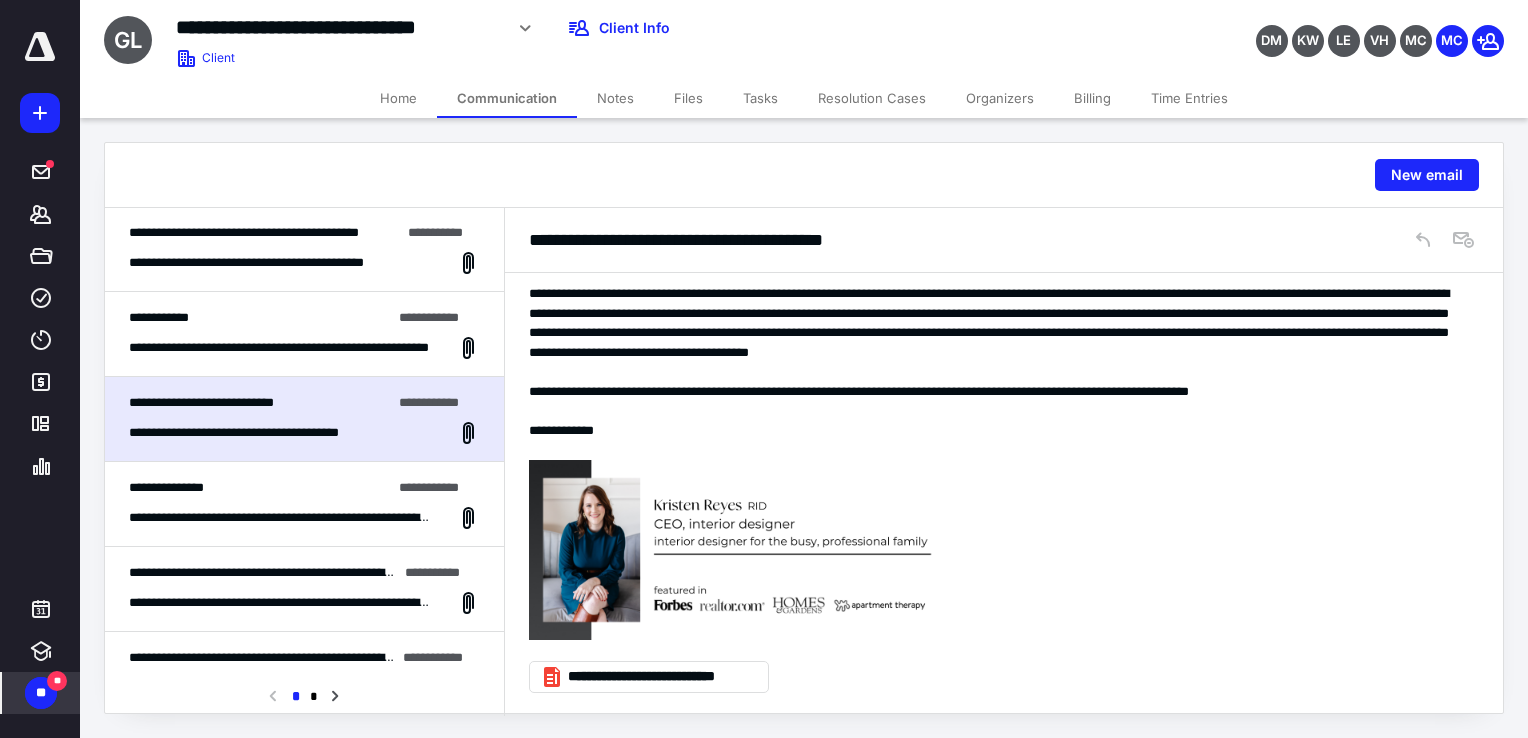 scroll, scrollTop: 879, scrollLeft: 0, axis: vertical 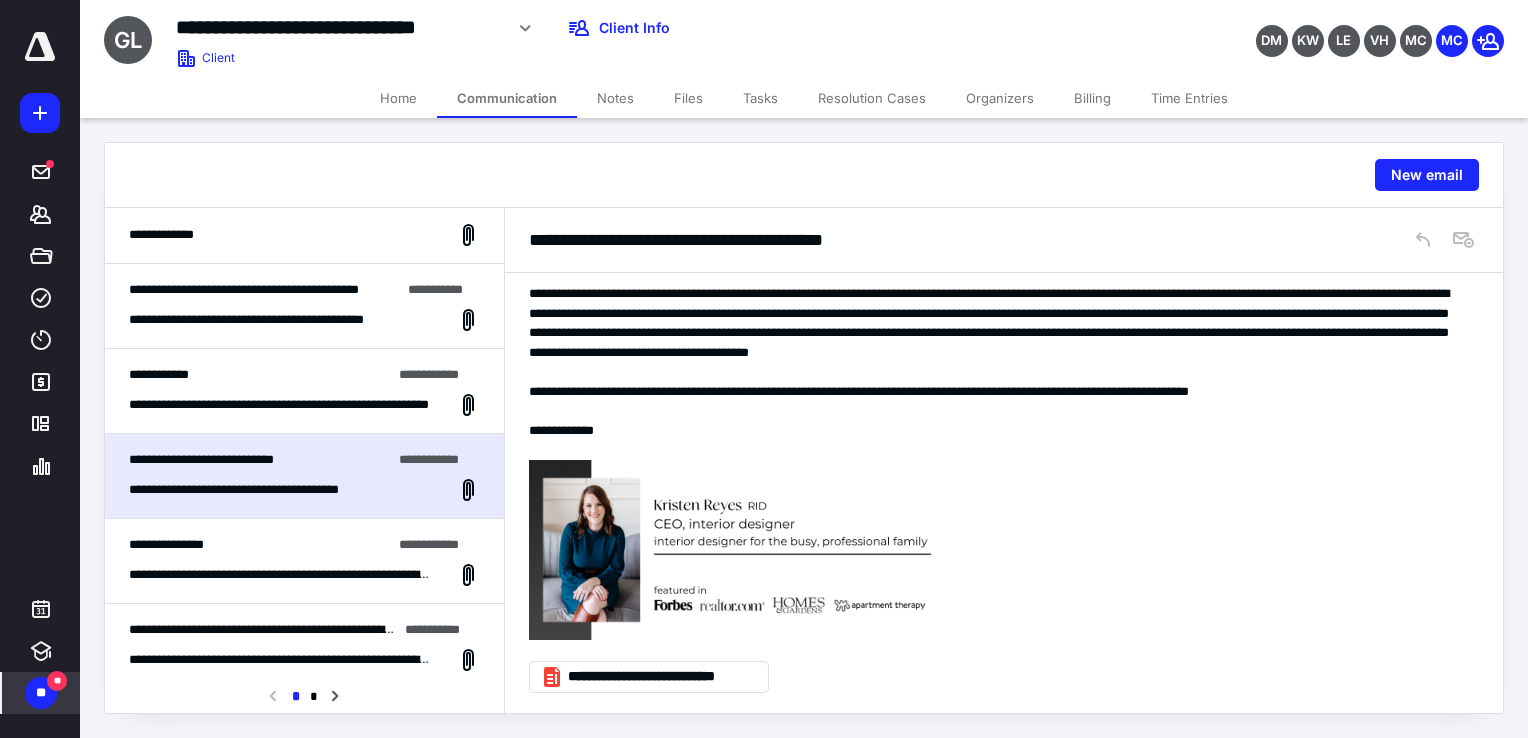 click on "**********" at bounding box center (281, 405) 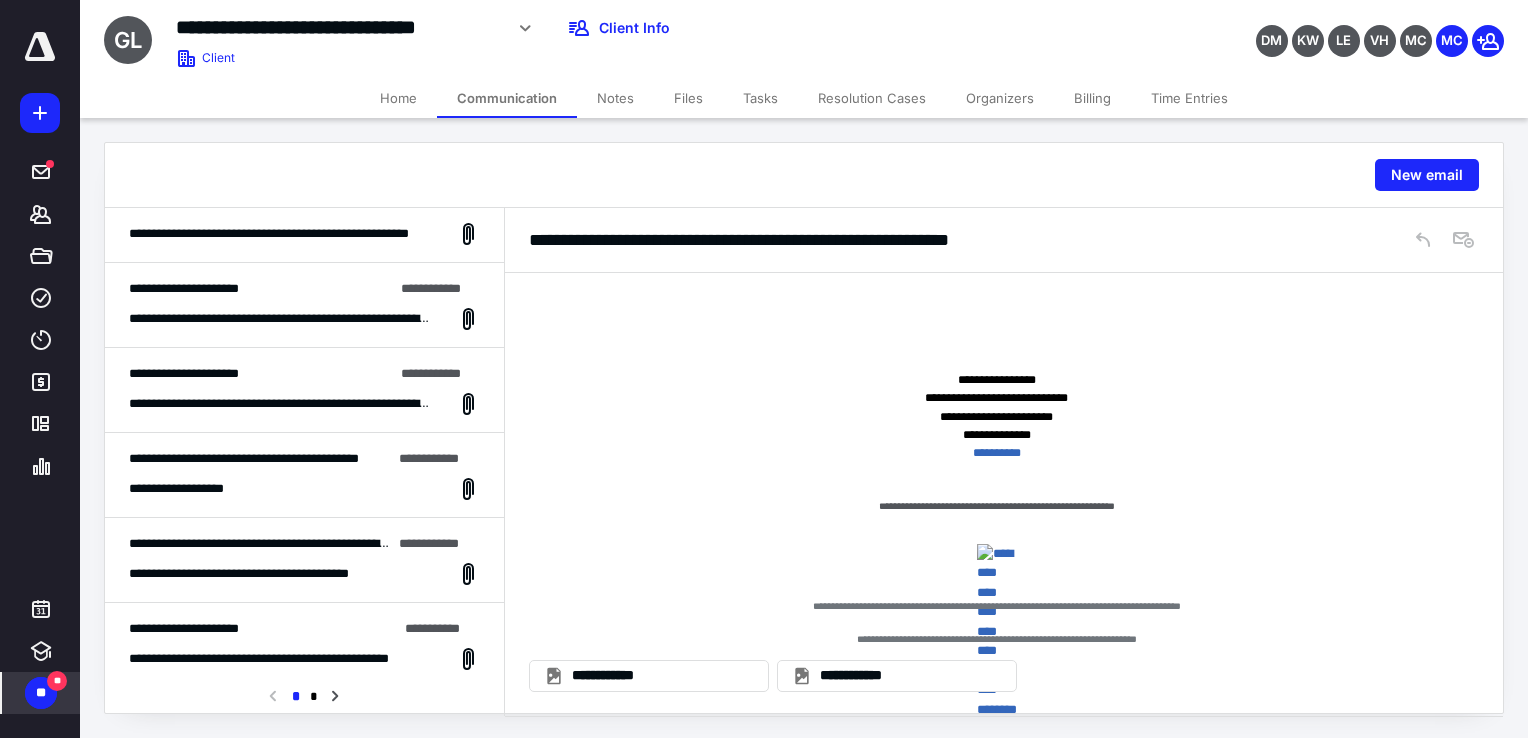 scroll, scrollTop: 28, scrollLeft: 0, axis: vertical 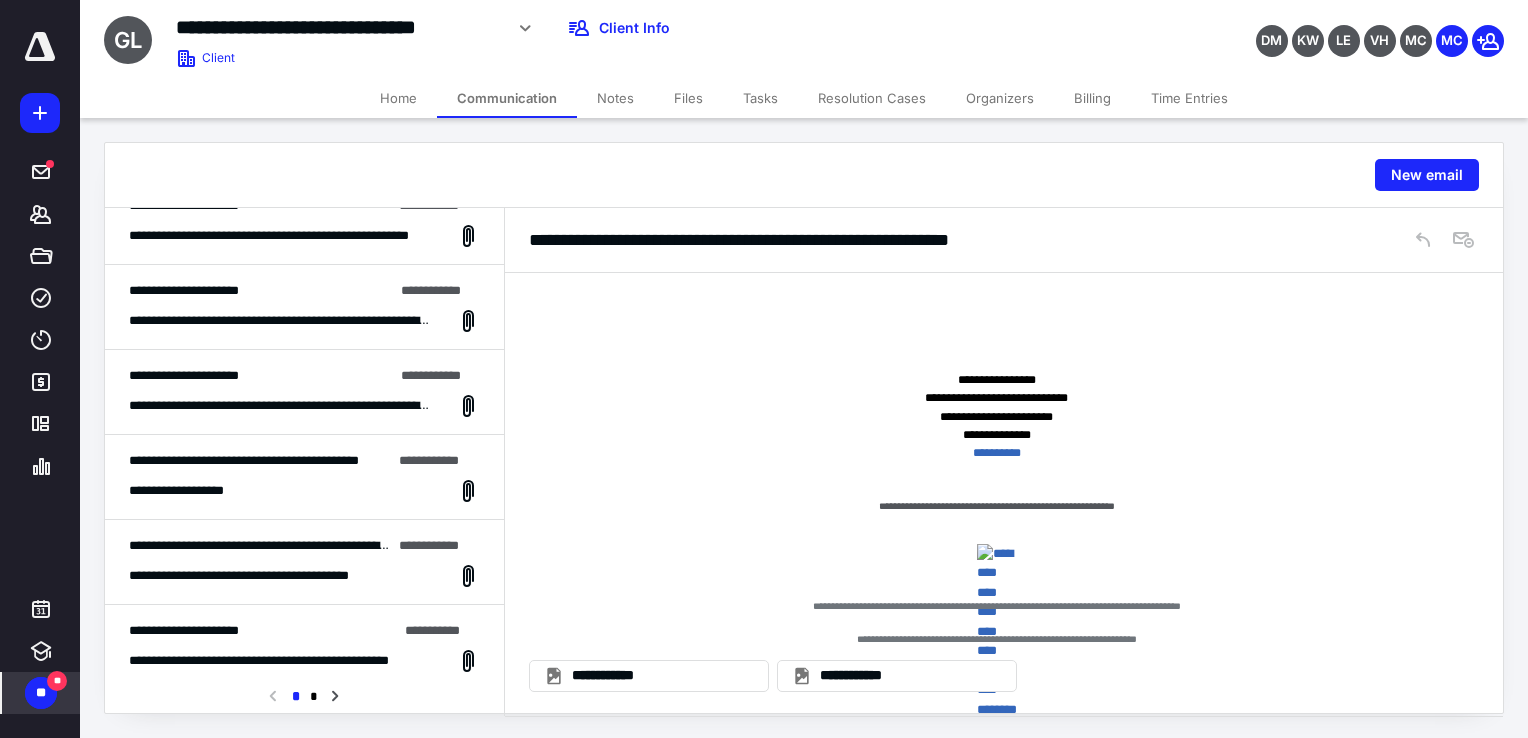 click on "**********" at bounding box center (260, 461) 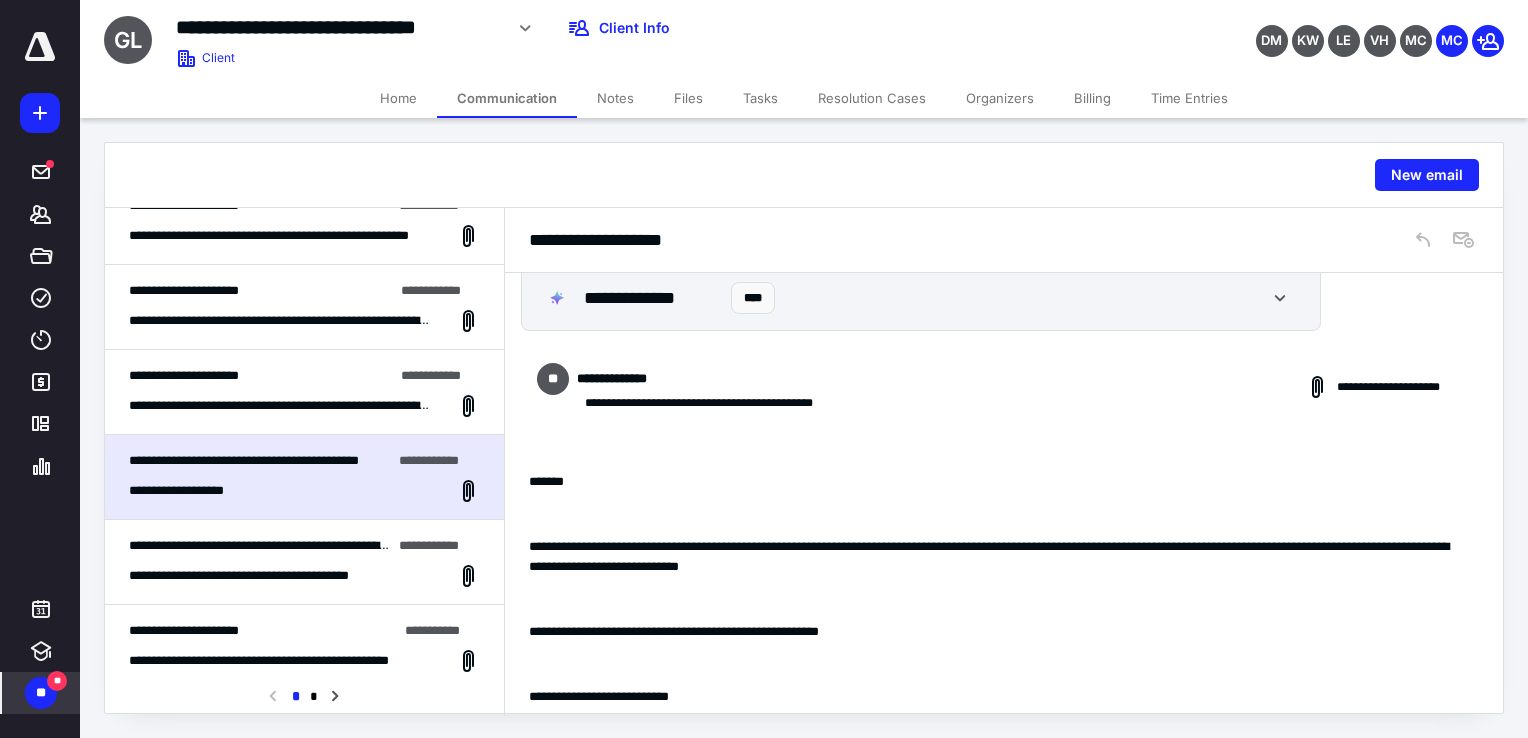 scroll, scrollTop: 23, scrollLeft: 0, axis: vertical 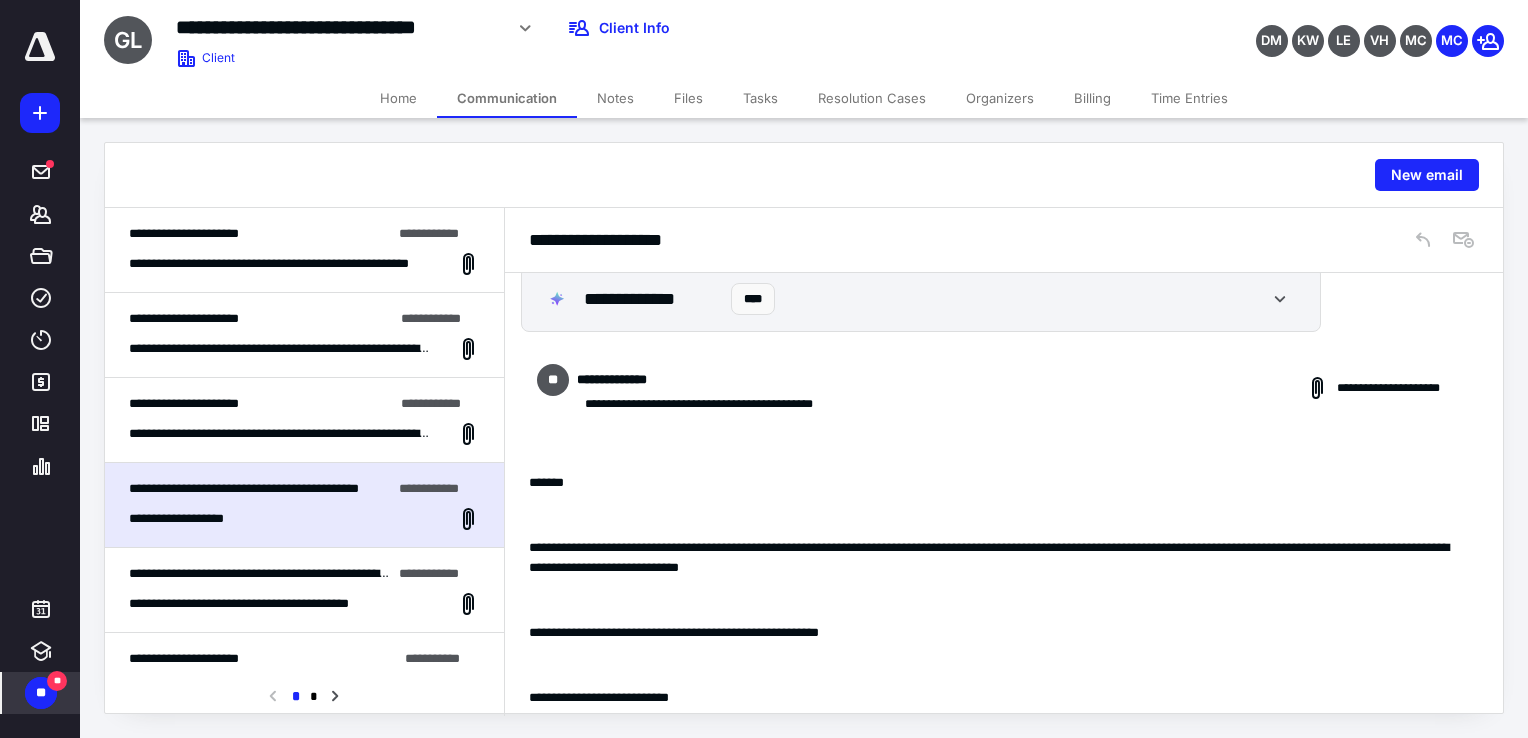 click on "New email" at bounding box center (804, 175) 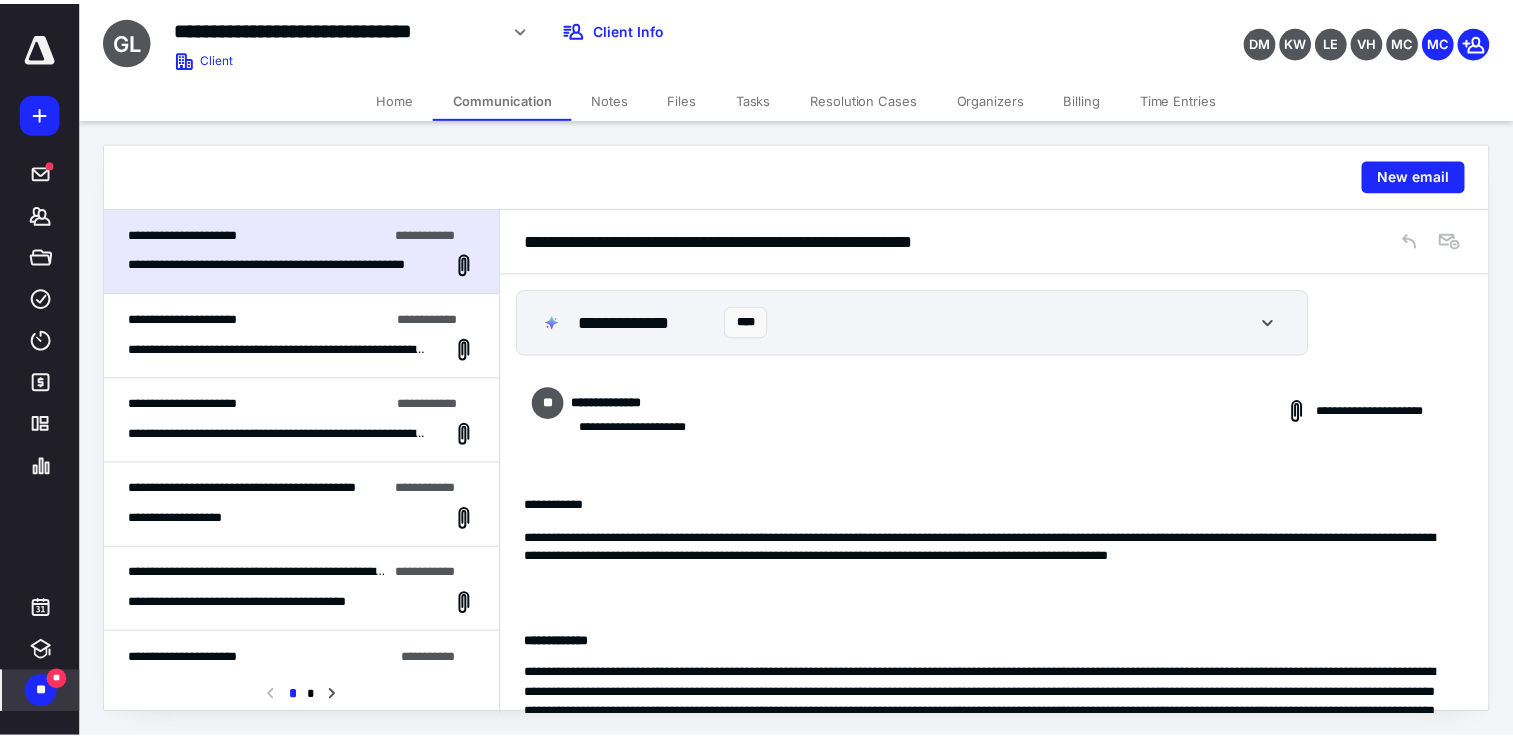 scroll, scrollTop: 891, scrollLeft: 0, axis: vertical 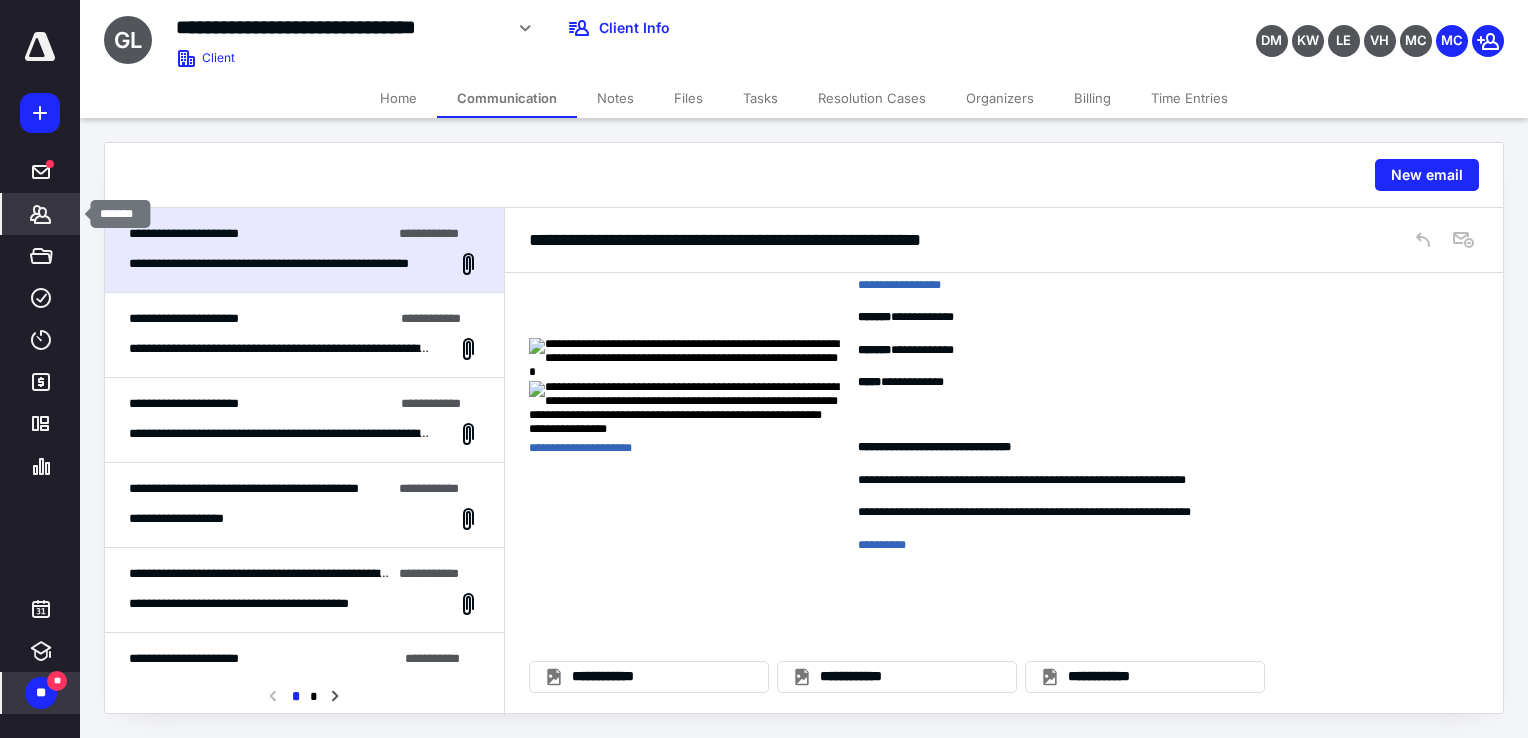 click 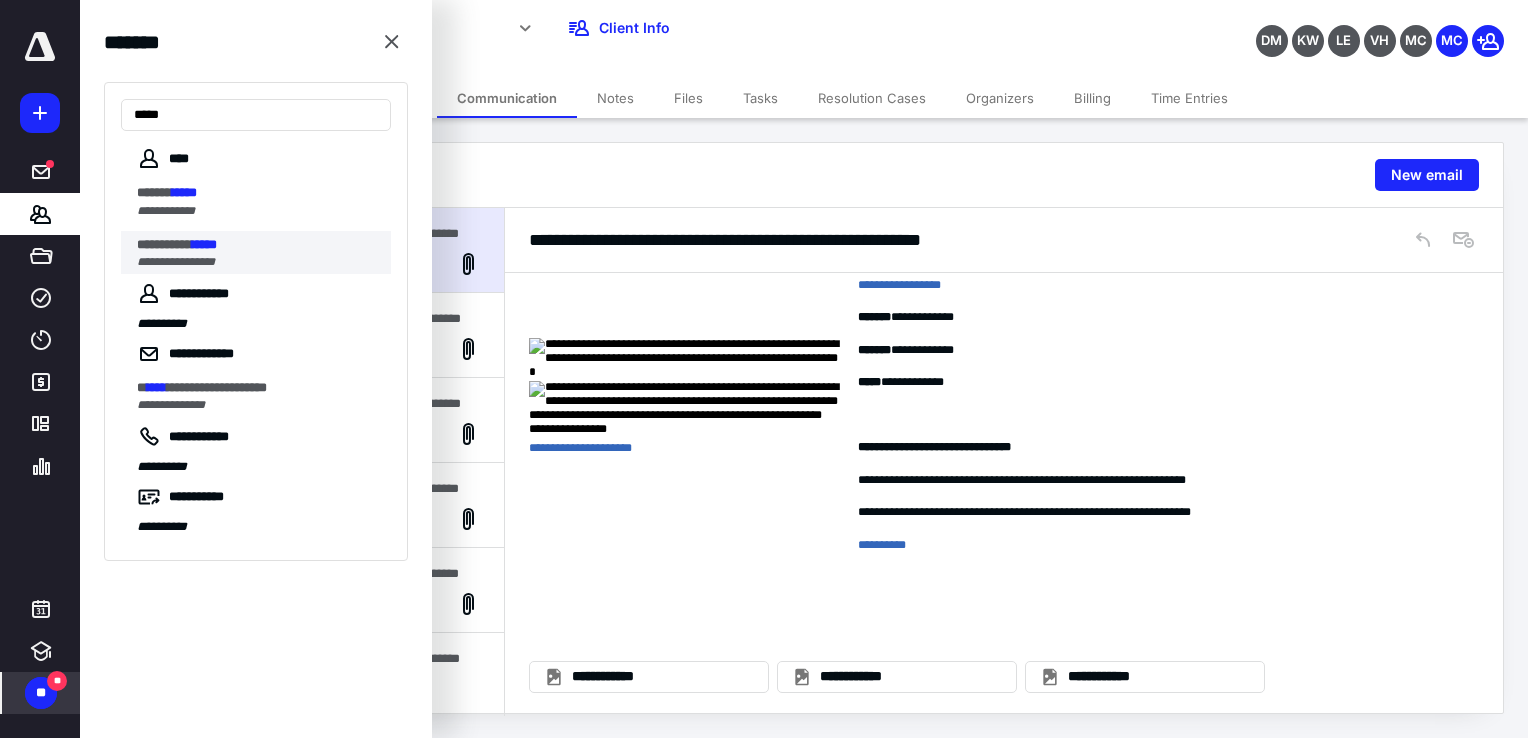 type on "*****" 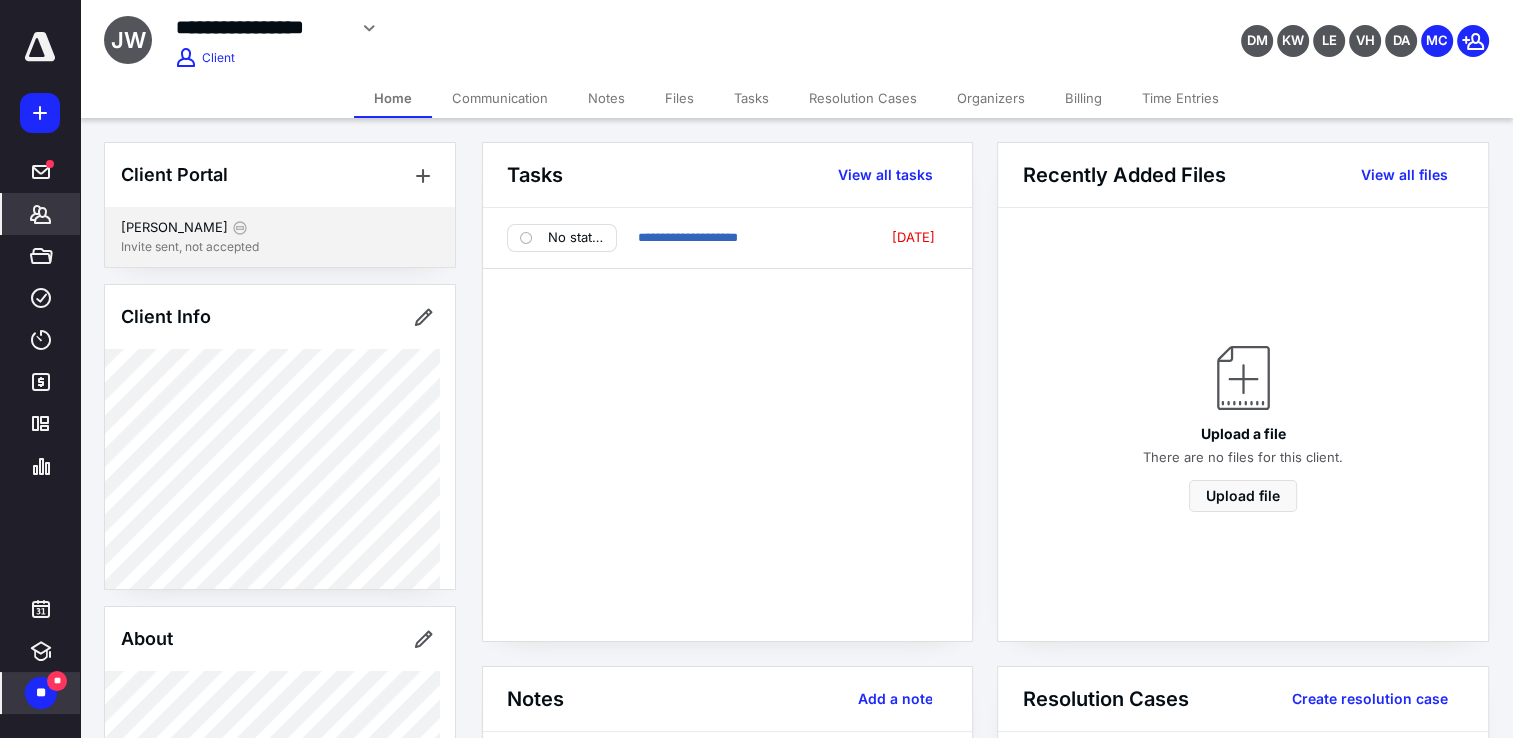 click on "Invite sent, not accepted" at bounding box center (280, 247) 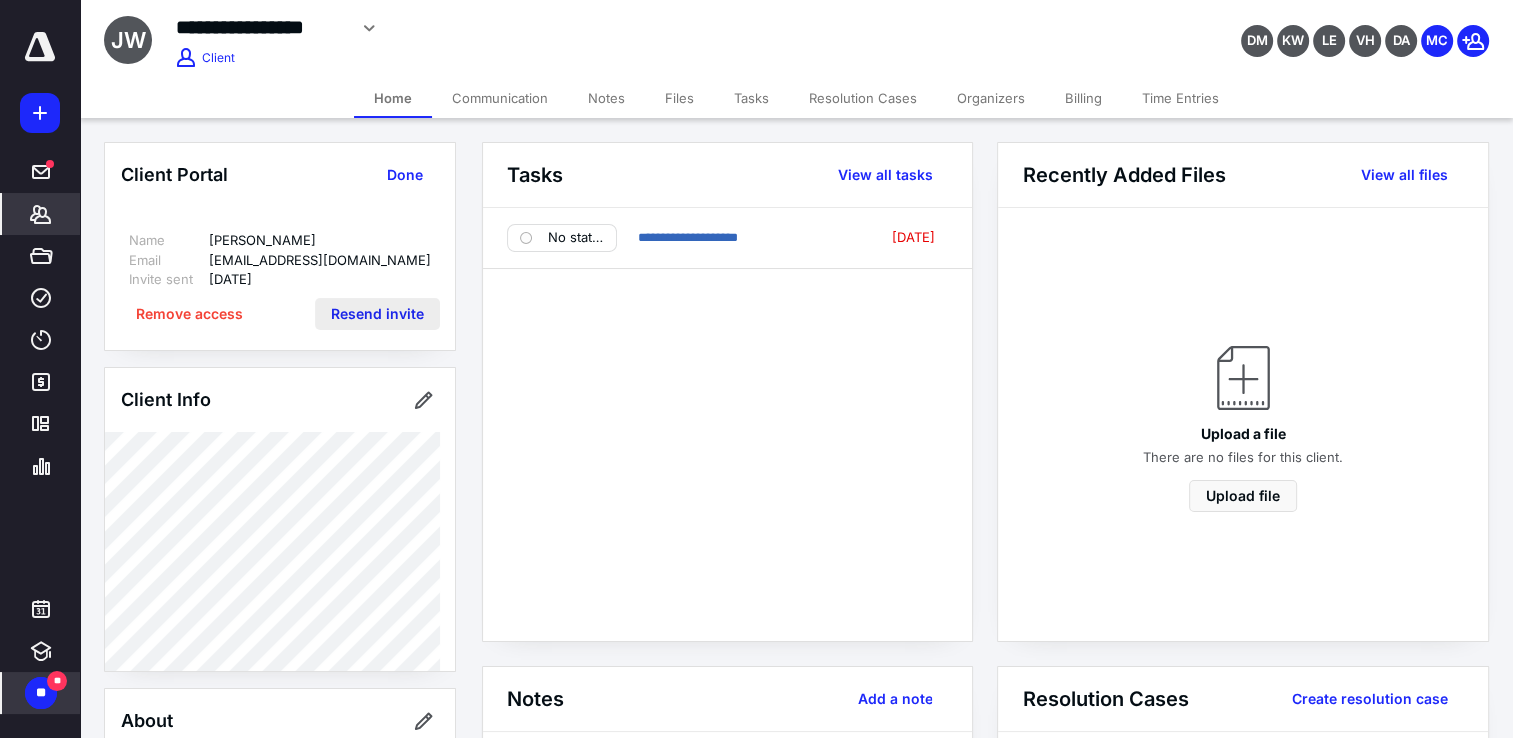 click on "Resend invite" at bounding box center (377, 314) 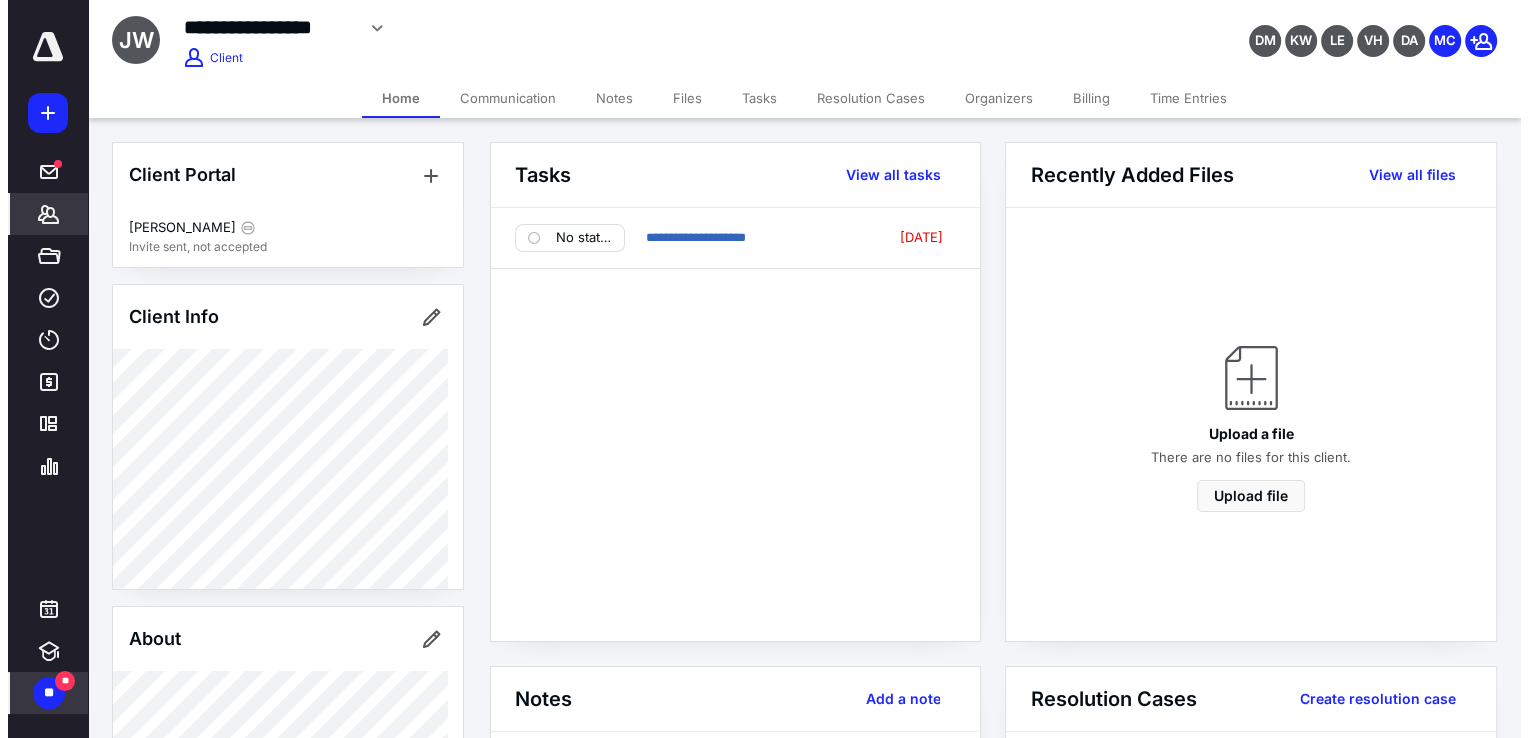 scroll, scrollTop: 0, scrollLeft: 0, axis: both 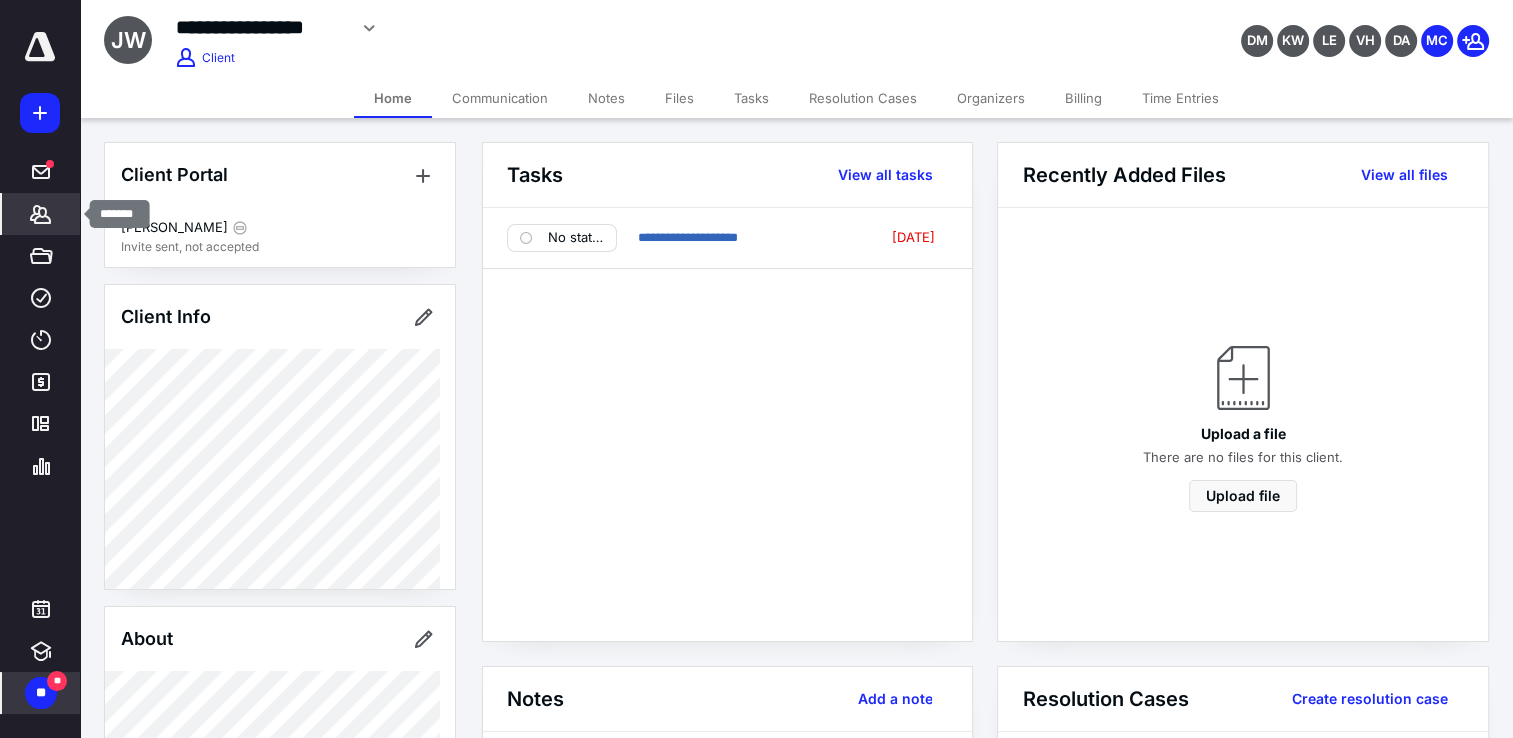 click 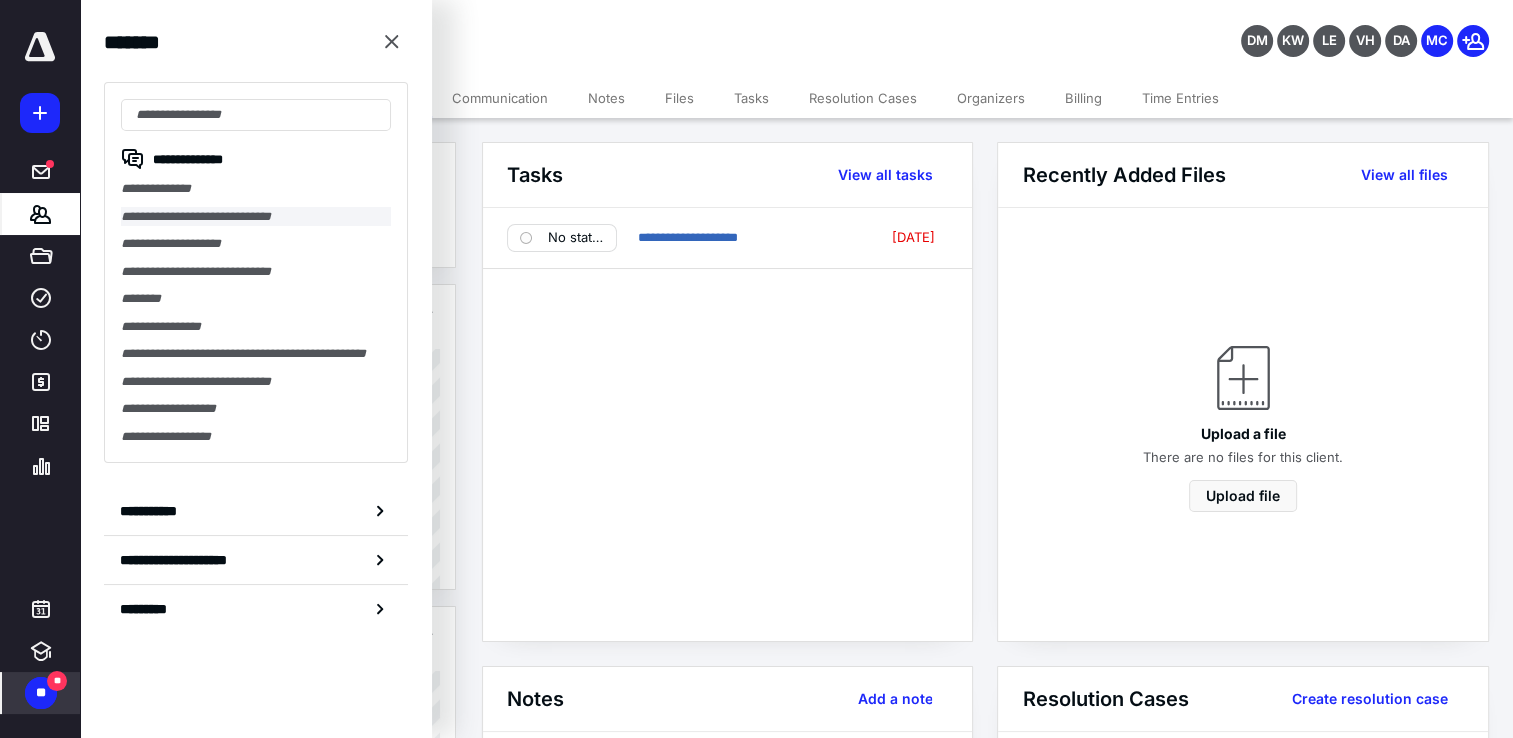 click on "**********" at bounding box center (256, 217) 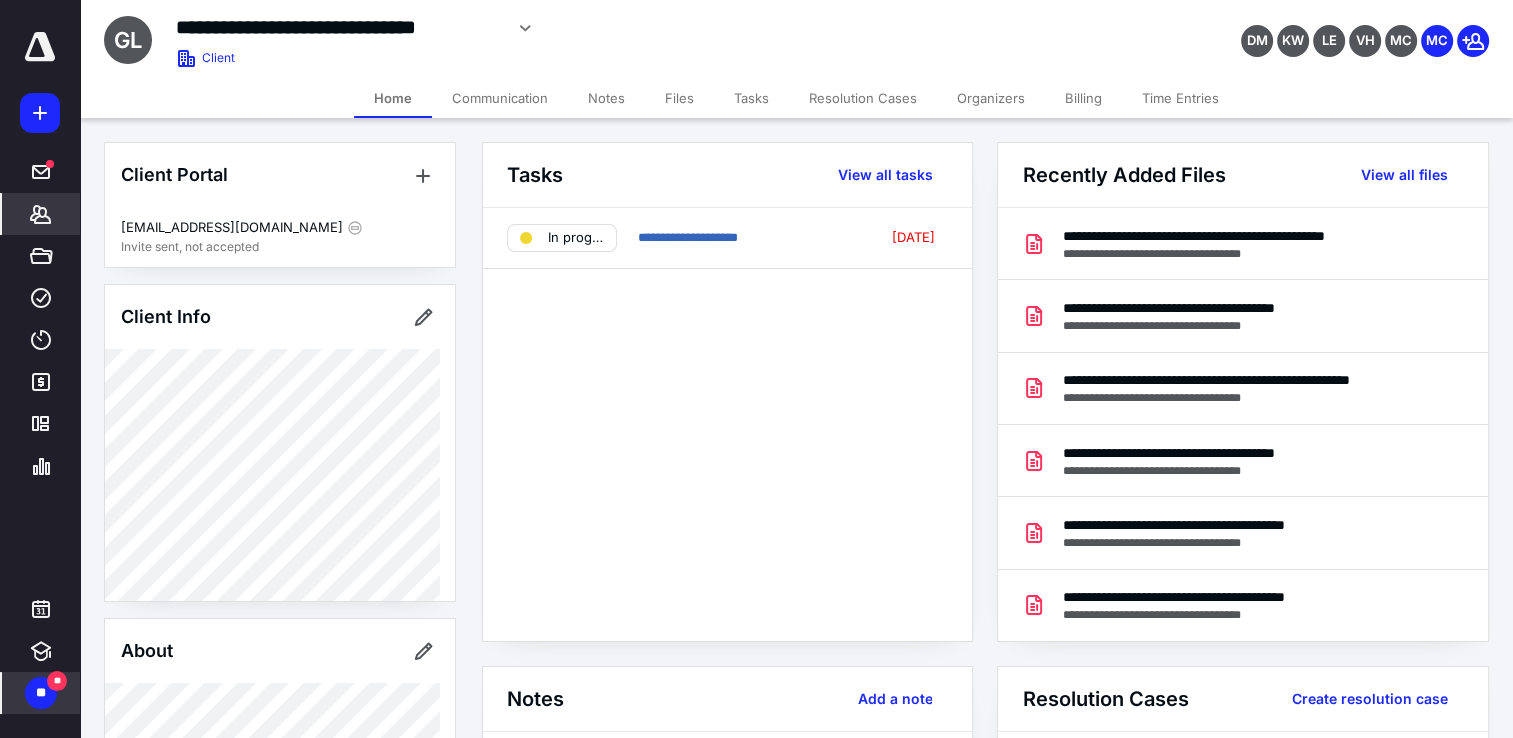 click on "Communication" at bounding box center (500, 98) 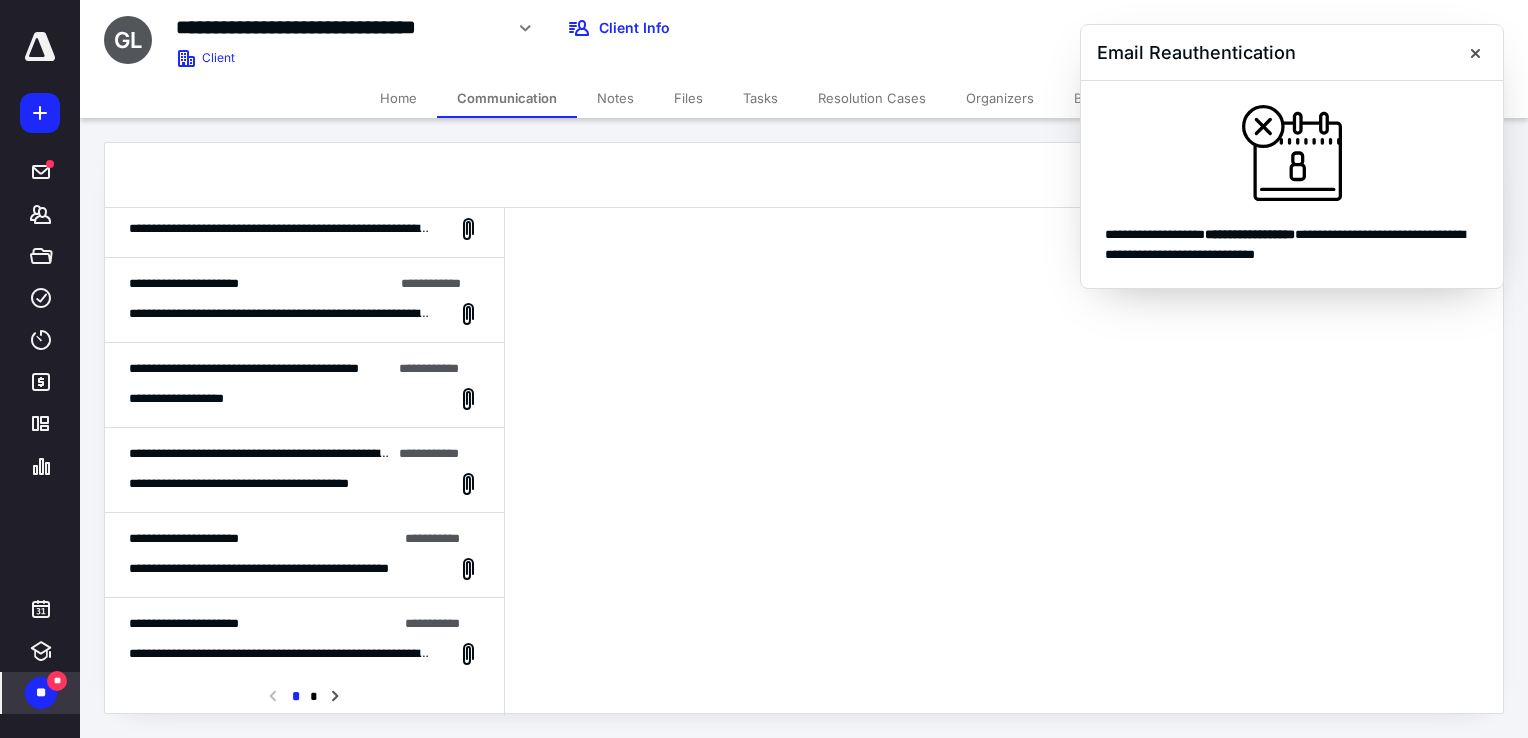scroll, scrollTop: 123, scrollLeft: 0, axis: vertical 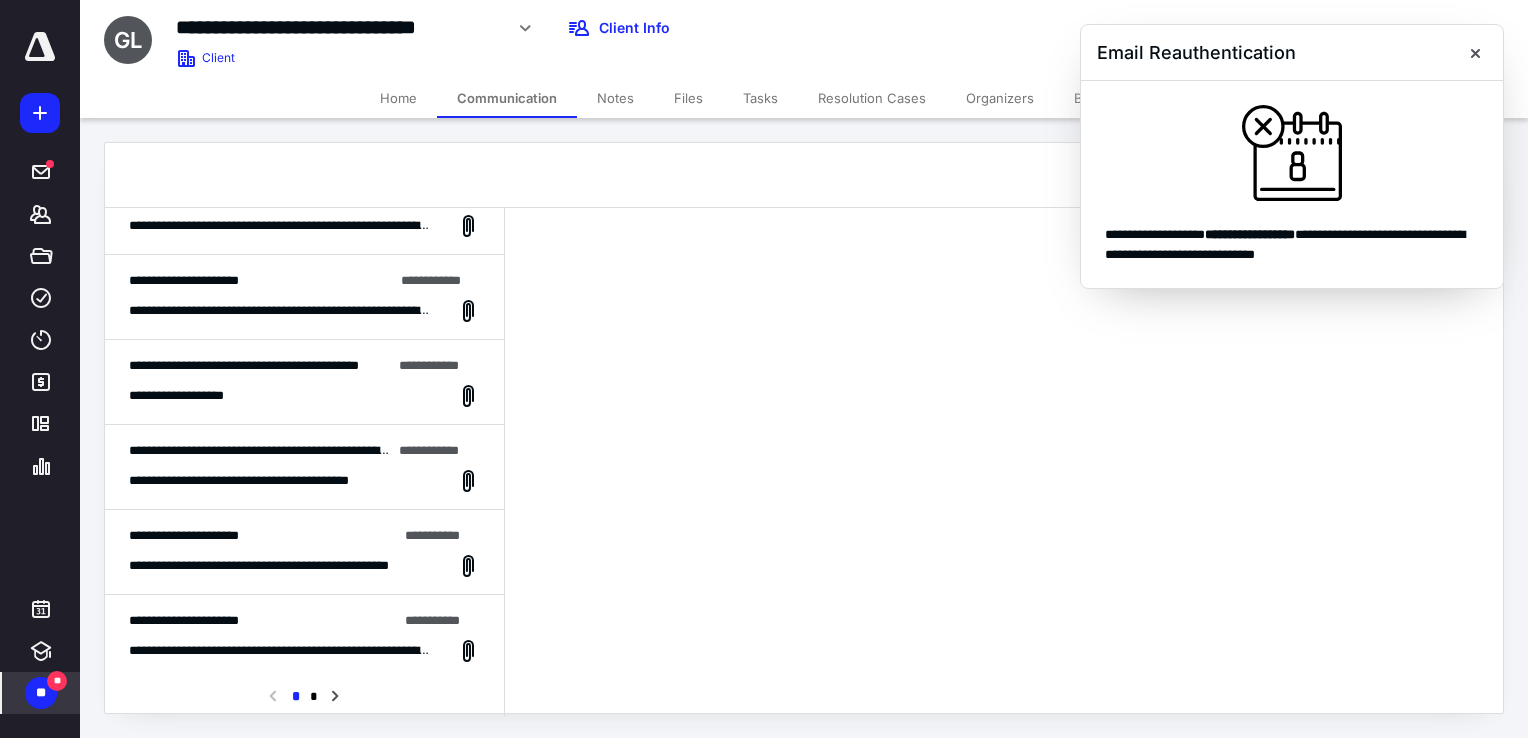 click on "**********" at bounding box center [304, 382] 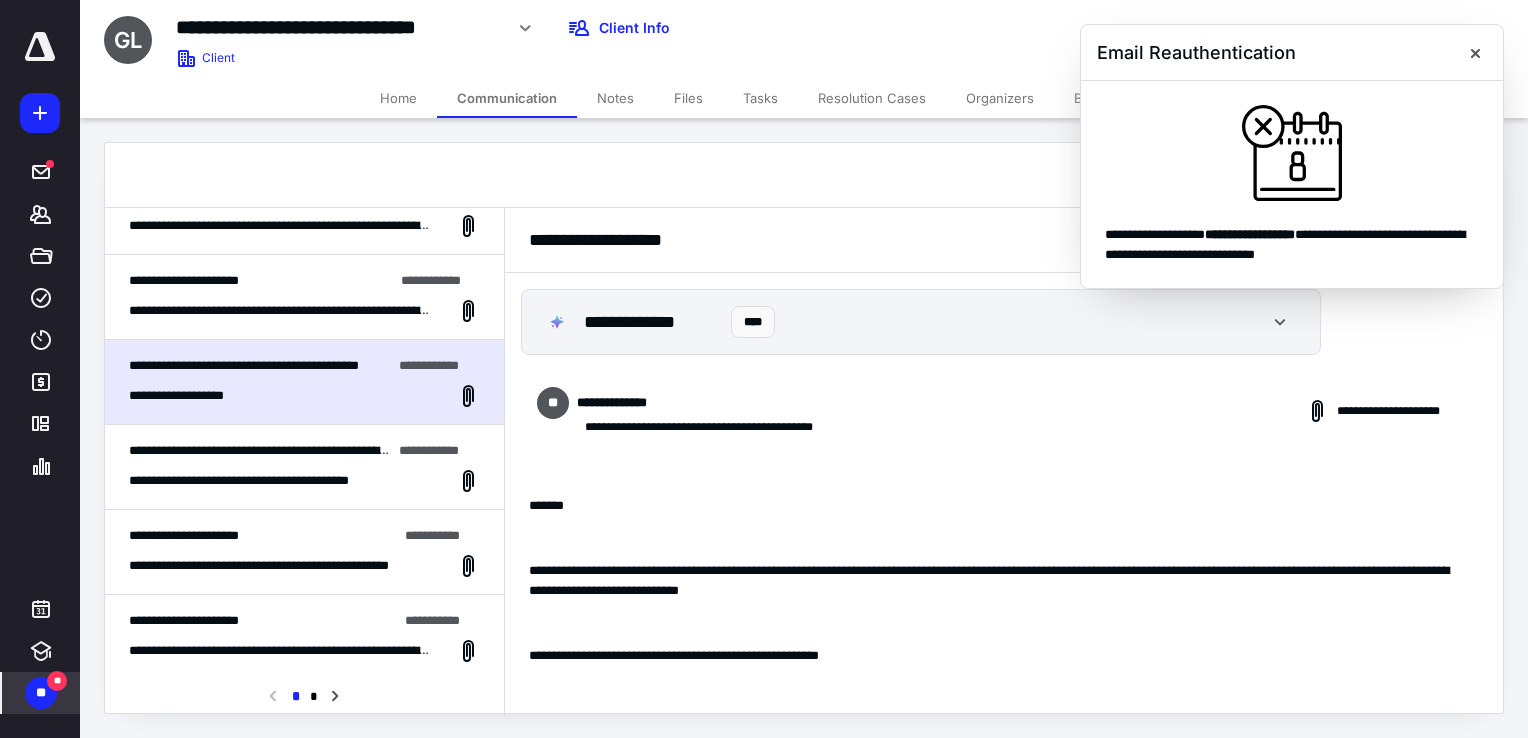 scroll, scrollTop: 616, scrollLeft: 0, axis: vertical 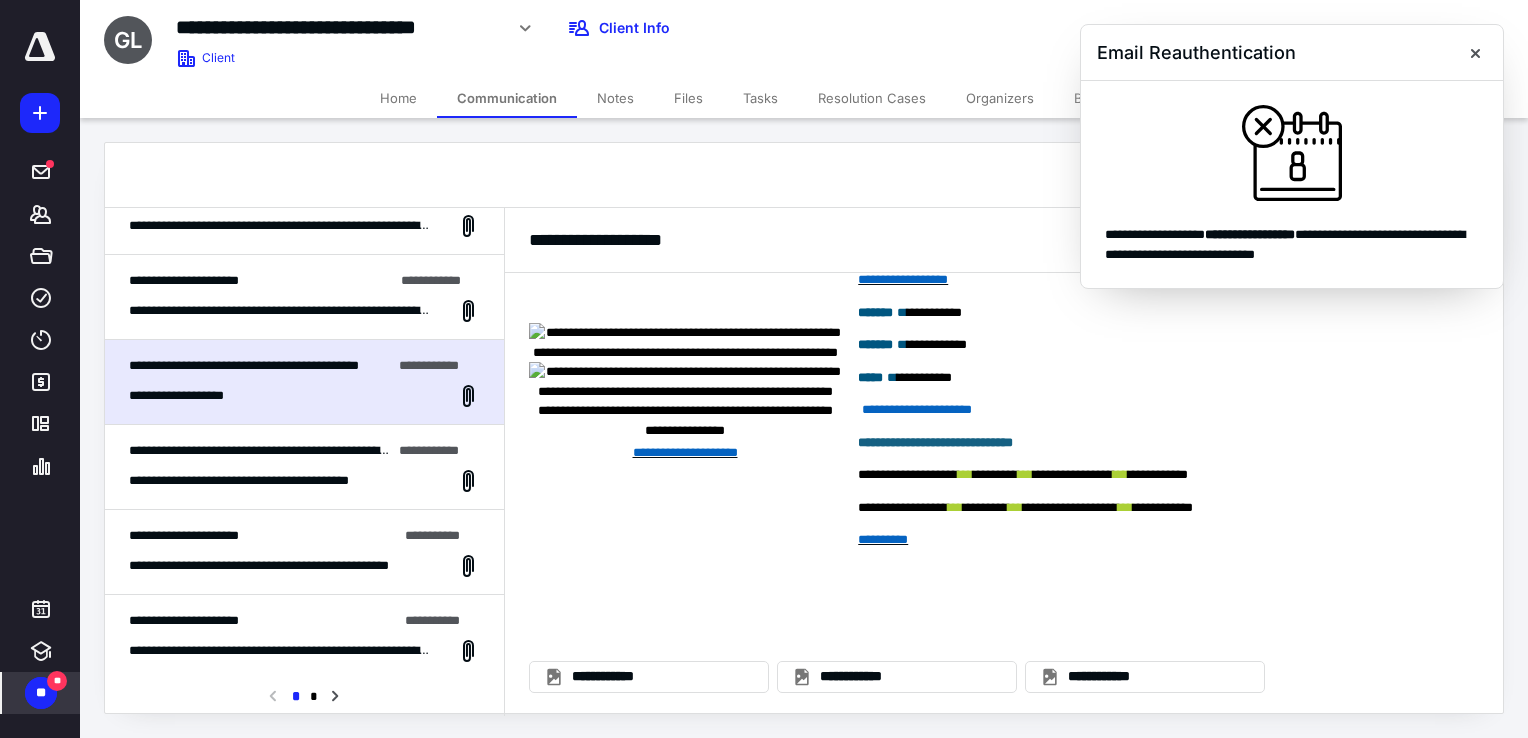 click on "**********" at bounding box center (273, 481) 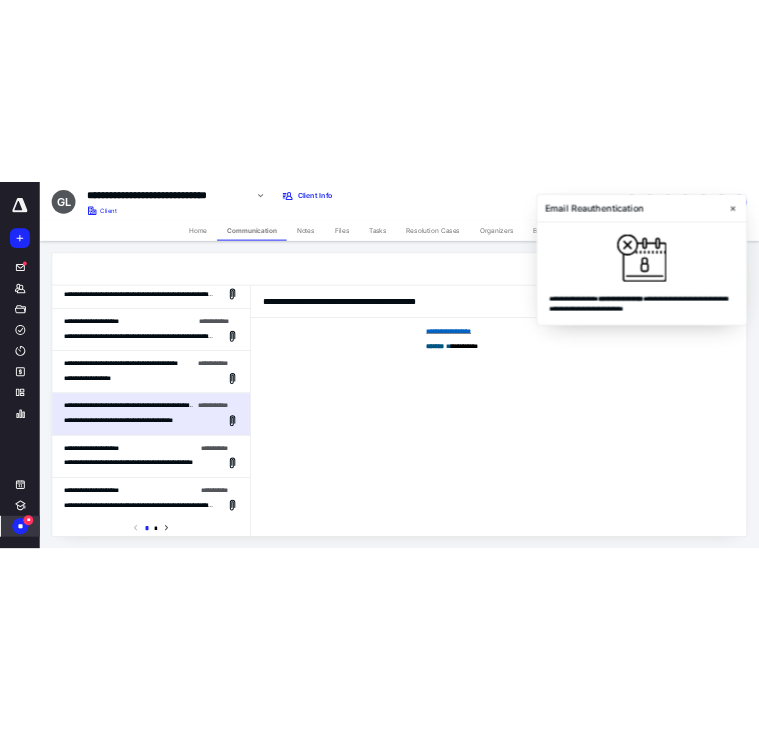 scroll, scrollTop: 676, scrollLeft: 0, axis: vertical 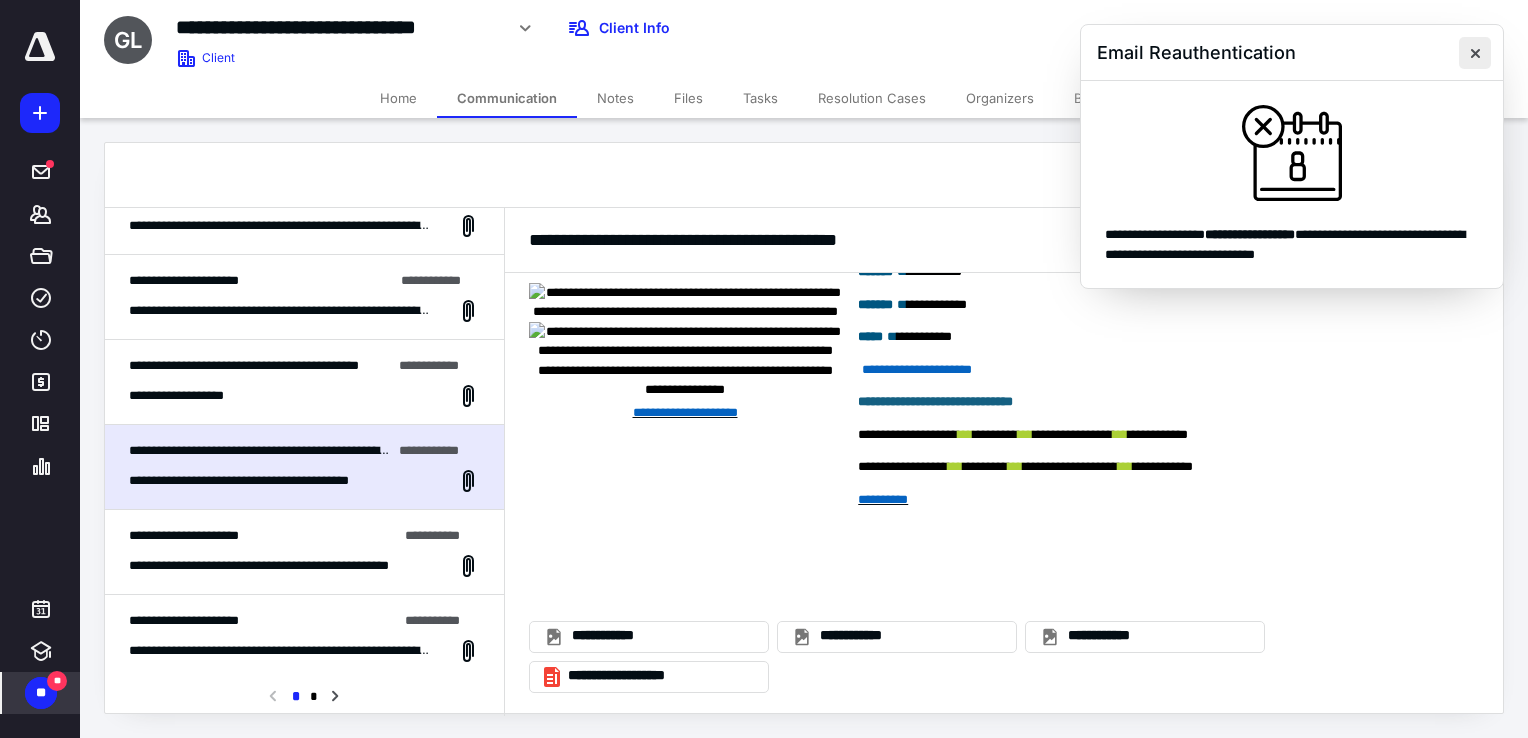 click at bounding box center (1475, 53) 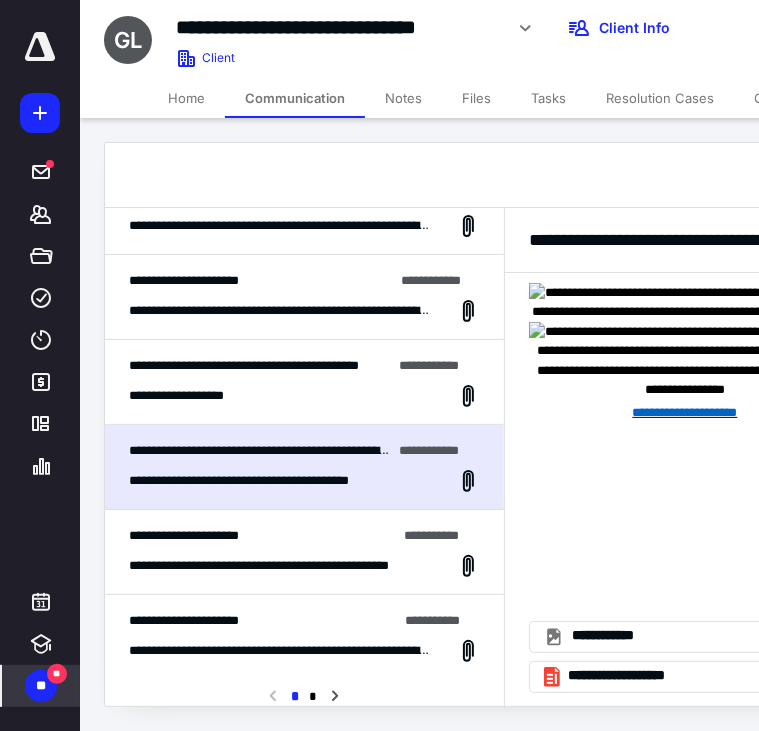 scroll, scrollTop: 1091, scrollLeft: 0, axis: vertical 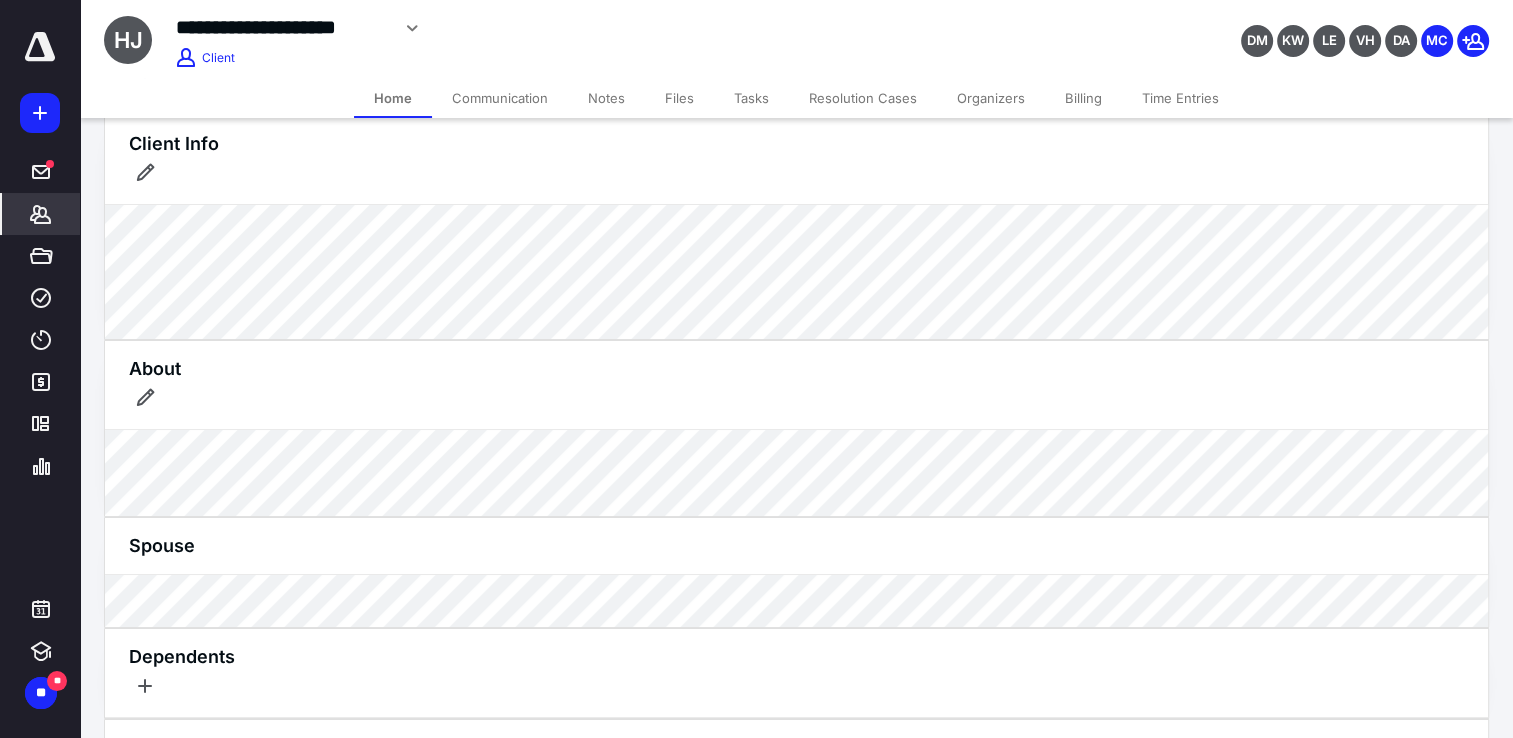 click on "Communication" at bounding box center [500, 98] 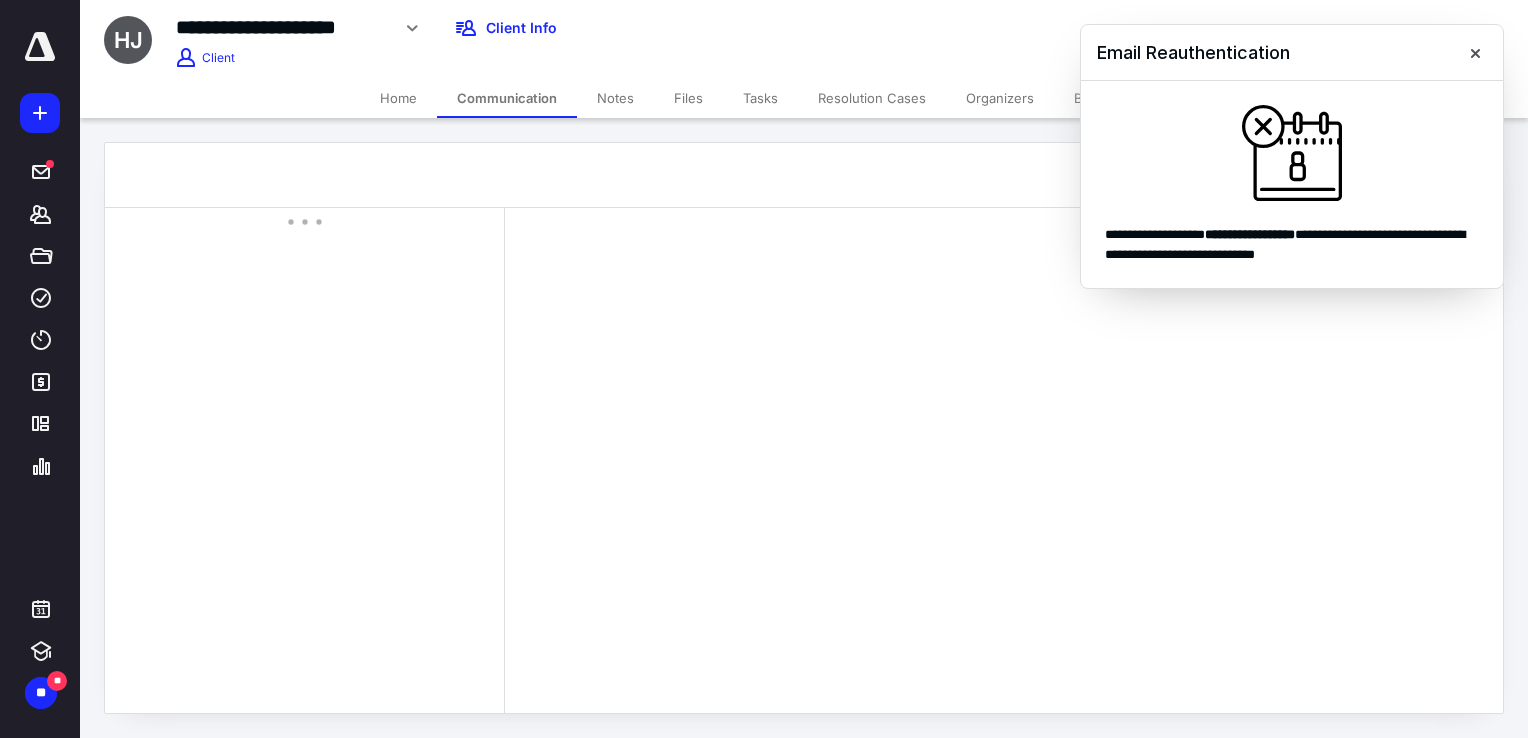 click on "Home" at bounding box center (398, 98) 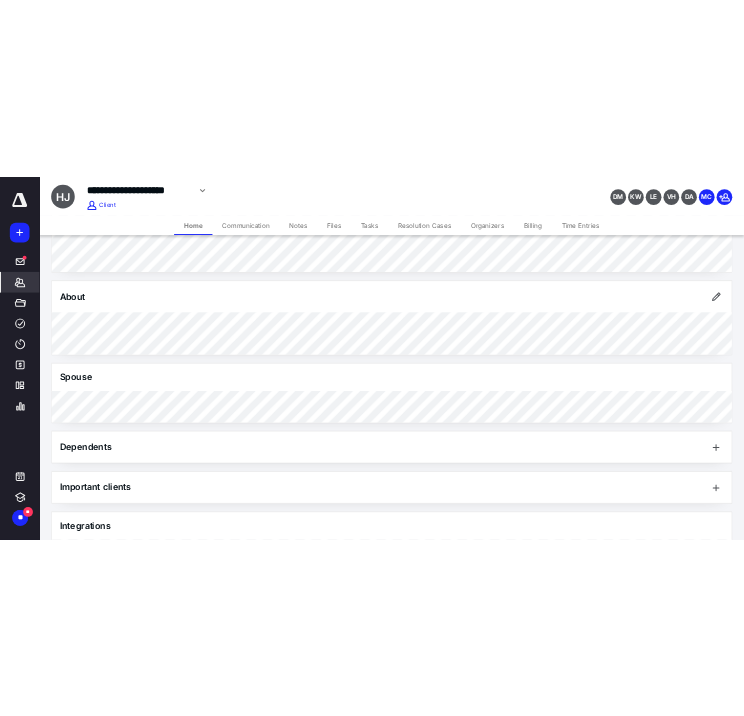 scroll, scrollTop: 0, scrollLeft: 0, axis: both 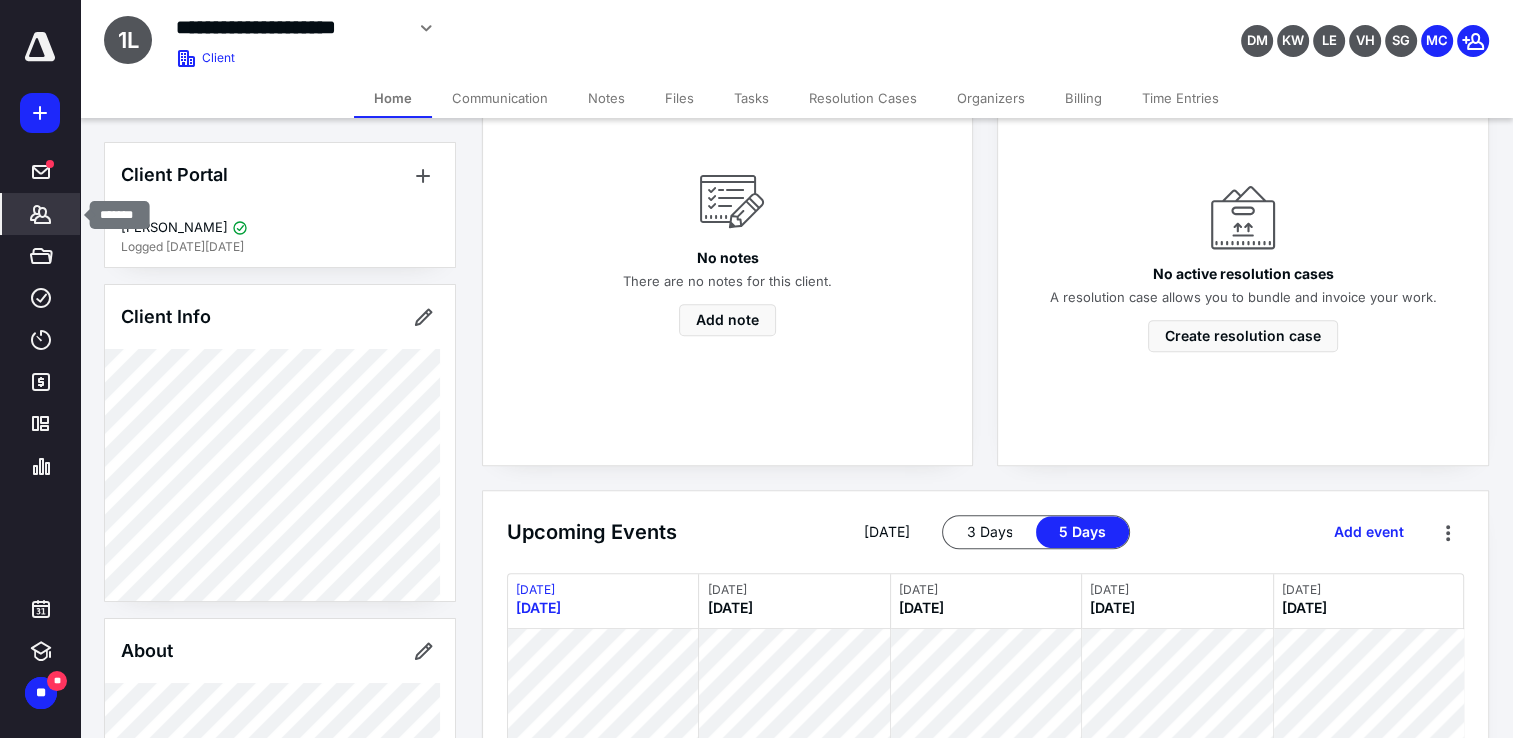 click 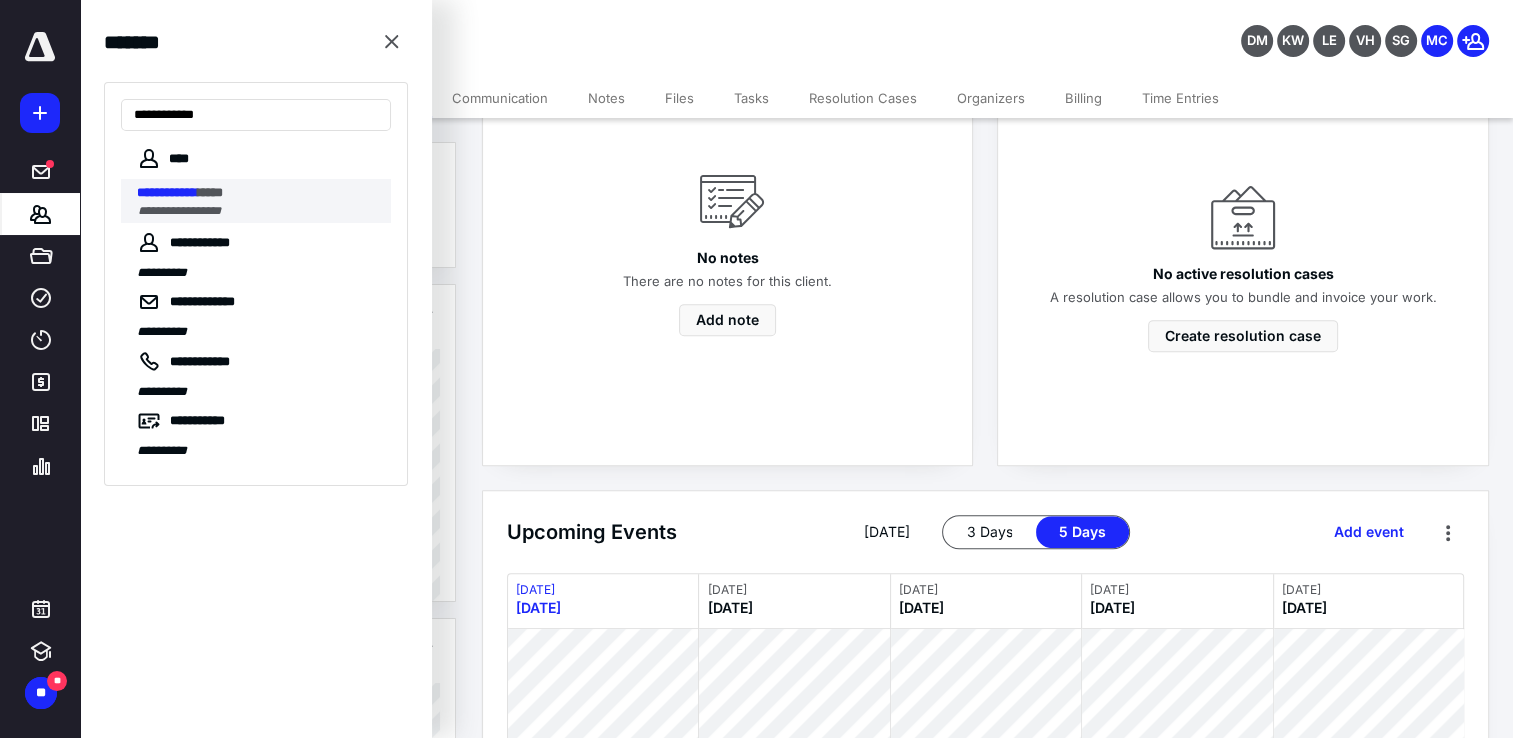 type on "**********" 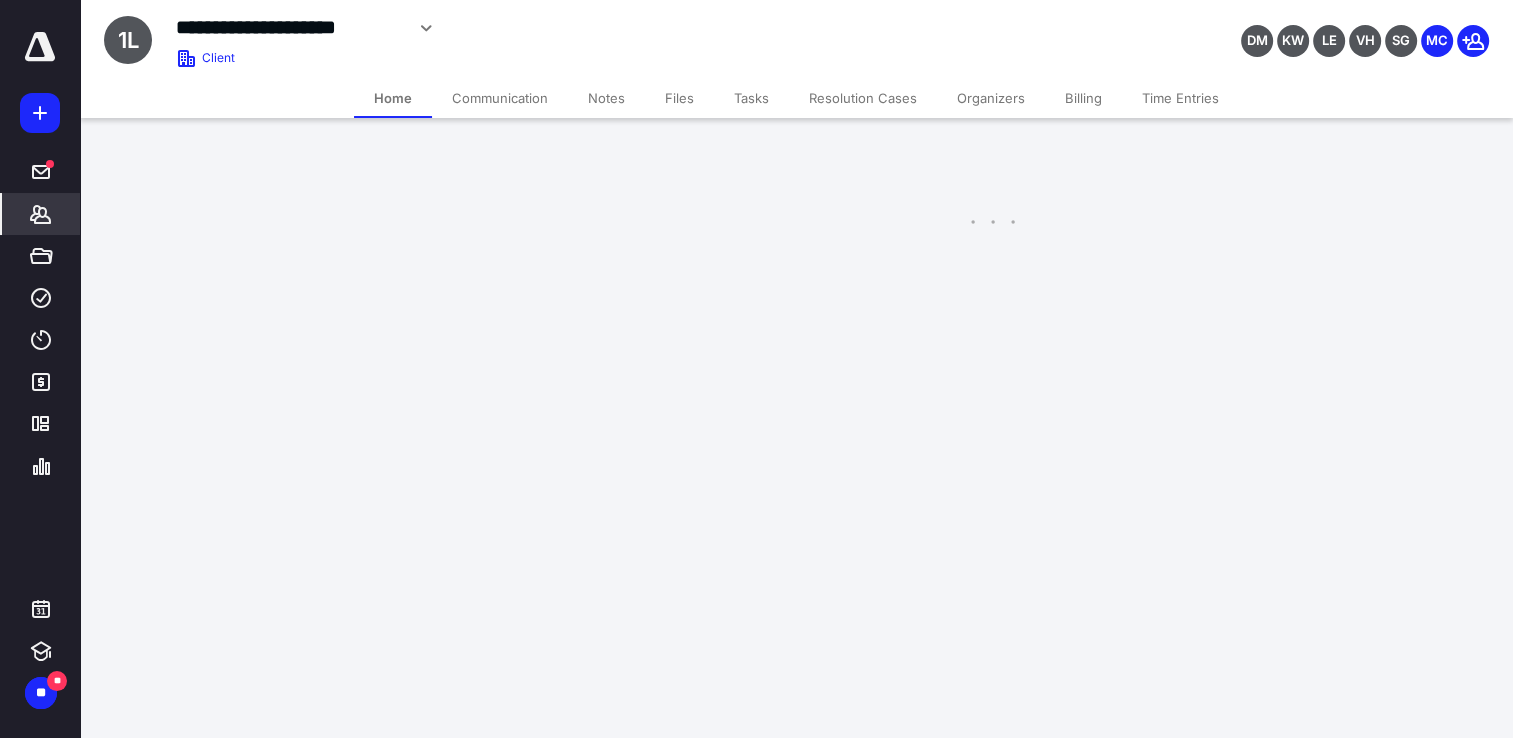 scroll, scrollTop: 0, scrollLeft: 0, axis: both 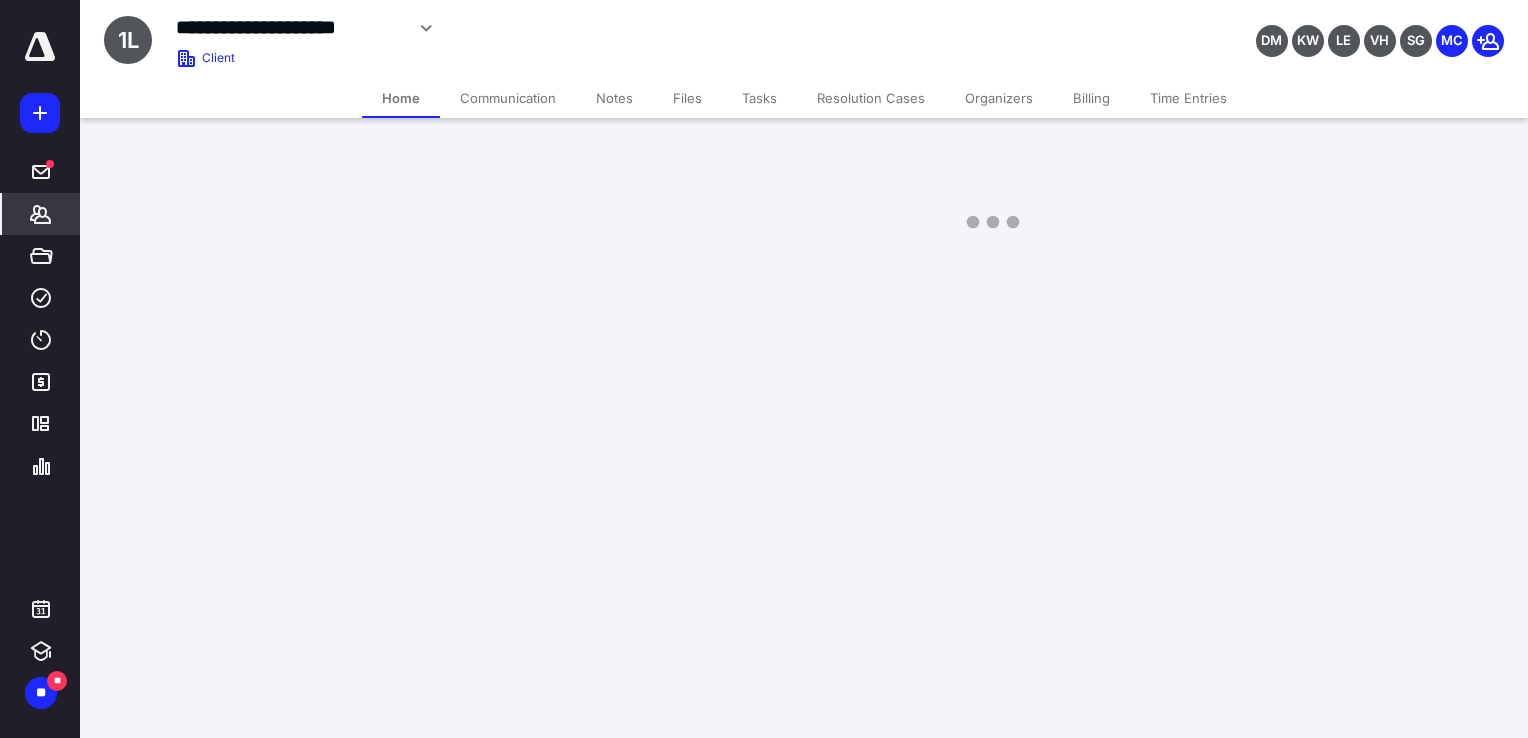 click on "**********" at bounding box center (764, 133) 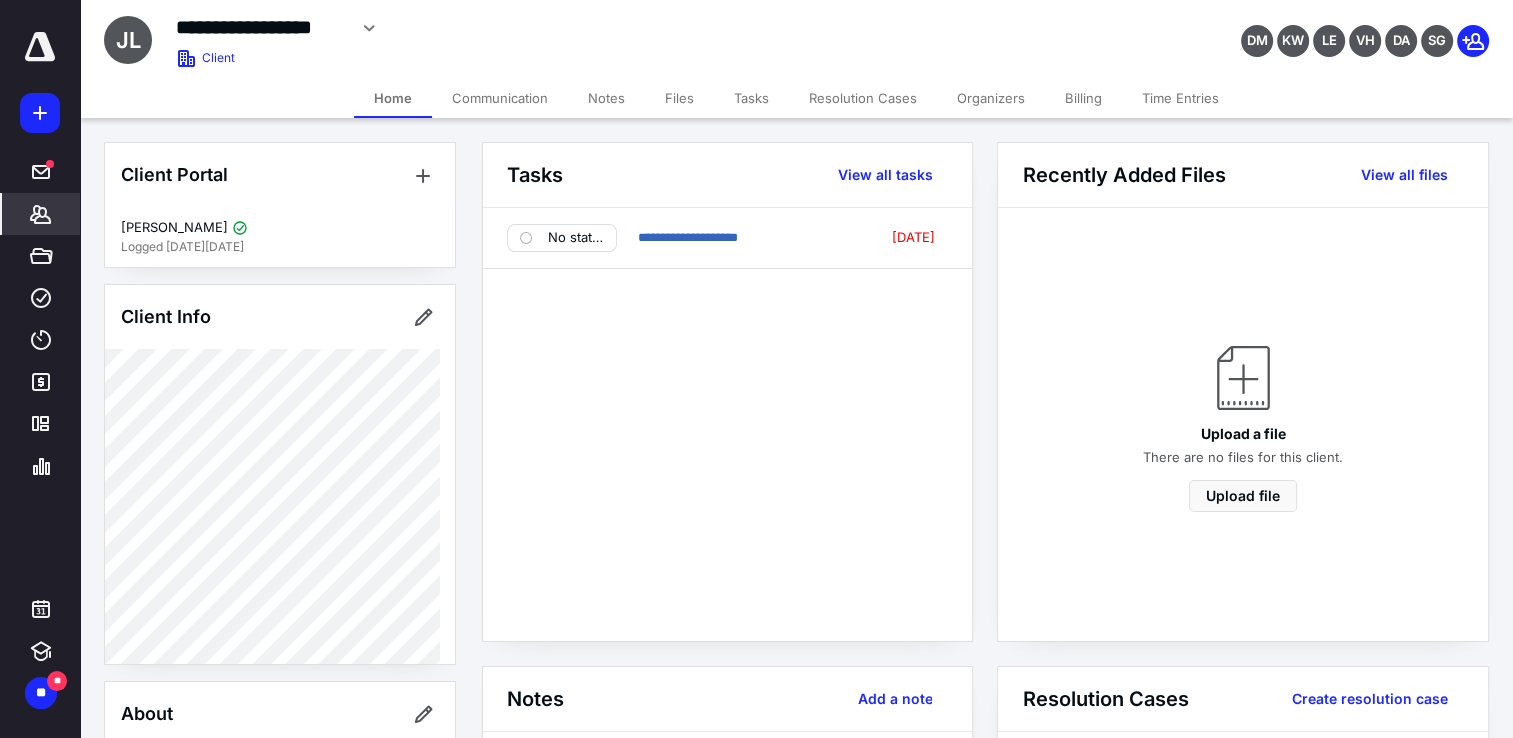 click 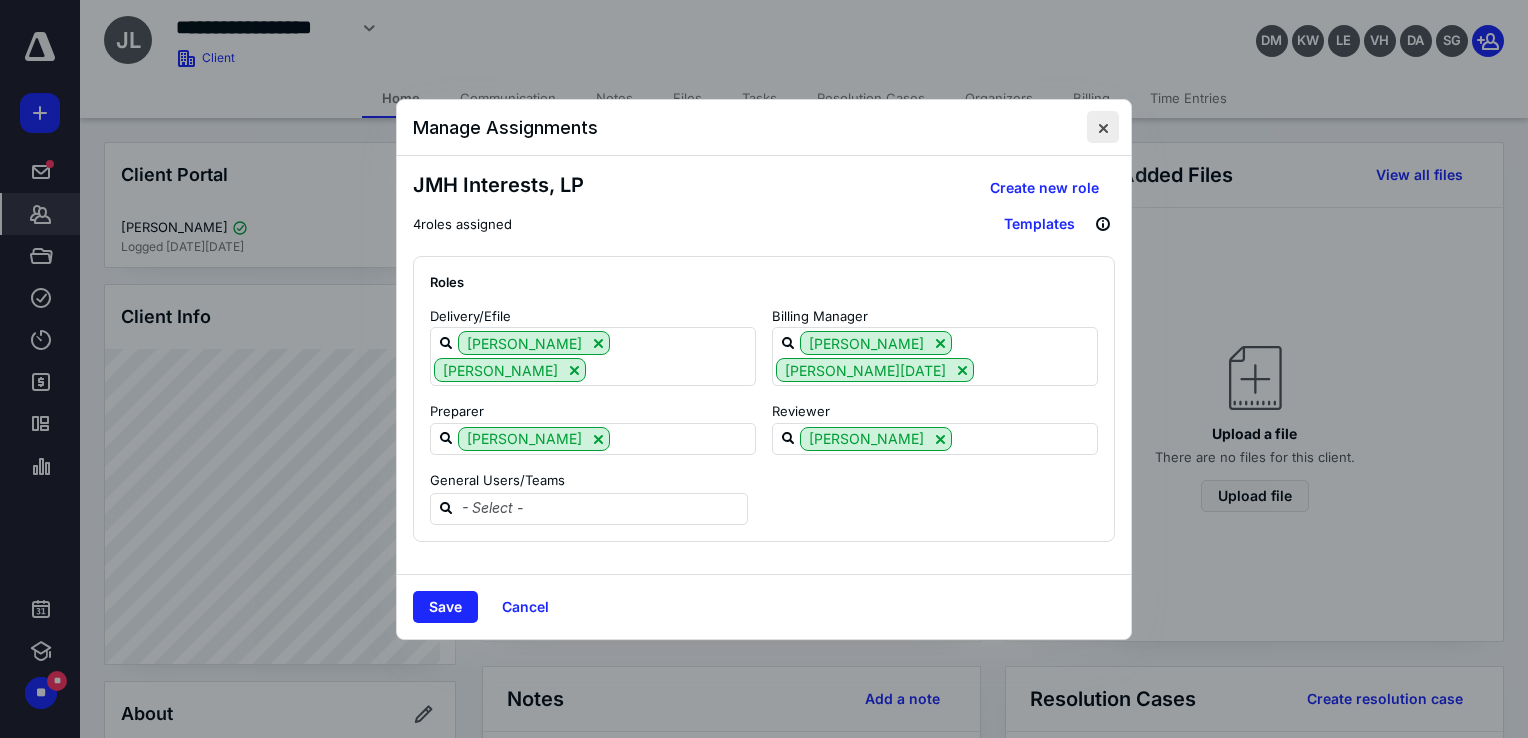 click at bounding box center [1103, 127] 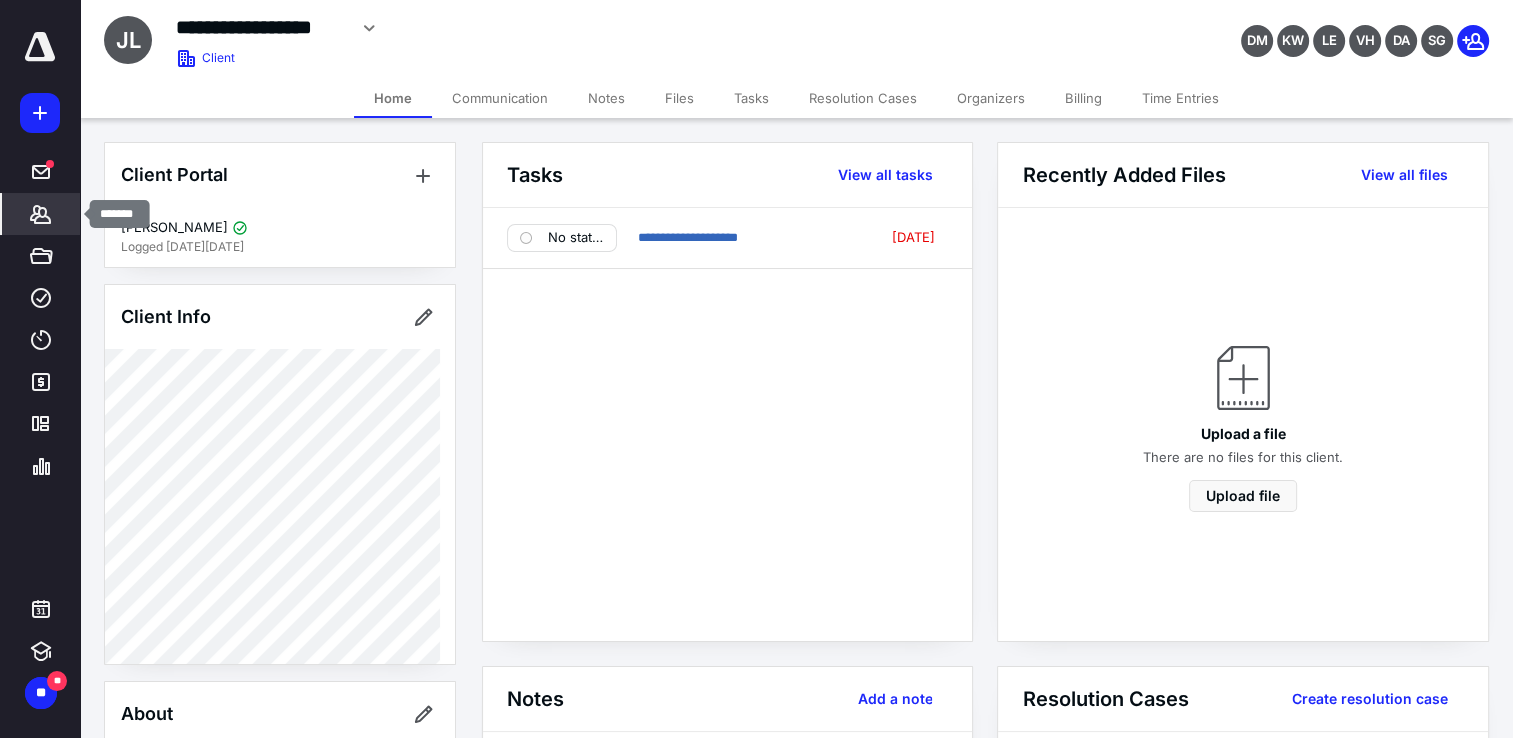 click 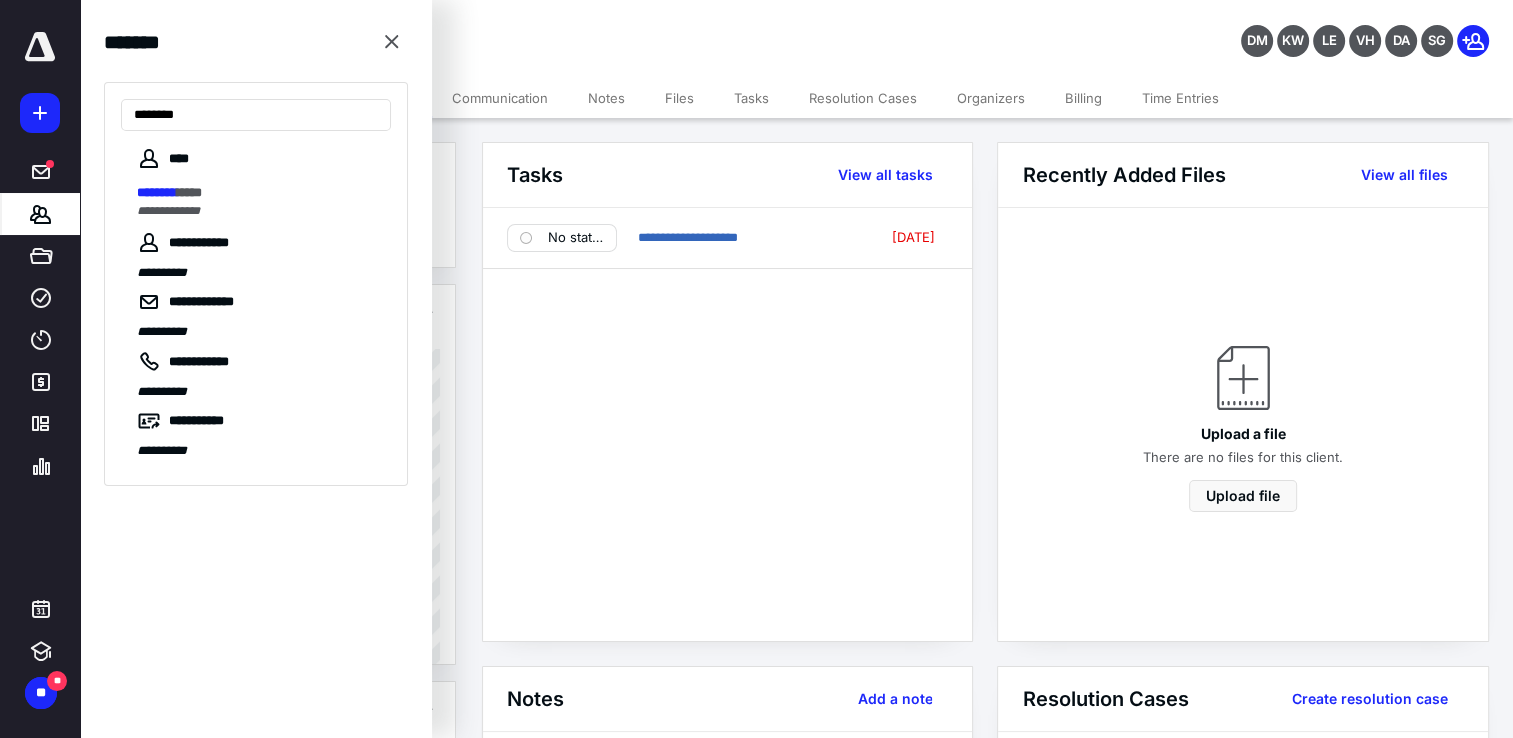 type on "********" 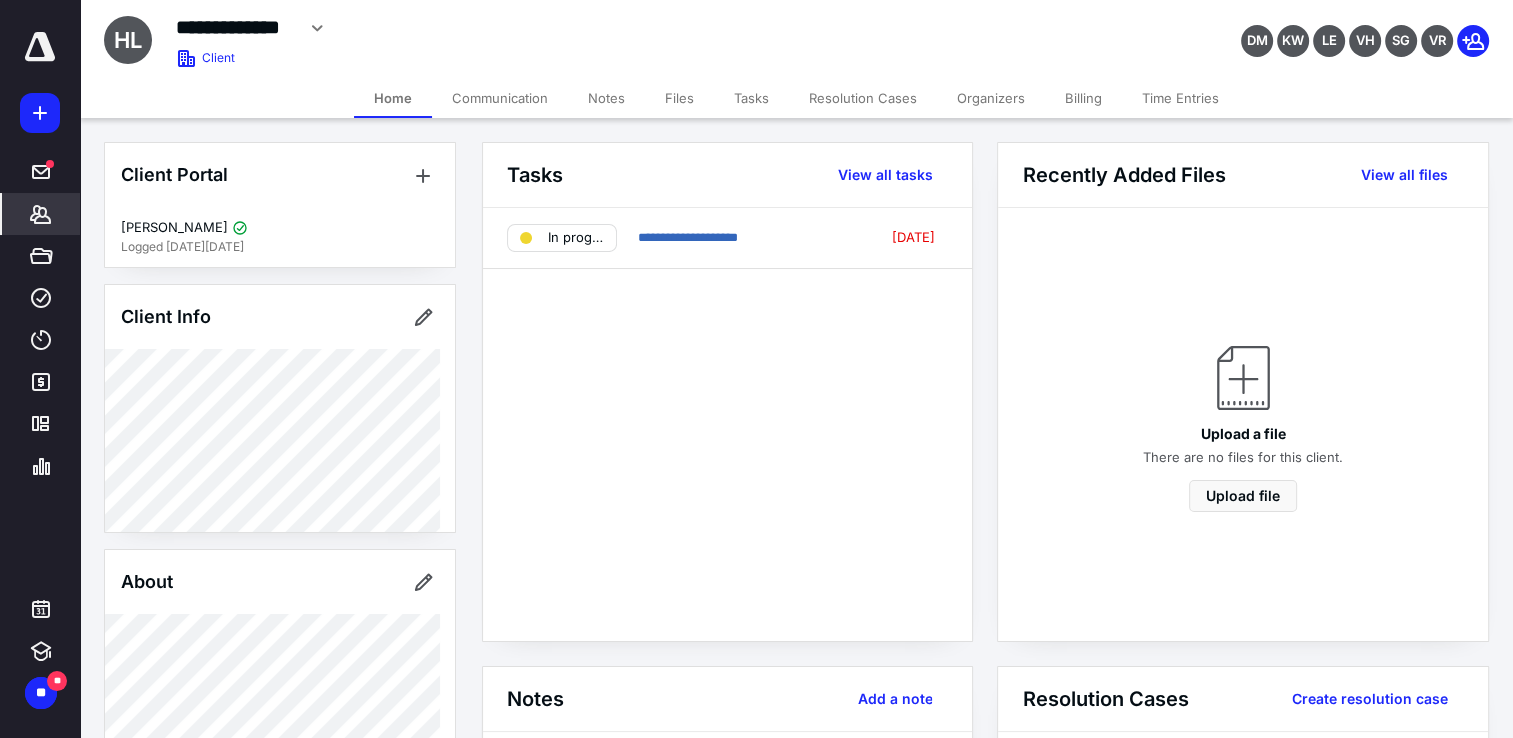 click 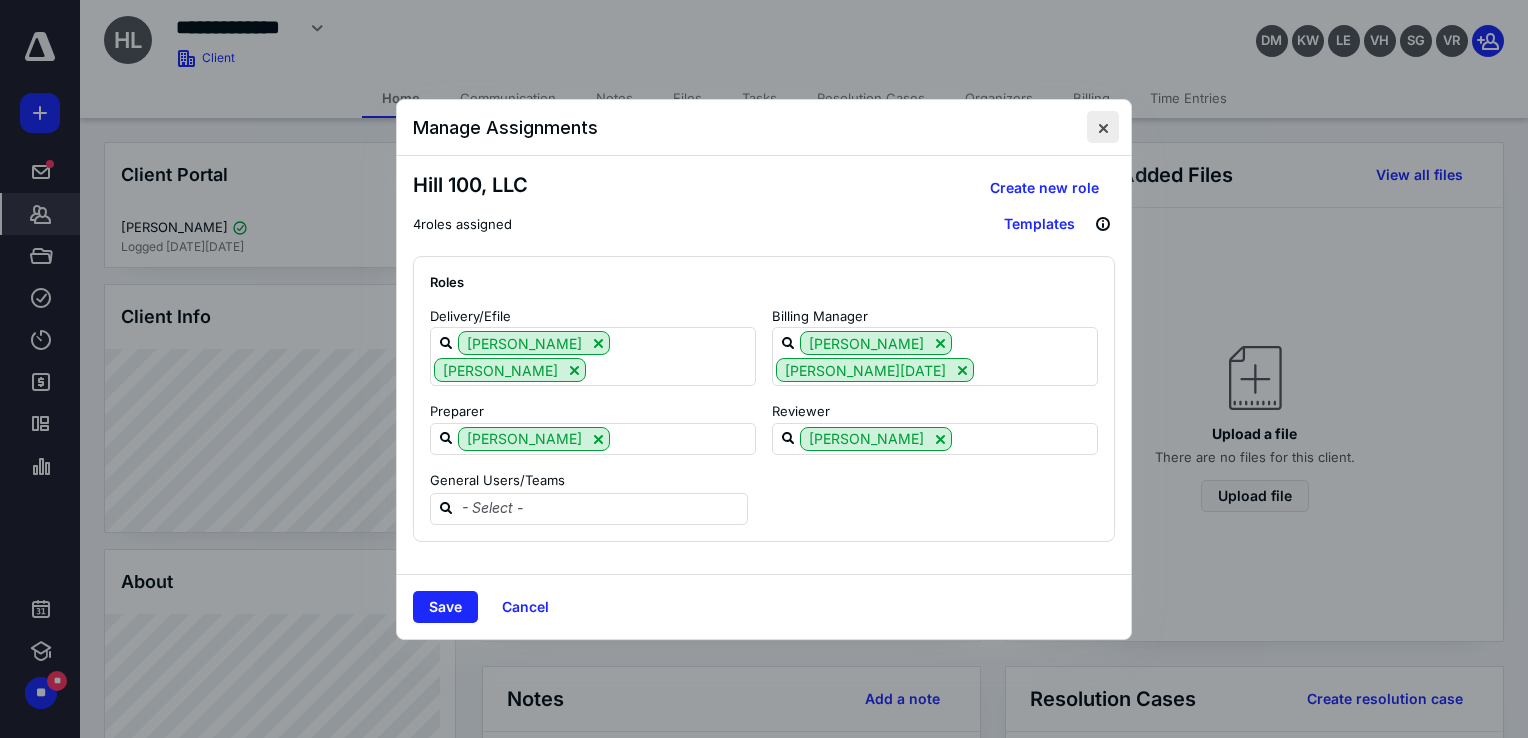click at bounding box center [1103, 127] 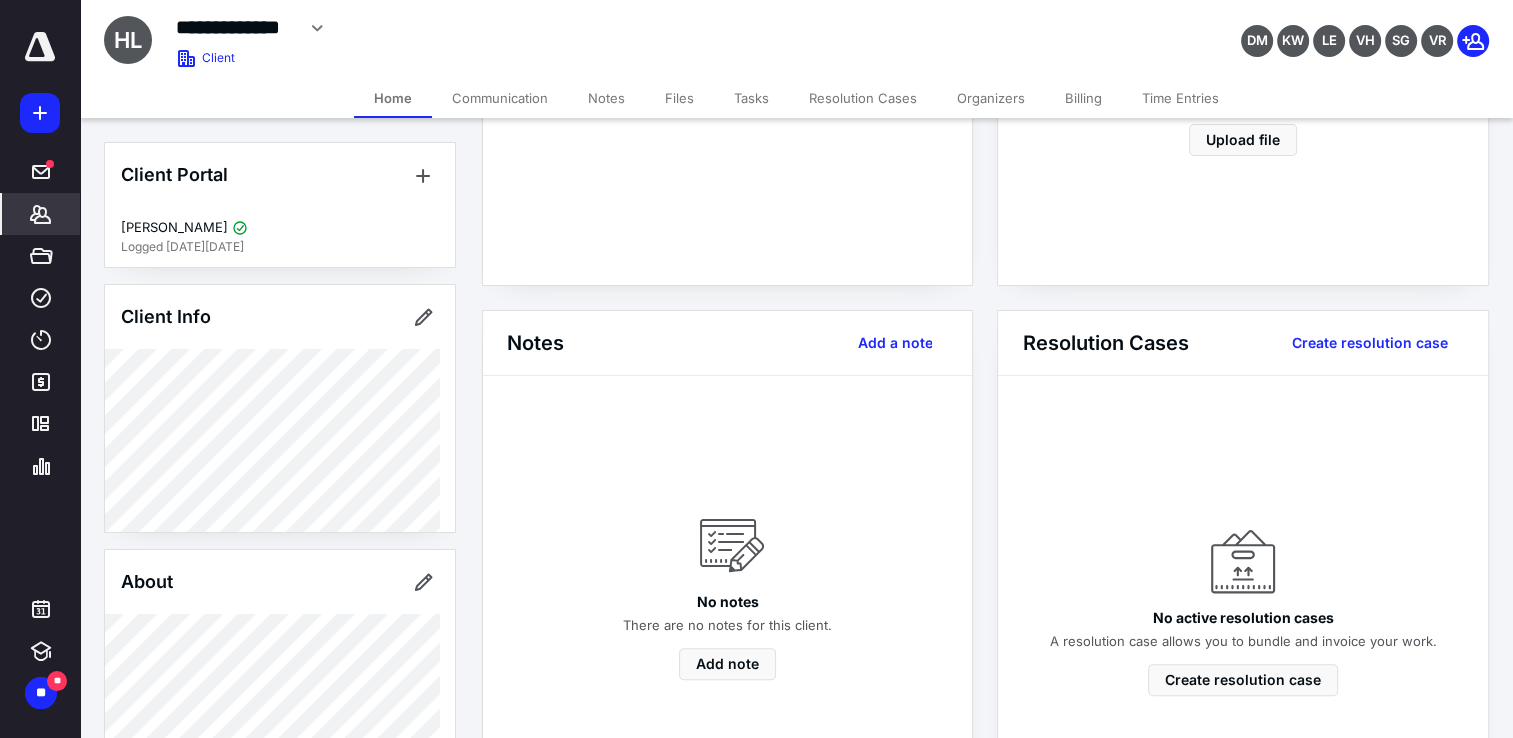 scroll, scrollTop: 0, scrollLeft: 0, axis: both 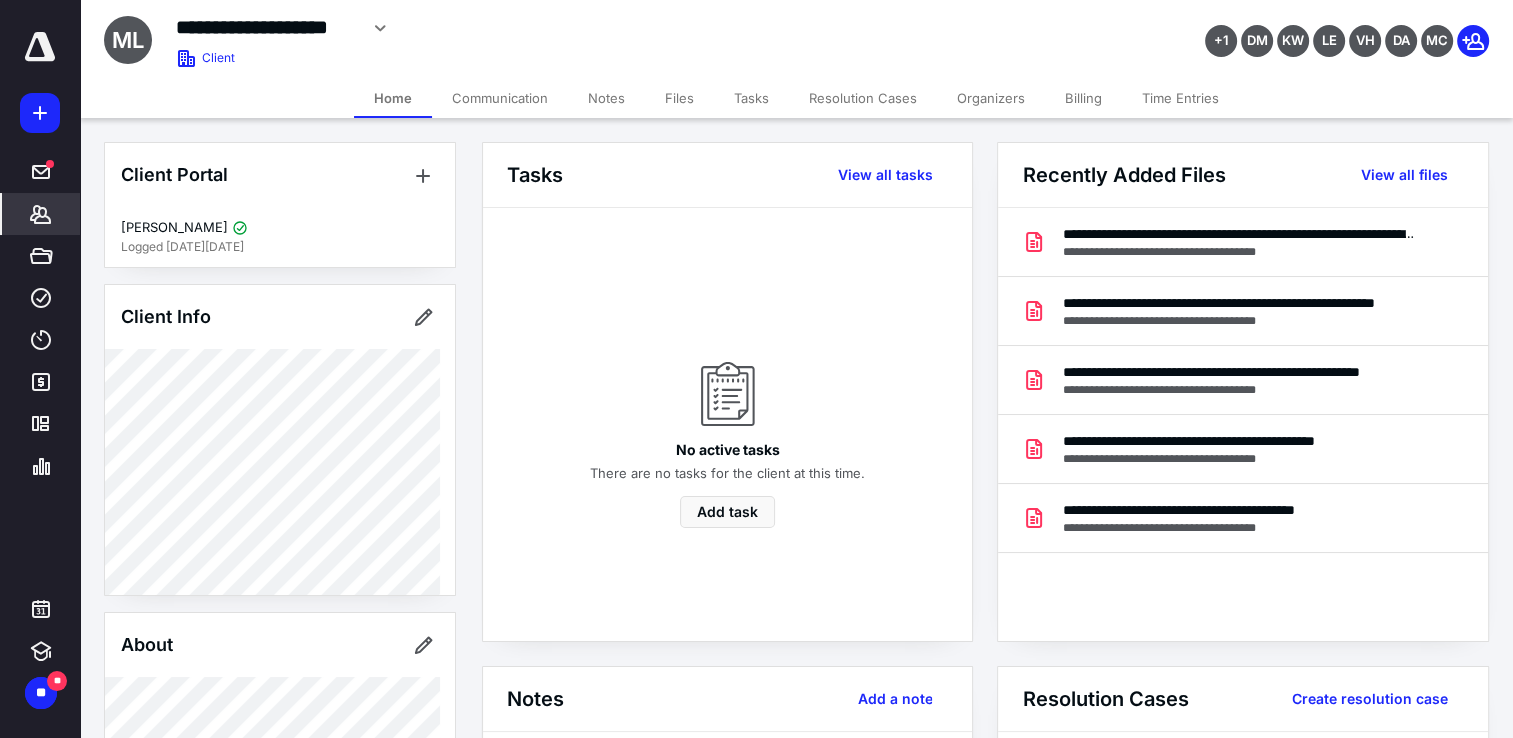 click at bounding box center [1473, 41] 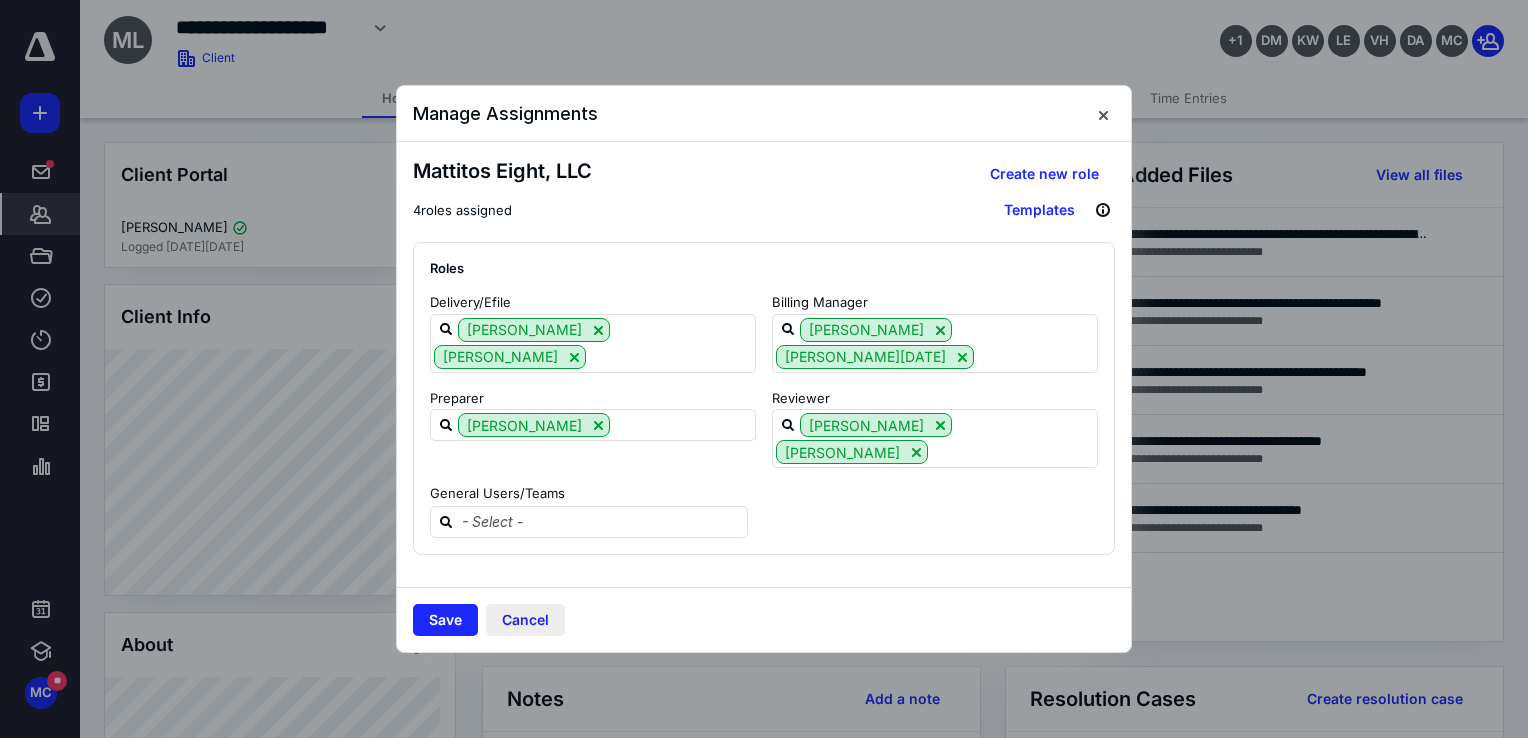 click on "Cancel" at bounding box center (525, 620) 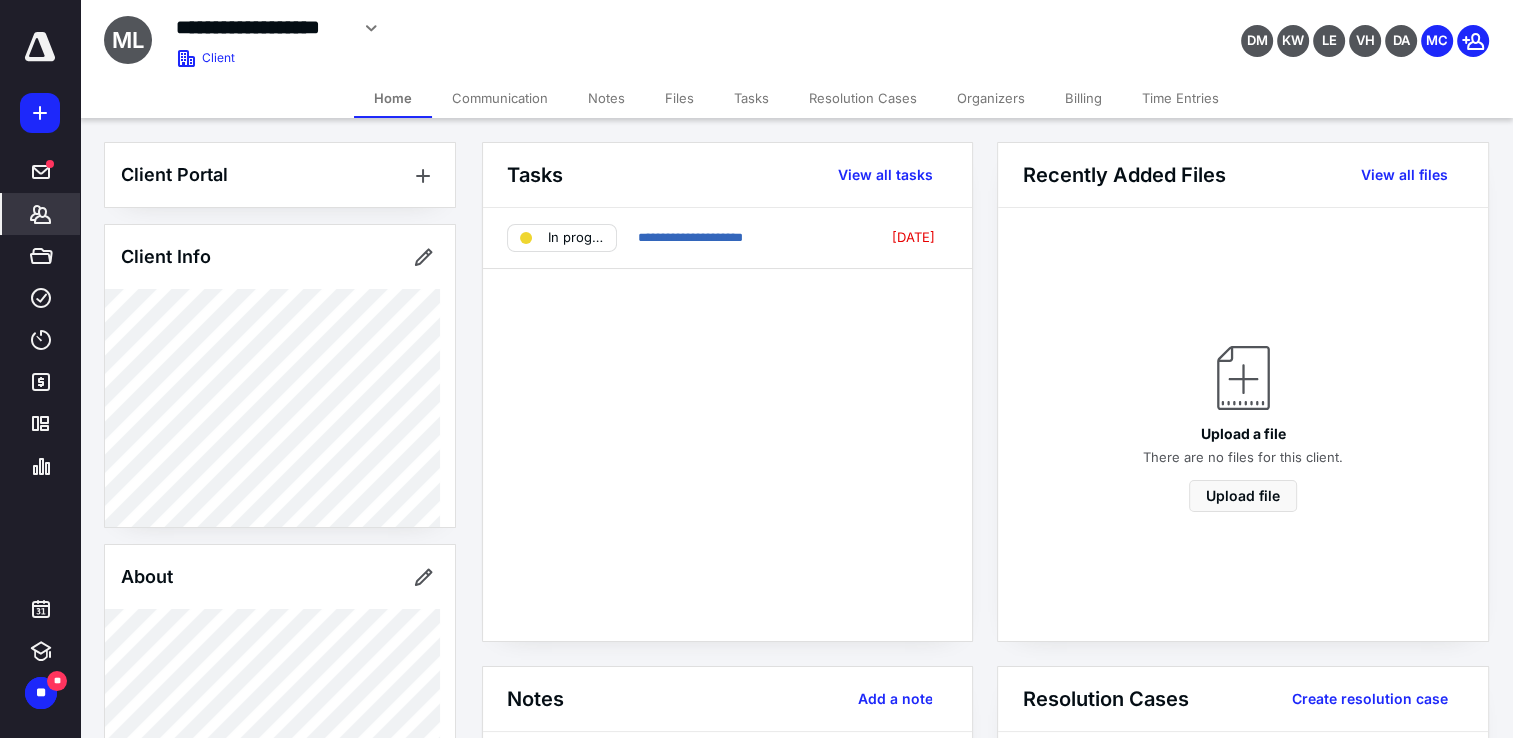 scroll, scrollTop: 0, scrollLeft: 0, axis: both 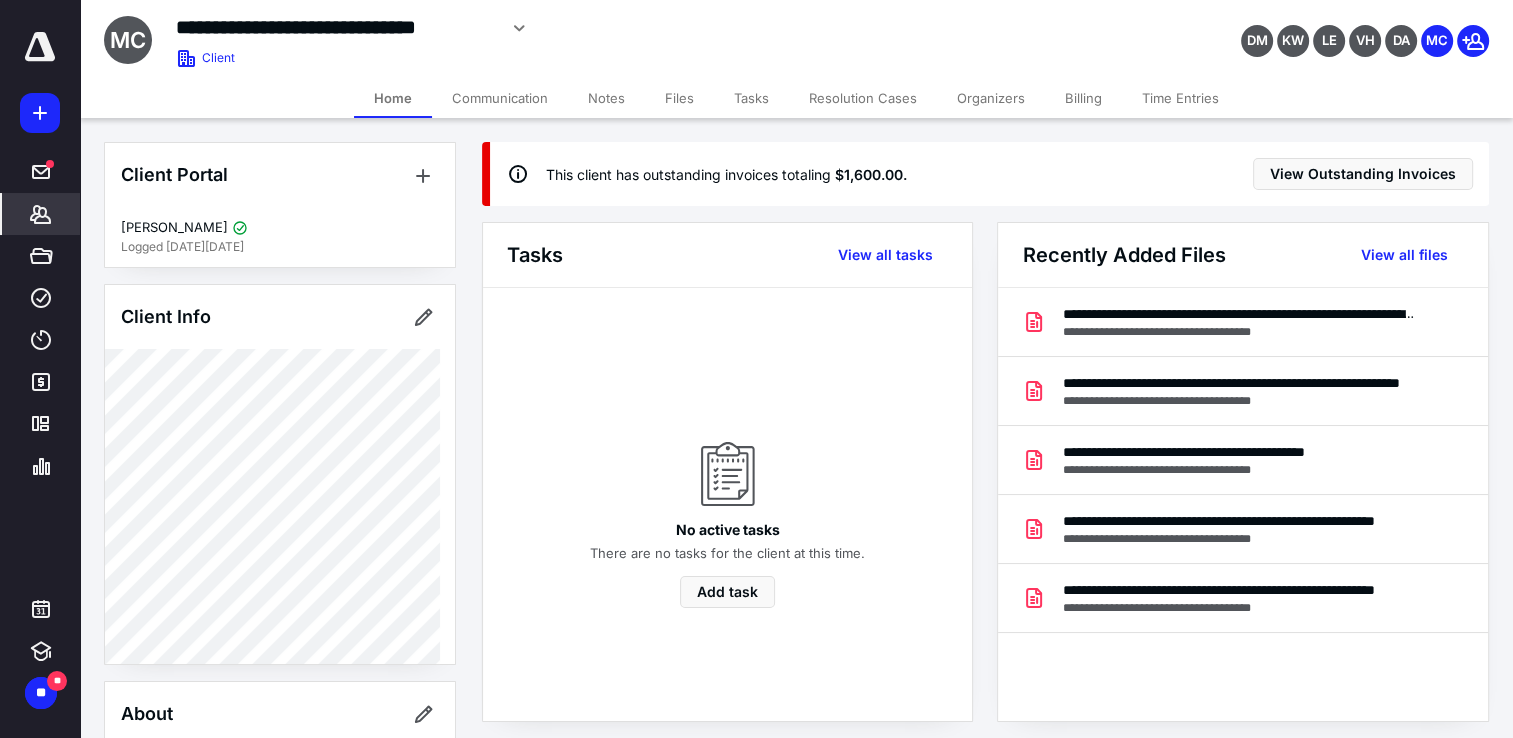 click at bounding box center (1473, 41) 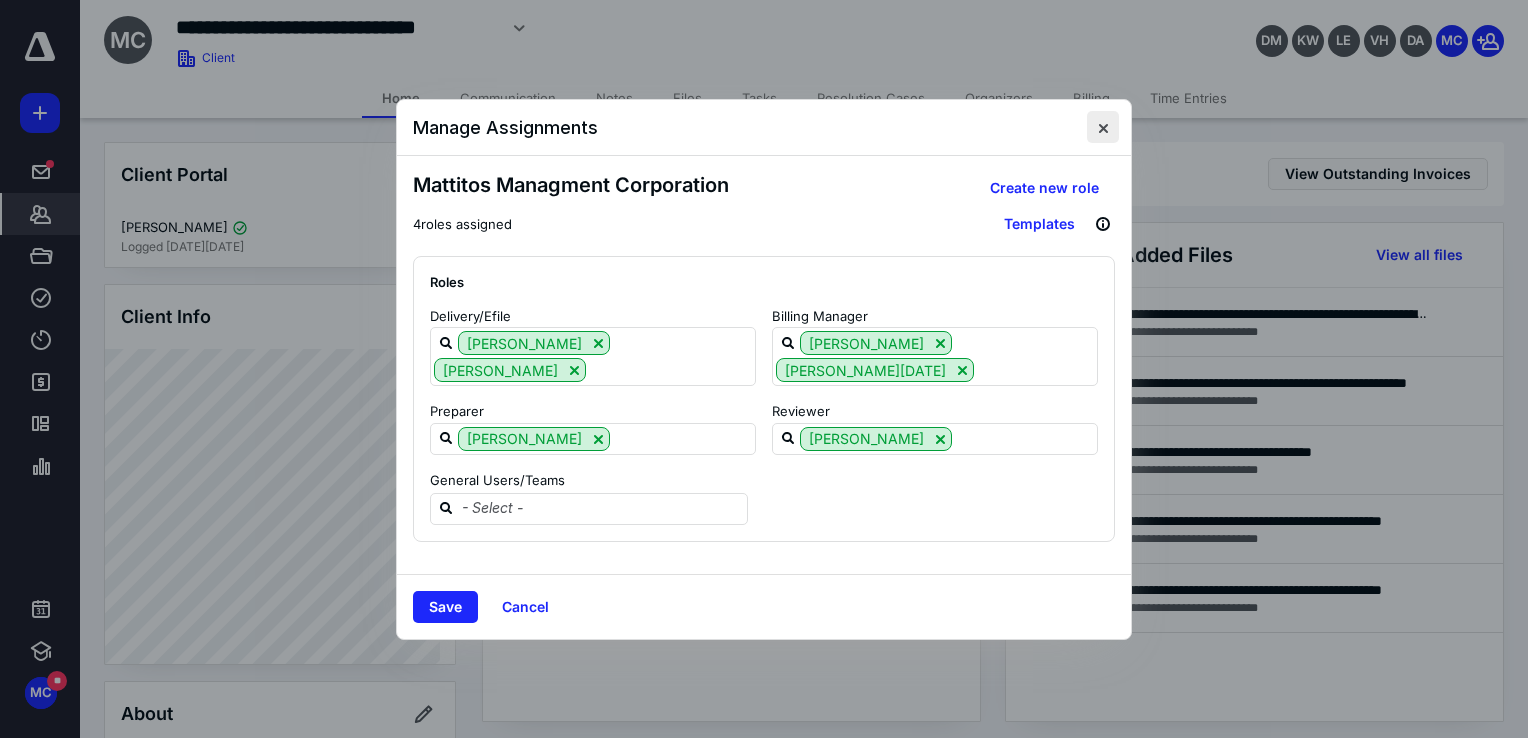 click at bounding box center (1103, 127) 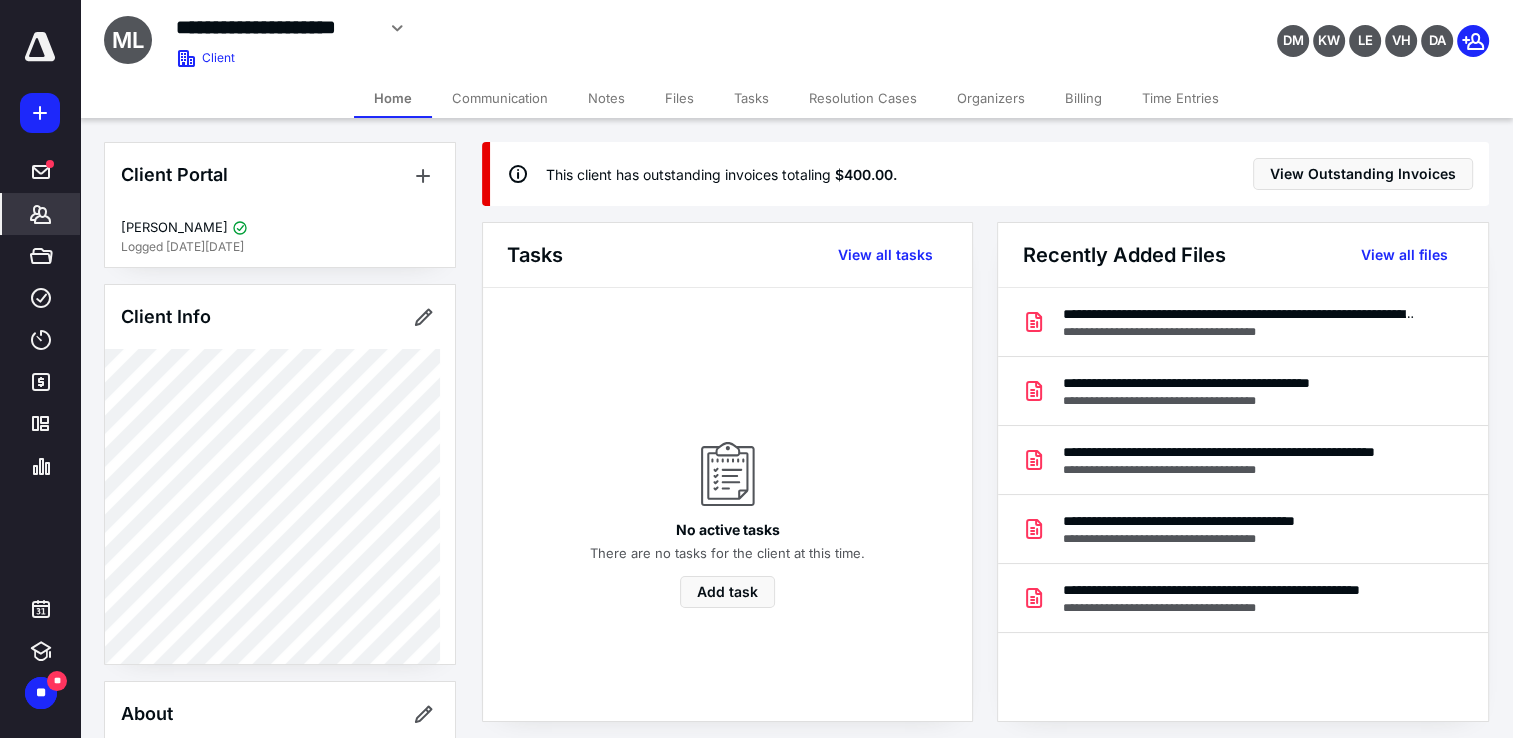 scroll, scrollTop: 0, scrollLeft: 0, axis: both 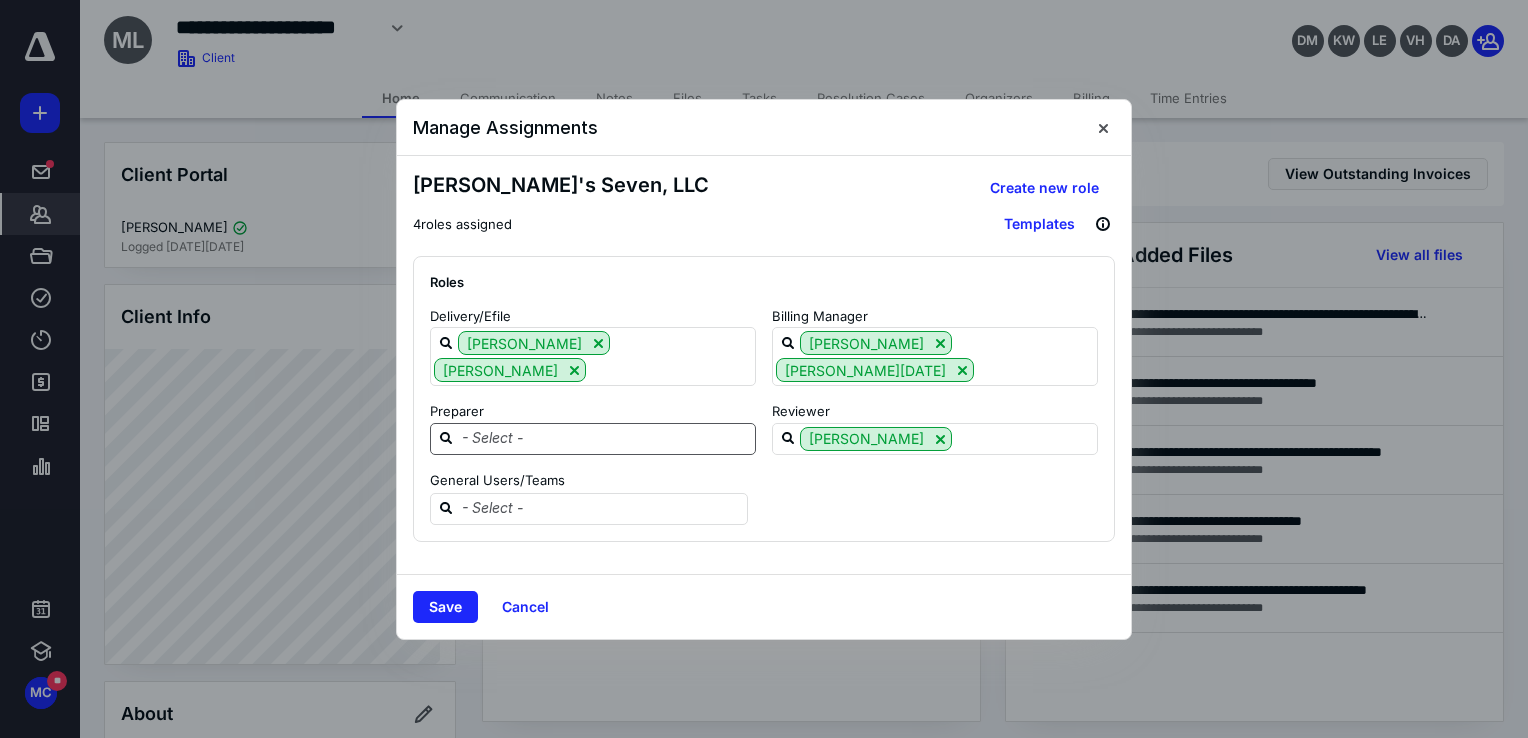 click at bounding box center (605, 438) 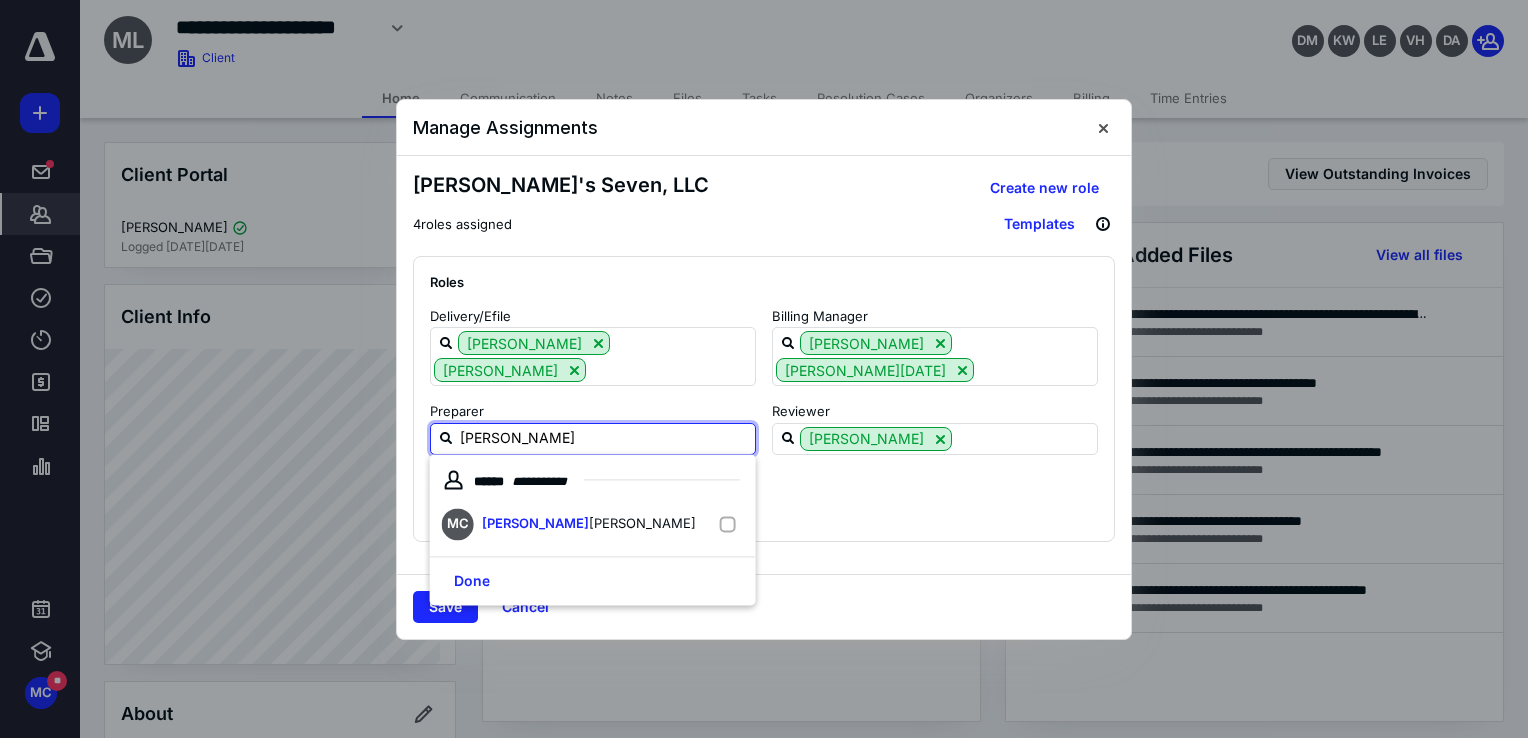 type on "meli" 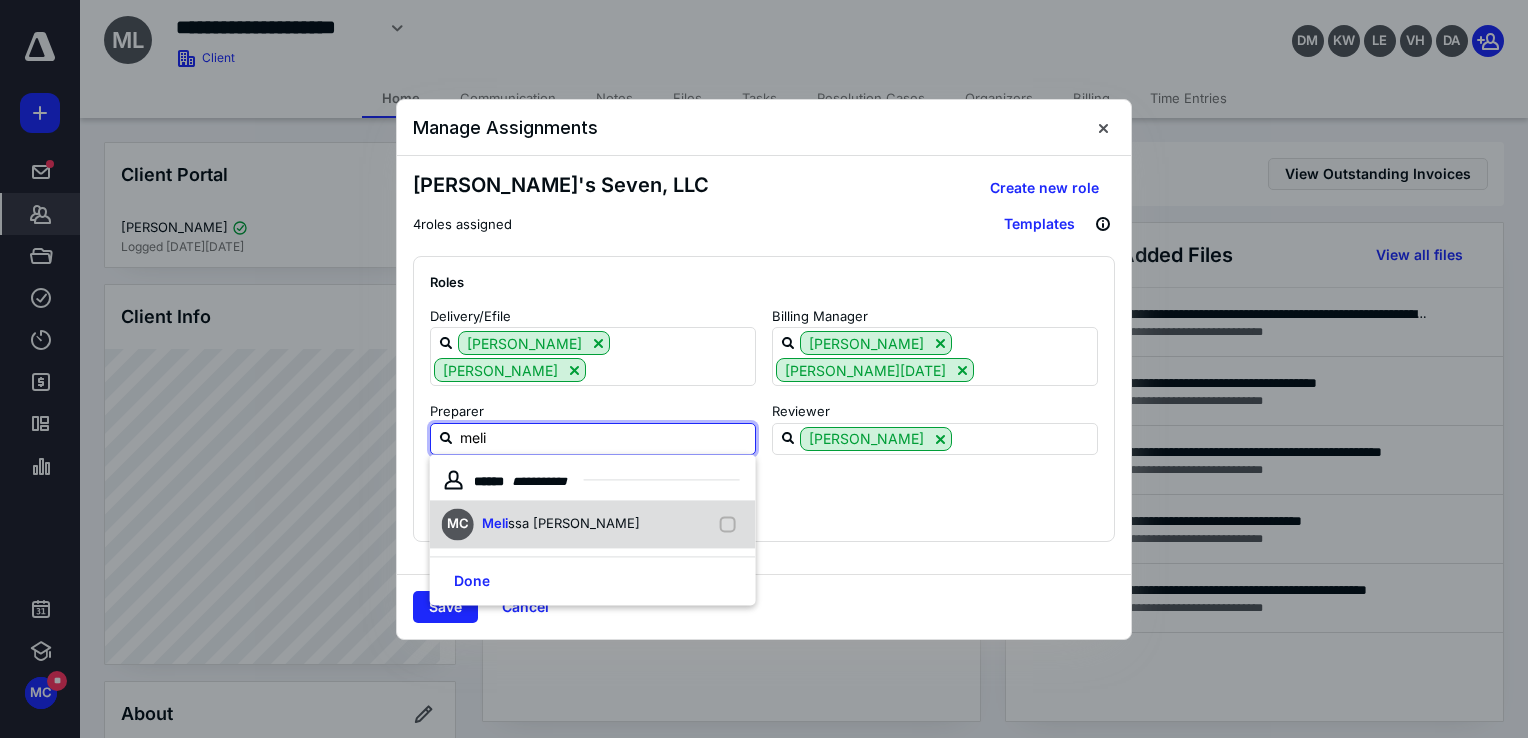 click on "[PERSON_NAME] ssa [PERSON_NAME]" at bounding box center (593, 524) 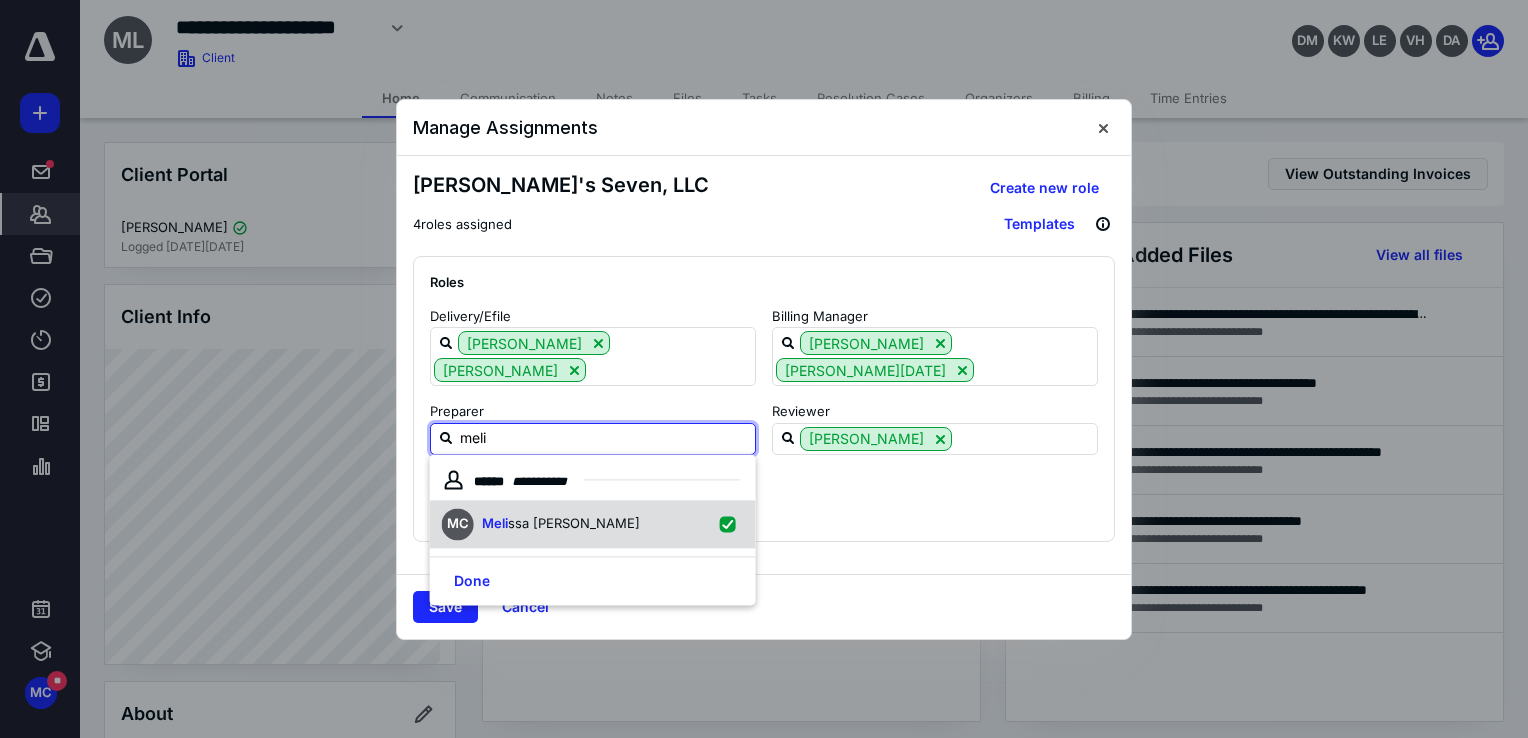 checkbox on "true" 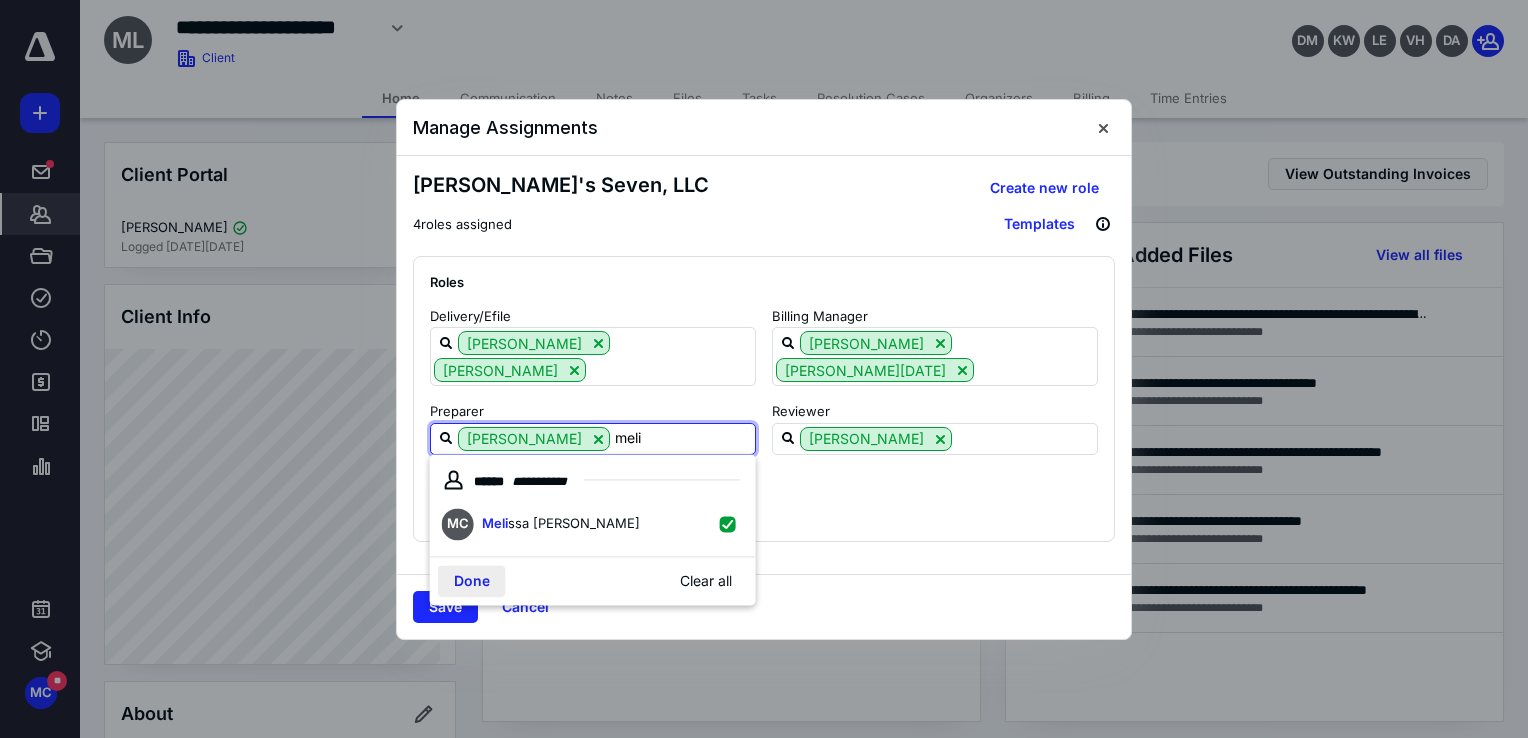 type on "meli" 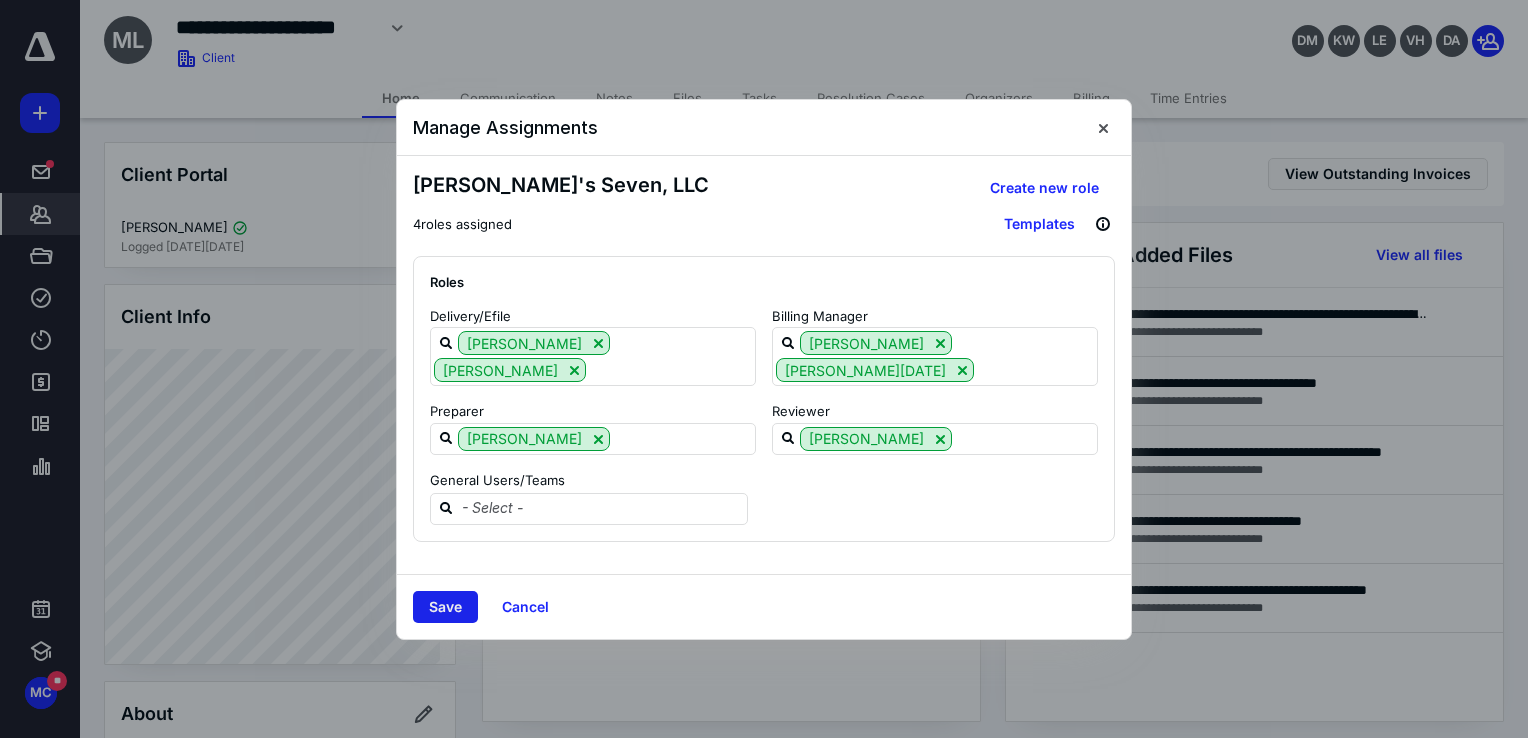 click on "Save" at bounding box center [445, 607] 